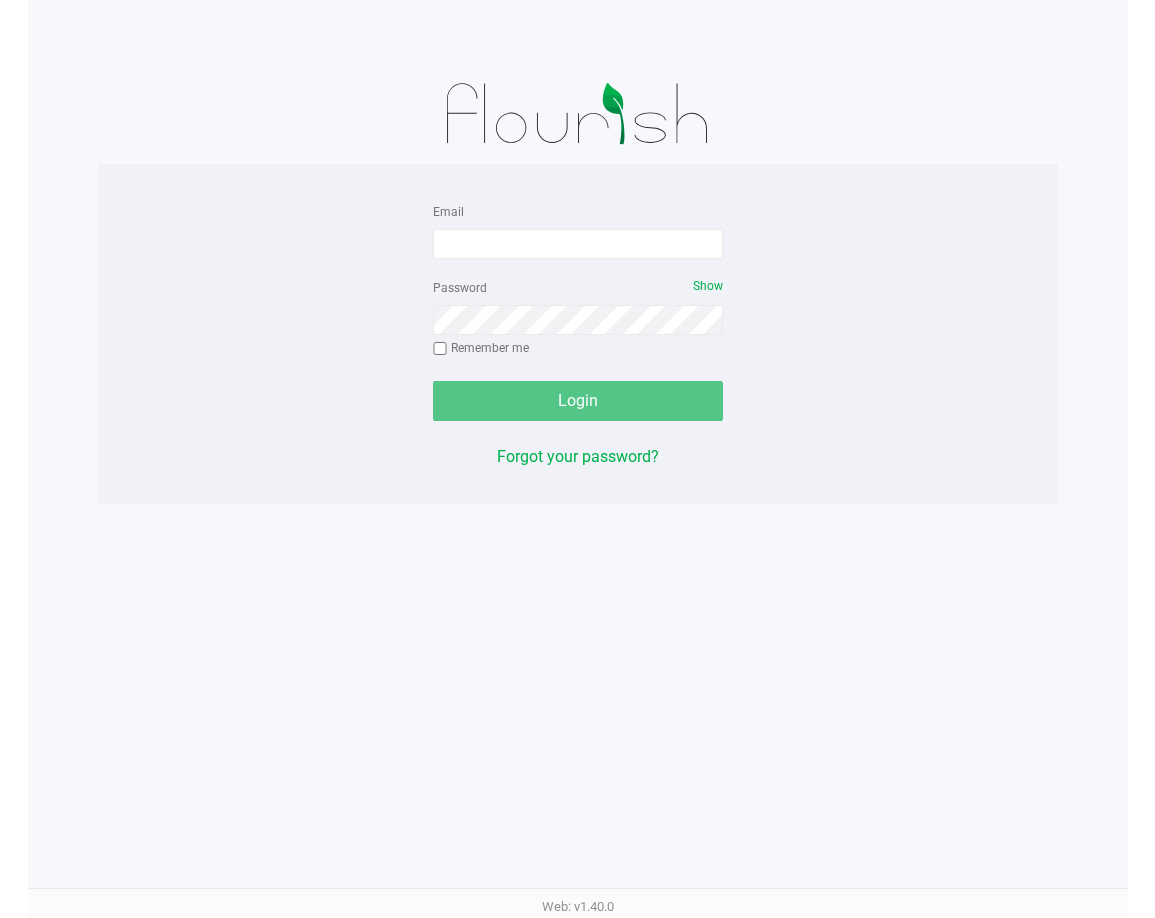 scroll, scrollTop: 0, scrollLeft: 0, axis: both 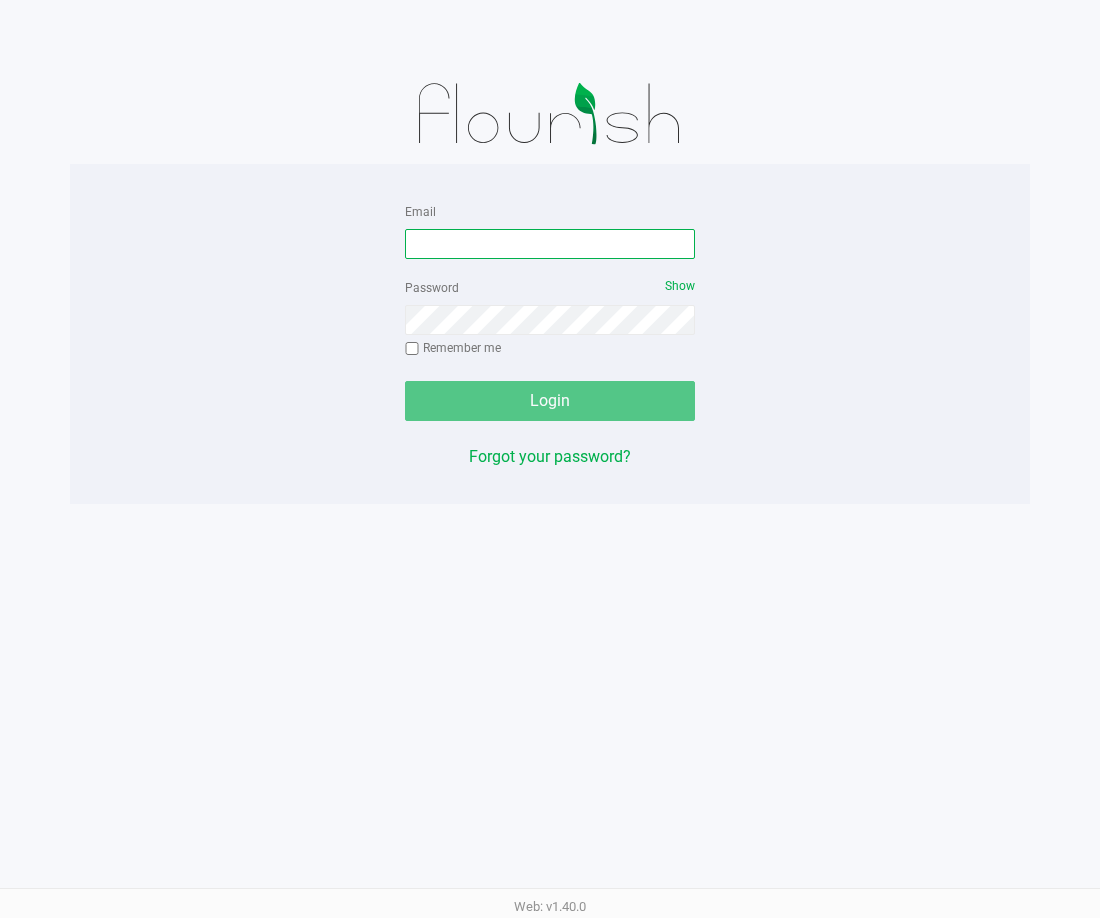 click on "Email" at bounding box center (550, 244) 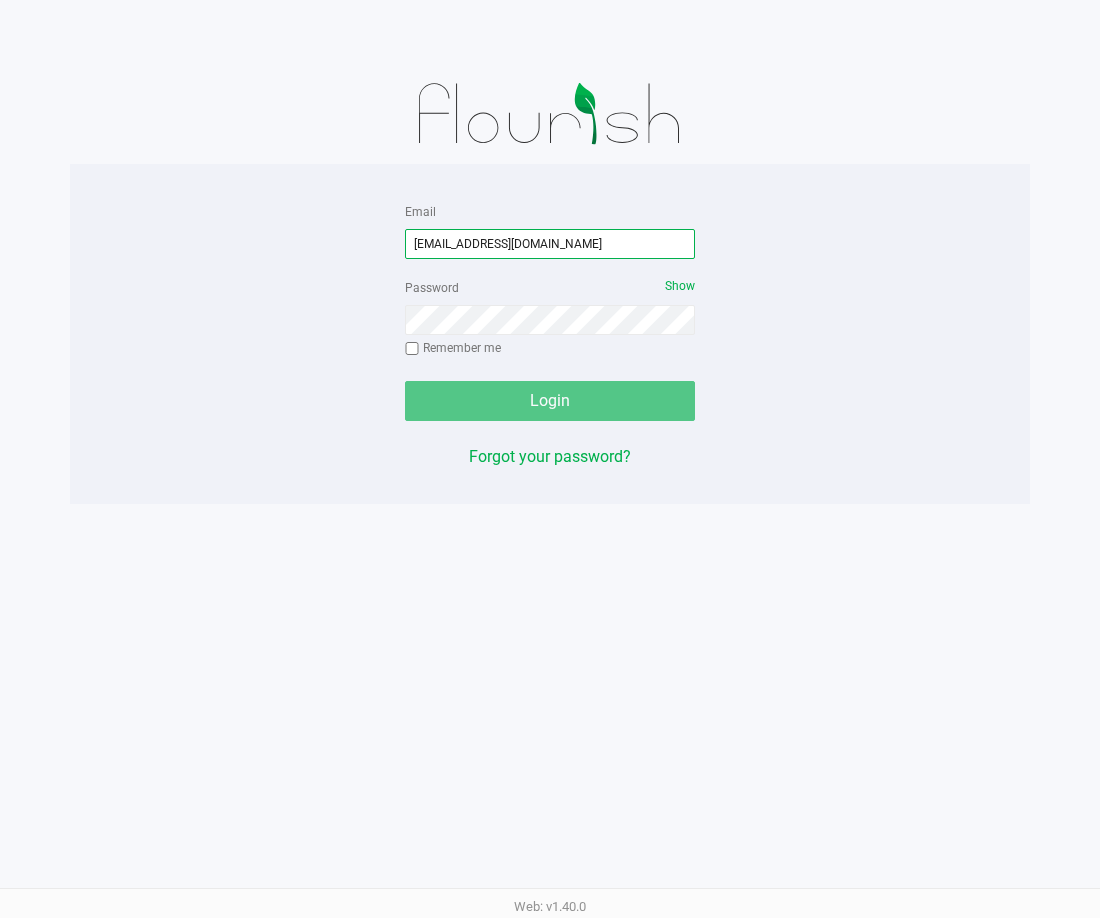 drag, startPoint x: 563, startPoint y: 237, endPoint x: 357, endPoint y: 241, distance: 206.03883 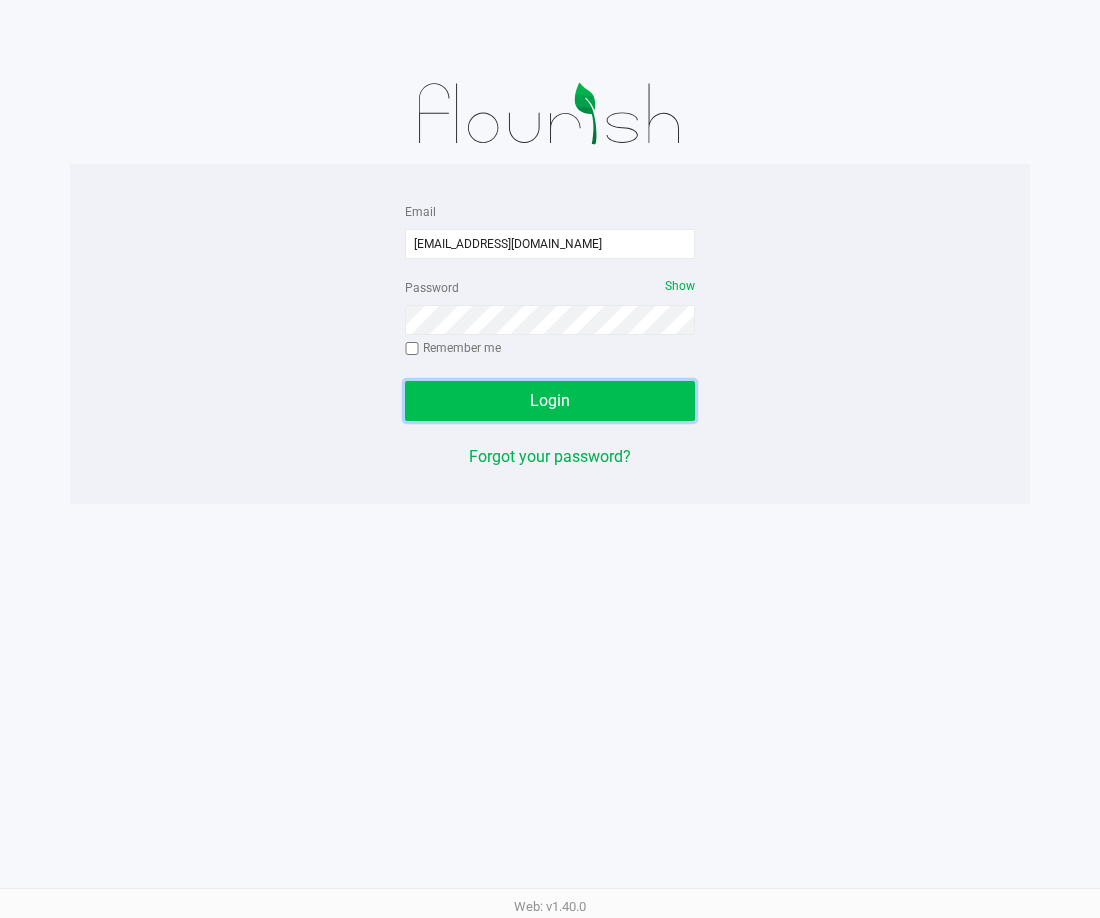 click on "Login" 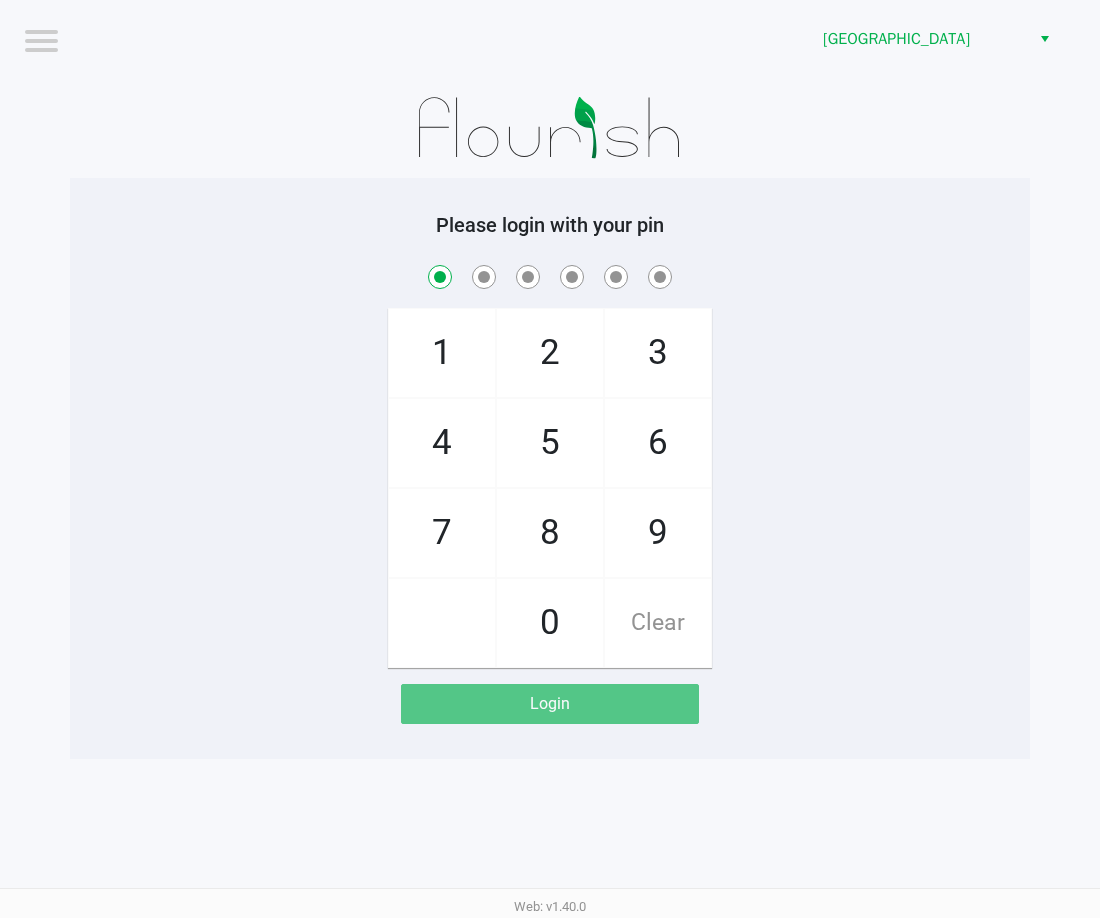 checkbox on "true" 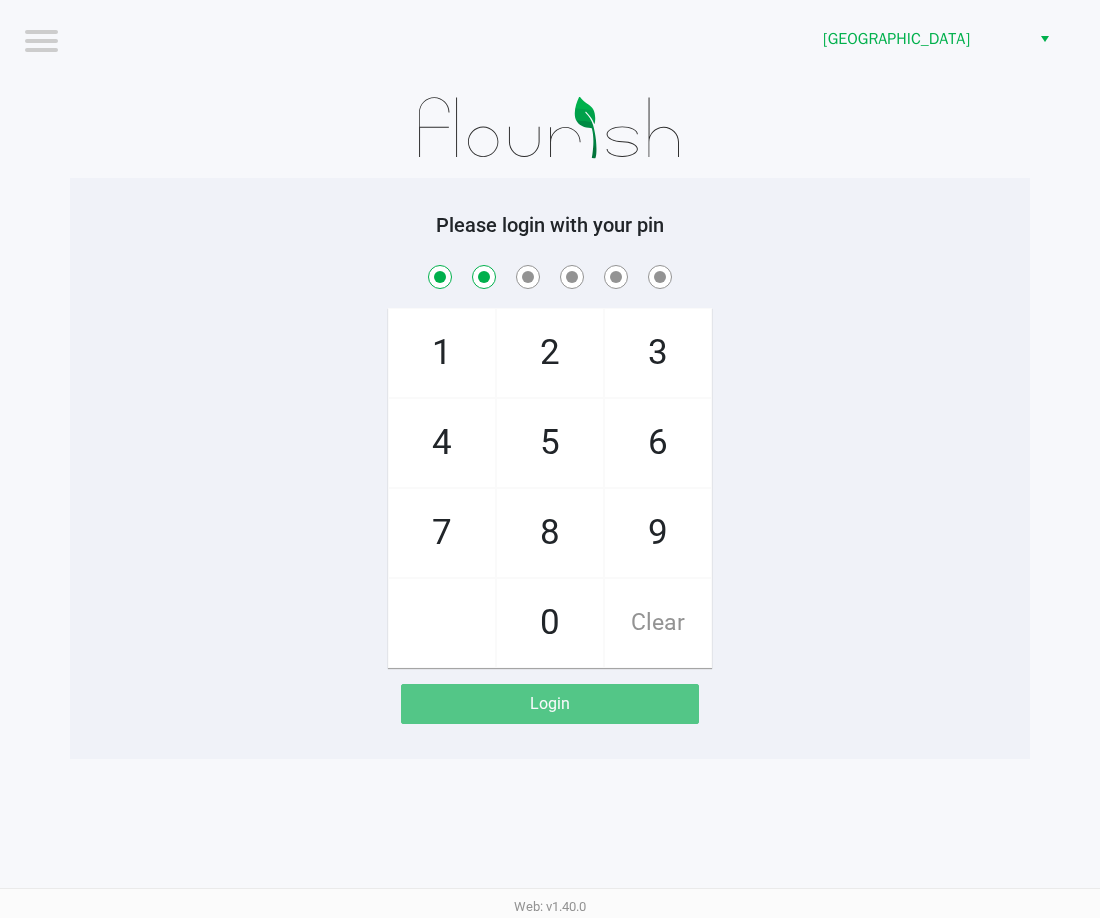 checkbox on "true" 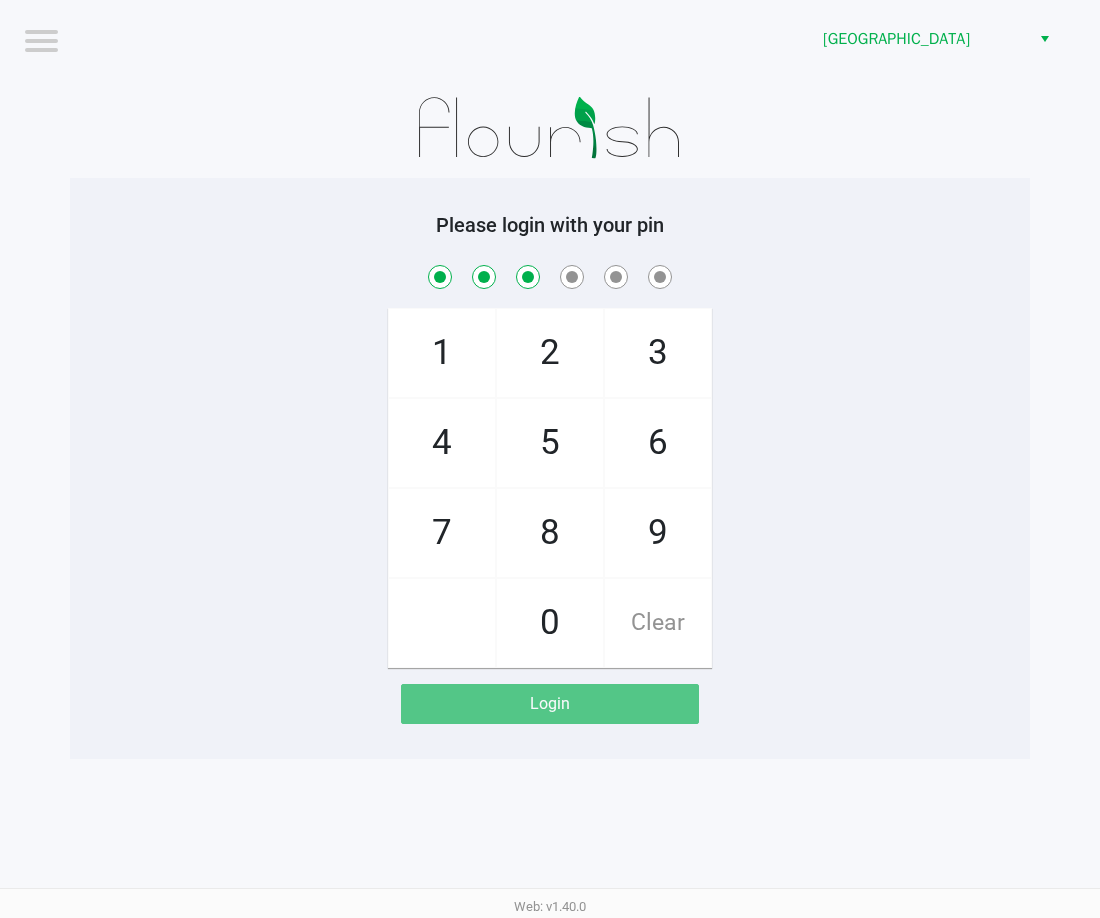 checkbox on "true" 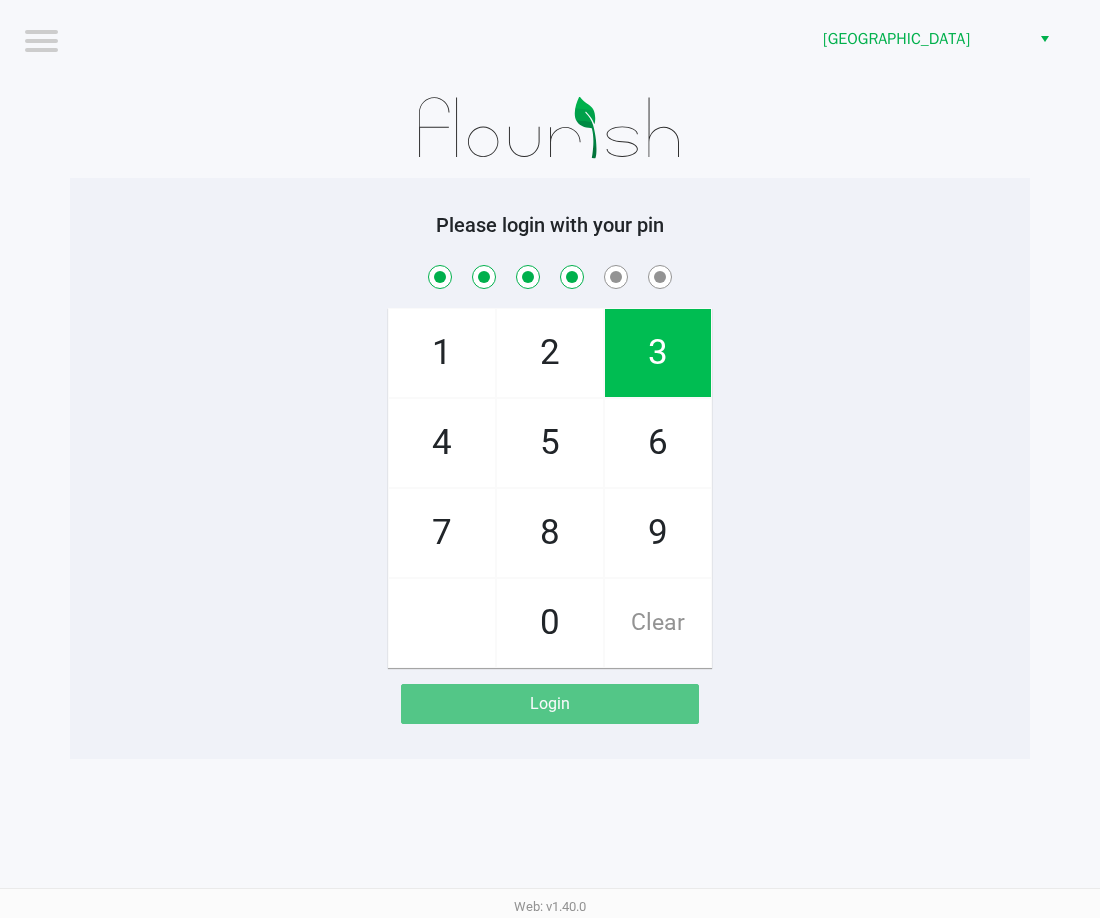 checkbox on "true" 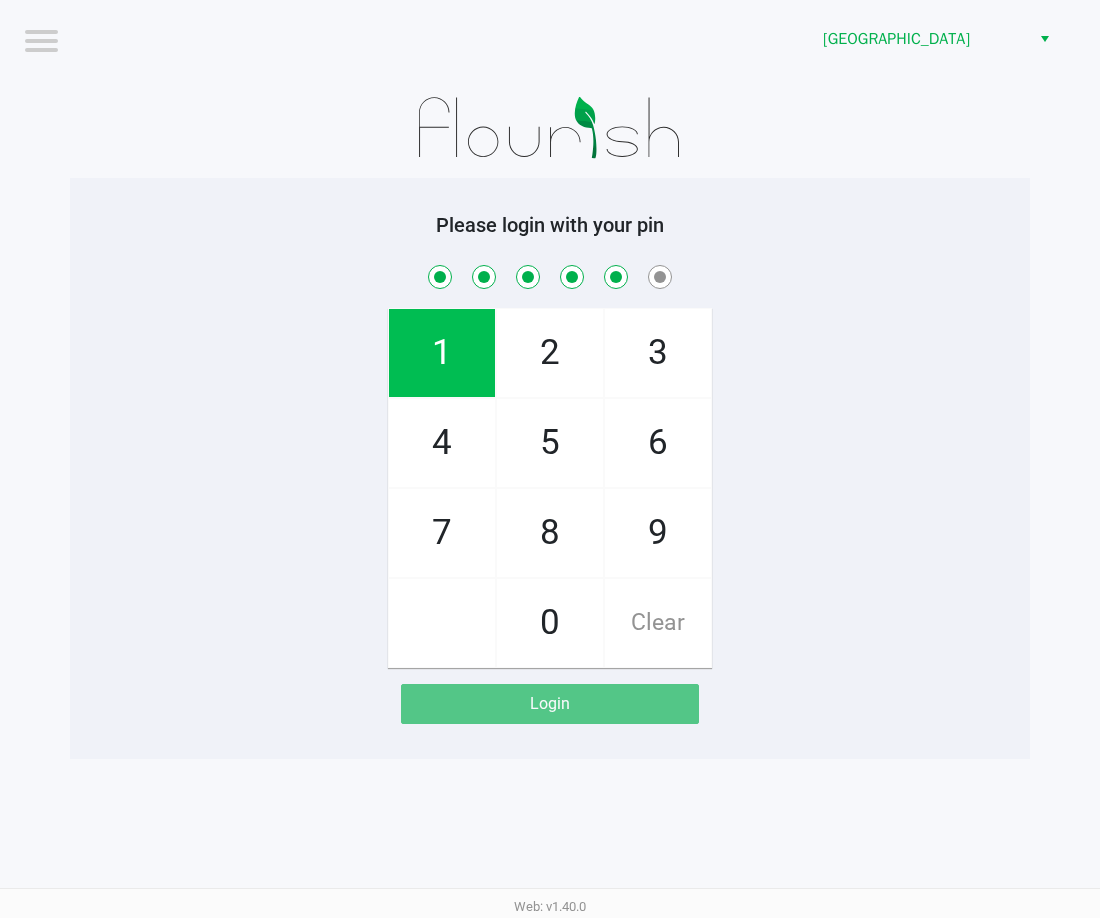 checkbox on "true" 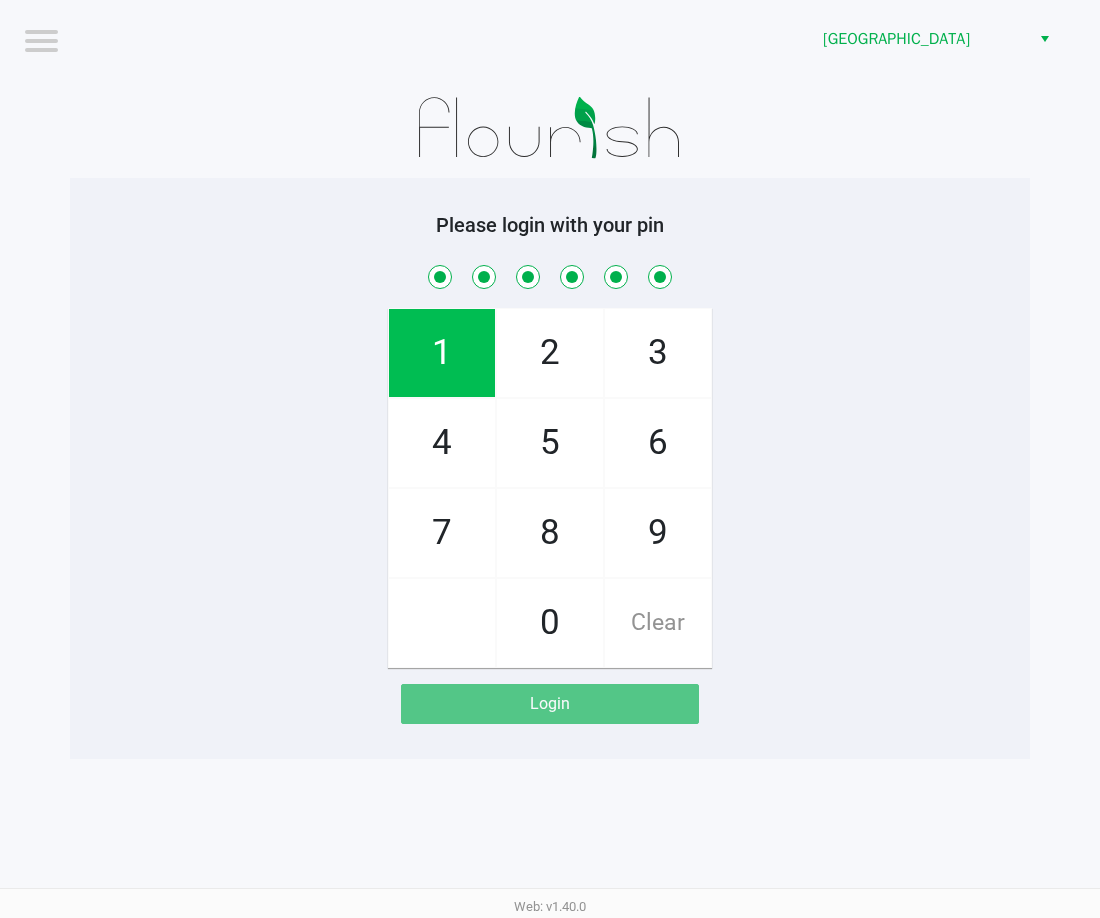 checkbox on "true" 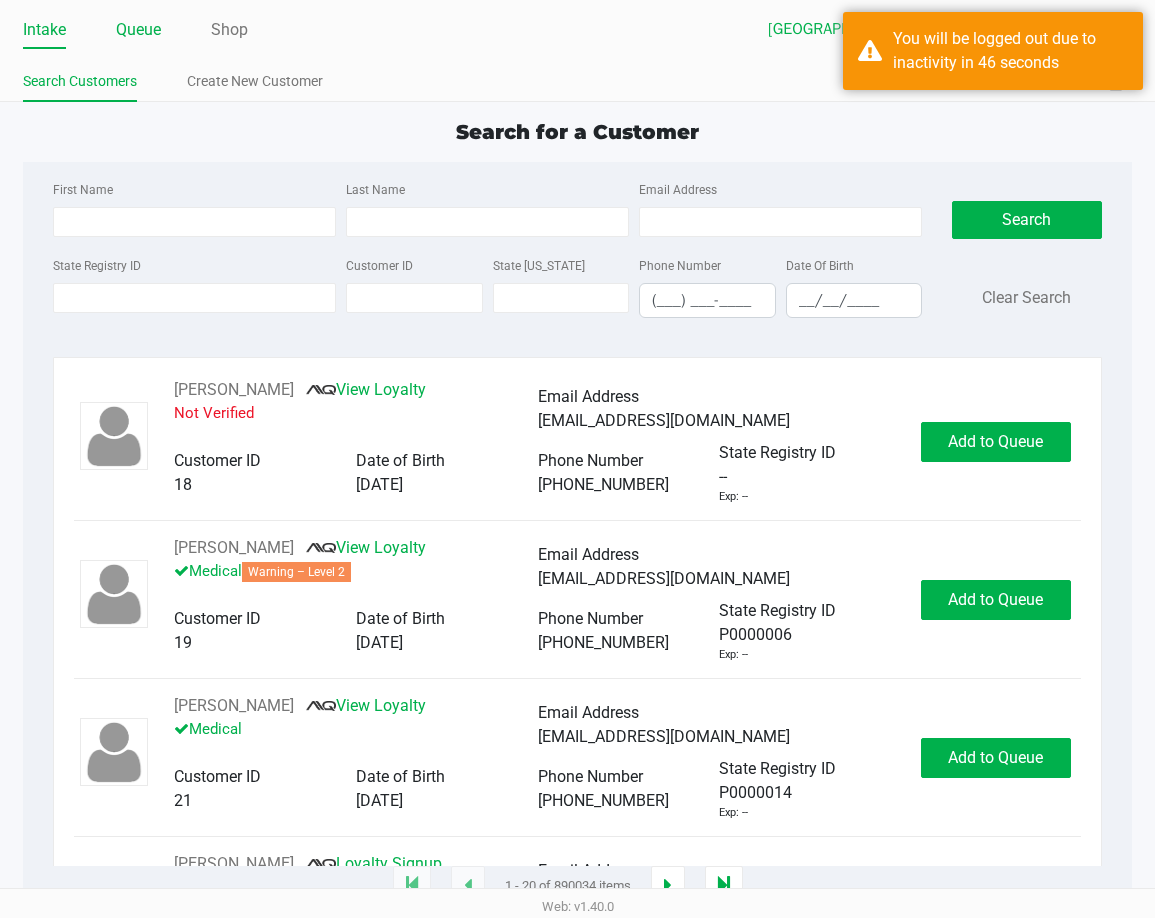 click on "Queue" 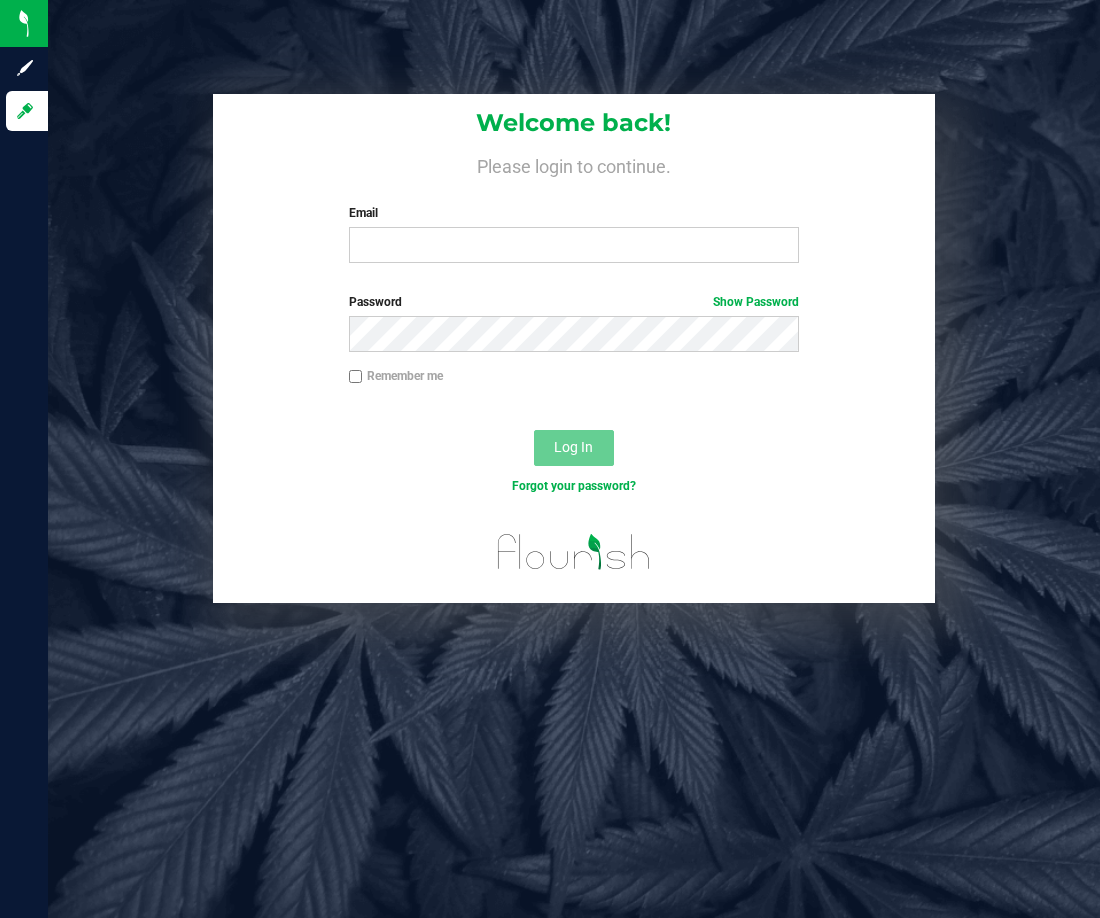 scroll, scrollTop: 0, scrollLeft: 0, axis: both 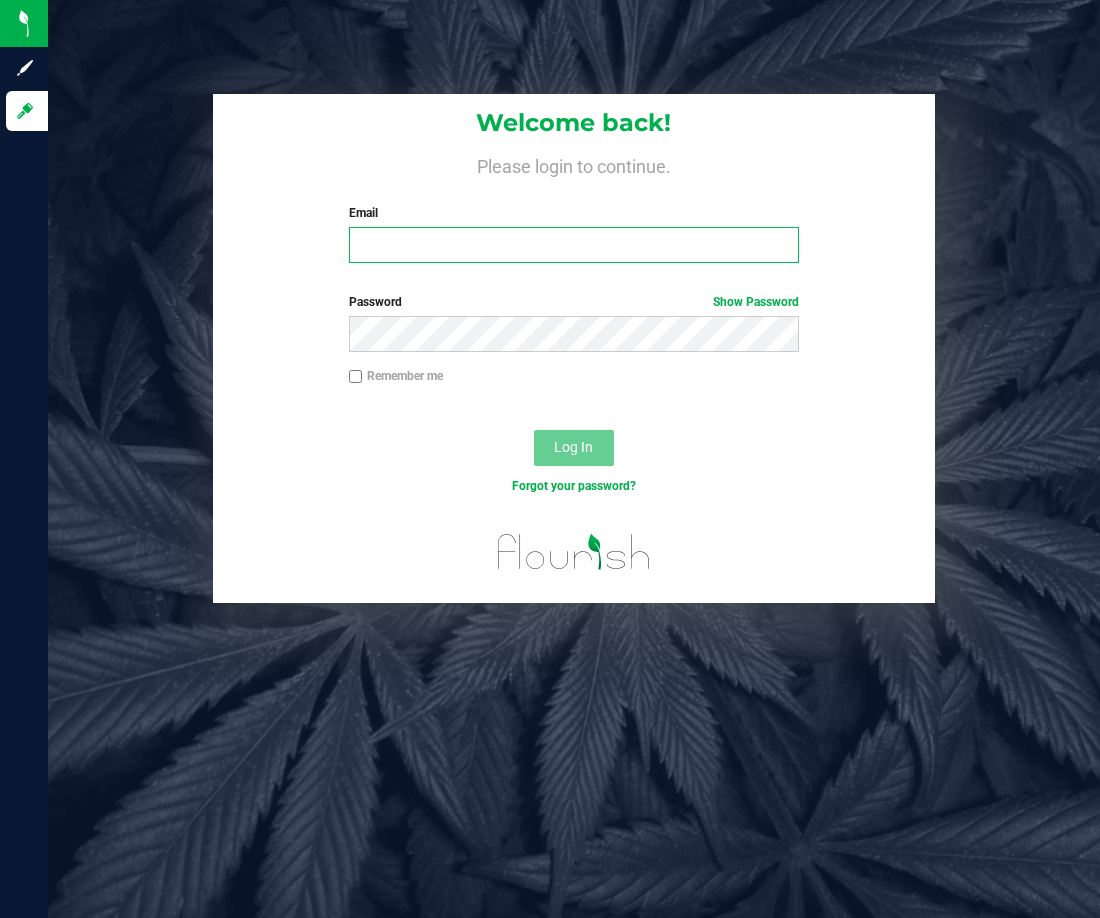 click on "Email" at bounding box center (574, 245) 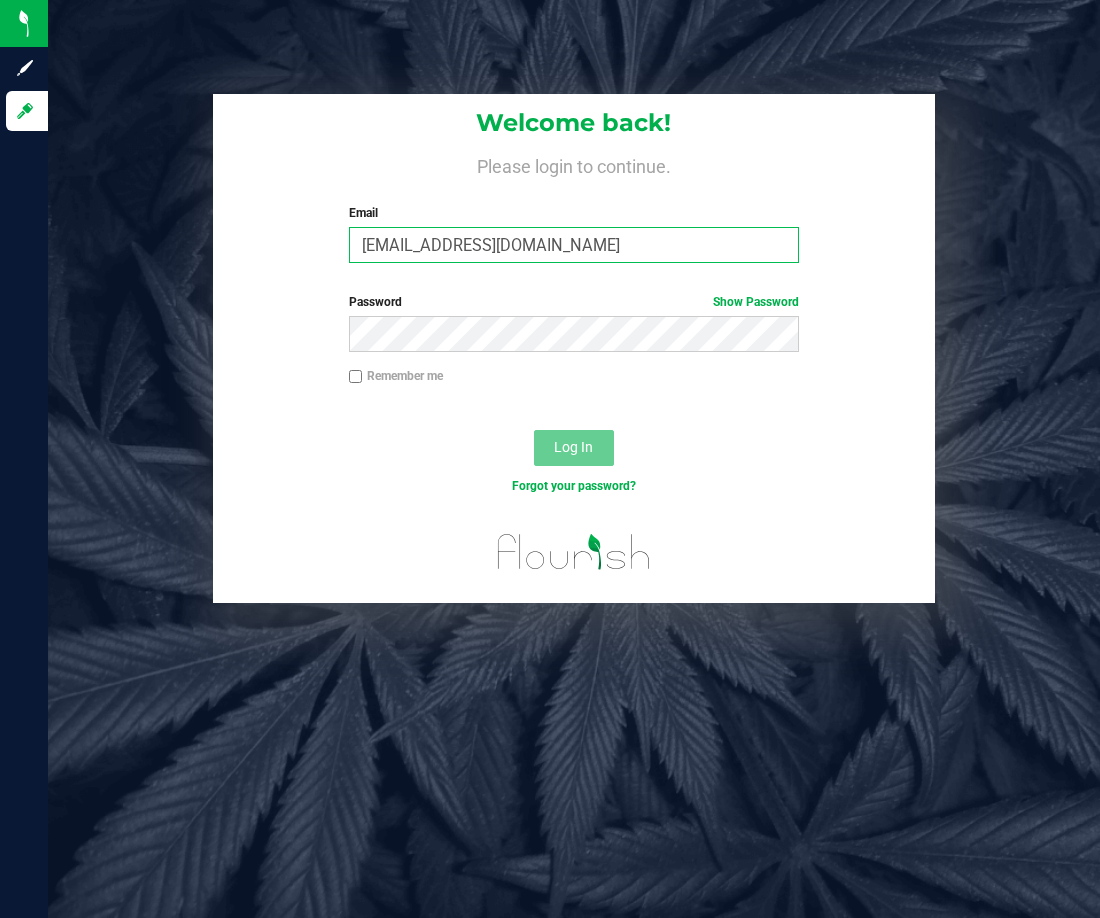 type on "jknupp@liveparallel.com" 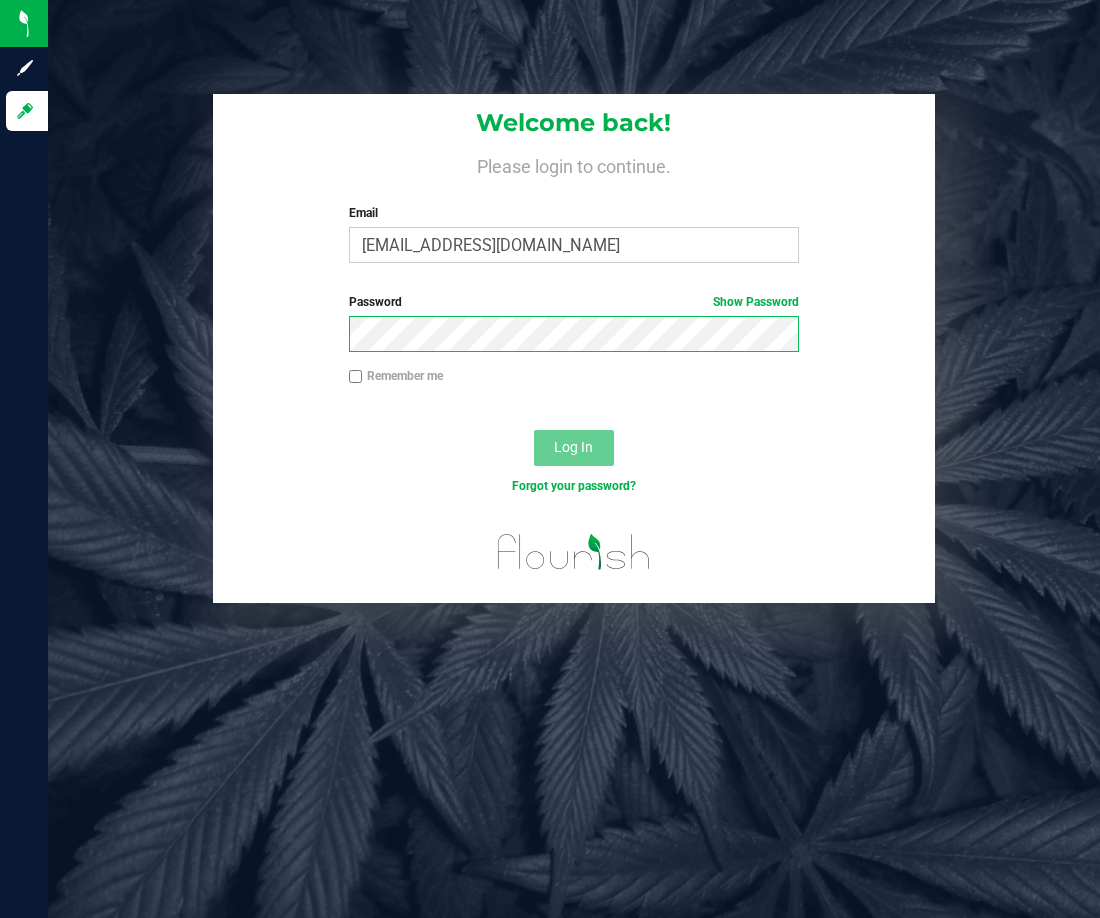 scroll, scrollTop: 0, scrollLeft: 0, axis: both 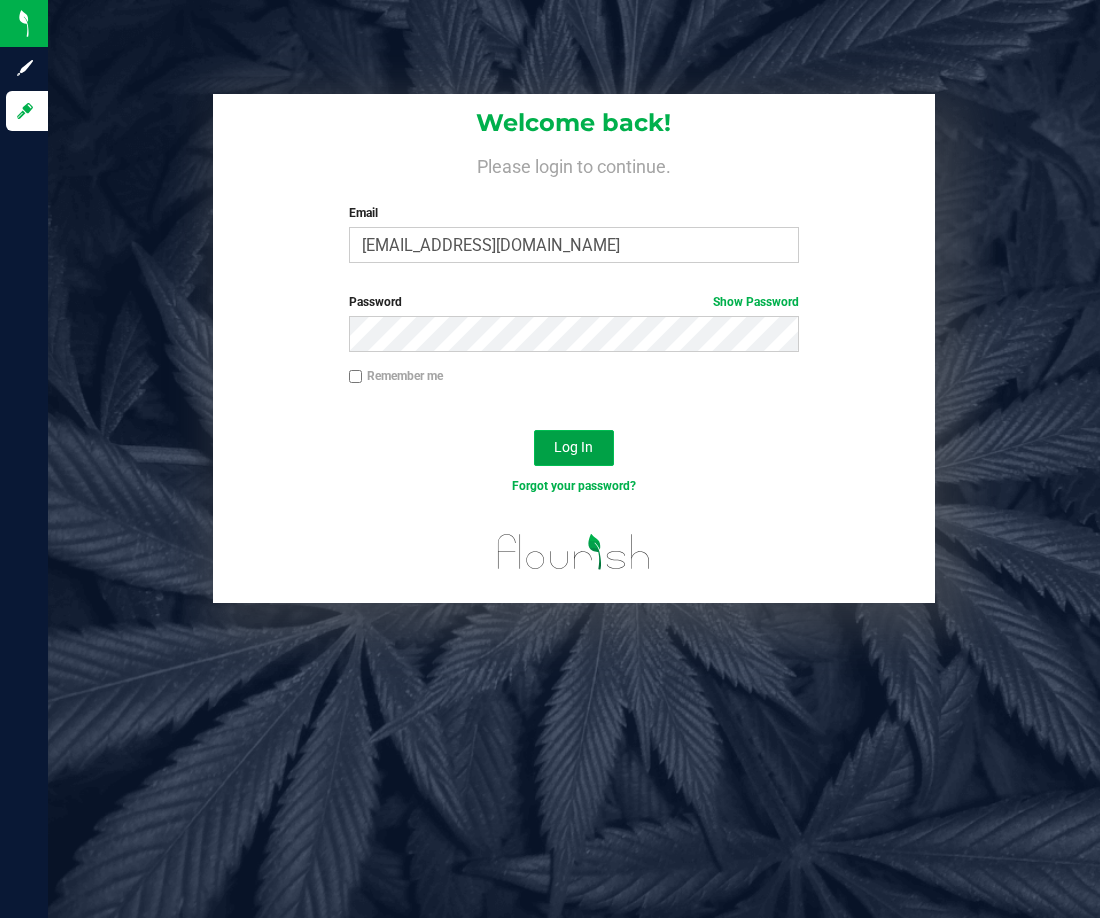 click on "Log In" at bounding box center (573, 447) 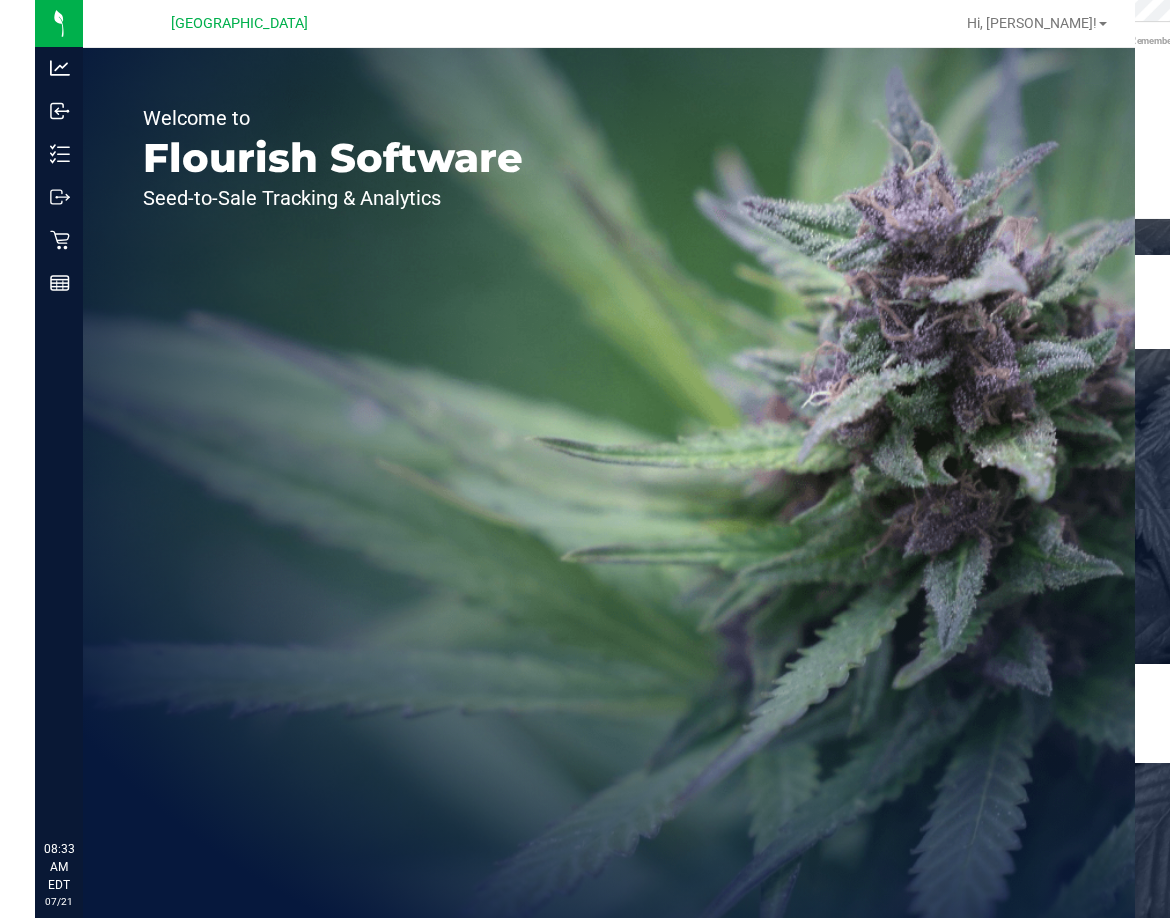 scroll, scrollTop: 0, scrollLeft: 0, axis: both 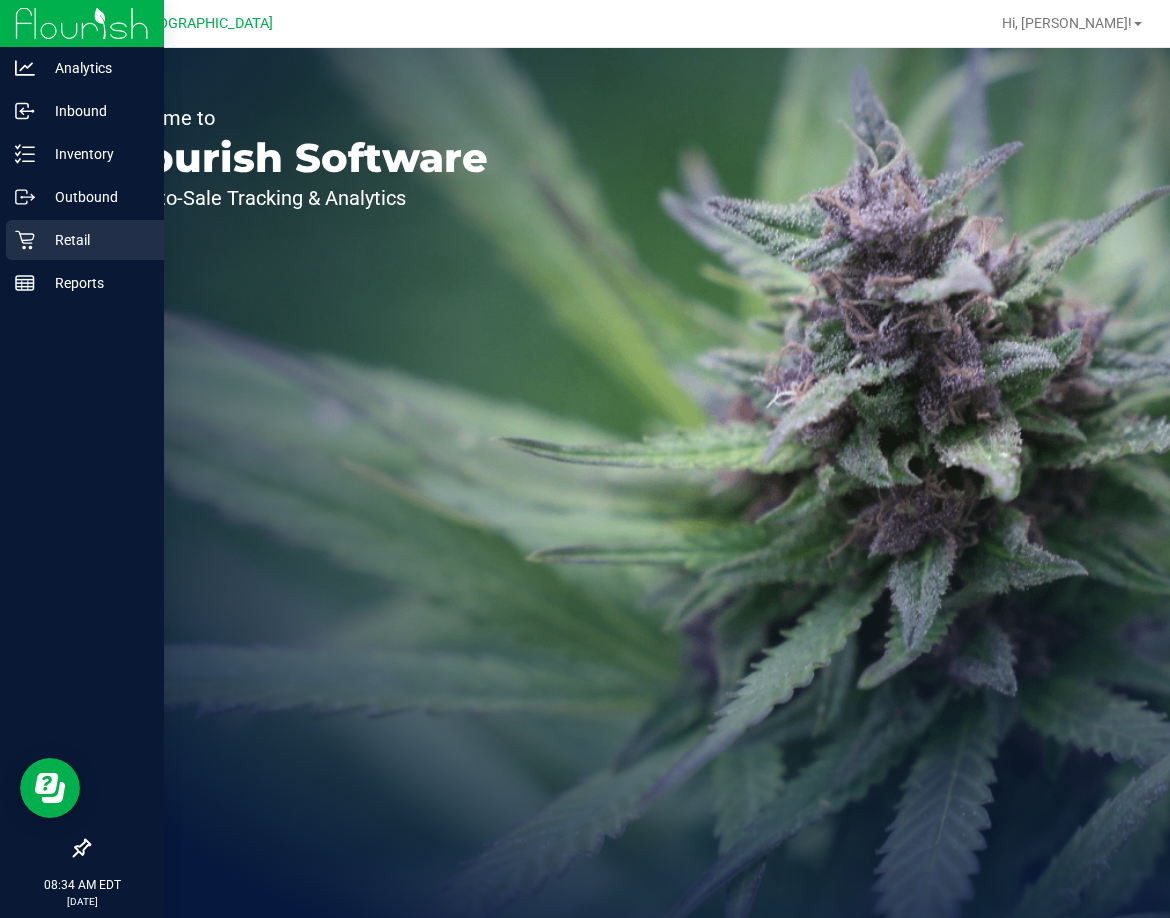click 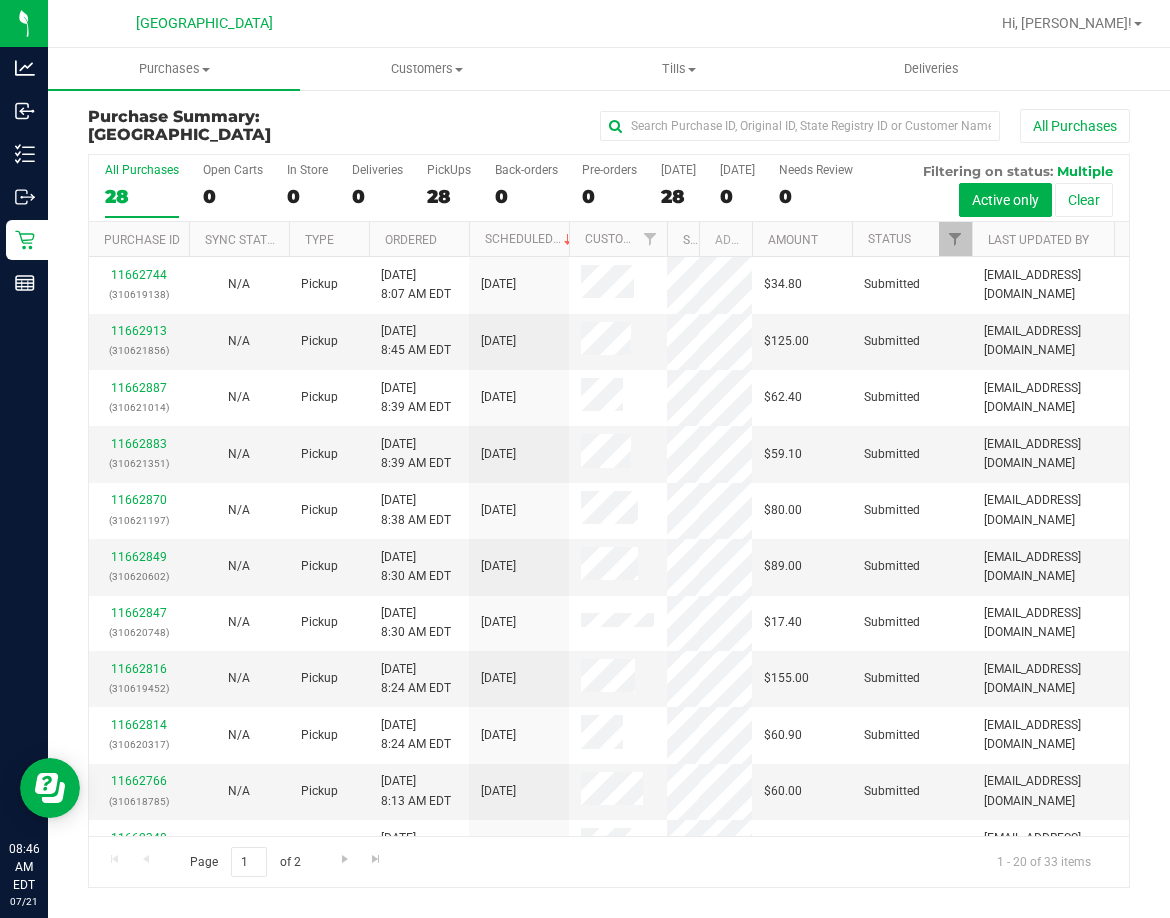 drag, startPoint x: 608, startPoint y: 236, endPoint x: 667, endPoint y: 241, distance: 59.211487 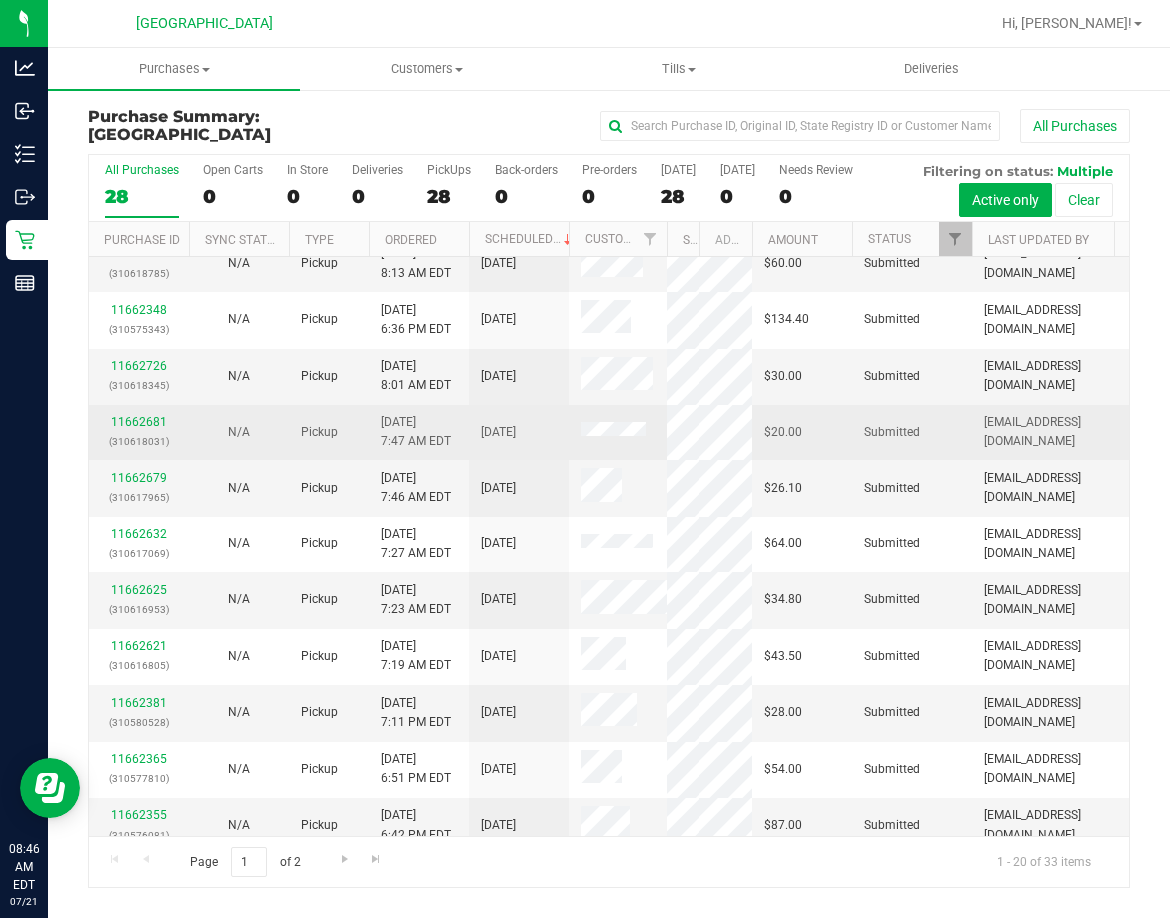 scroll, scrollTop: 544, scrollLeft: 0, axis: vertical 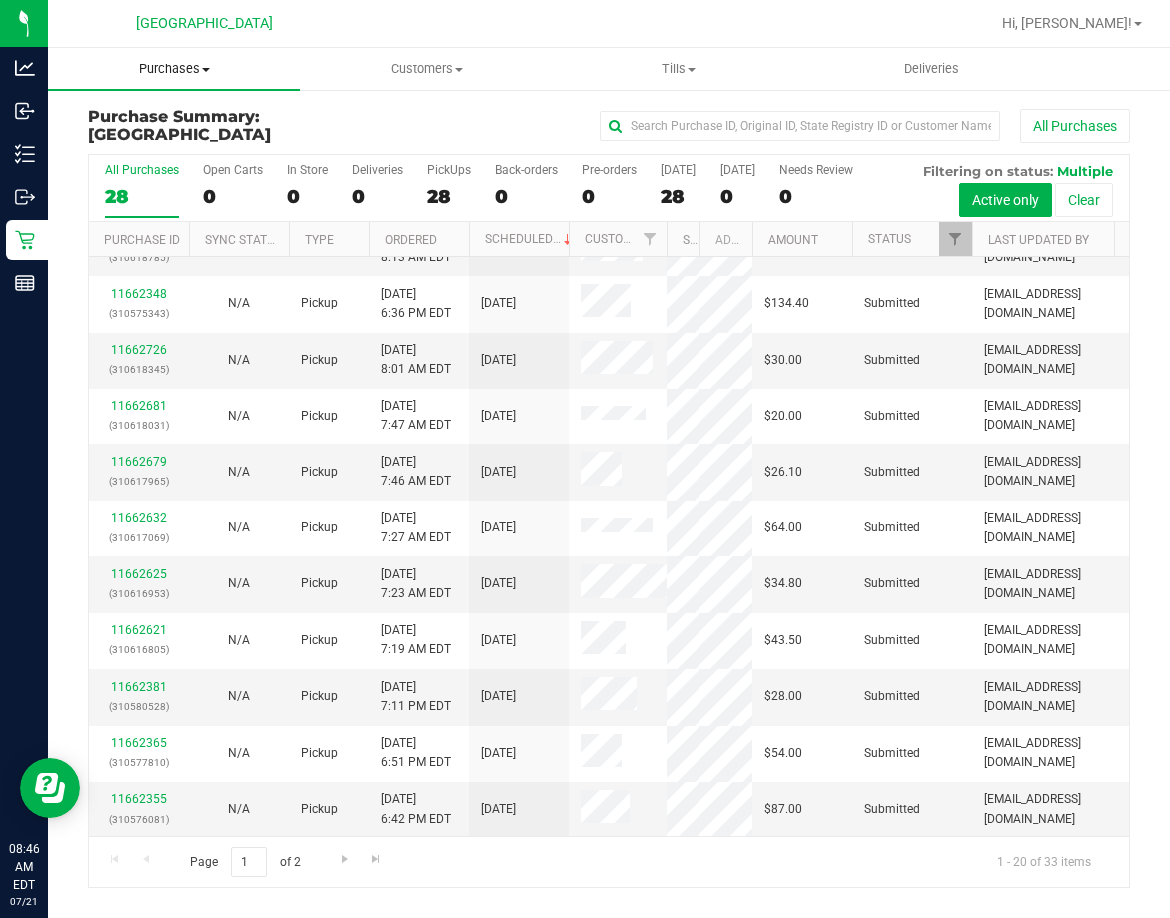 click on "Purchases" at bounding box center [174, 69] 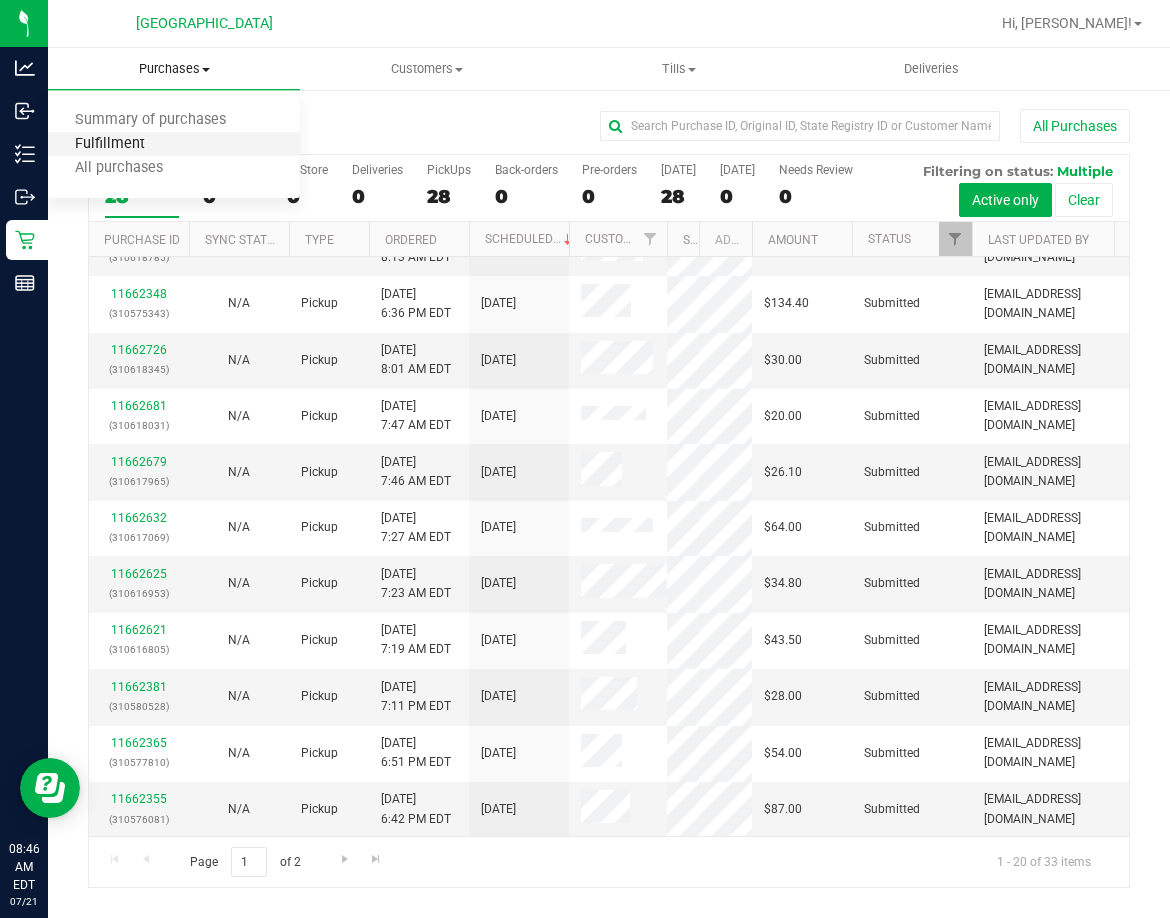 click on "Fulfillment" at bounding box center (110, 144) 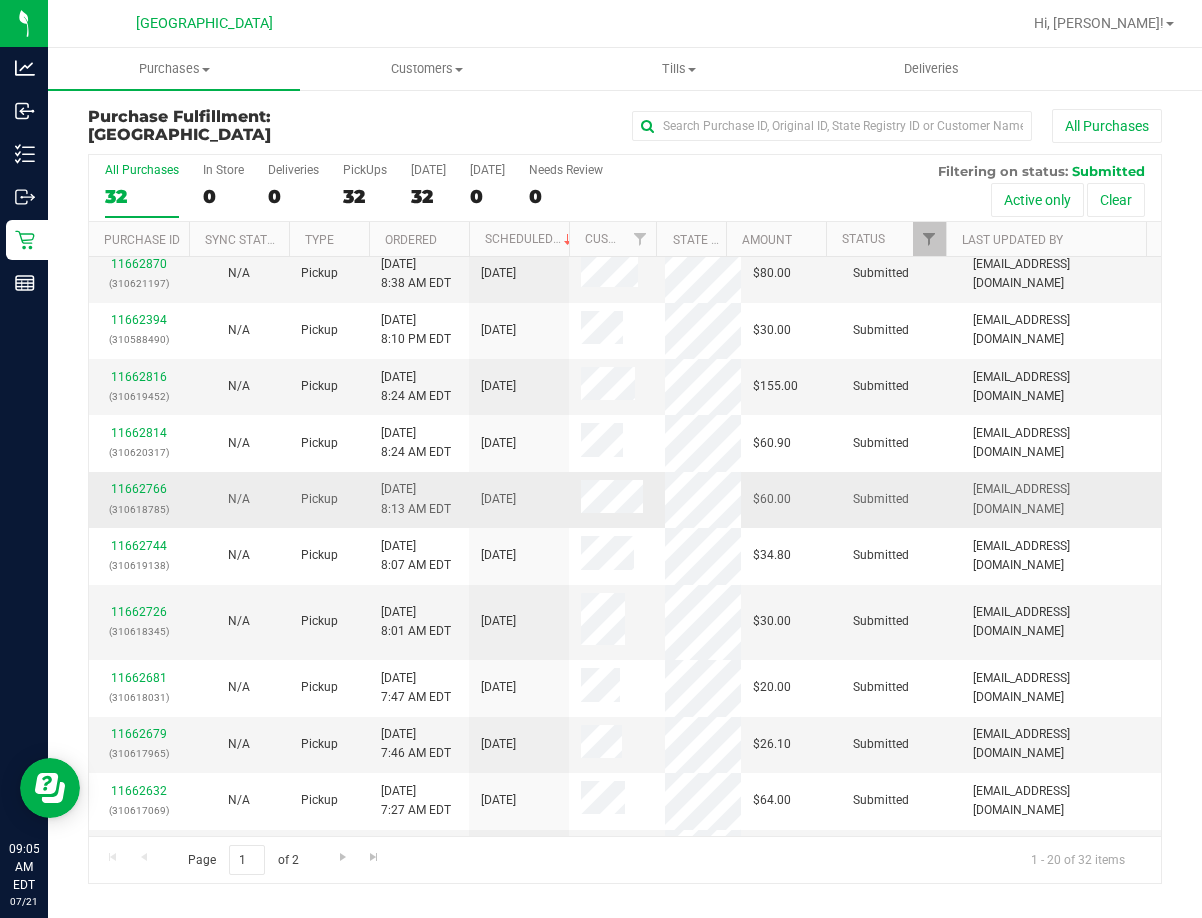 scroll, scrollTop: 587, scrollLeft: 0, axis: vertical 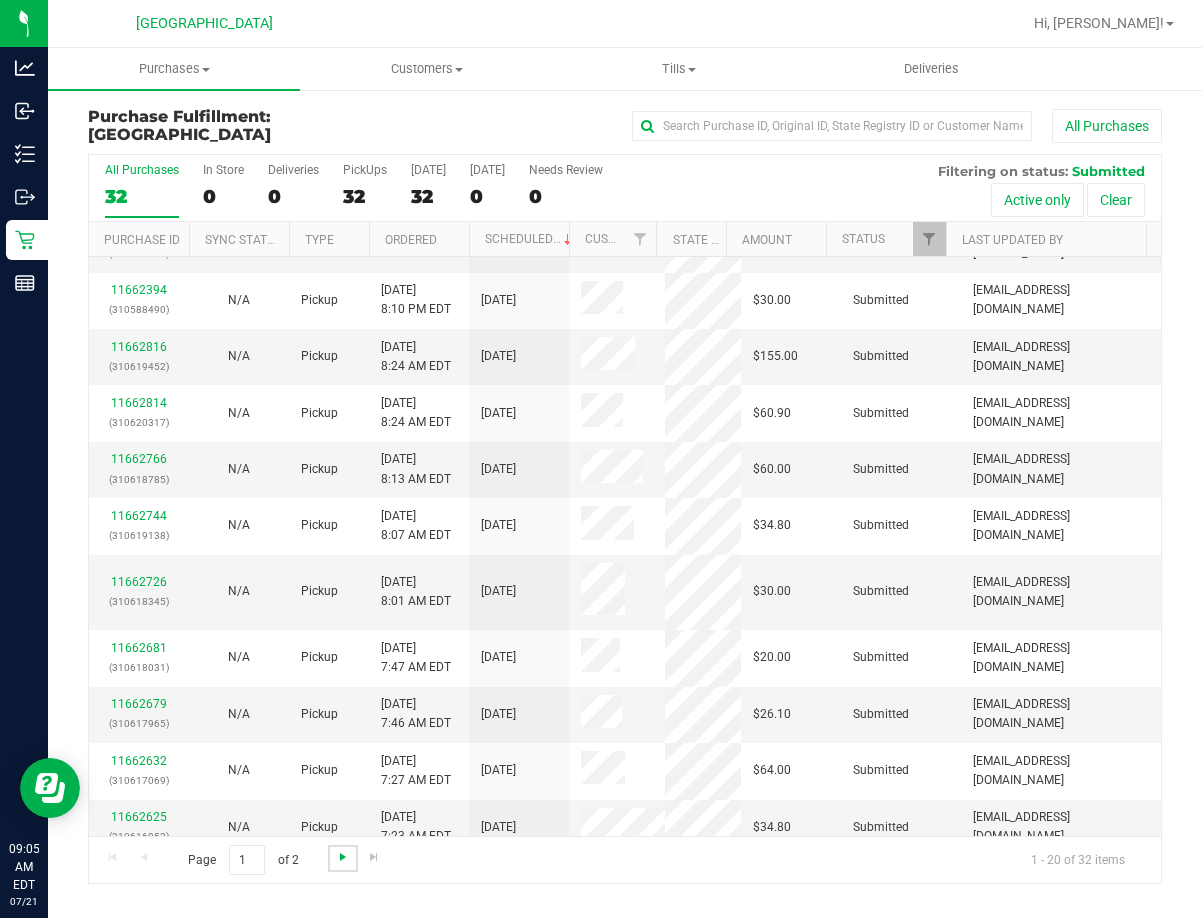 click at bounding box center [343, 857] 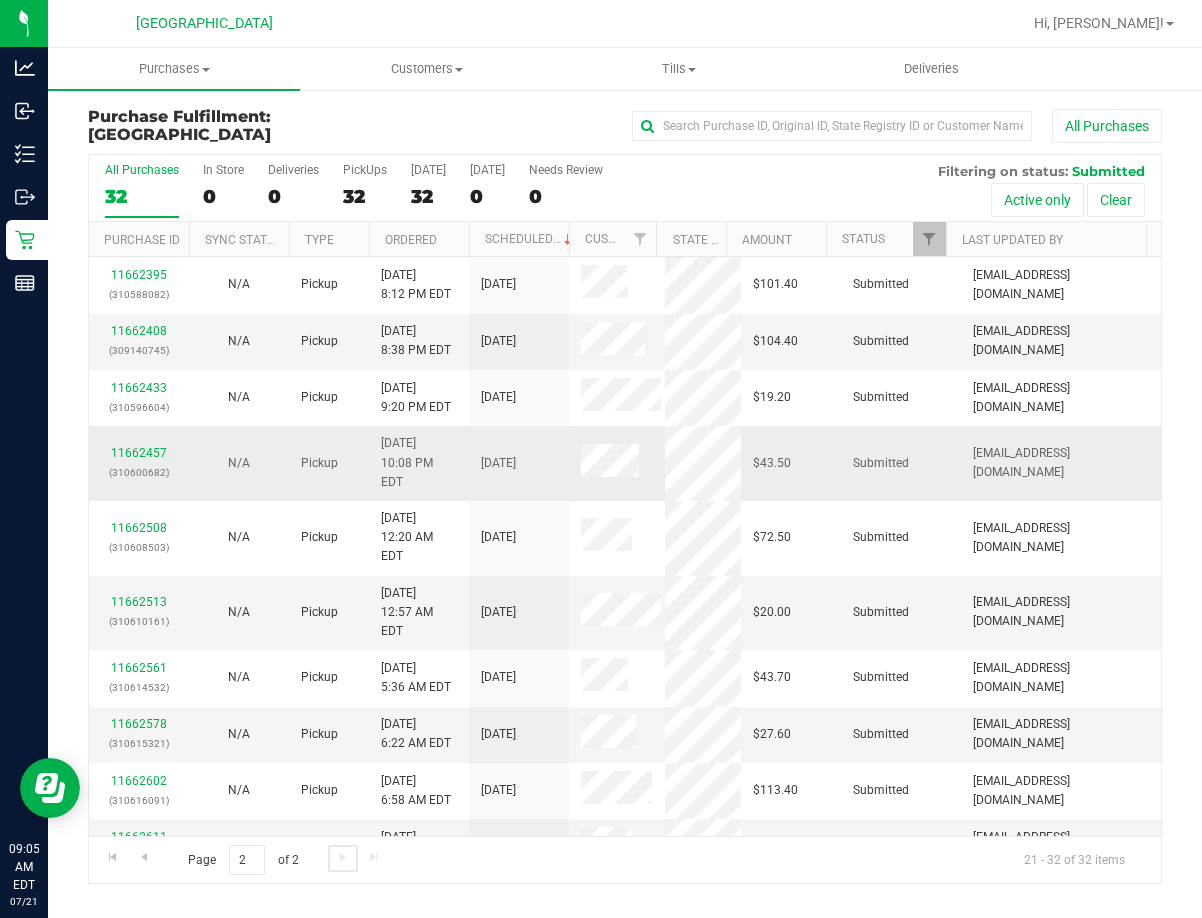 scroll, scrollTop: 86, scrollLeft: 0, axis: vertical 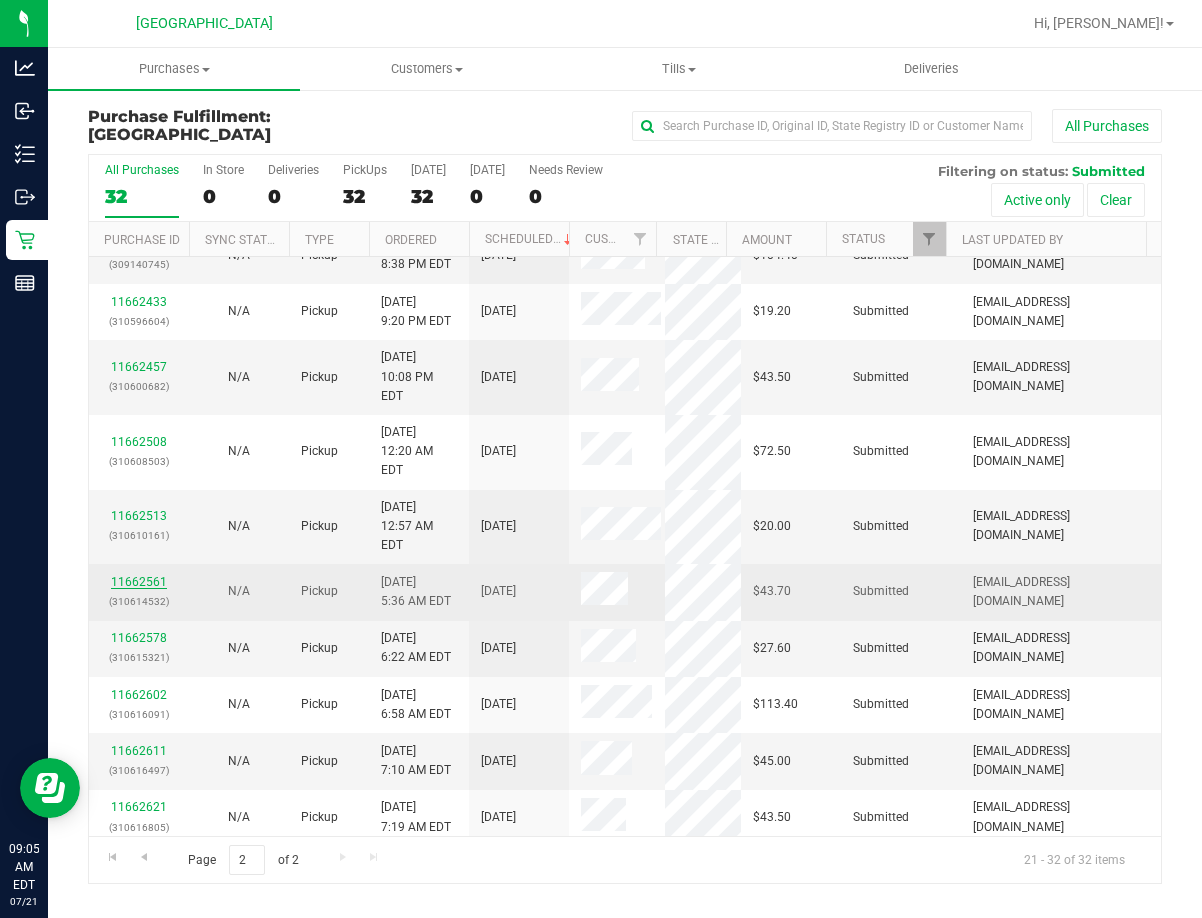 click on "11662561" at bounding box center (139, 582) 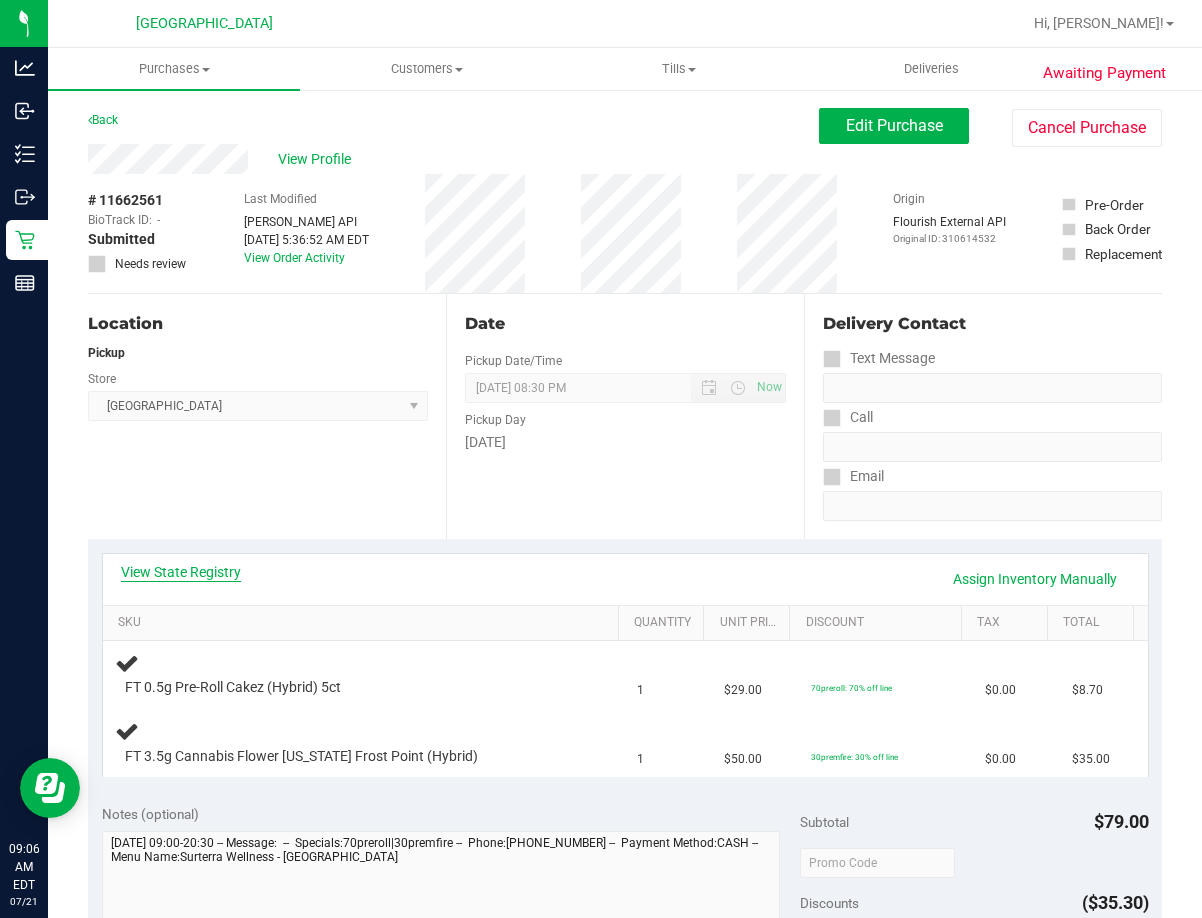 click on "View State Registry" at bounding box center (181, 572) 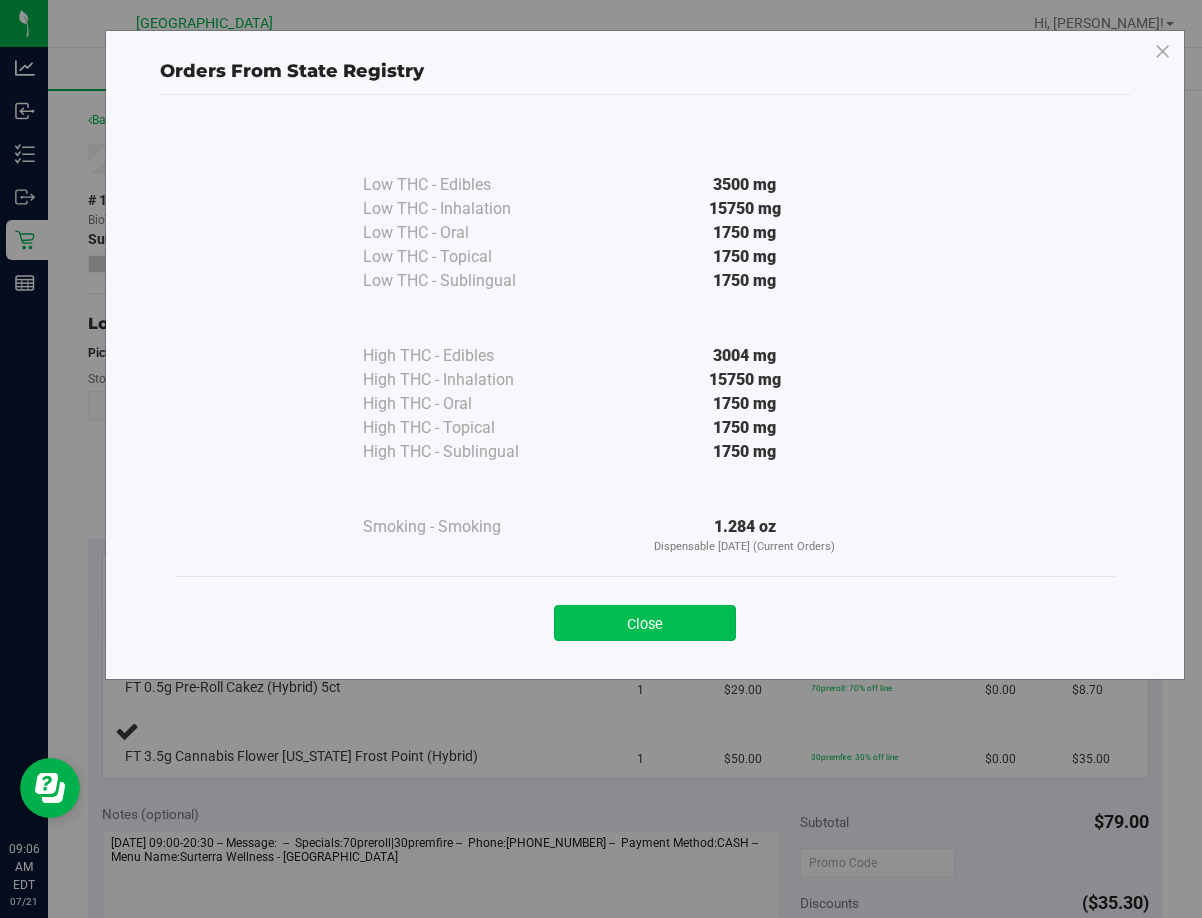 click on "Close" at bounding box center [645, 623] 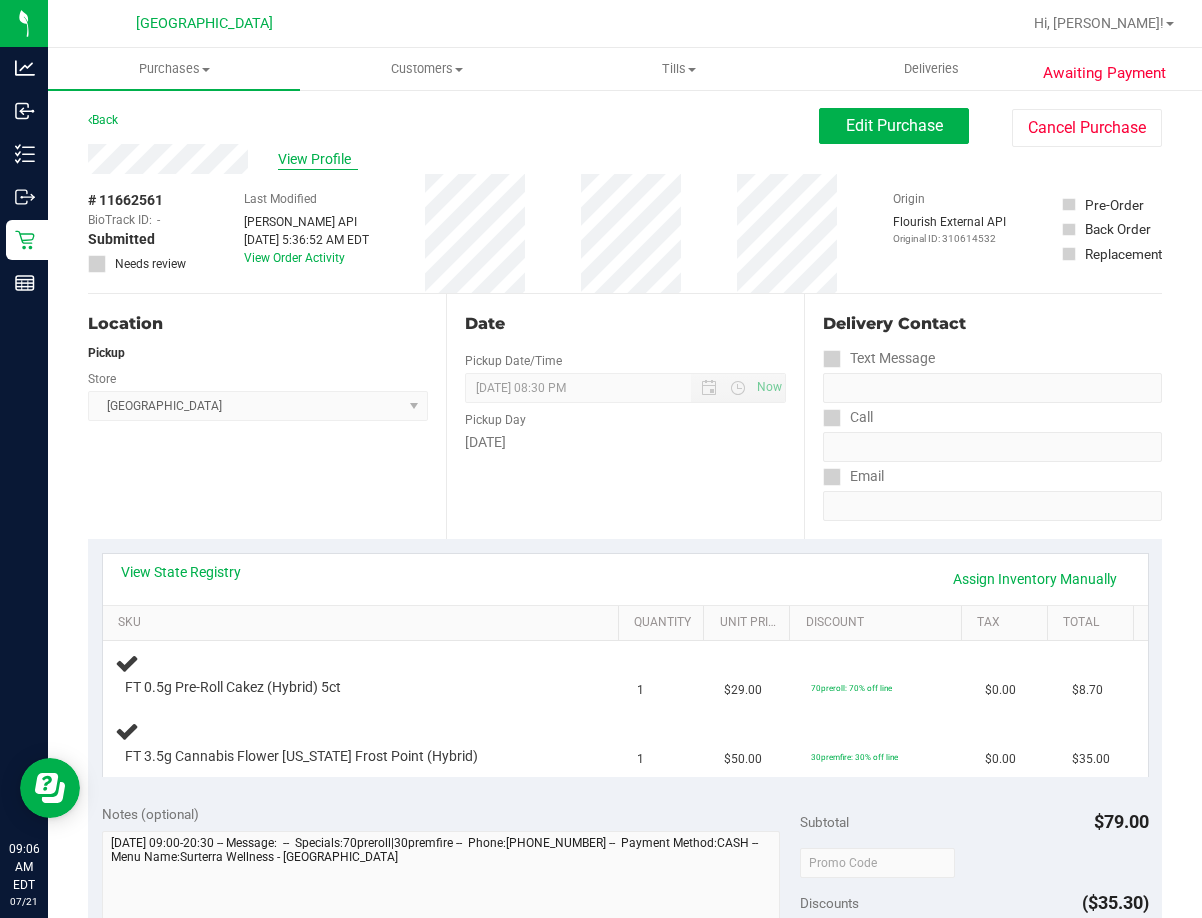 click on "View Profile" at bounding box center (318, 159) 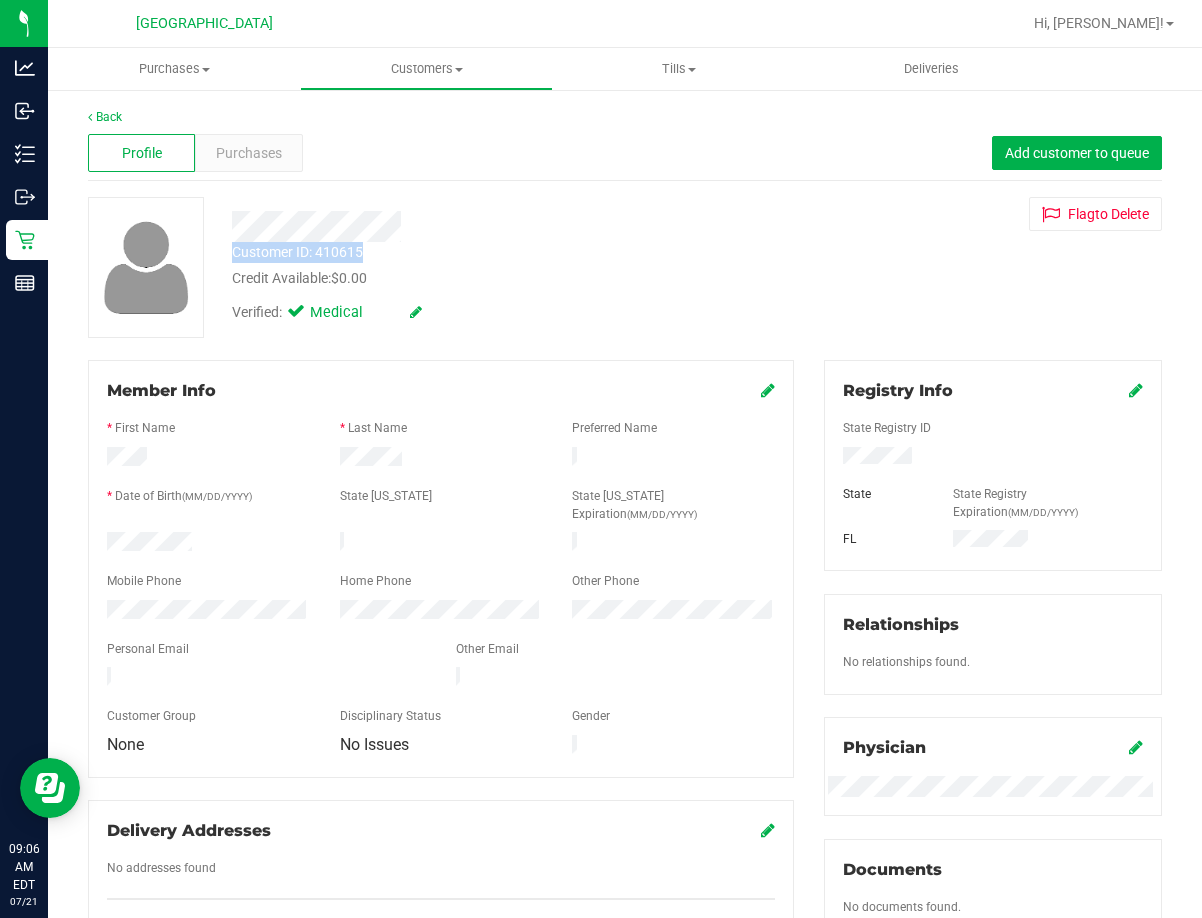 drag, startPoint x: 229, startPoint y: 229, endPoint x: 380, endPoint y: 247, distance: 152.06906 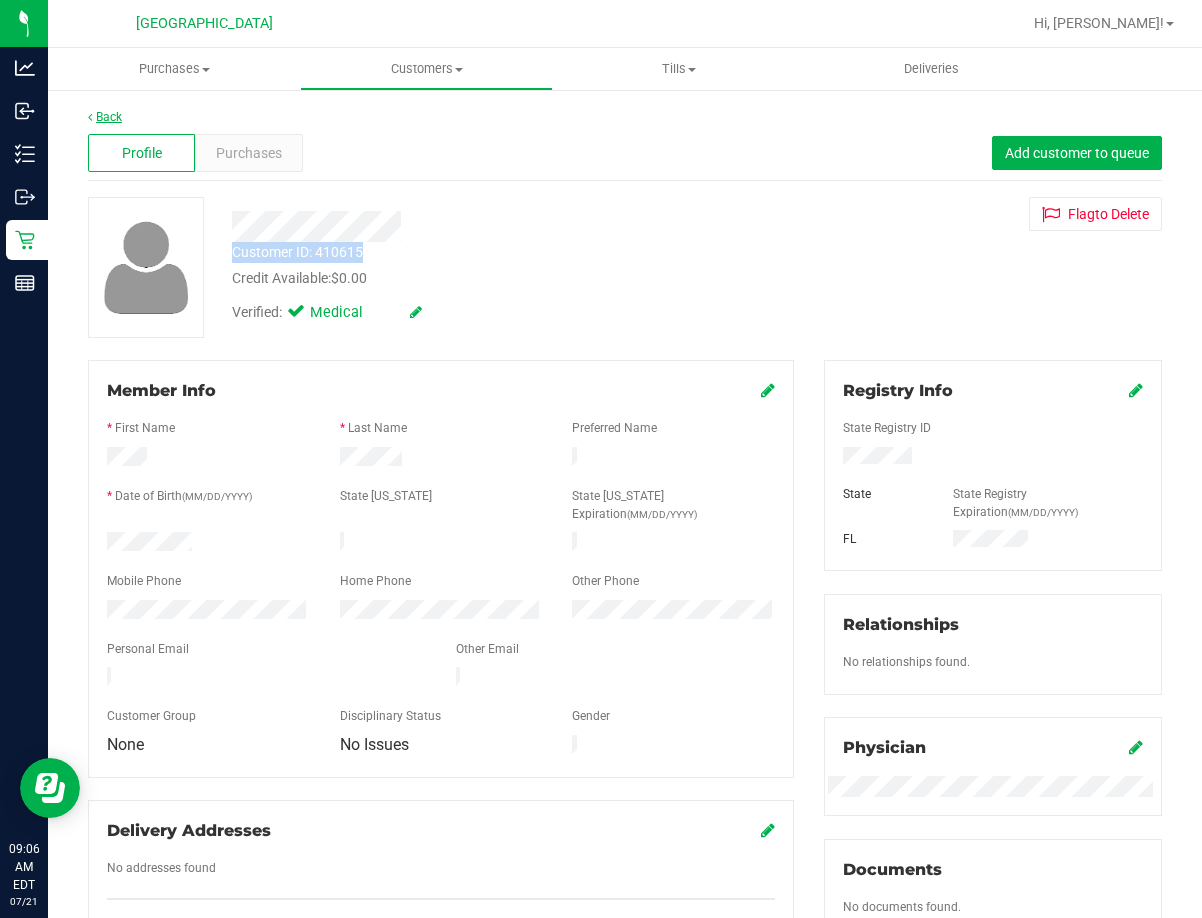 click on "Back" at bounding box center [105, 117] 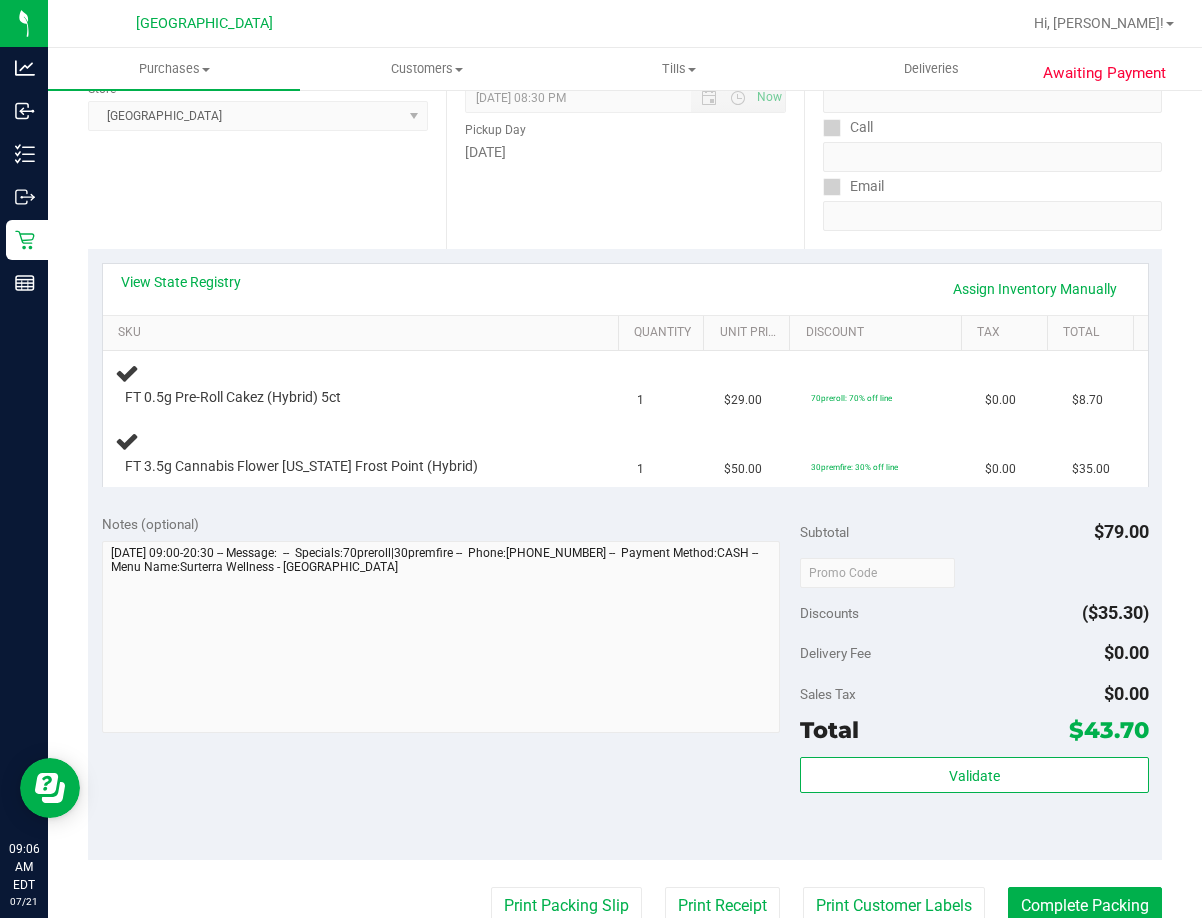 scroll, scrollTop: 300, scrollLeft: 0, axis: vertical 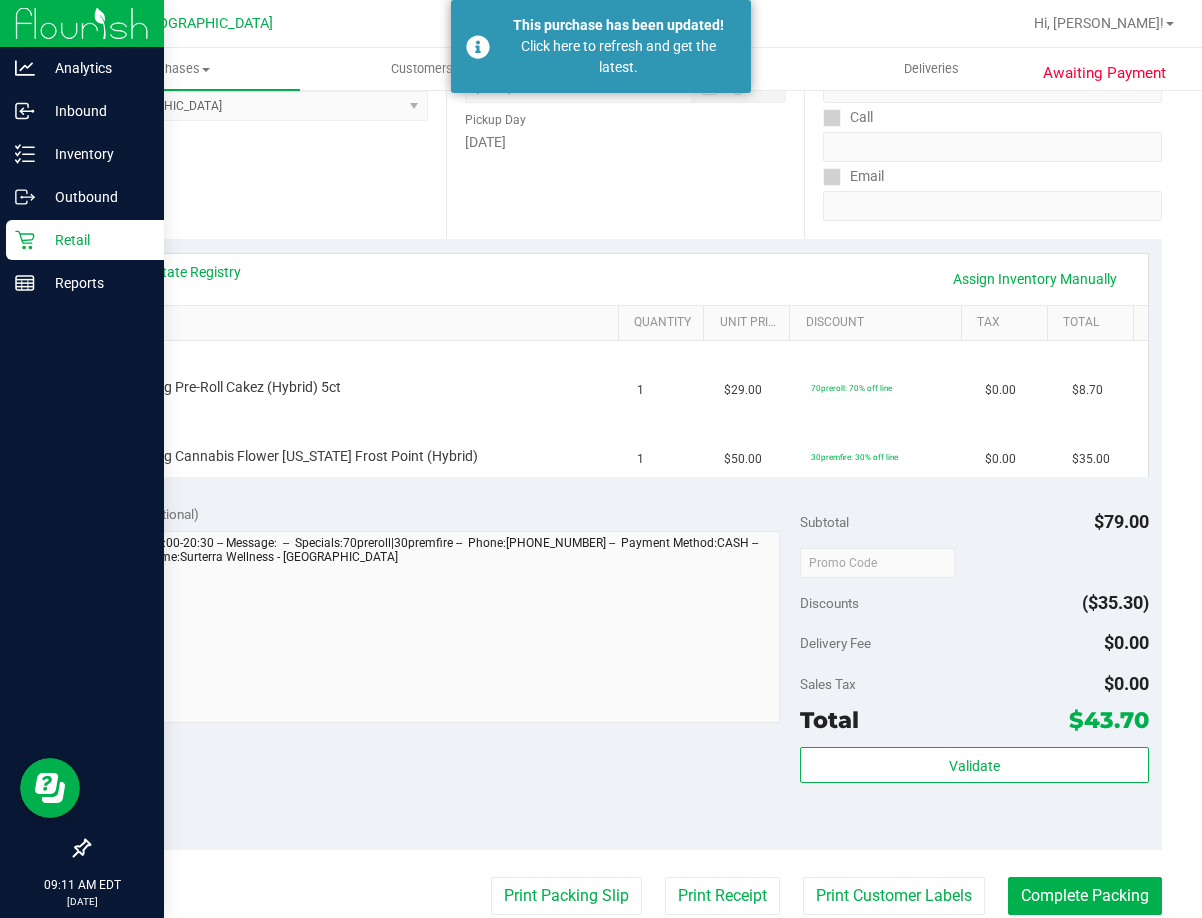 click on "Retail" at bounding box center [85, 240] 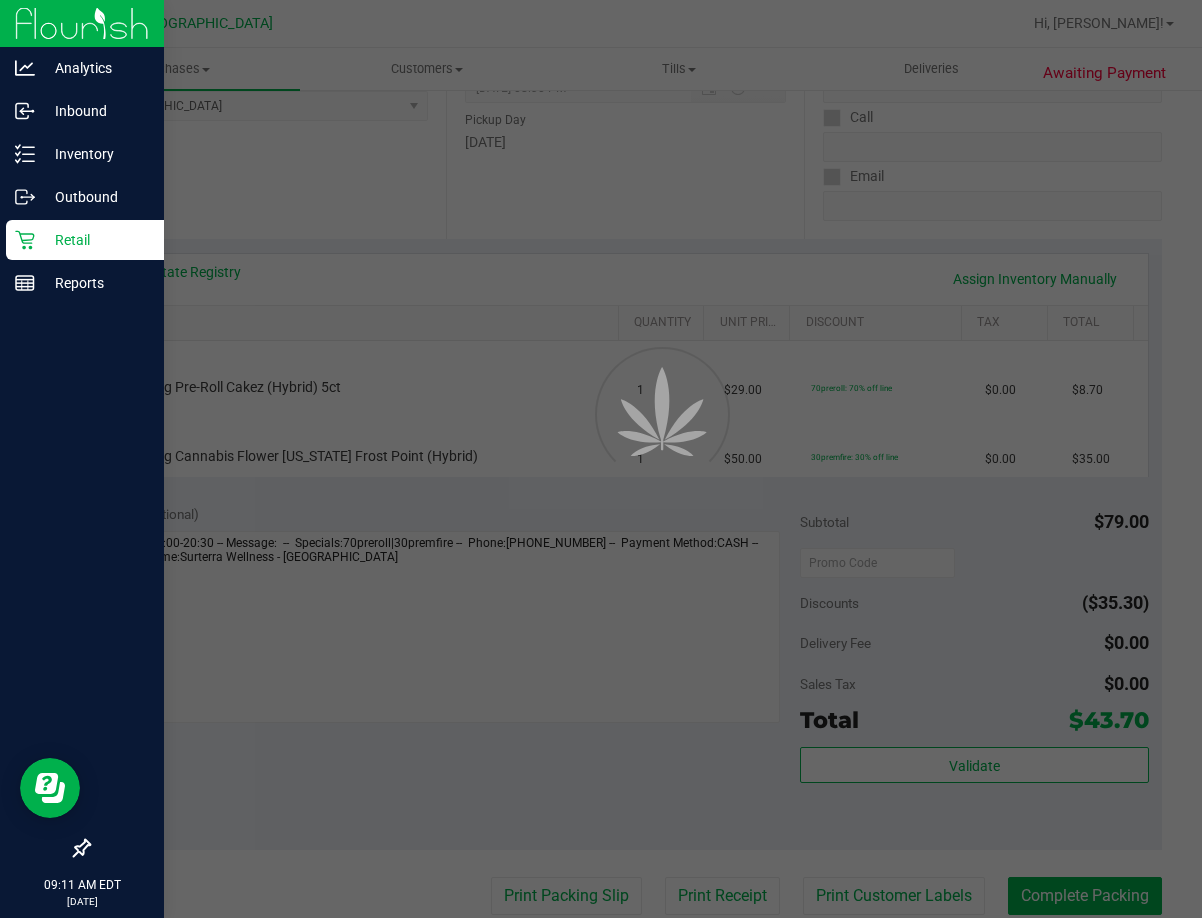 scroll, scrollTop: 0, scrollLeft: 0, axis: both 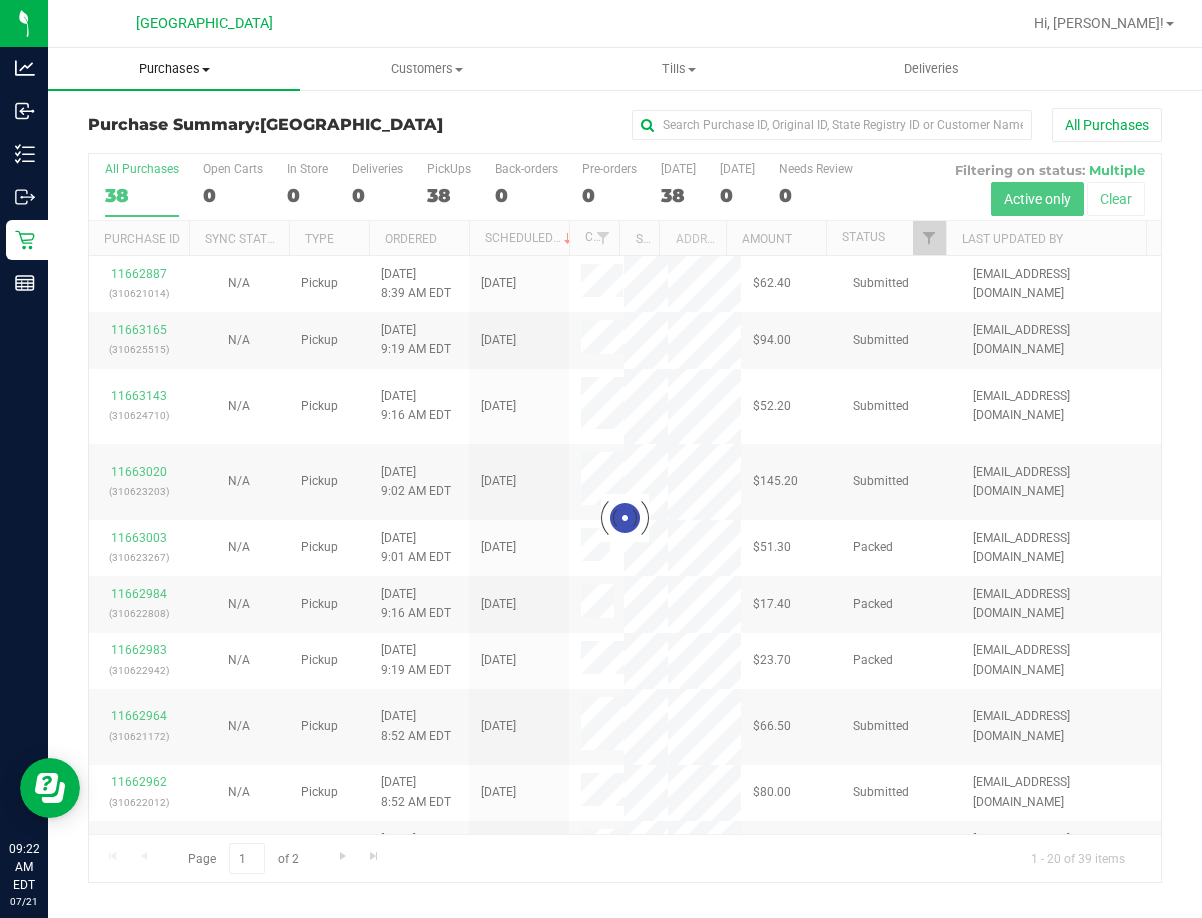 click on "Purchases" at bounding box center (174, 69) 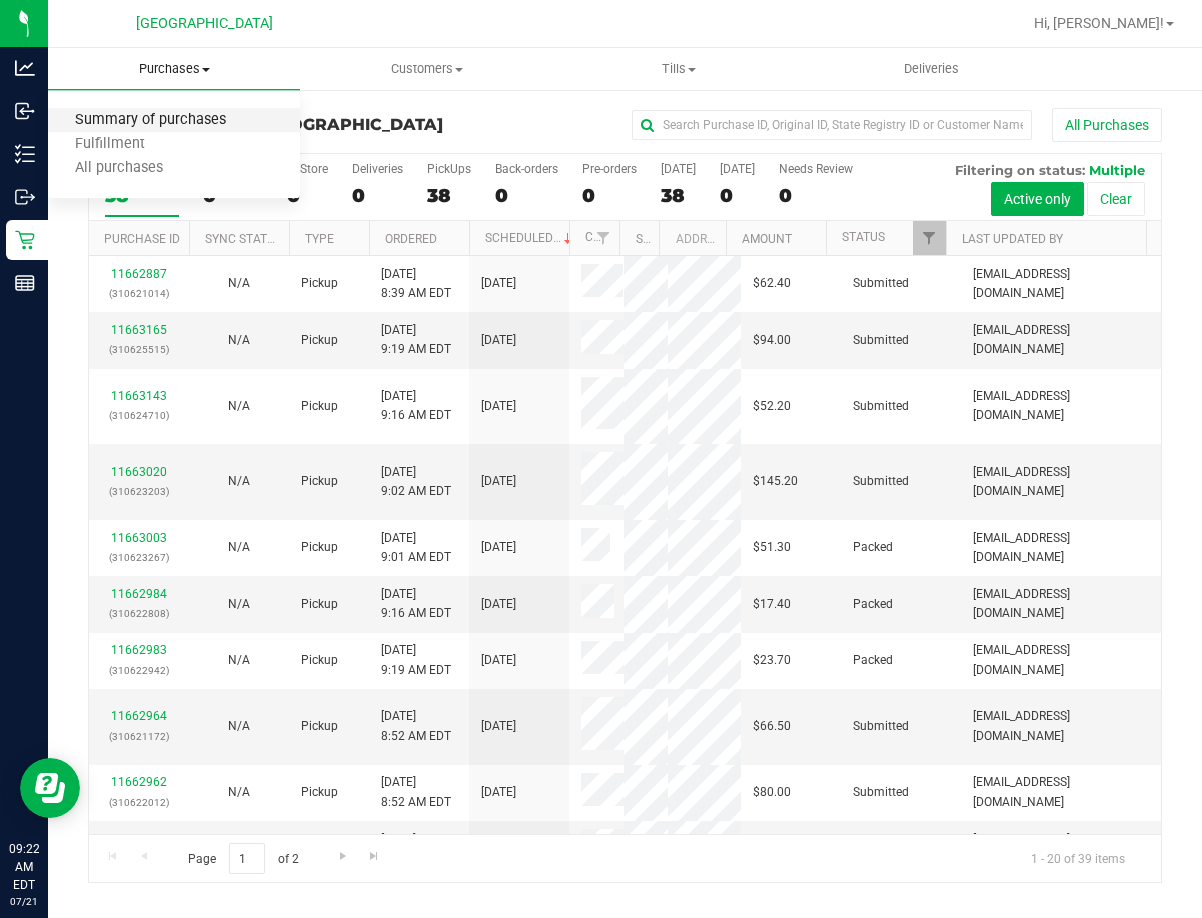 click on "Summary of purchases" at bounding box center (150, 120) 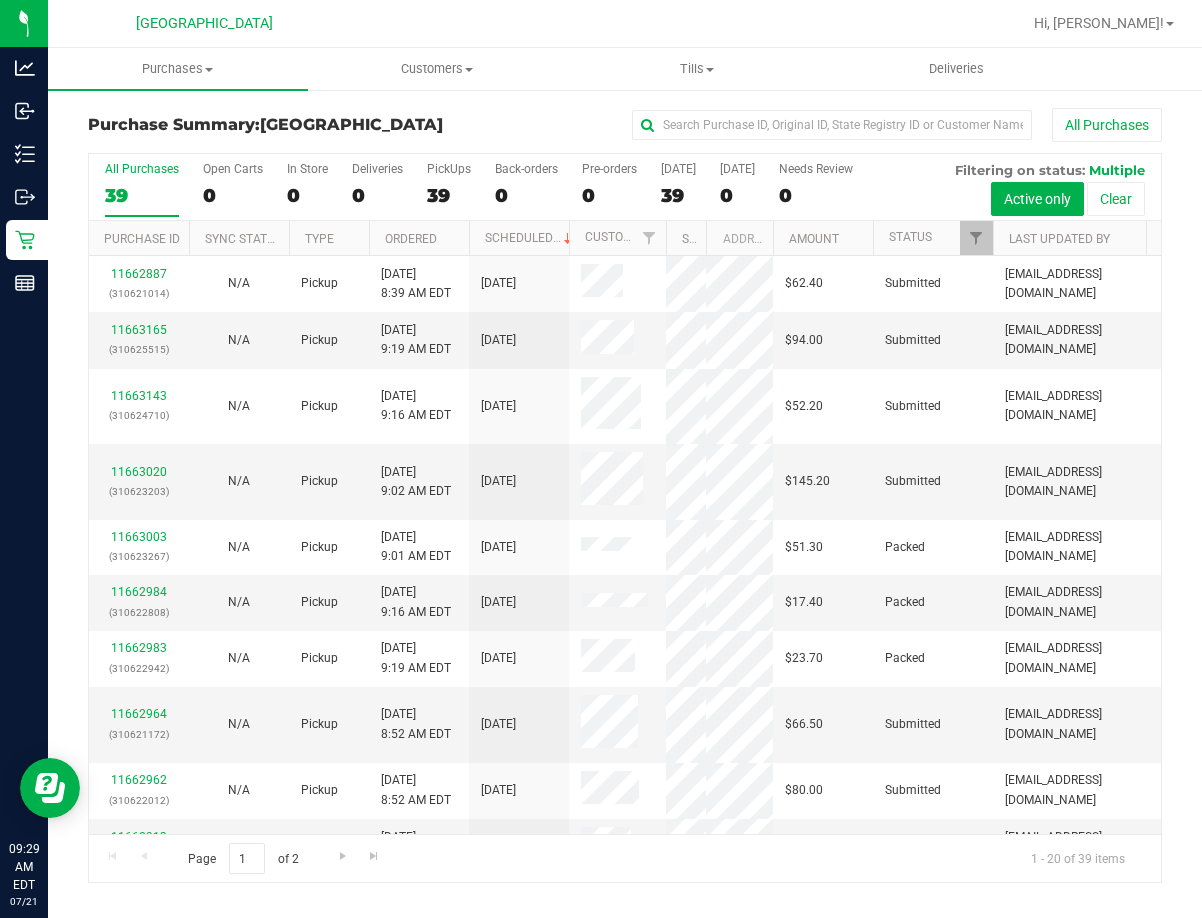 drag, startPoint x: 619, startPoint y: 237, endPoint x: 666, endPoint y: 253, distance: 49.648766 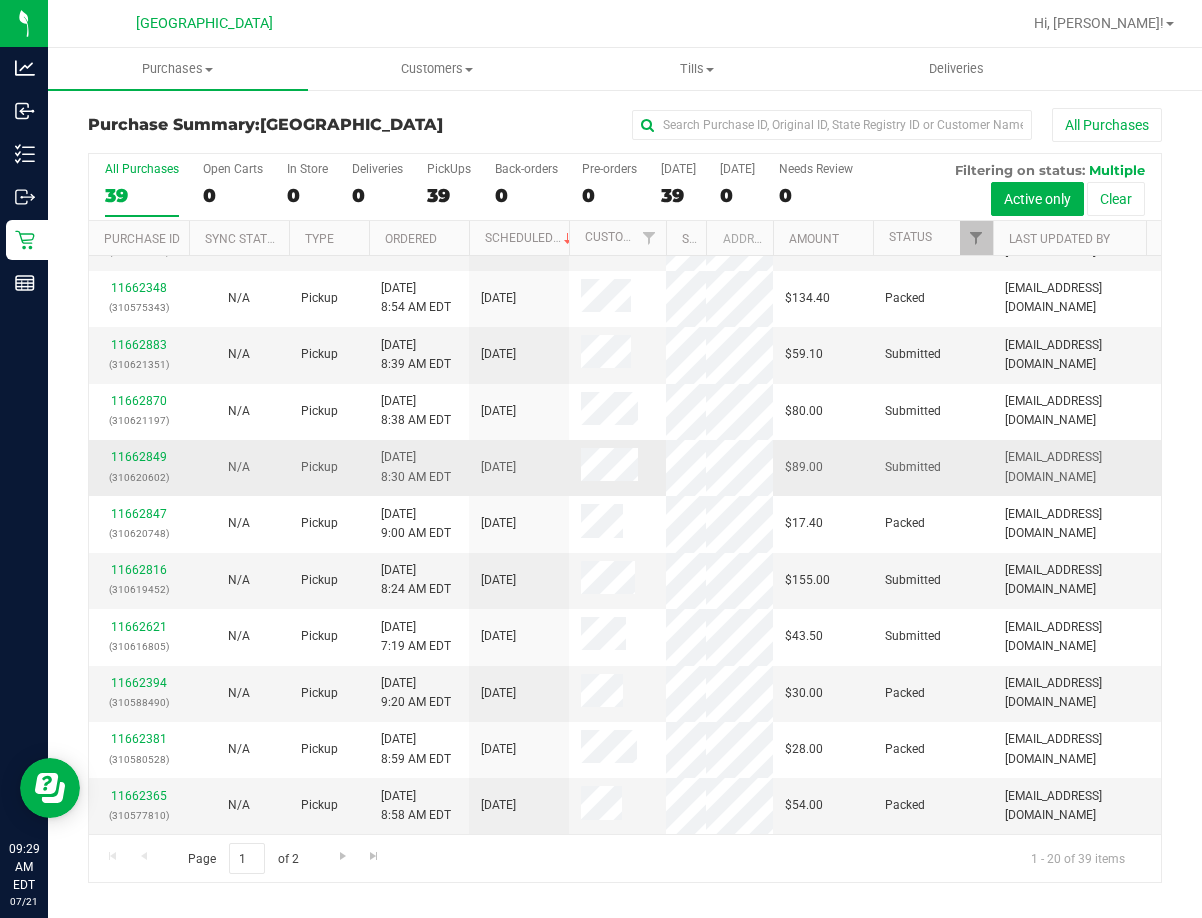 scroll, scrollTop: 717, scrollLeft: 0, axis: vertical 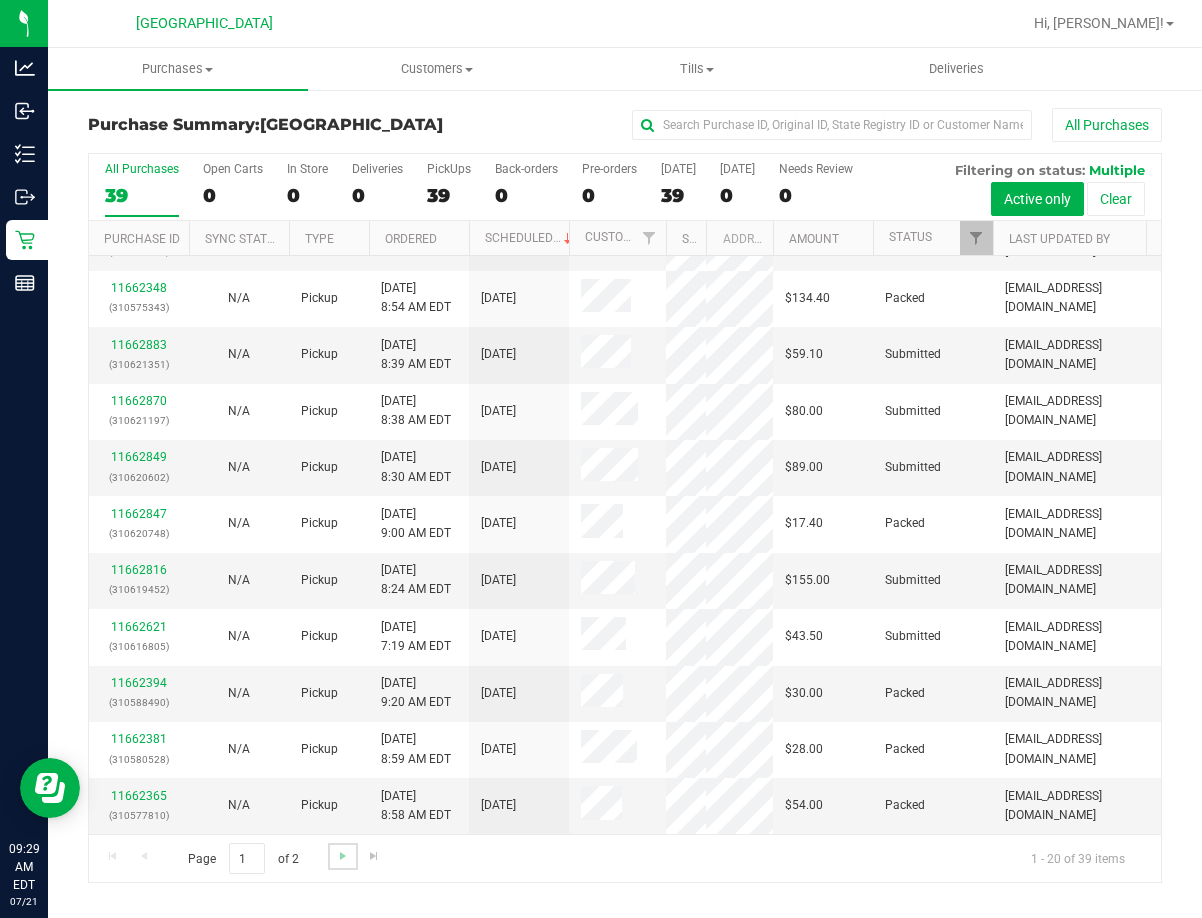 click at bounding box center (342, 856) 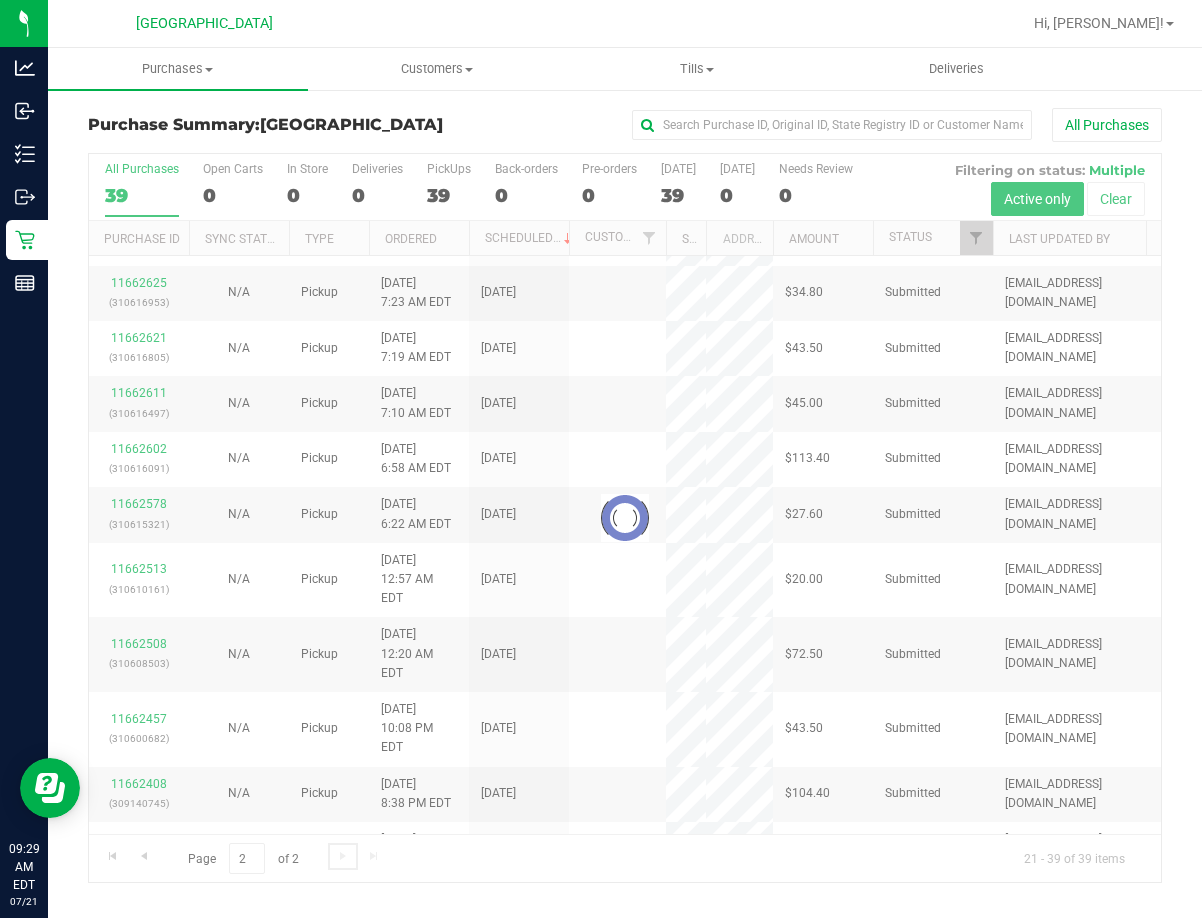 scroll, scrollTop: 0, scrollLeft: 0, axis: both 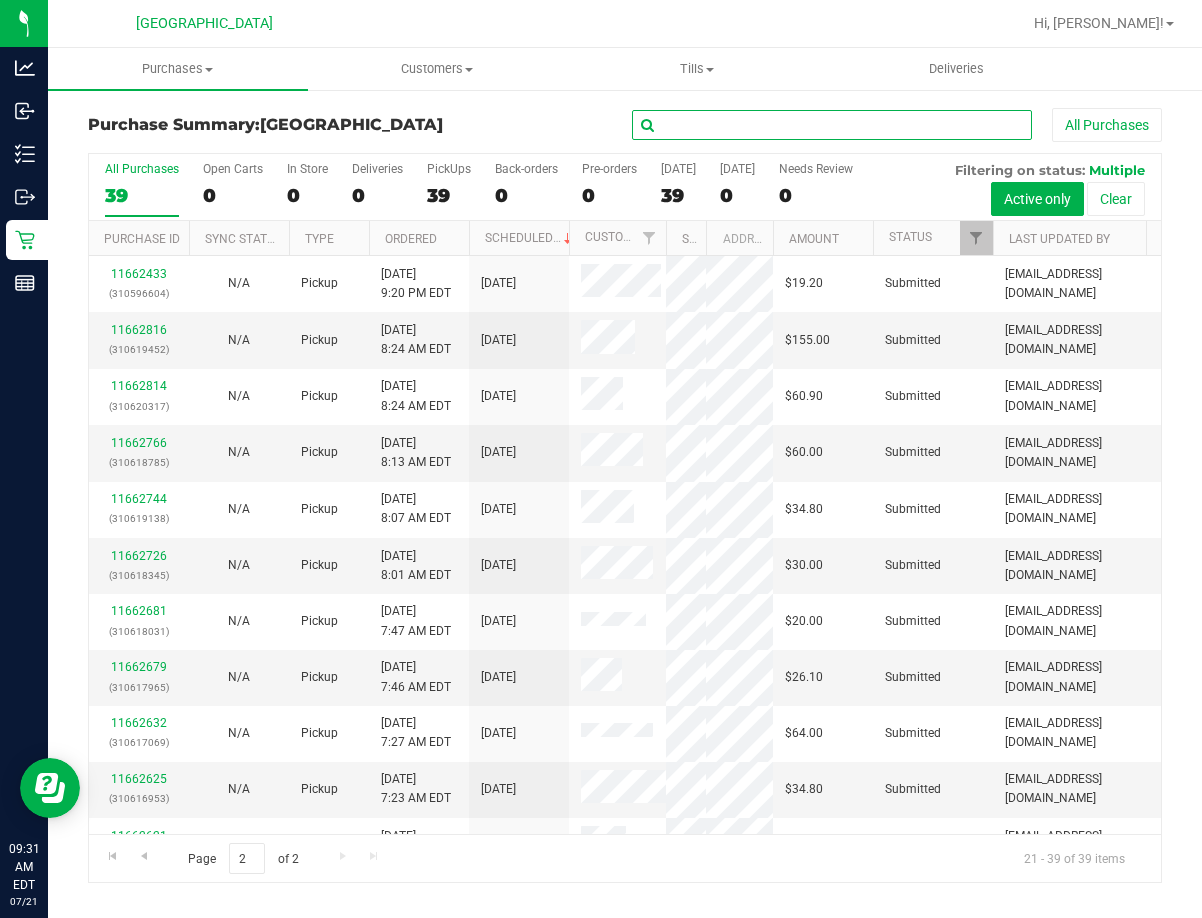 click at bounding box center [832, 125] 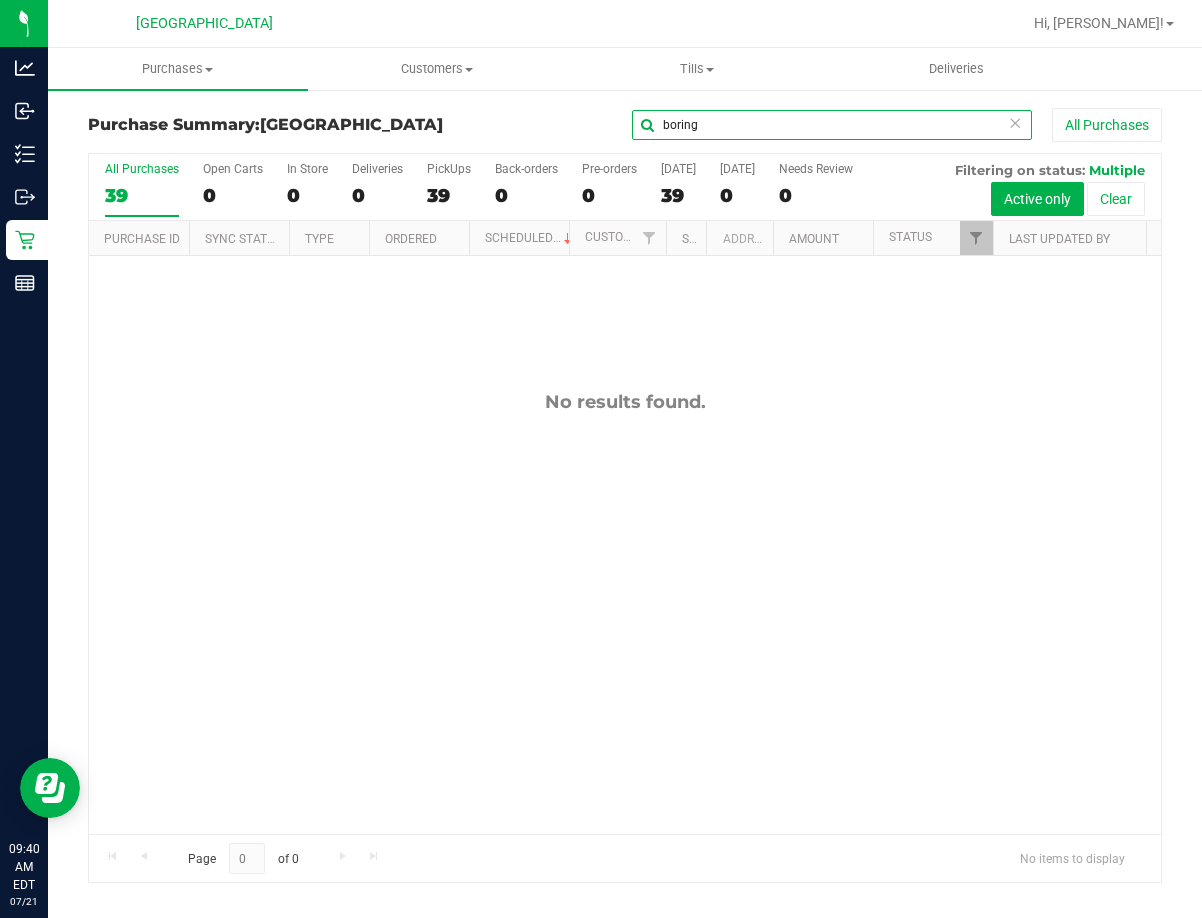 click on "boring" at bounding box center [832, 125] 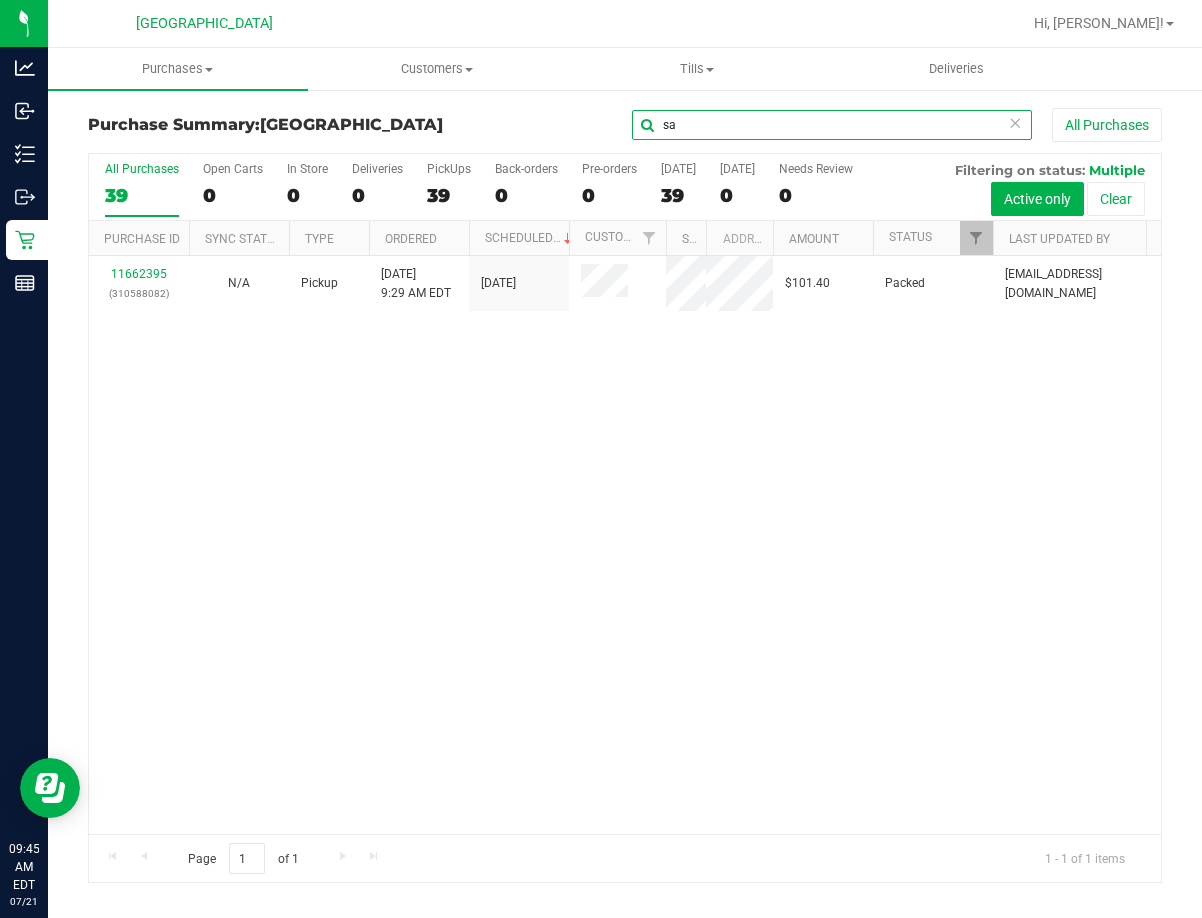 type on "s" 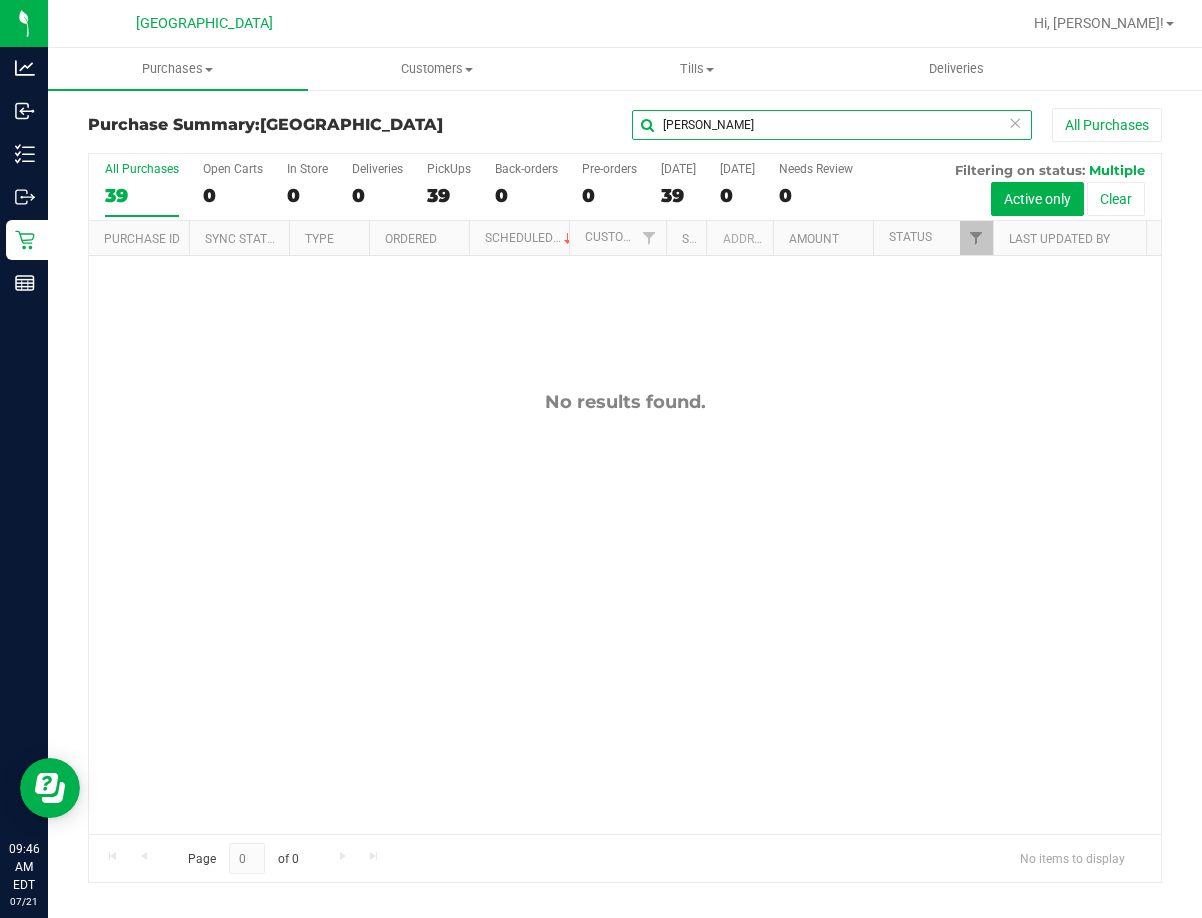 click on "jose" at bounding box center (832, 125) 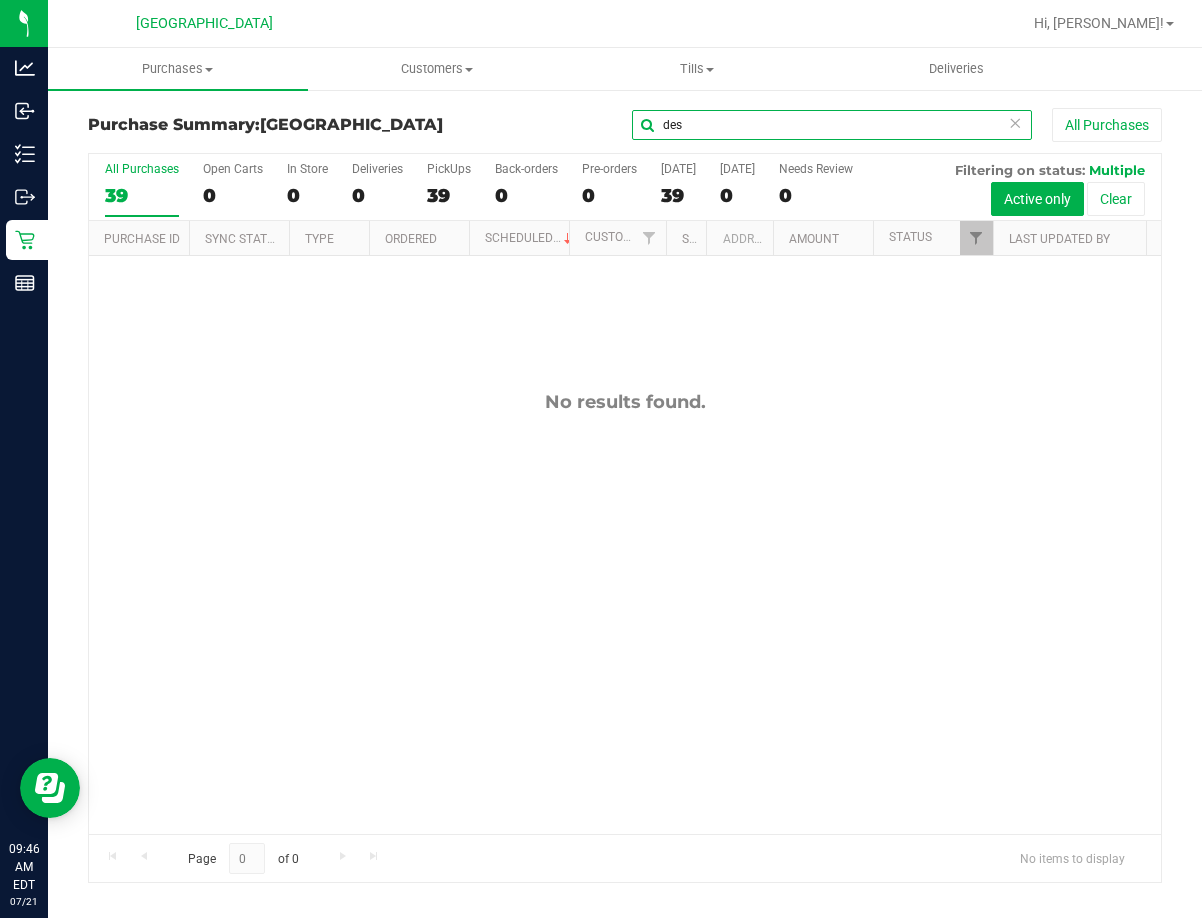 type on "des" 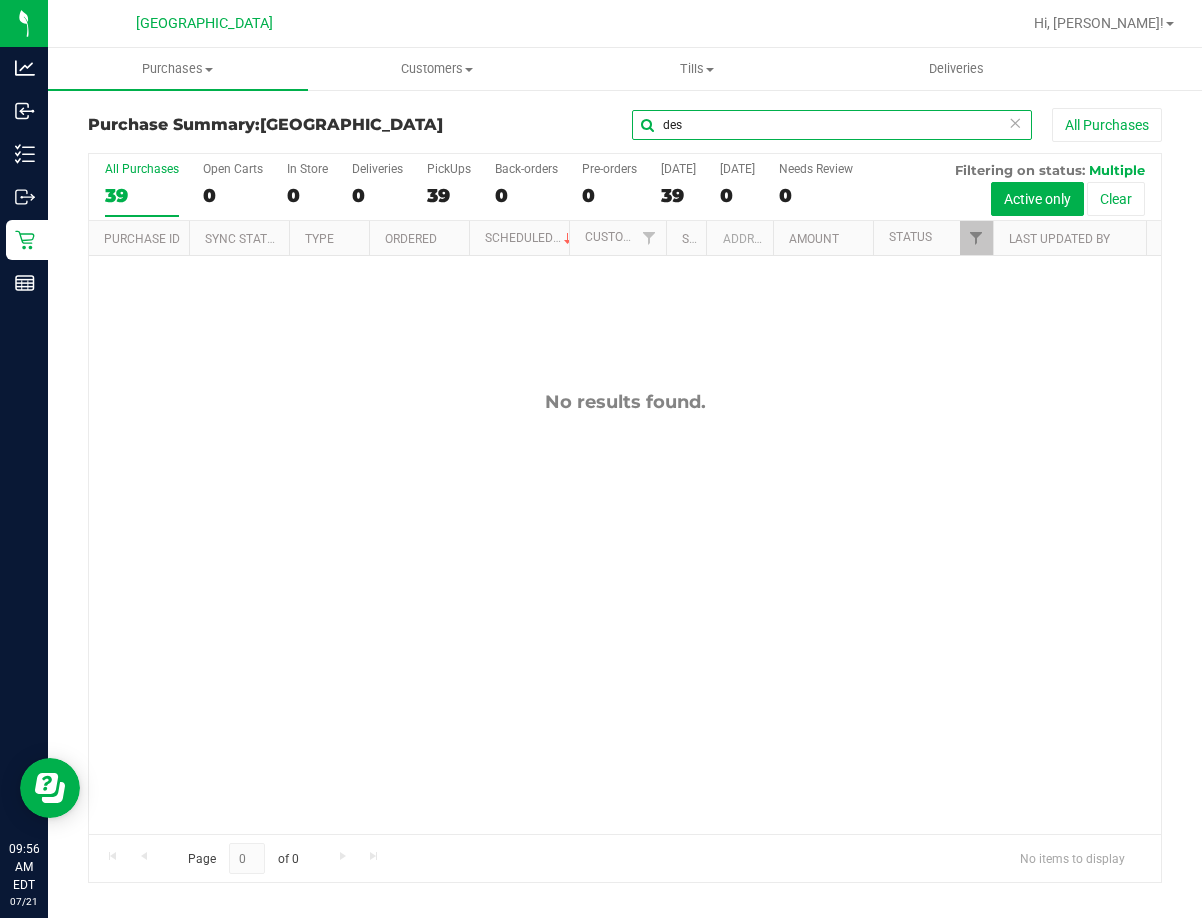 click on "des" at bounding box center [832, 125] 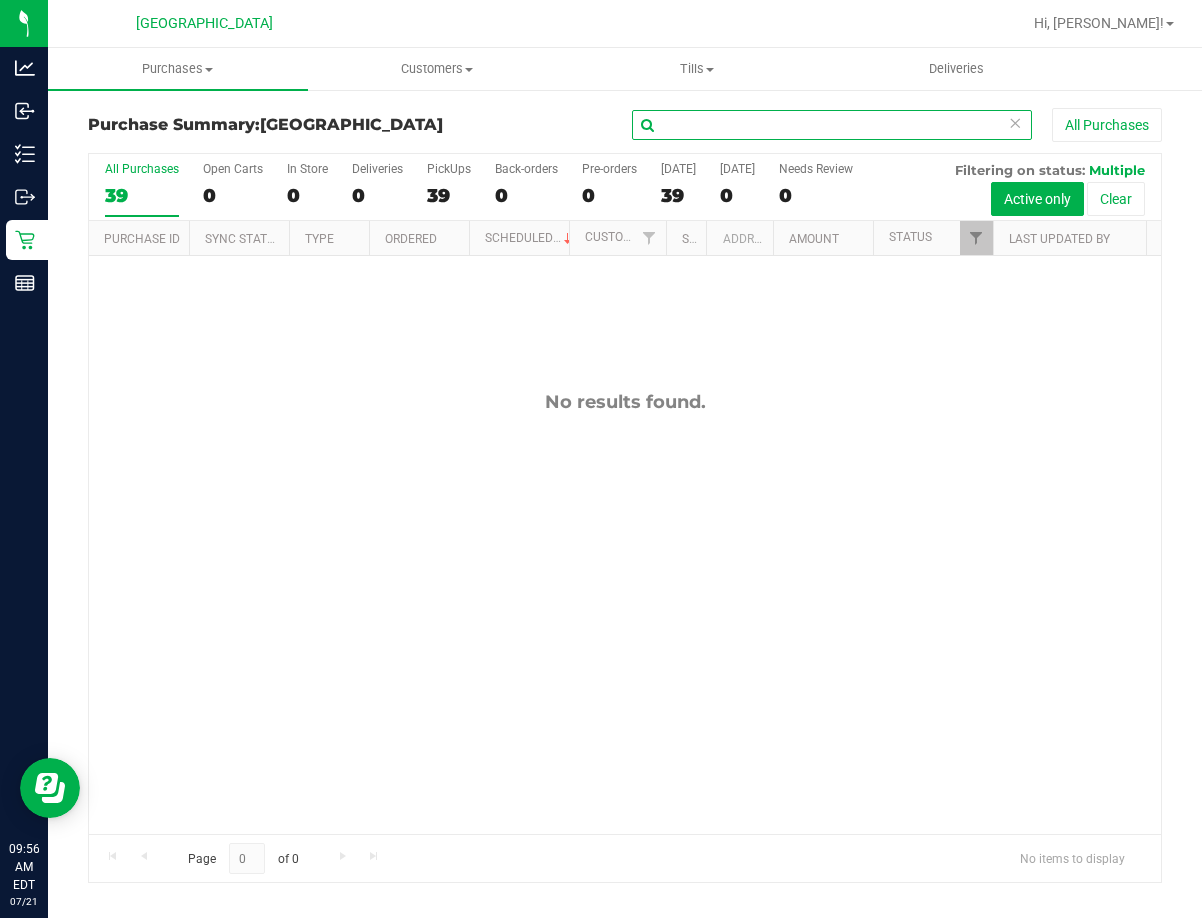 type 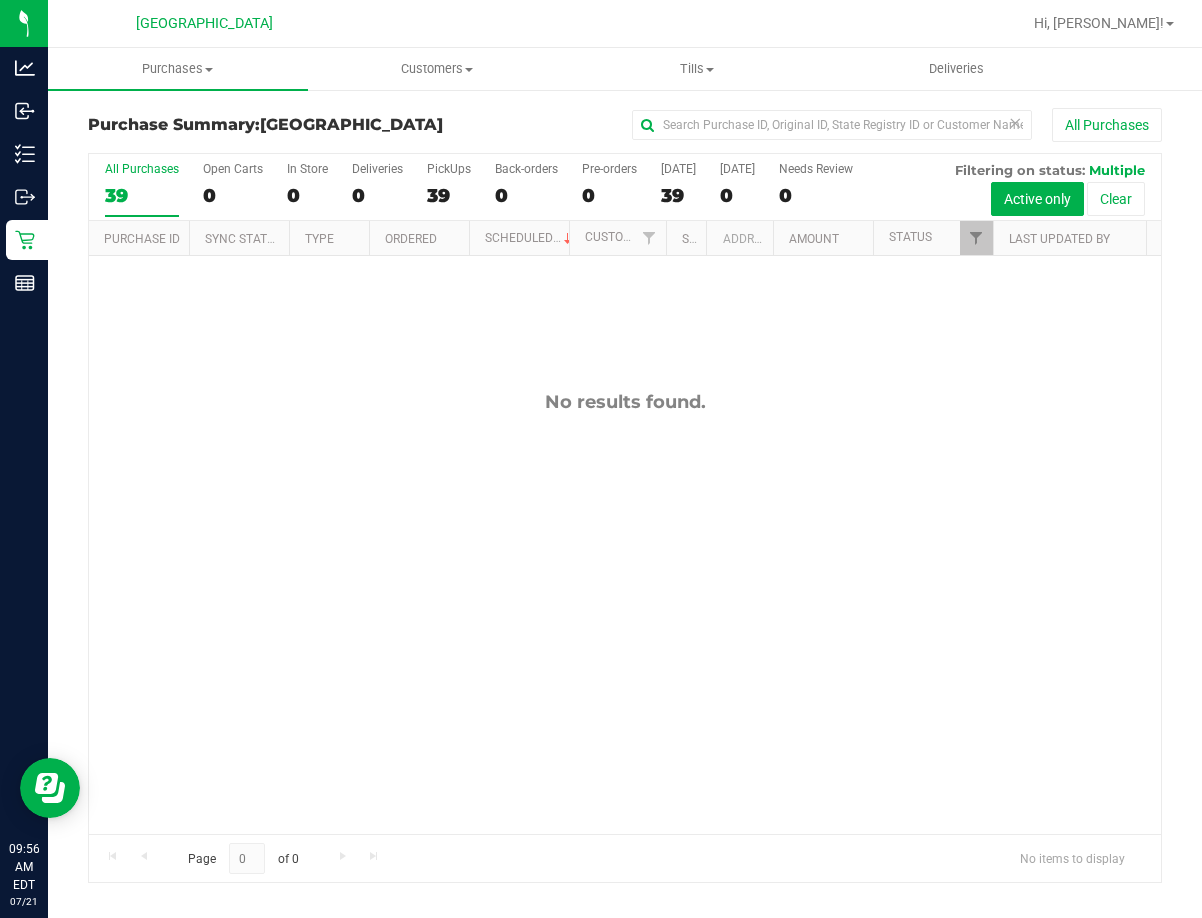 click on "All Purchases" at bounding box center (804, 125) 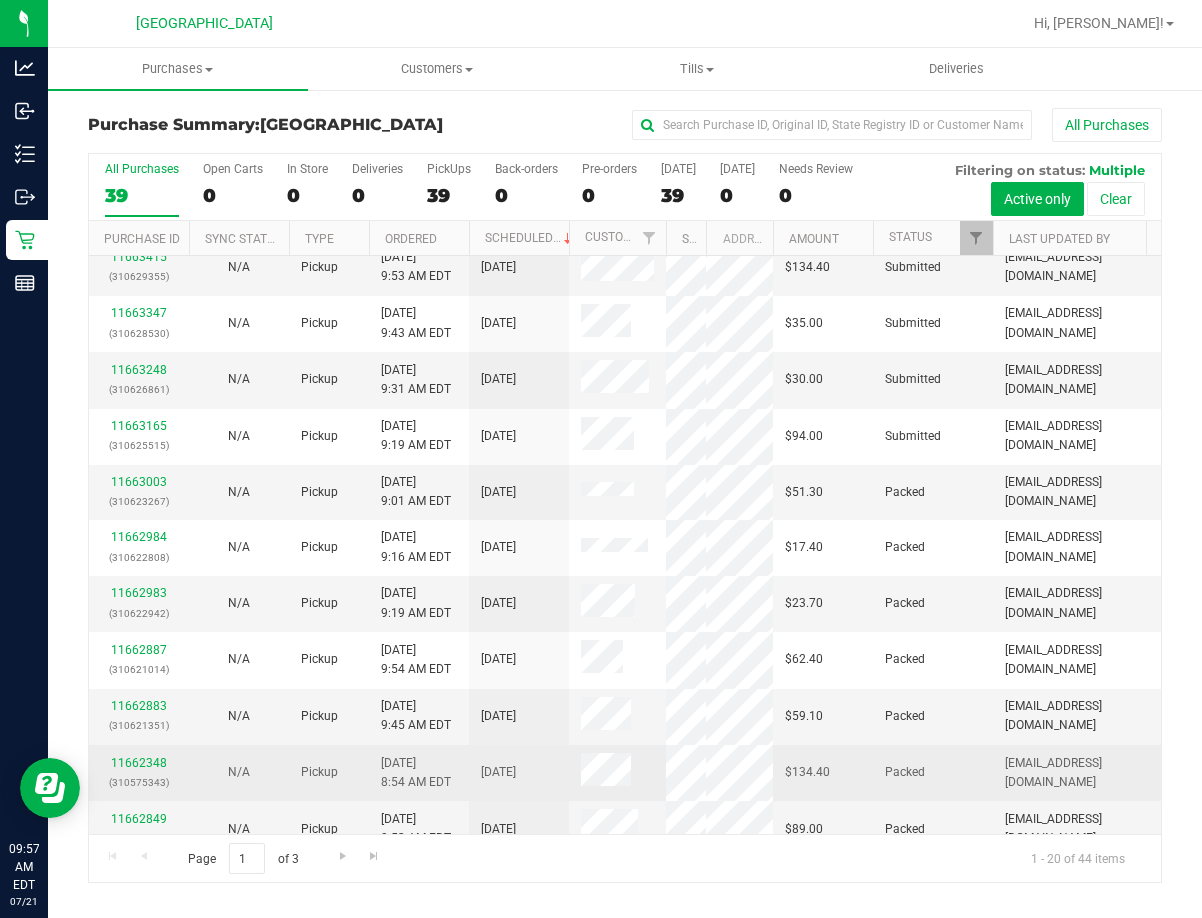 scroll, scrollTop: 0, scrollLeft: 0, axis: both 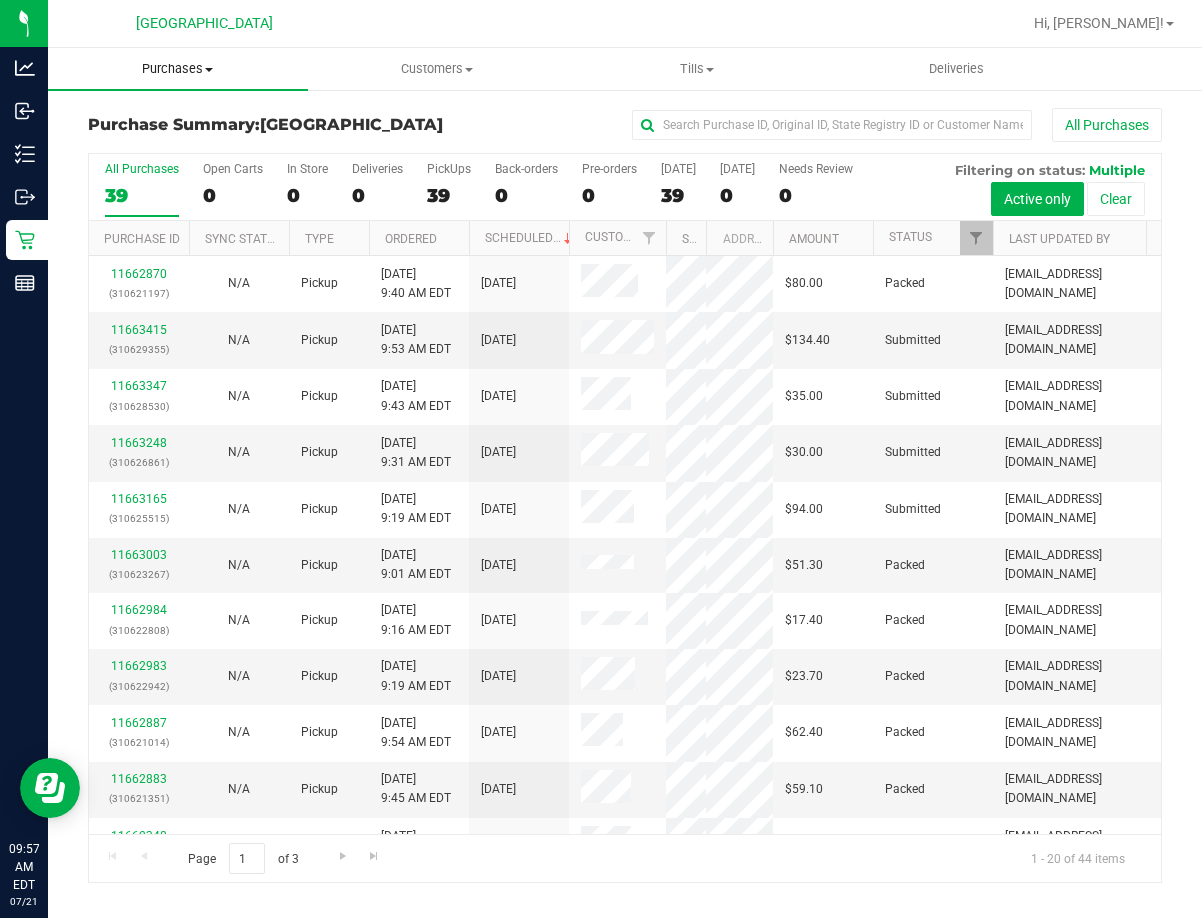 click on "Purchases
Summary of purchases
Fulfillment
All purchases" at bounding box center [178, 69] 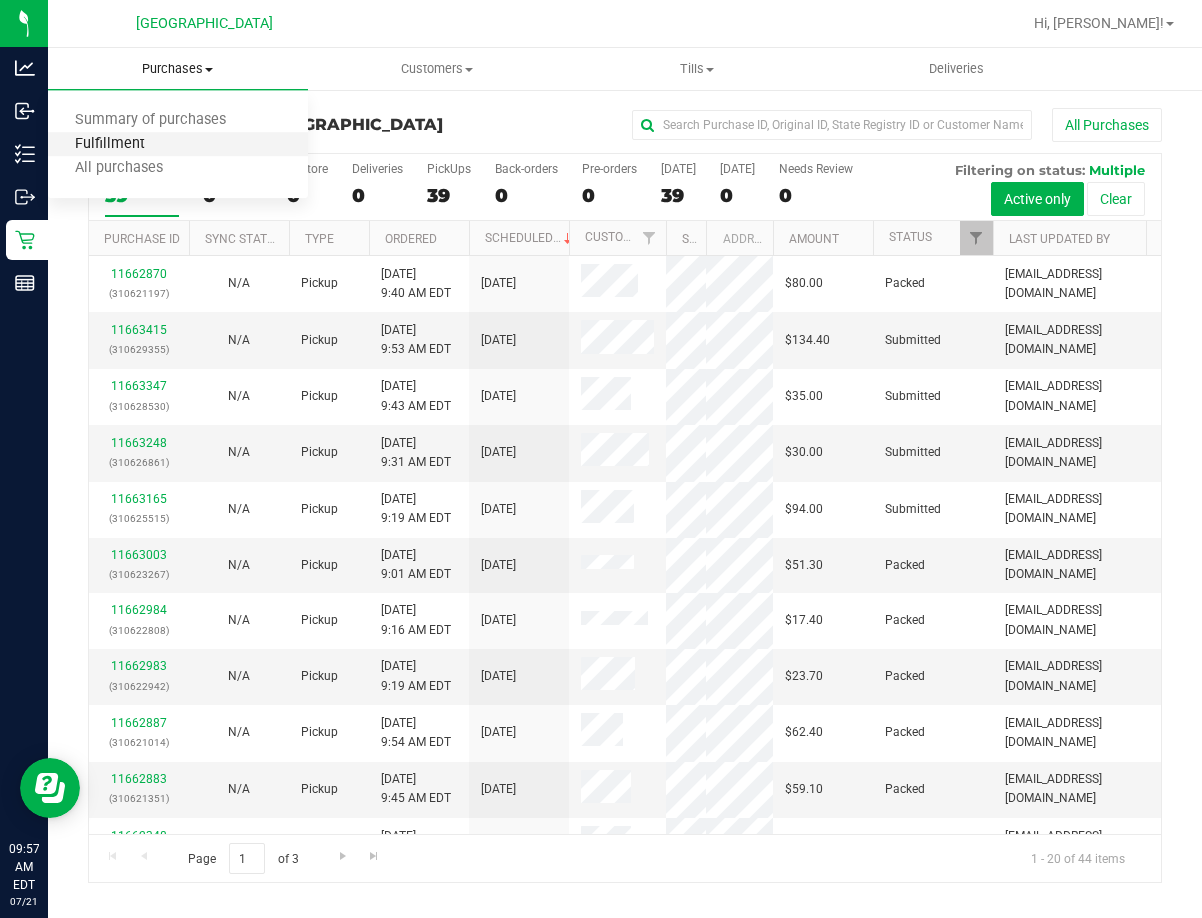 click on "Fulfillment" at bounding box center [110, 144] 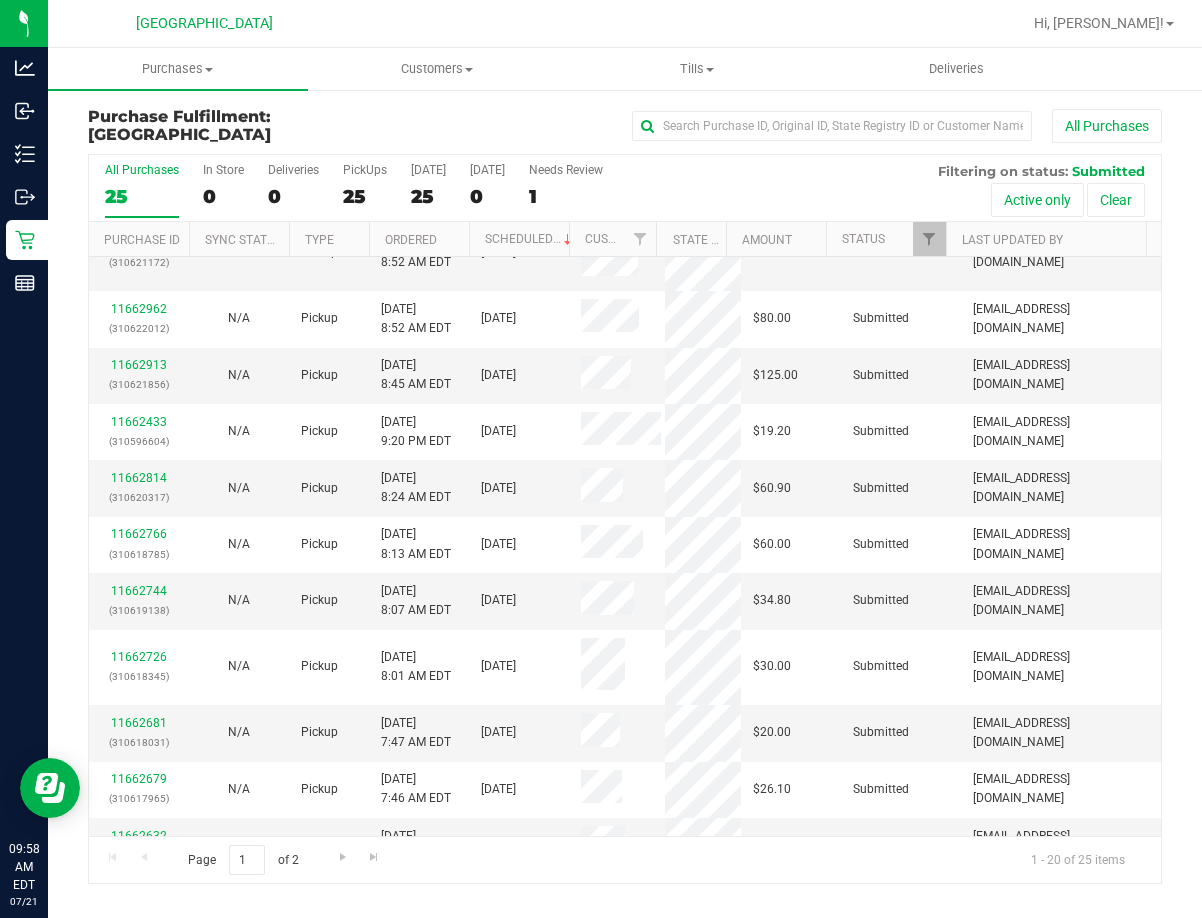 scroll, scrollTop: 625, scrollLeft: 0, axis: vertical 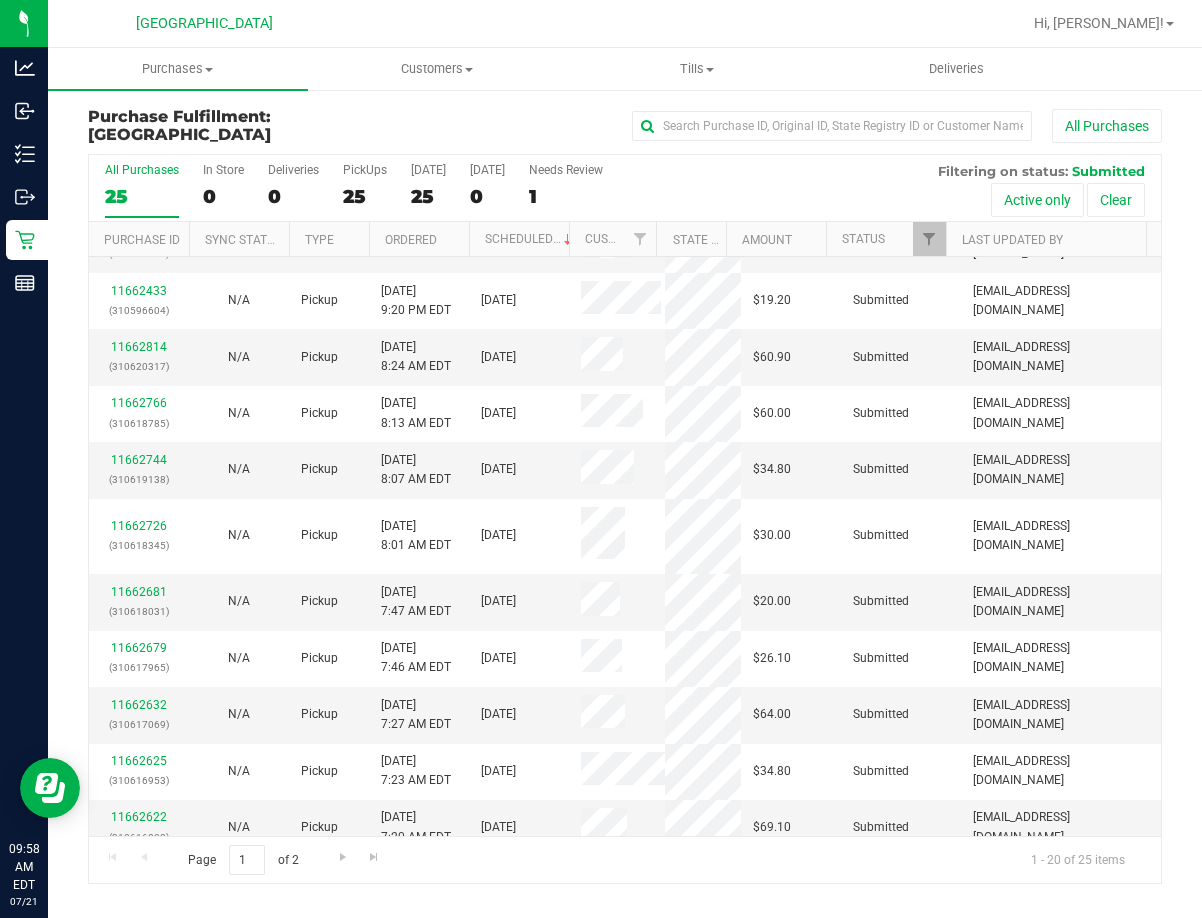 click on "Ordered" at bounding box center (419, 239) 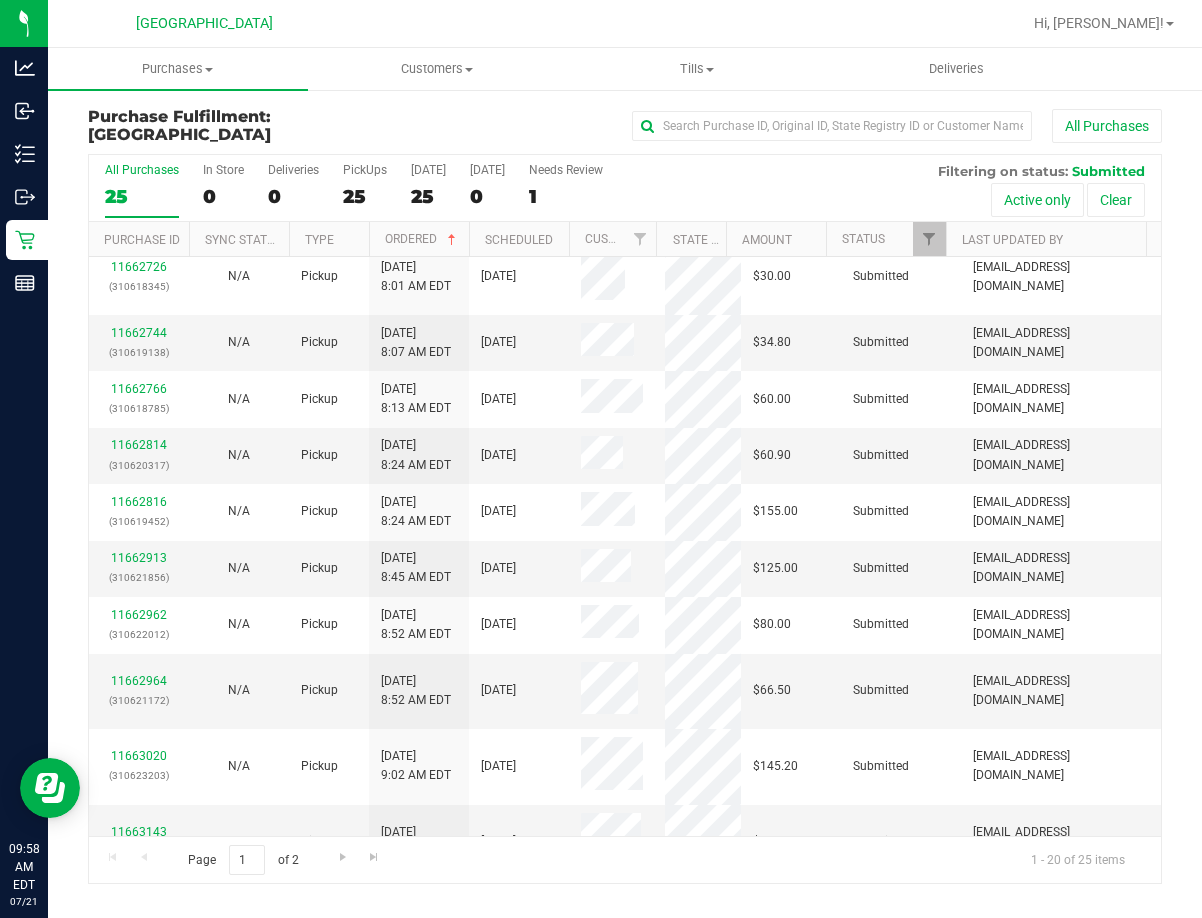 scroll, scrollTop: 606, scrollLeft: 0, axis: vertical 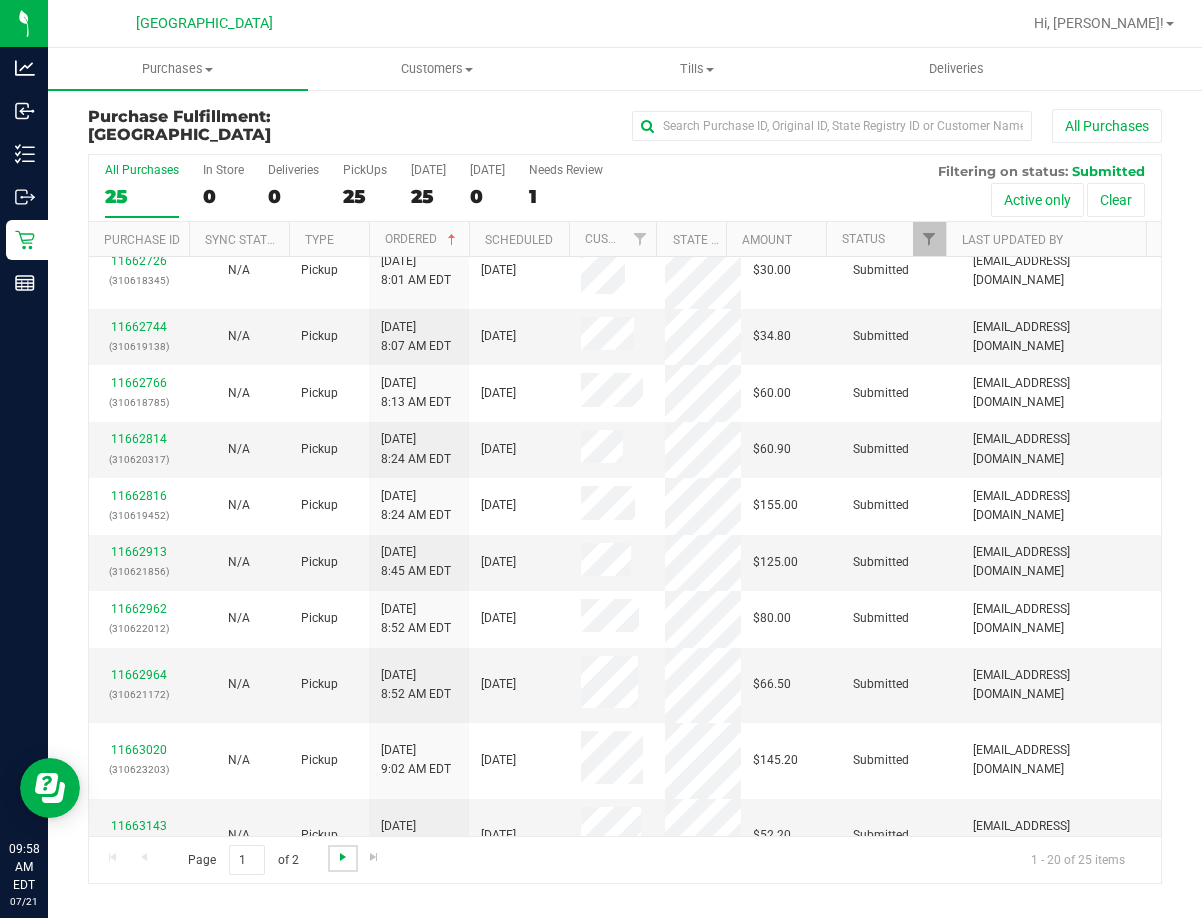 click at bounding box center (343, 857) 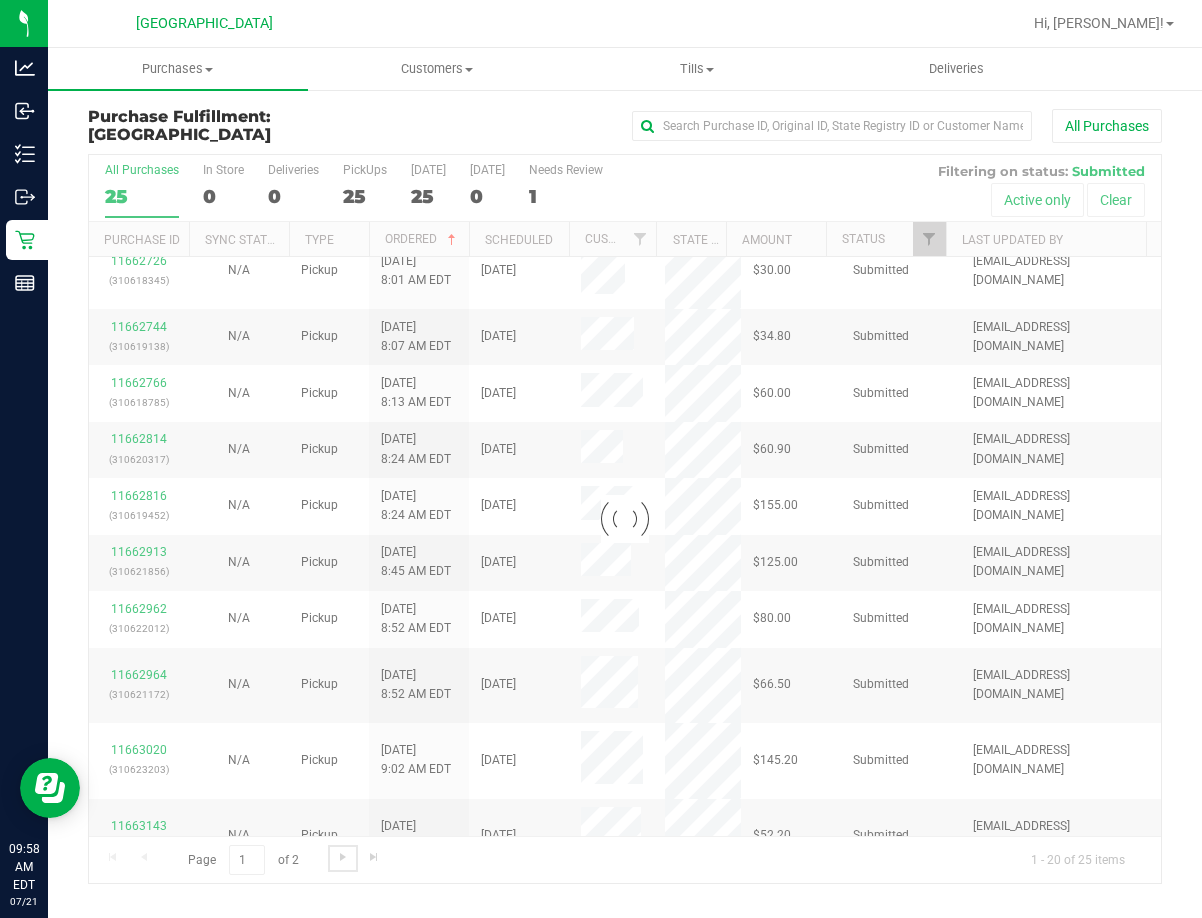 scroll, scrollTop: 0, scrollLeft: 0, axis: both 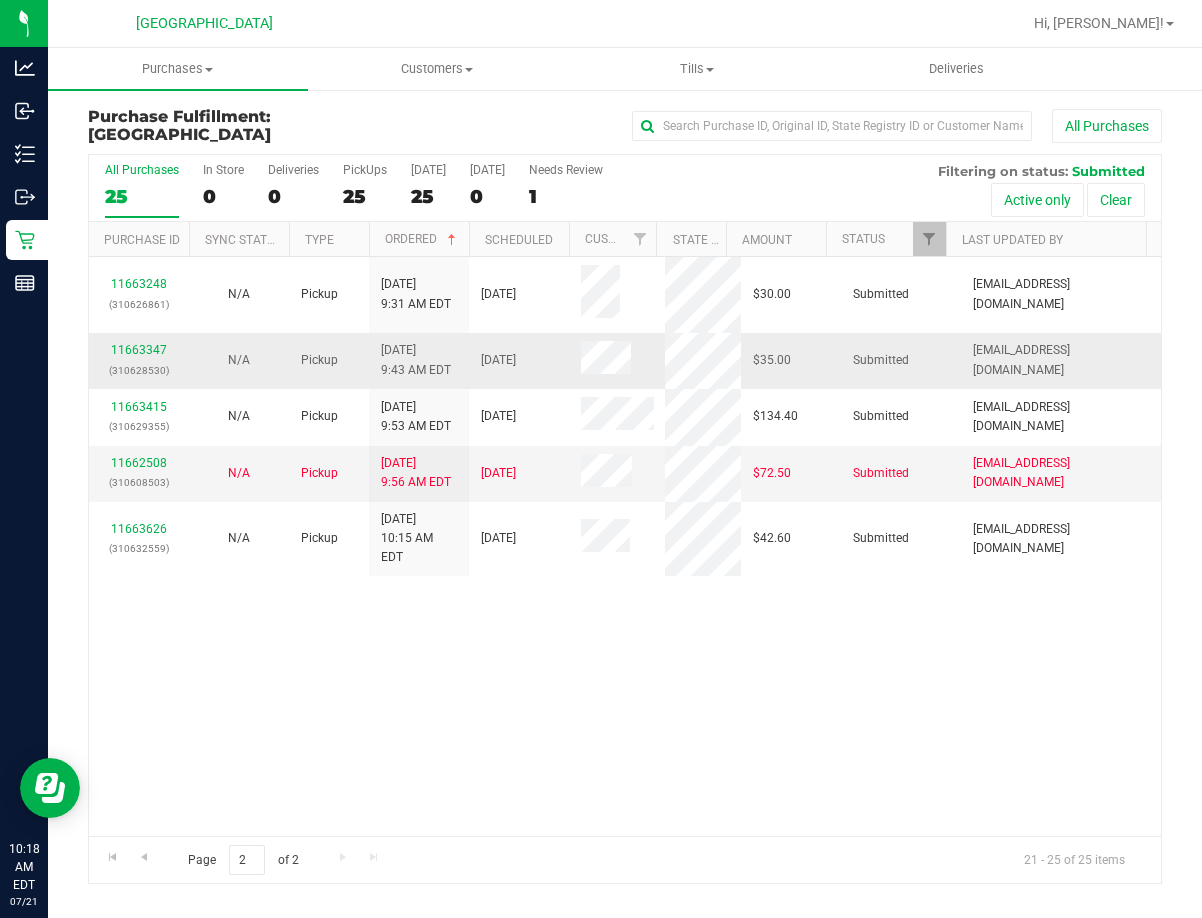 click on "11663347
(310628530)" at bounding box center (139, 360) 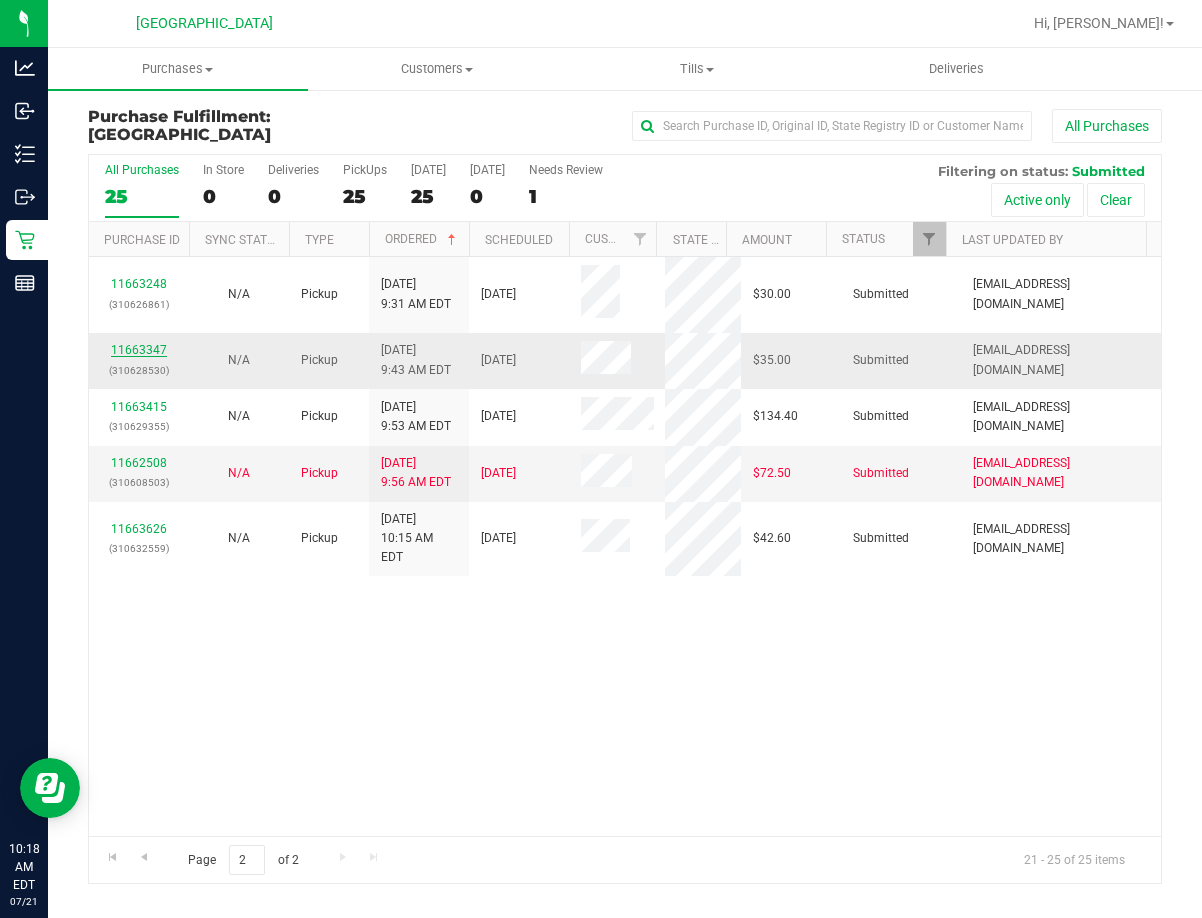 click on "11663347" at bounding box center [139, 350] 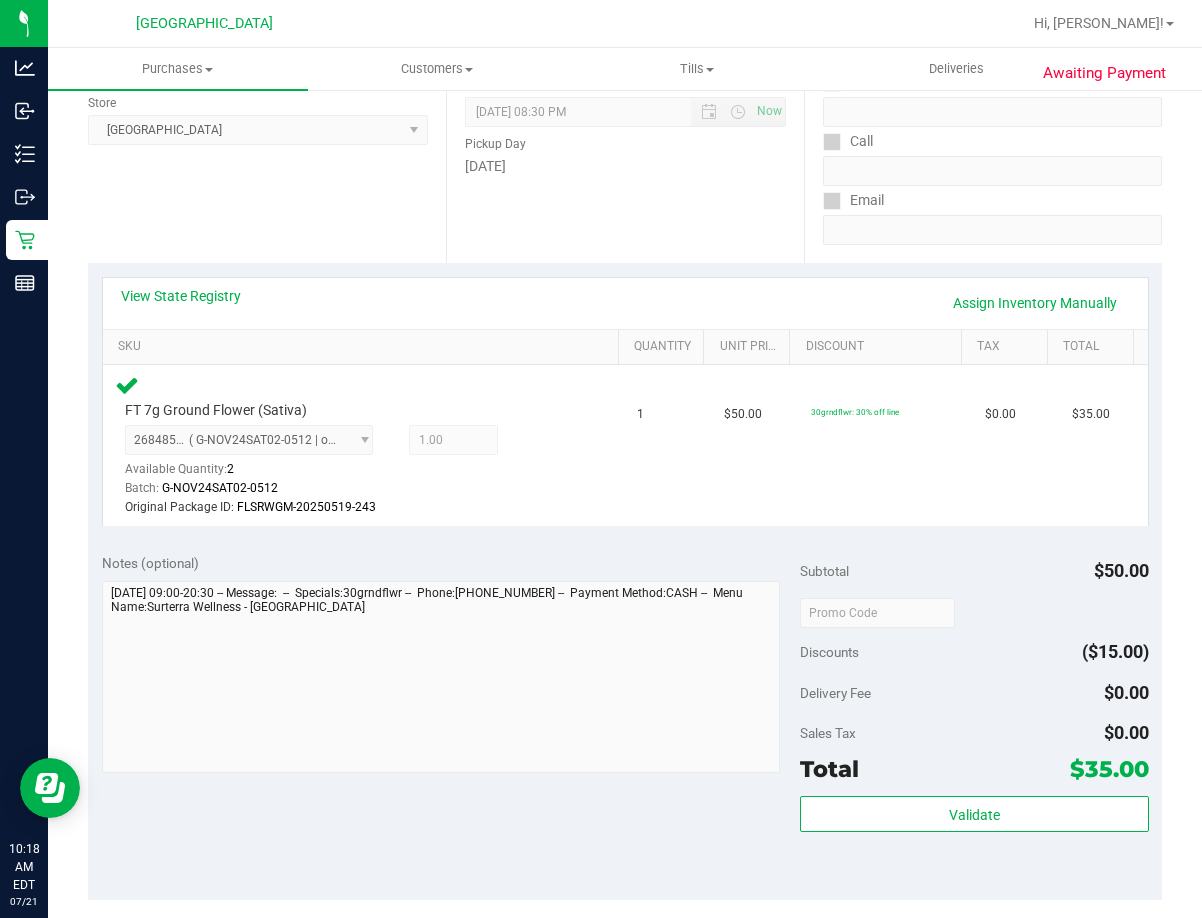 scroll, scrollTop: 0, scrollLeft: 0, axis: both 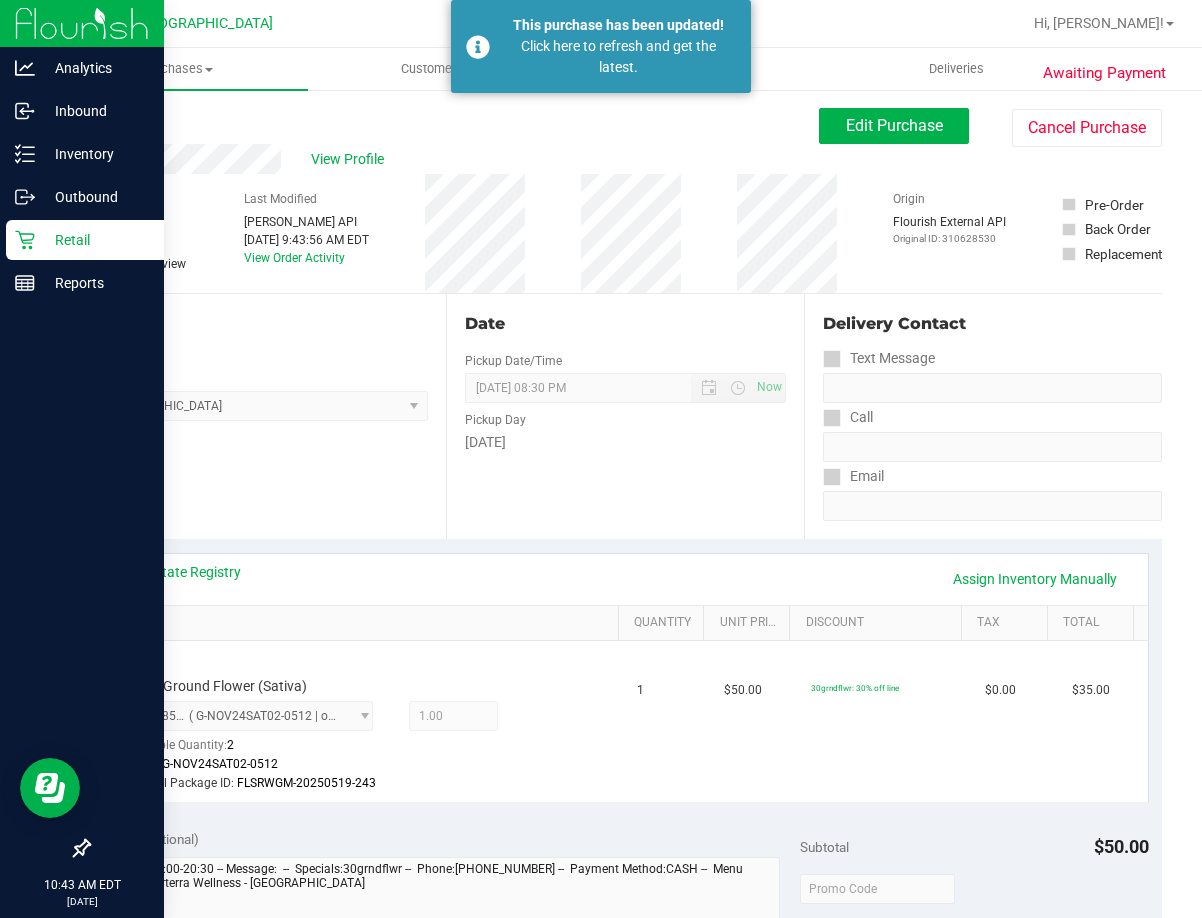click on "Retail" at bounding box center (85, 240) 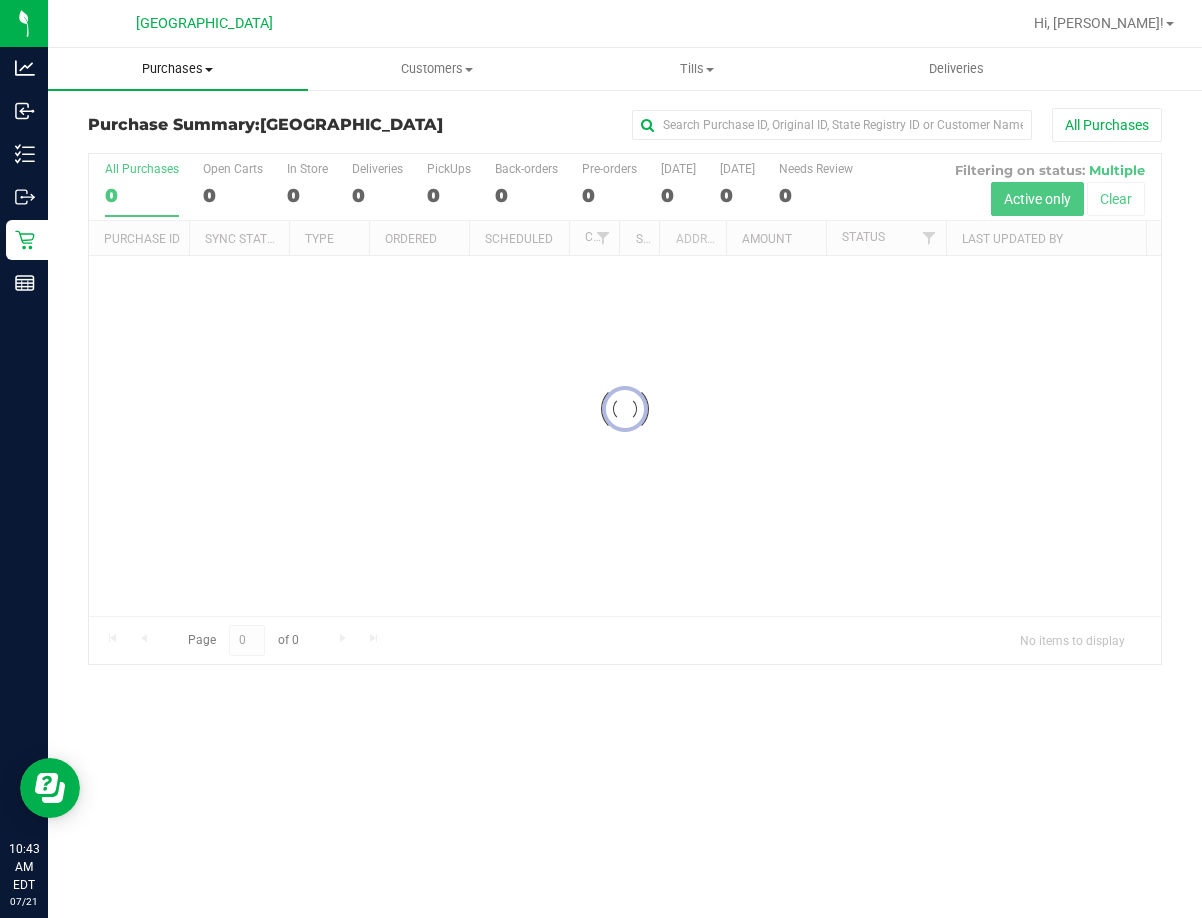 click on "Purchases" at bounding box center (178, 69) 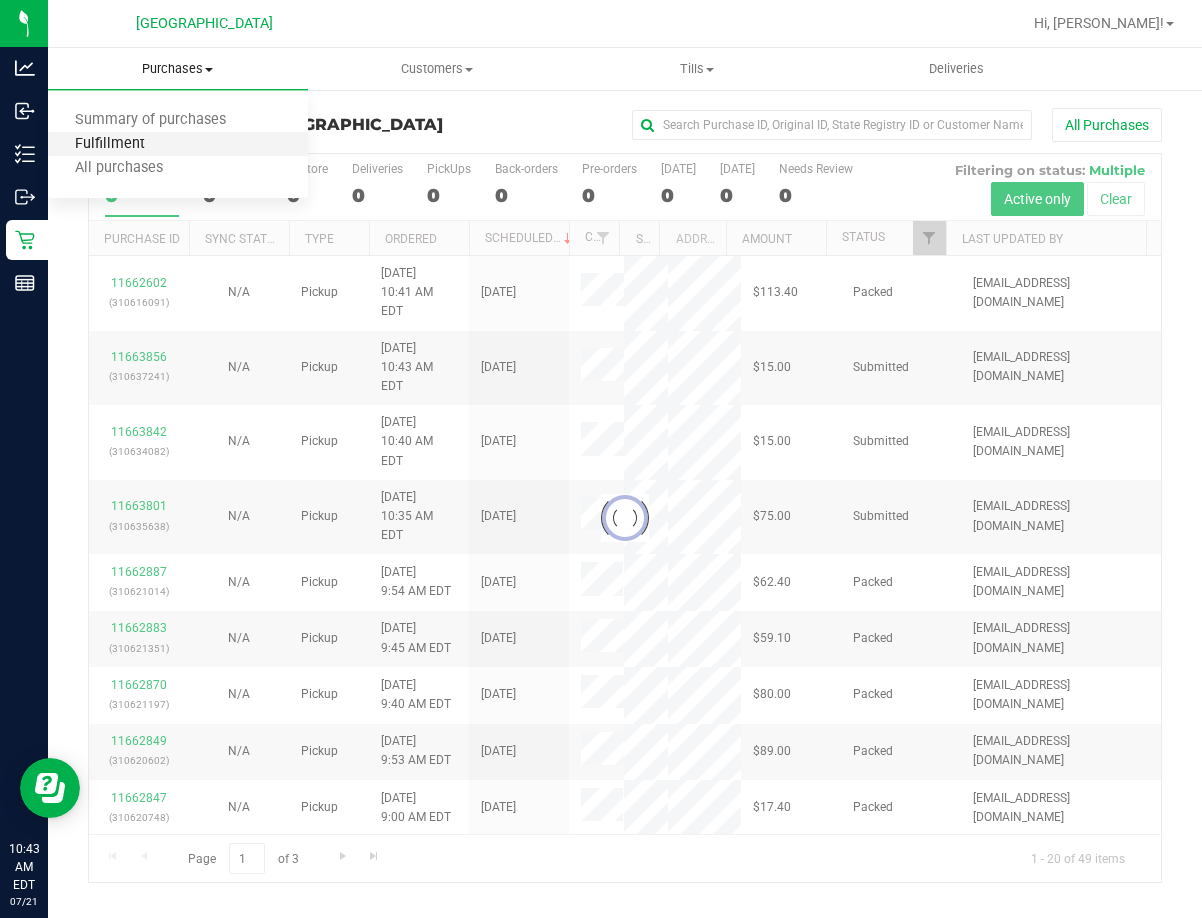 click on "Fulfillment" at bounding box center (110, 144) 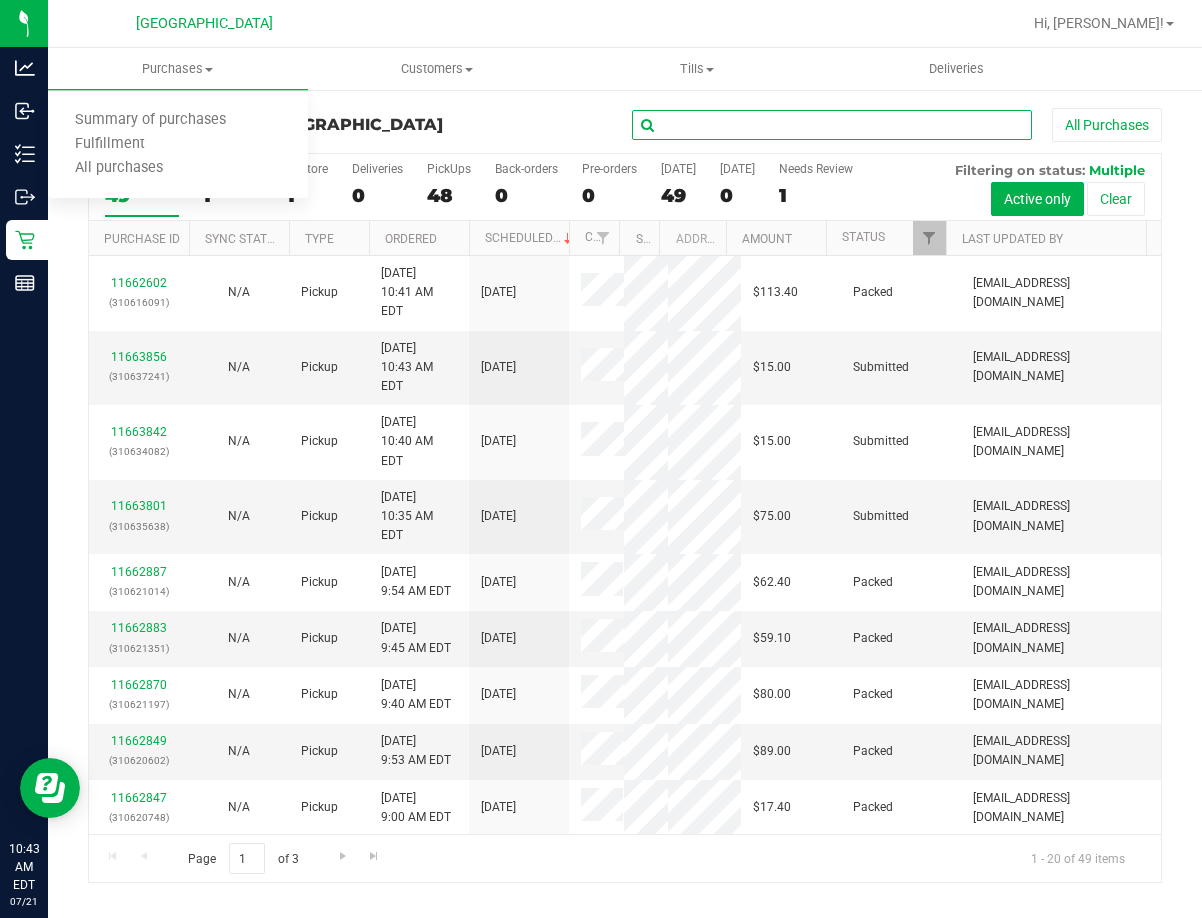 click at bounding box center [832, 125] 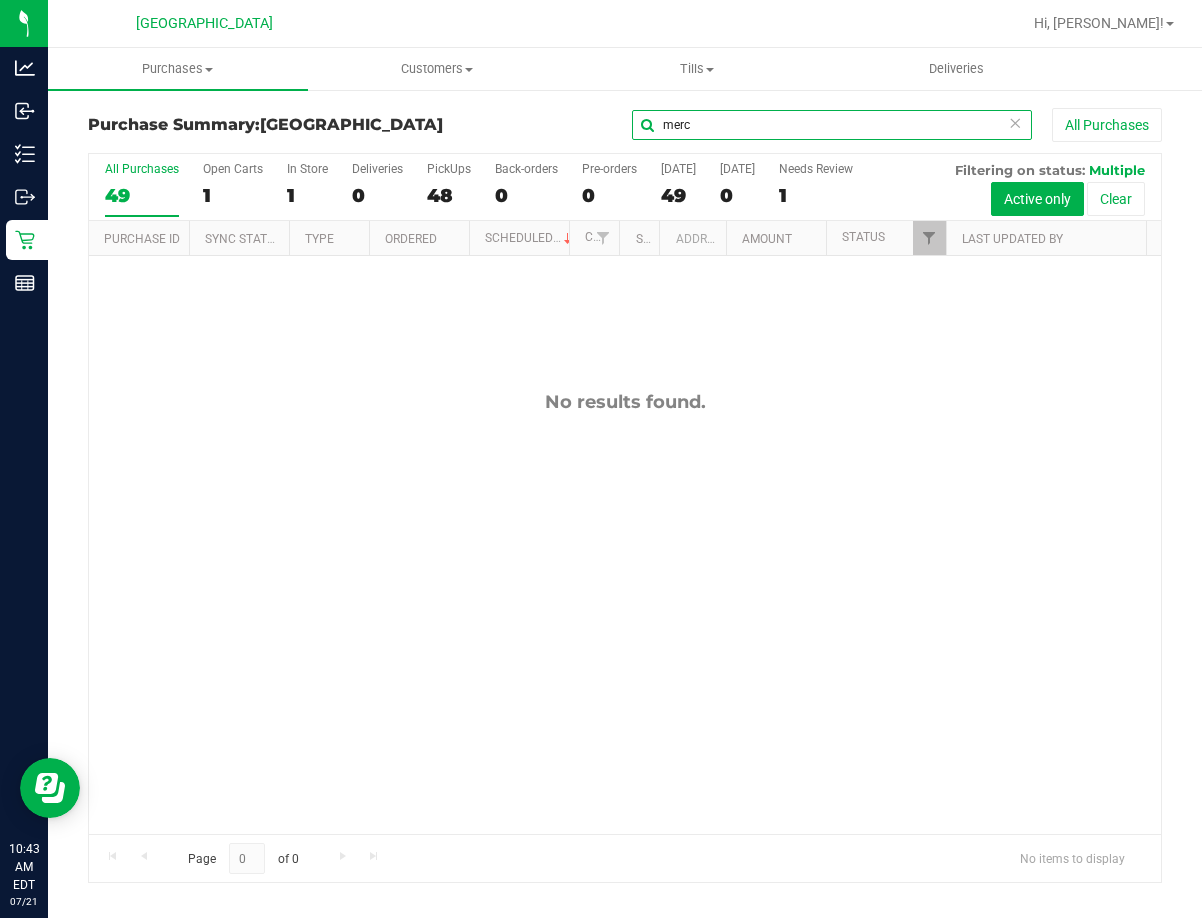 type on "merc" 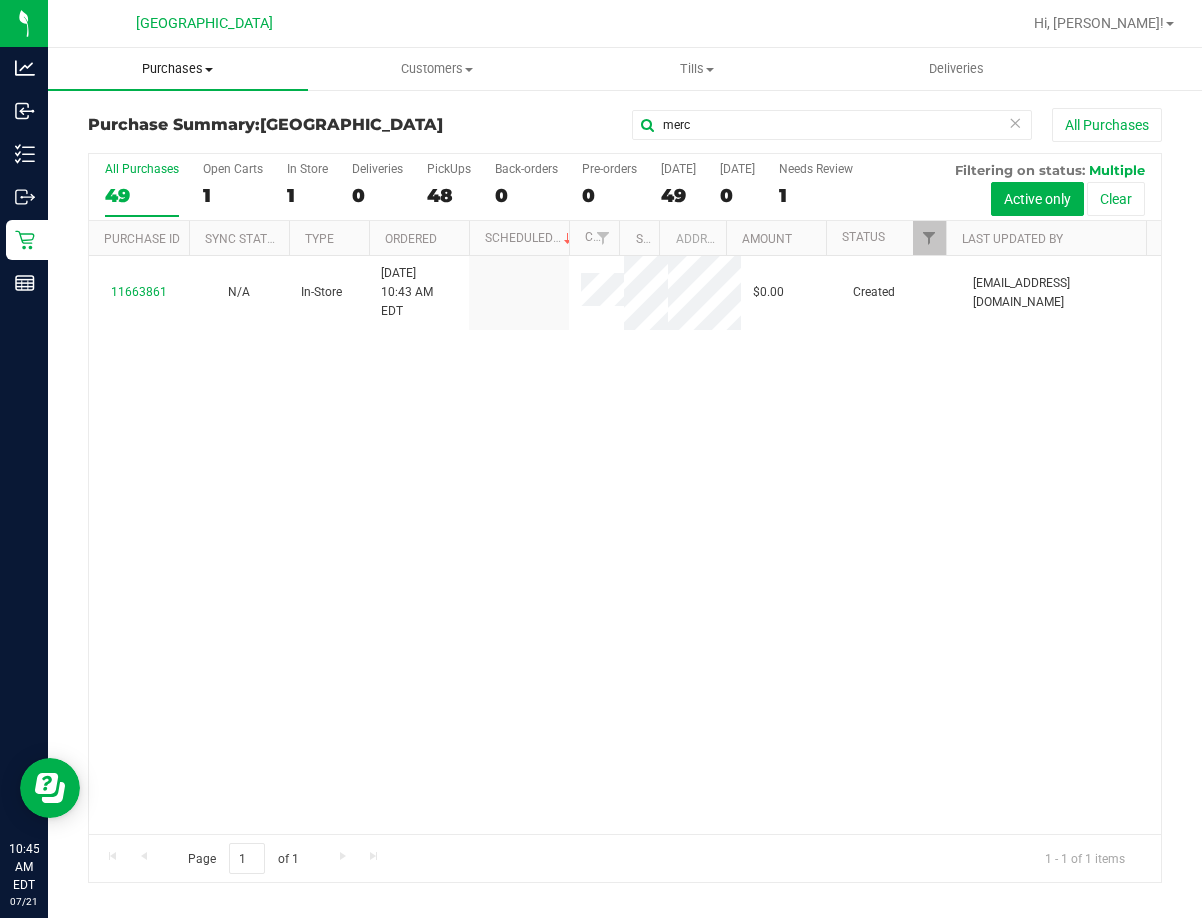 click on "Purchases" at bounding box center (178, 69) 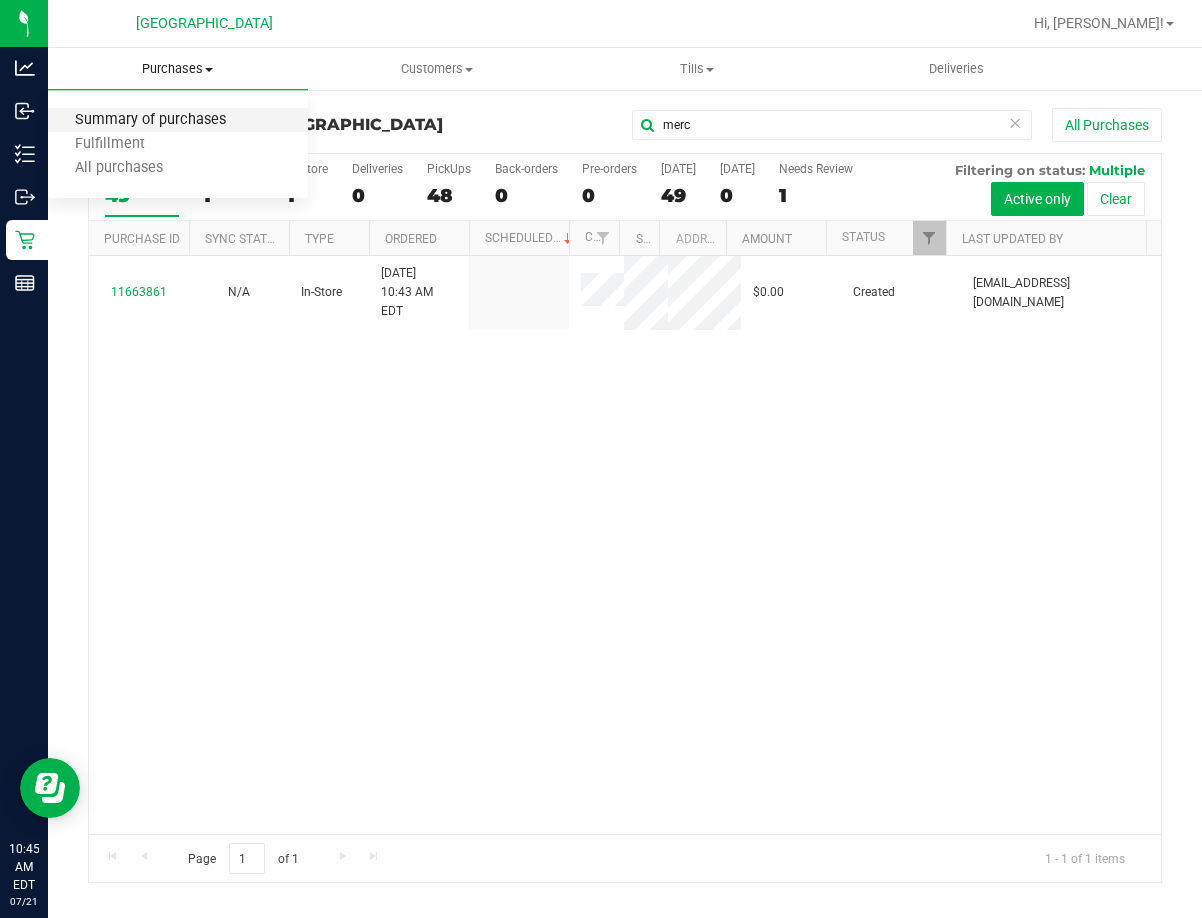 click on "Summary of purchases" at bounding box center [150, 120] 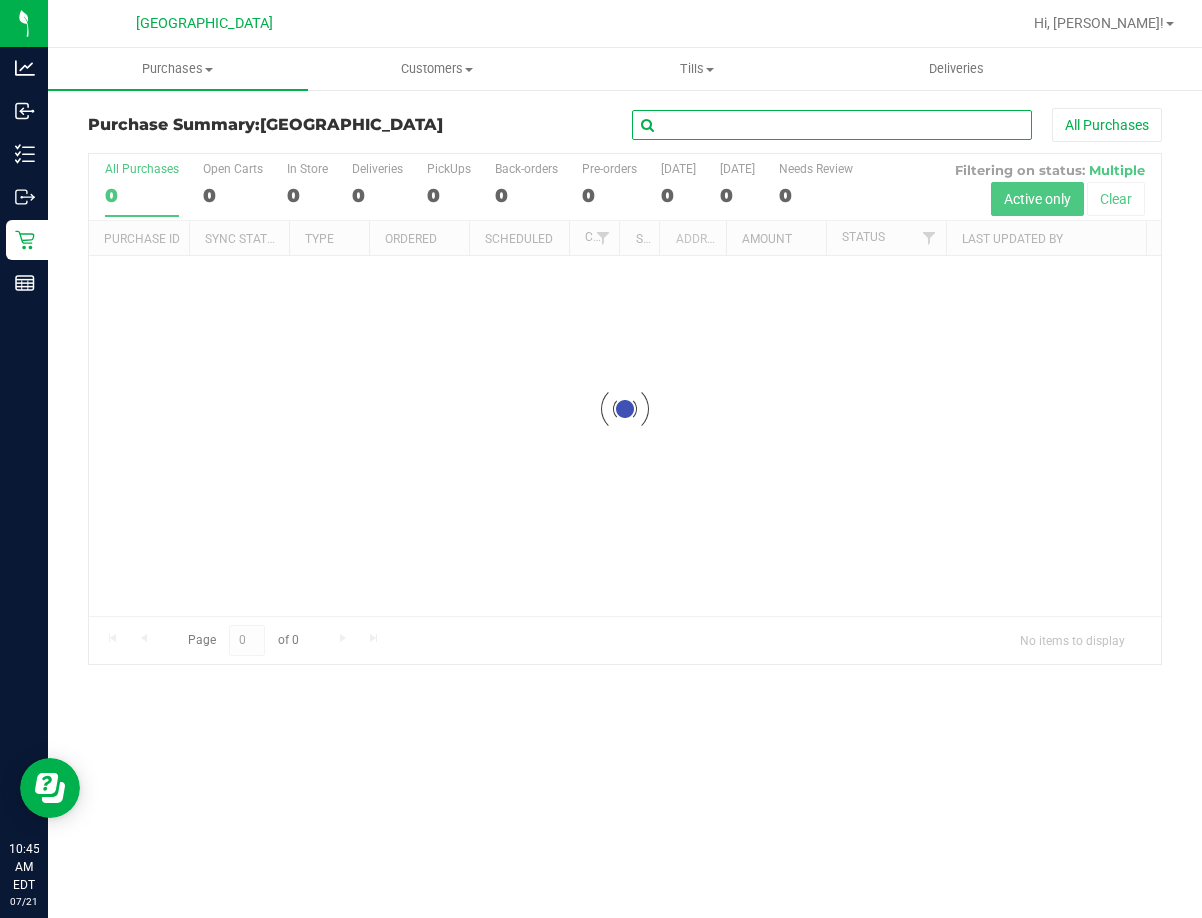 click at bounding box center (832, 125) 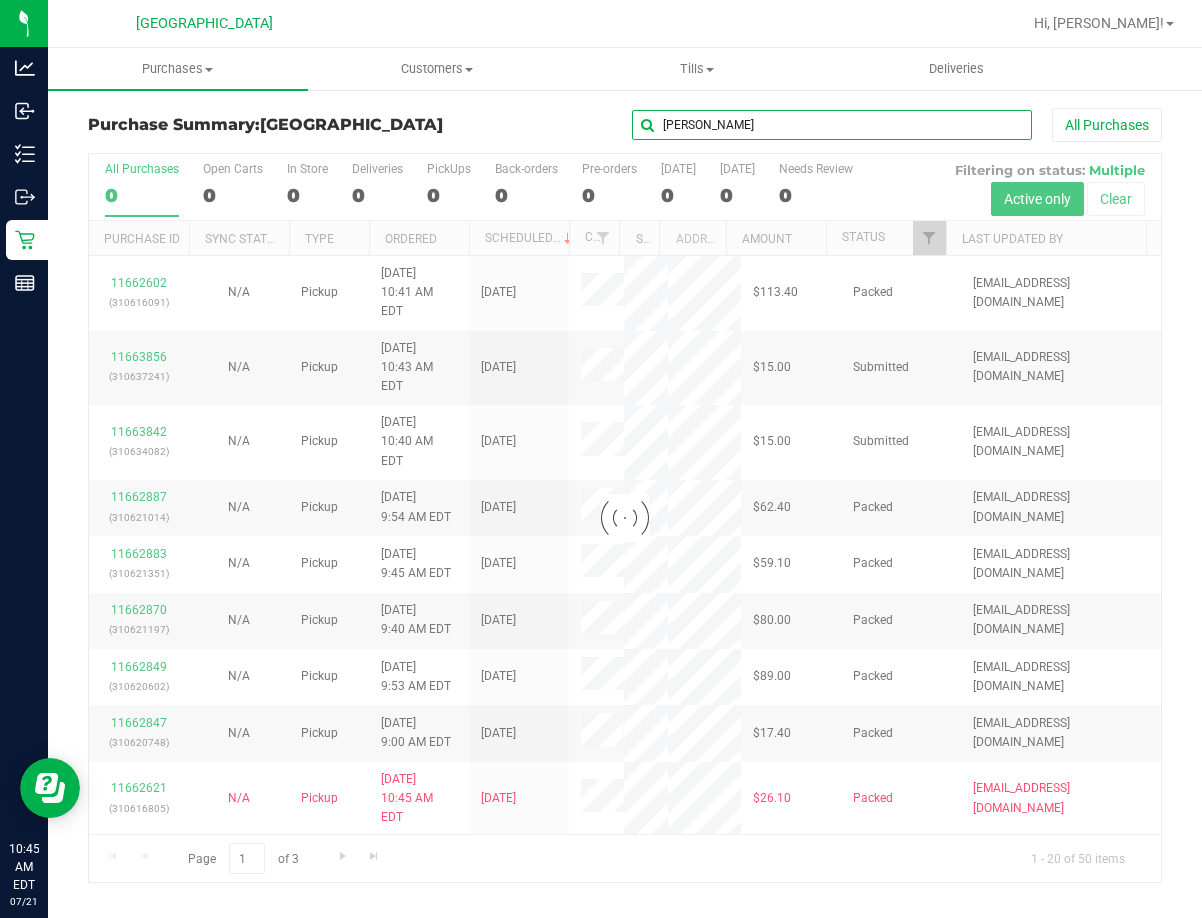 type on "carr" 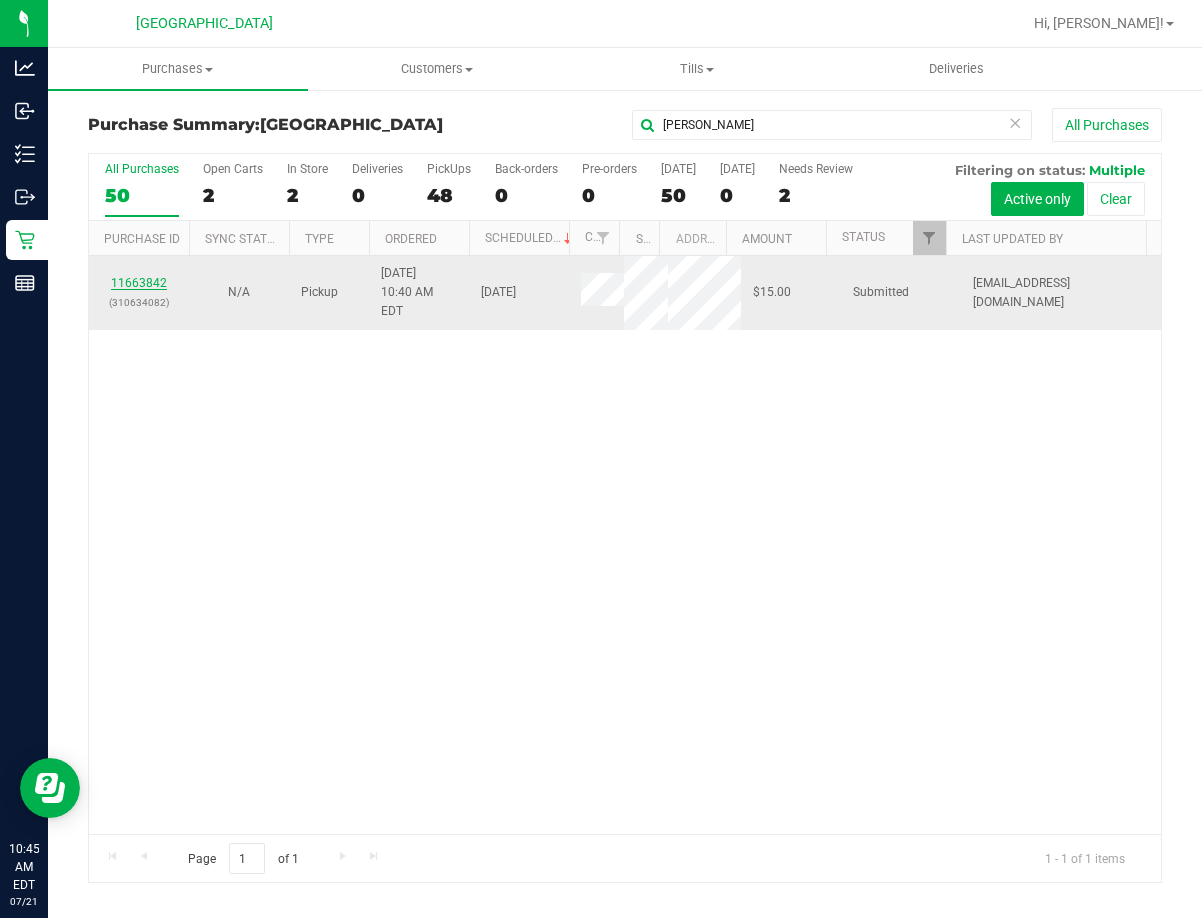 click on "11663842" at bounding box center (139, 283) 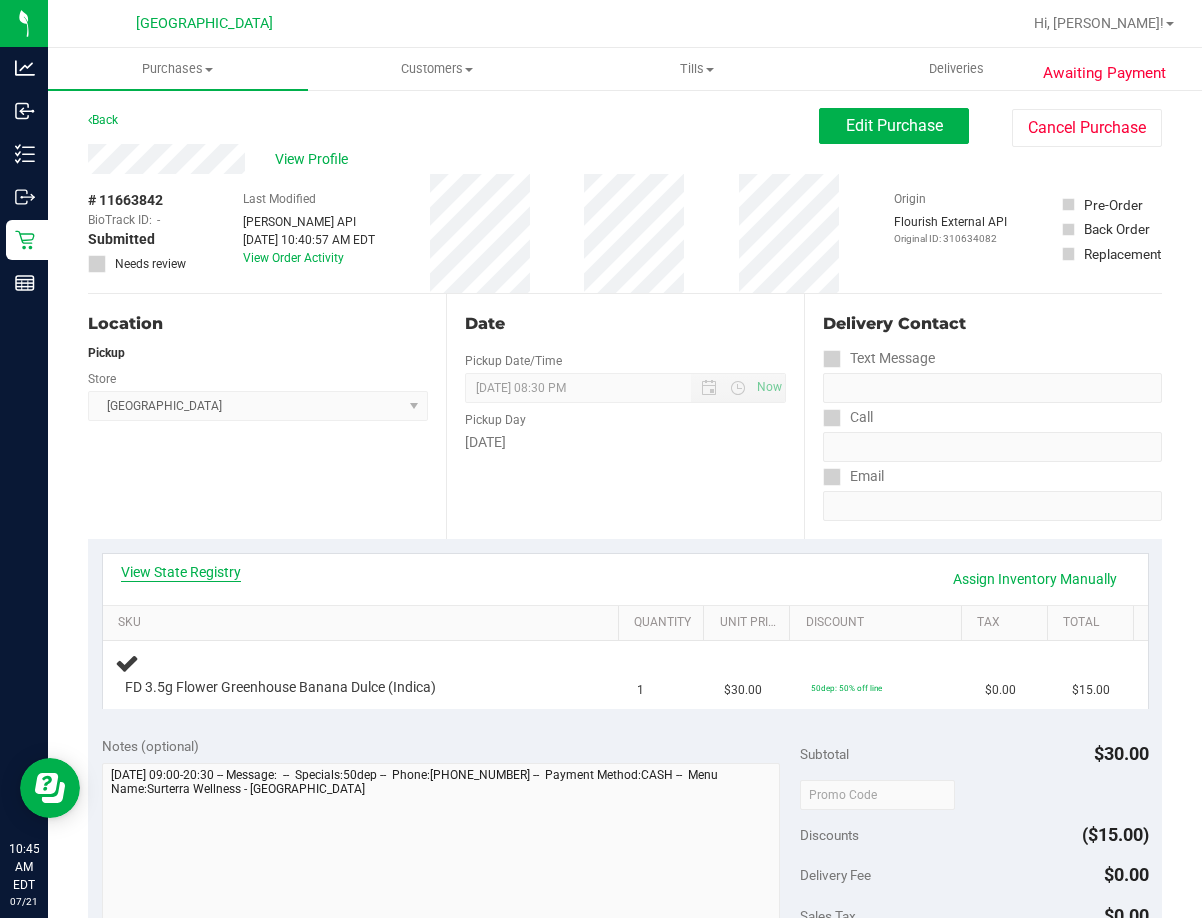 click on "View State Registry" at bounding box center (181, 572) 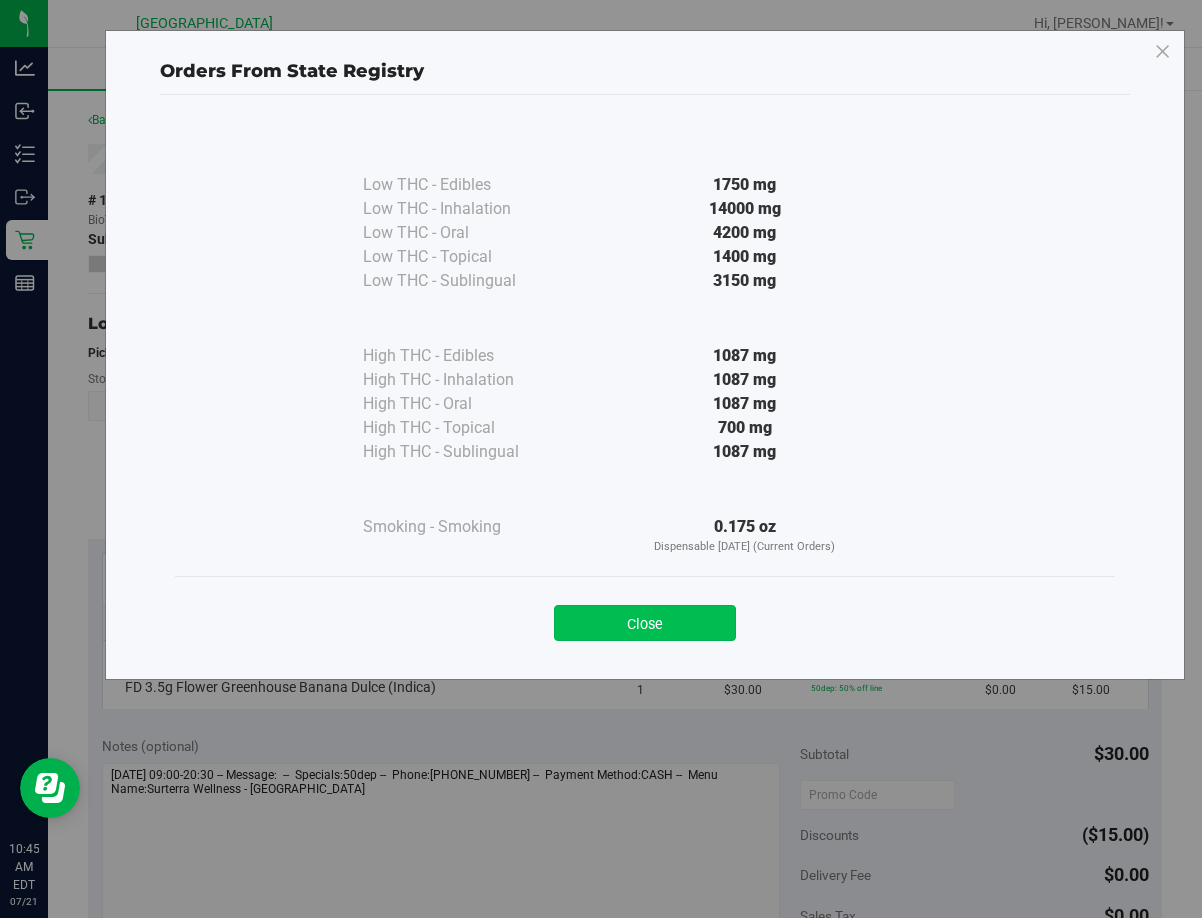 click on "Close" at bounding box center (645, 623) 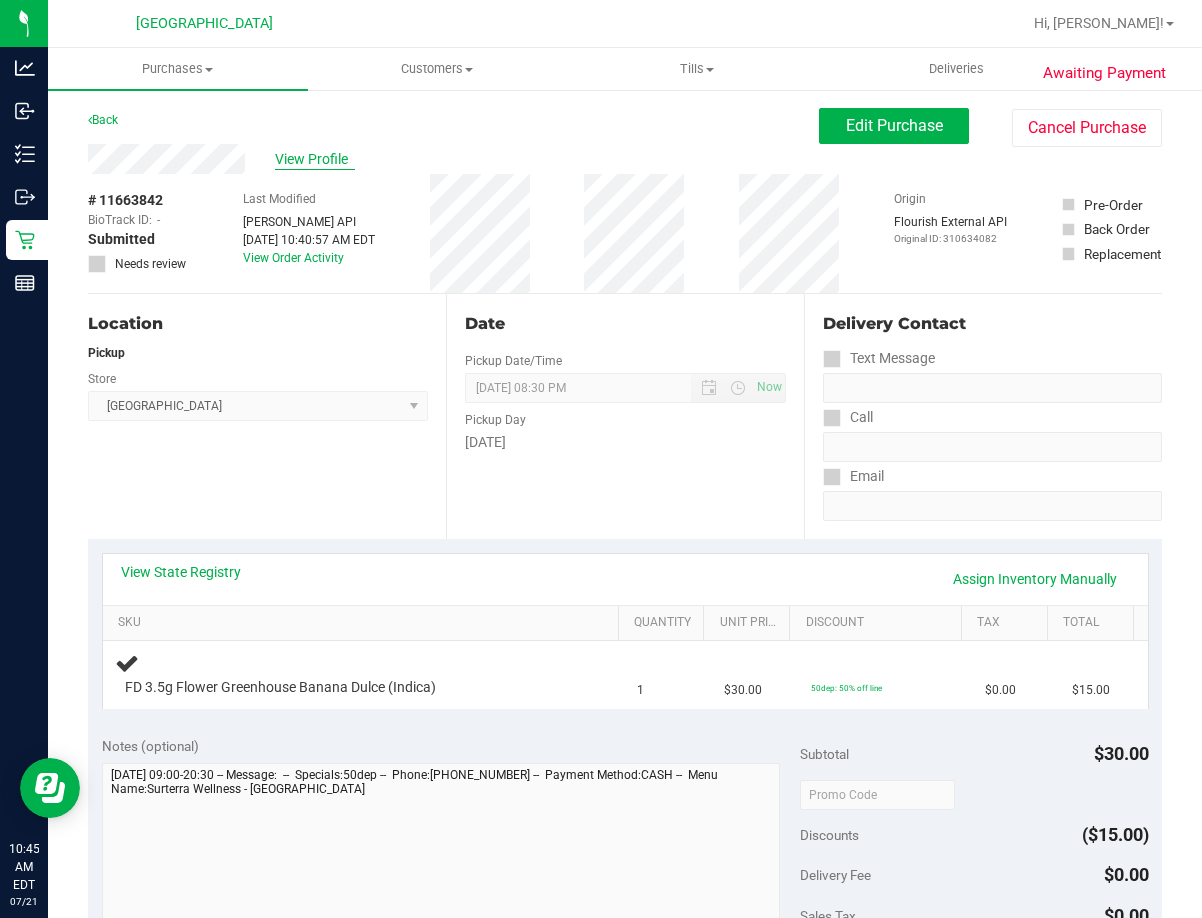 click on "View Profile" at bounding box center [315, 159] 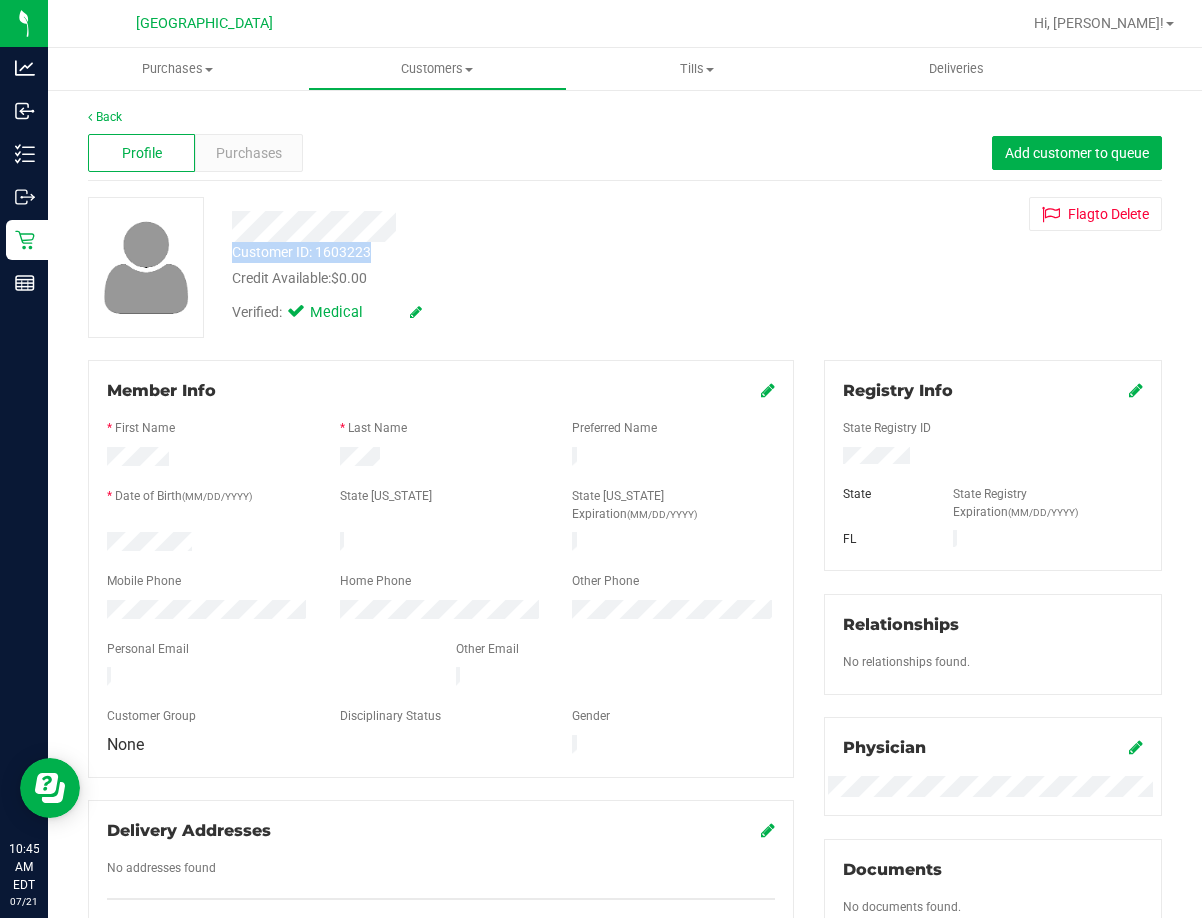 drag, startPoint x: 229, startPoint y: 224, endPoint x: 391, endPoint y: 256, distance: 165.13025 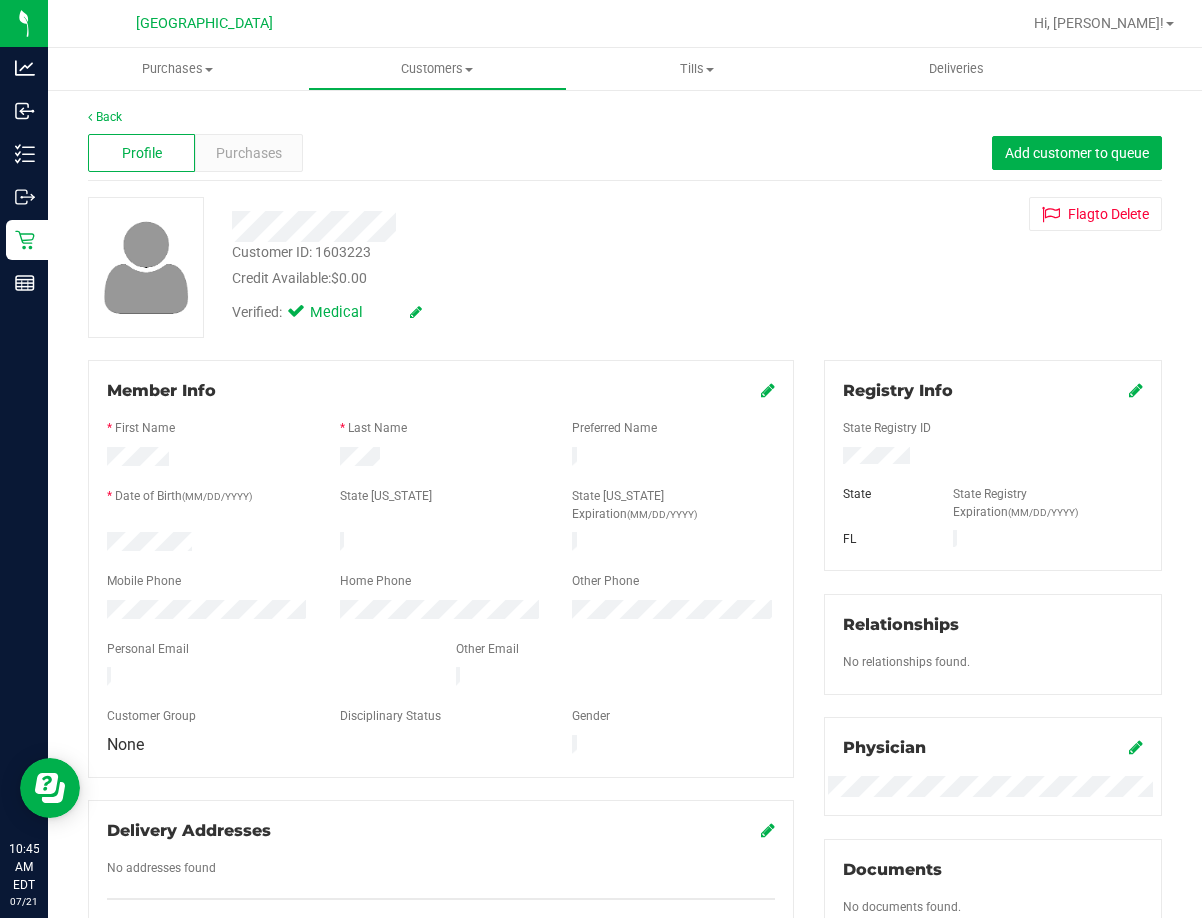 click on "Credit Available:
$0.00" at bounding box center [493, 278] 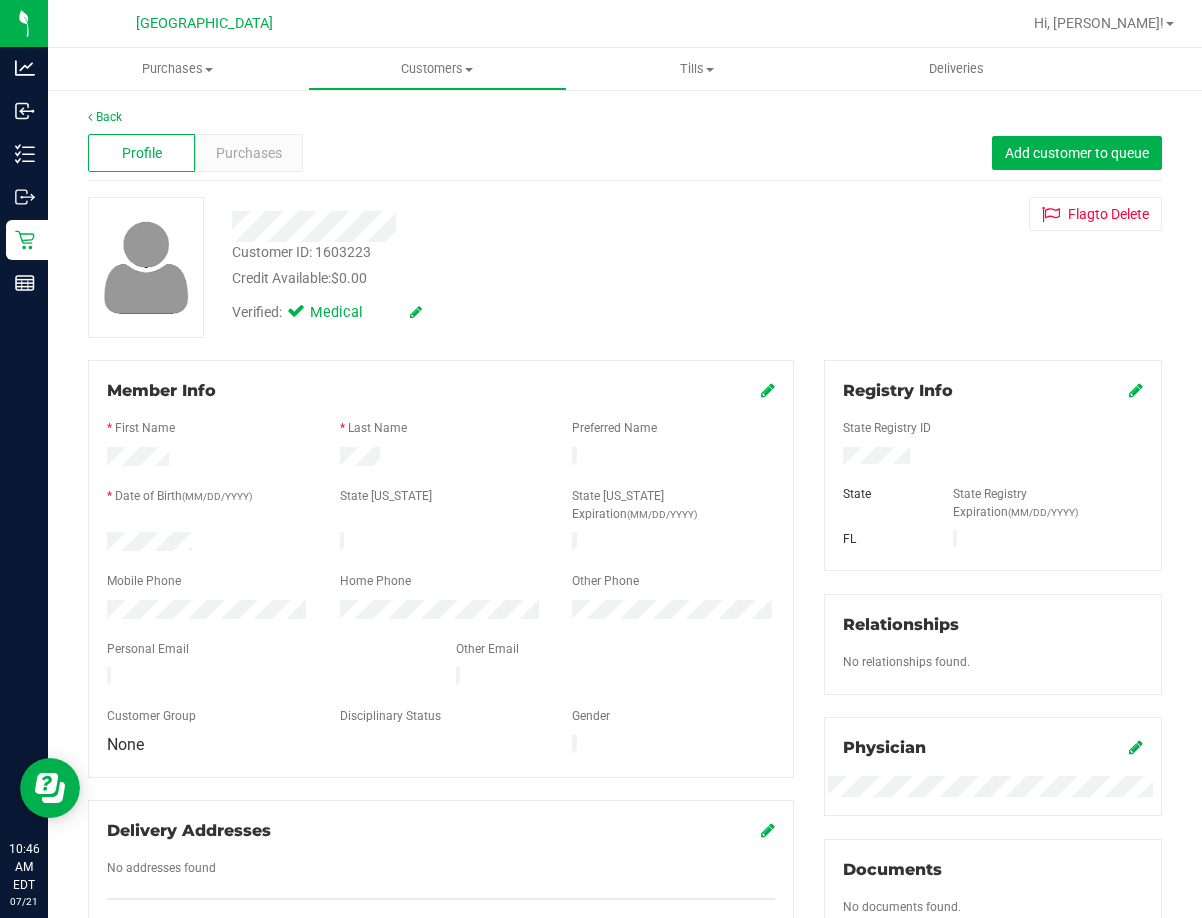 click on "Back" at bounding box center [625, 117] 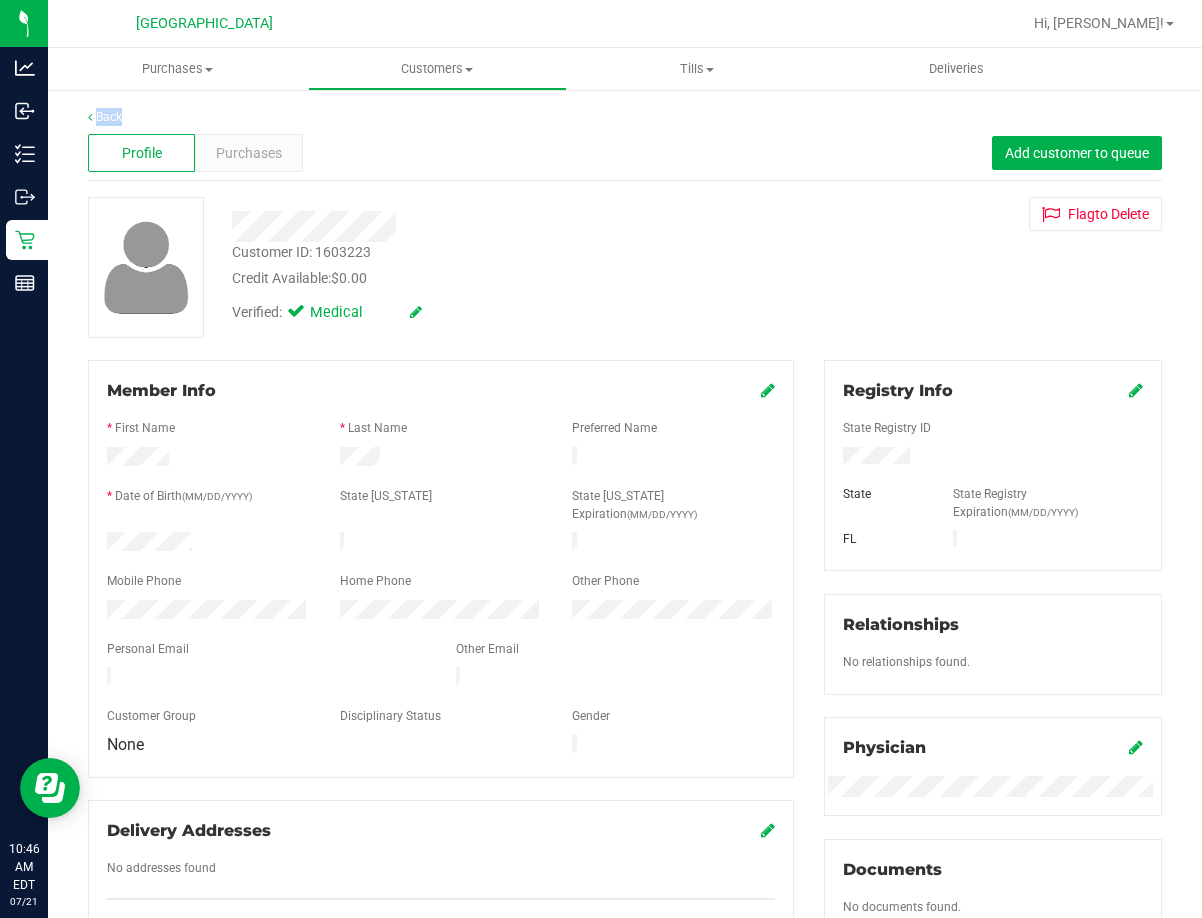 click on "Back" at bounding box center [625, 117] 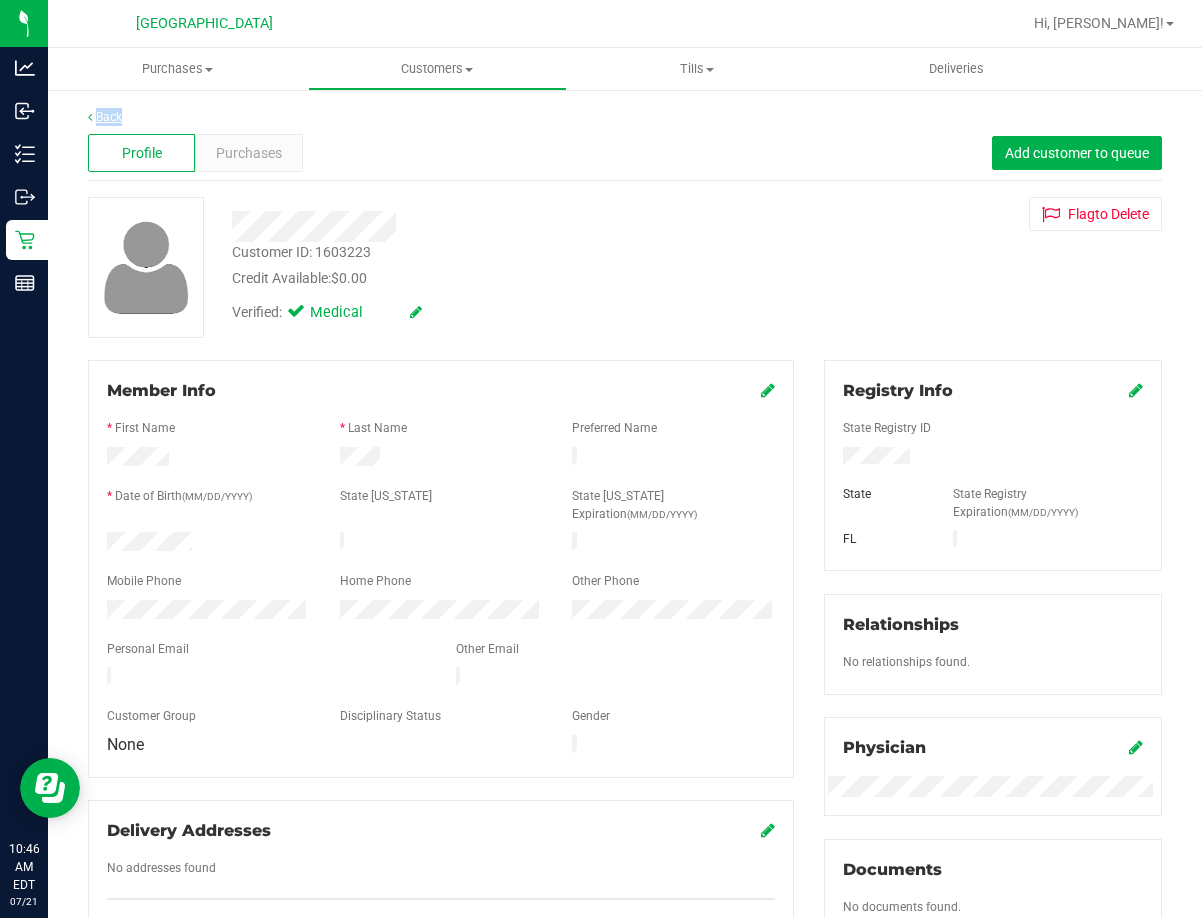 click on "Back" at bounding box center (105, 117) 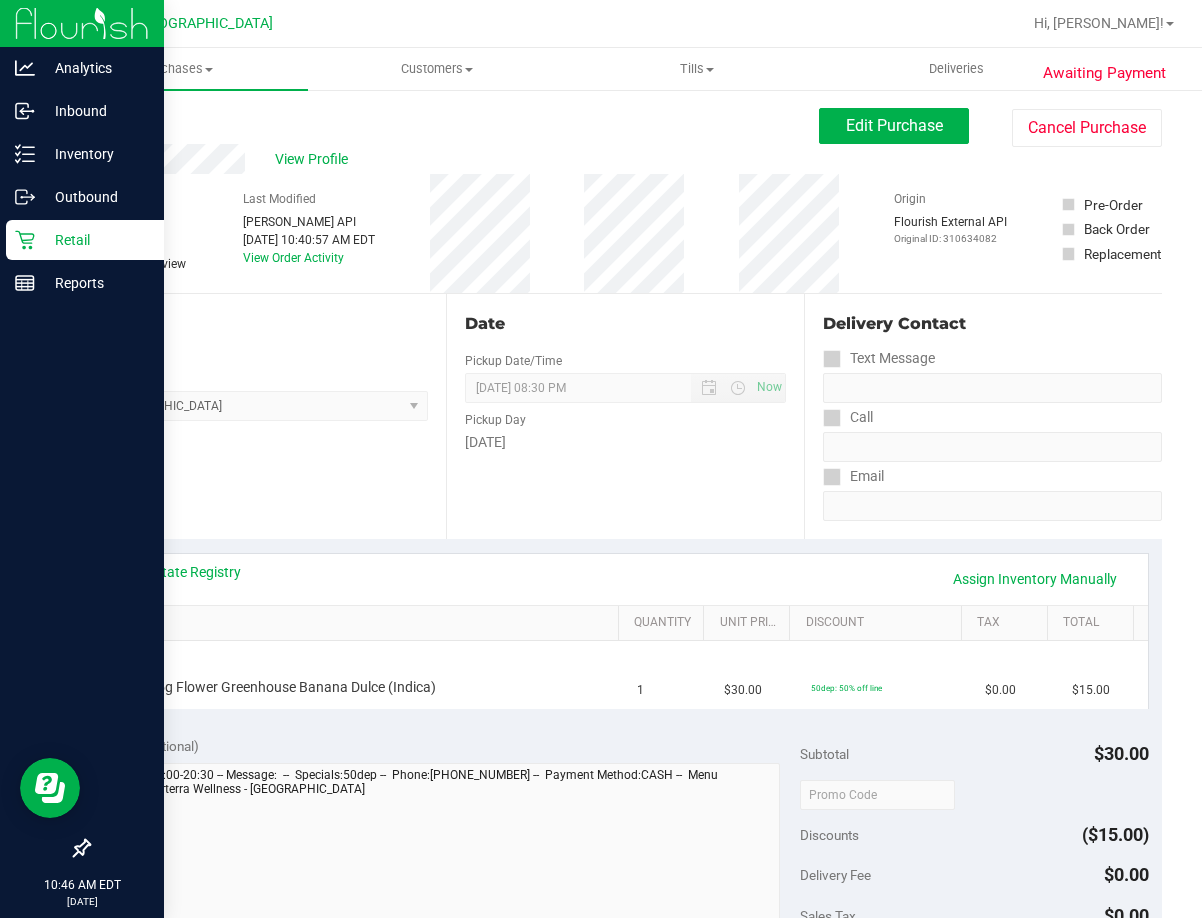click 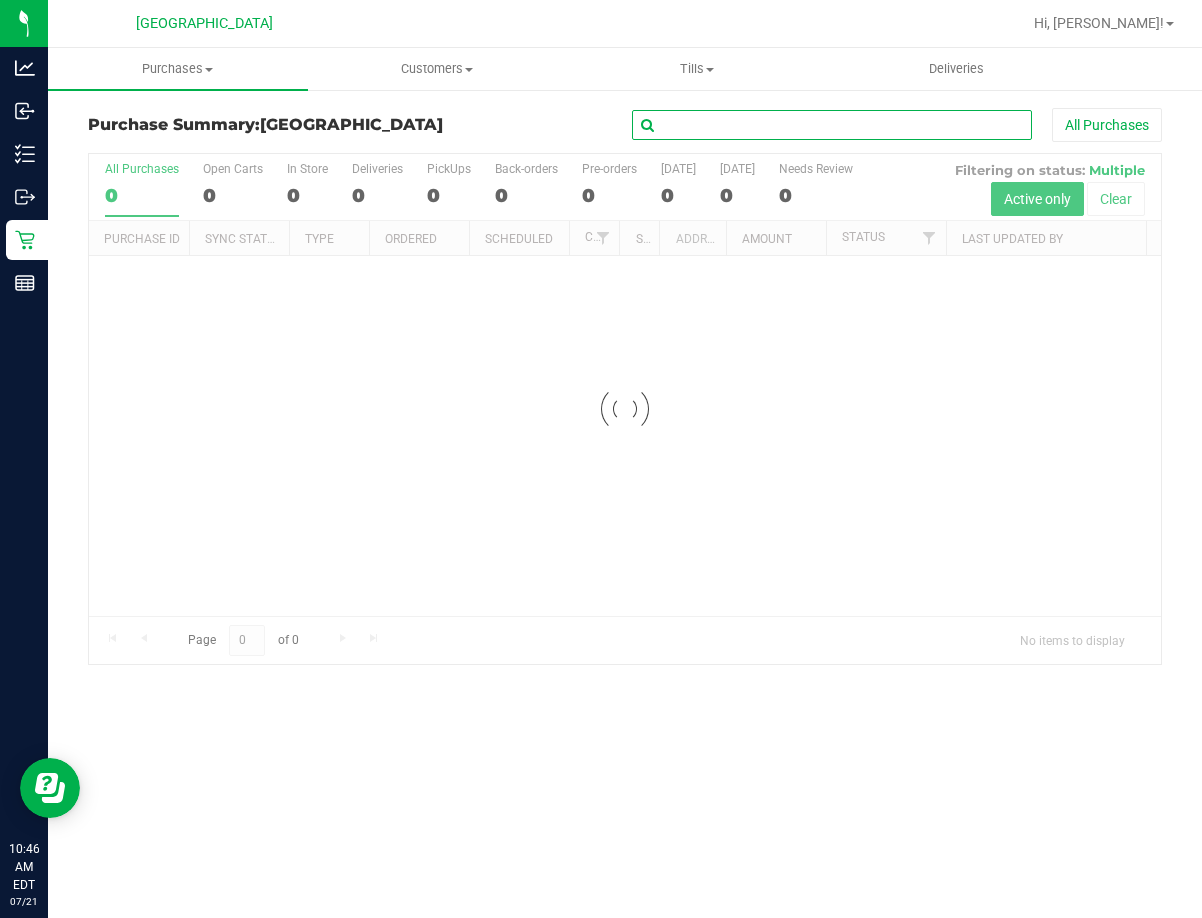 click at bounding box center [832, 125] 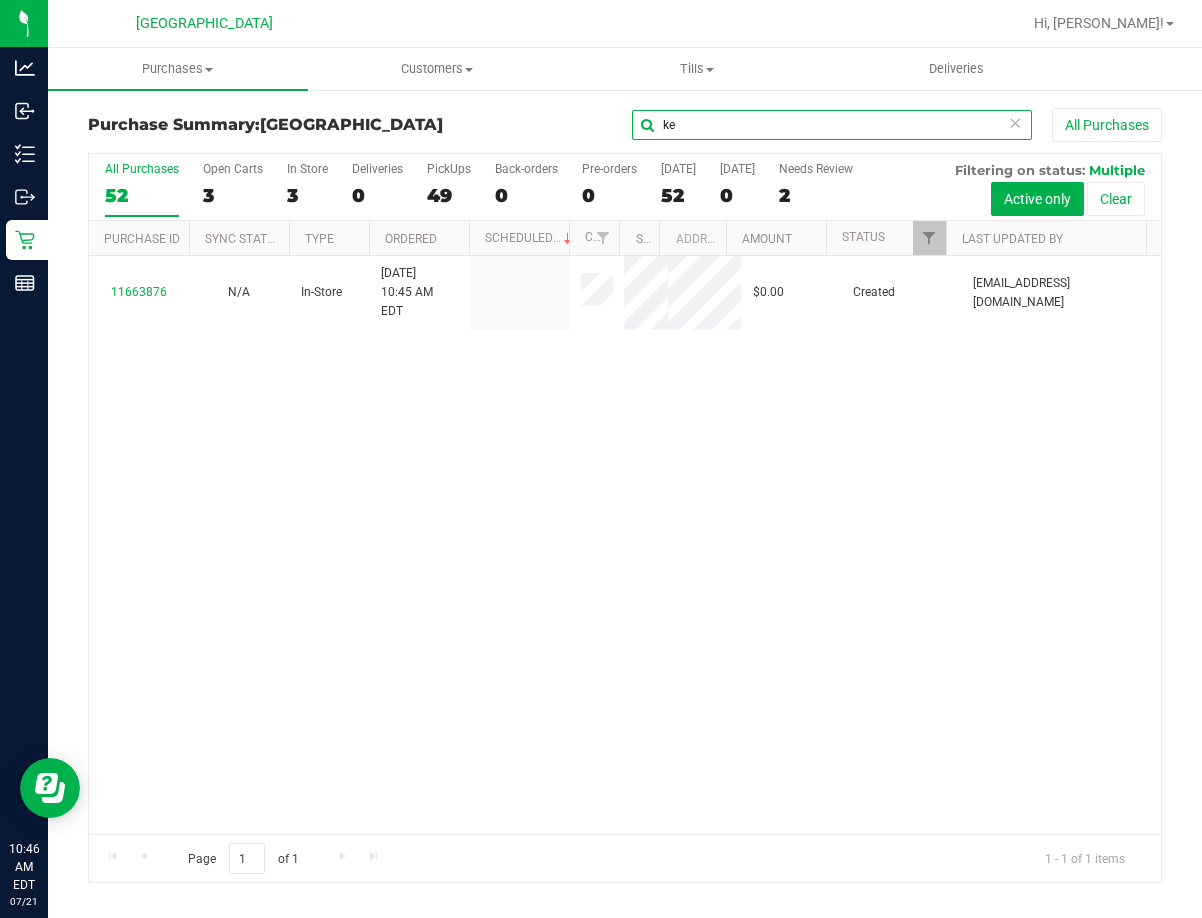 type on "k" 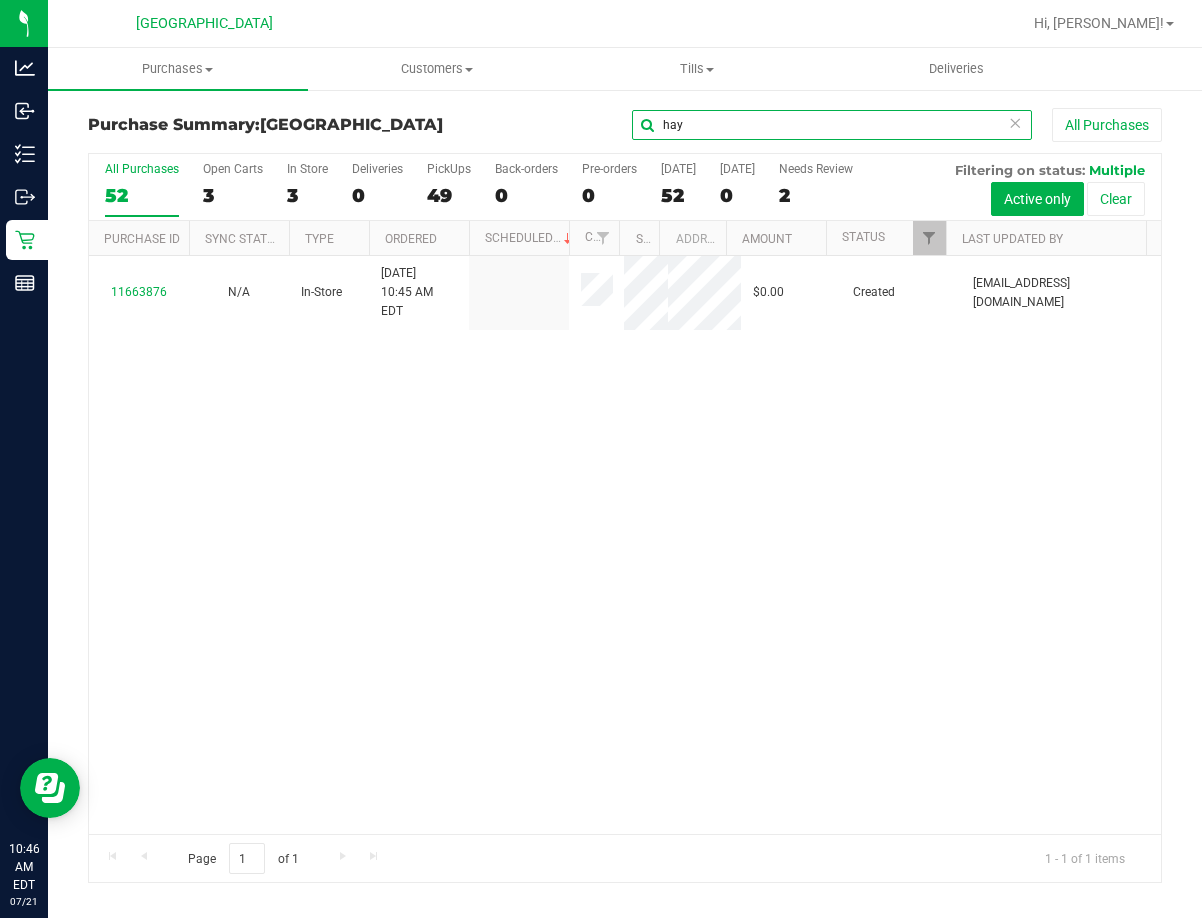 type on "hay" 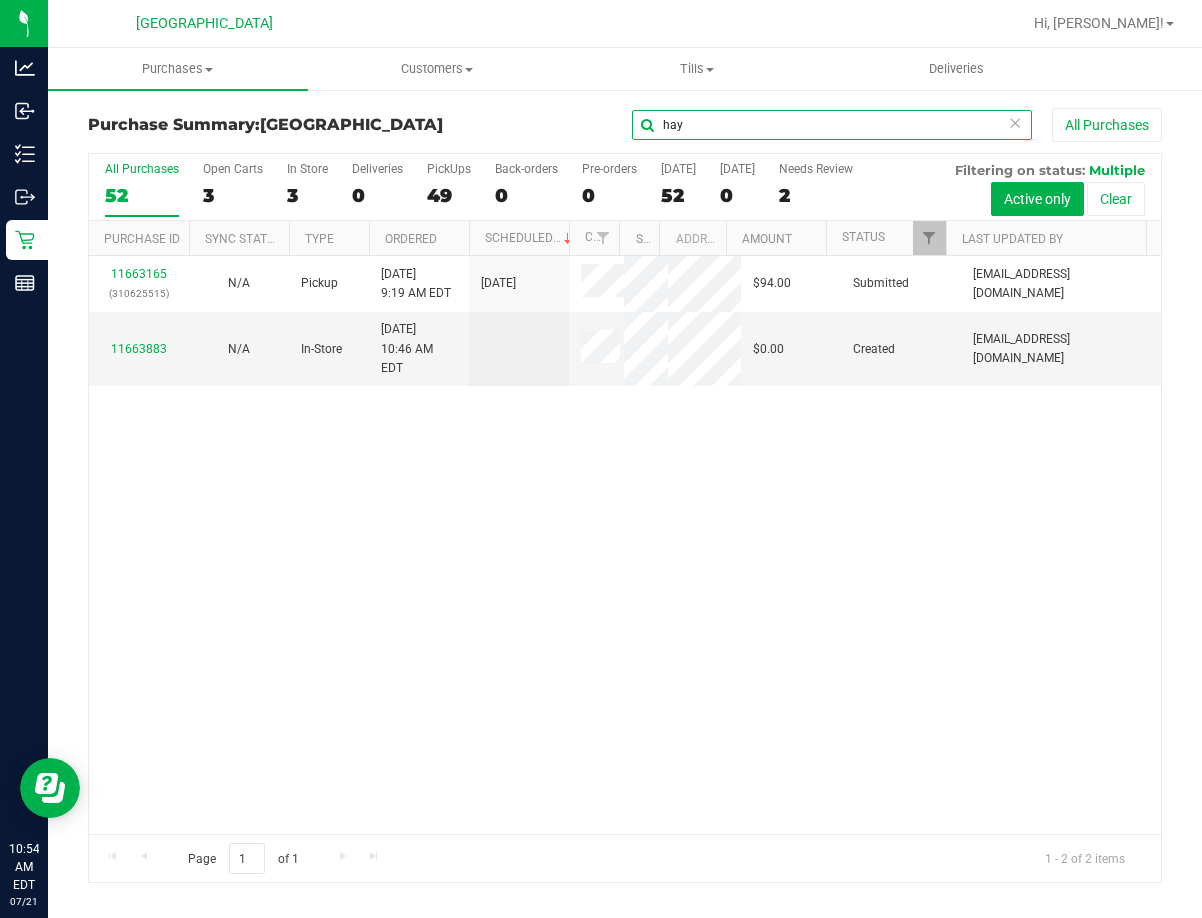 click on "hay" at bounding box center [832, 125] 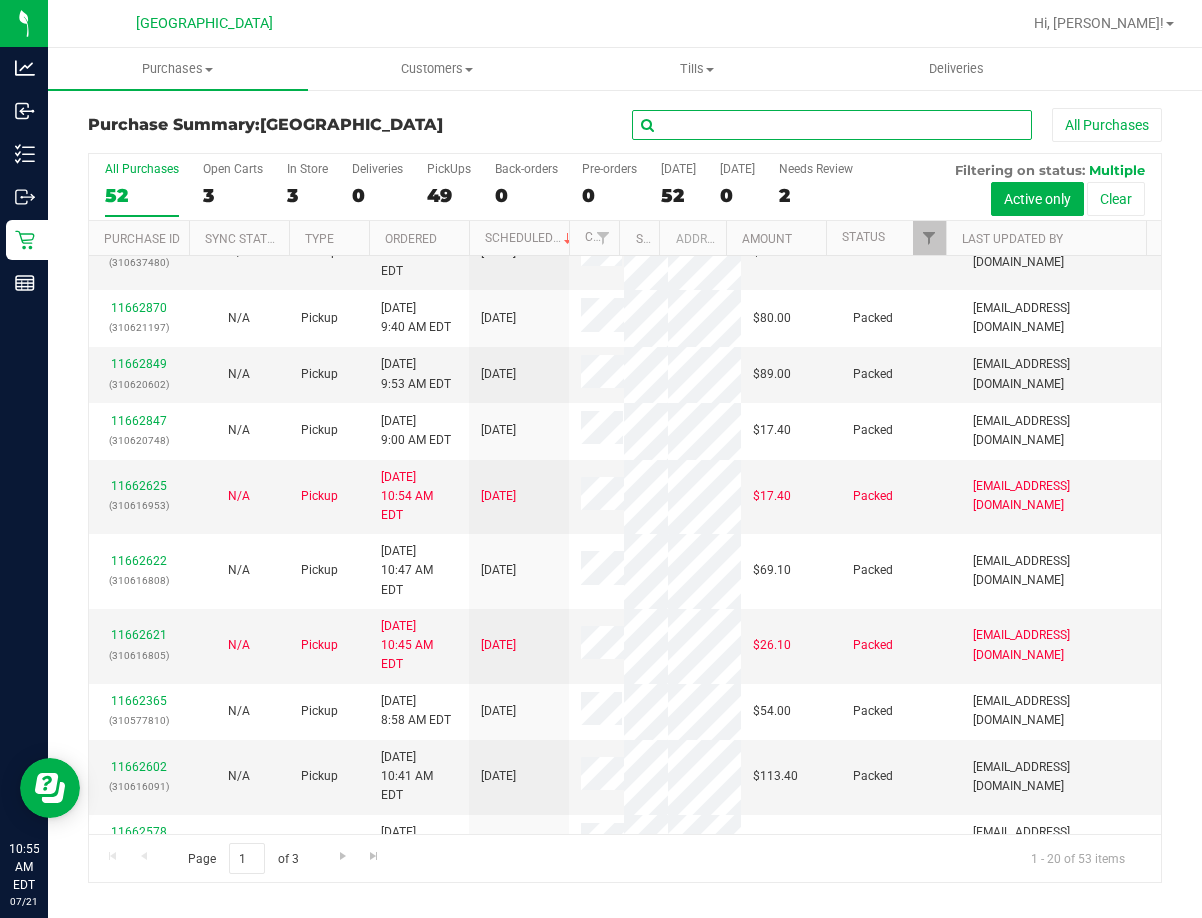 scroll, scrollTop: 0, scrollLeft: 0, axis: both 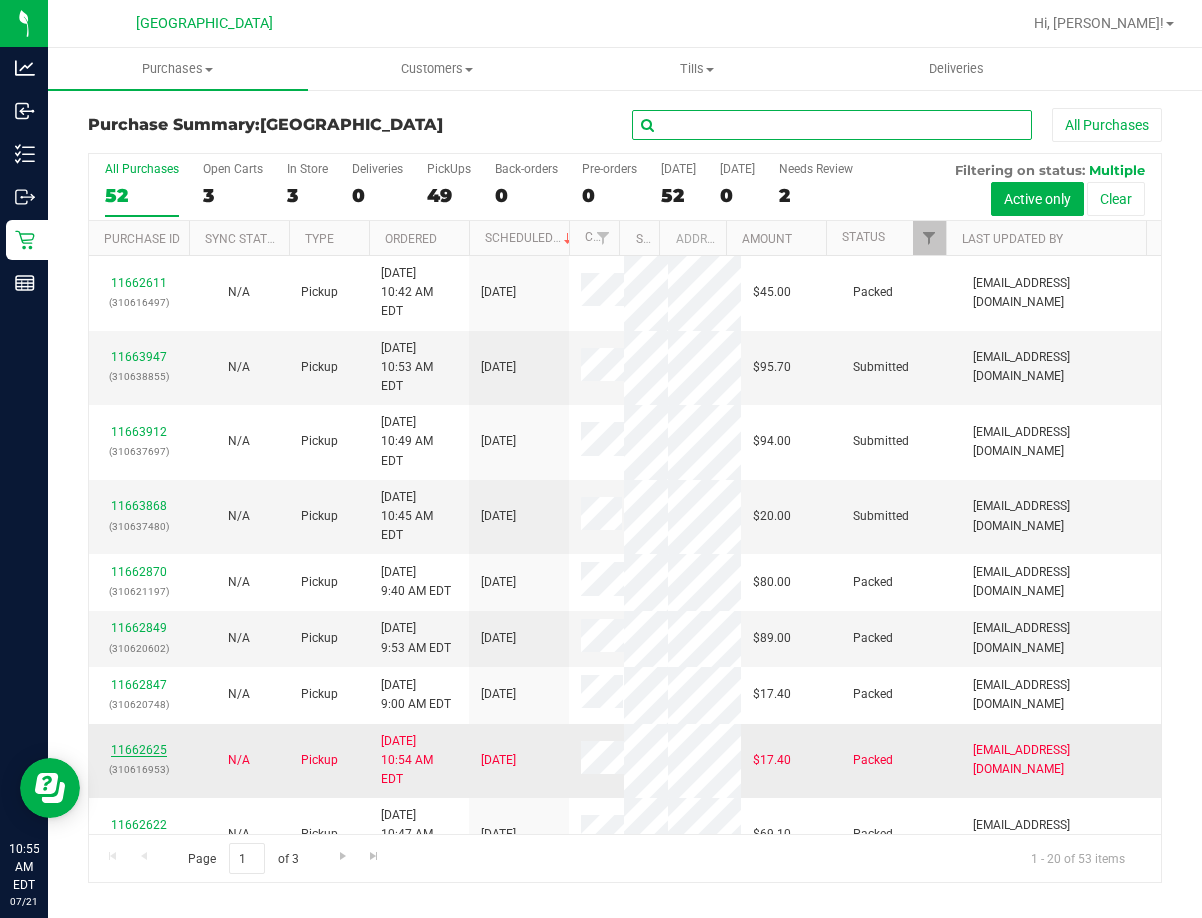 type 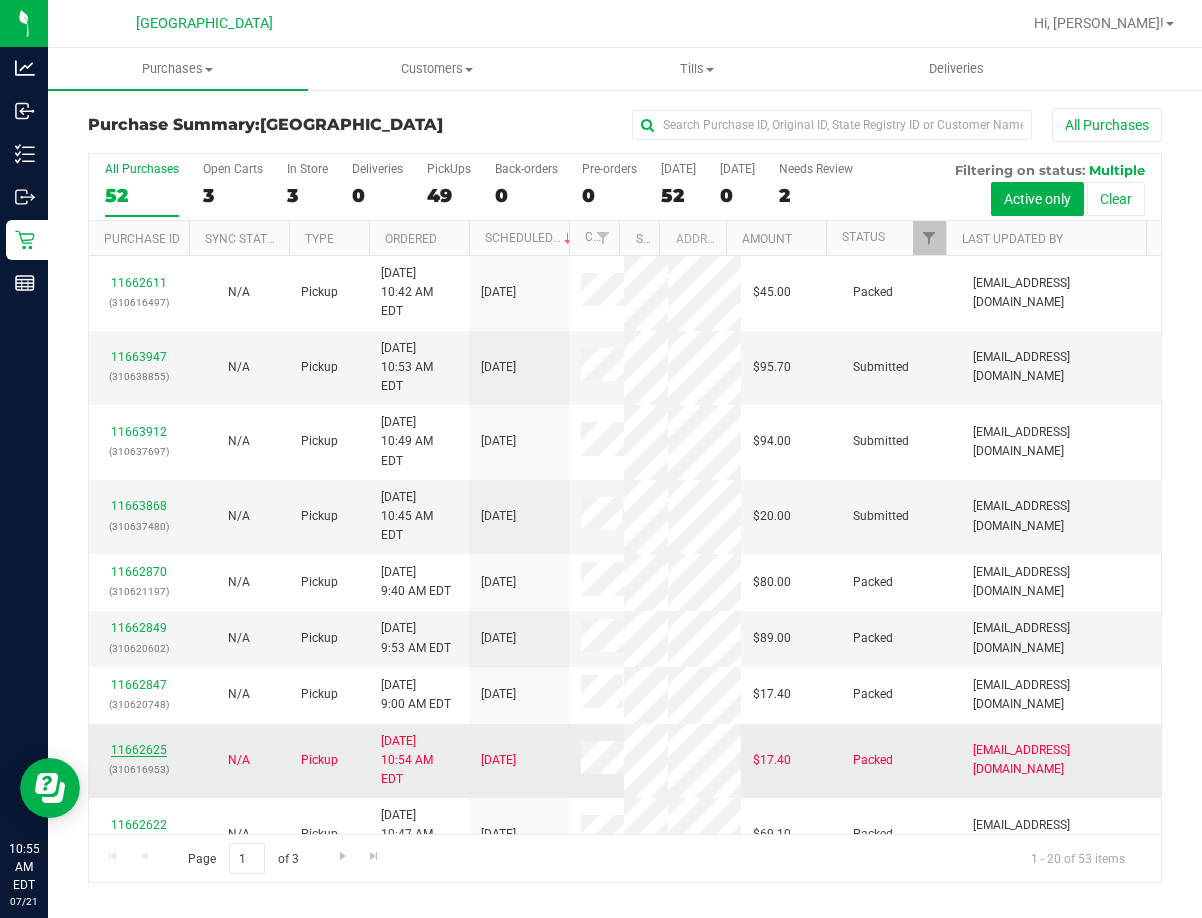click on "11662625" at bounding box center [139, 750] 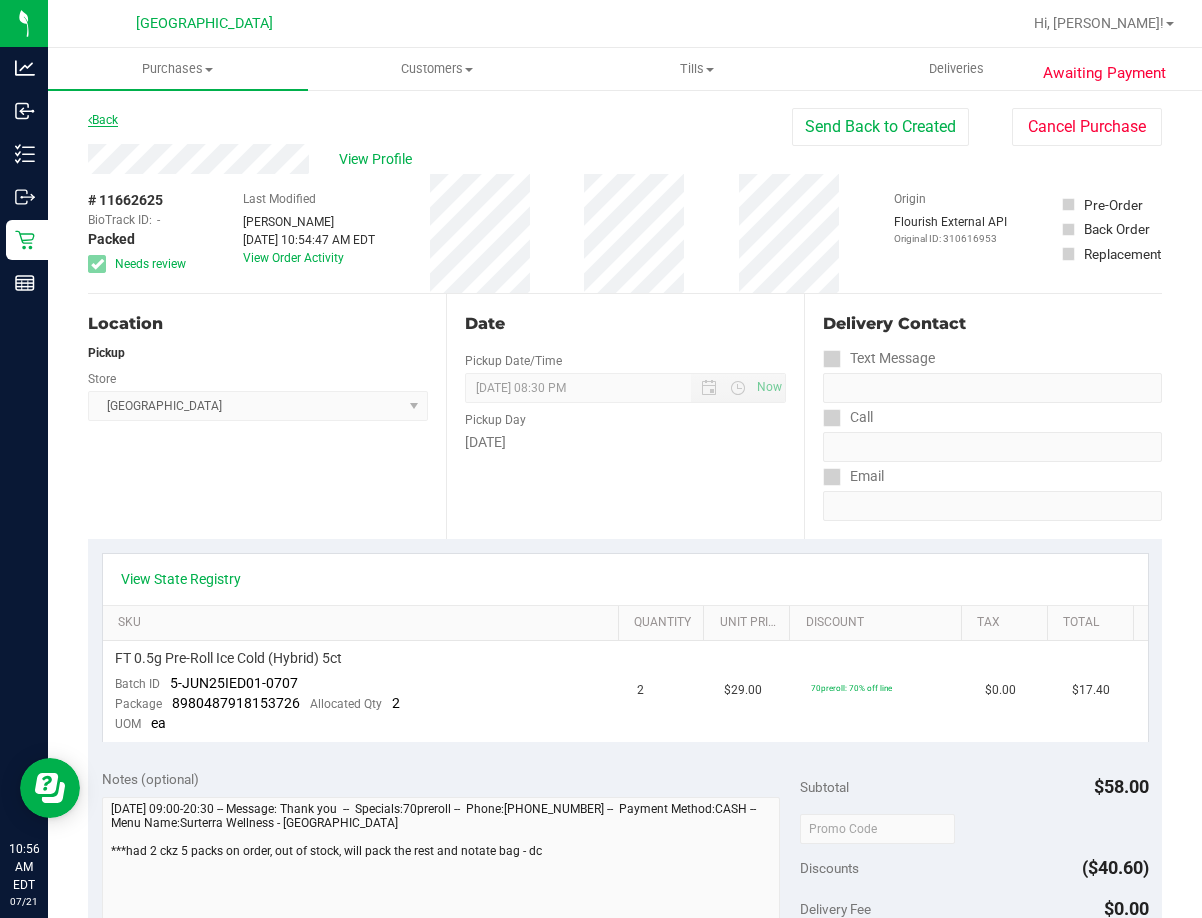 click on "Back" at bounding box center (103, 120) 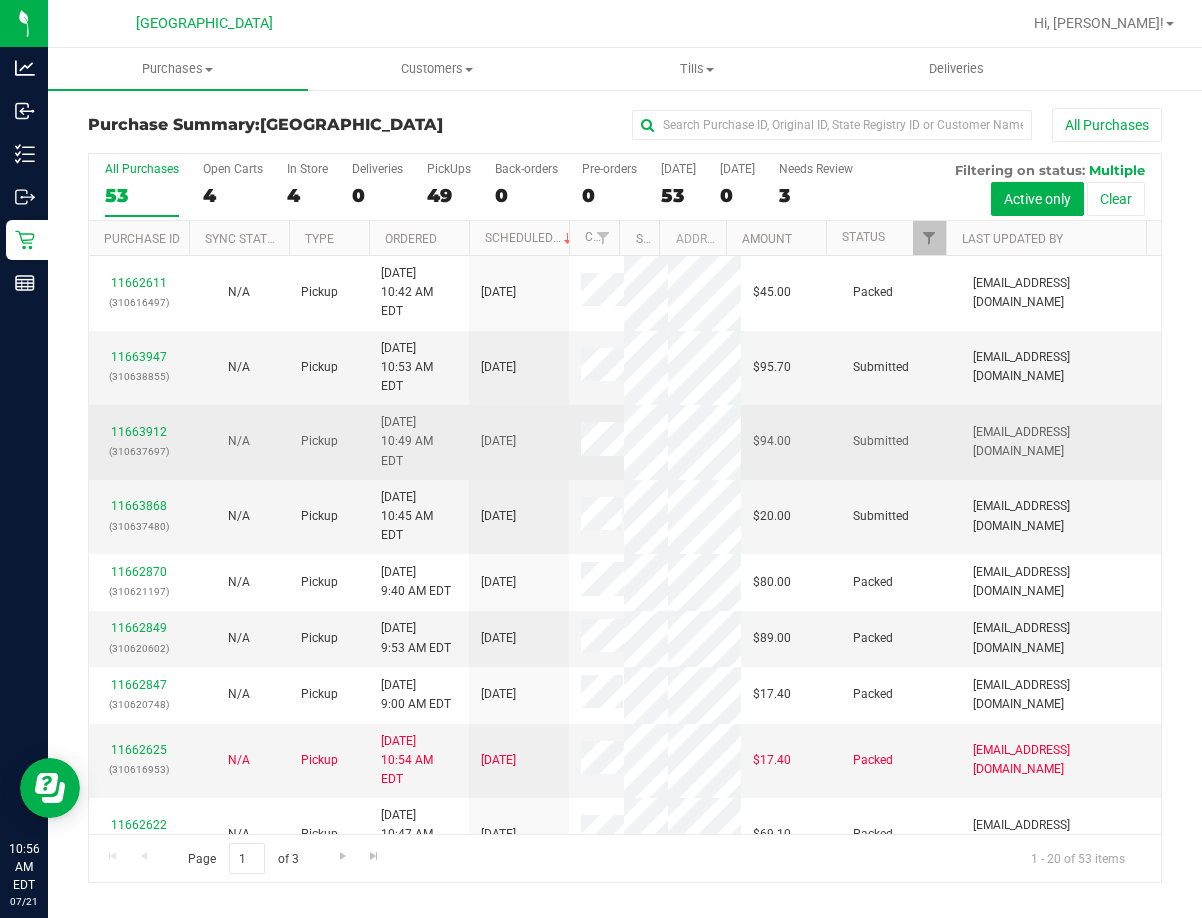 scroll, scrollTop: 200, scrollLeft: 0, axis: vertical 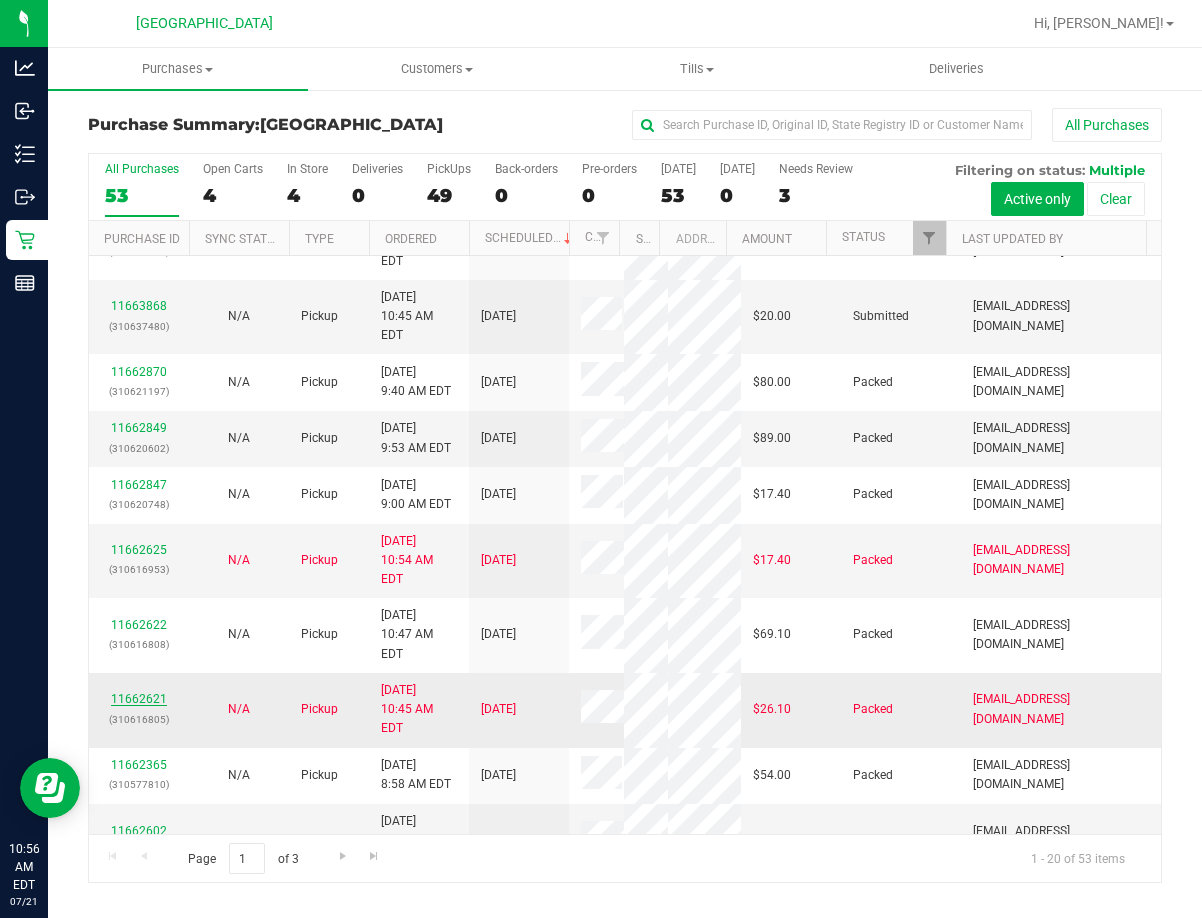 click on "11662621" at bounding box center (139, 699) 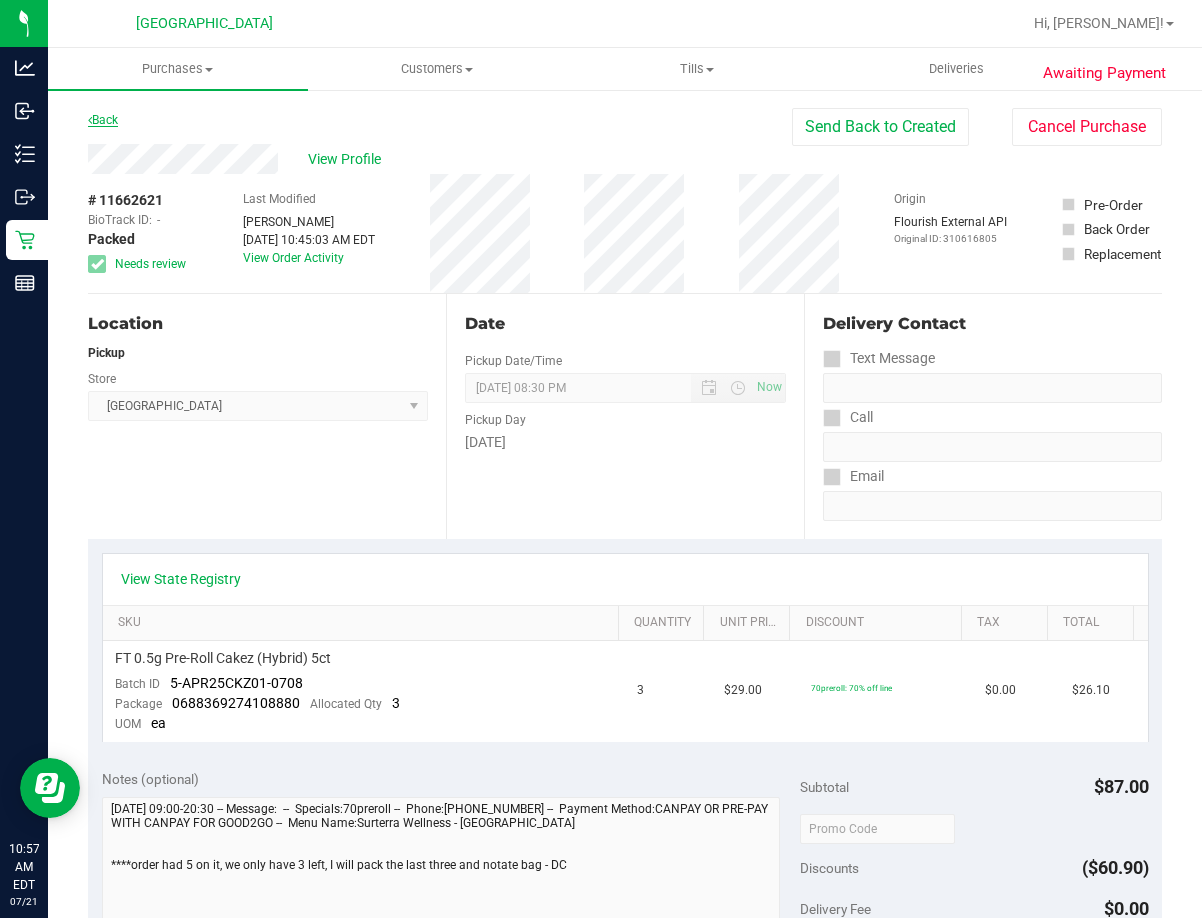 click on "Back" at bounding box center [103, 120] 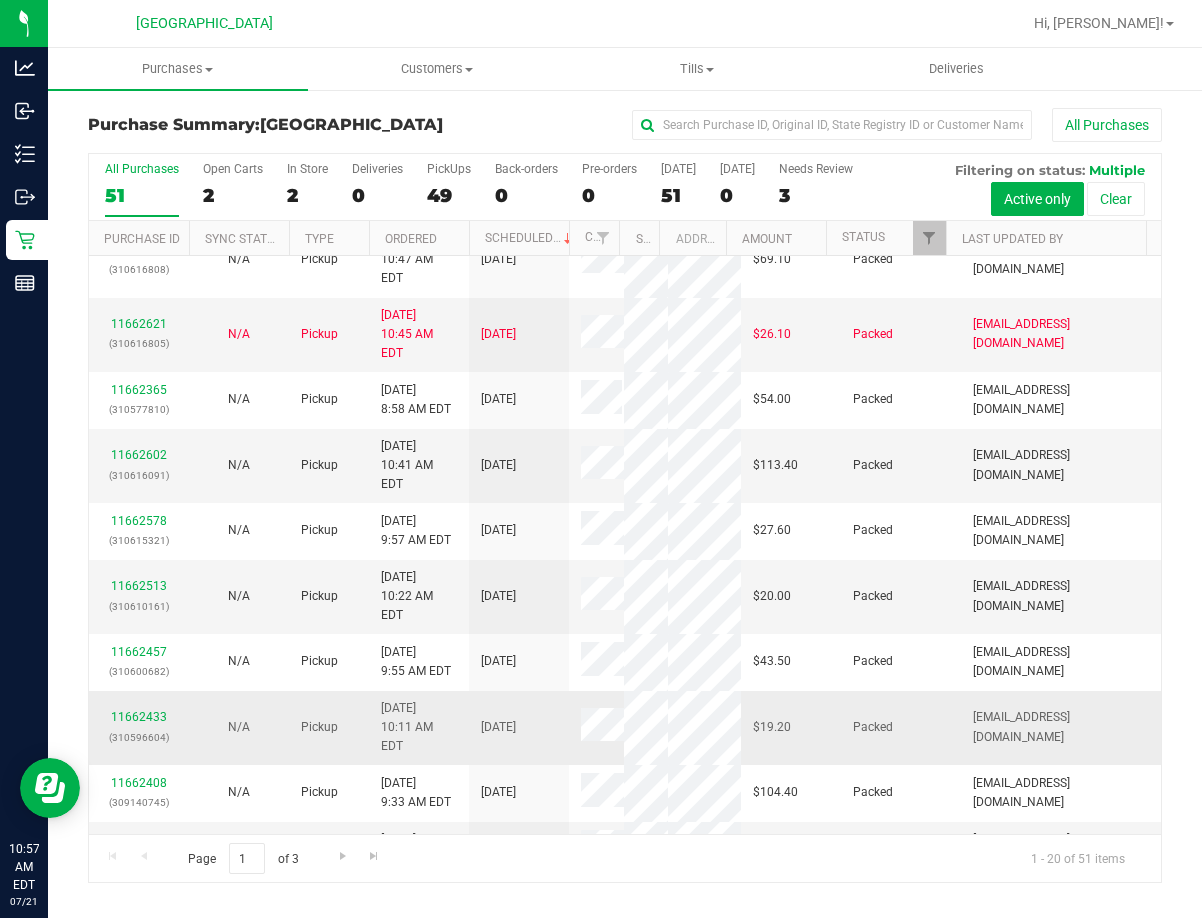 scroll, scrollTop: 664, scrollLeft: 0, axis: vertical 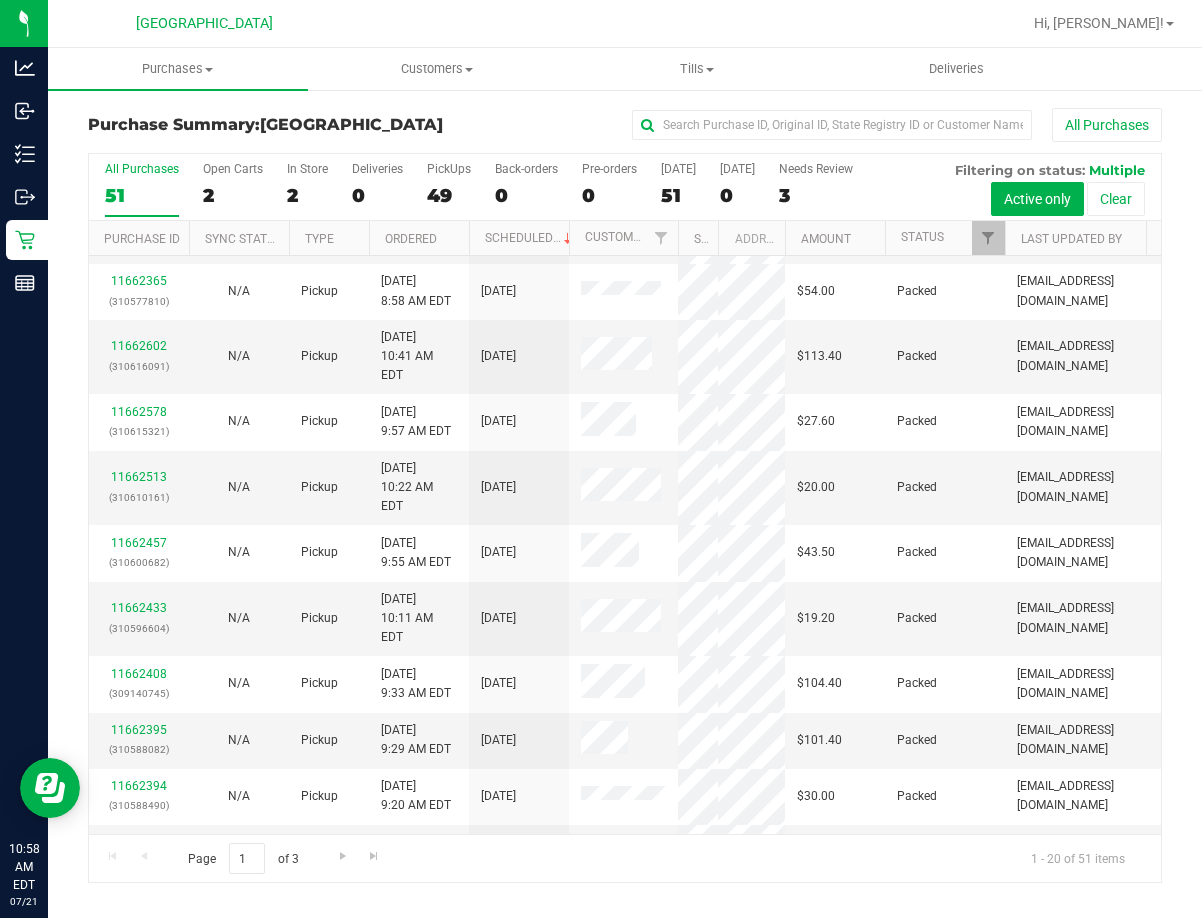 drag, startPoint x: 619, startPoint y: 240, endPoint x: 676, endPoint y: 255, distance: 58.940647 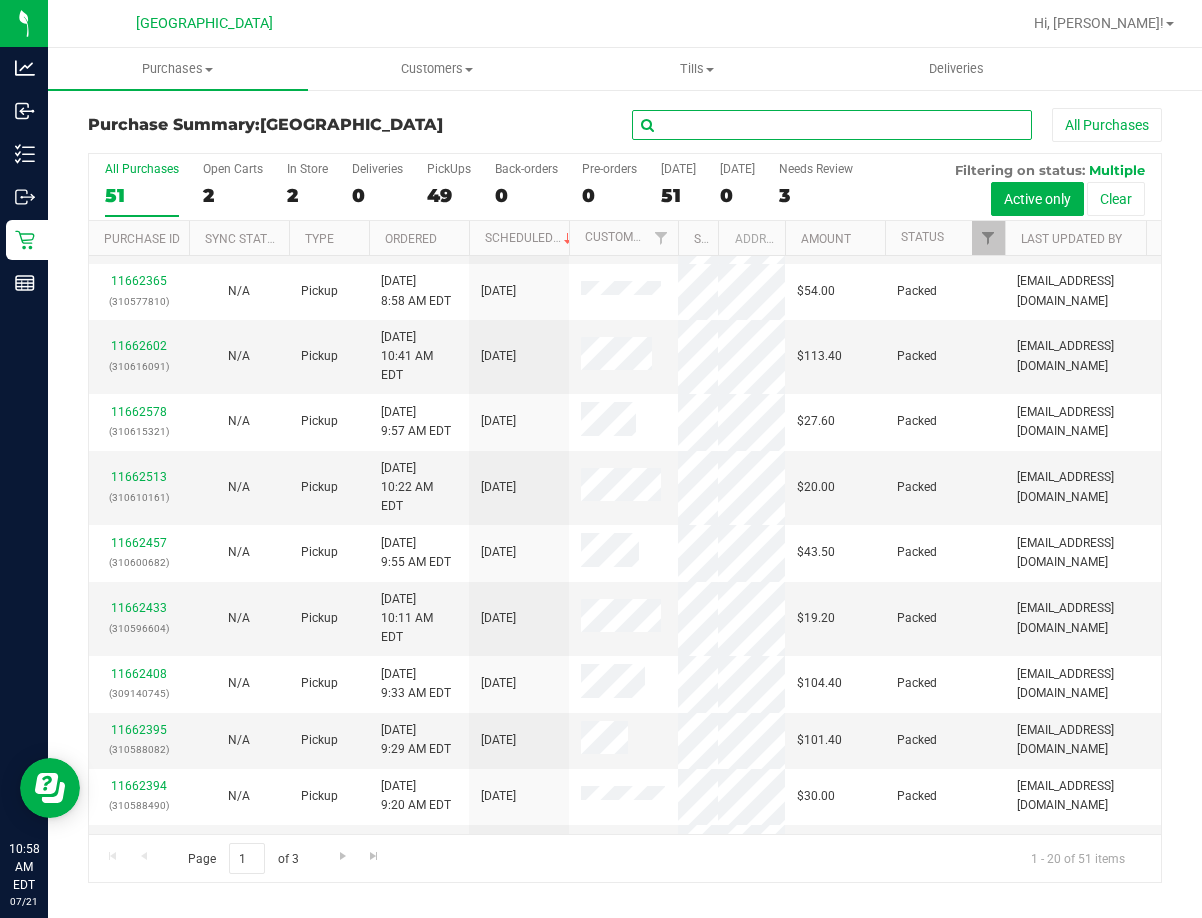 click at bounding box center [832, 125] 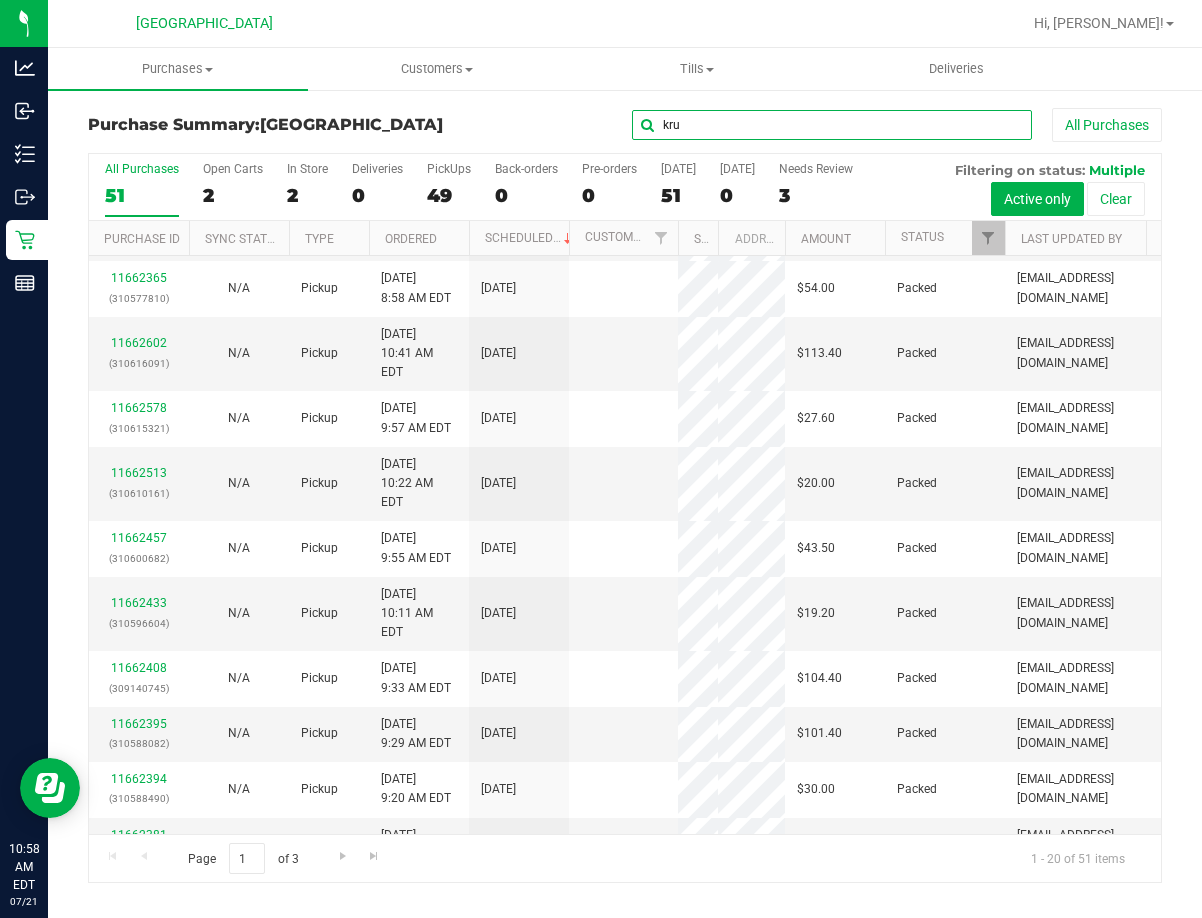scroll, scrollTop: 0, scrollLeft: 0, axis: both 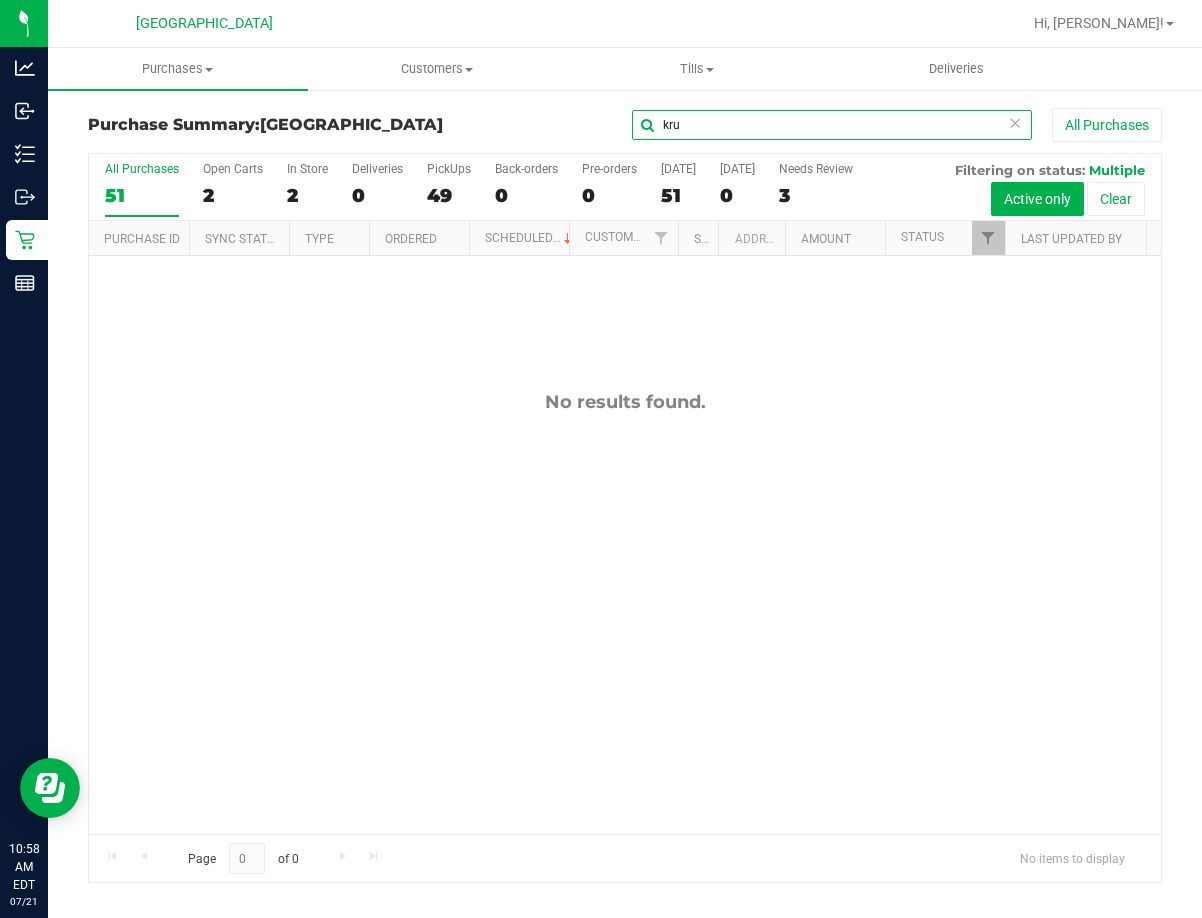 type on "kru" 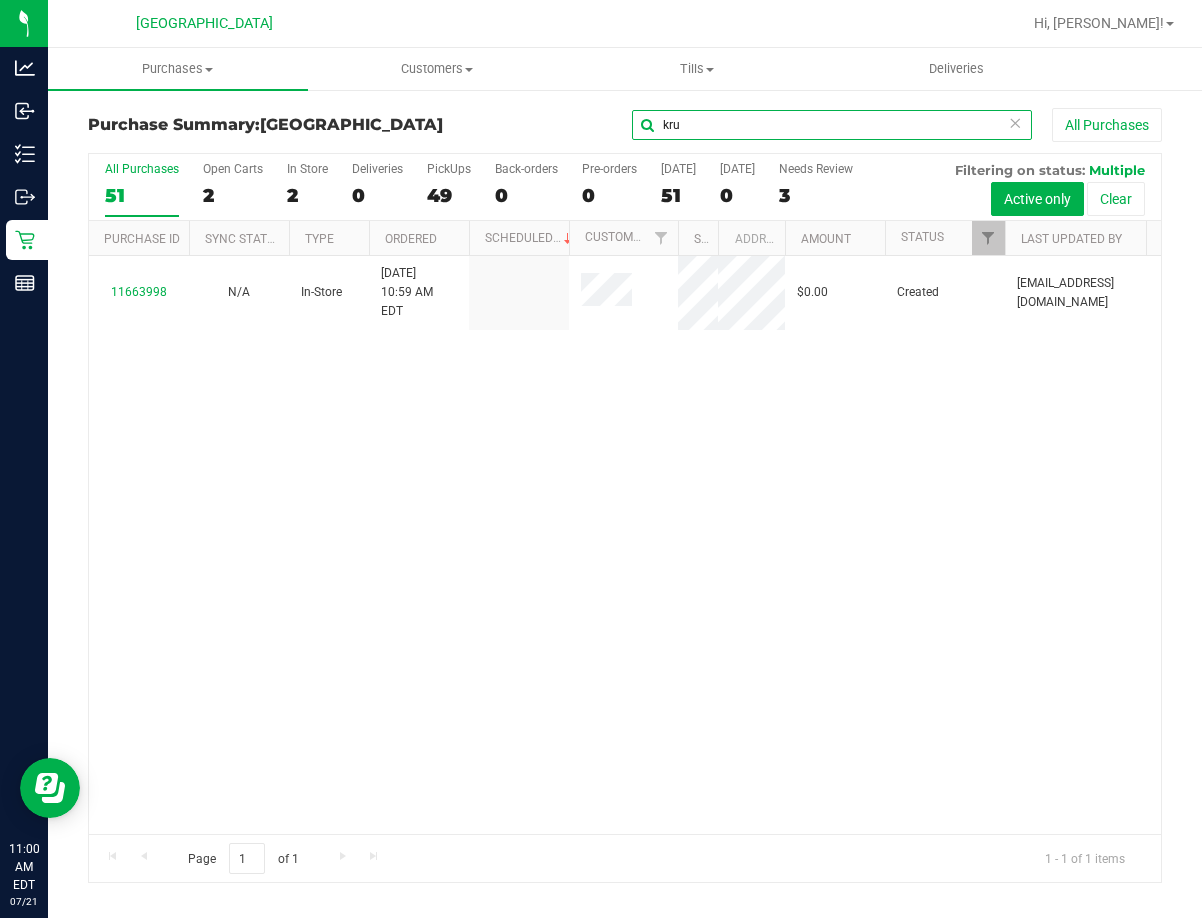 click on "kru" at bounding box center (832, 125) 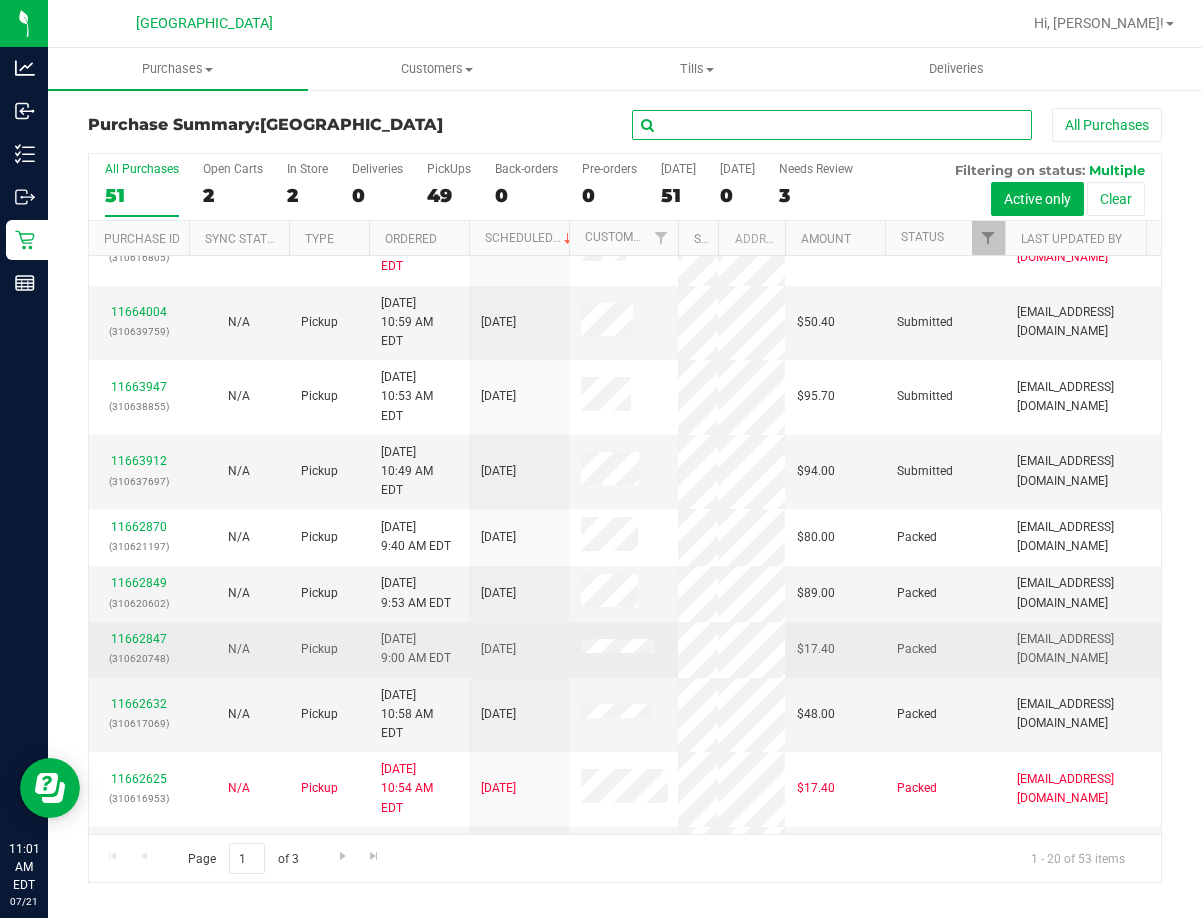 scroll, scrollTop: 0, scrollLeft: 0, axis: both 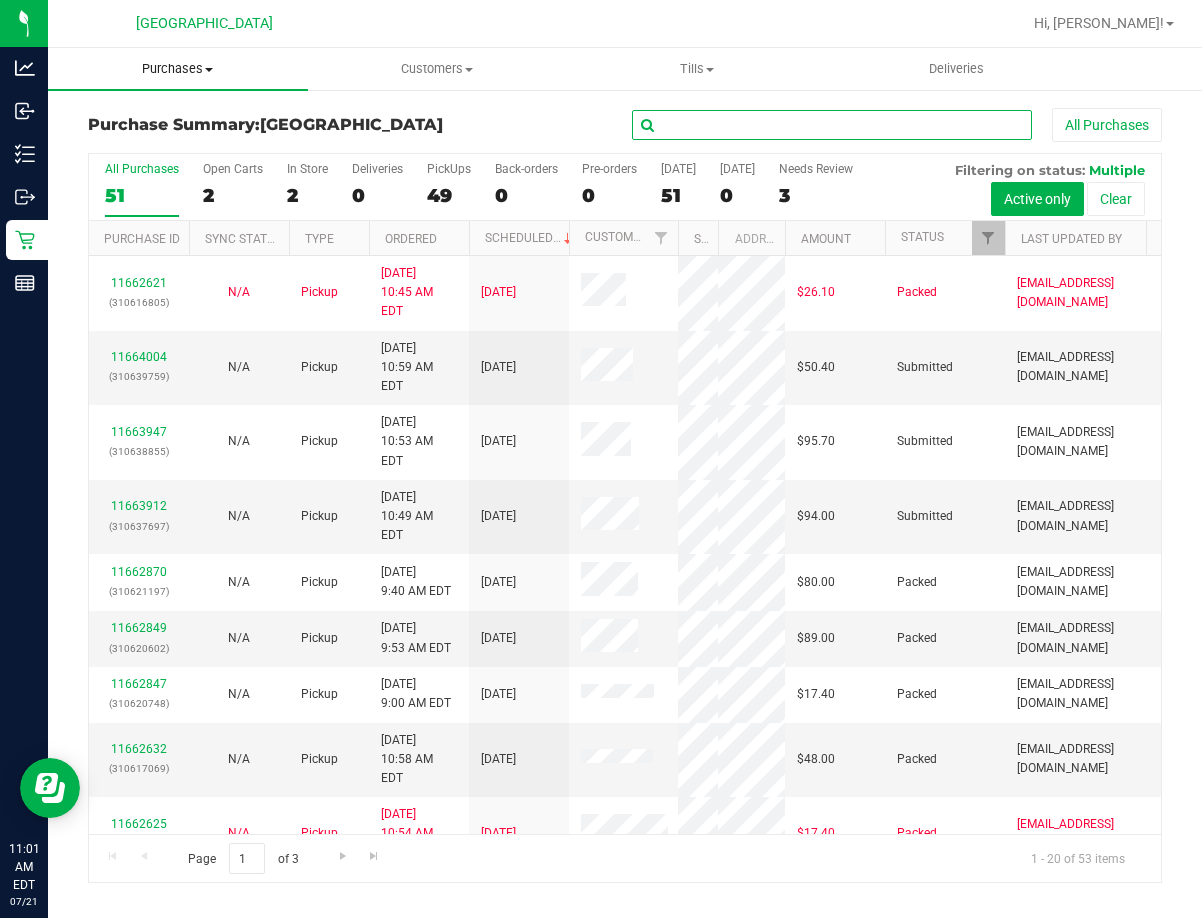 type 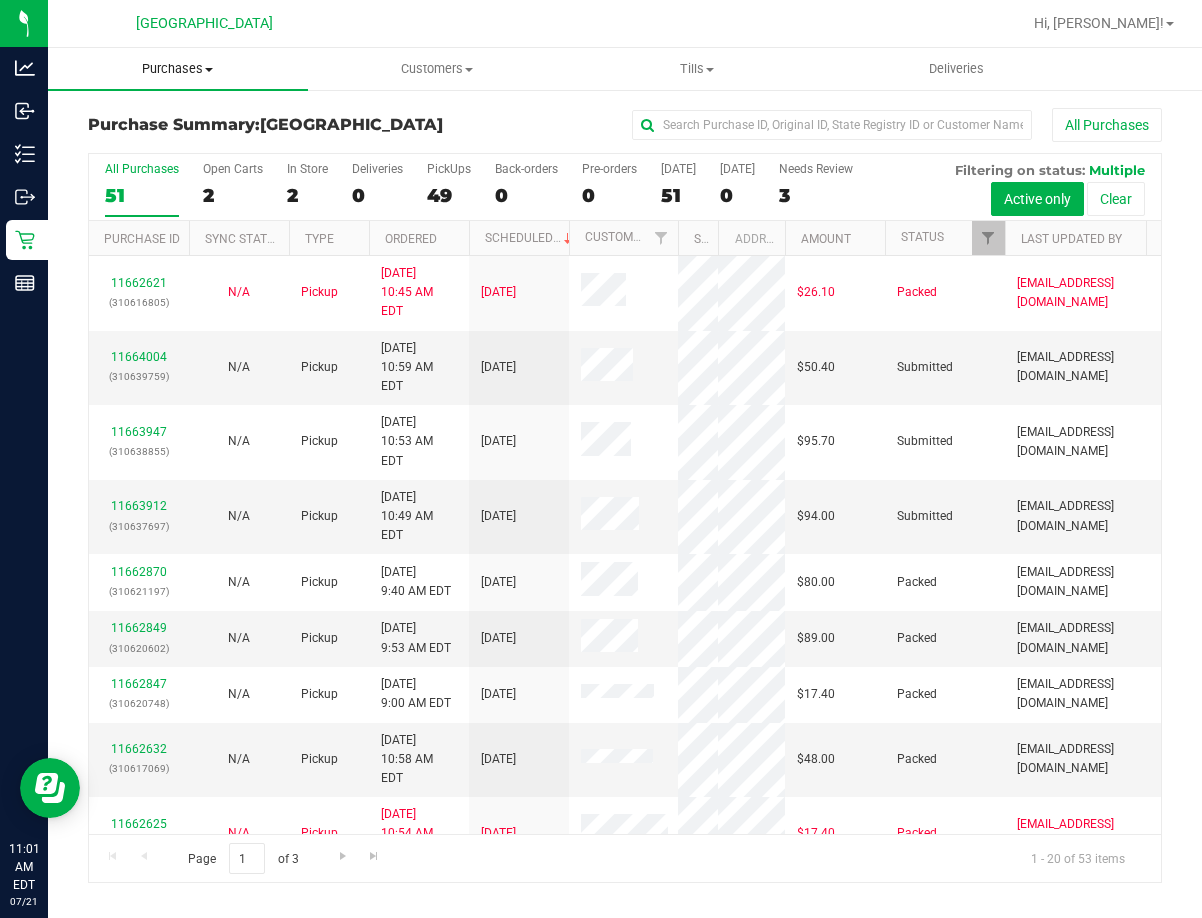 click on "Purchases" at bounding box center [178, 69] 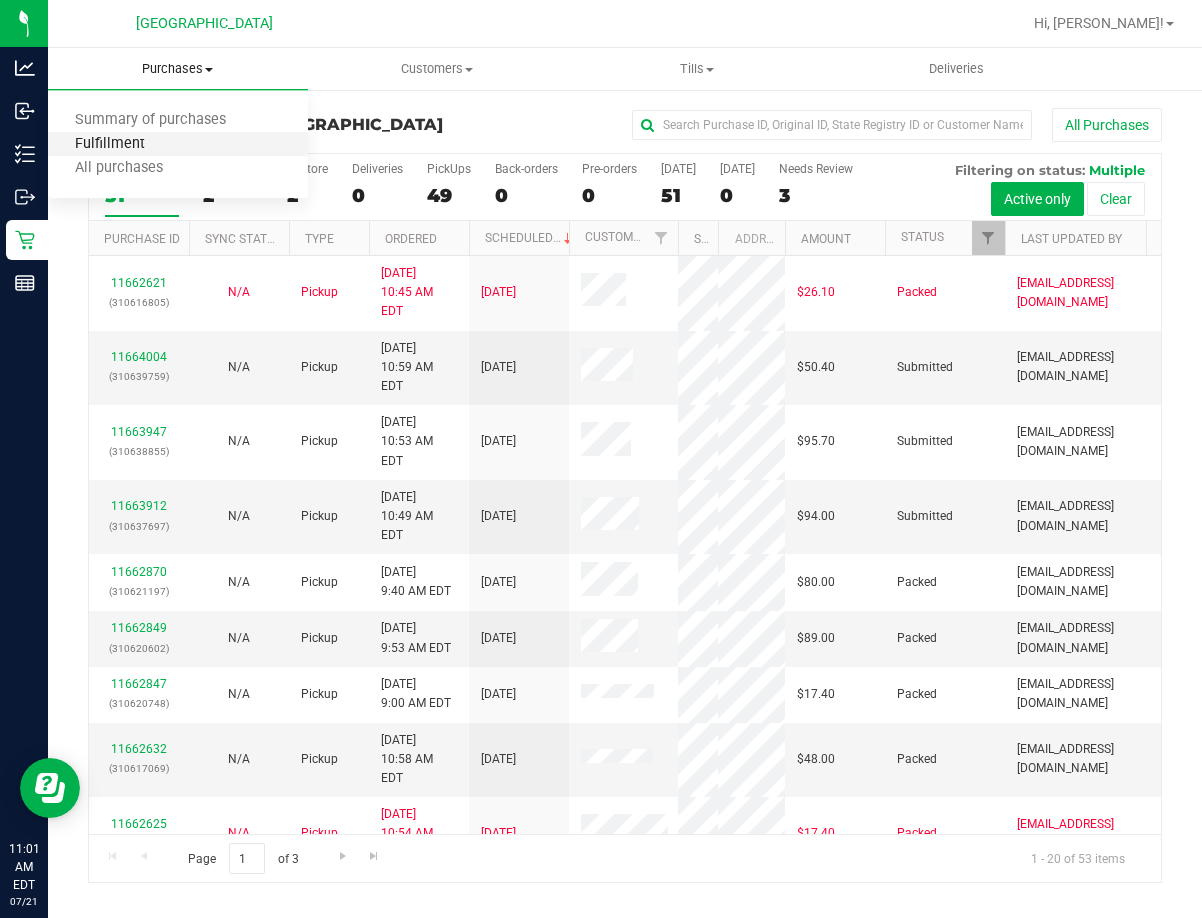 click on "Fulfillment" at bounding box center (110, 144) 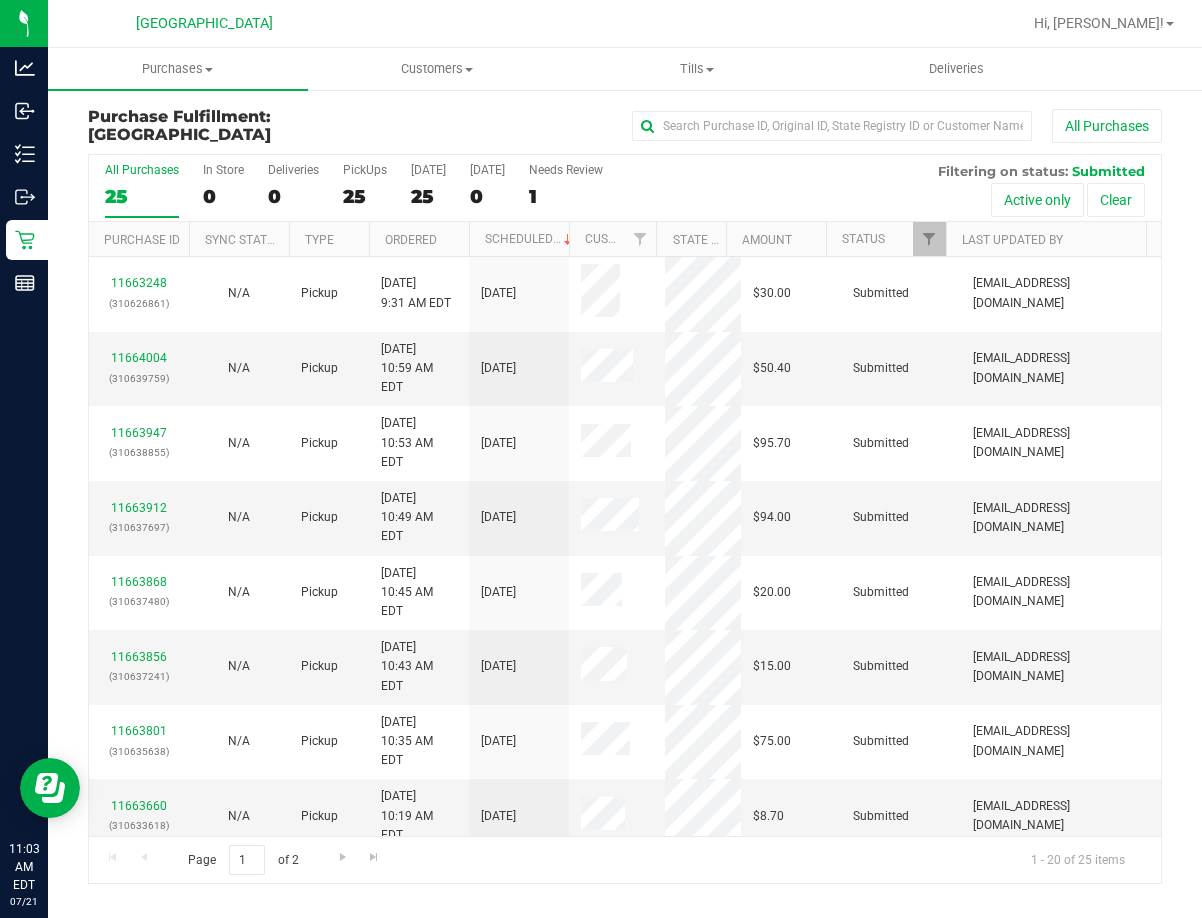 scroll, scrollTop: 0, scrollLeft: 0, axis: both 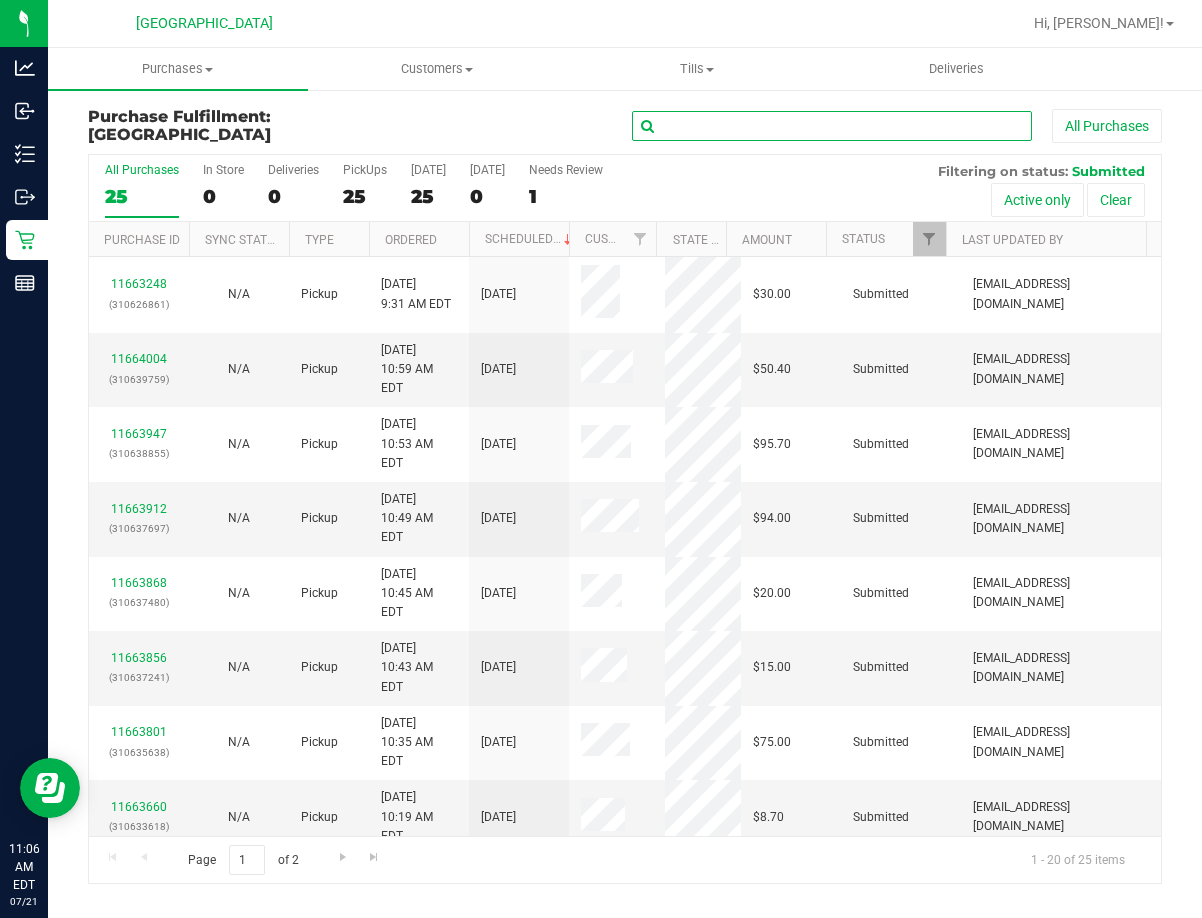 click at bounding box center (832, 126) 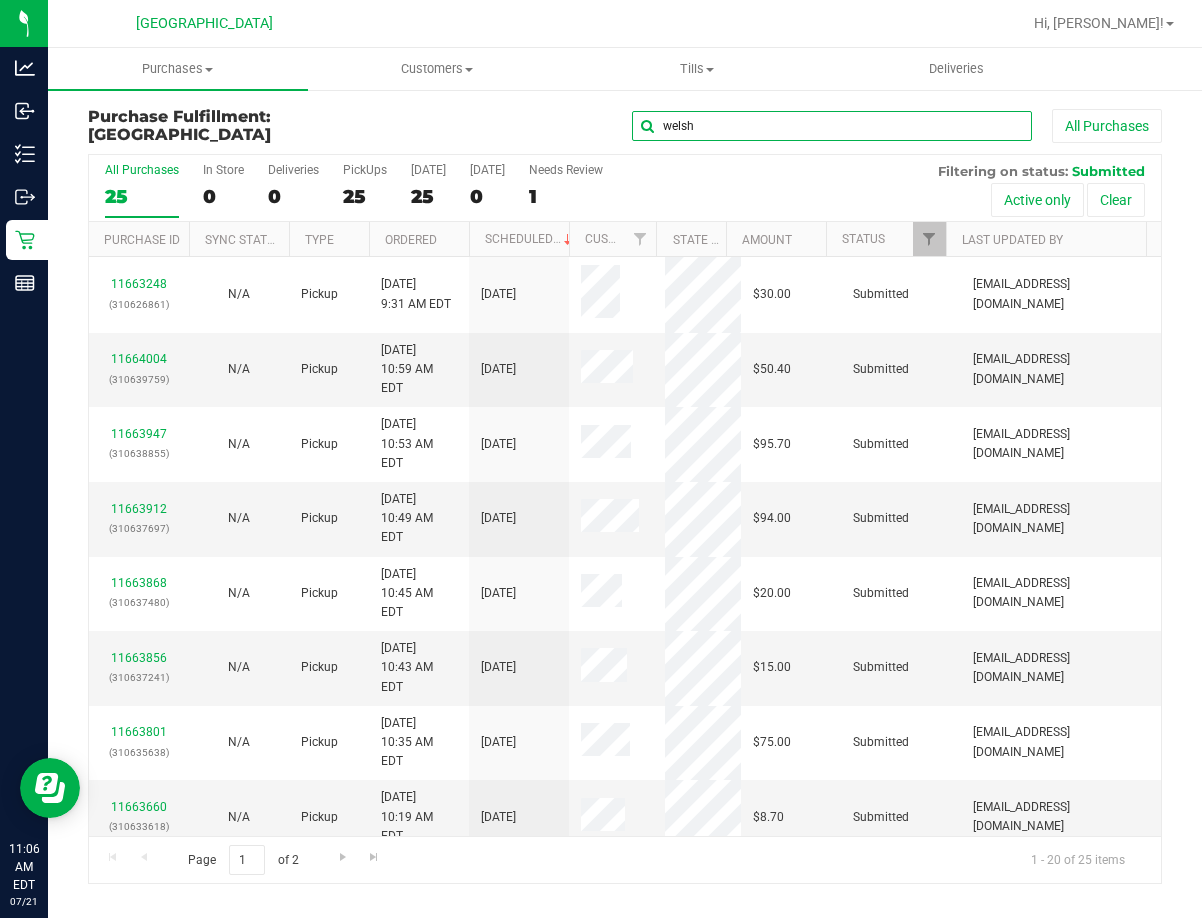 type on "welsh" 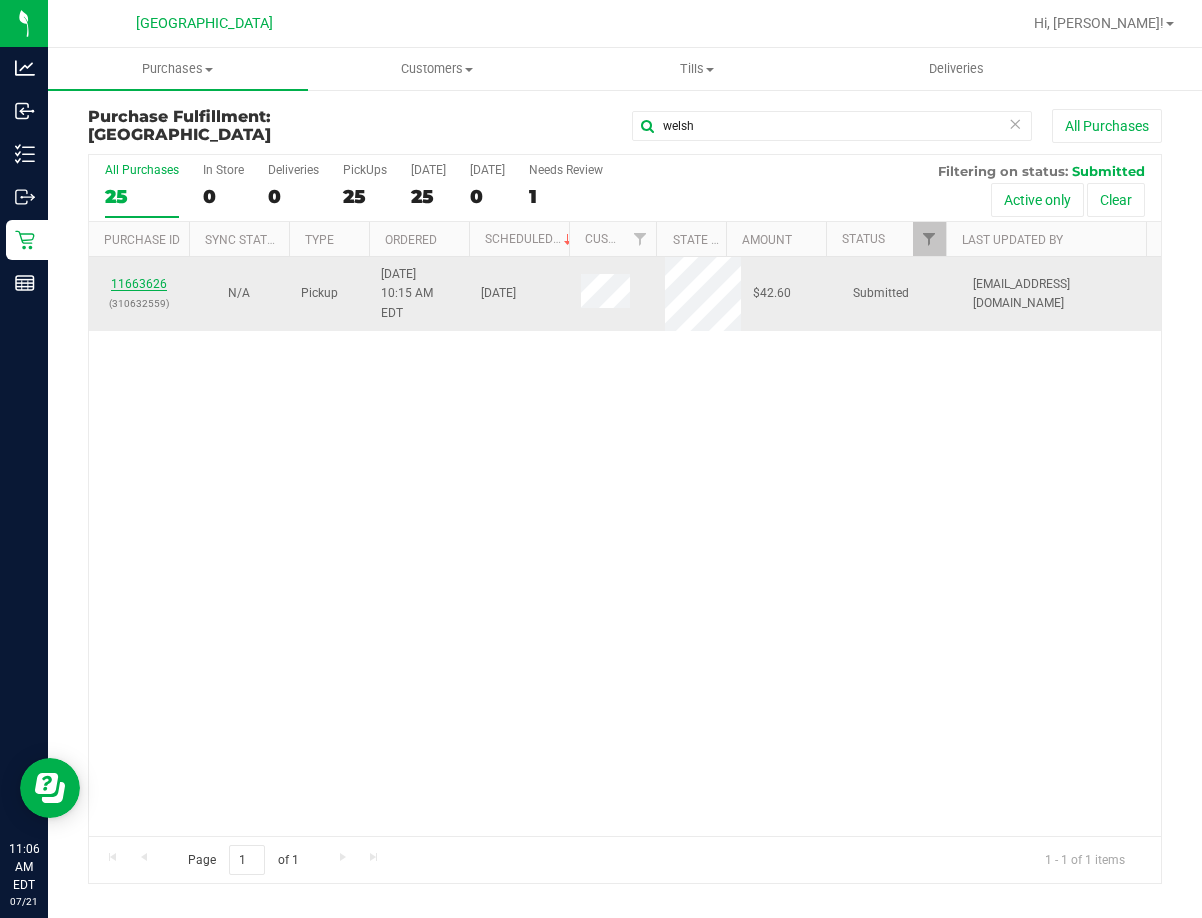 click on "11663626" at bounding box center [139, 284] 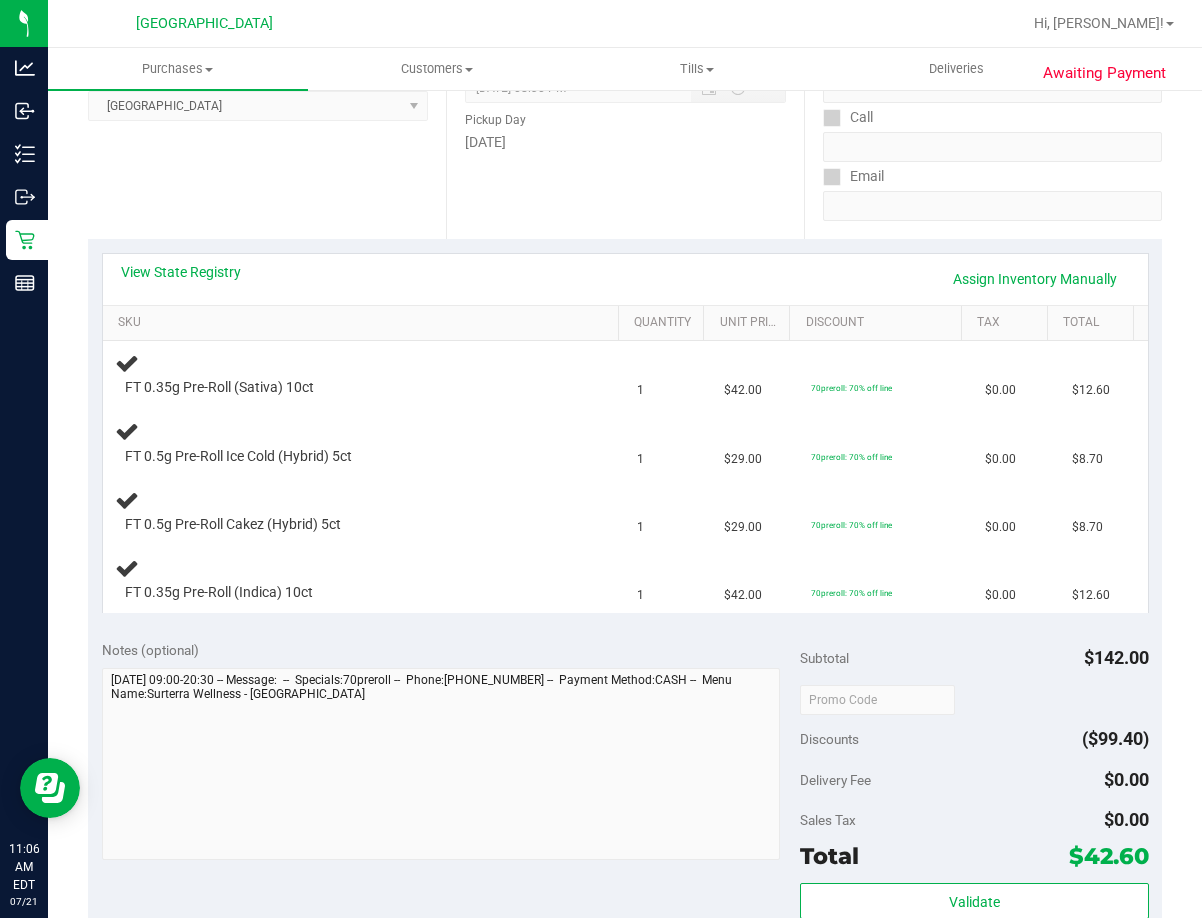 scroll, scrollTop: 0, scrollLeft: 0, axis: both 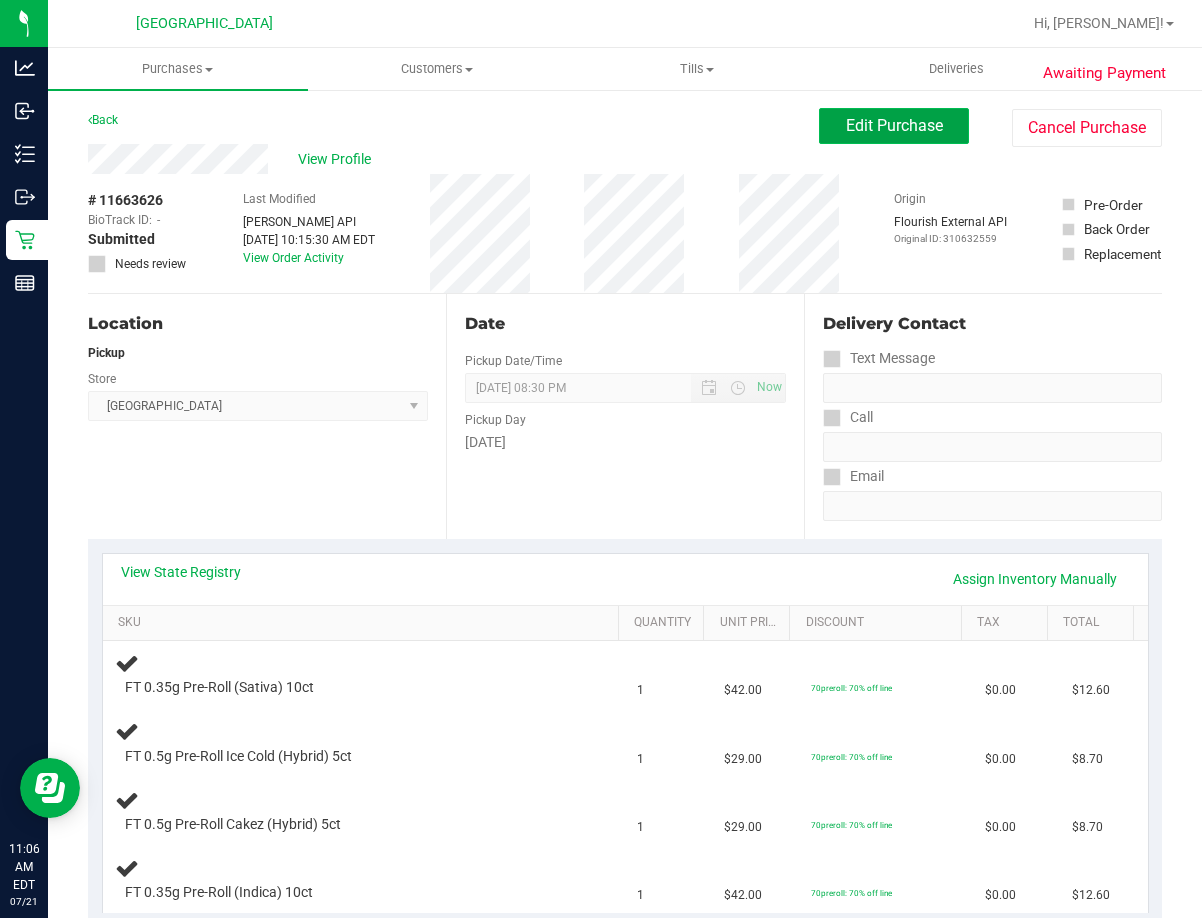 click on "Edit Purchase" at bounding box center [894, 125] 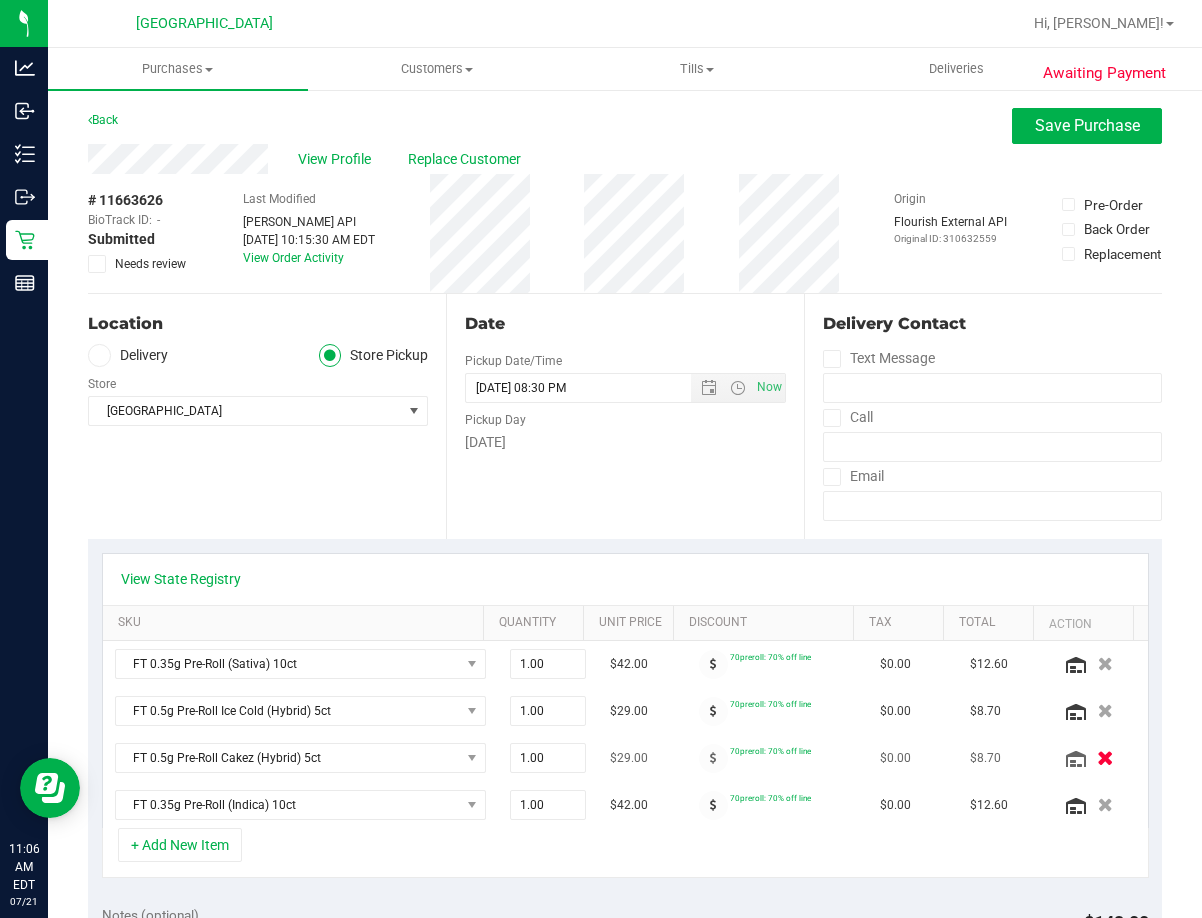 click at bounding box center [1105, 758] 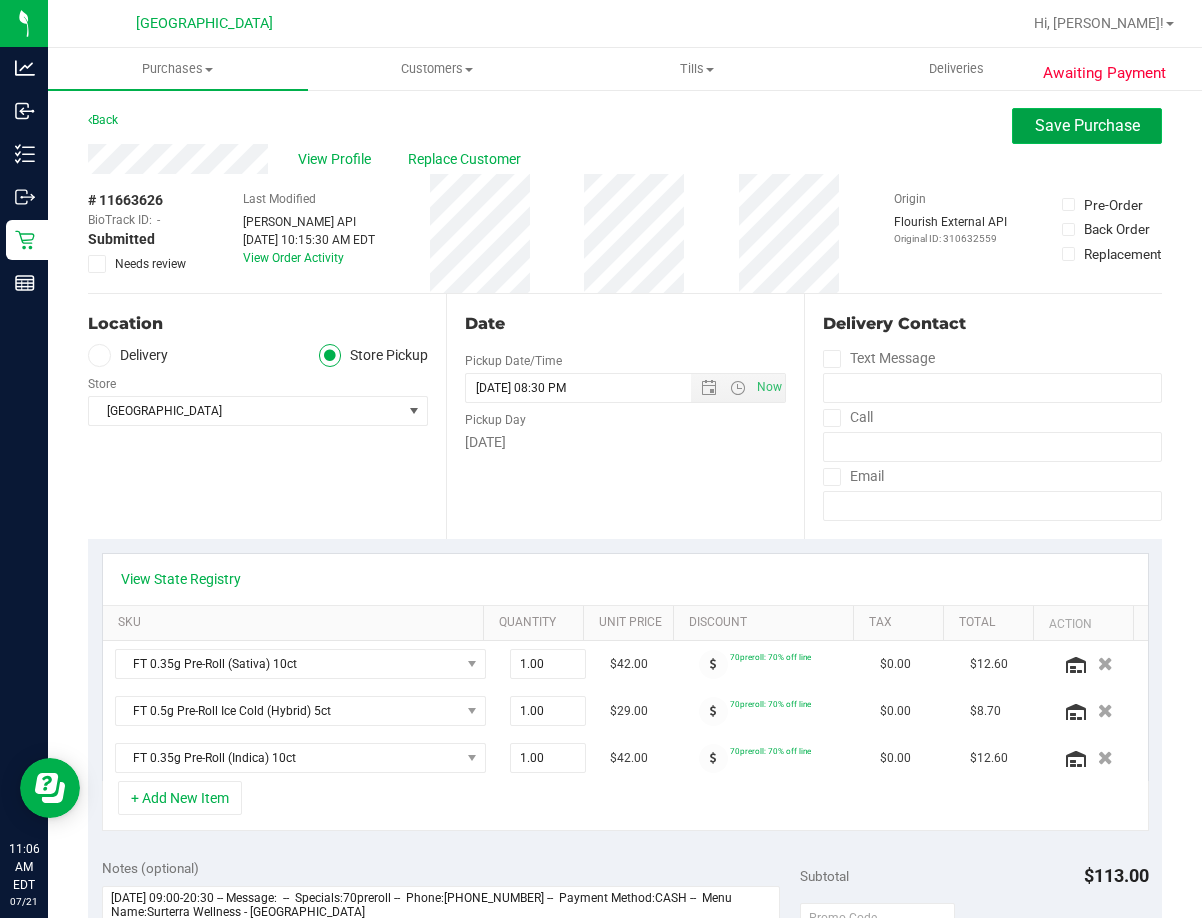 click on "Save Purchase" at bounding box center (1087, 126) 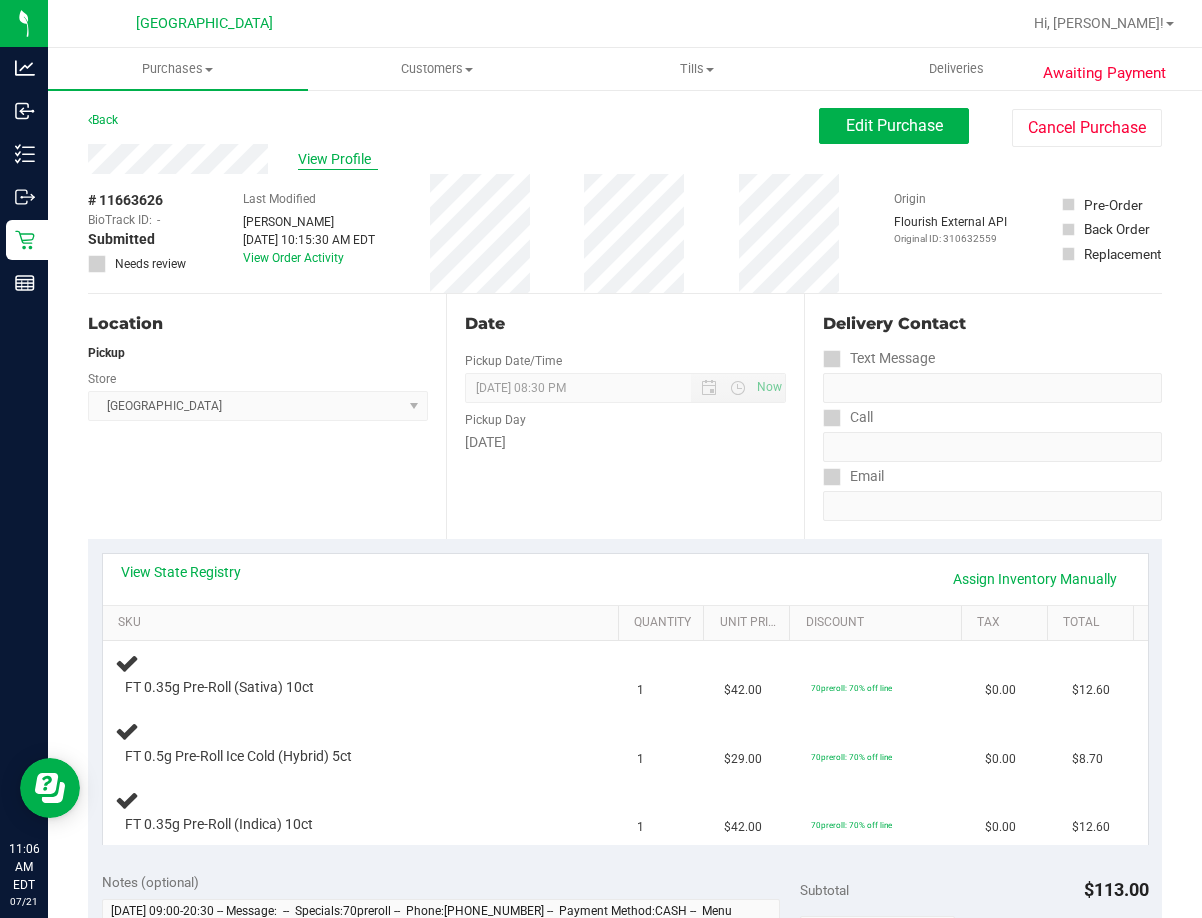 click on "View Profile" at bounding box center [338, 159] 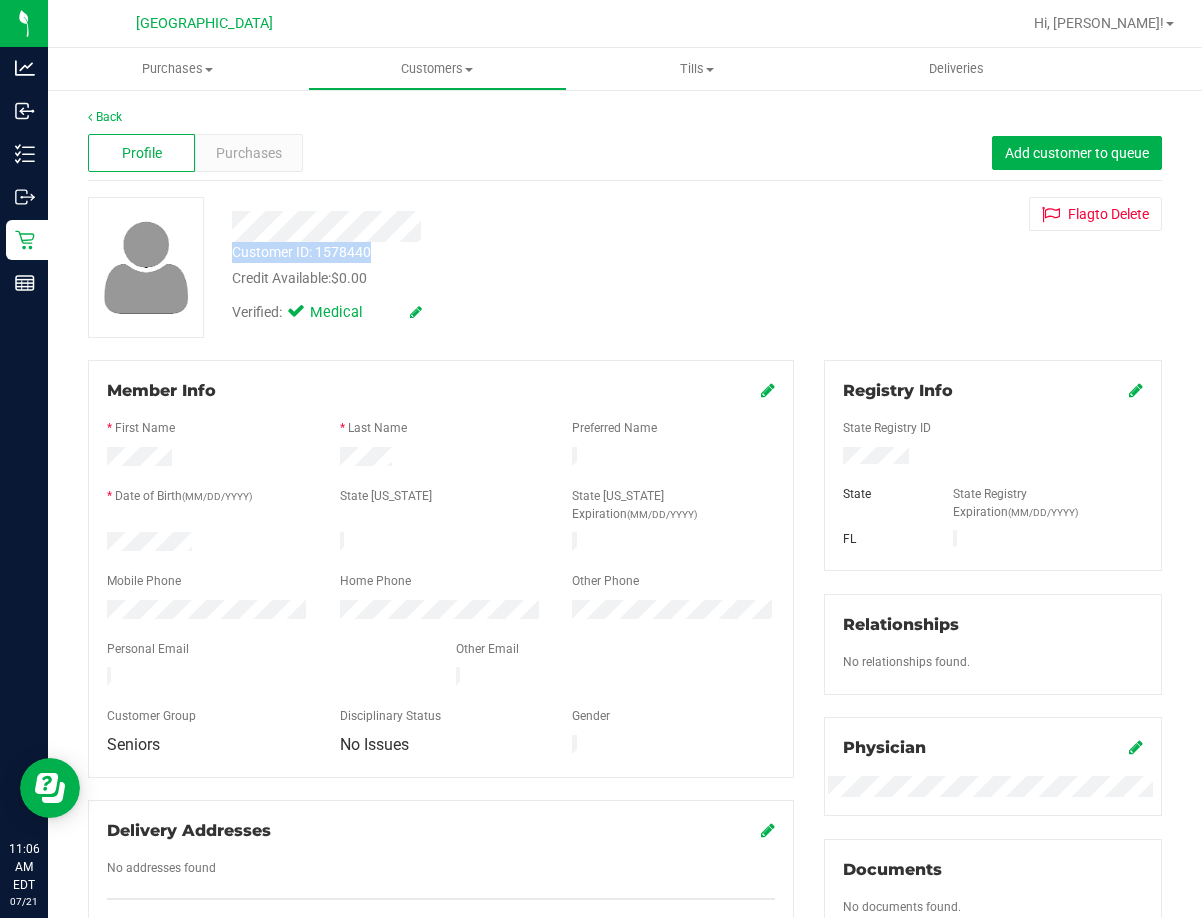 click on "Customer ID: 1578440
Credit Available:
$0.00
Verified:
Medical" at bounding box center [493, 265] 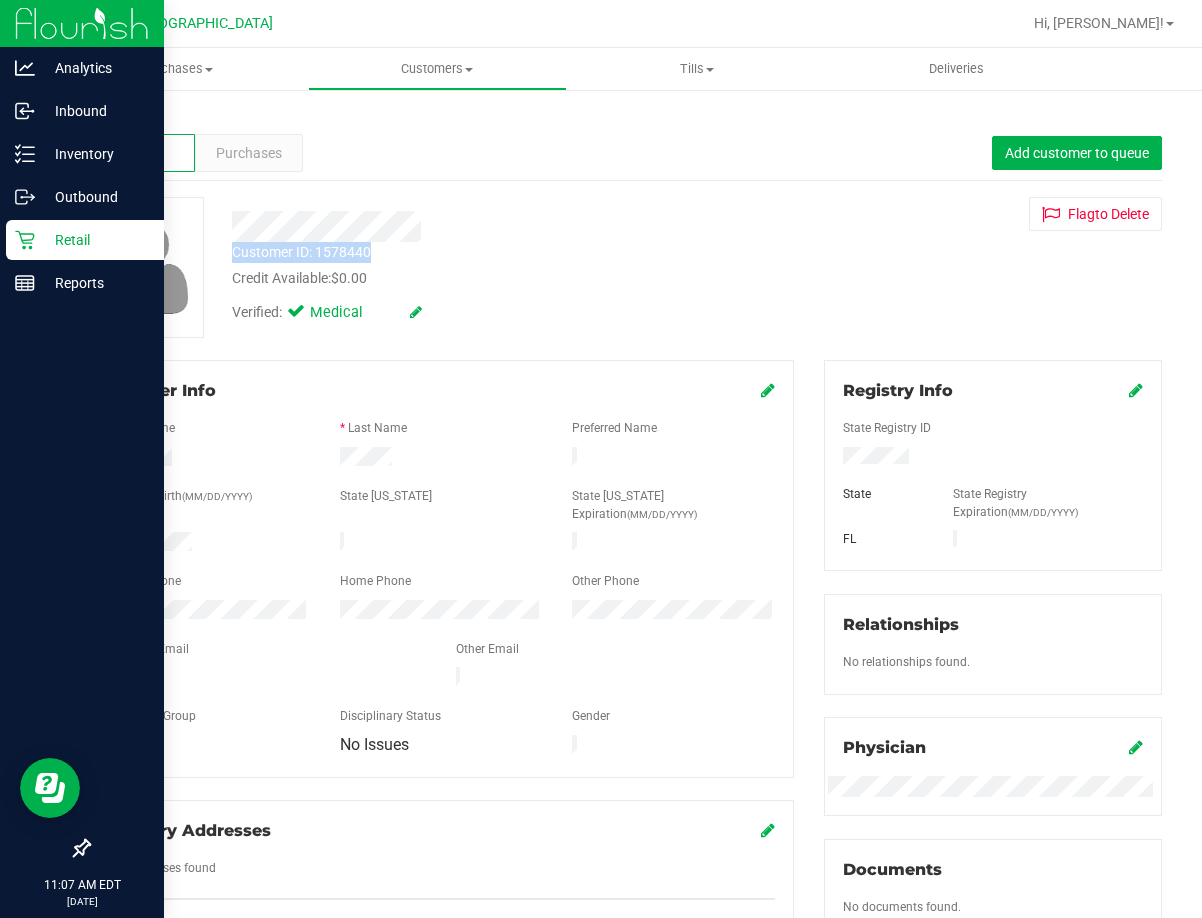 click 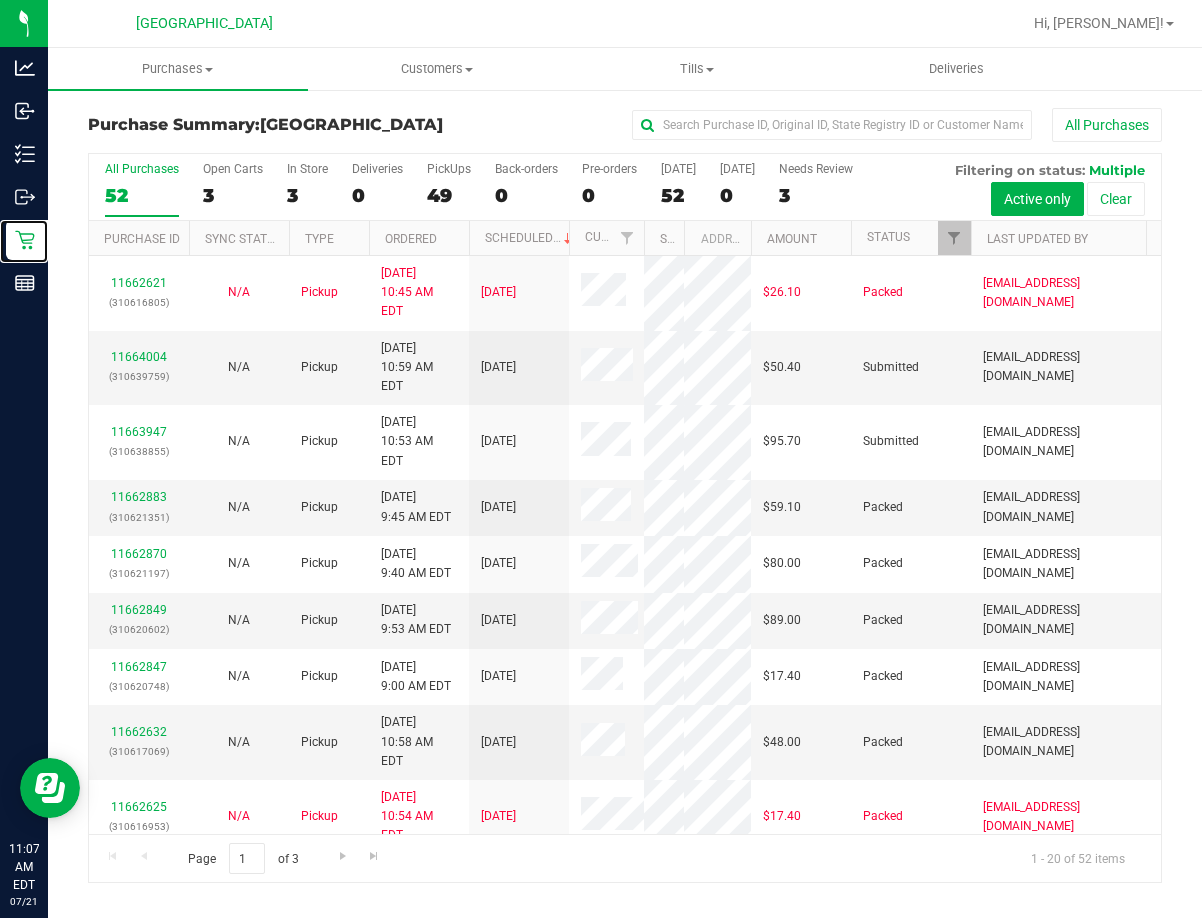 drag, startPoint x: 618, startPoint y: 239, endPoint x: 653, endPoint y: 253, distance: 37.696156 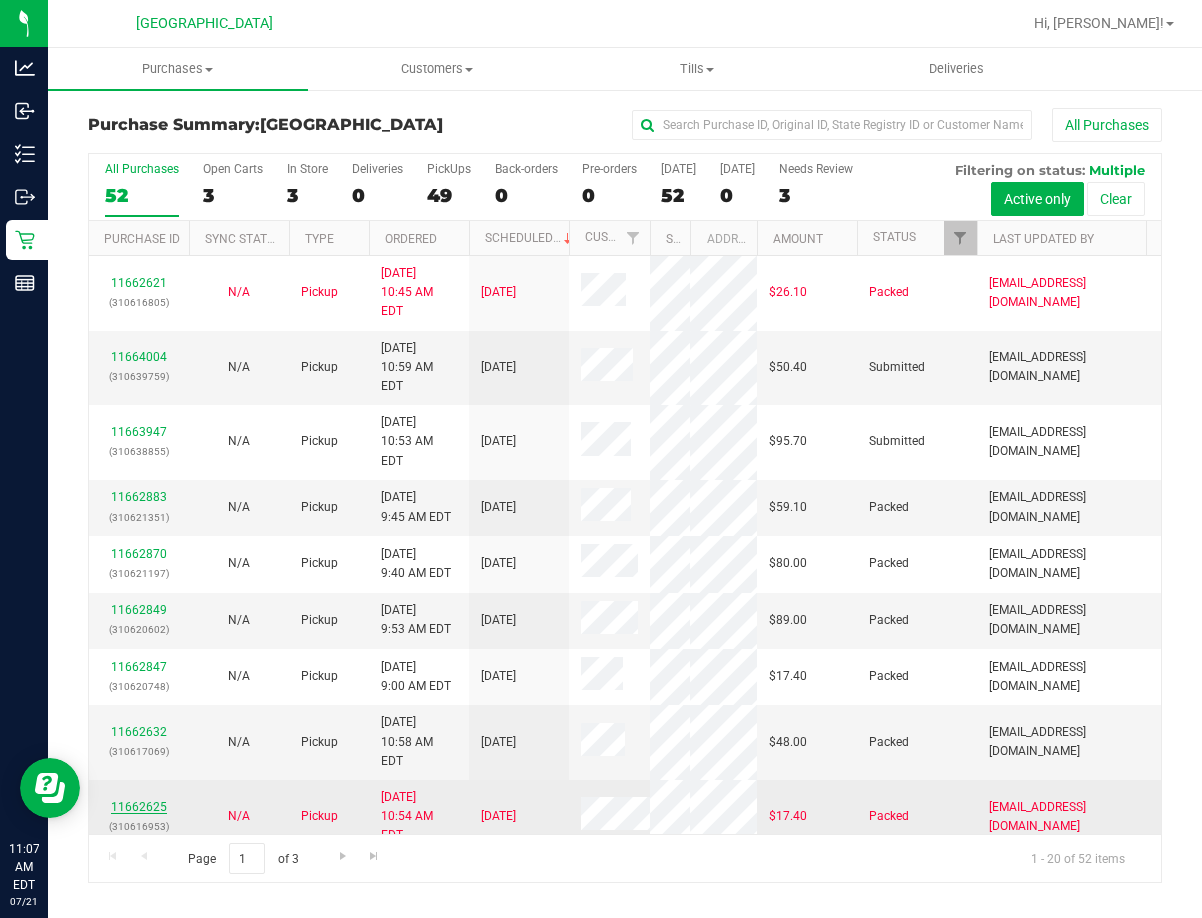 click on "11662625" at bounding box center (139, 807) 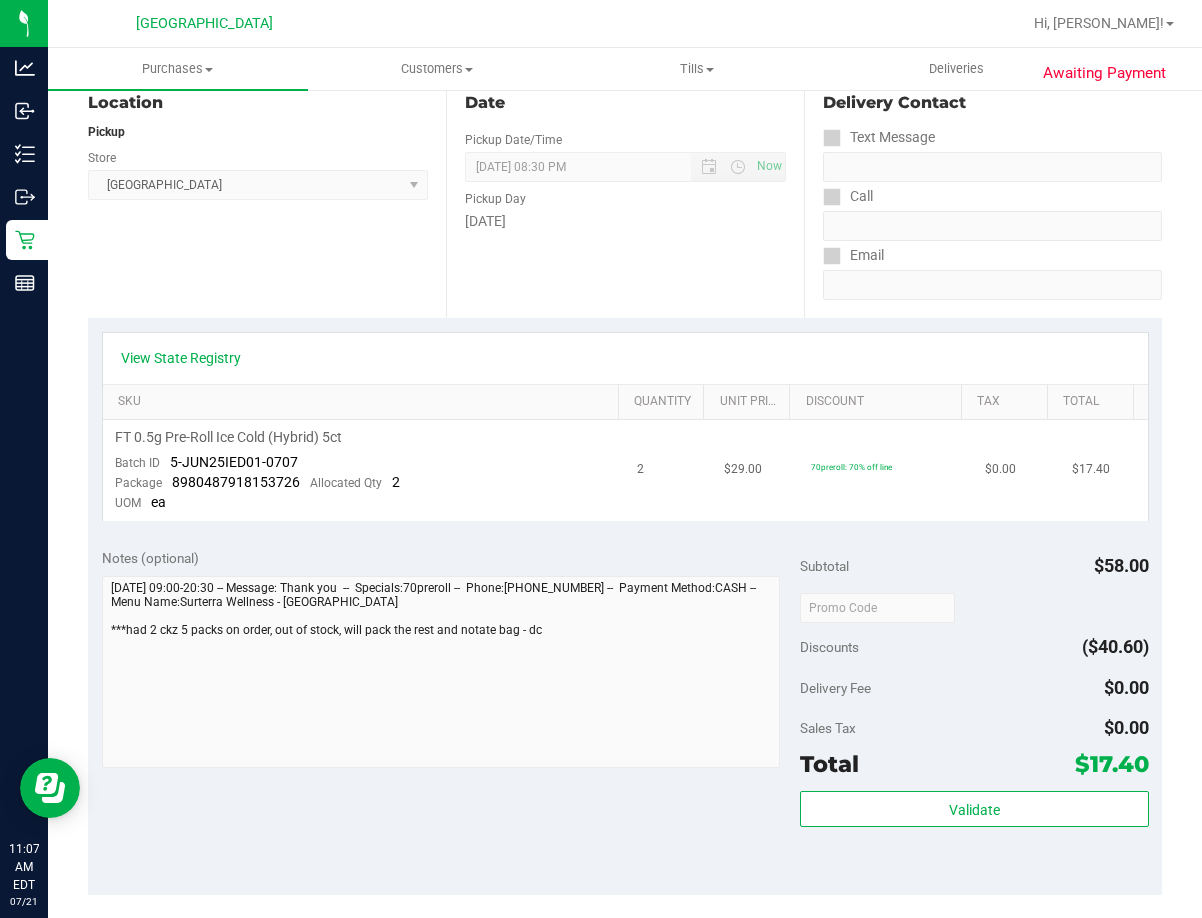 scroll, scrollTop: 0, scrollLeft: 0, axis: both 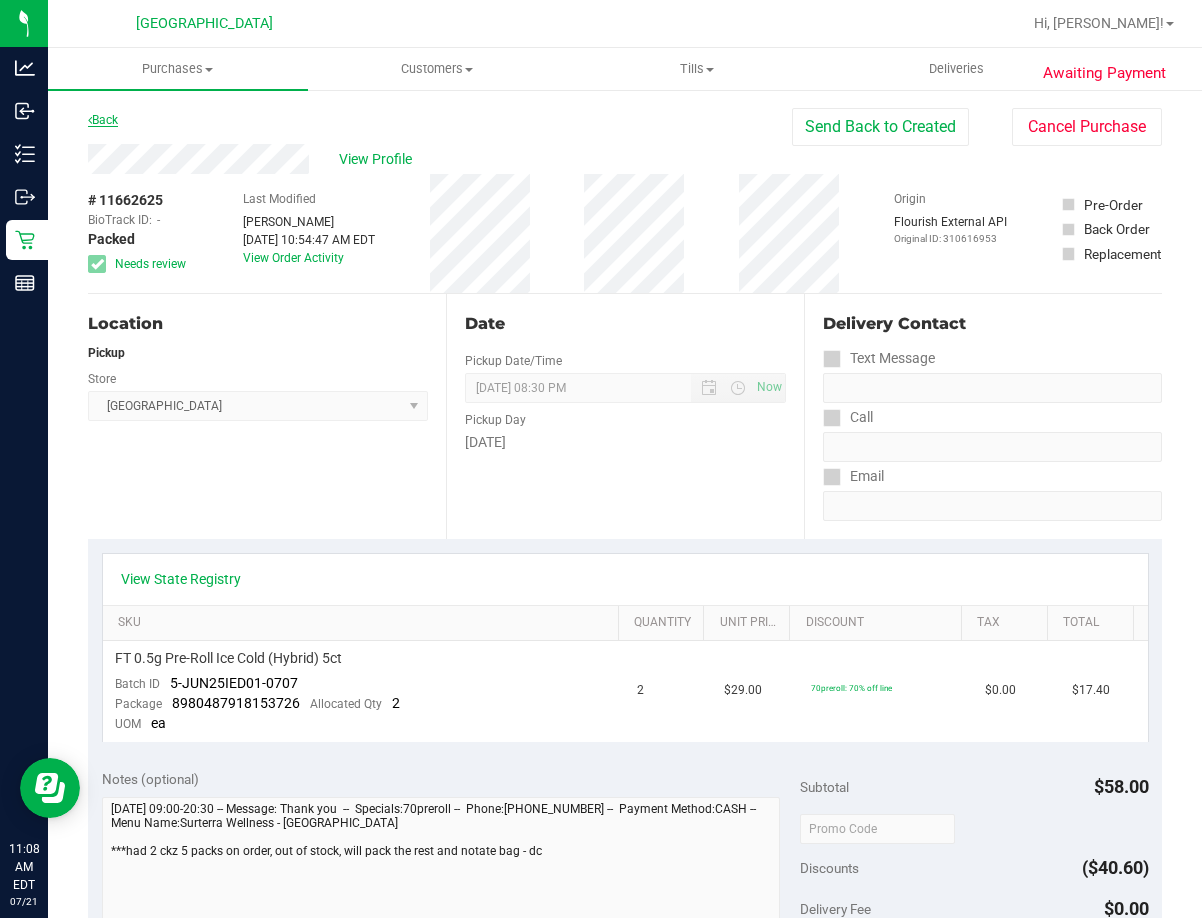click on "Back" at bounding box center (103, 120) 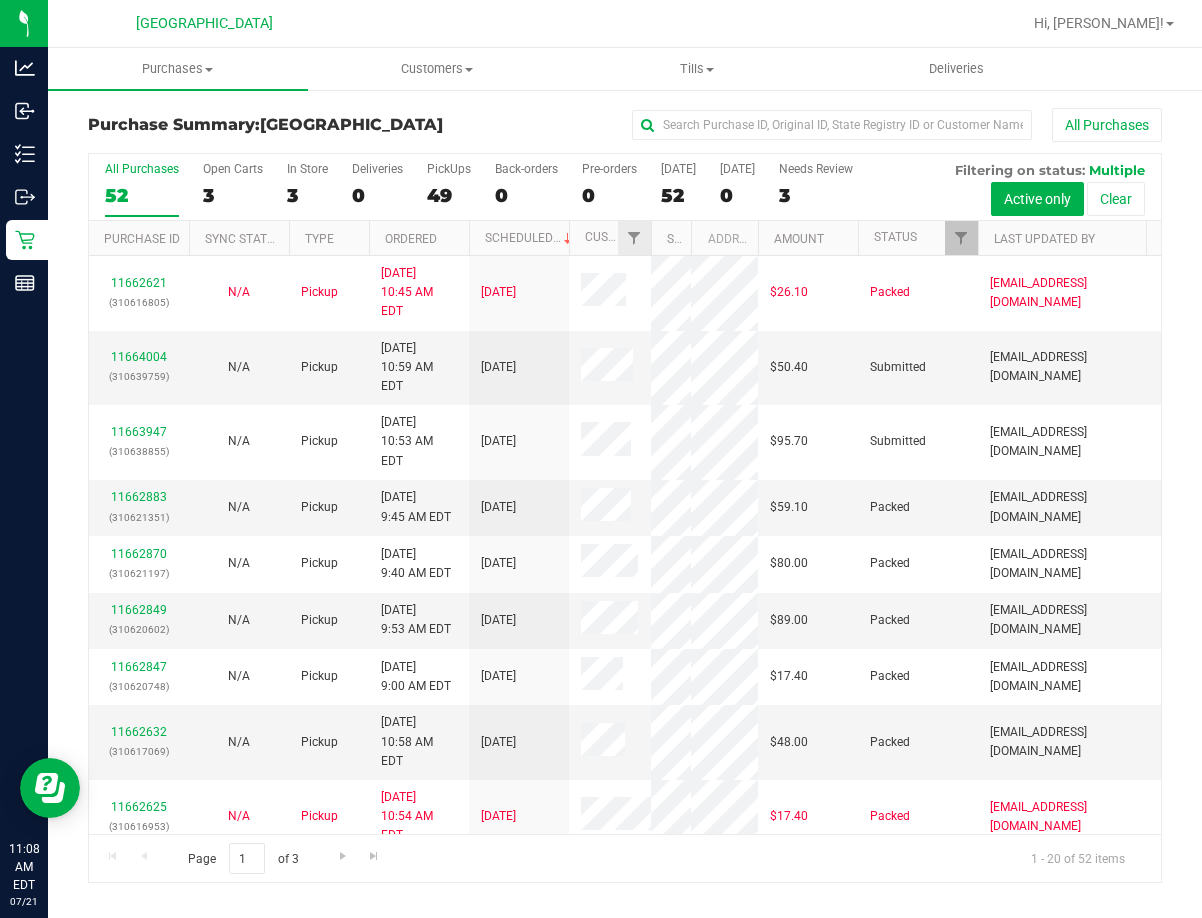 drag, startPoint x: 616, startPoint y: 237, endPoint x: 650, endPoint y: 253, distance: 37.576588 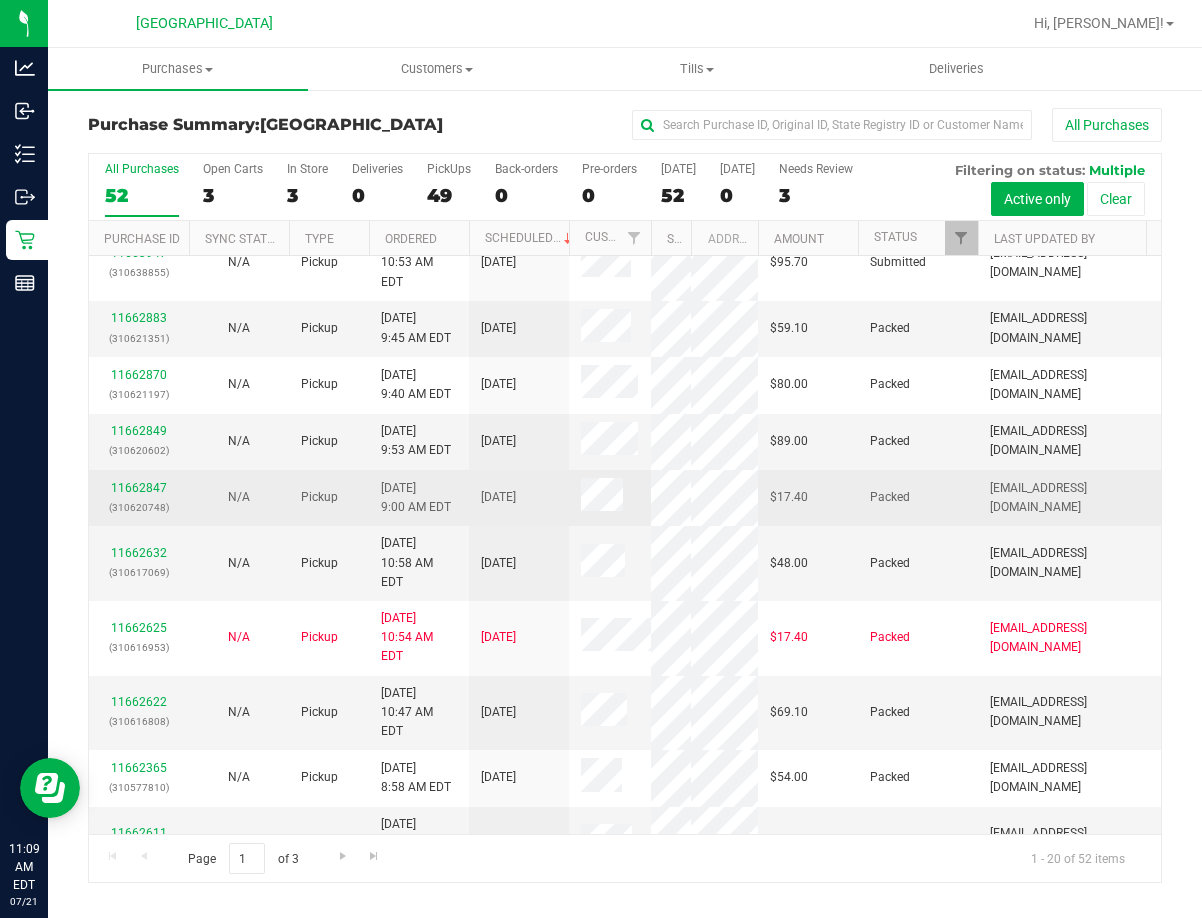 scroll, scrollTop: 0, scrollLeft: 0, axis: both 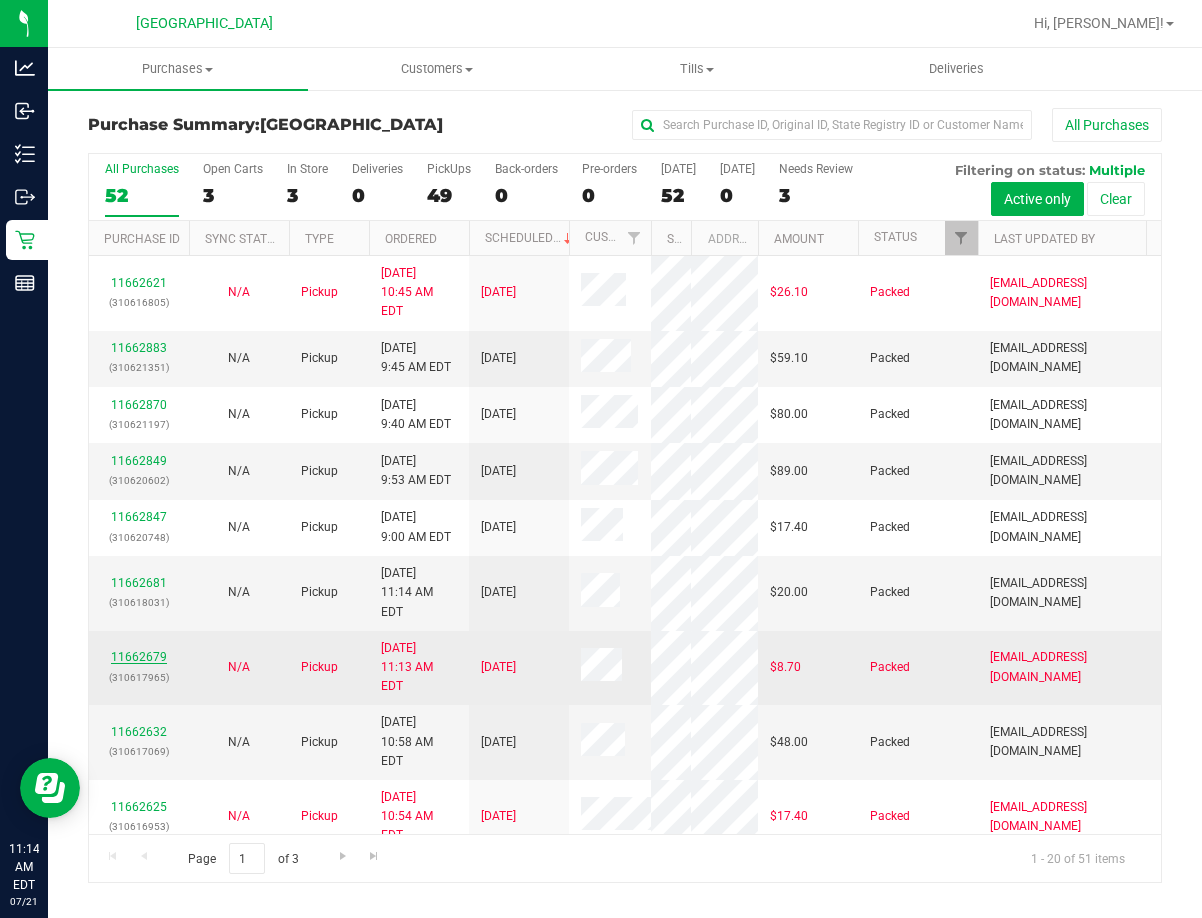 click on "11662679" at bounding box center [139, 657] 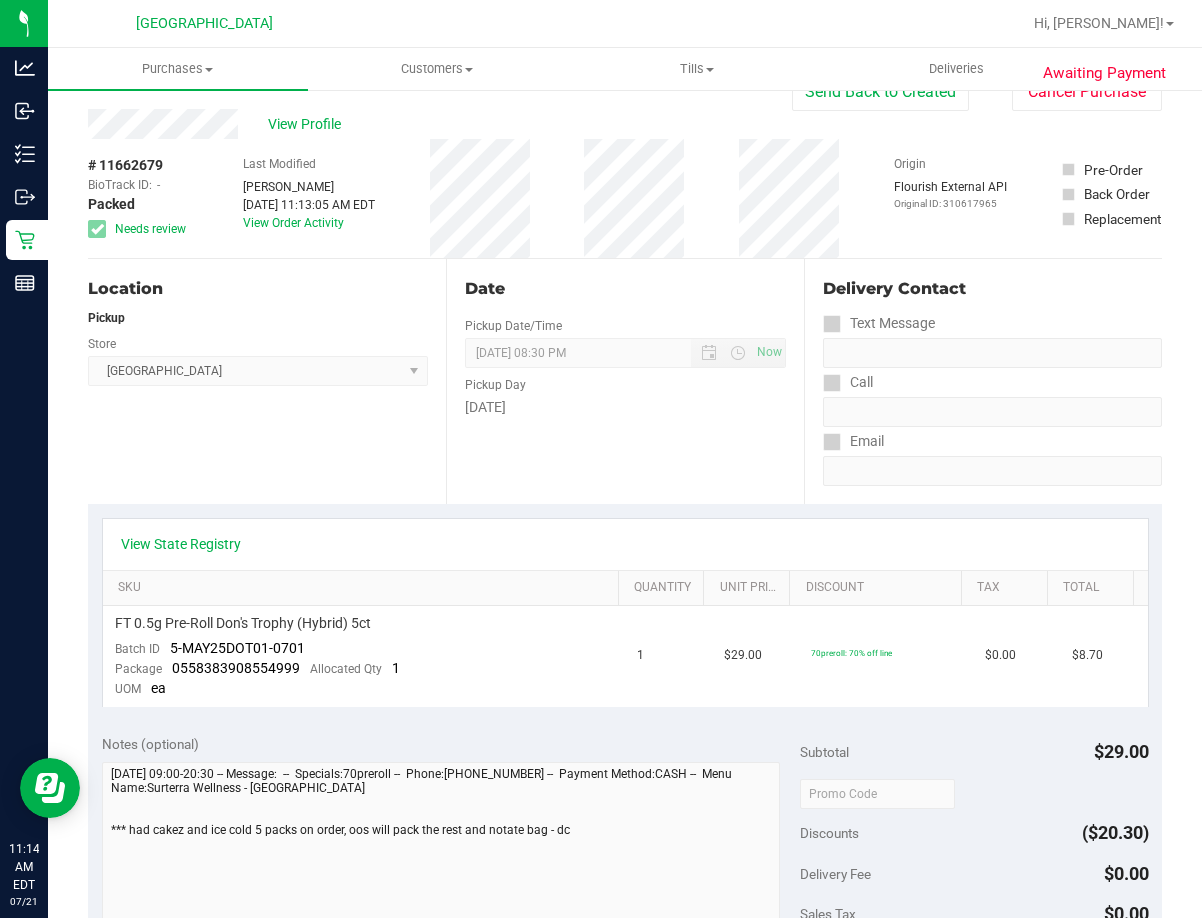 scroll, scrollTop: 0, scrollLeft: 0, axis: both 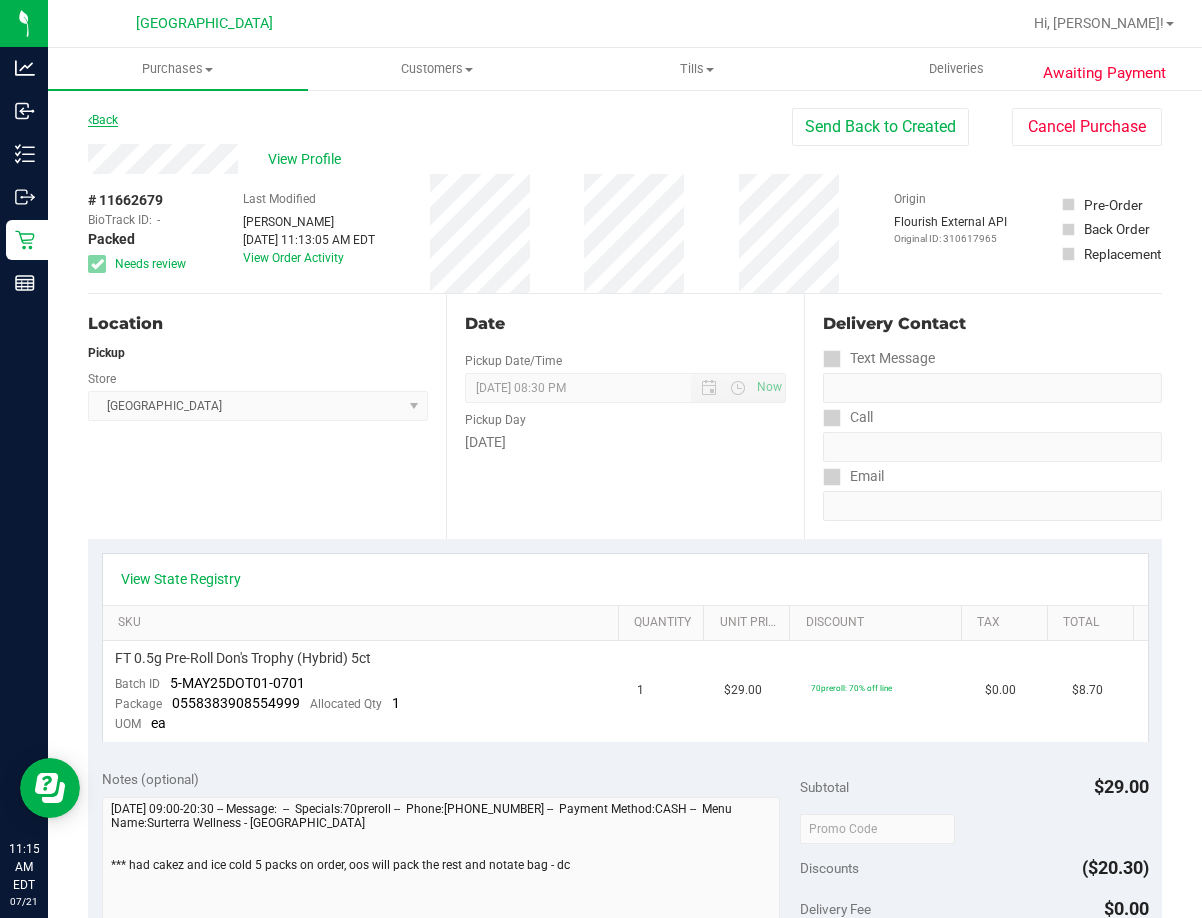 click on "Back" at bounding box center (103, 120) 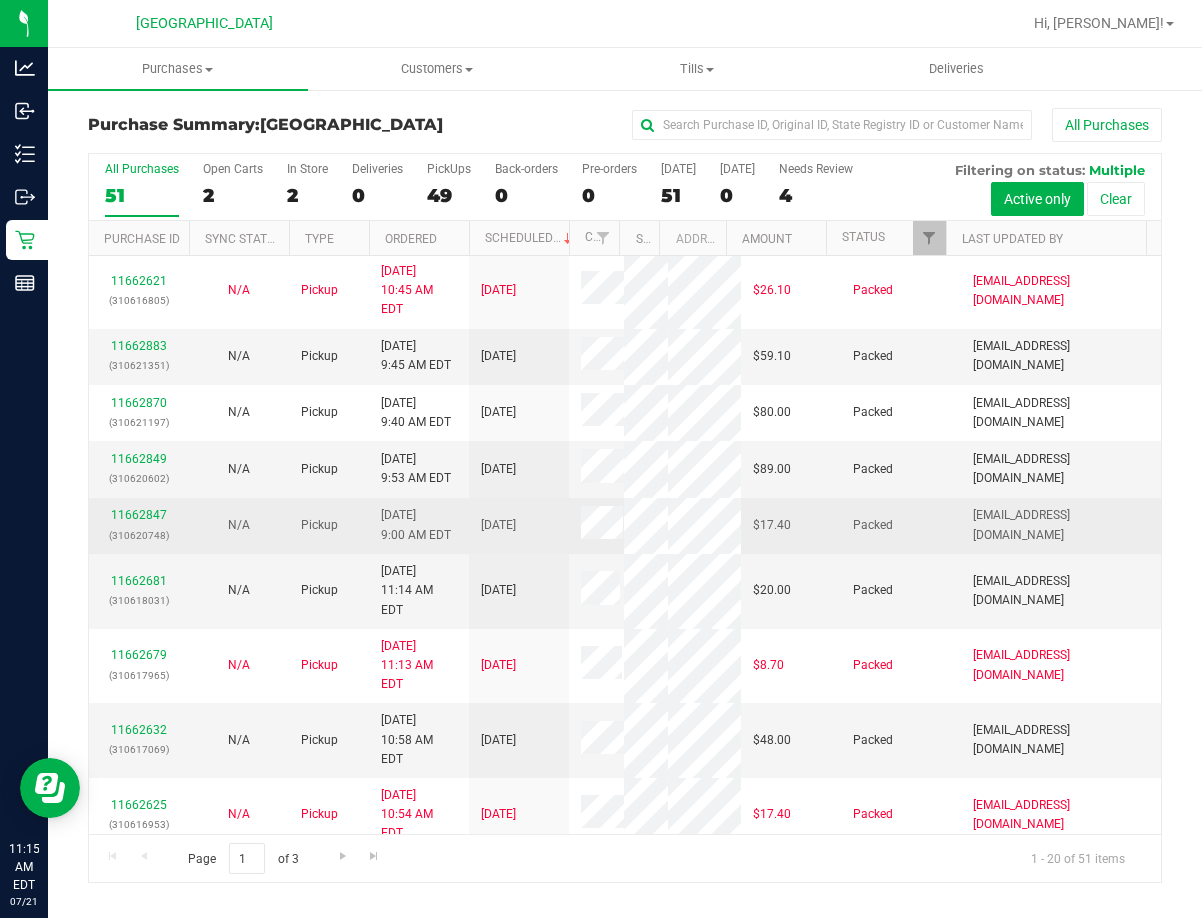 scroll, scrollTop: 0, scrollLeft: 0, axis: both 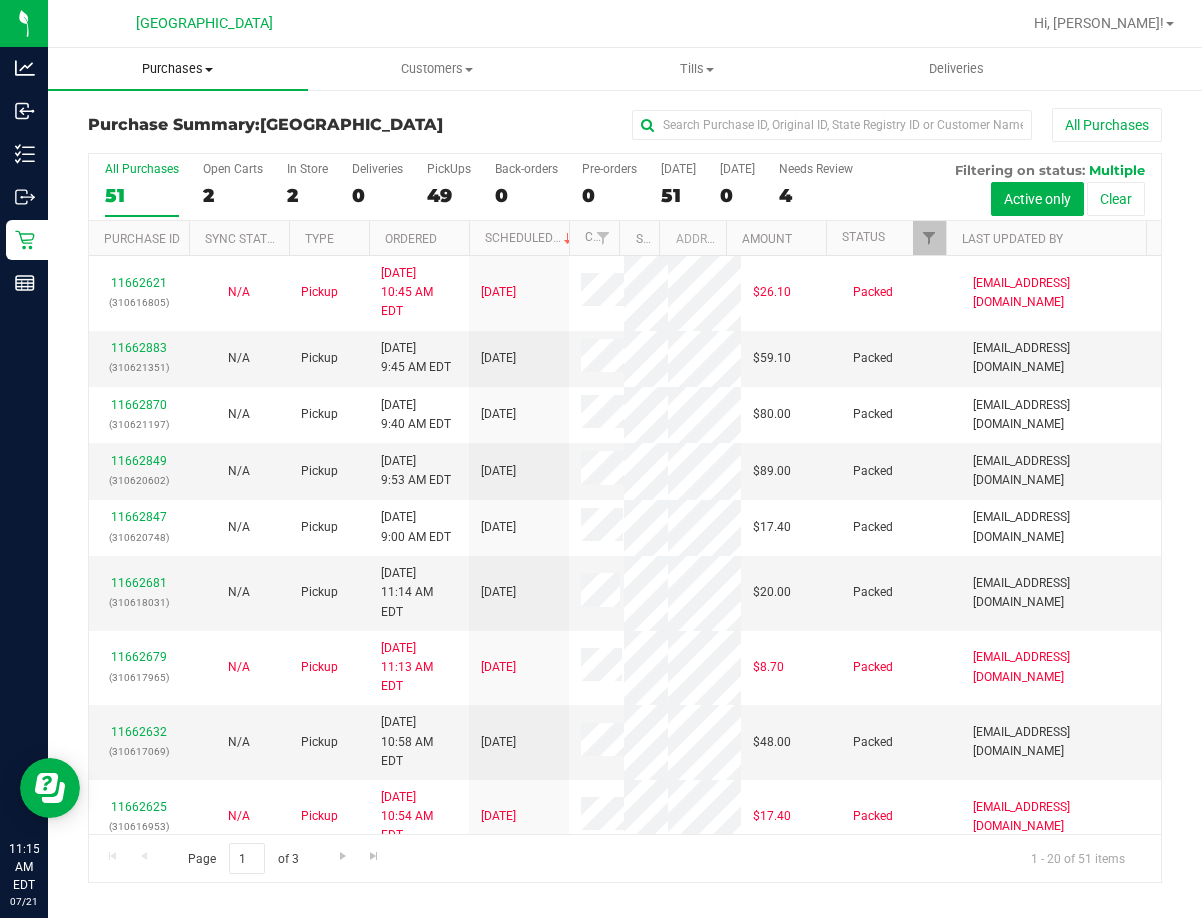 click on "Purchases
Summary of purchases
Fulfillment
All purchases" at bounding box center (178, 69) 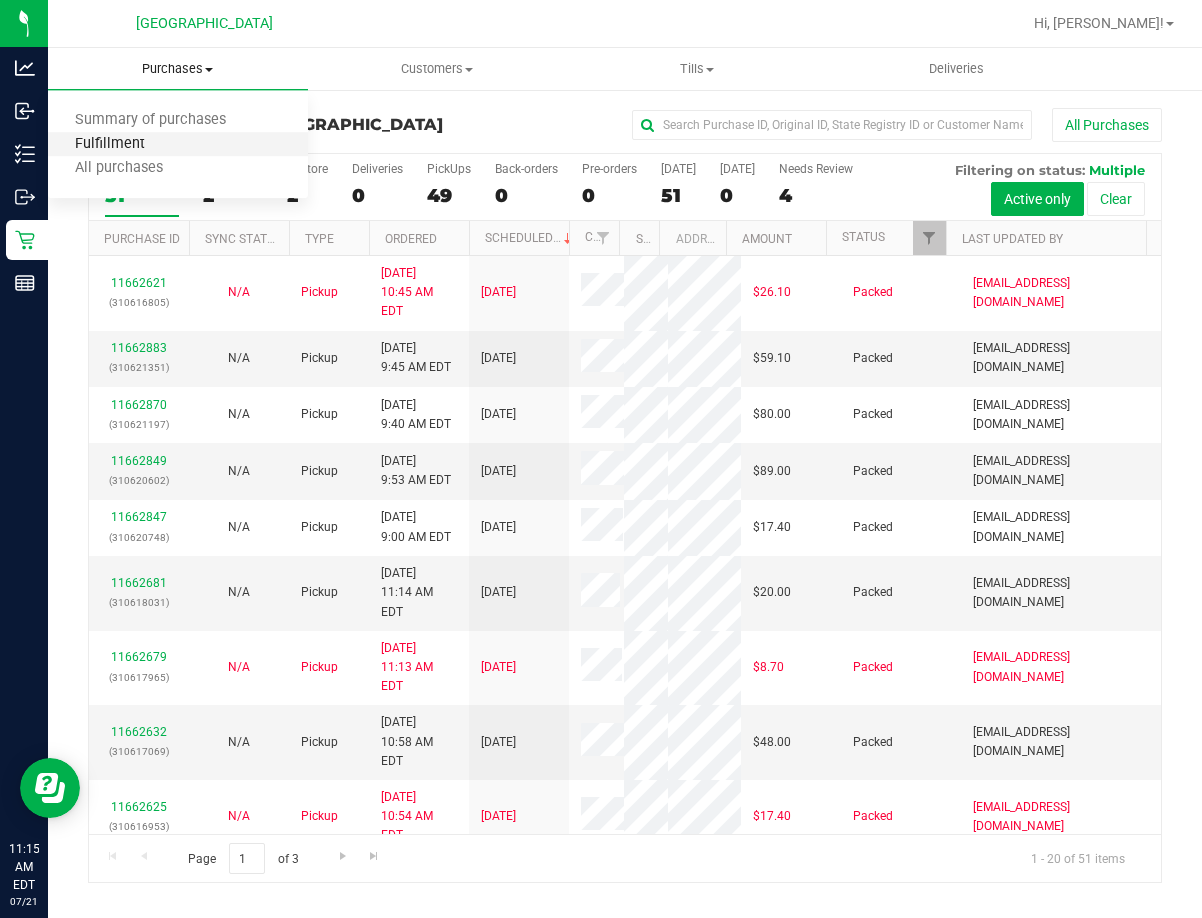 click on "Fulfillment" at bounding box center [110, 144] 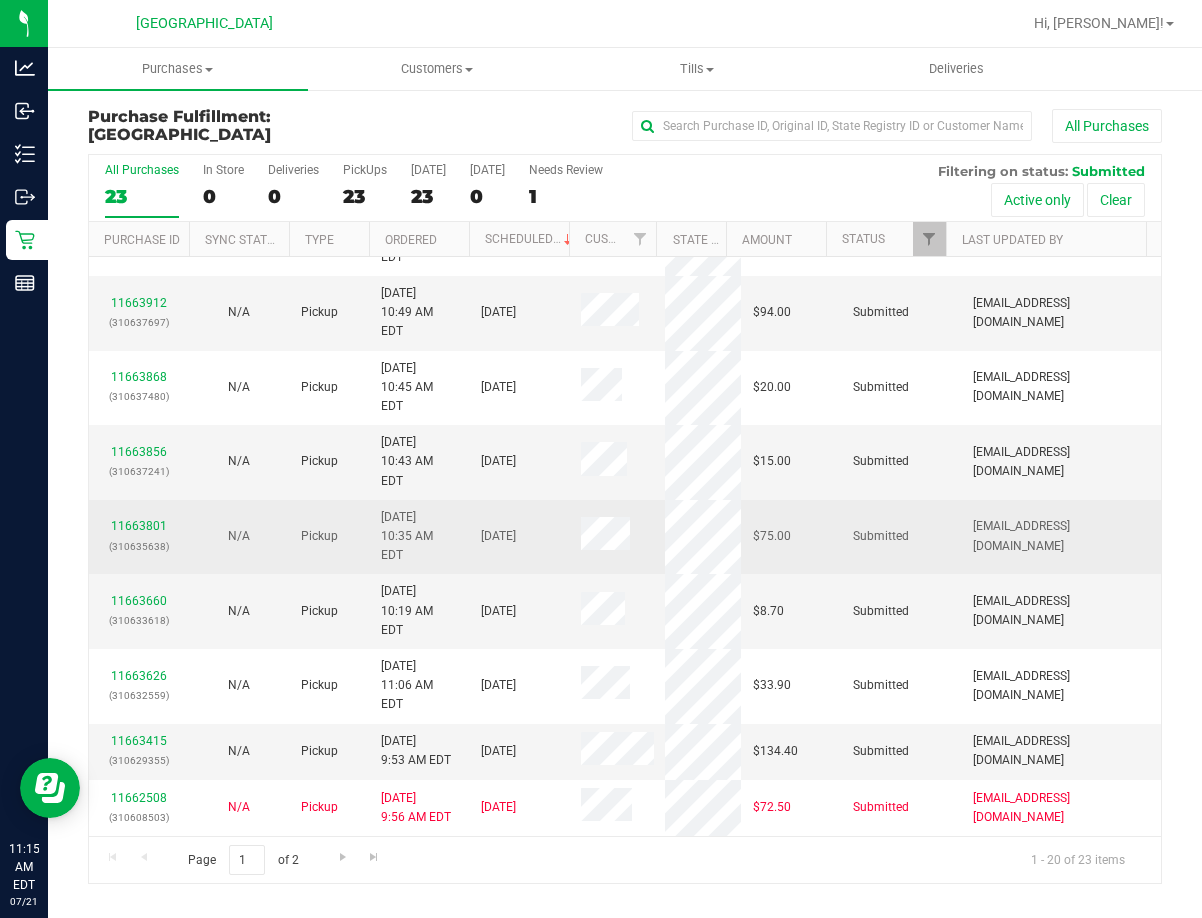 scroll, scrollTop: 0, scrollLeft: 0, axis: both 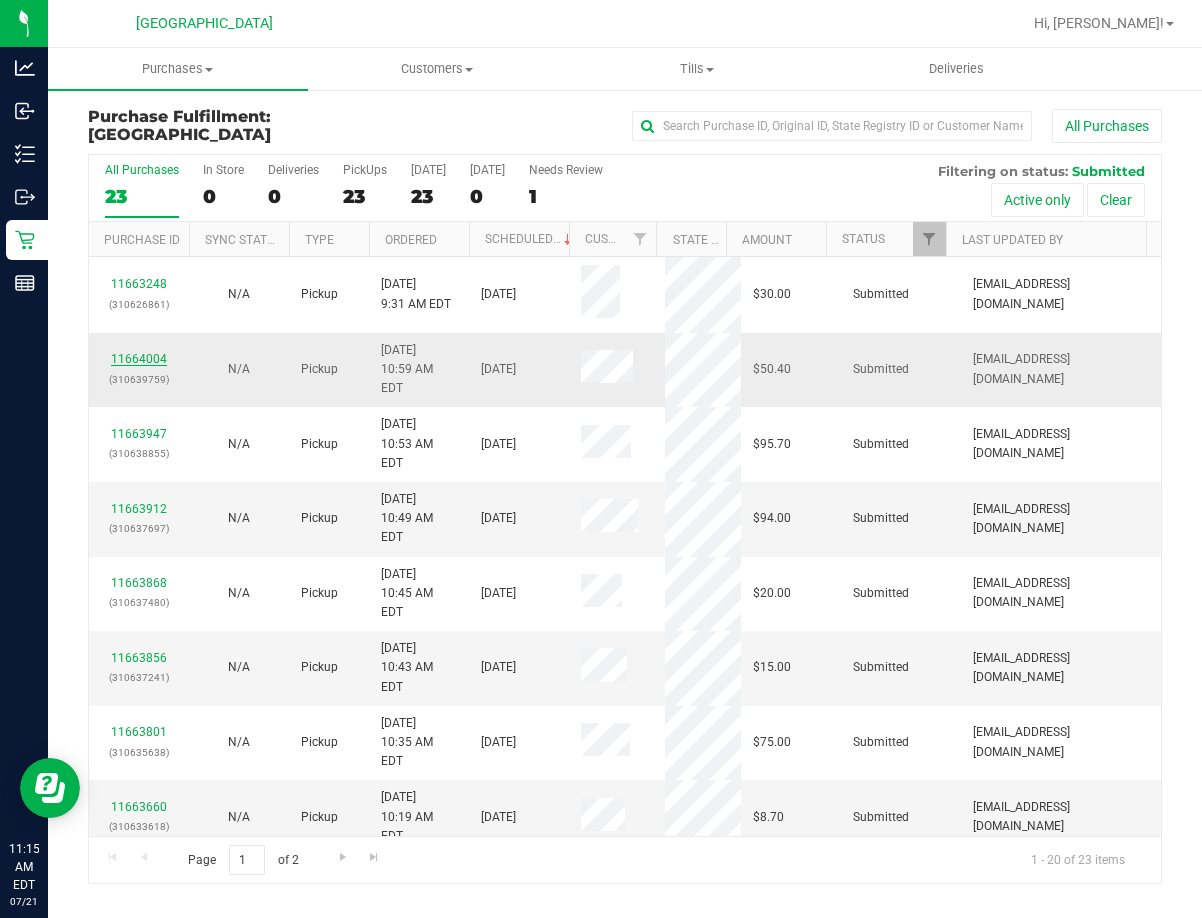 click on "11664004" at bounding box center [139, 359] 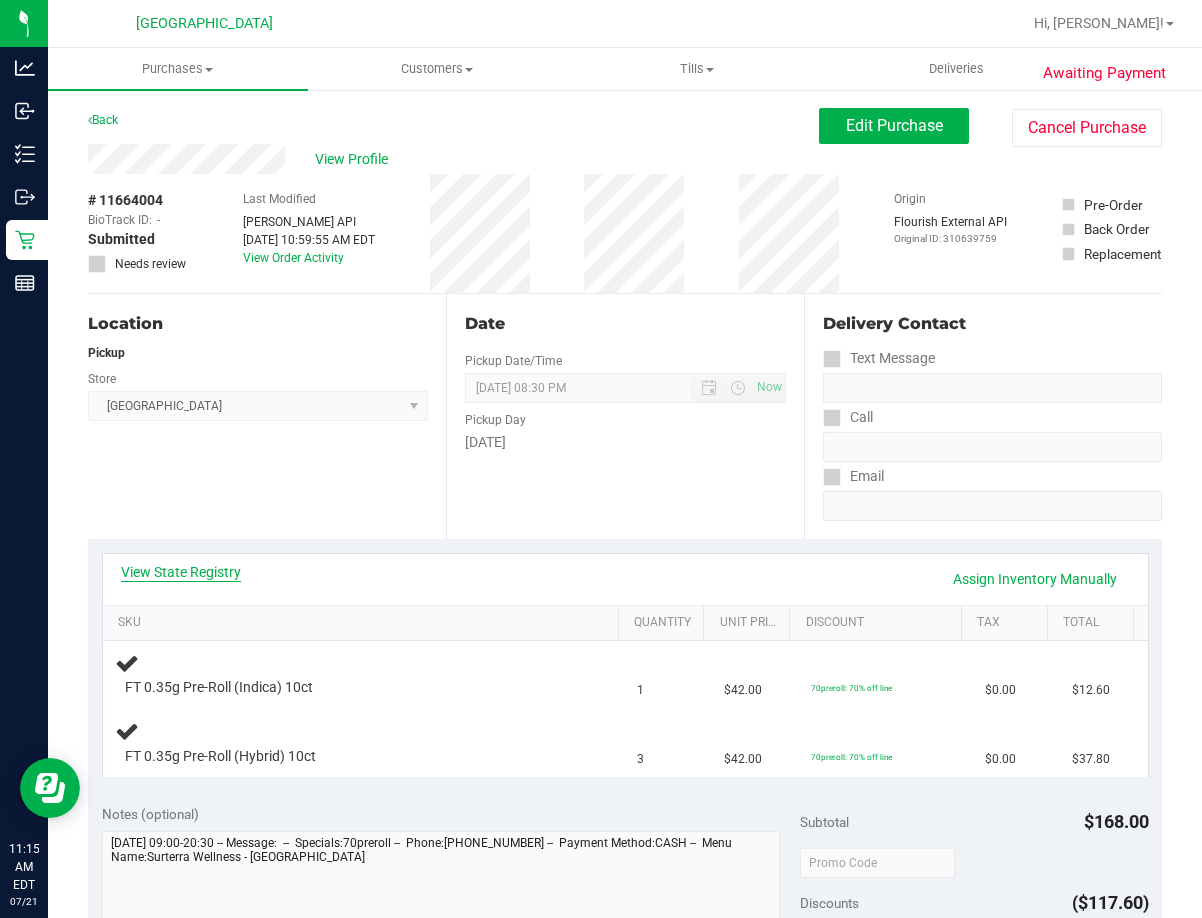 click on "View State Registry" at bounding box center (181, 572) 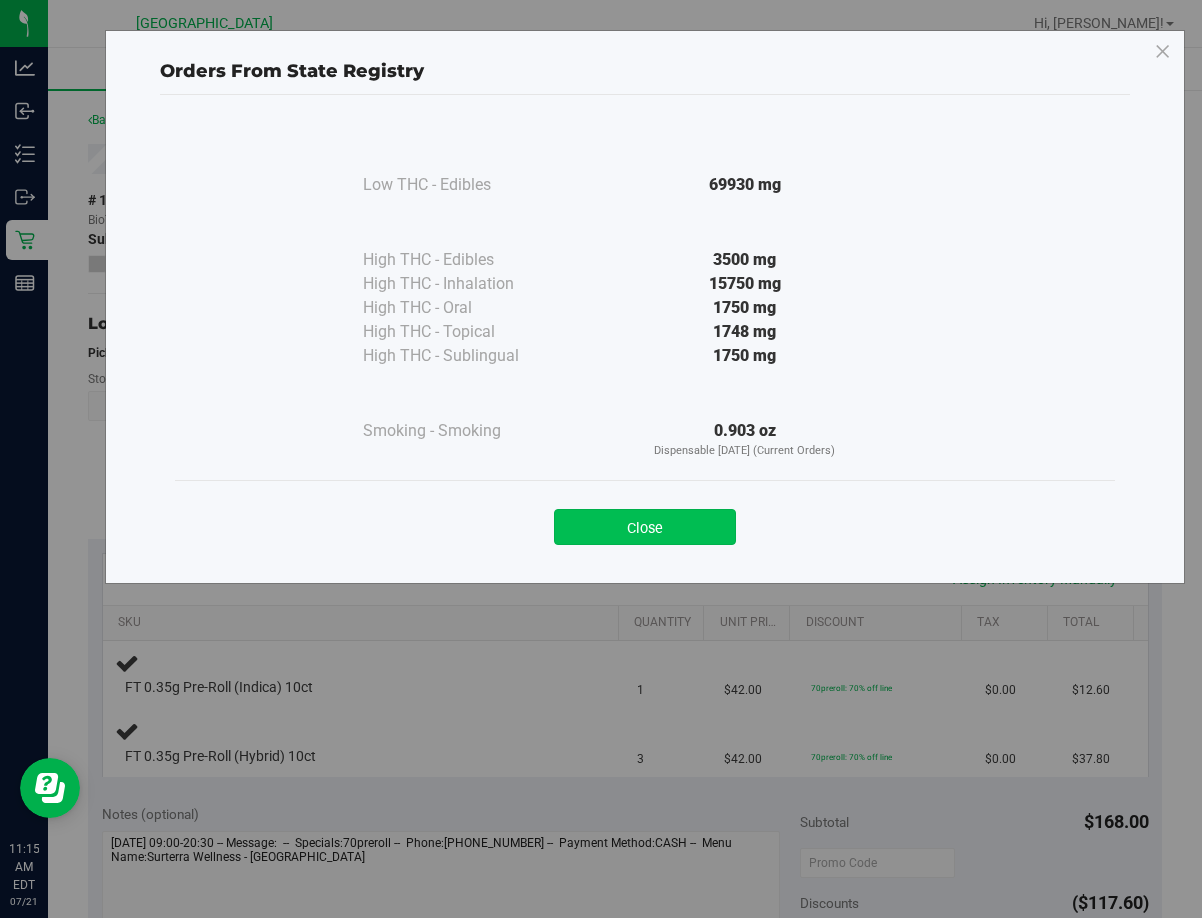 click on "Close" at bounding box center (645, 527) 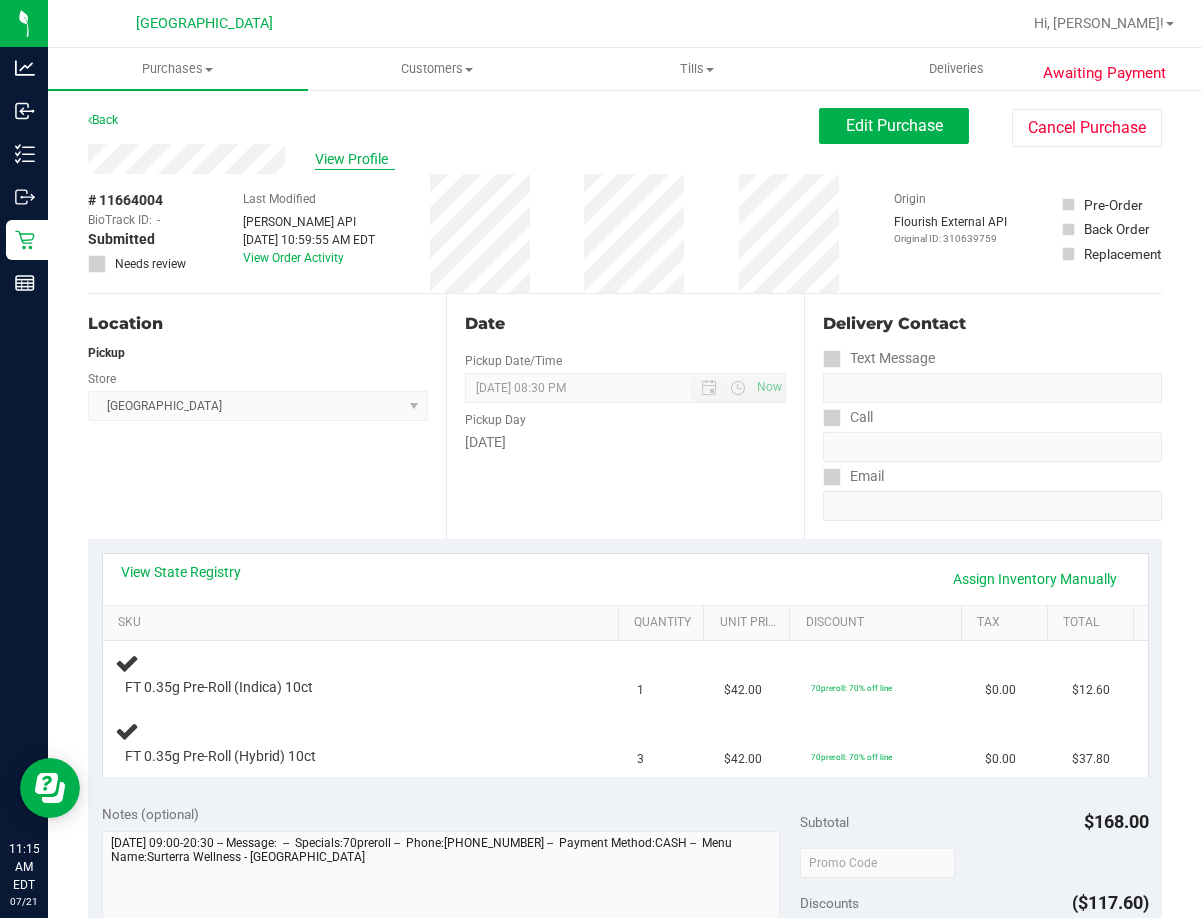 click on "View Profile" at bounding box center [355, 159] 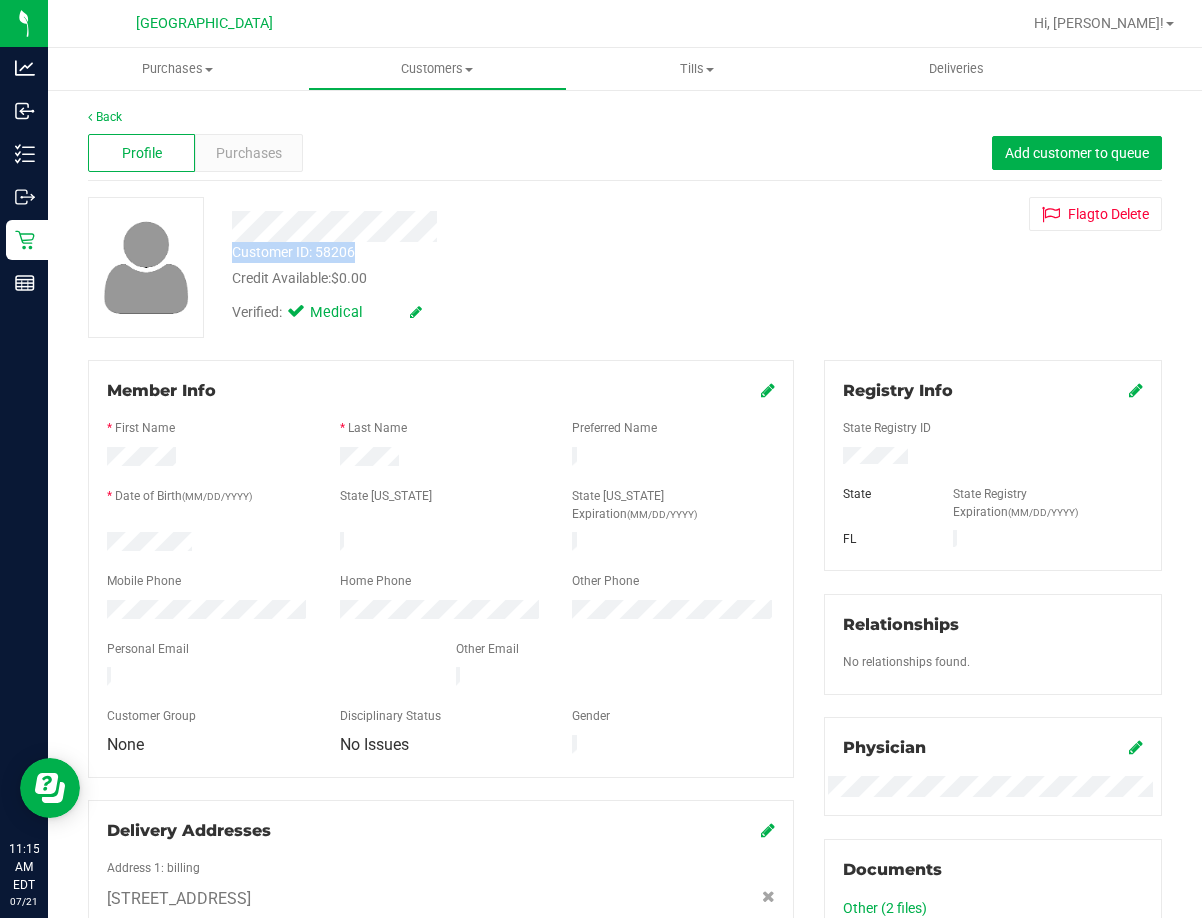 drag, startPoint x: 230, startPoint y: 227, endPoint x: 399, endPoint y: 260, distance: 172.19176 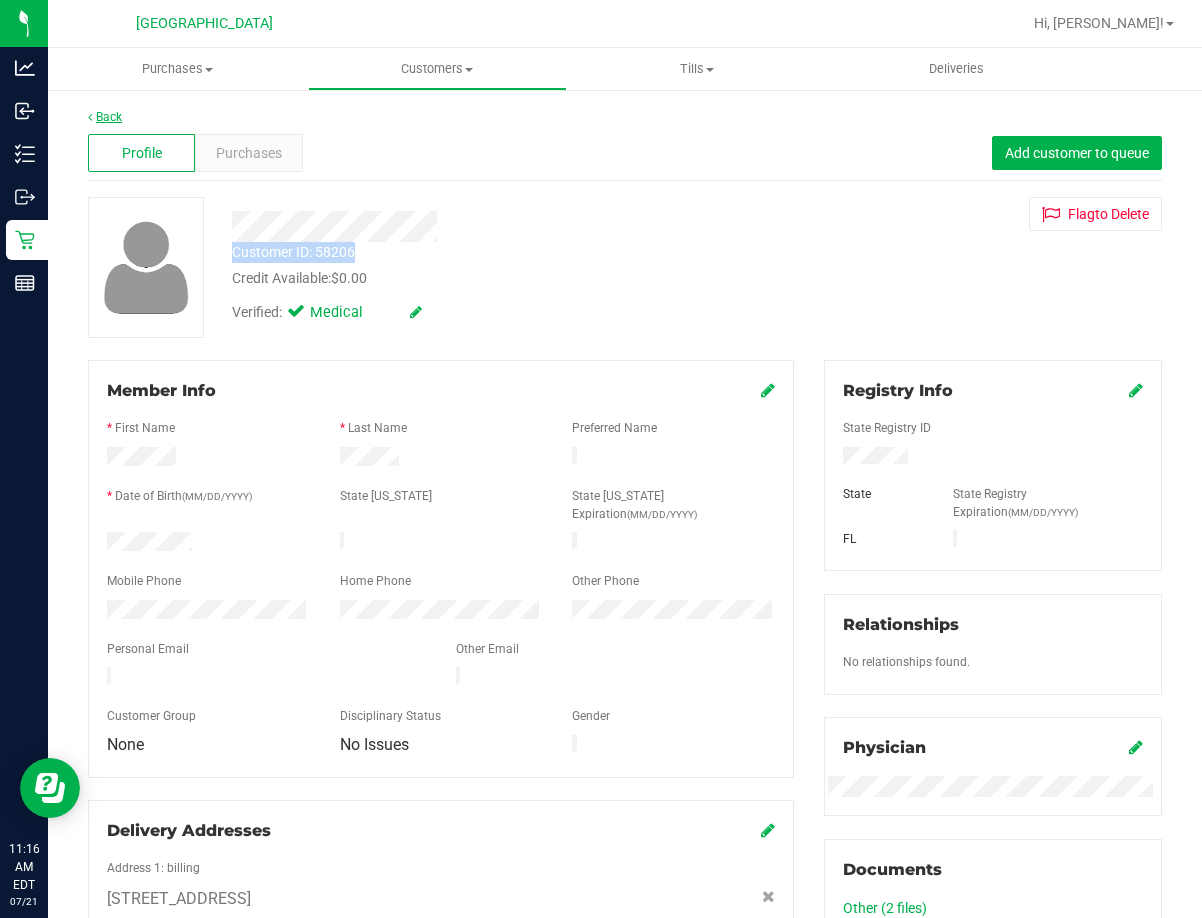 click on "Back" at bounding box center (105, 117) 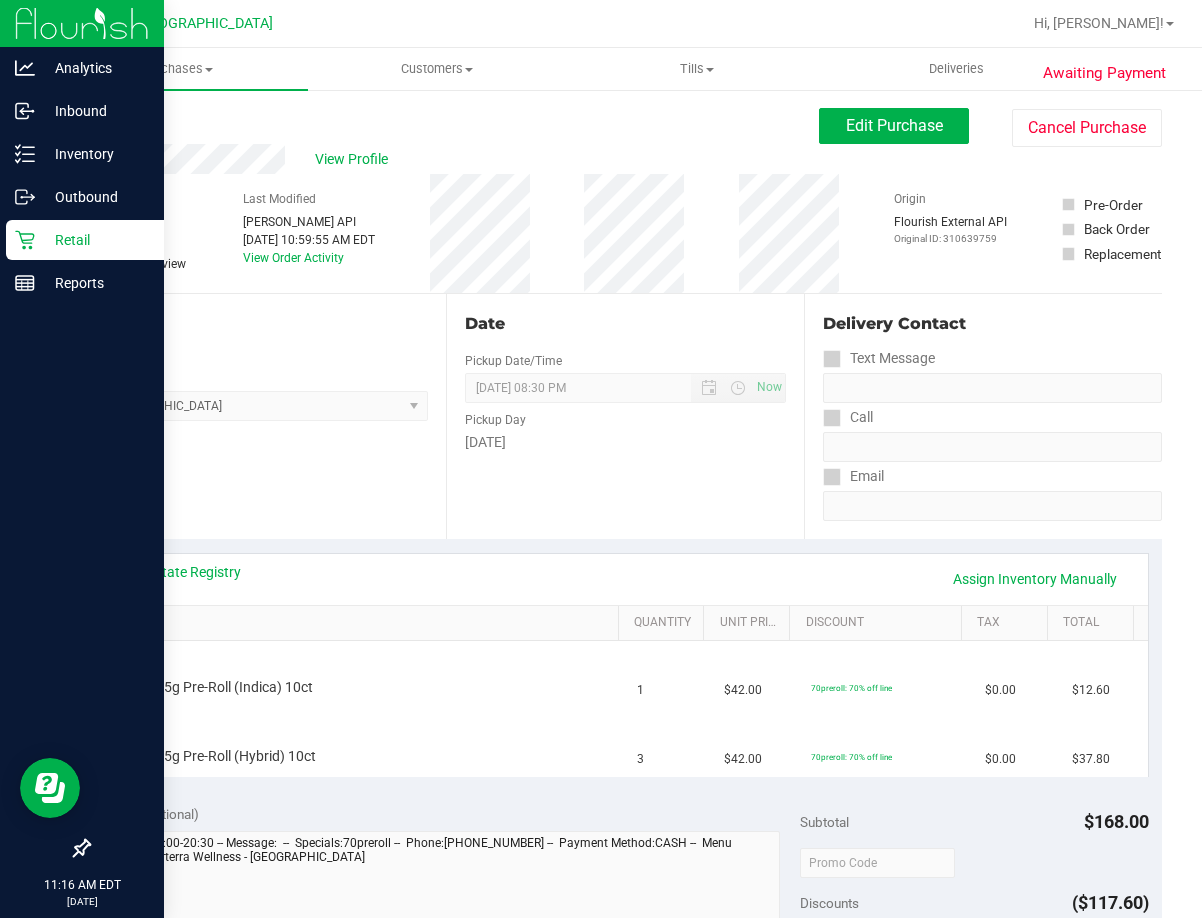 click 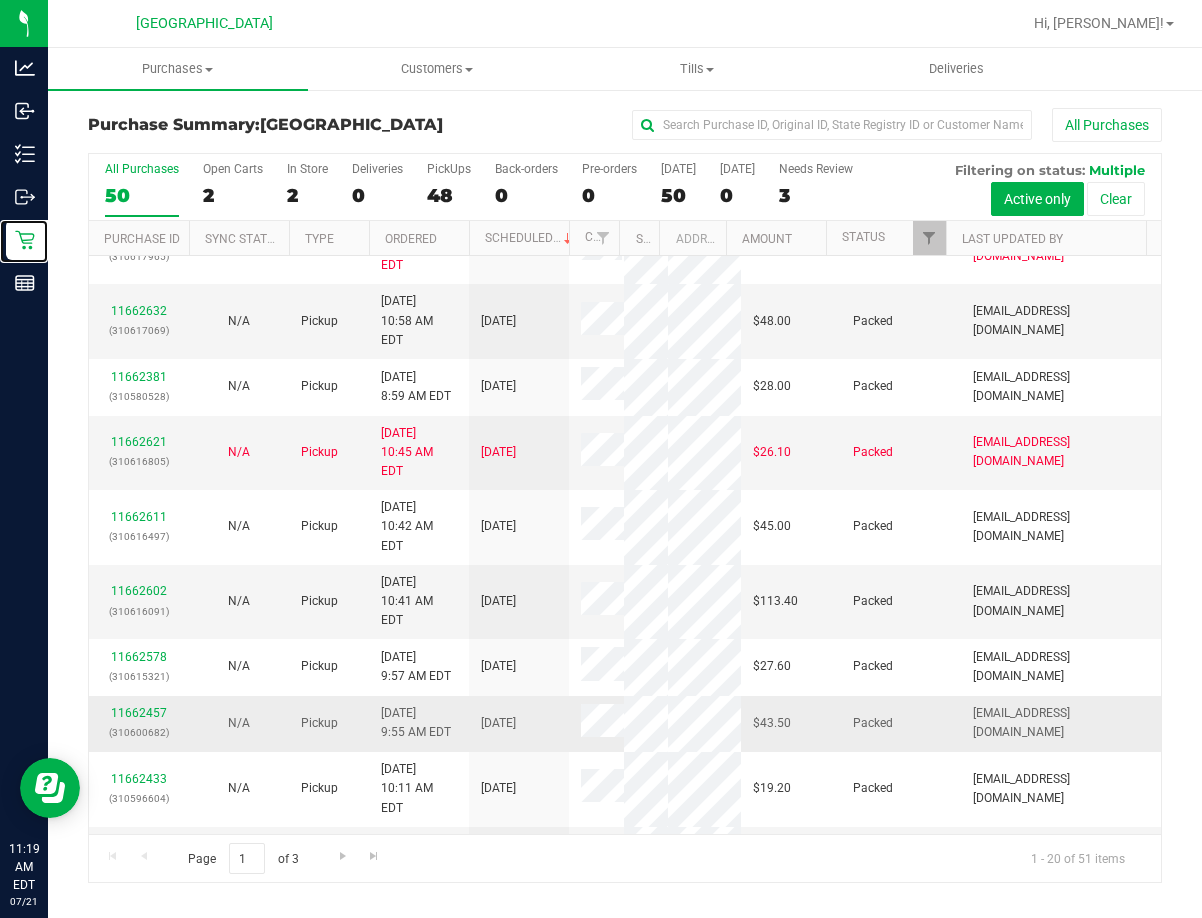 scroll, scrollTop: 721, scrollLeft: 0, axis: vertical 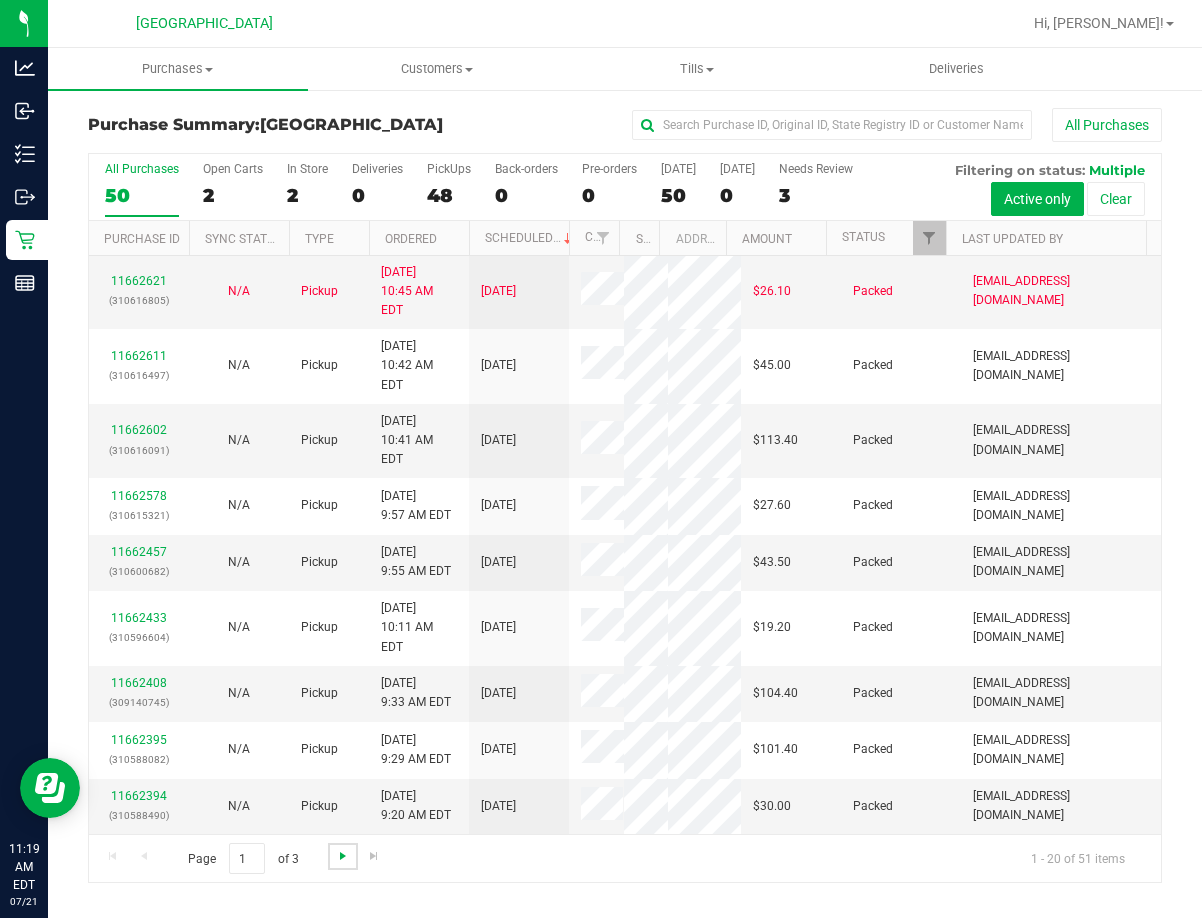 click at bounding box center (343, 856) 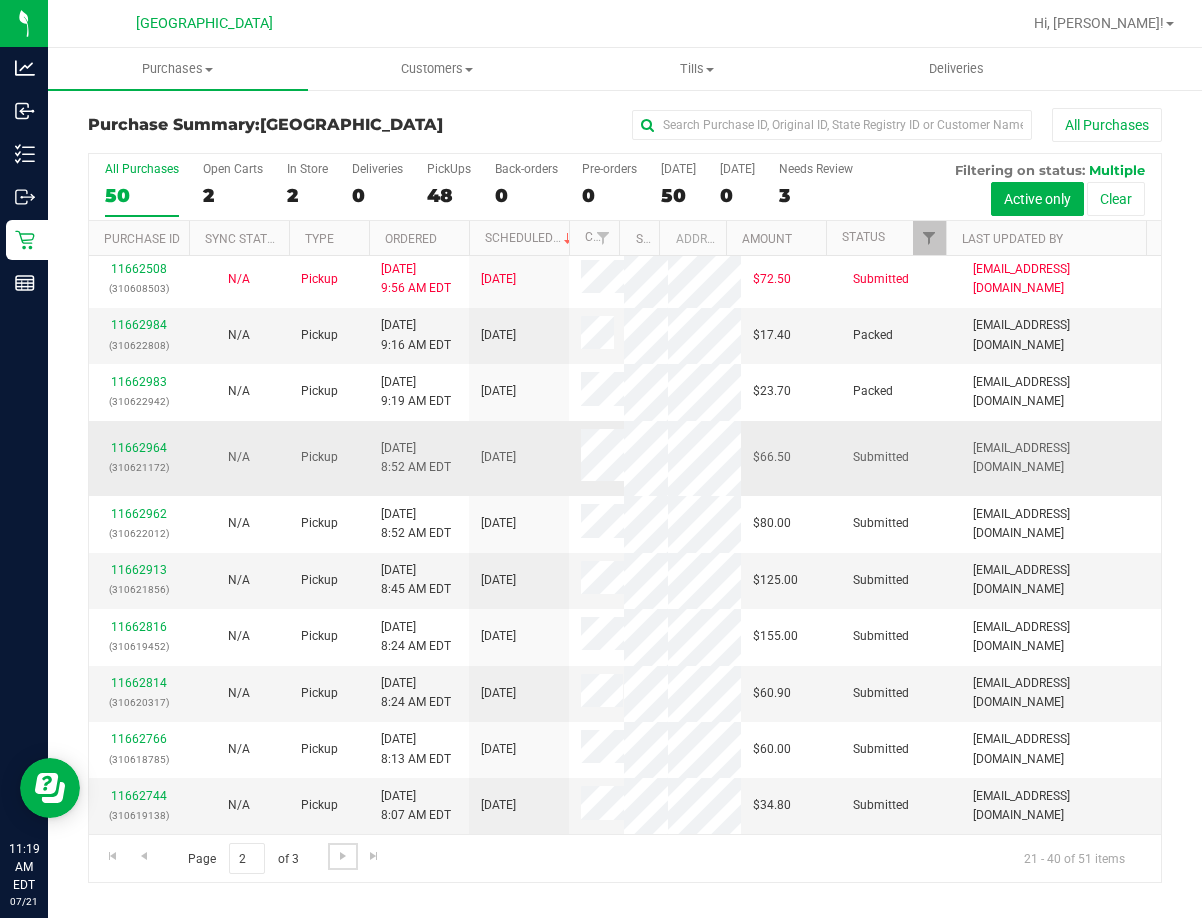 scroll, scrollTop: 702, scrollLeft: 0, axis: vertical 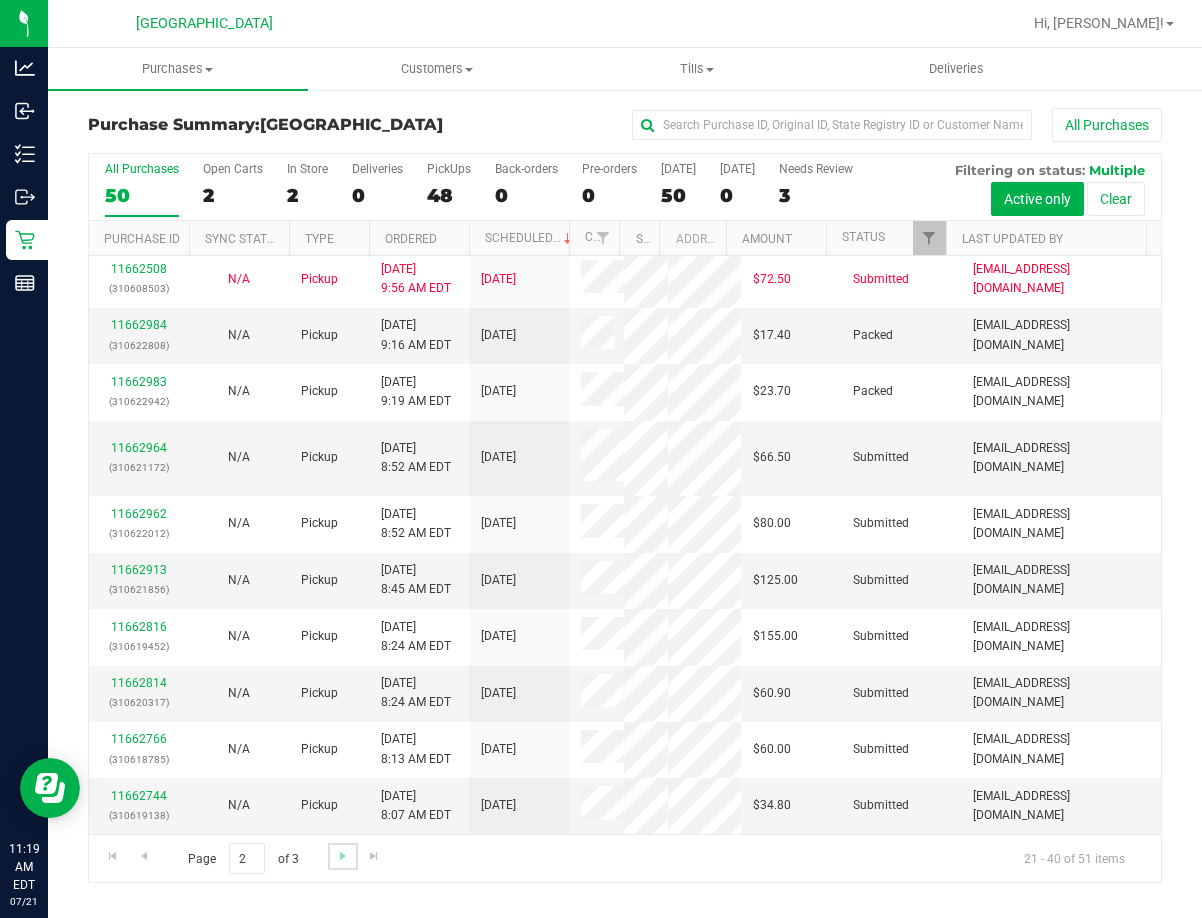click at bounding box center (342, 856) 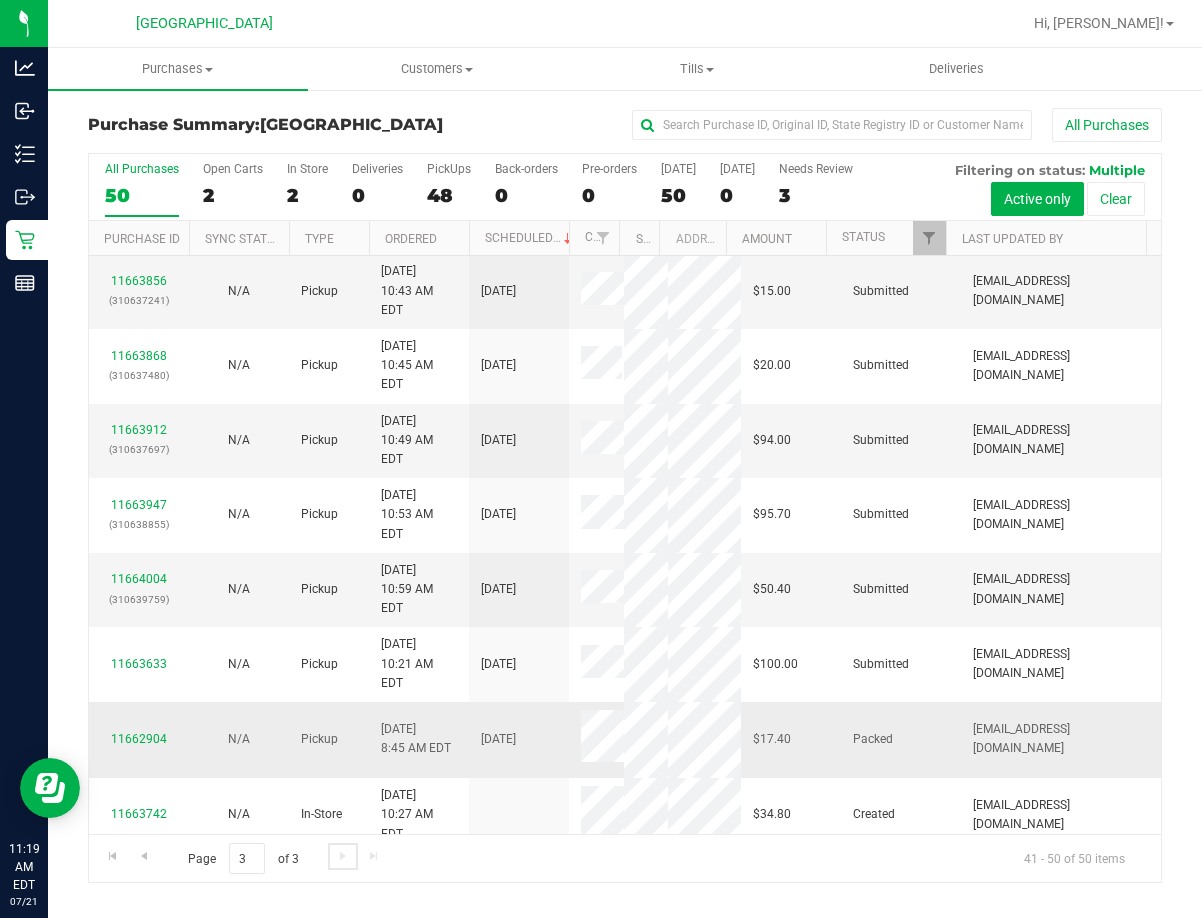 scroll, scrollTop: 90, scrollLeft: 0, axis: vertical 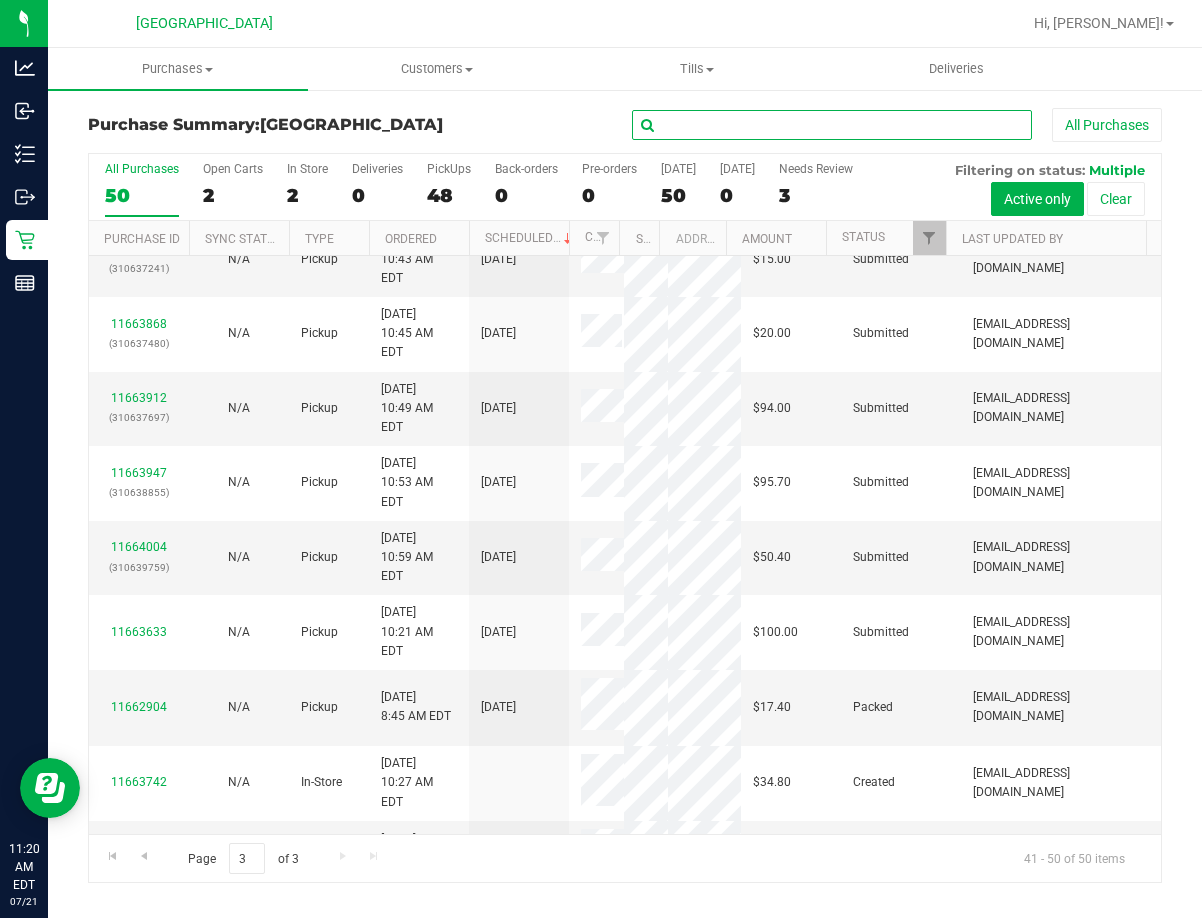 click at bounding box center [832, 125] 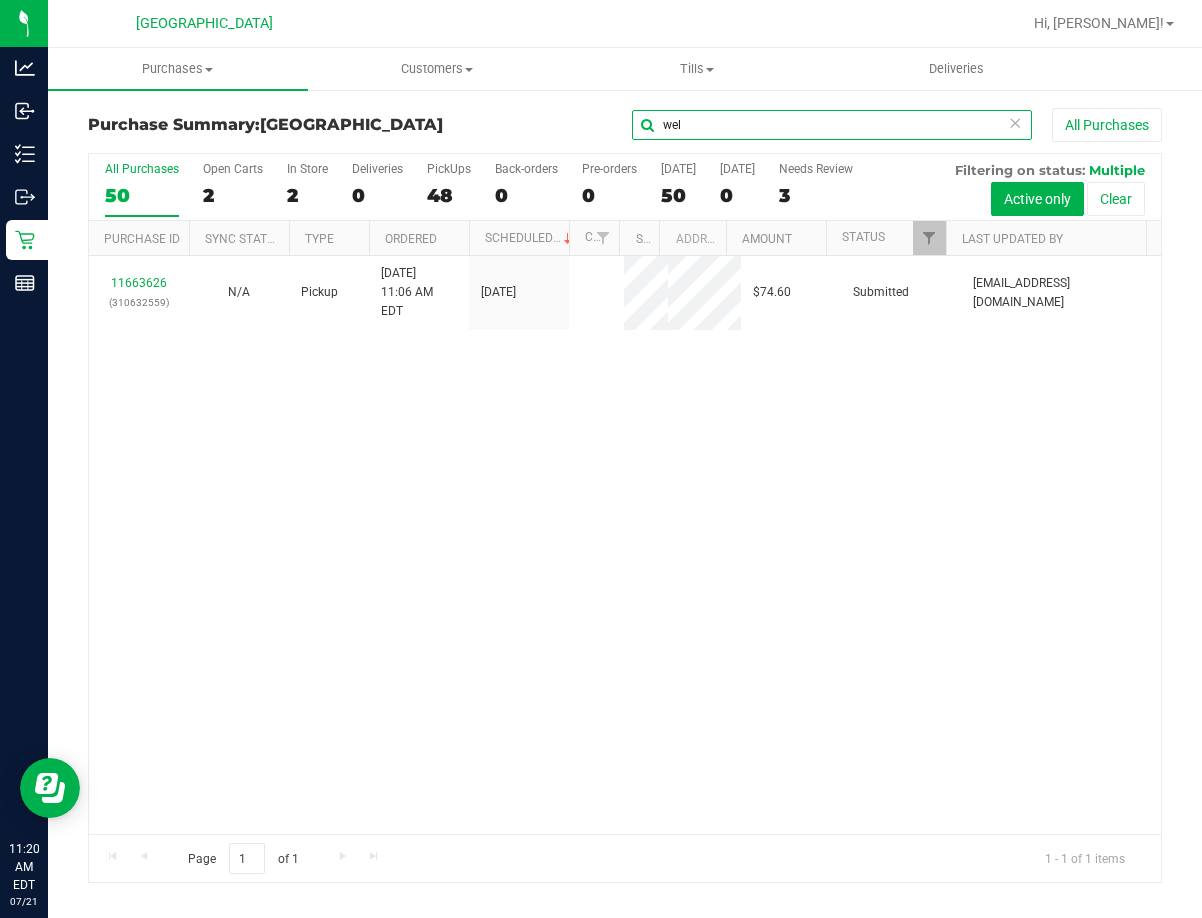 scroll, scrollTop: 0, scrollLeft: 0, axis: both 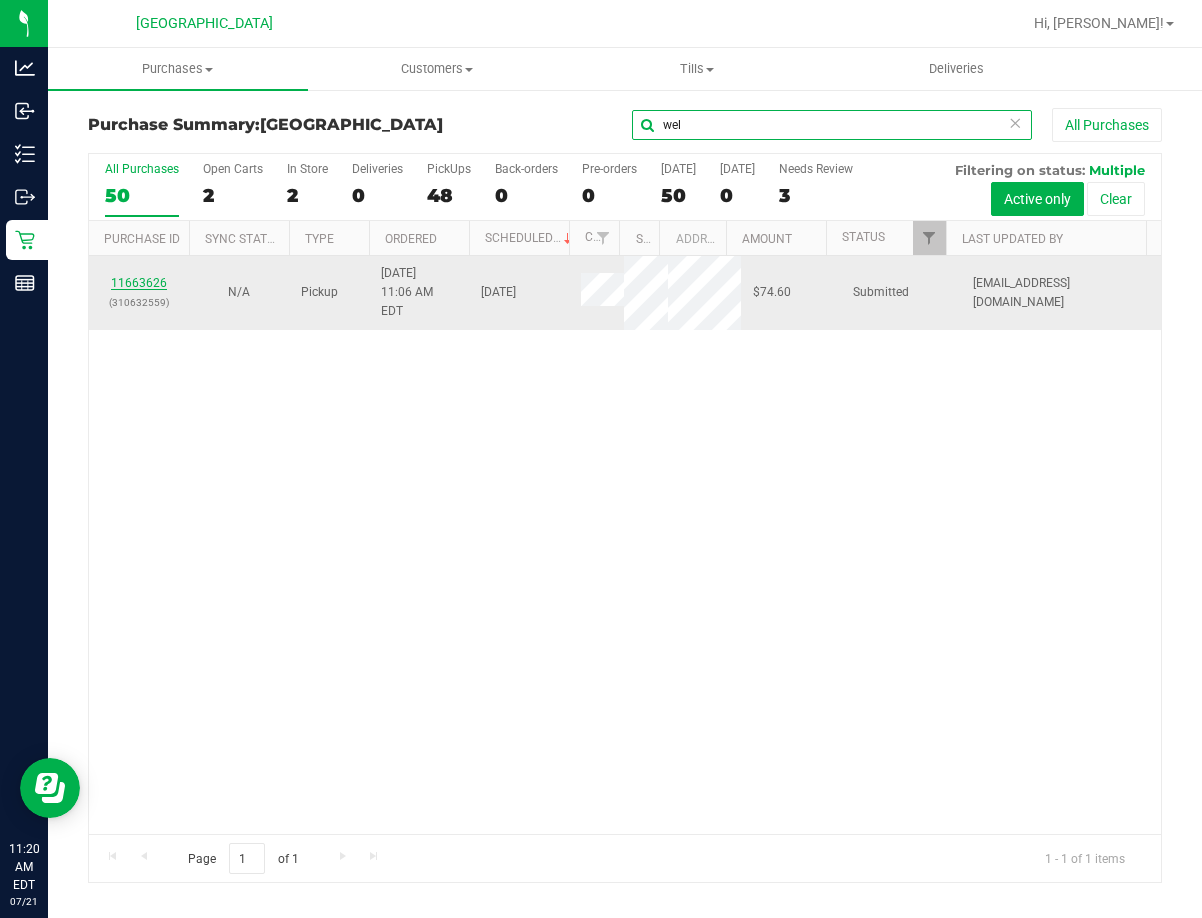 type on "wel" 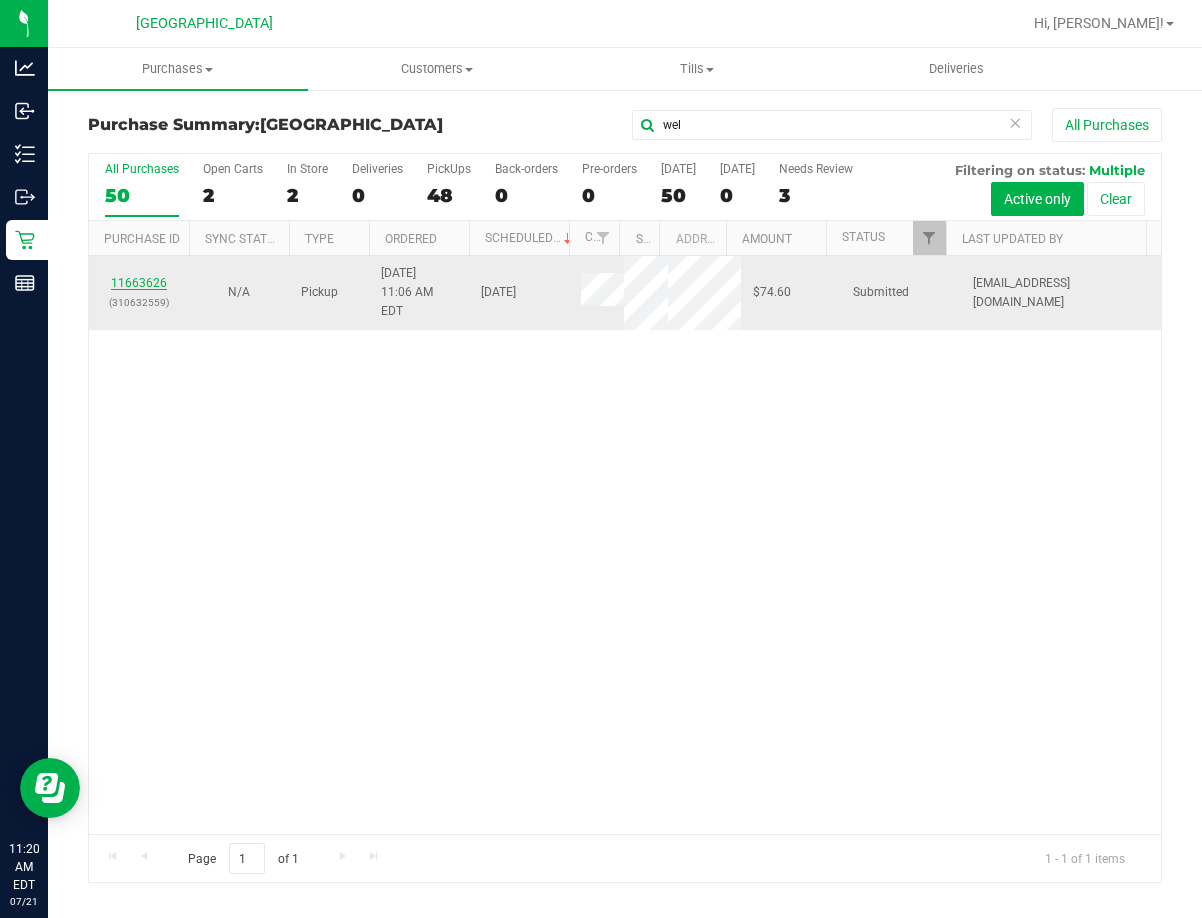 click on "11663626" at bounding box center [139, 283] 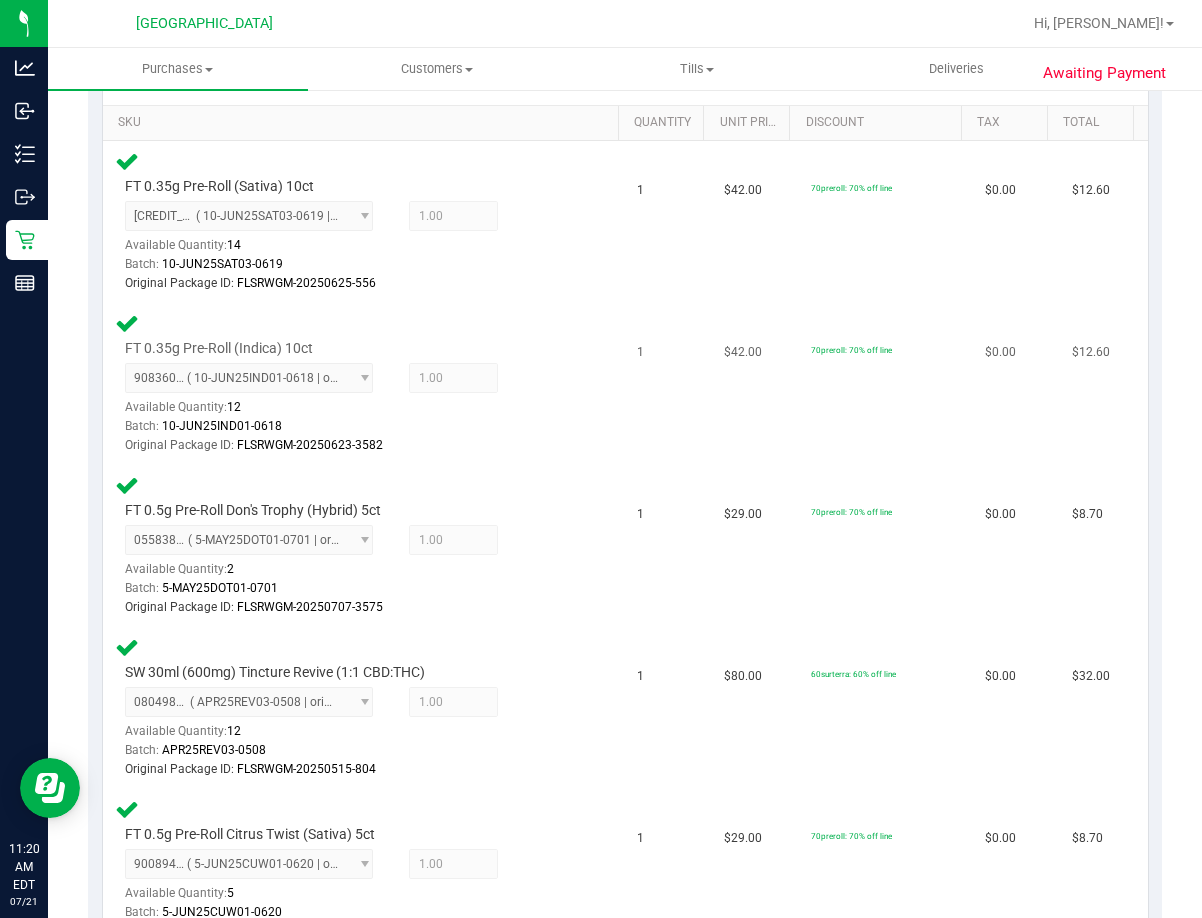 scroll, scrollTop: 200, scrollLeft: 0, axis: vertical 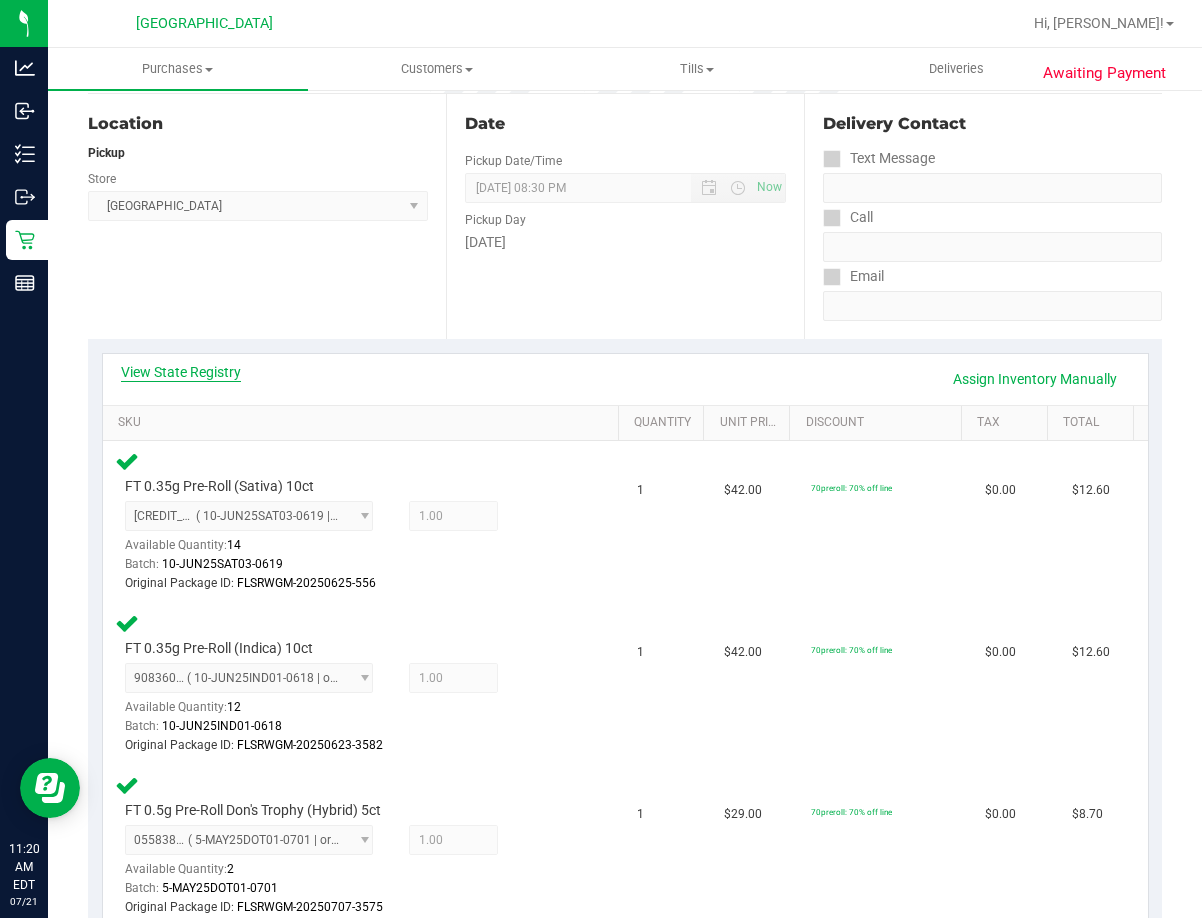 click on "View State Registry" at bounding box center (181, 372) 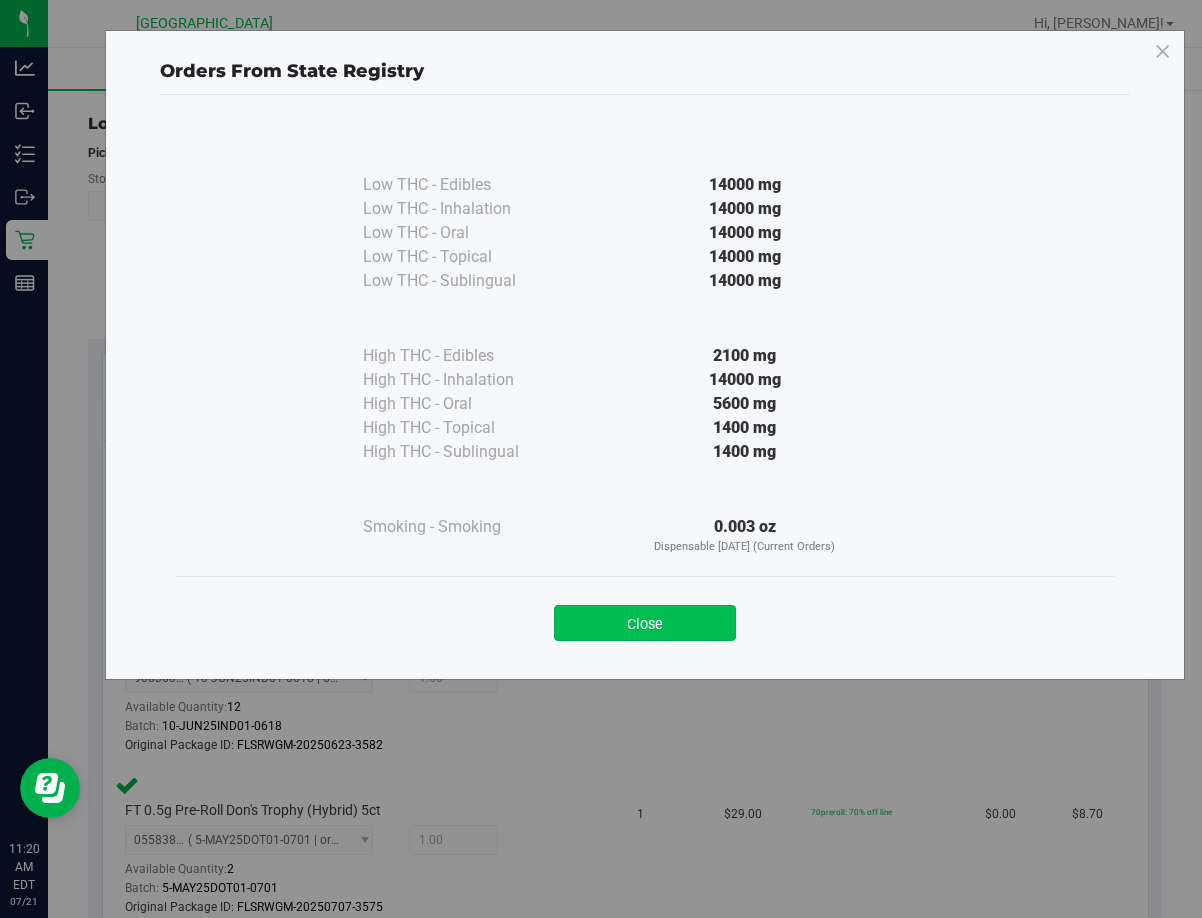 click on "Close" at bounding box center (645, 623) 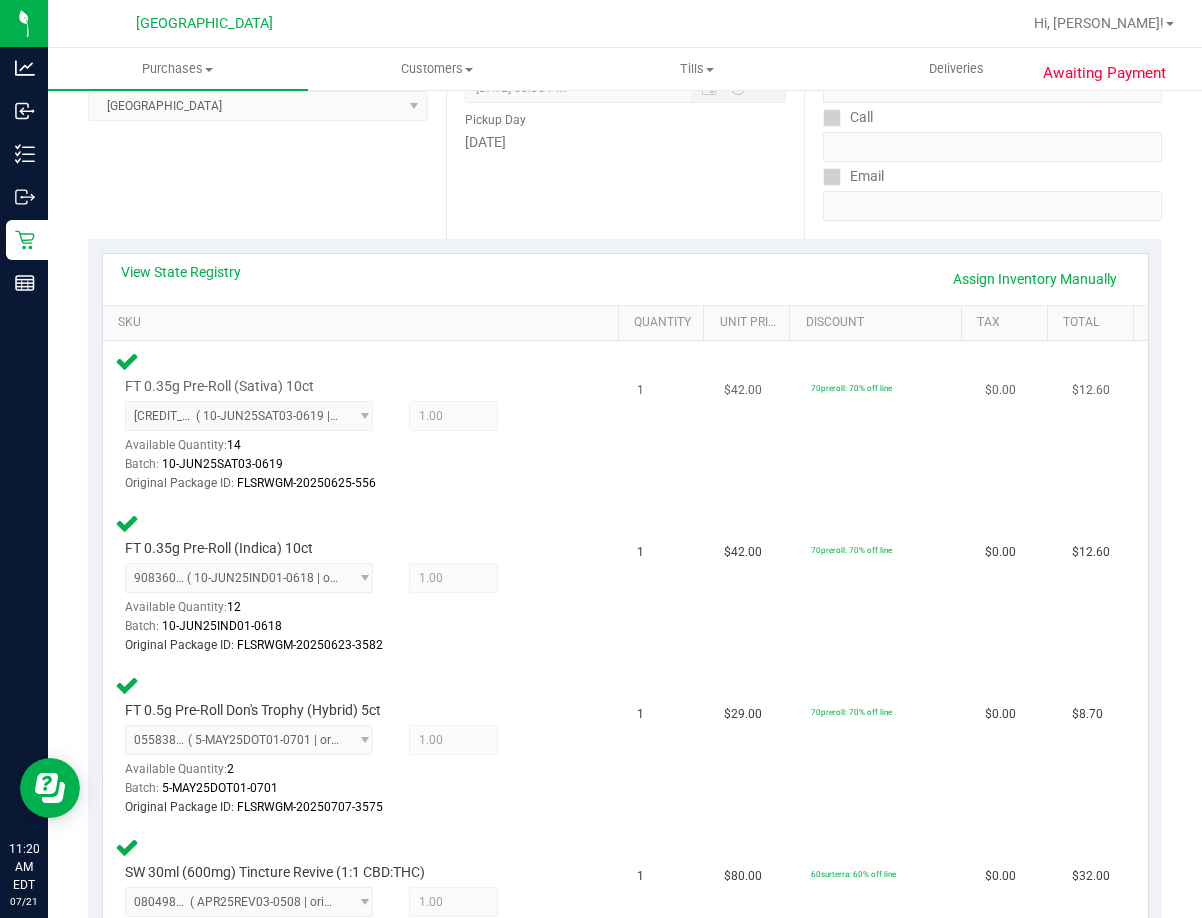 scroll, scrollTop: 100, scrollLeft: 0, axis: vertical 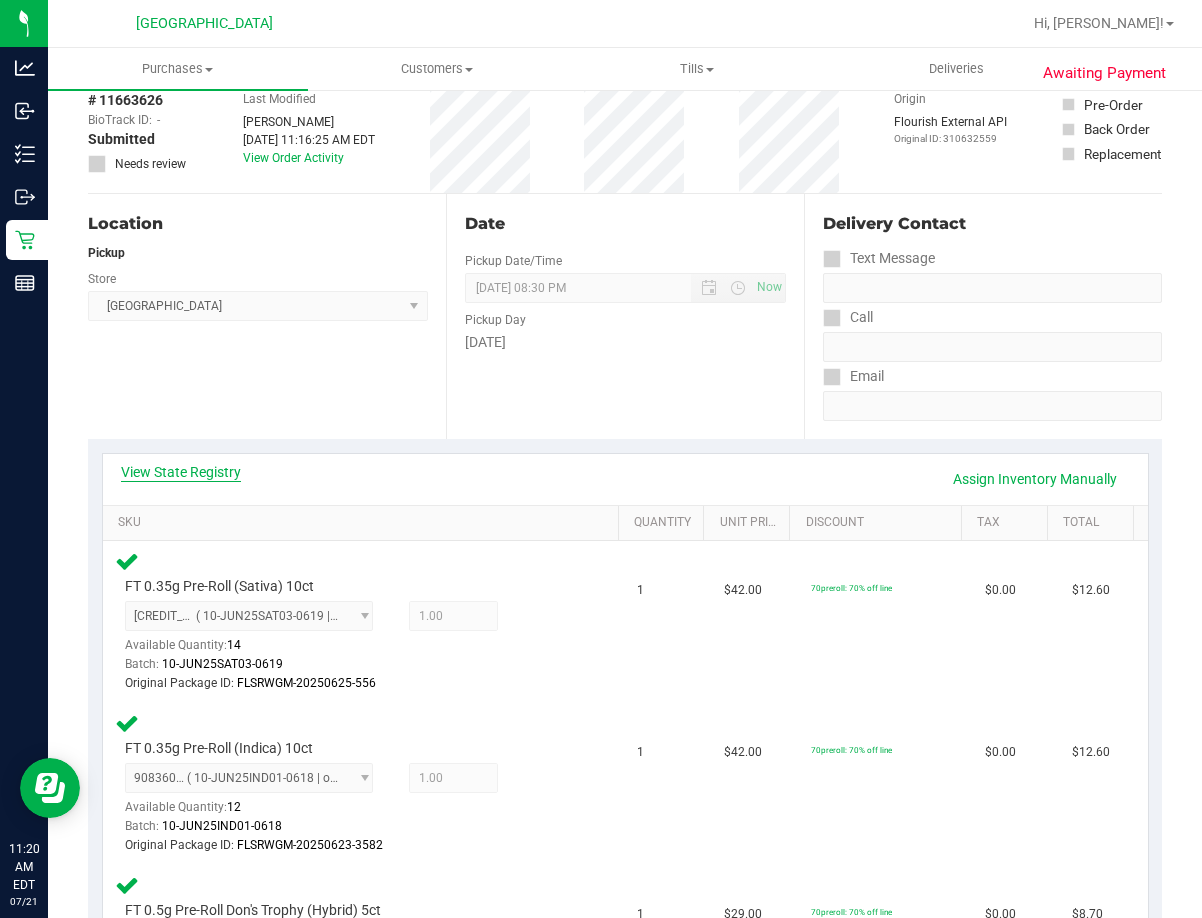 click on "View State Registry" at bounding box center (181, 472) 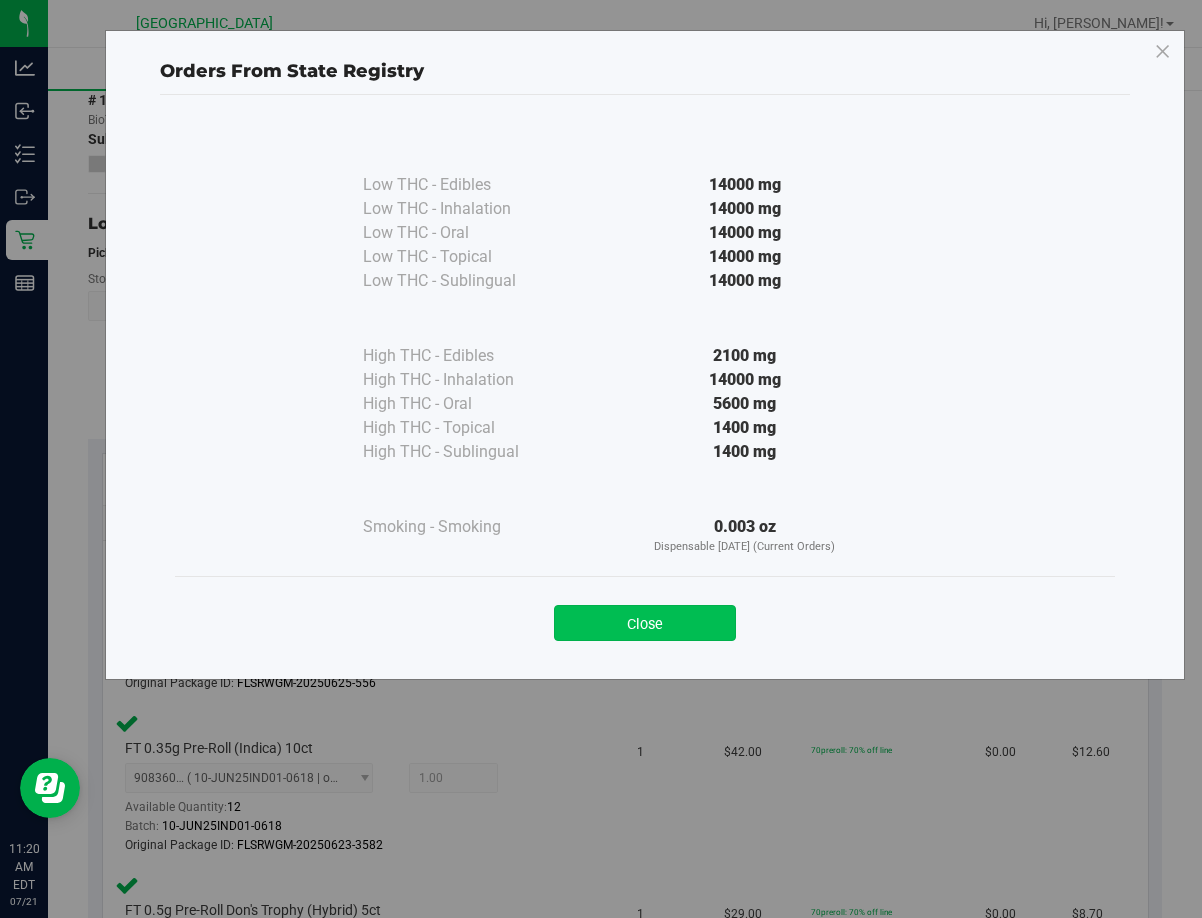 click on "Close" at bounding box center [645, 623] 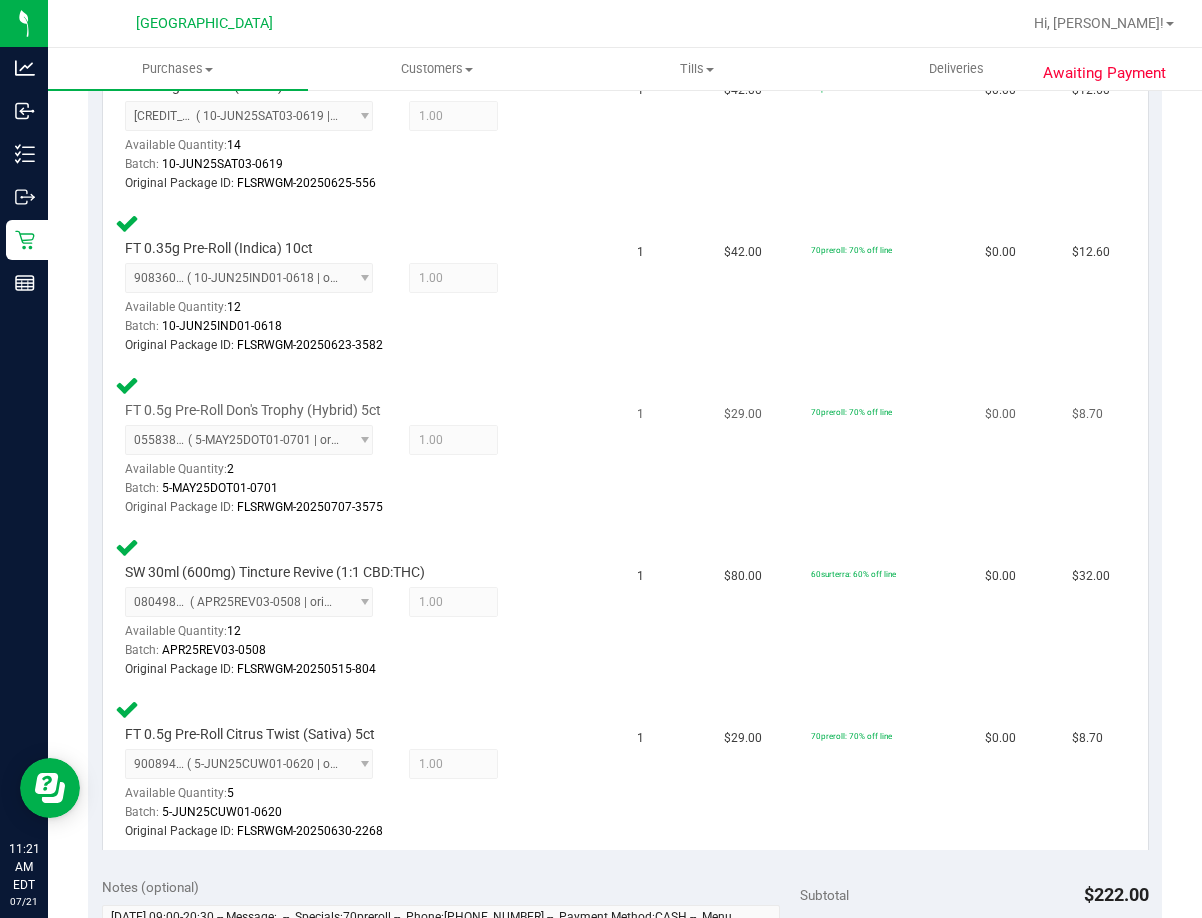 scroll, scrollTop: 0, scrollLeft: 0, axis: both 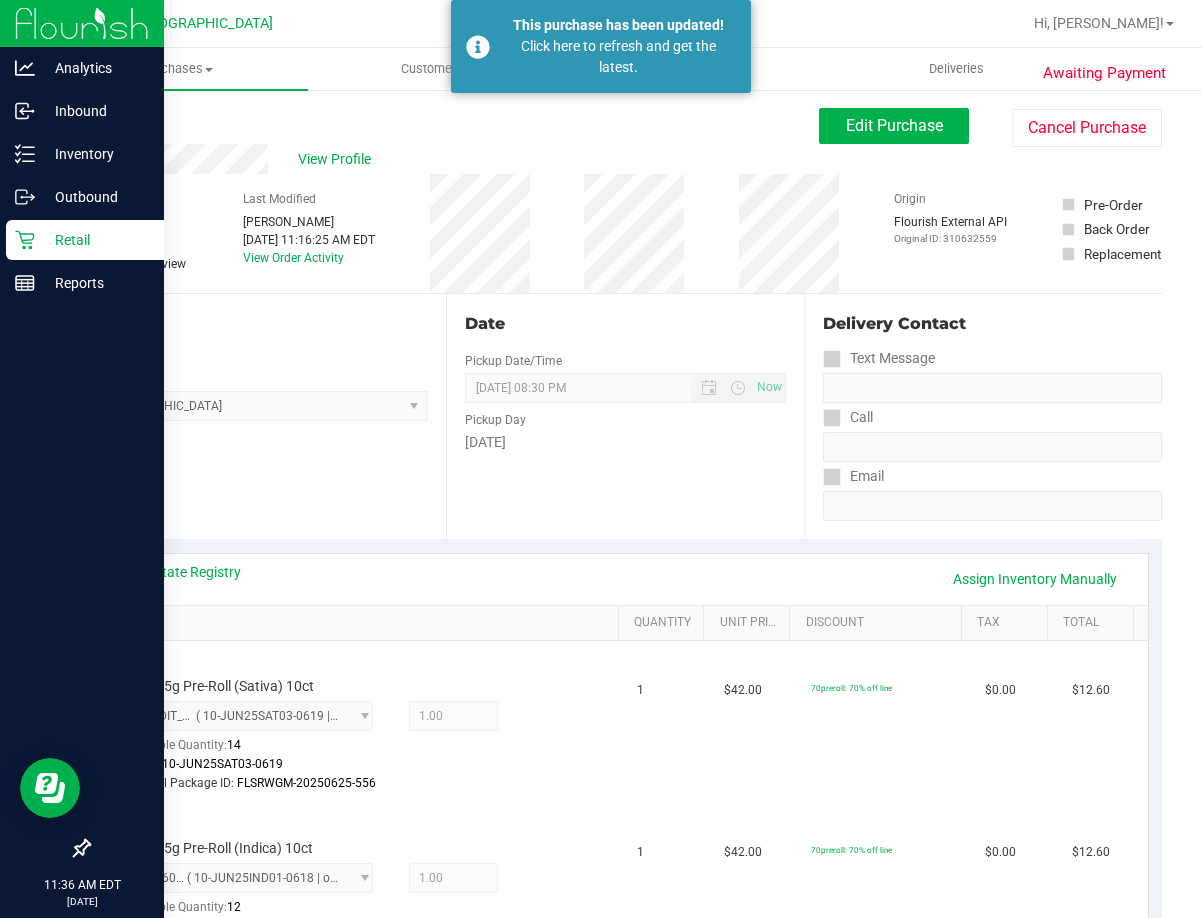 click on "Retail" at bounding box center [85, 240] 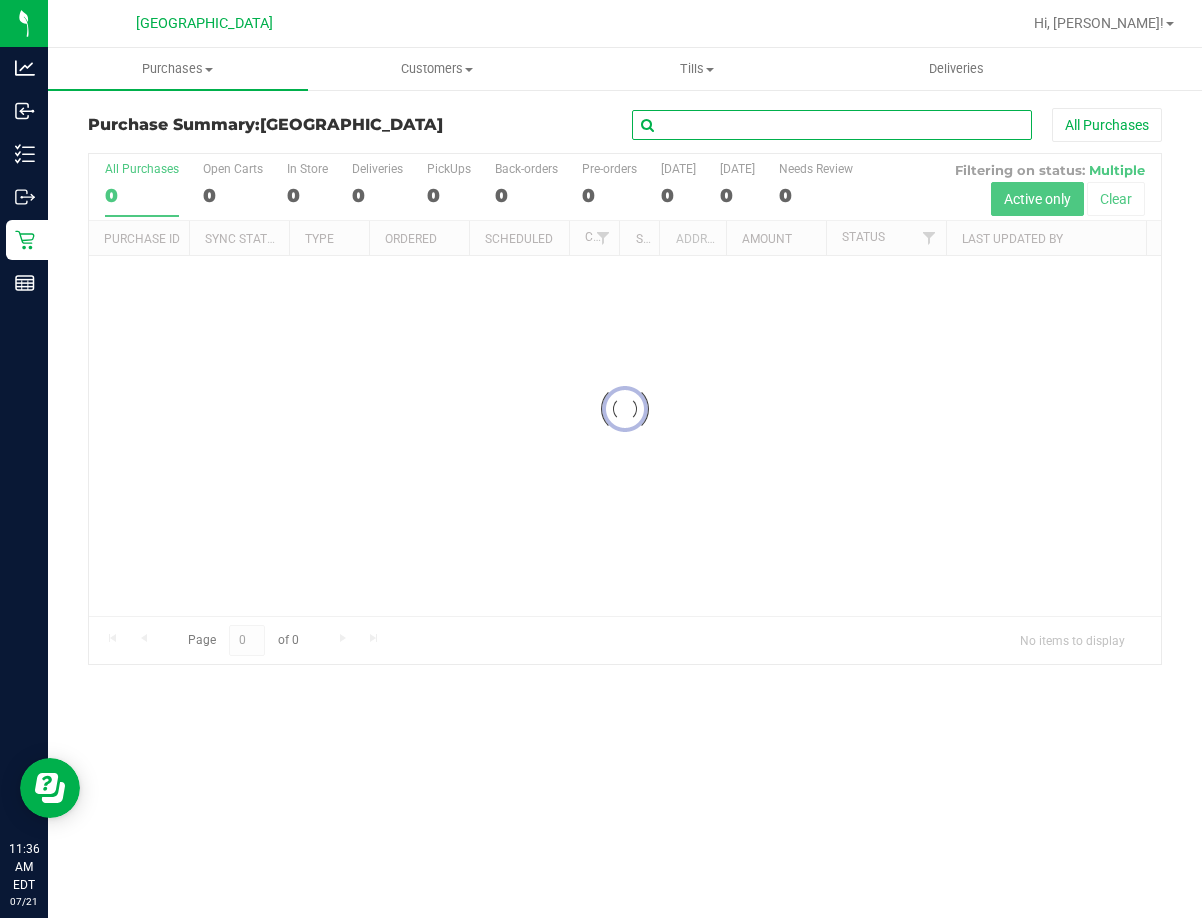 click at bounding box center [832, 125] 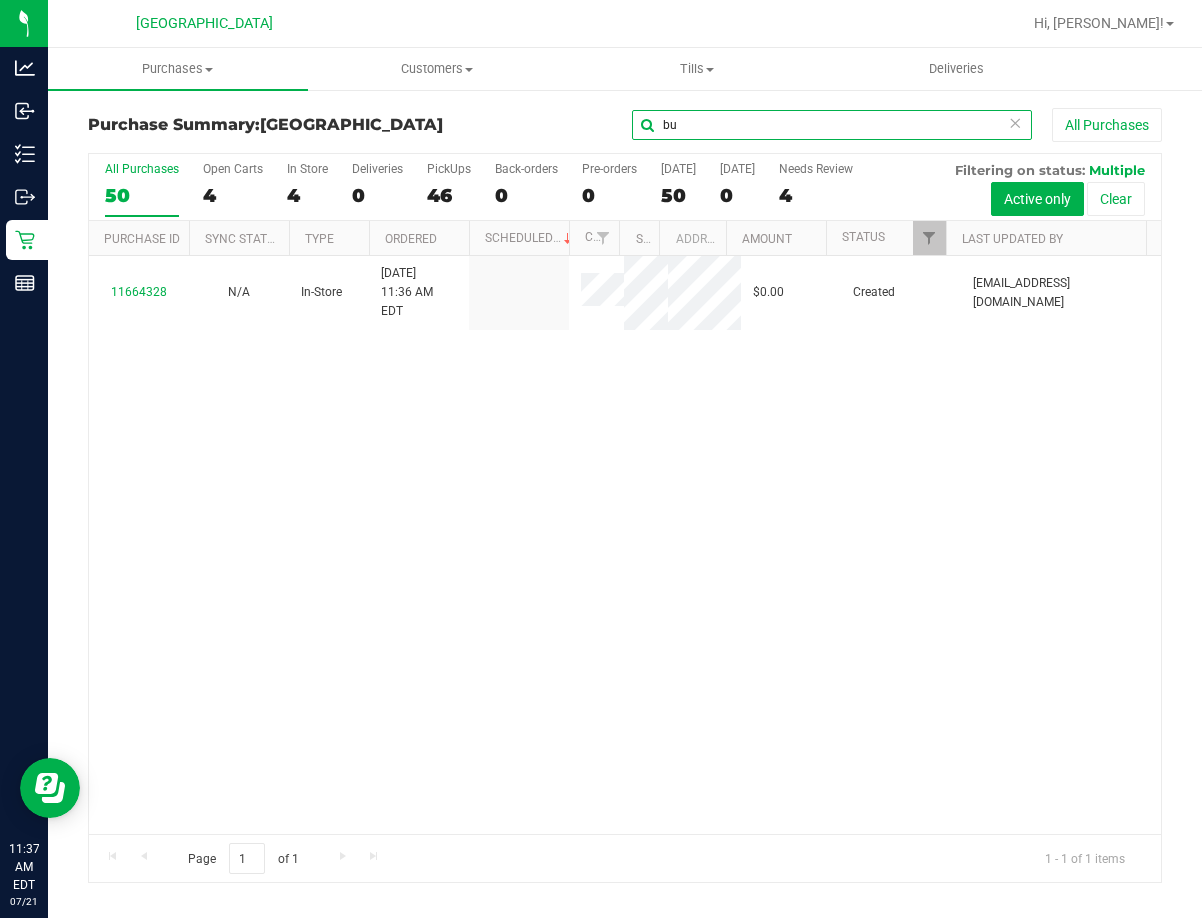type on "b" 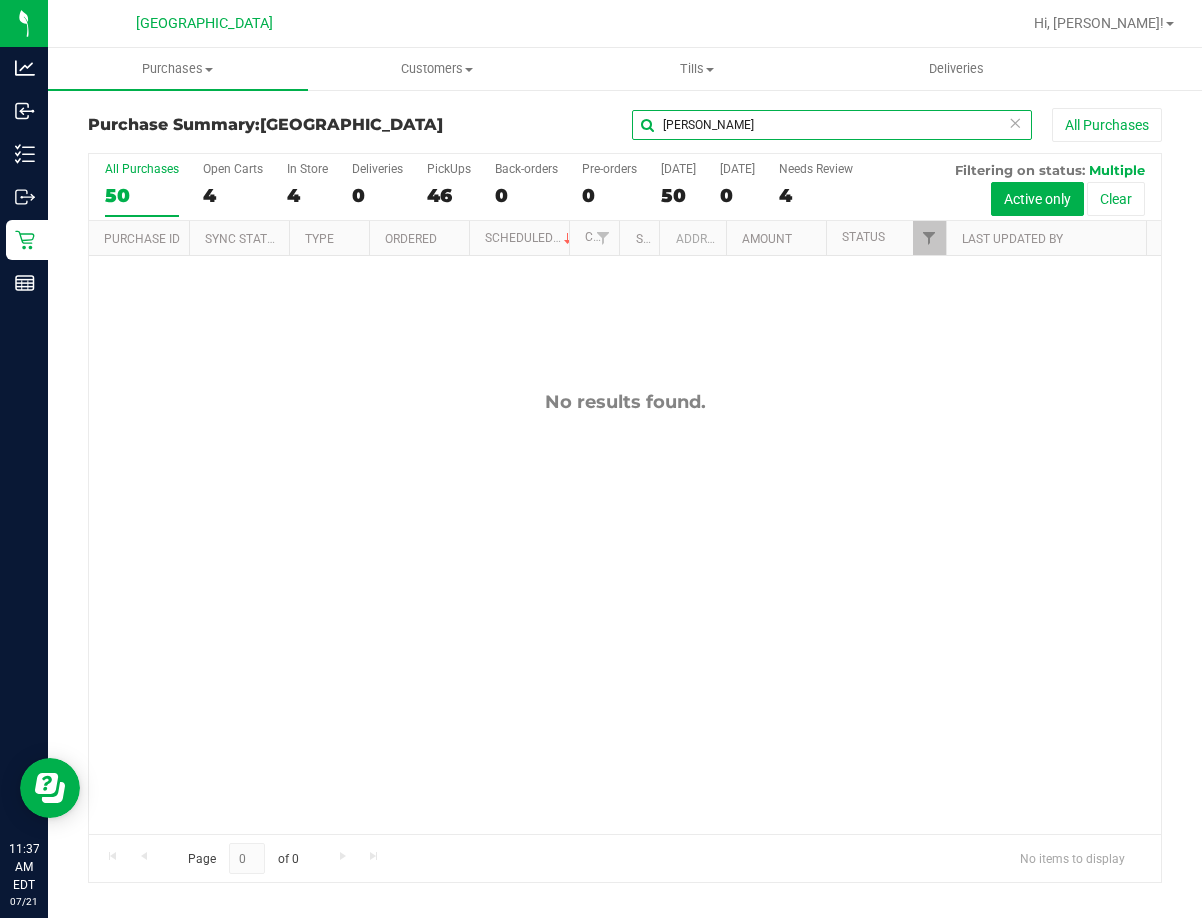 type on "toni" 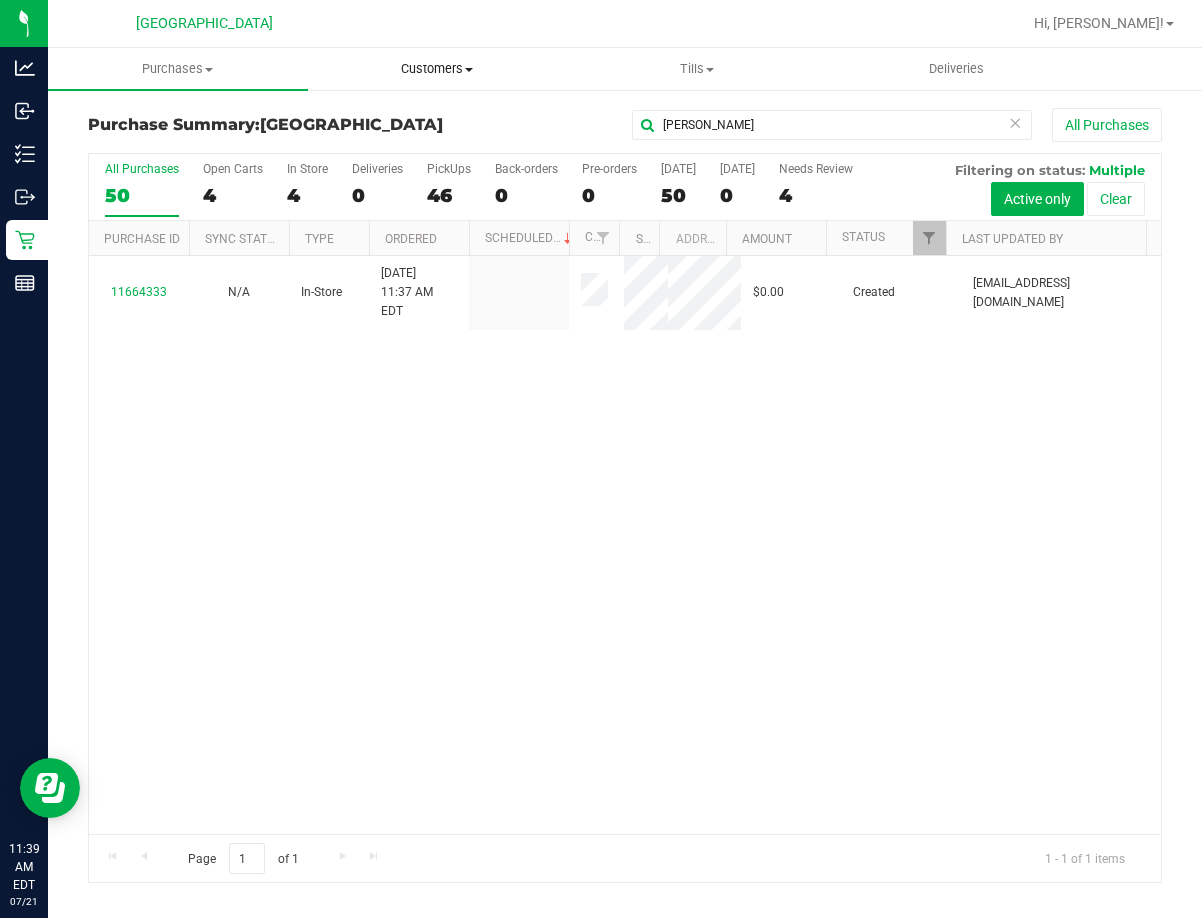 click on "Customers" at bounding box center [438, 69] 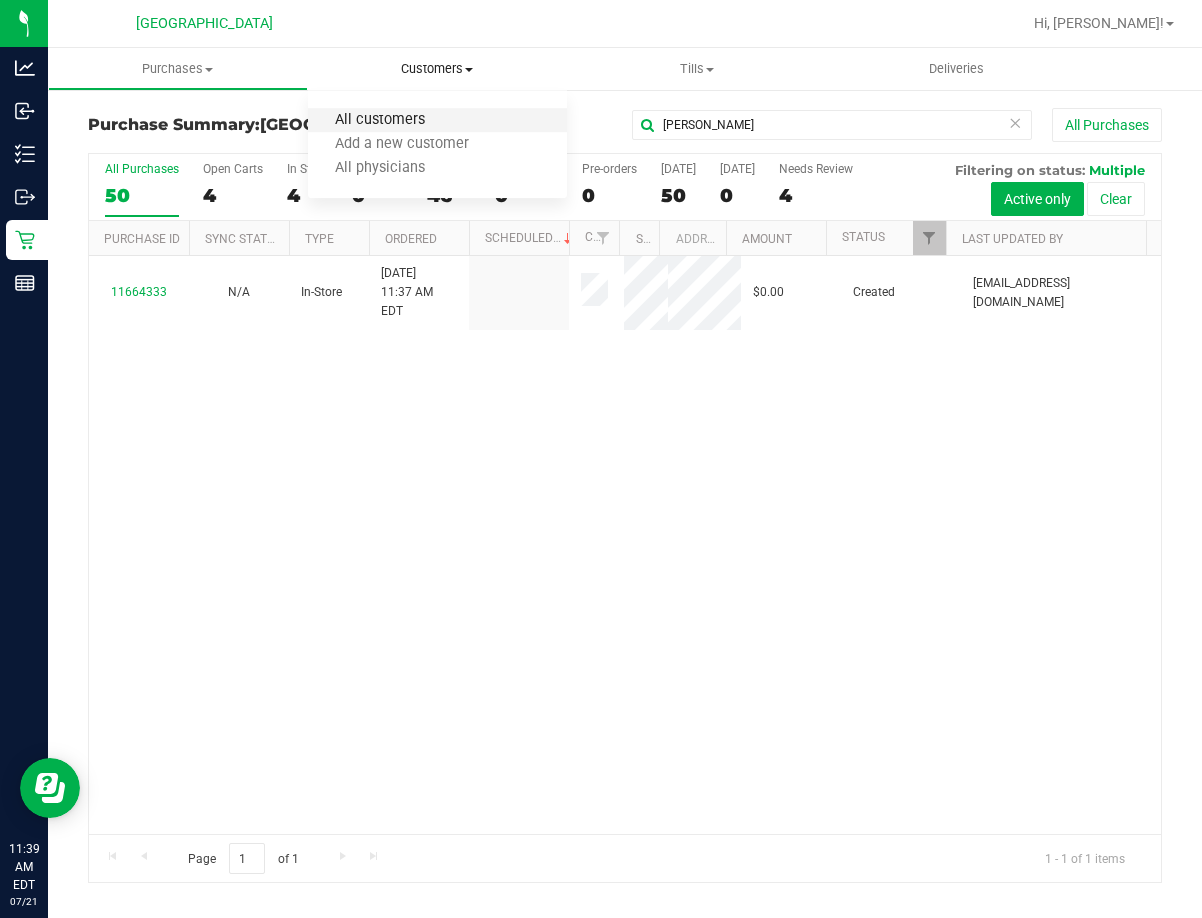click on "All customers" at bounding box center (380, 120) 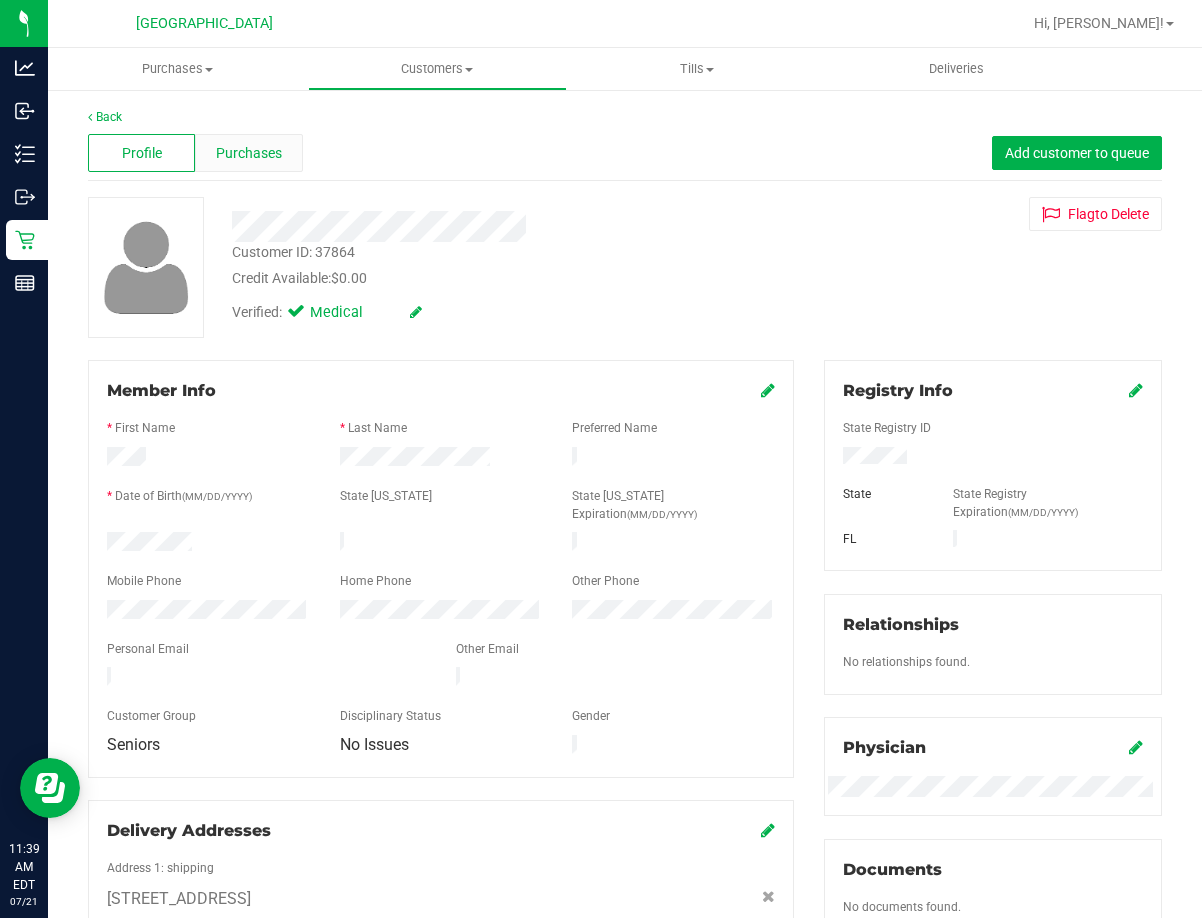 click on "Purchases" at bounding box center (249, 153) 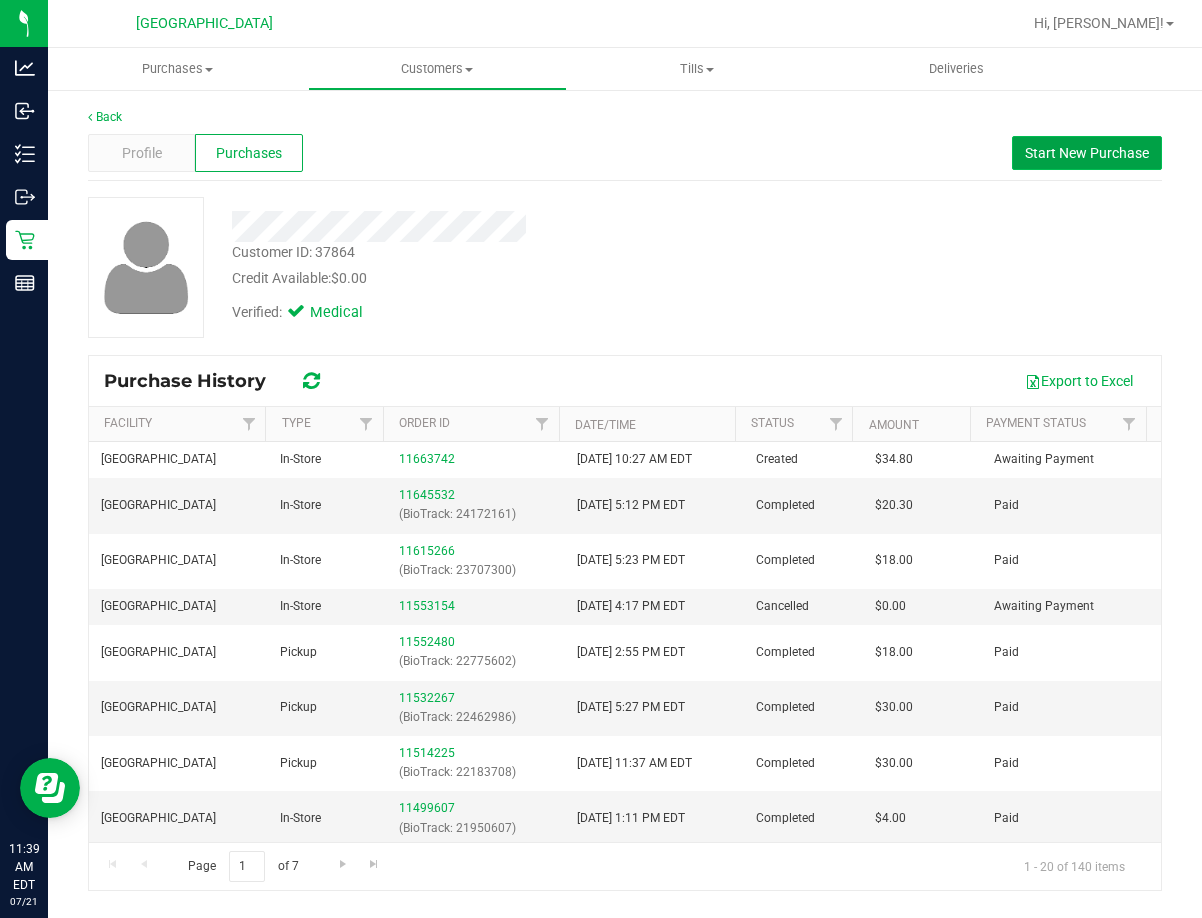 click on "Start New Purchase" at bounding box center [1087, 153] 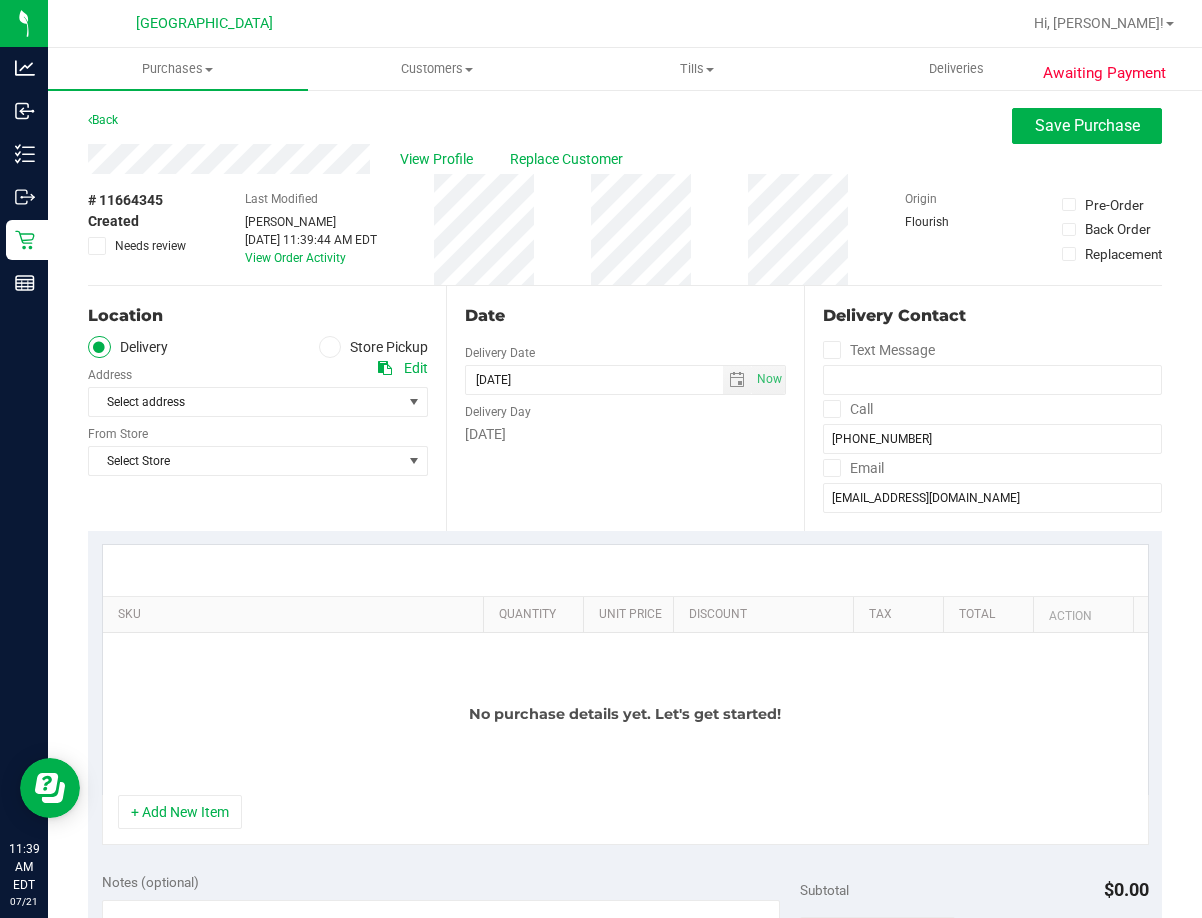 click at bounding box center [330, 347] 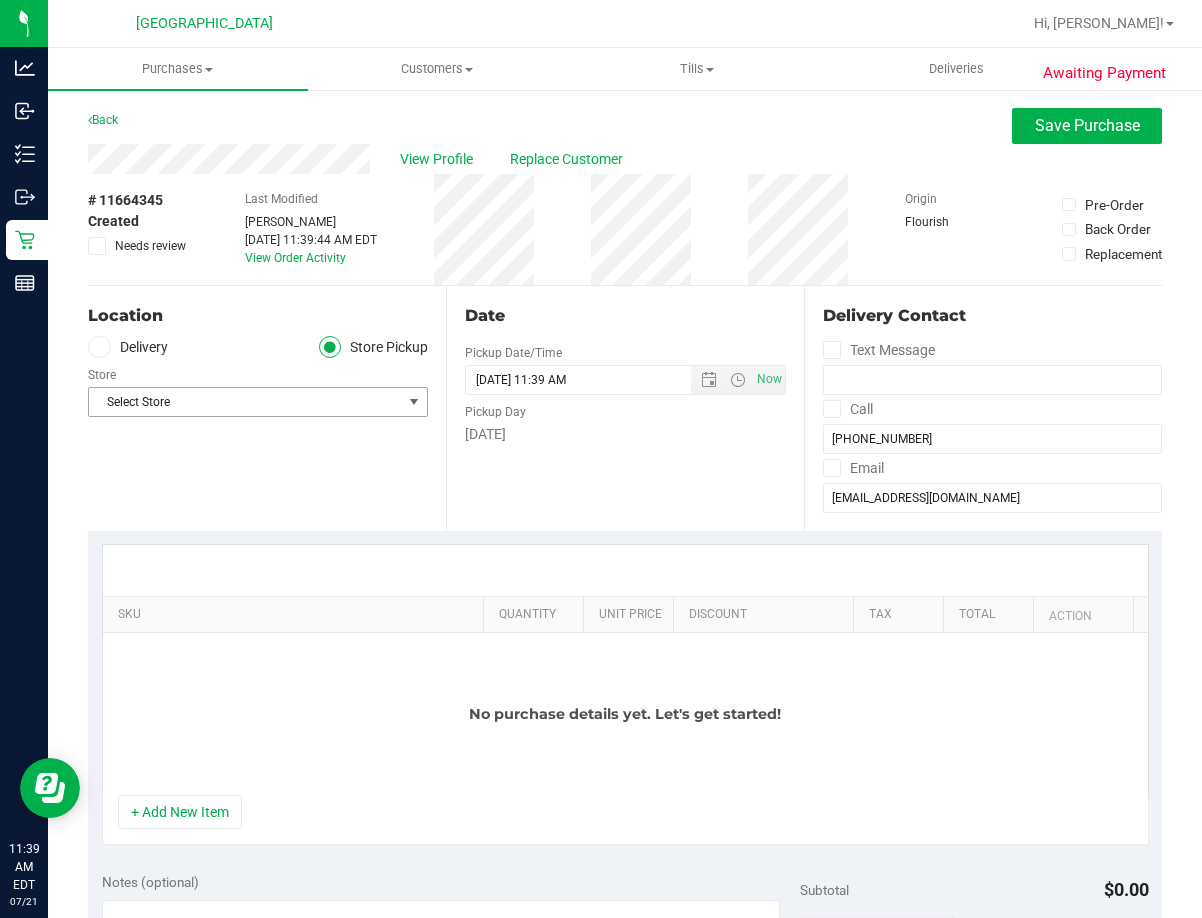 click on "Select Store" at bounding box center [245, 402] 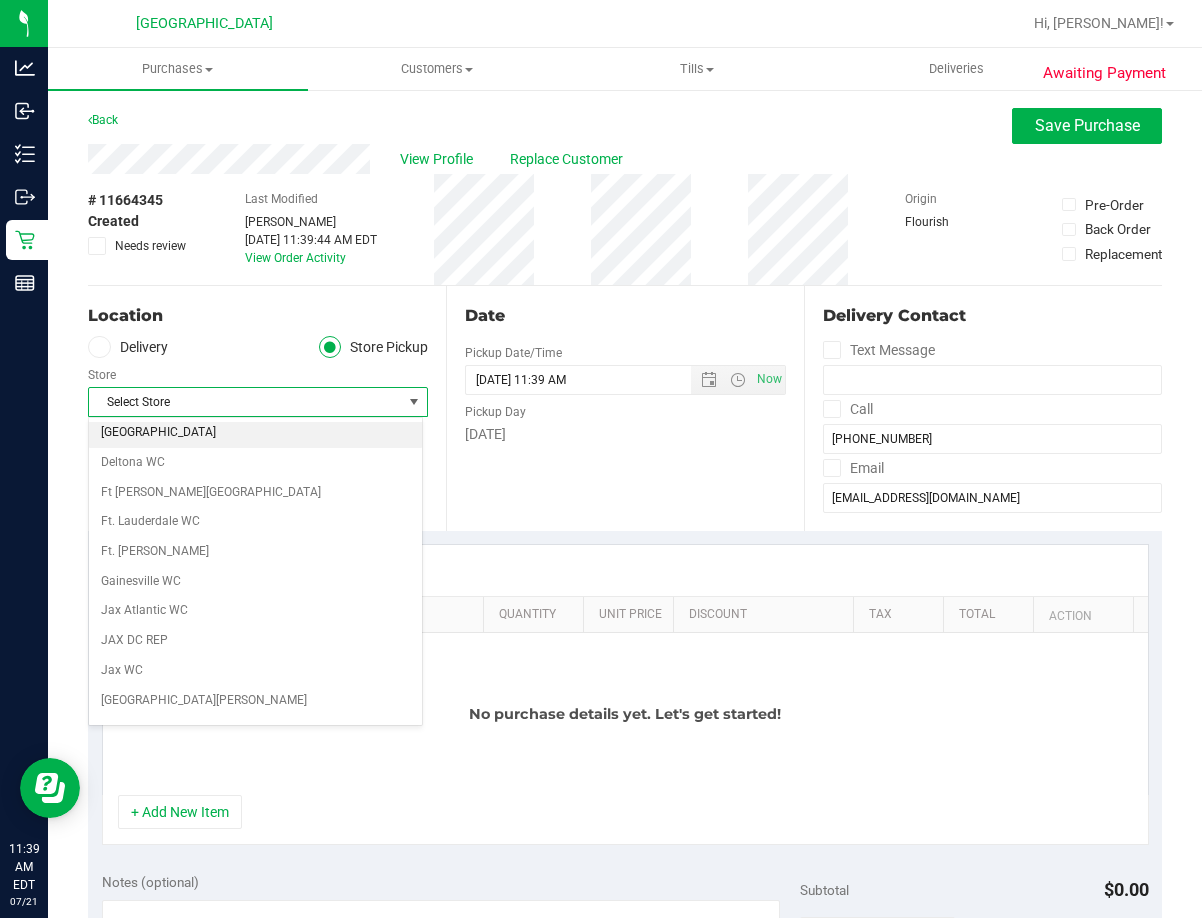 scroll, scrollTop: 400, scrollLeft: 0, axis: vertical 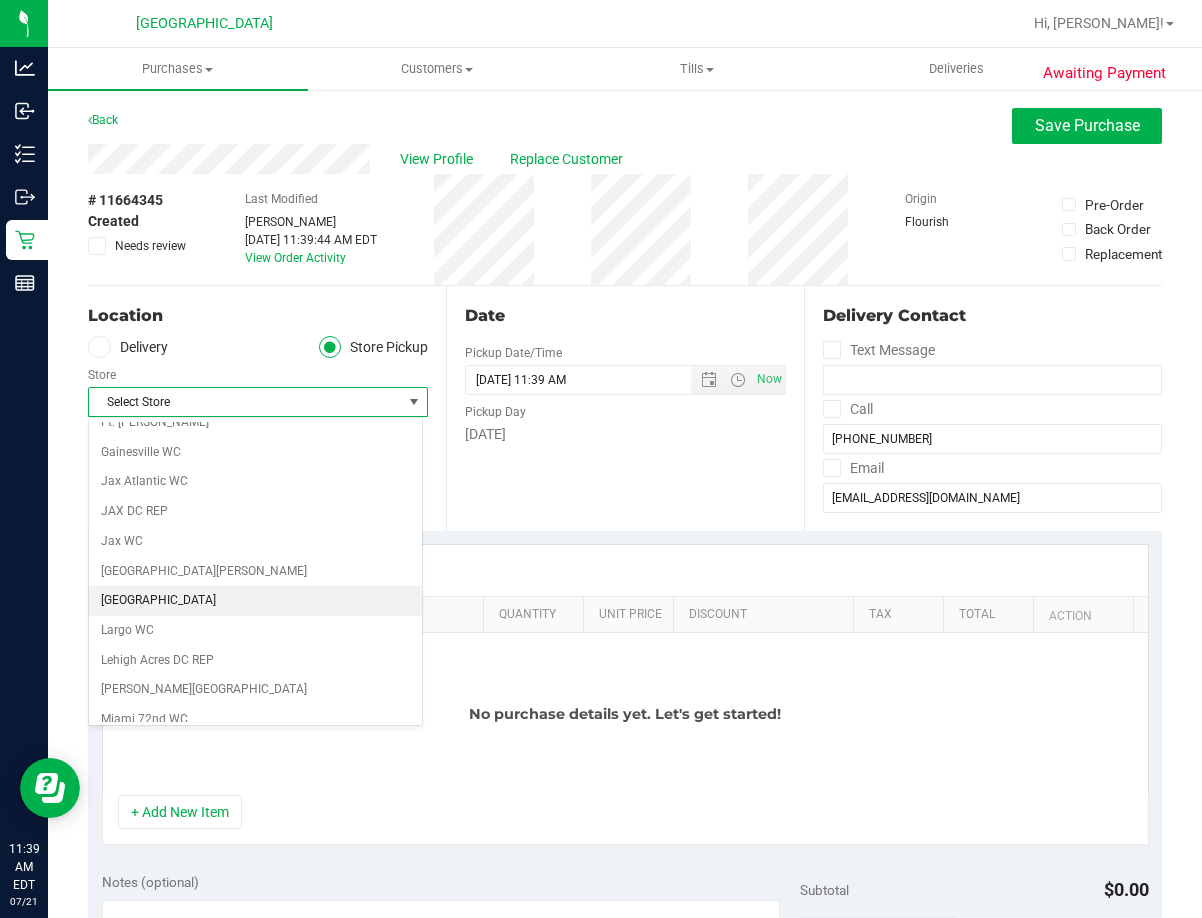 click on "[GEOGRAPHIC_DATA]" at bounding box center [255, 601] 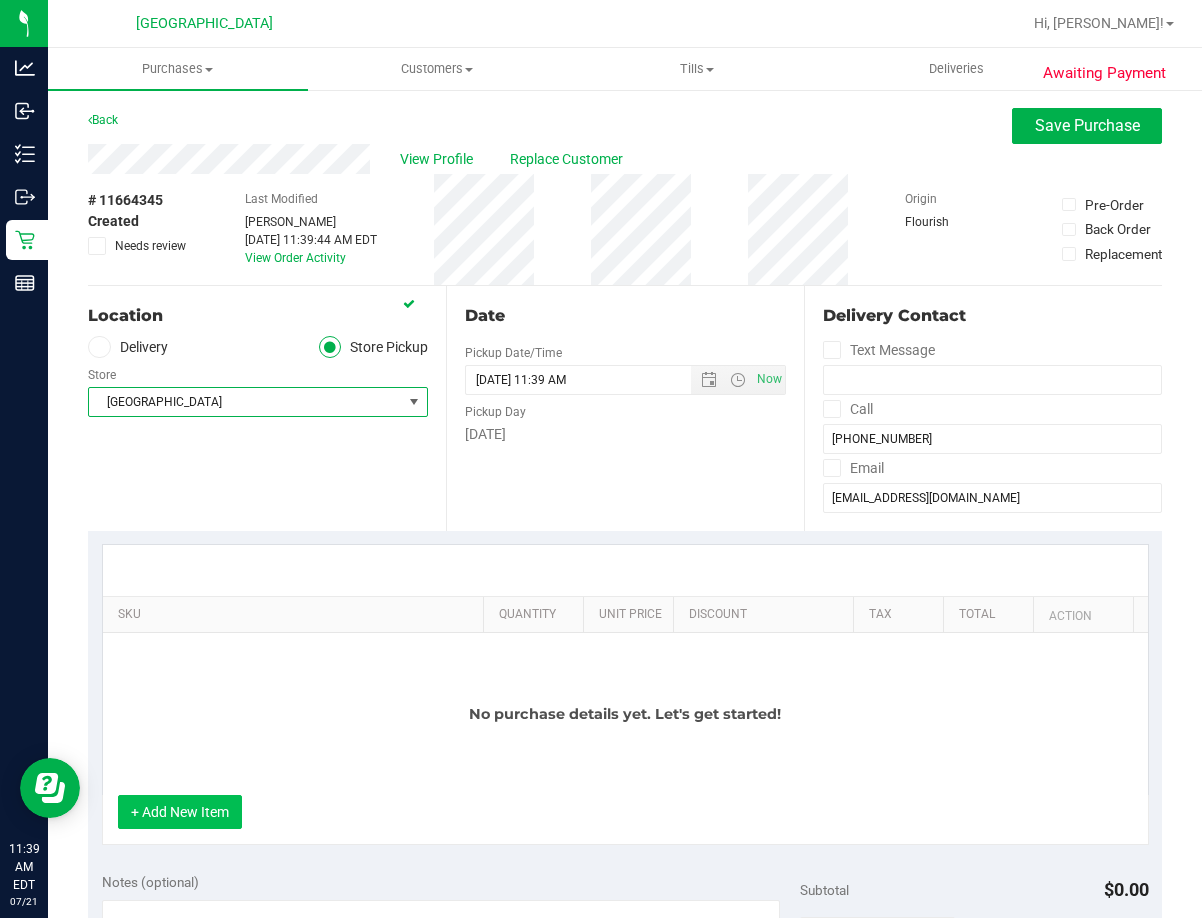 click on "+ Add New Item" at bounding box center (180, 812) 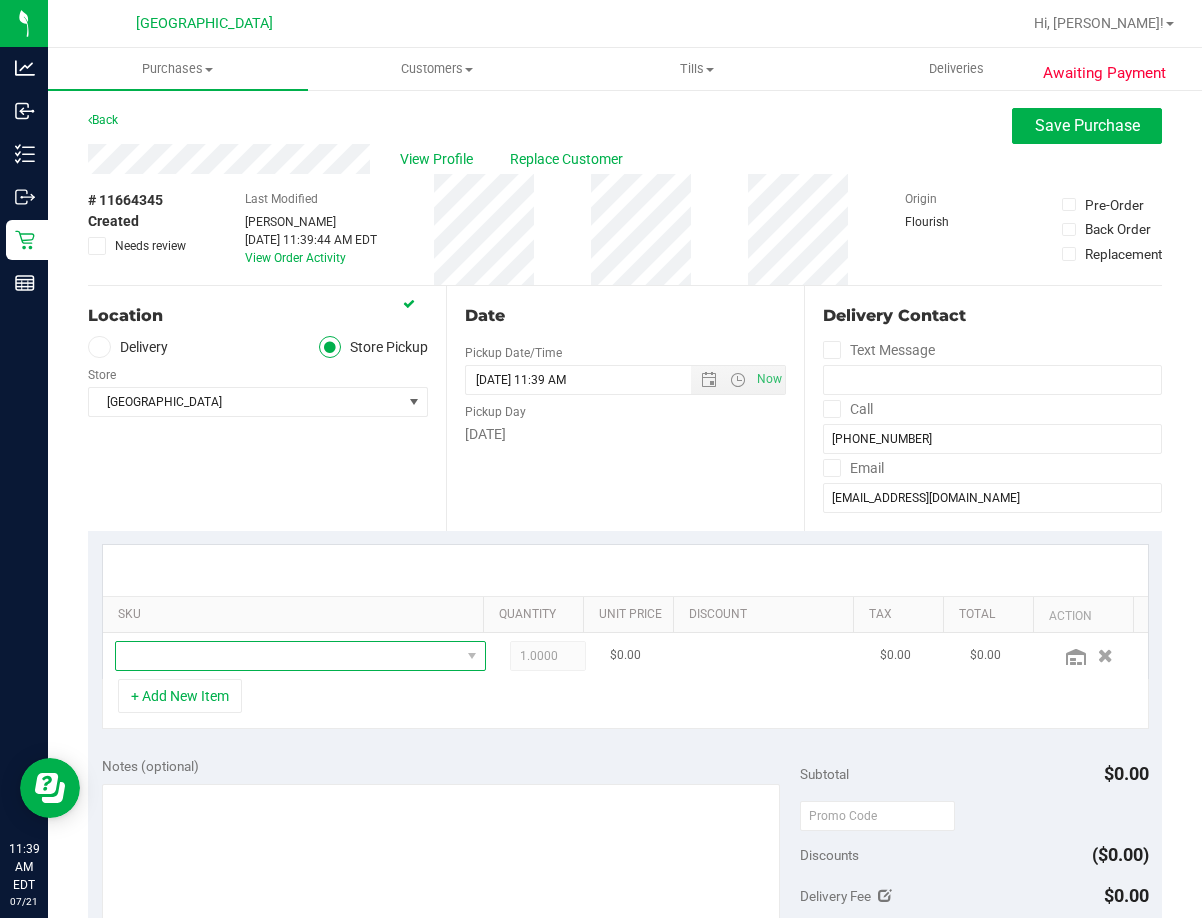 click at bounding box center [288, 656] 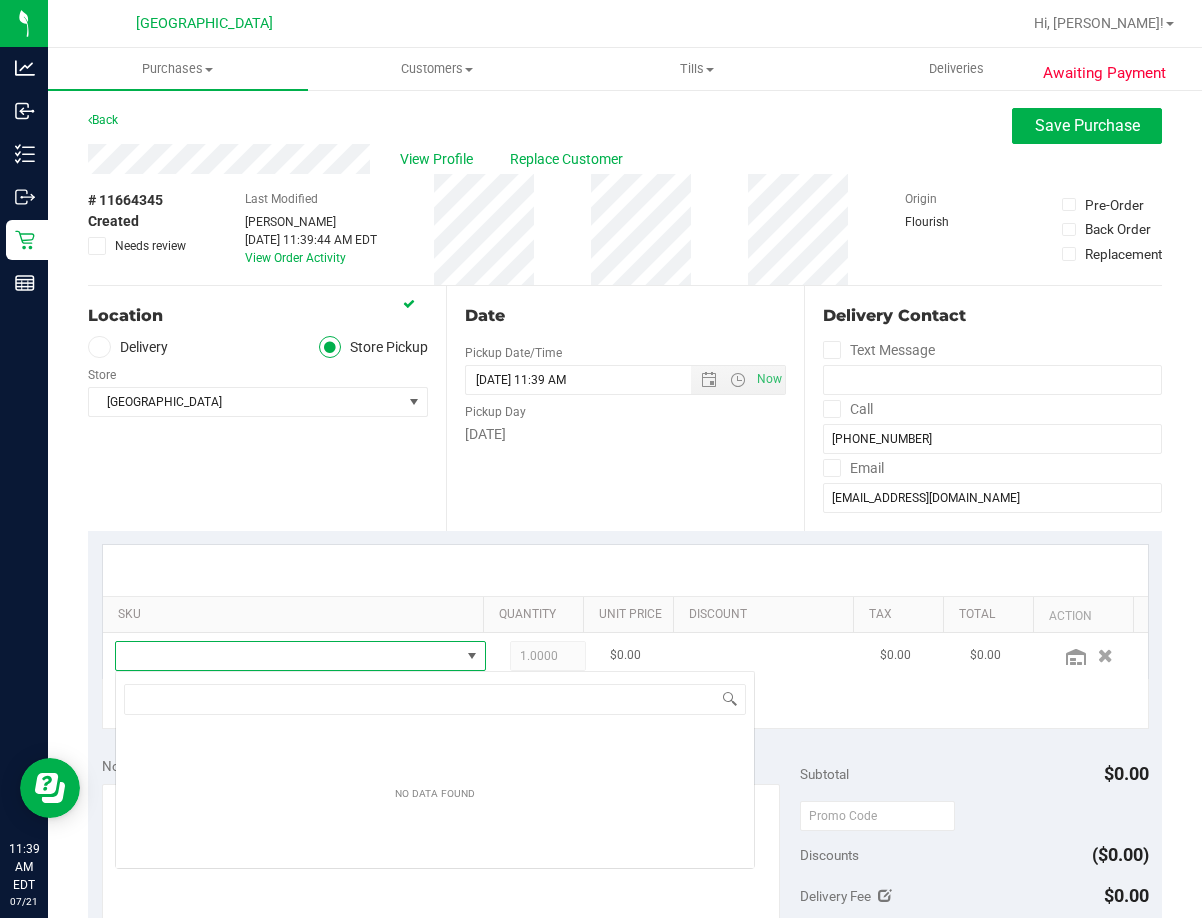 scroll, scrollTop: 99970, scrollLeft: 99659, axis: both 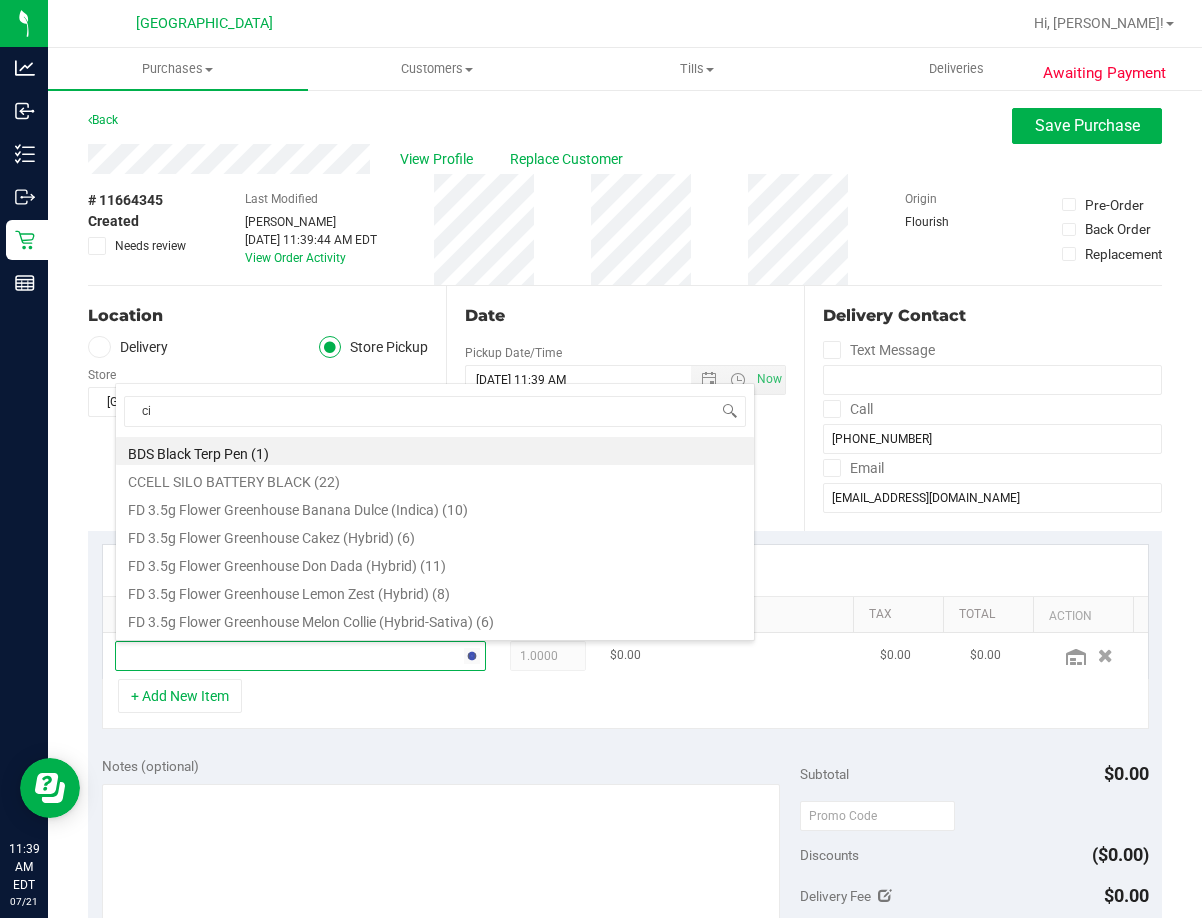 type on "cid" 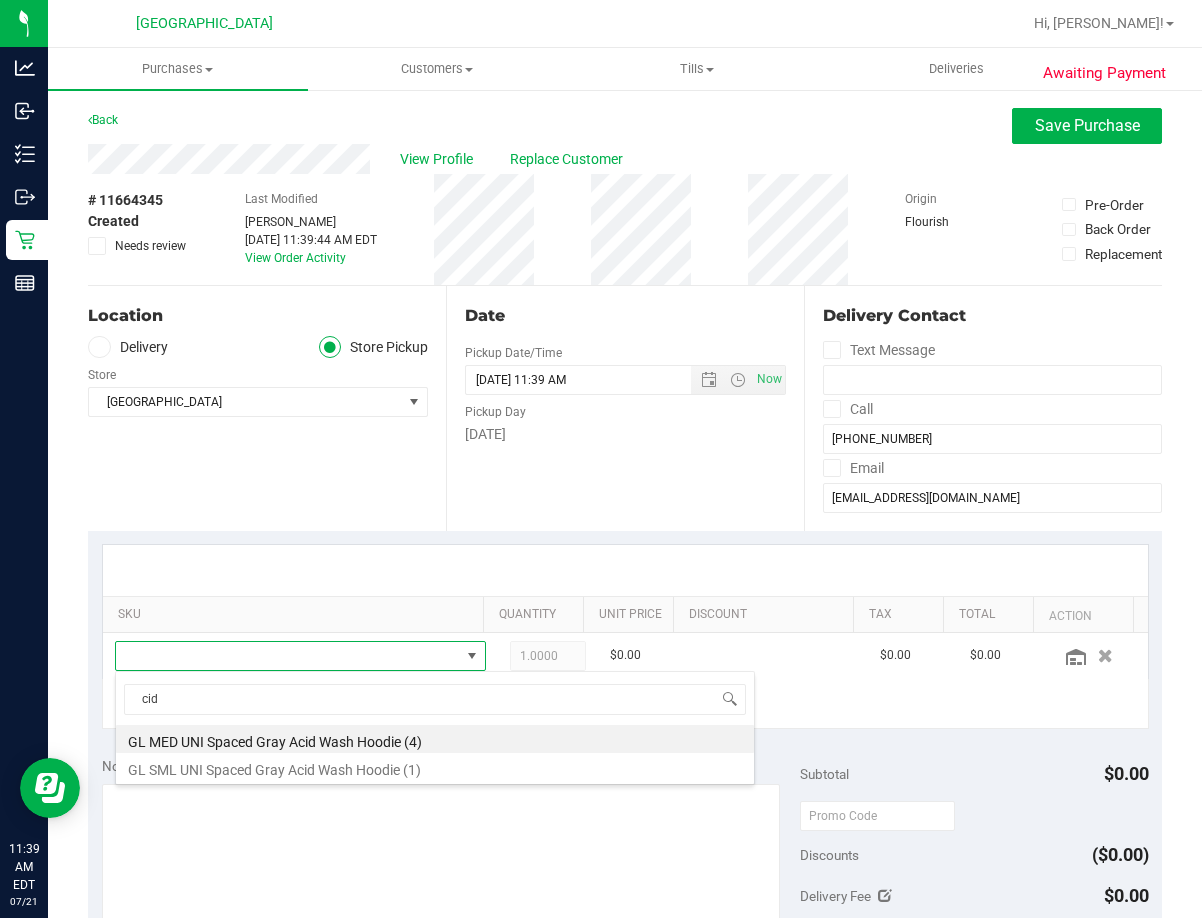 click on "Location
Delivery
Store Pickup
Store
Lakeland WC Select Store Bonita Springs WC Boynton Beach WC Bradenton WC Brandon WC Brooksville WC Call Center Clermont WC Crestview WC Deerfield Beach WC Delray Beach WC Deltona WC Ft Walton Beach WC Ft. Lauderdale WC Ft. Myers WC Gainesville WC Jax Atlantic WC JAX DC REP Jax WC Key West WC Lakeland WC Largo WC Lehigh Acres DC REP Merritt Island WC Miami 72nd WC Miami Beach WC Miami Dadeland WC Miramar DC REP New Port Richey WC North Palm Beach WC North Port WC Ocala WC Orange Park WC Orlando Colonial WC Orlando DC REP Orlando WC Oviedo WC Palm Bay WC Palm Coast WC Panama City WC Pensacola WC Port Orange WC" at bounding box center (267, 408) 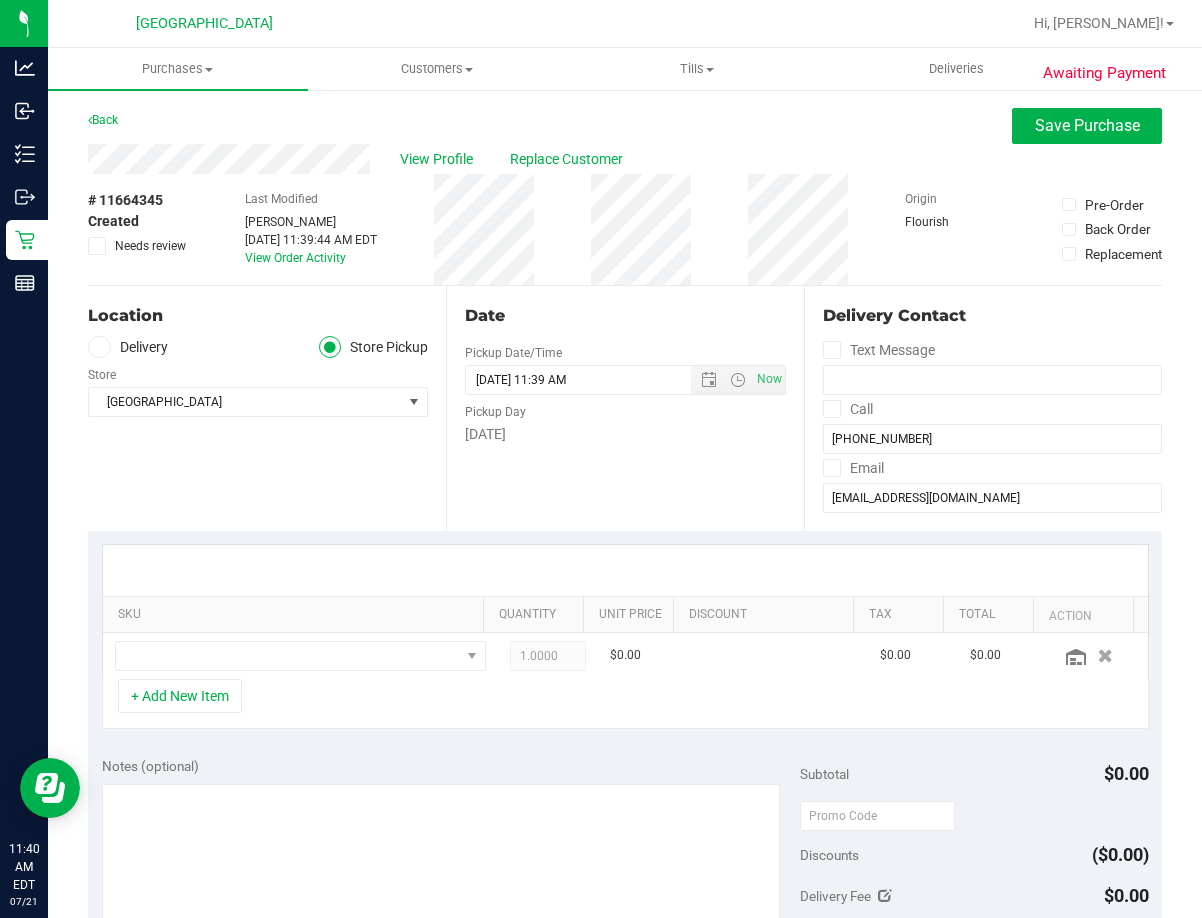 click on "Location
Delivery
Store Pickup
Store
Lakeland WC Select Store Bonita Springs WC Boynton Beach WC Bradenton WC Brandon WC Brooksville WC Call Center Clermont WC Crestview WC Deerfield Beach WC Delray Beach WC Deltona WC Ft Walton Beach WC Ft. Lauderdale WC Ft. Myers WC Gainesville WC Jax Atlantic WC JAX DC REP Jax WC Key West WC Lakeland WC Largo WC Lehigh Acres DC REP Merritt Island WC Miami 72nd WC Miami Beach WC Miami Dadeland WC Miramar DC REP New Port Richey WC North Palm Beach WC North Port WC Ocala WC Orange Park WC Orlando Colonial WC Orlando DC REP Orlando WC Oviedo WC Palm Bay WC Palm Coast WC Panama City WC Pensacola WC Port Orange WC" at bounding box center (267, 408) 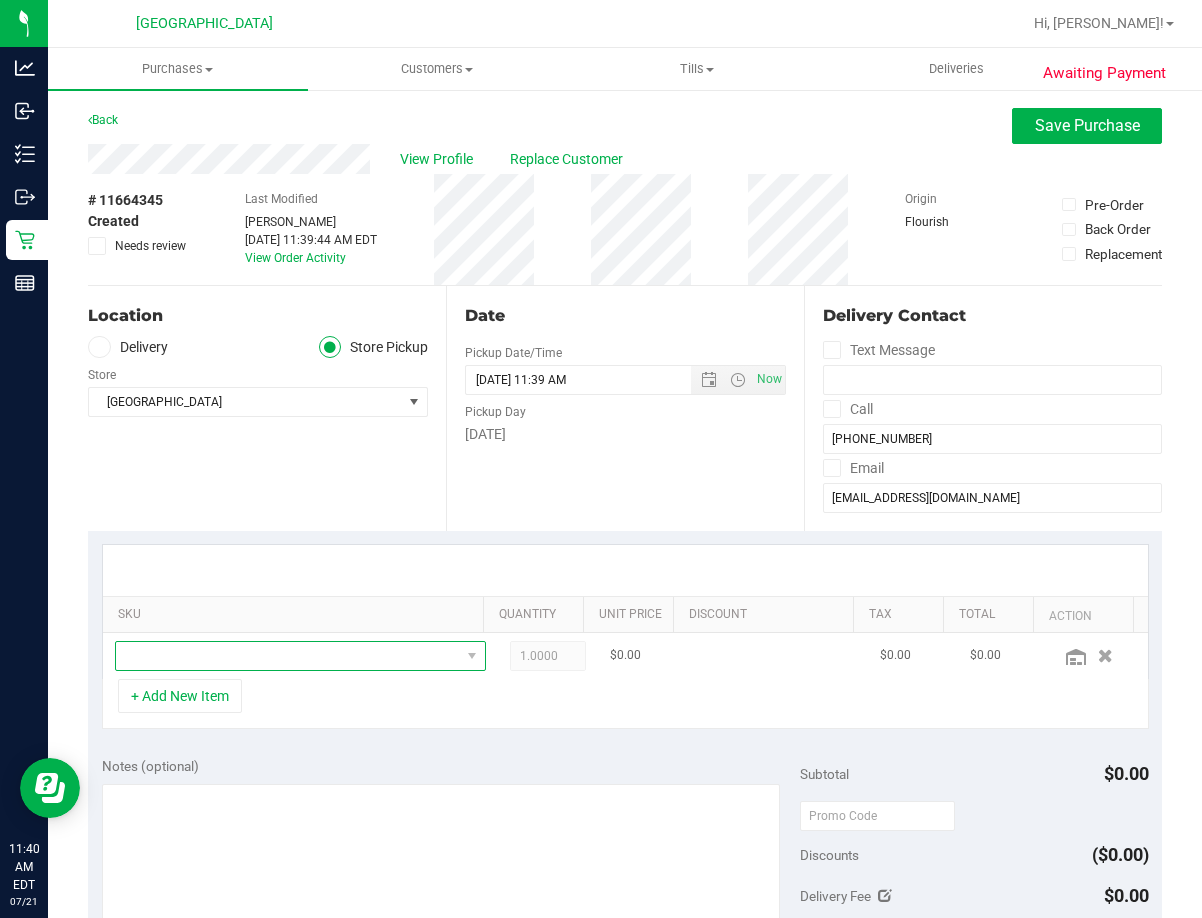 click at bounding box center [288, 656] 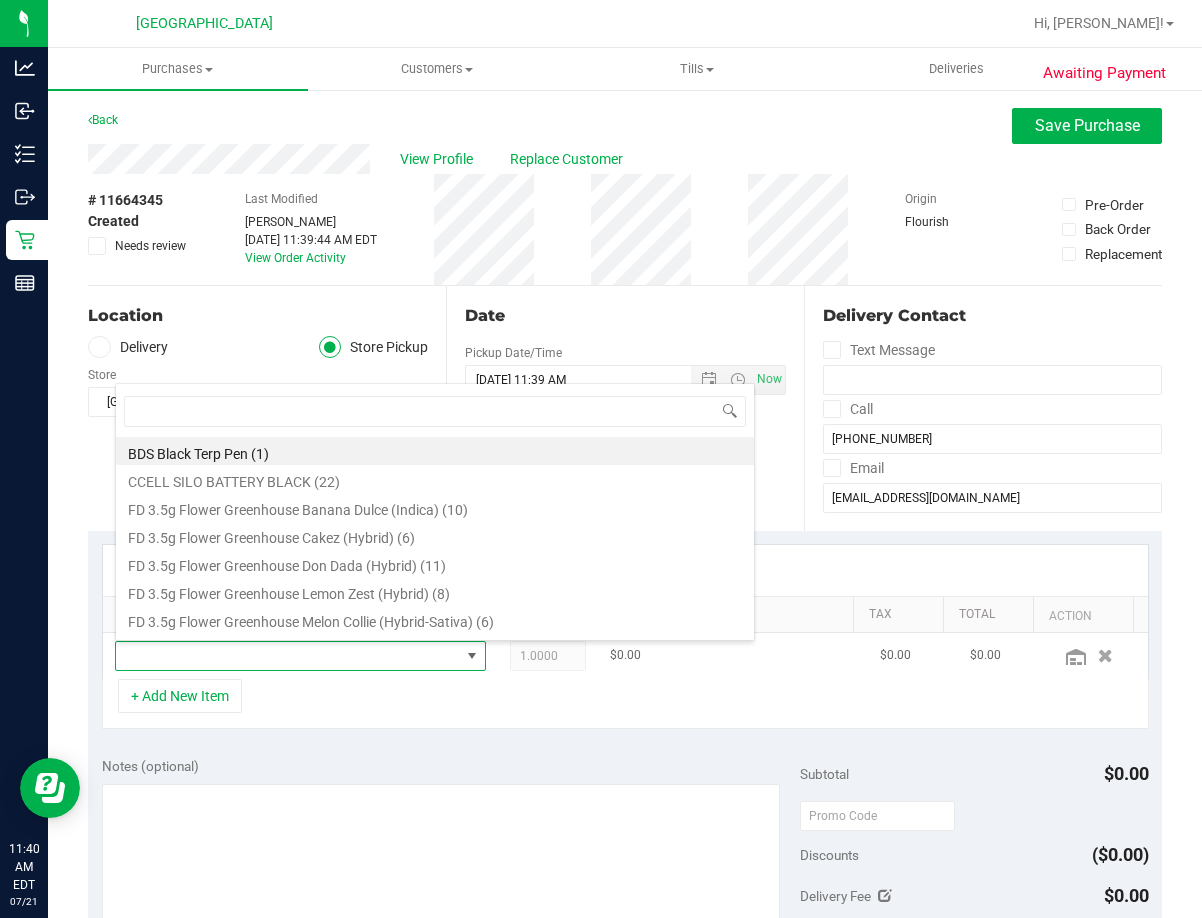 scroll, scrollTop: 99970, scrollLeft: 99659, axis: both 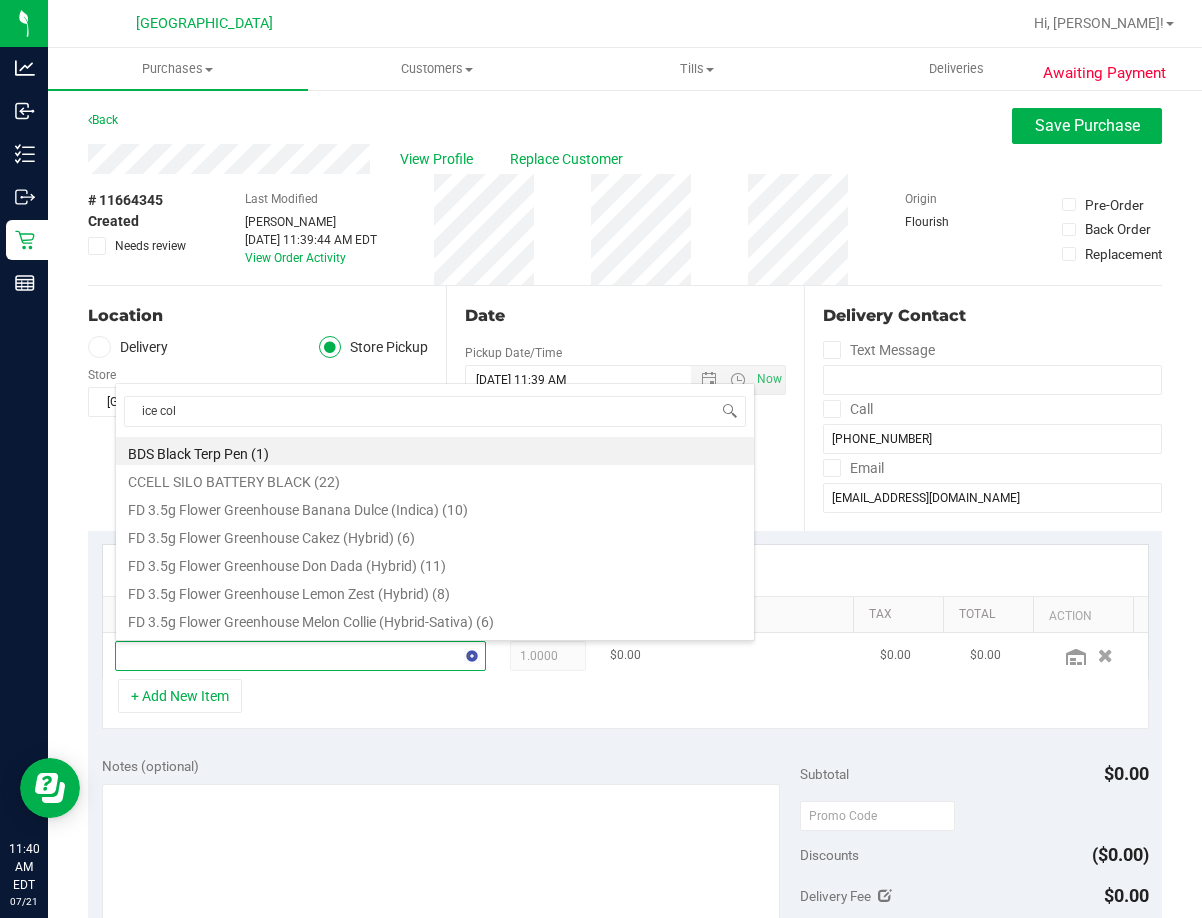 type on "ice cold" 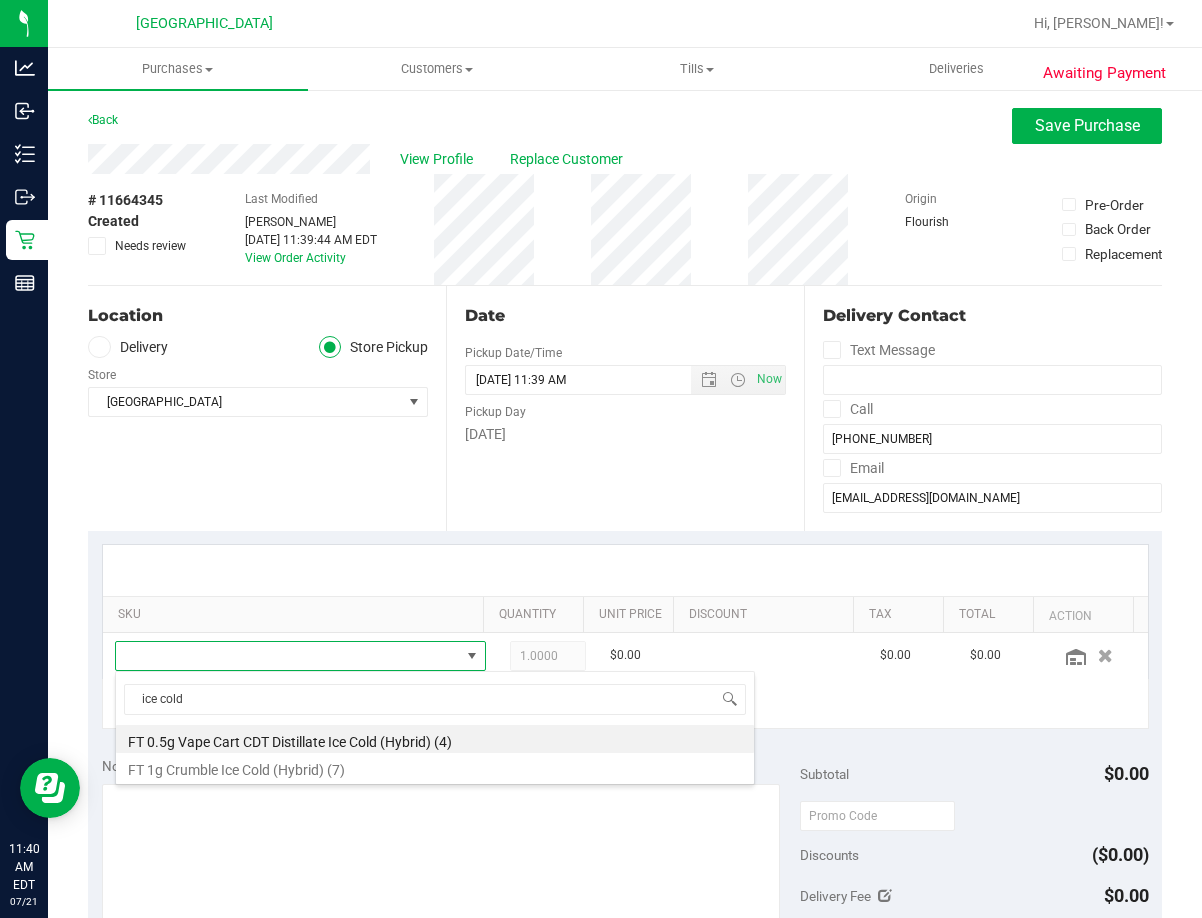 click on "Back
Save Purchase" at bounding box center (625, 126) 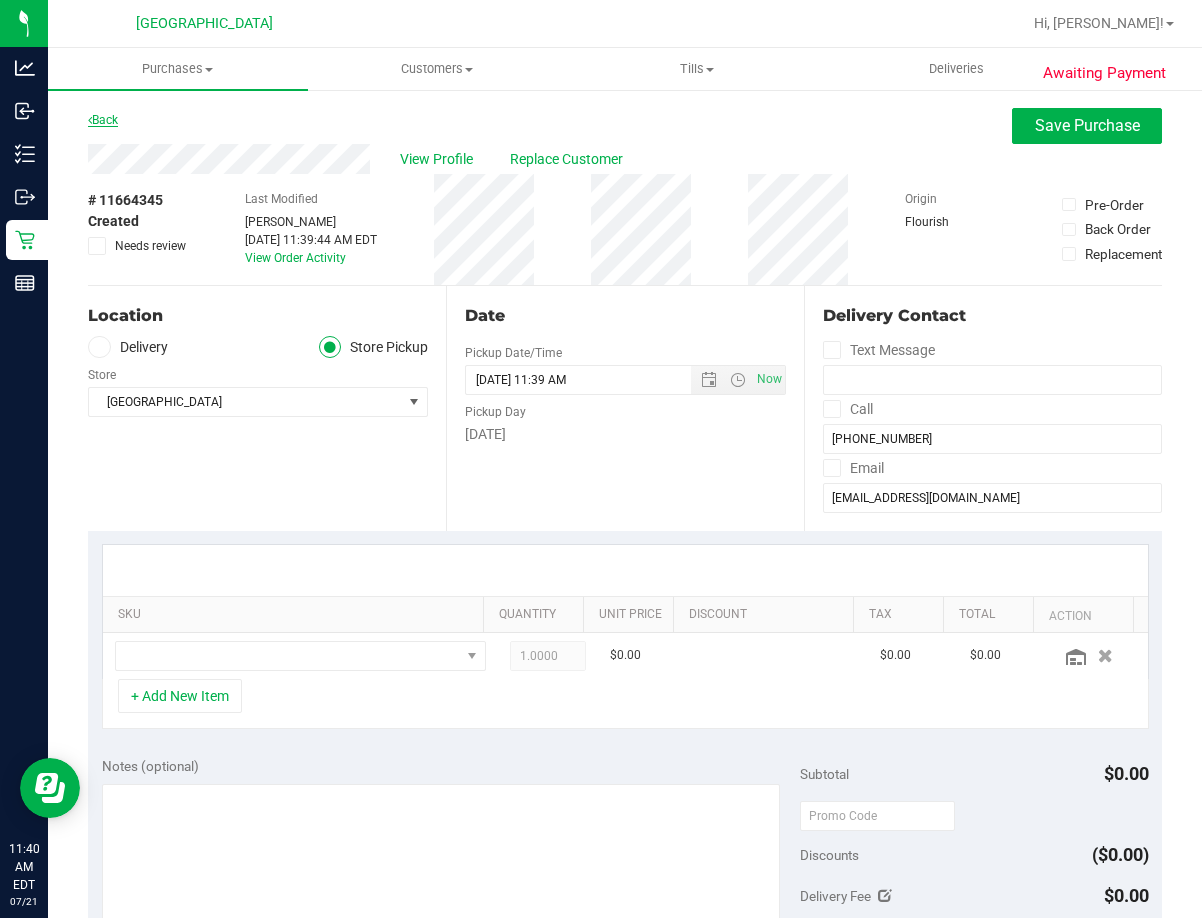 click on "Back" at bounding box center (103, 120) 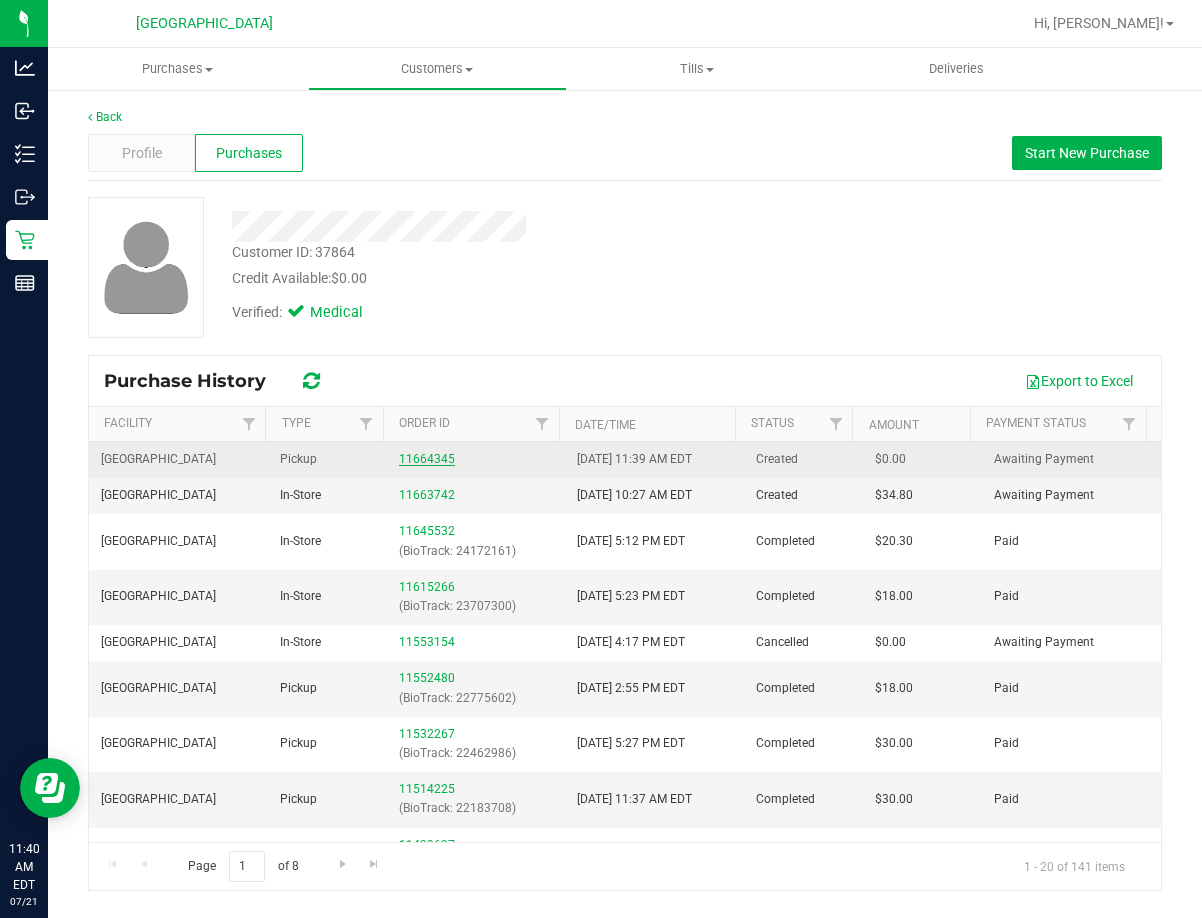 click on "11664345" at bounding box center (427, 459) 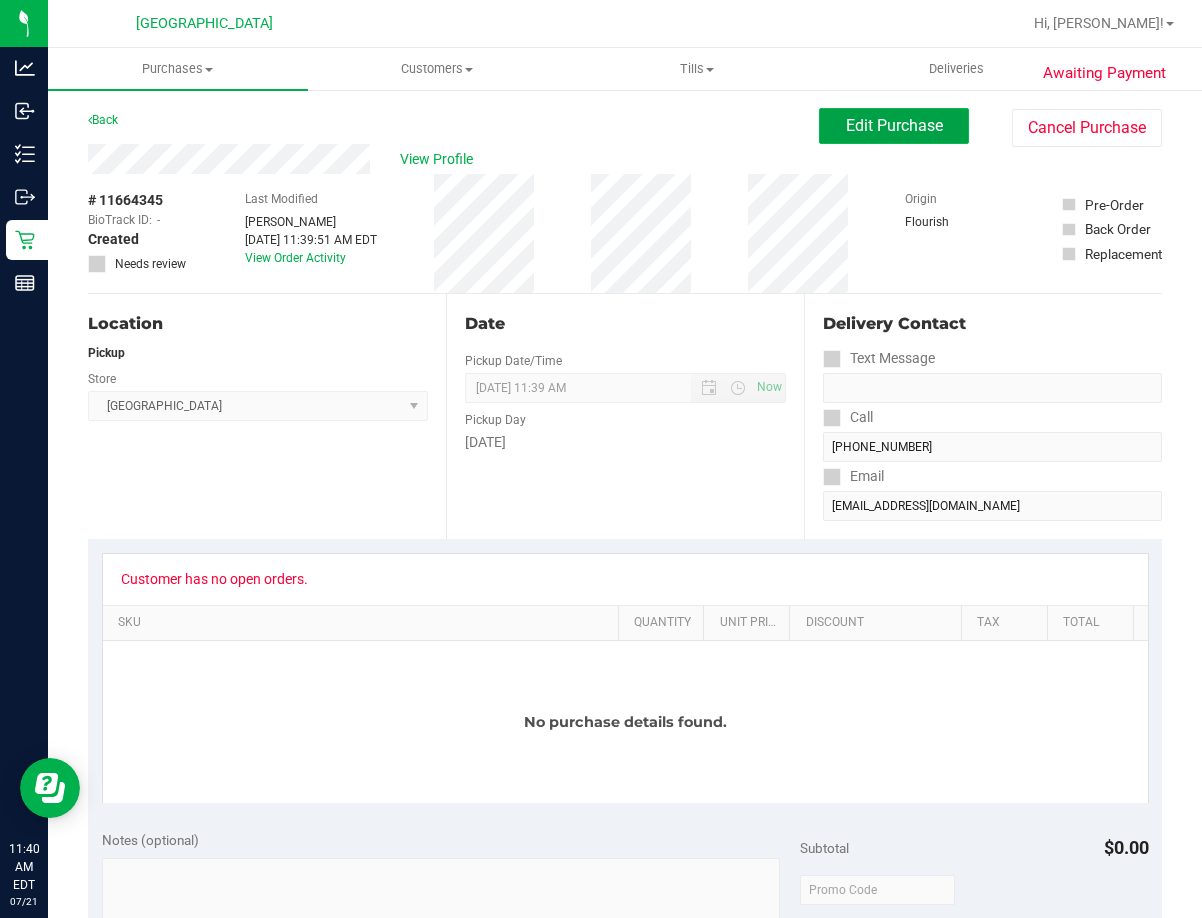 click on "Edit Purchase" at bounding box center (894, 125) 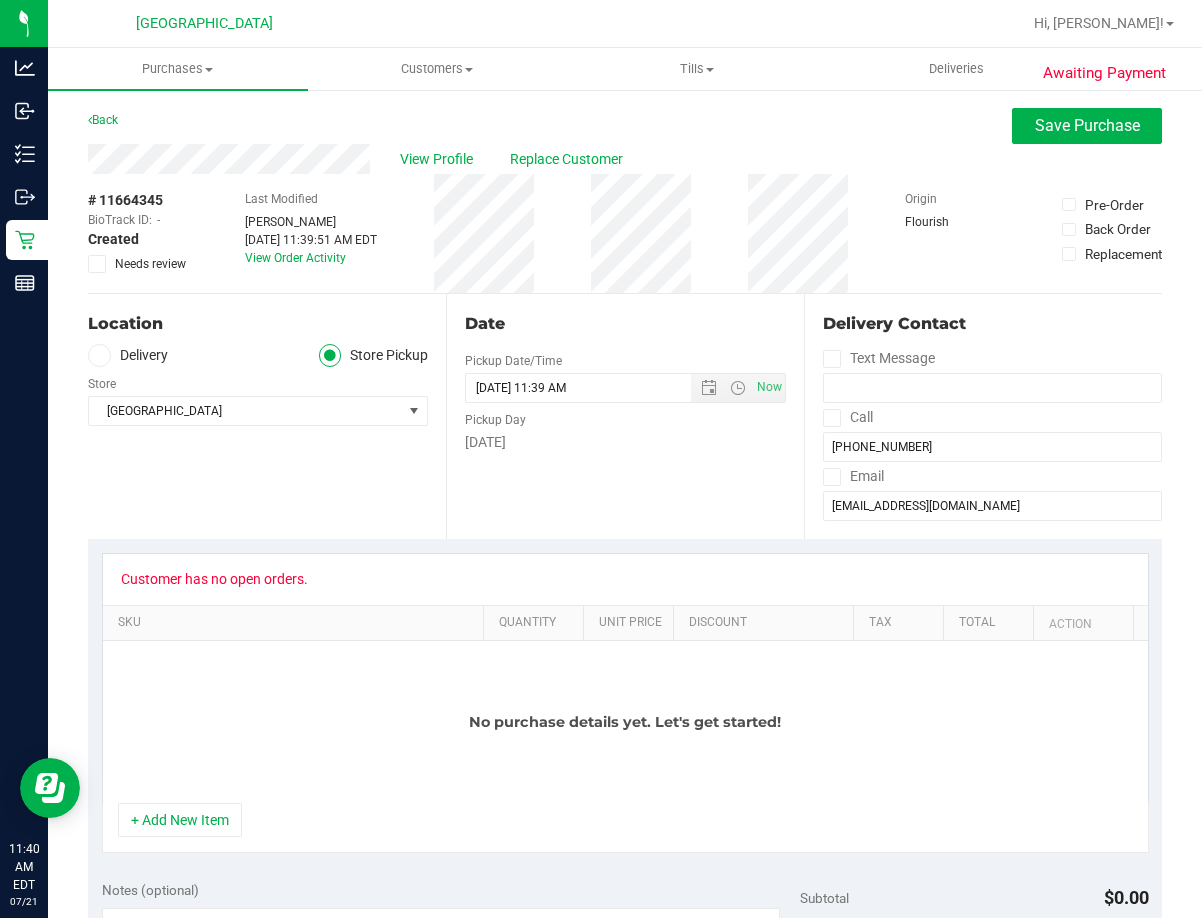 click at bounding box center [97, 264] 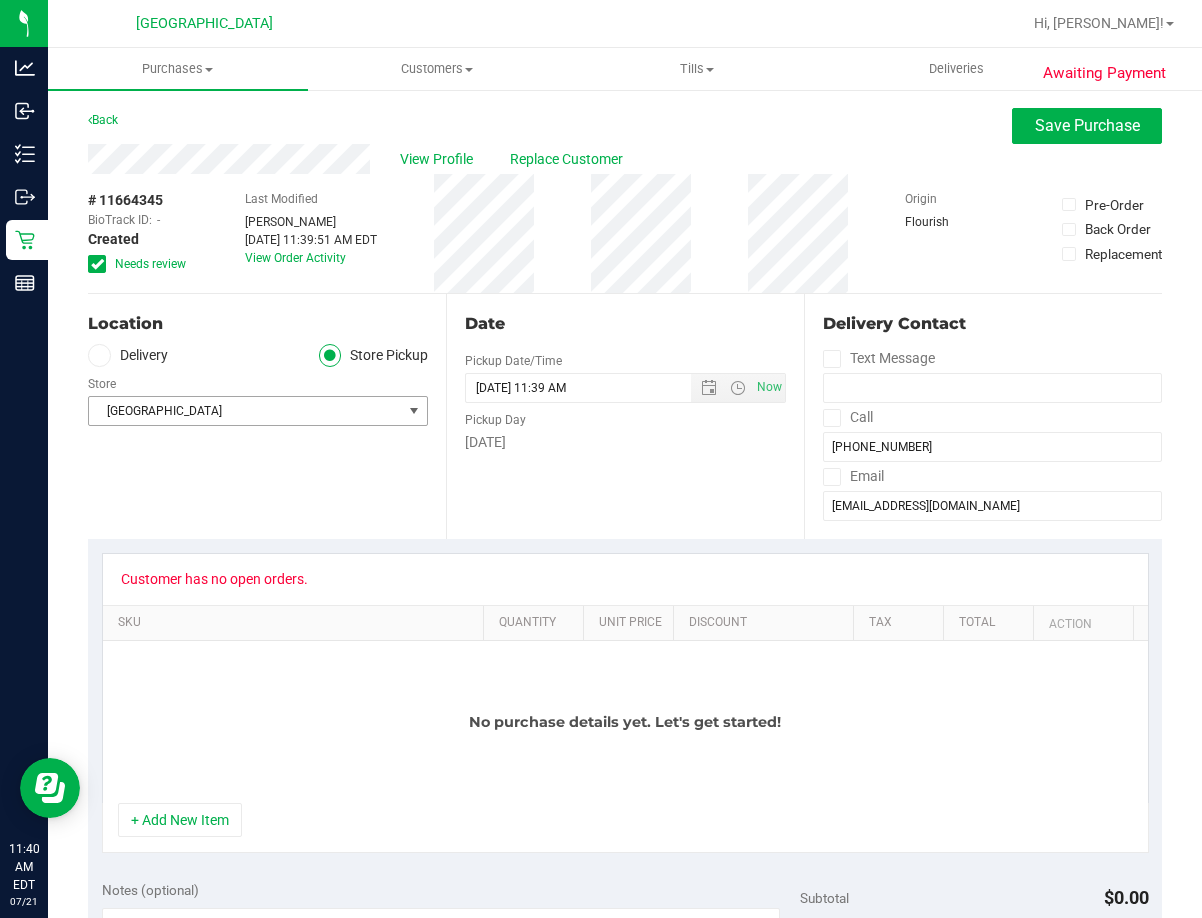 scroll, scrollTop: 300, scrollLeft: 0, axis: vertical 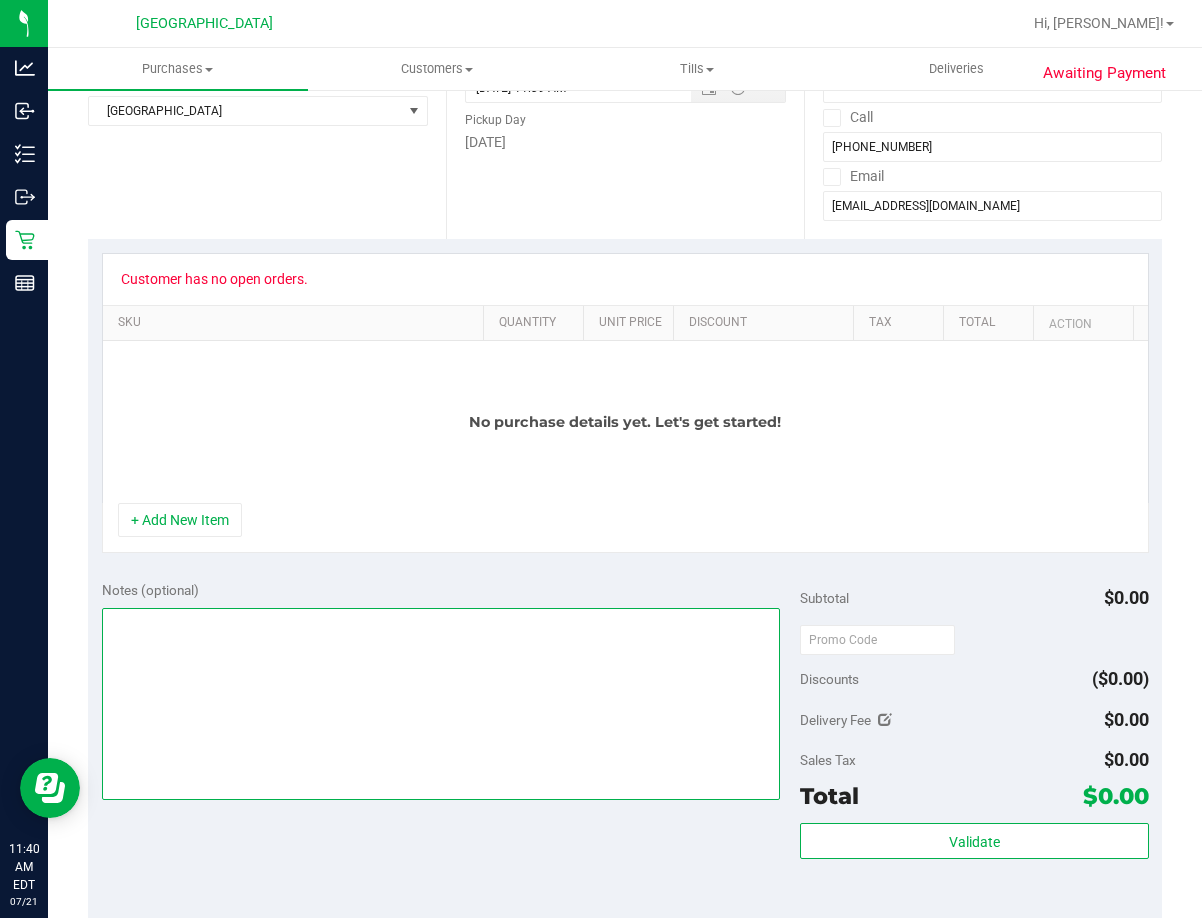 click at bounding box center (441, 704) 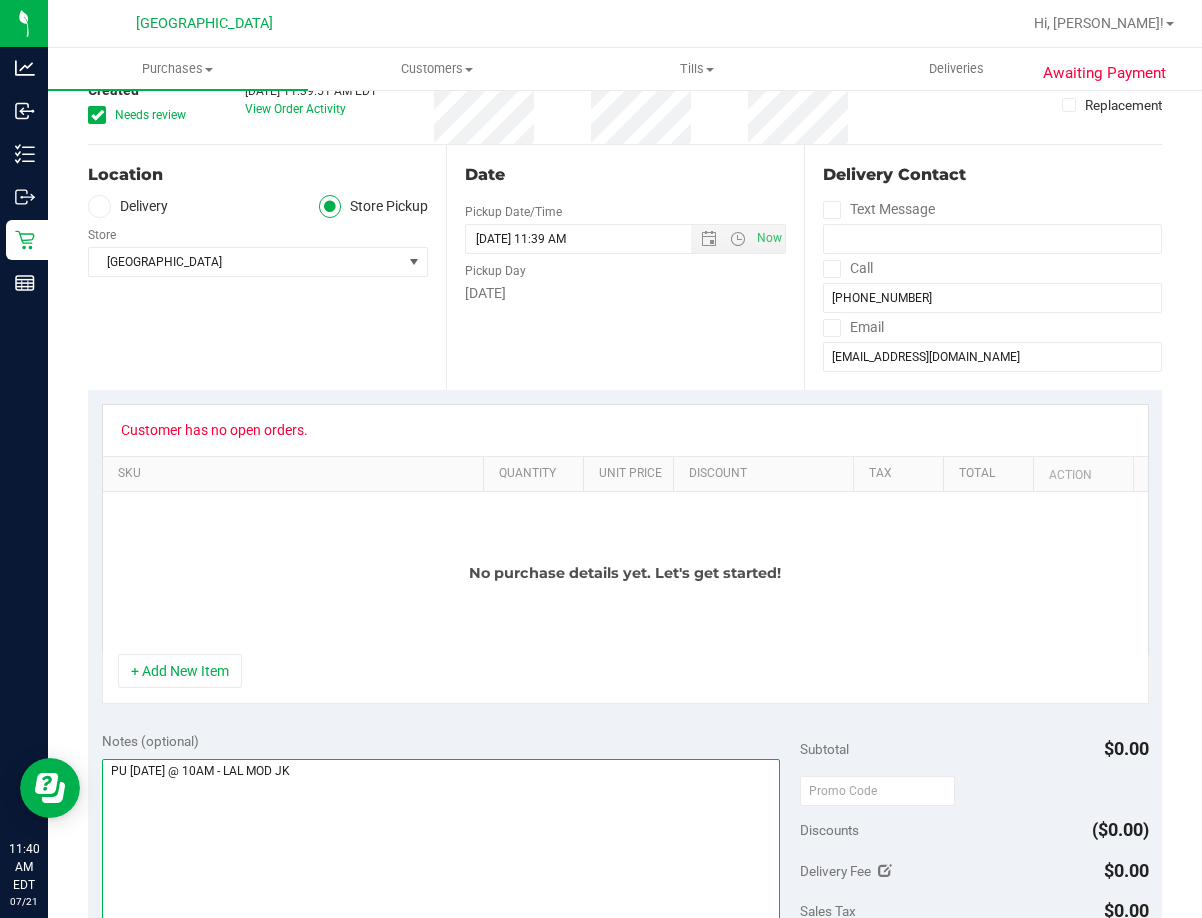 scroll, scrollTop: 0, scrollLeft: 0, axis: both 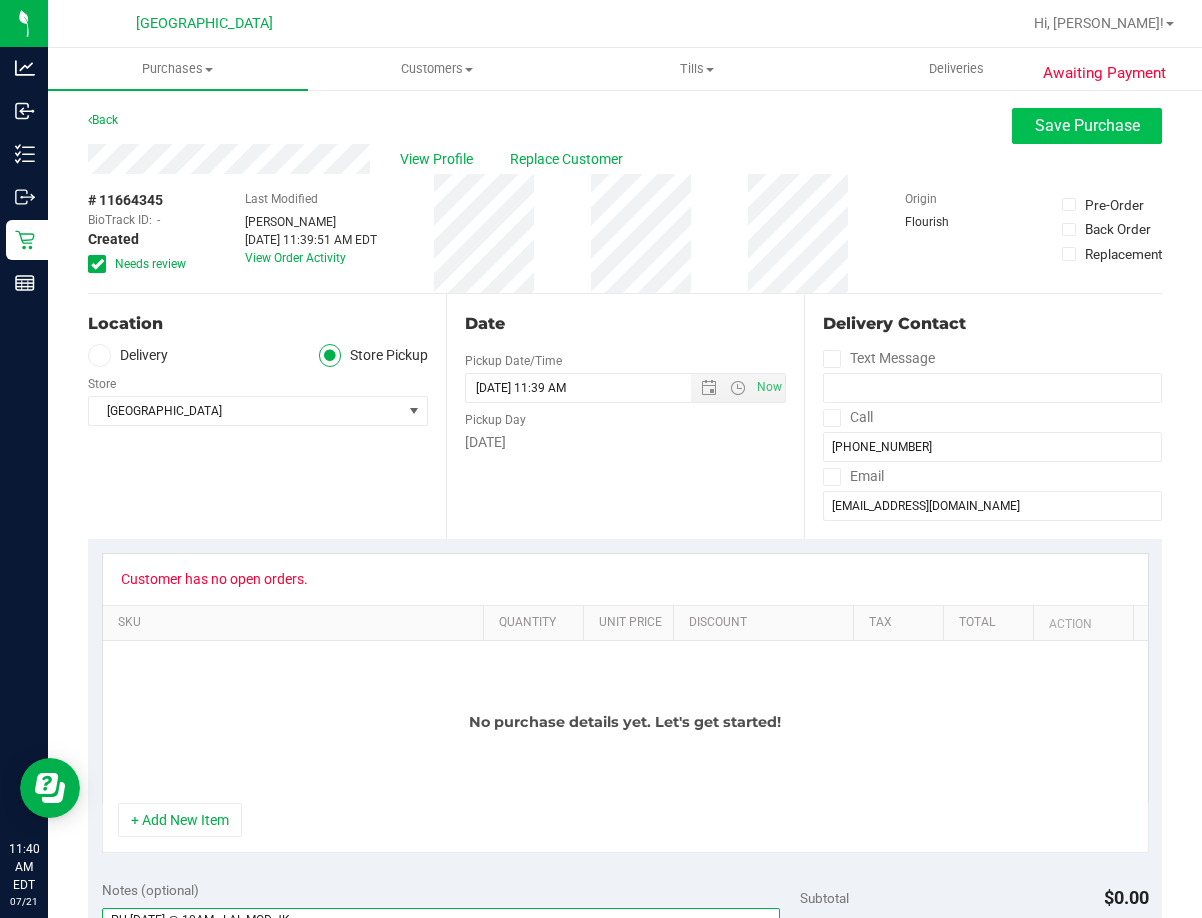 type on "PU tomorrow @ 10AM - LAL MOD JK" 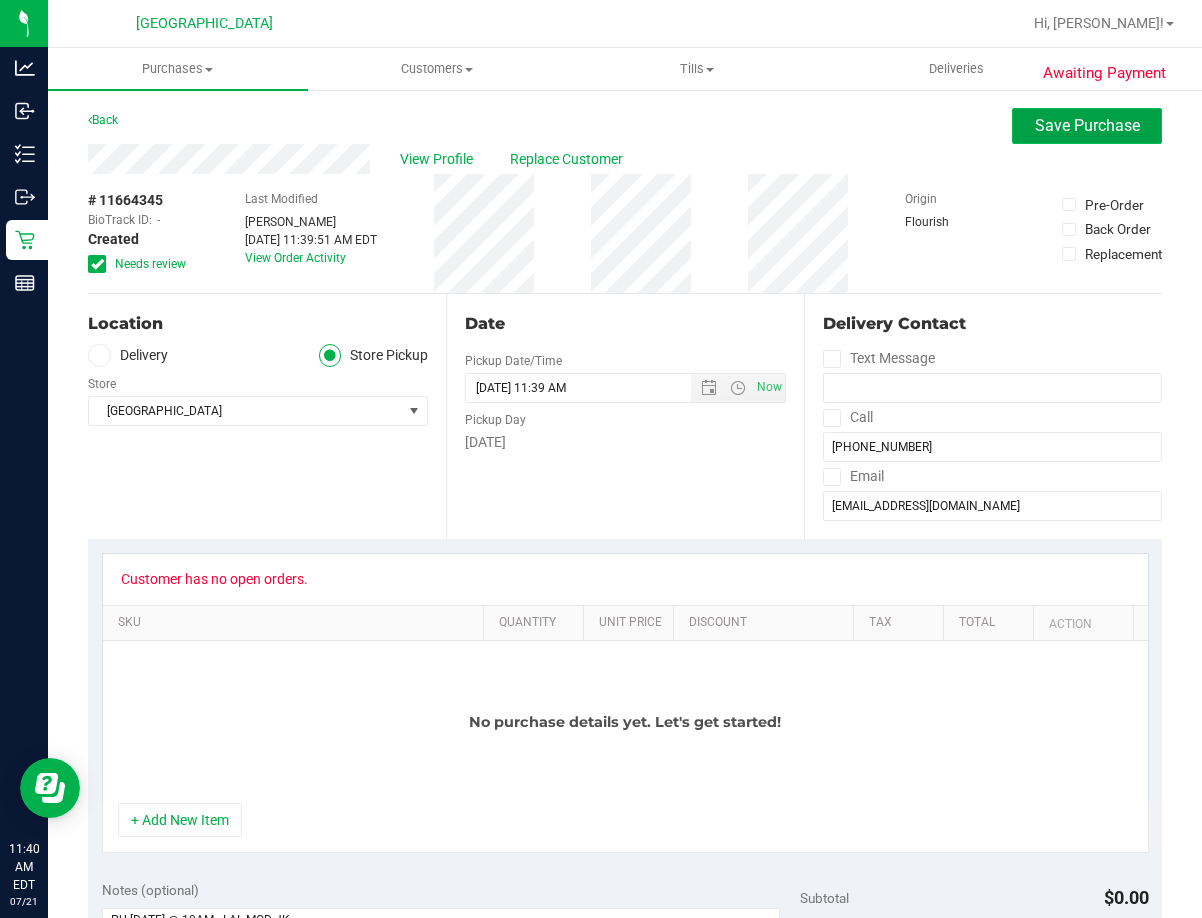 click on "Save Purchase" at bounding box center [1087, 126] 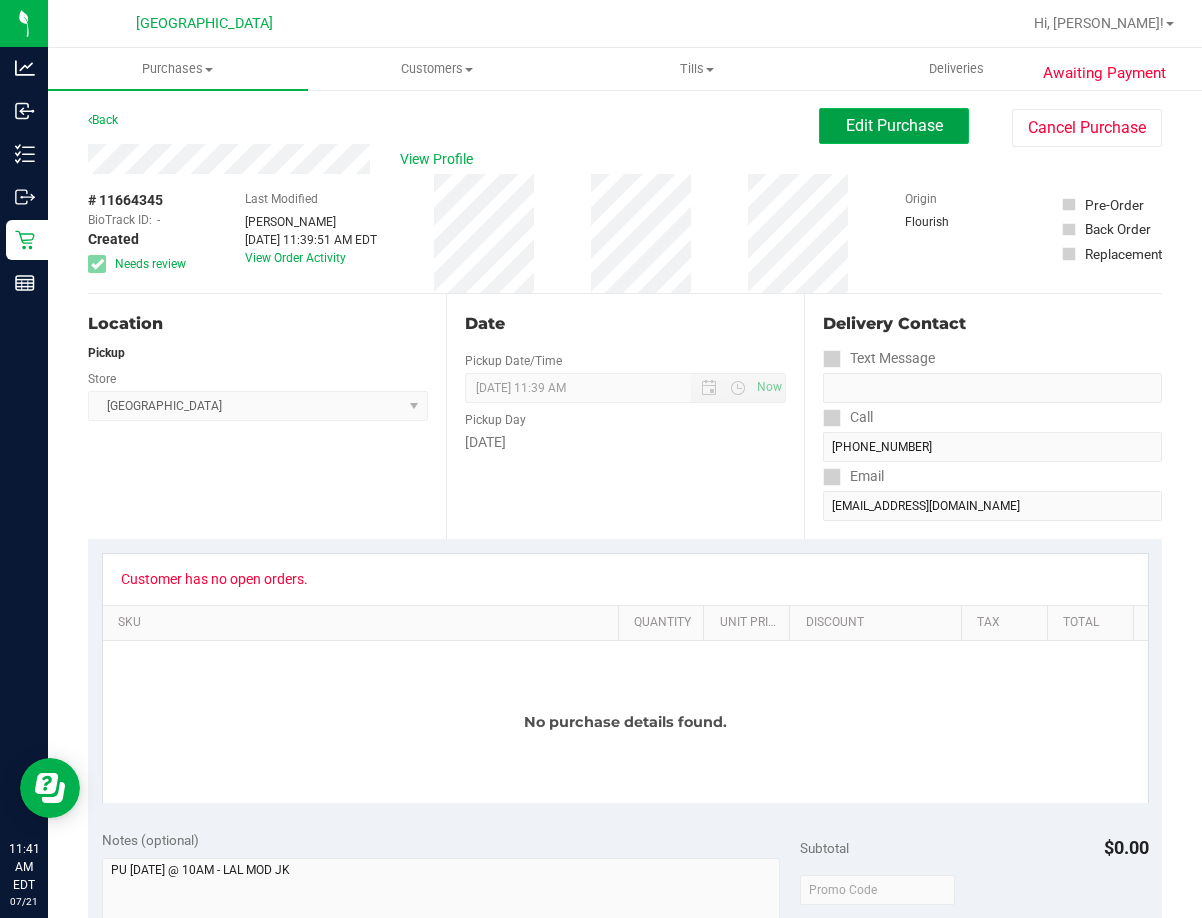 click on "Edit Purchase" at bounding box center (894, 126) 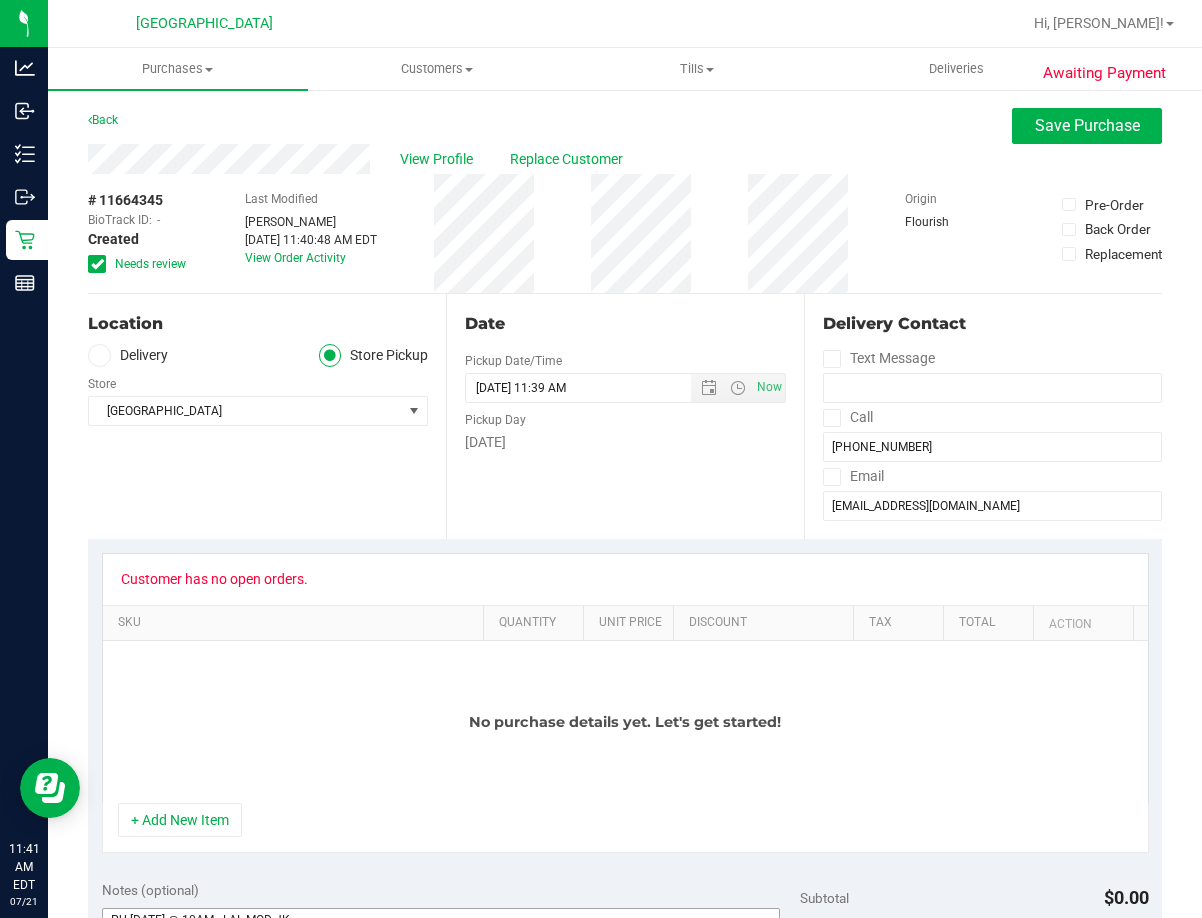 click on "+ Add New Item" at bounding box center (180, 820) 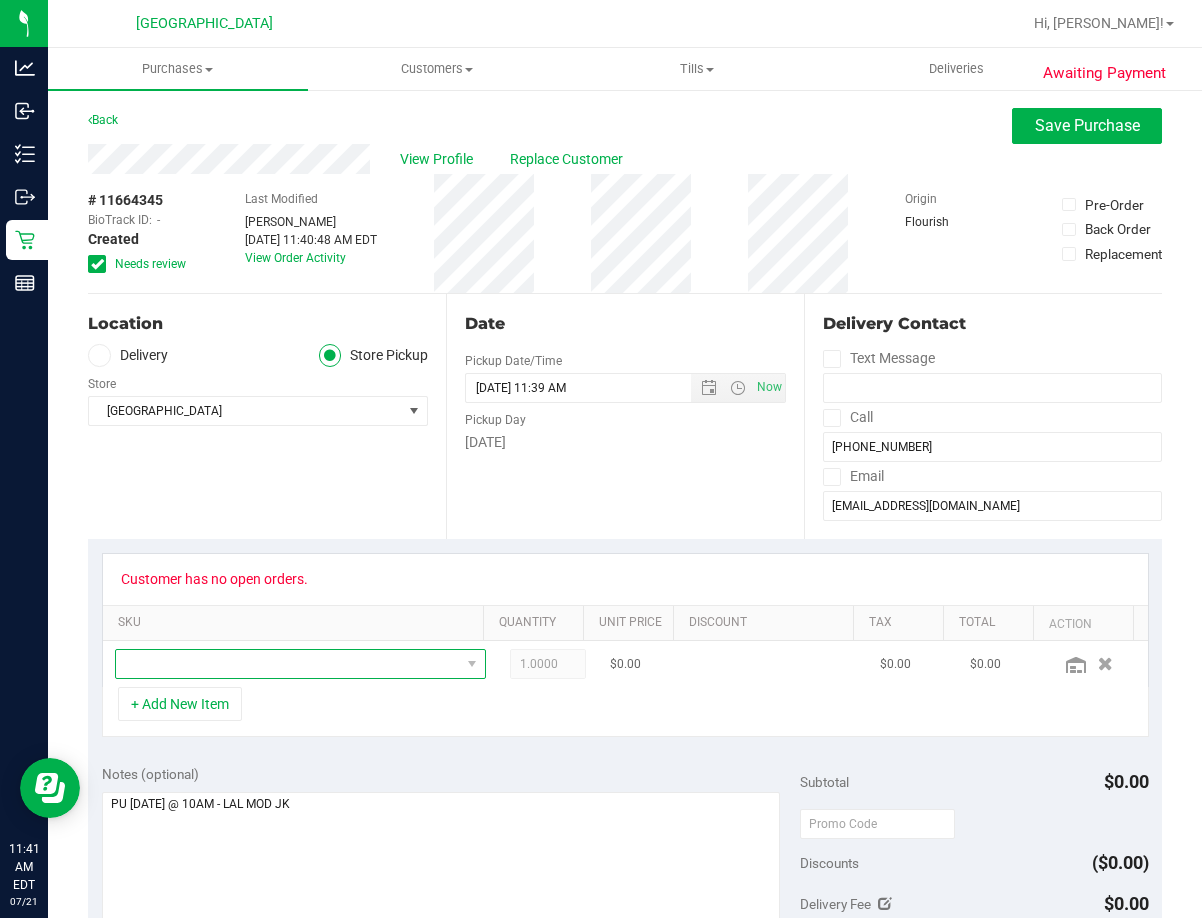 click at bounding box center (288, 664) 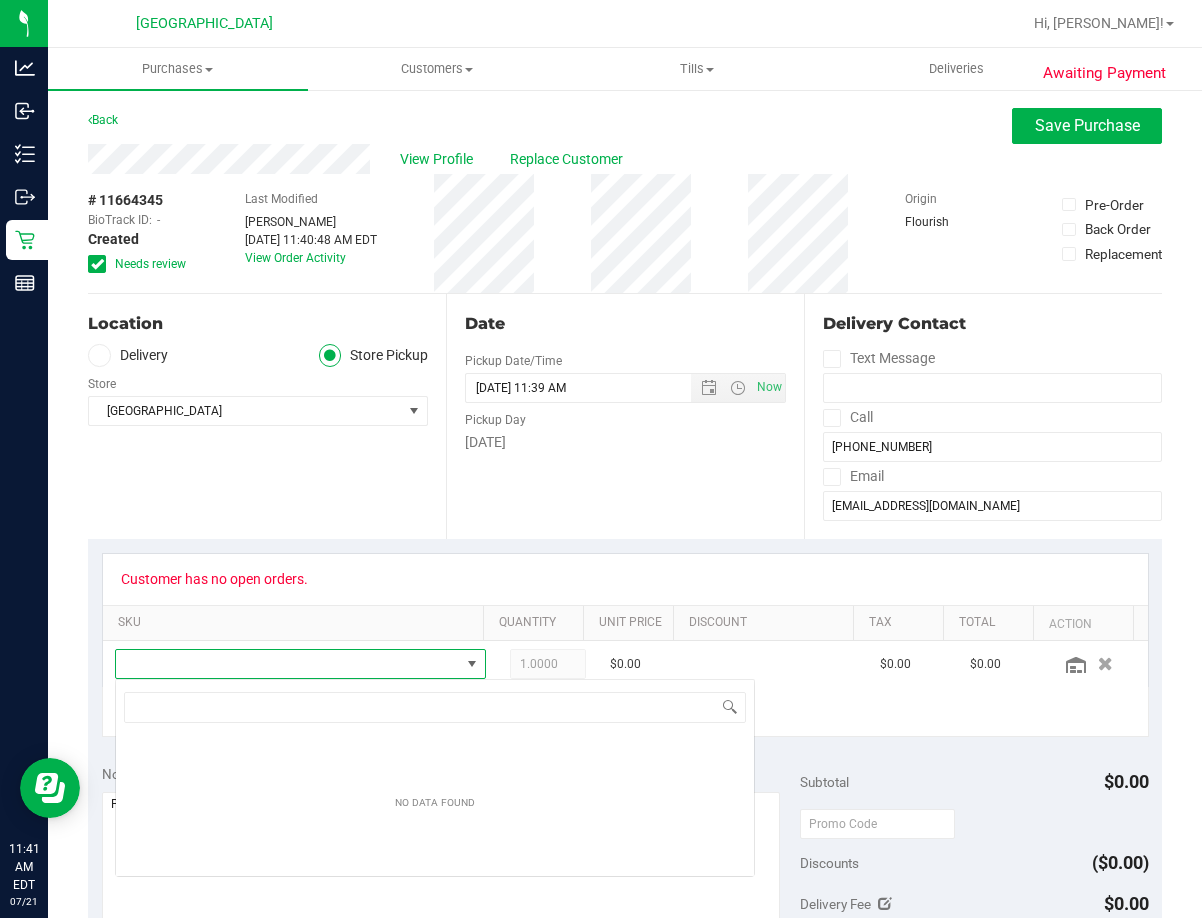 scroll, scrollTop: 99970, scrollLeft: 99659, axis: both 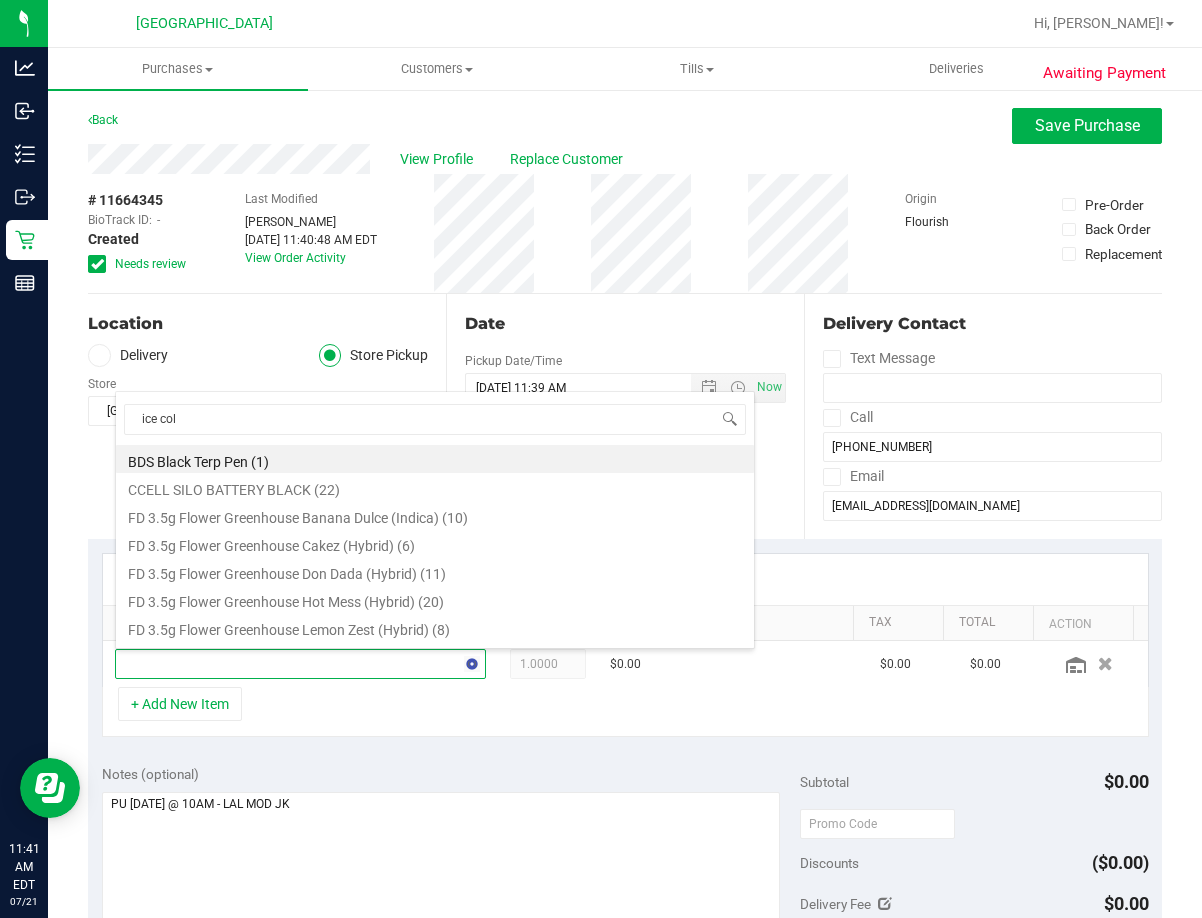 type on "ice cold" 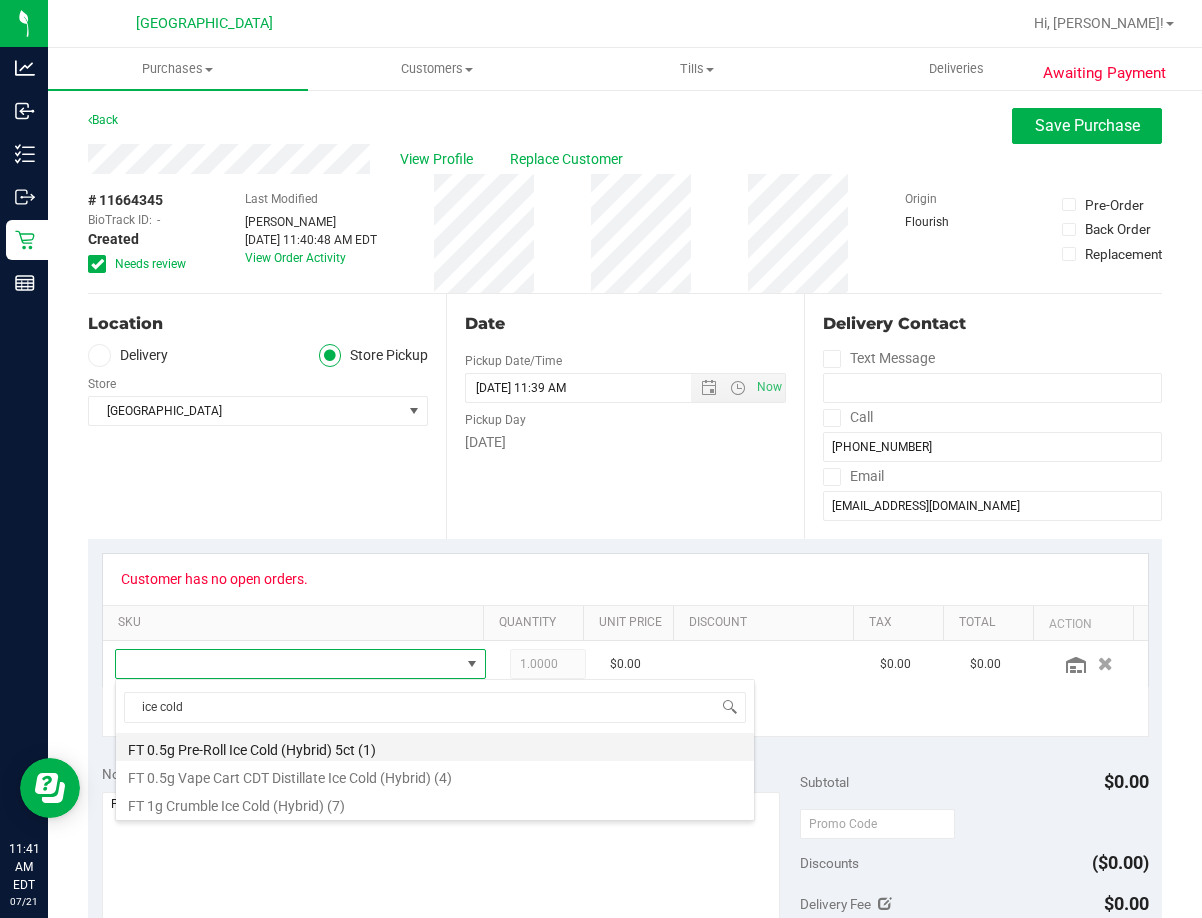 click on "FT 0.5g Pre-Roll Ice Cold (Hybrid) 5ct (1)" at bounding box center (435, 747) 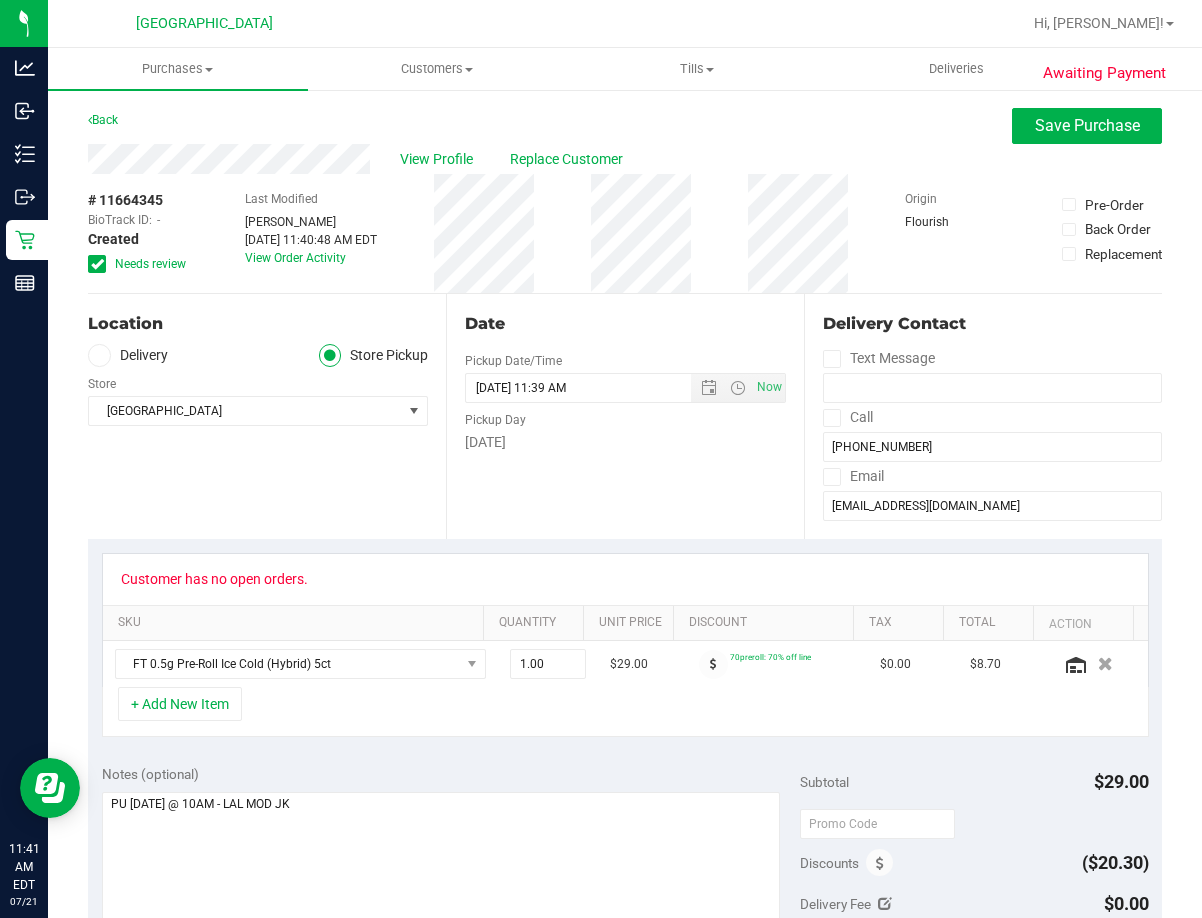 click on "Customer has no open orders.
SKU Quantity Unit Price Discount Tax Total Action
FT 0.5g Pre-Roll Ice Cold (Hybrid) 5ct
1.00 1
$29.00
70preroll:
70%
off
line
$0.00
$8.70
+ Add New Item" at bounding box center [625, 645] 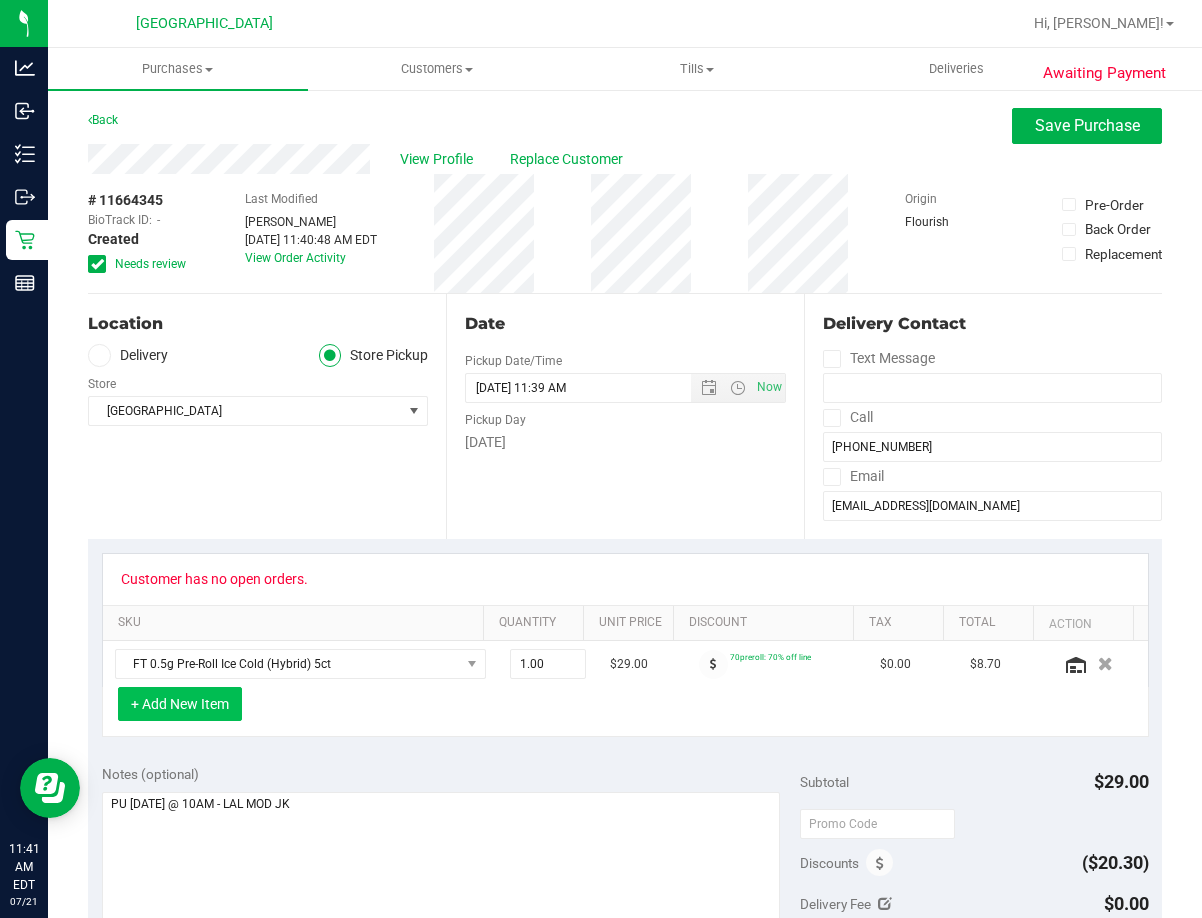 click on "+ Add New Item" at bounding box center (180, 704) 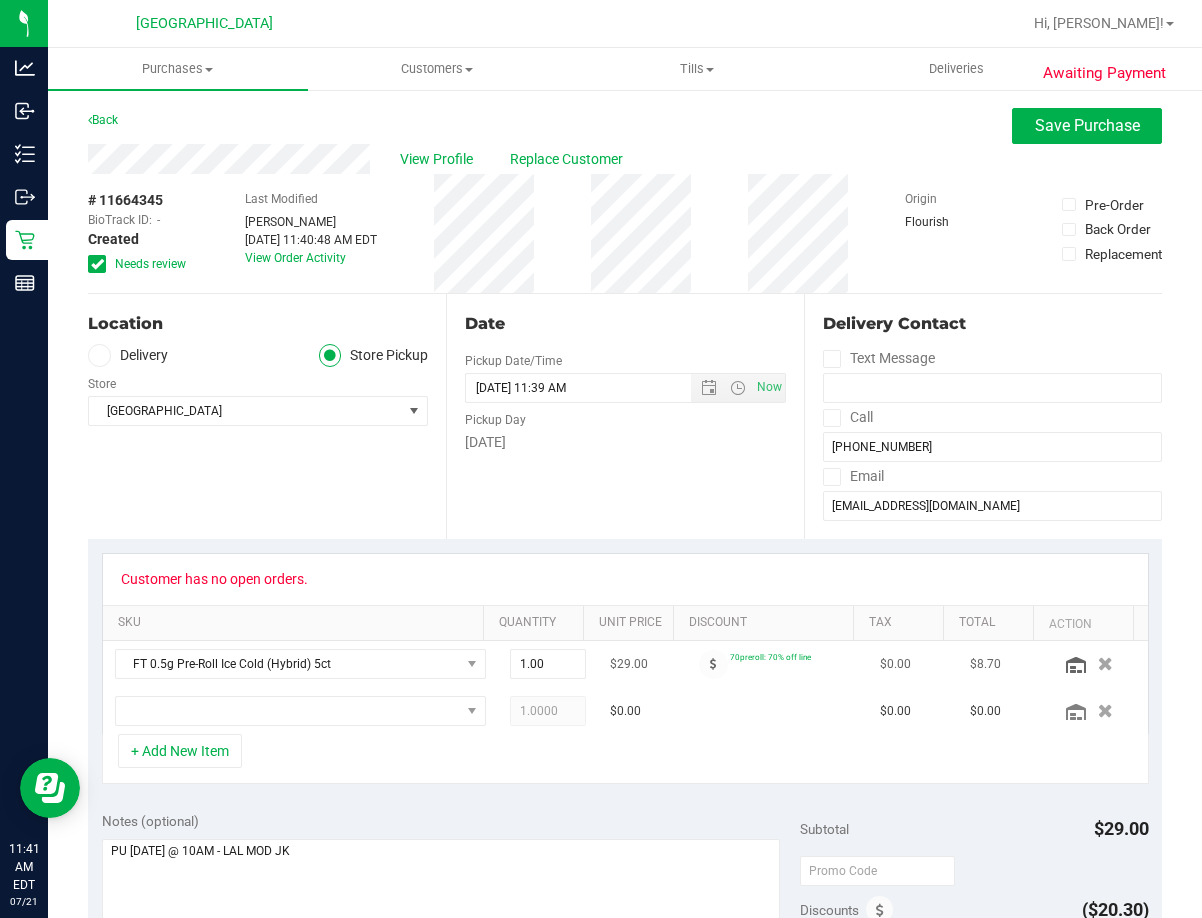 type 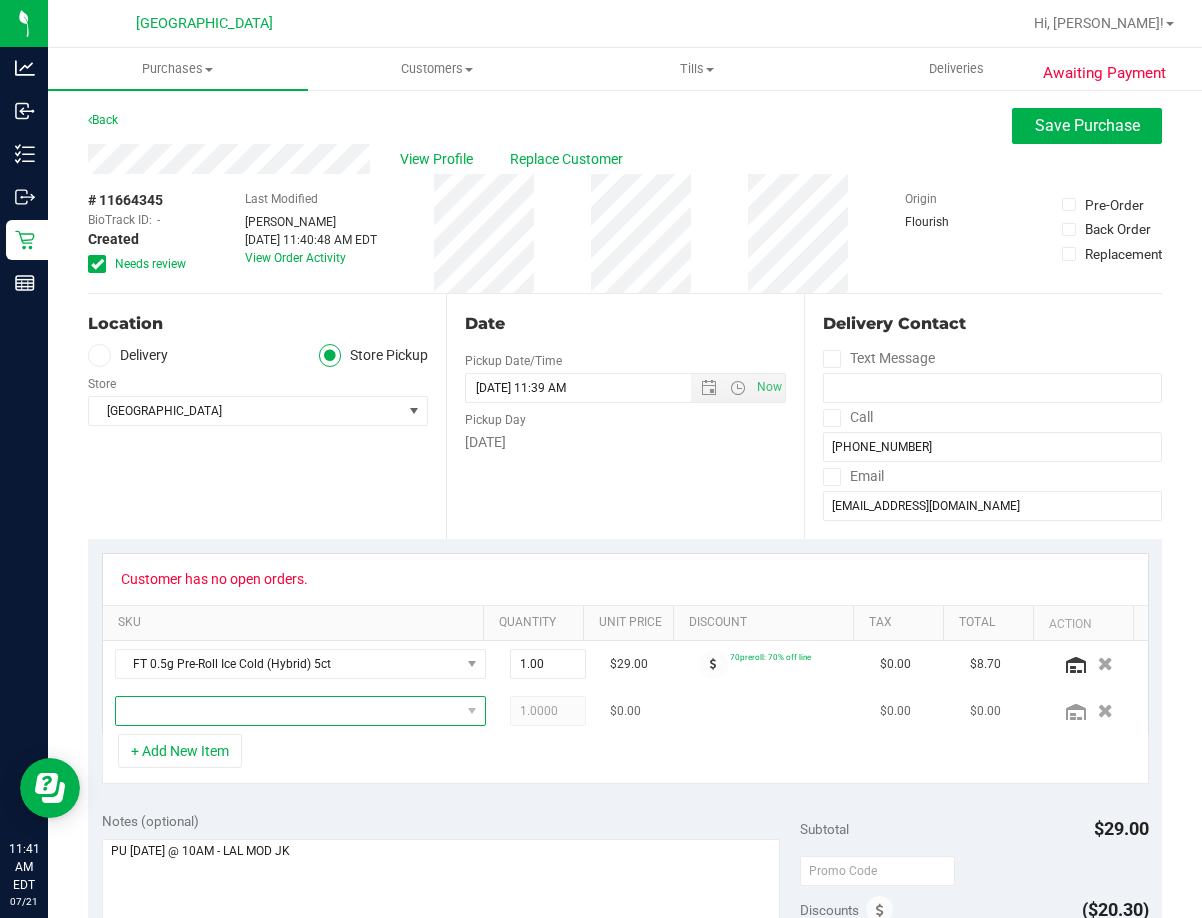 click at bounding box center [288, 711] 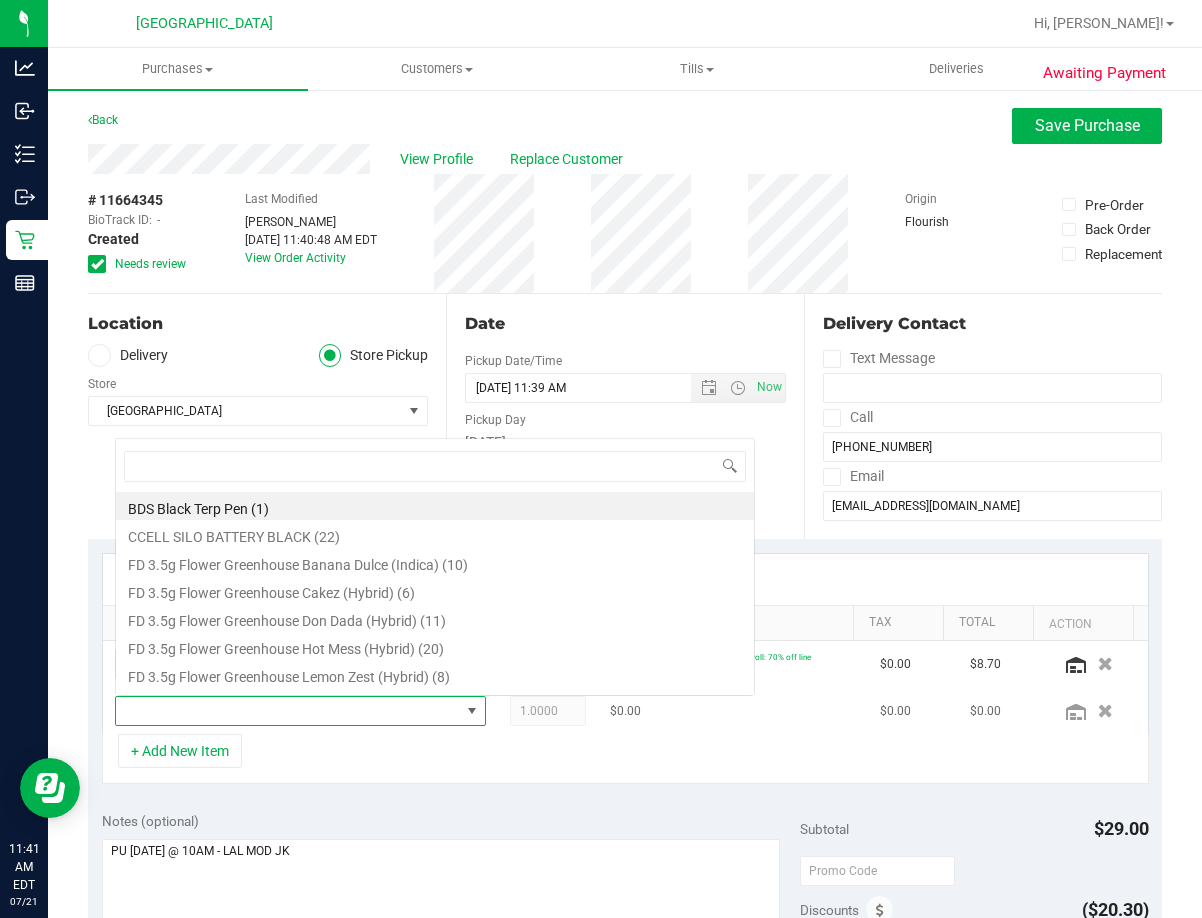 scroll, scrollTop: 0, scrollLeft: 0, axis: both 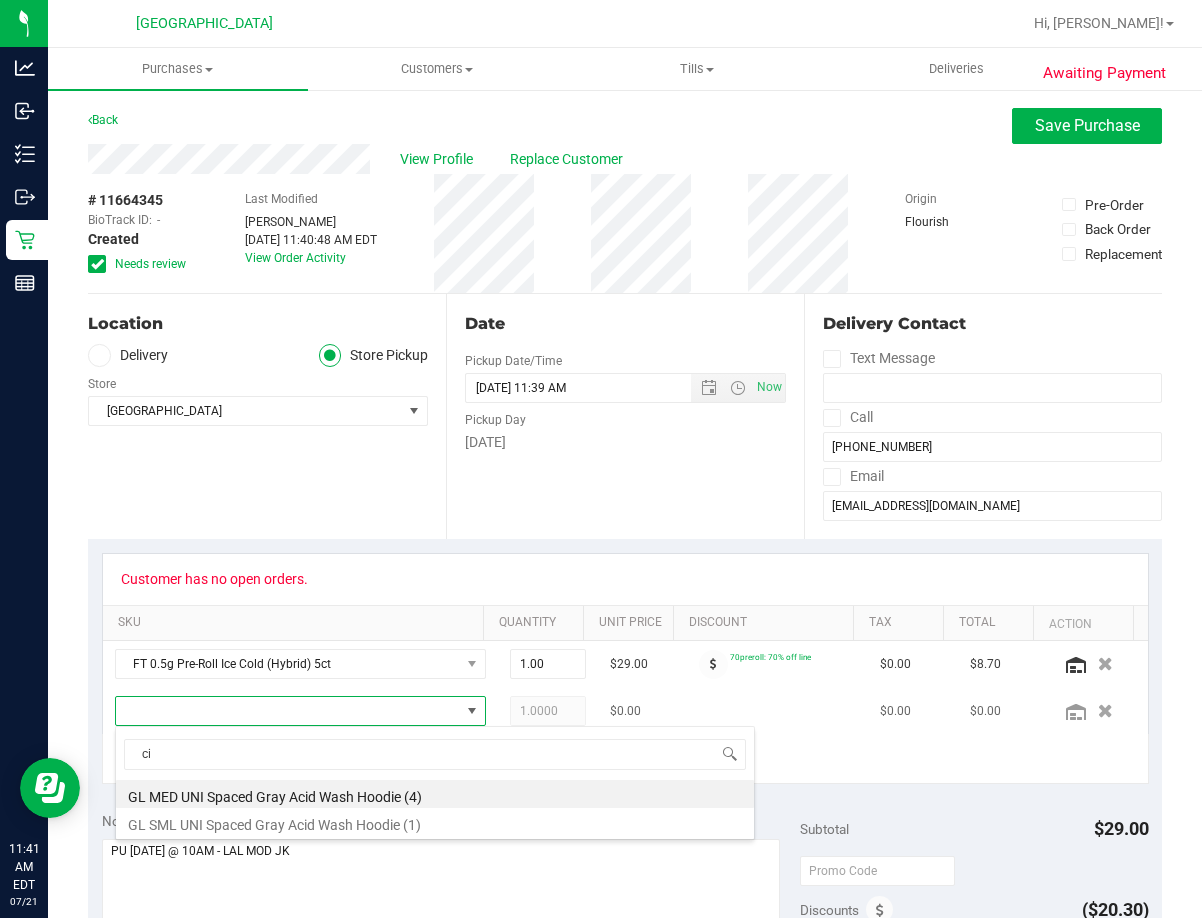 type on "c" 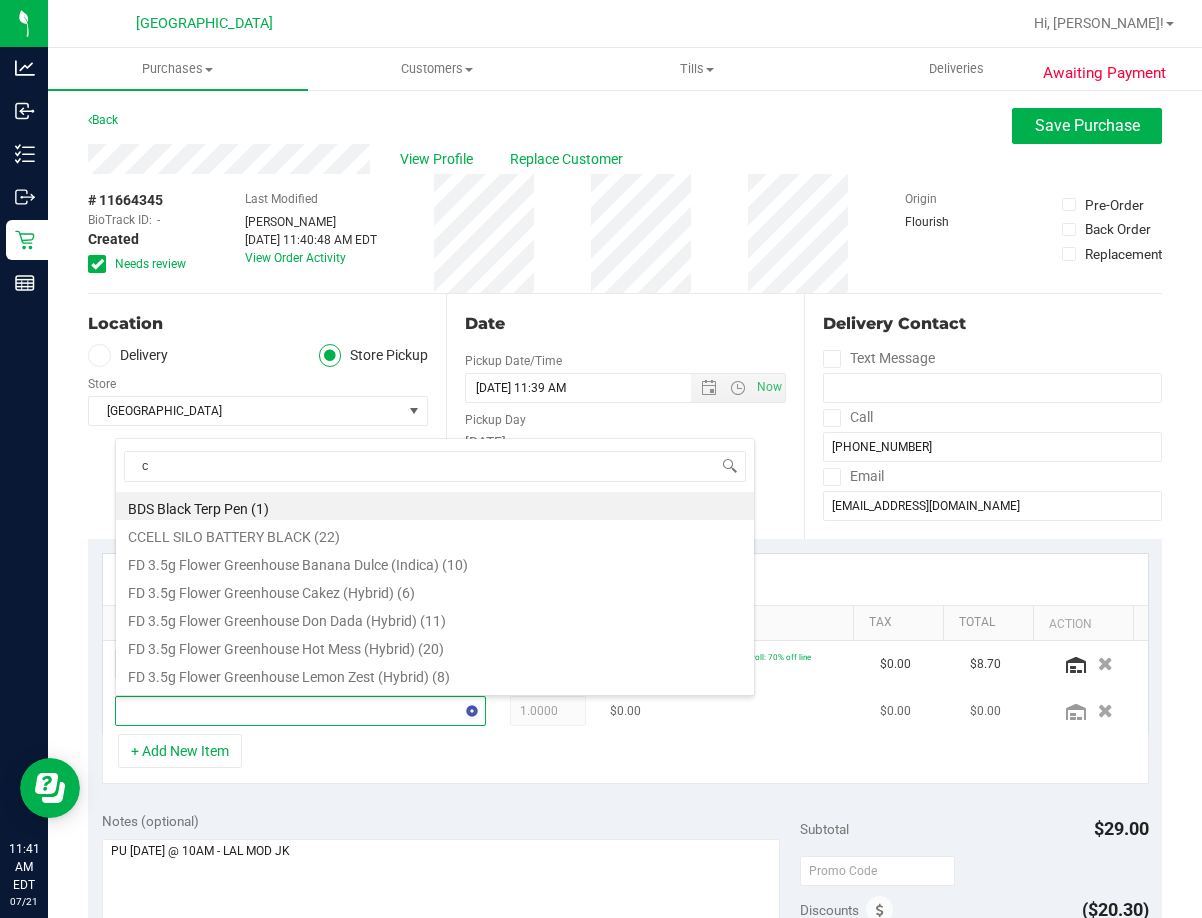 scroll, scrollTop: 0, scrollLeft: 0, axis: both 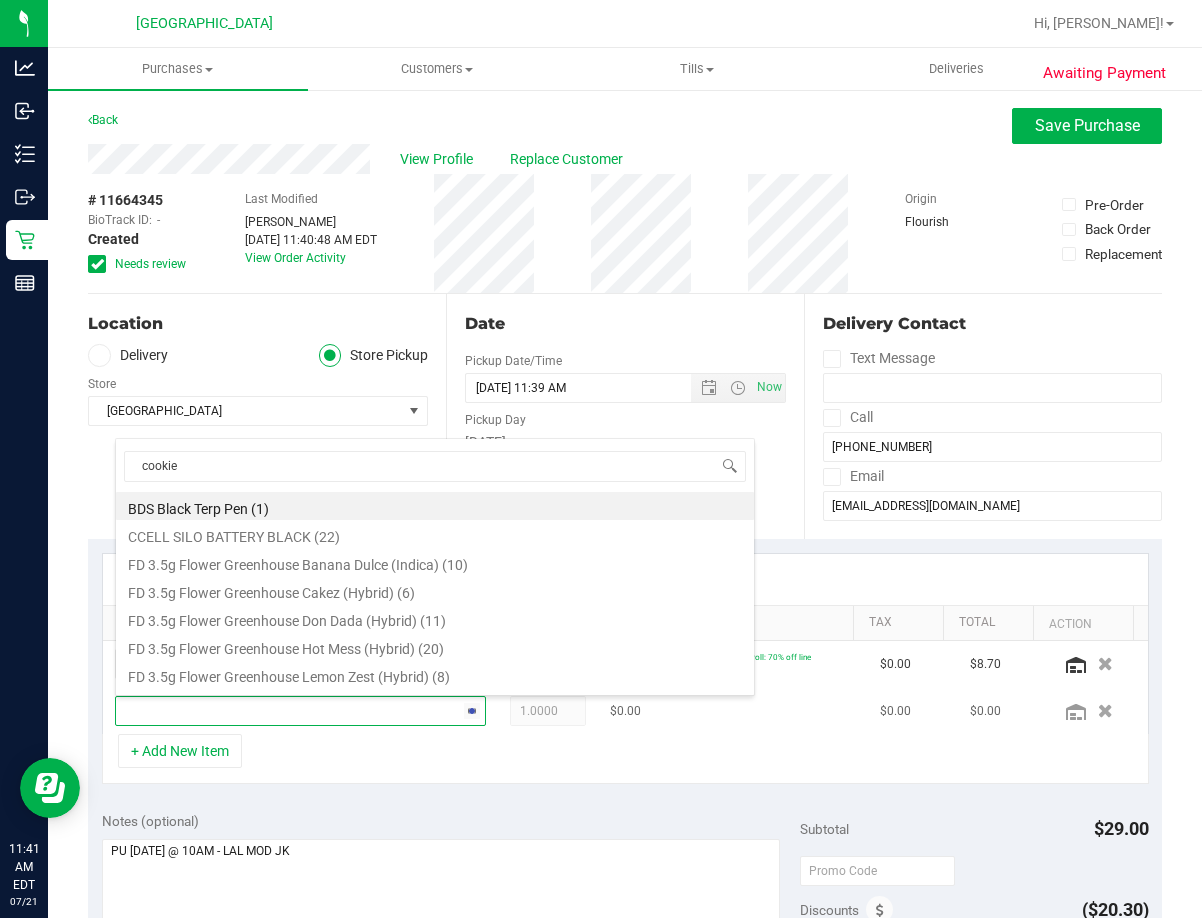 type on "cookies" 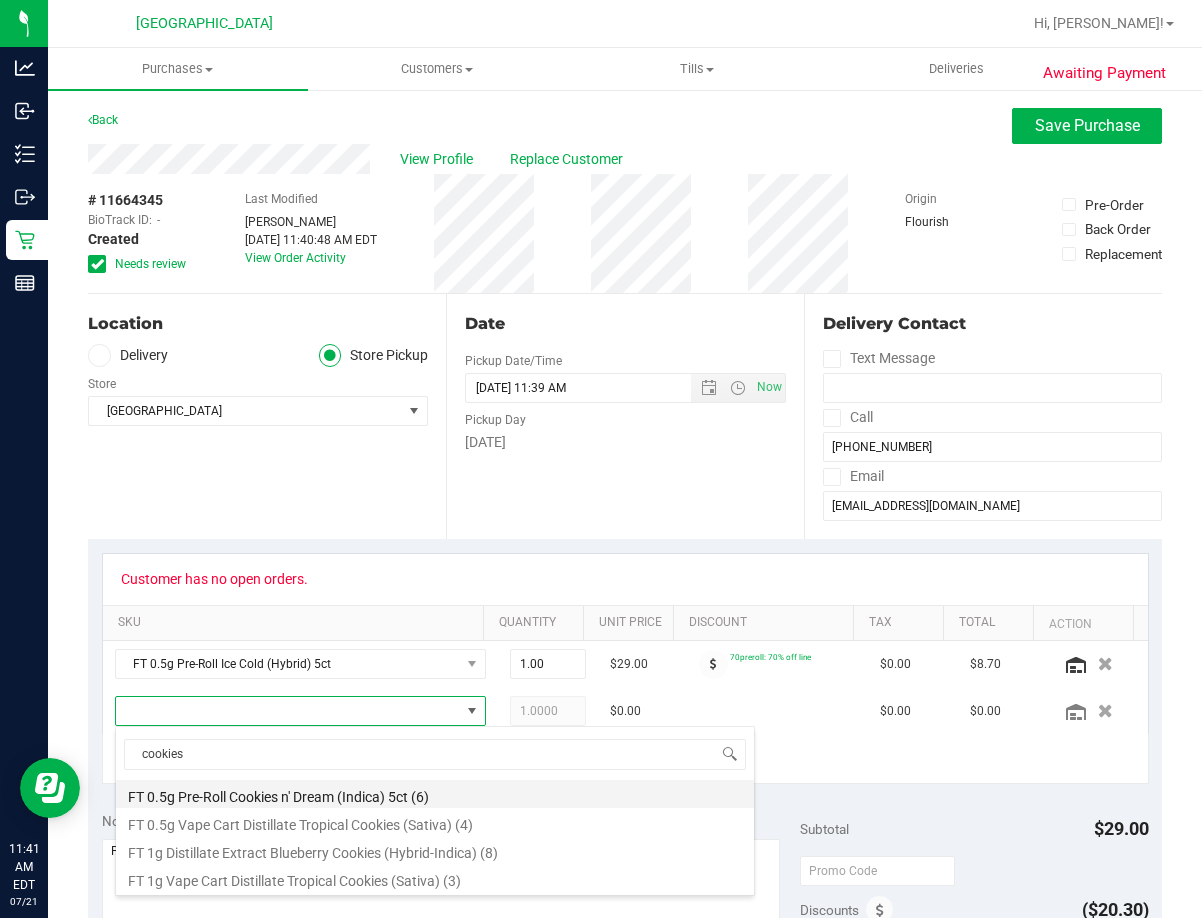 click on "FT 0.5g Pre-Roll Cookies n' Dream (Indica) 5ct (6)" at bounding box center (435, 794) 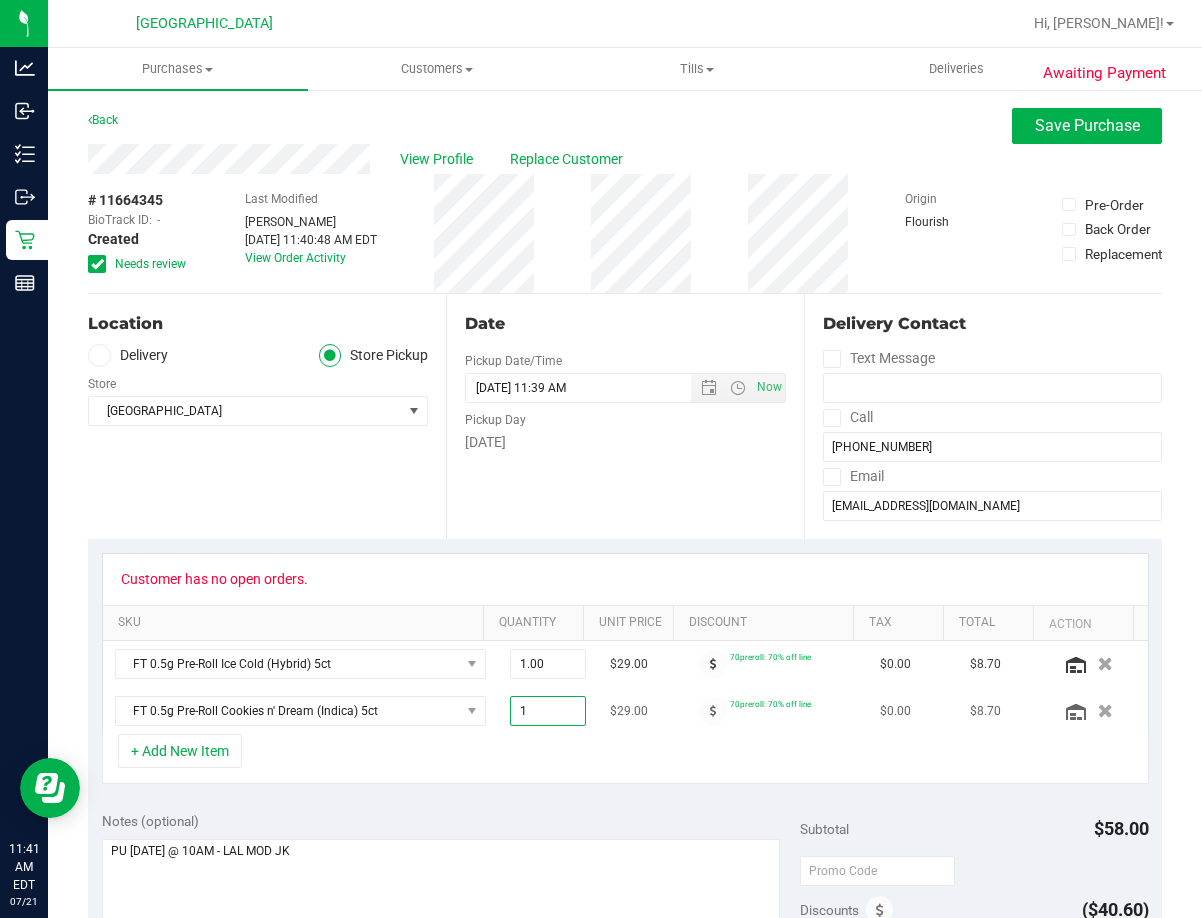 click on "1.00 1" at bounding box center [548, 711] 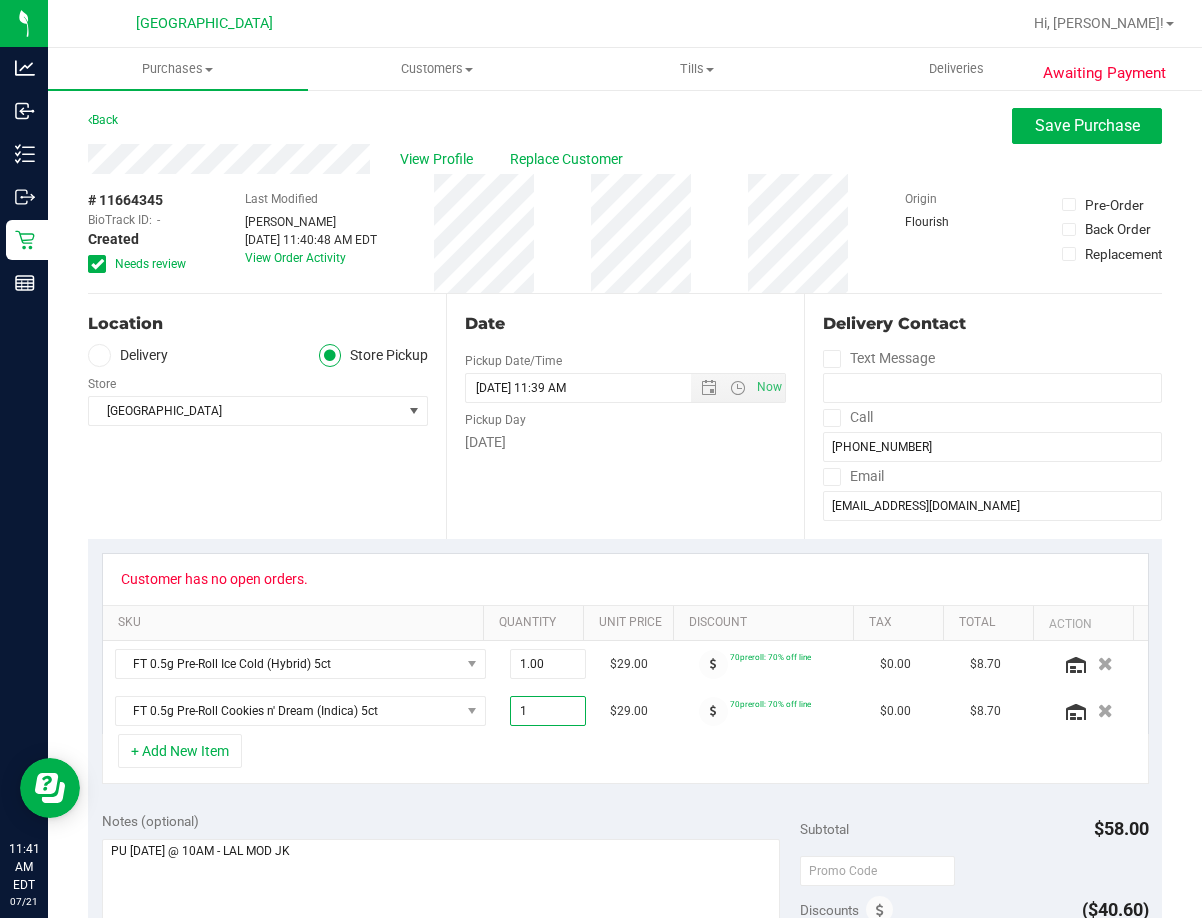 type on "2" 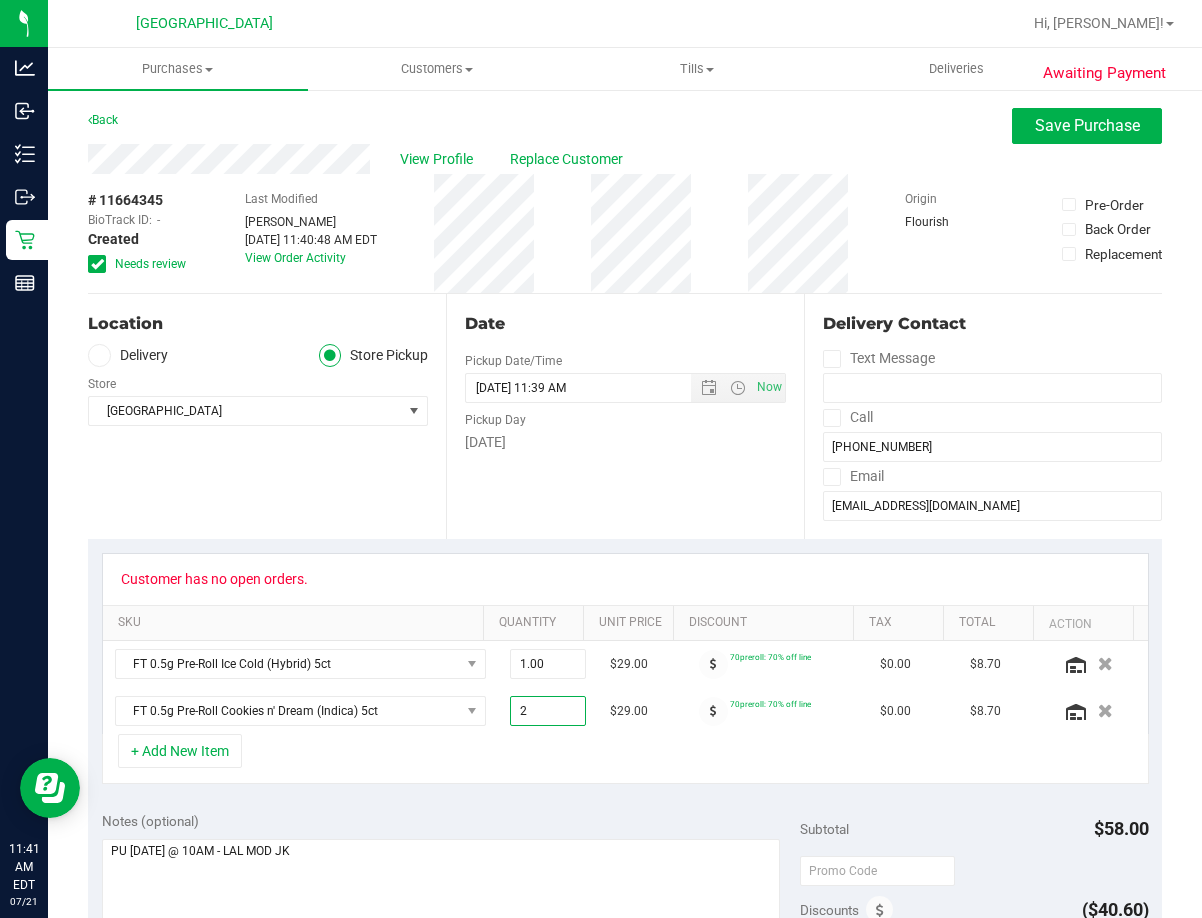 type on "2.00" 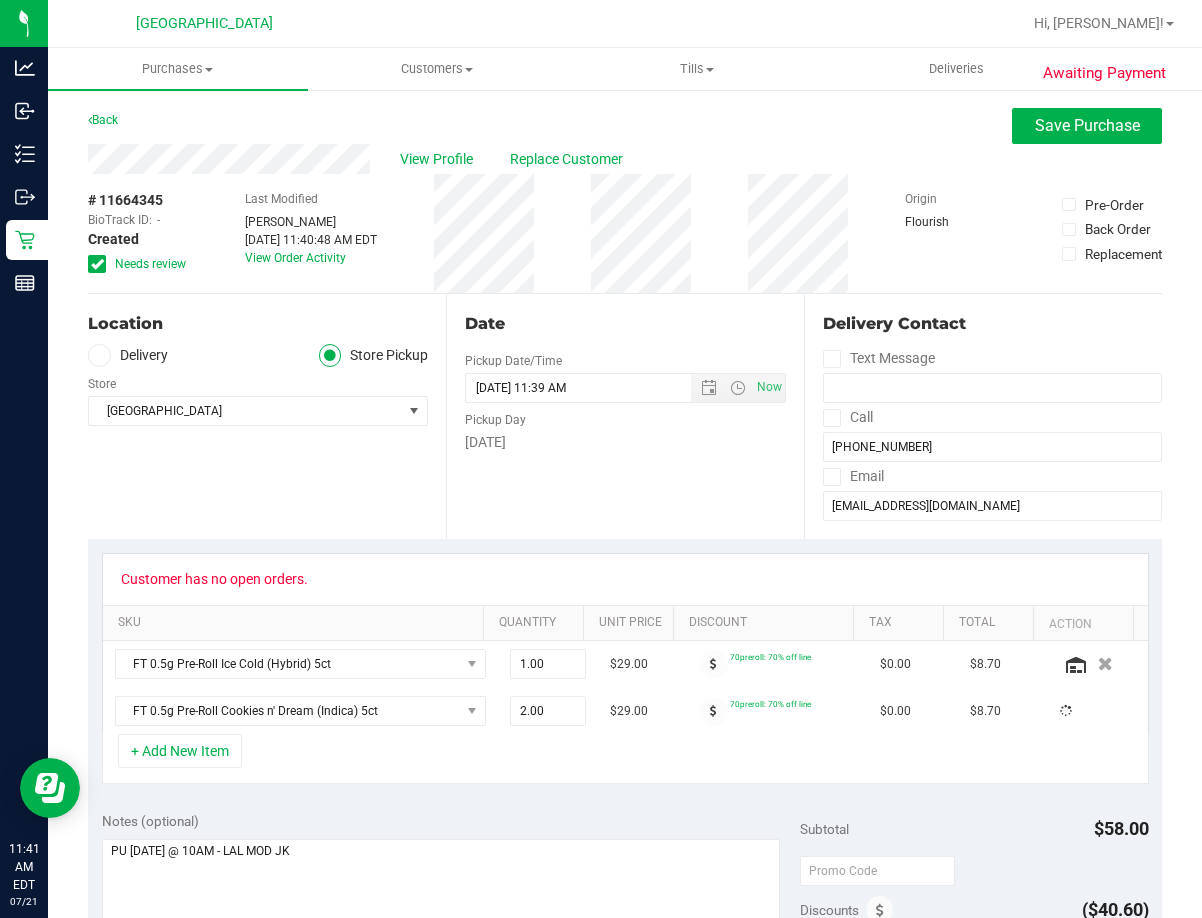 click on "+ Add New Item" at bounding box center (625, 759) 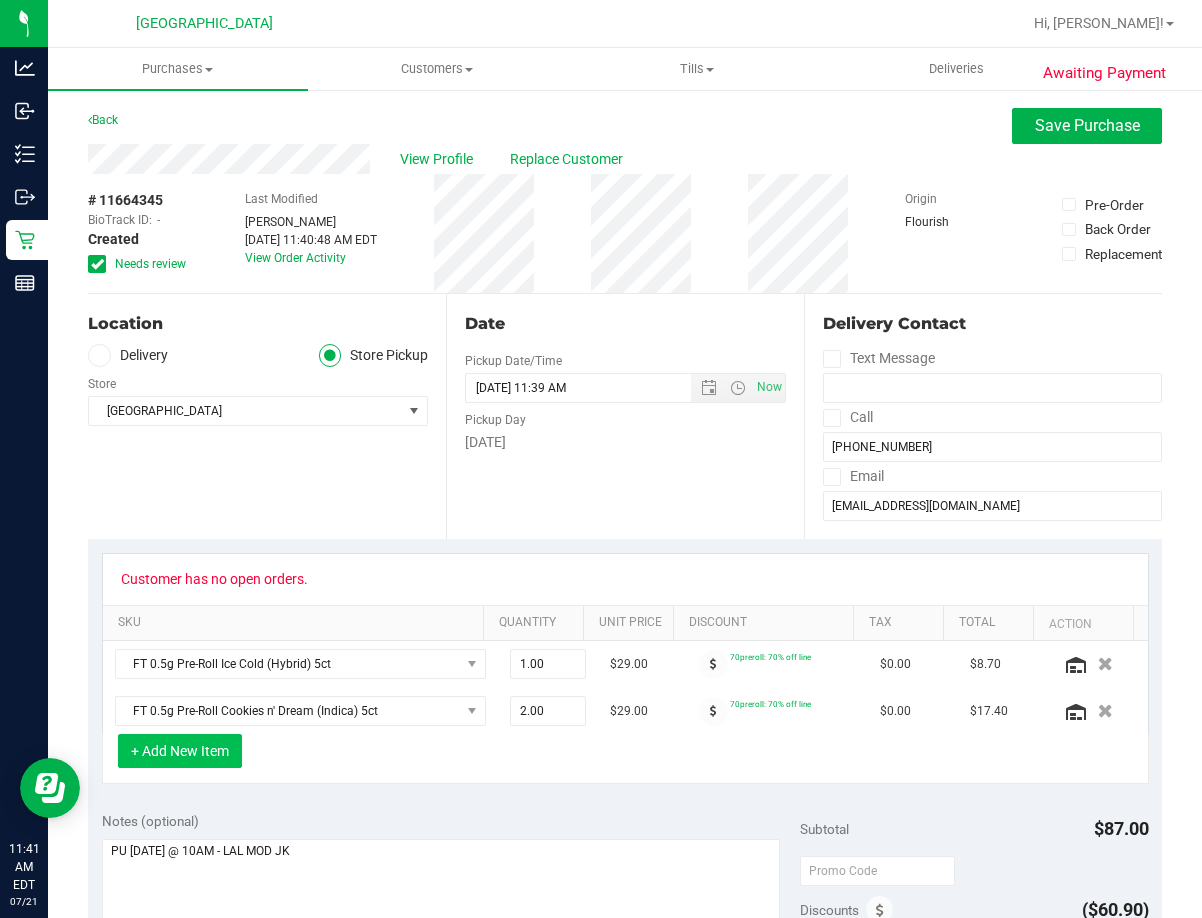 click on "+ Add New Item" at bounding box center [180, 751] 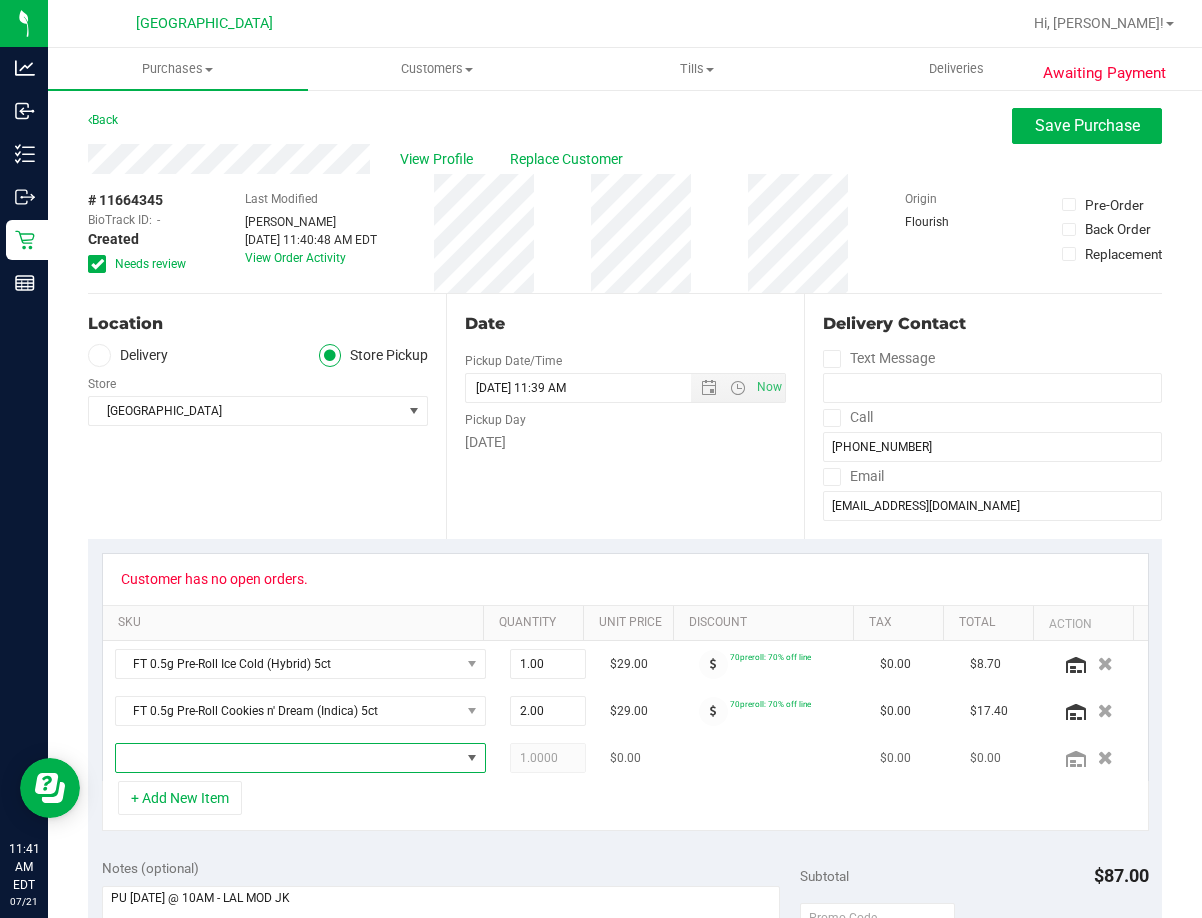 click at bounding box center [288, 758] 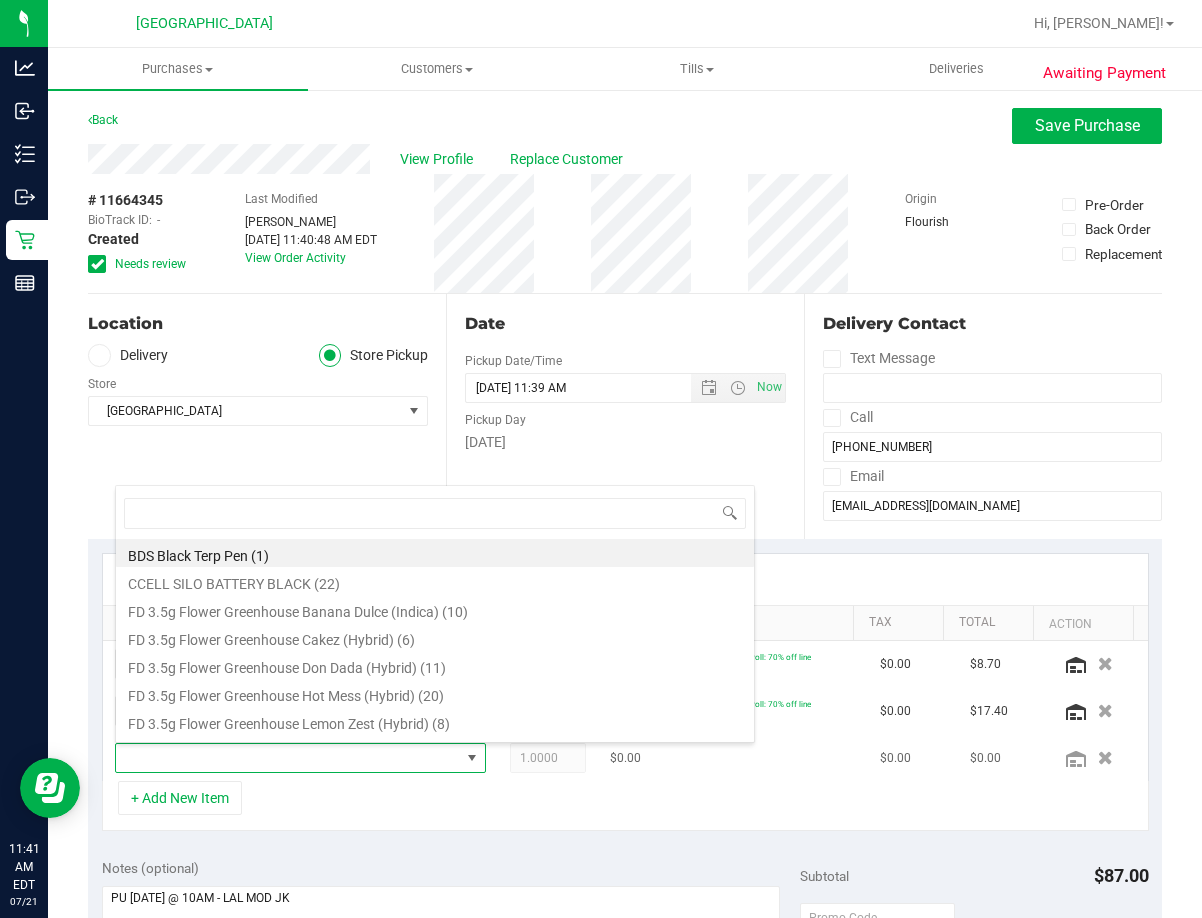 scroll, scrollTop: 99970, scrollLeft: 99659, axis: both 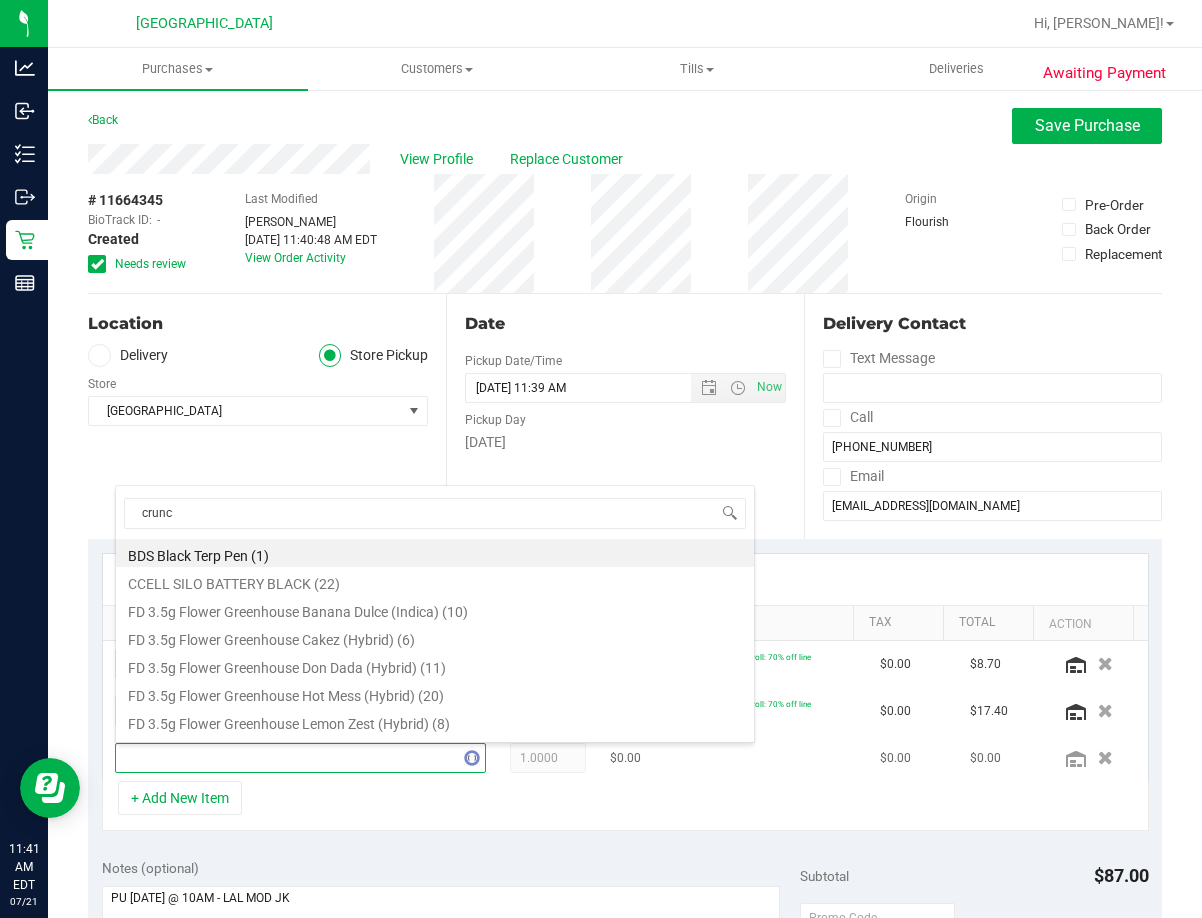 type on "crunch" 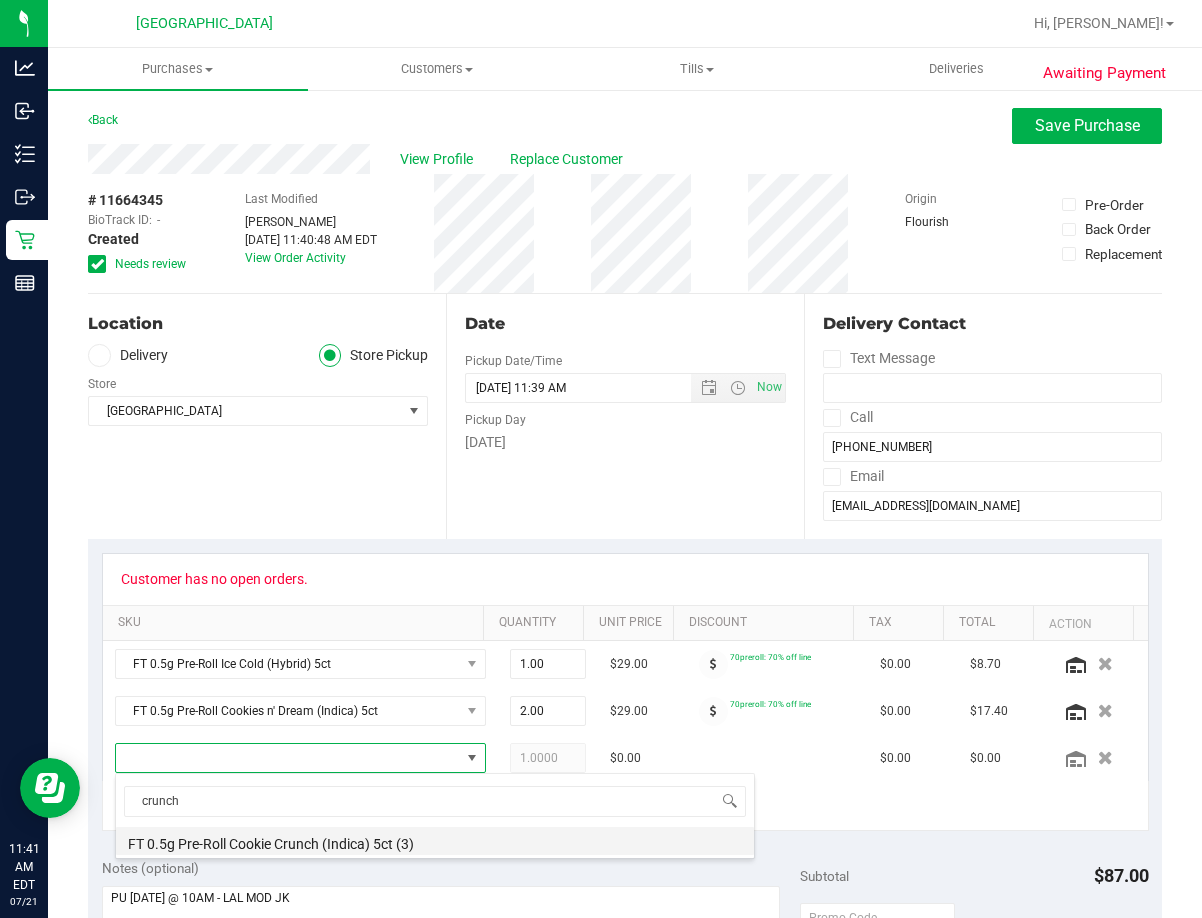 click on "FT 0.5g Pre-Roll Cookie Crunch (Indica) 5ct (3)" at bounding box center (435, 841) 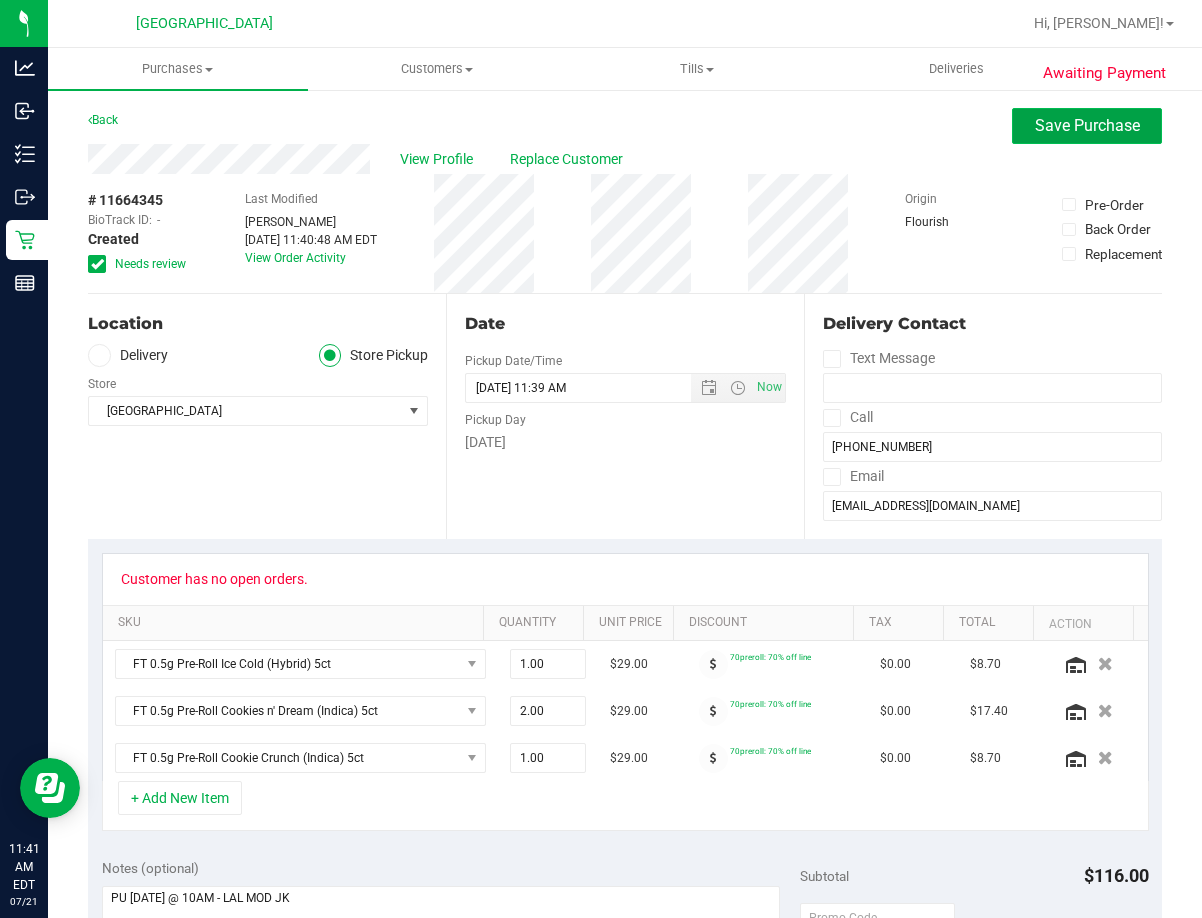 click on "Save Purchase" at bounding box center (1087, 125) 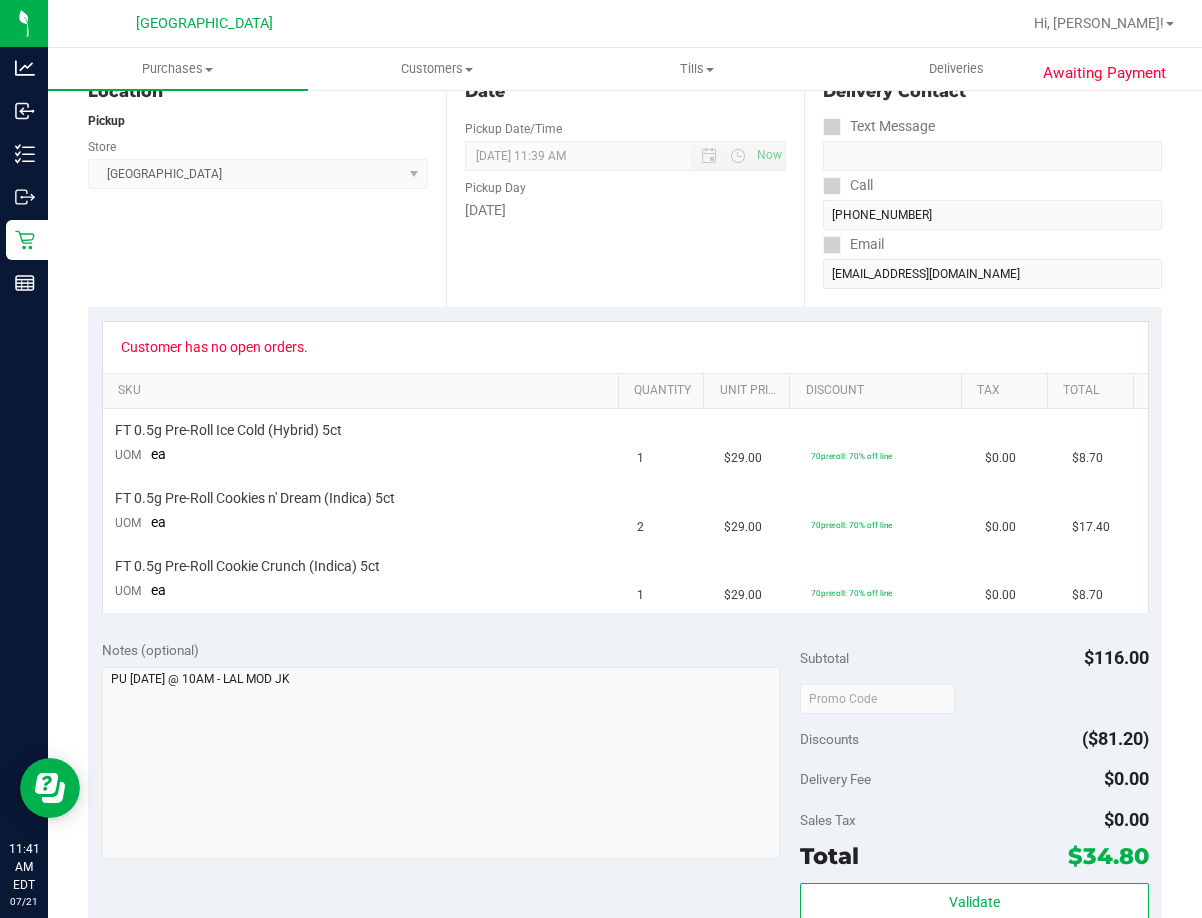scroll, scrollTop: 300, scrollLeft: 0, axis: vertical 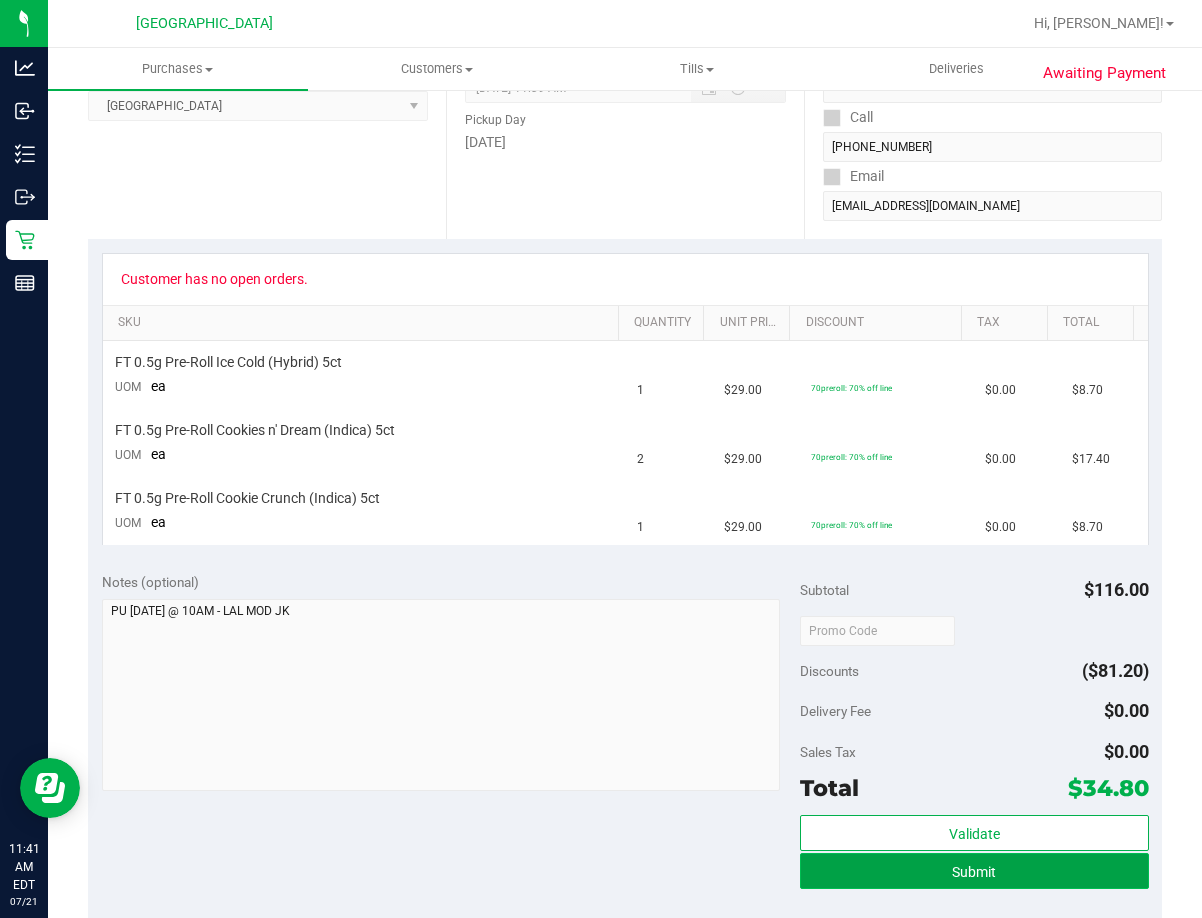 click on "Submit" at bounding box center [974, 872] 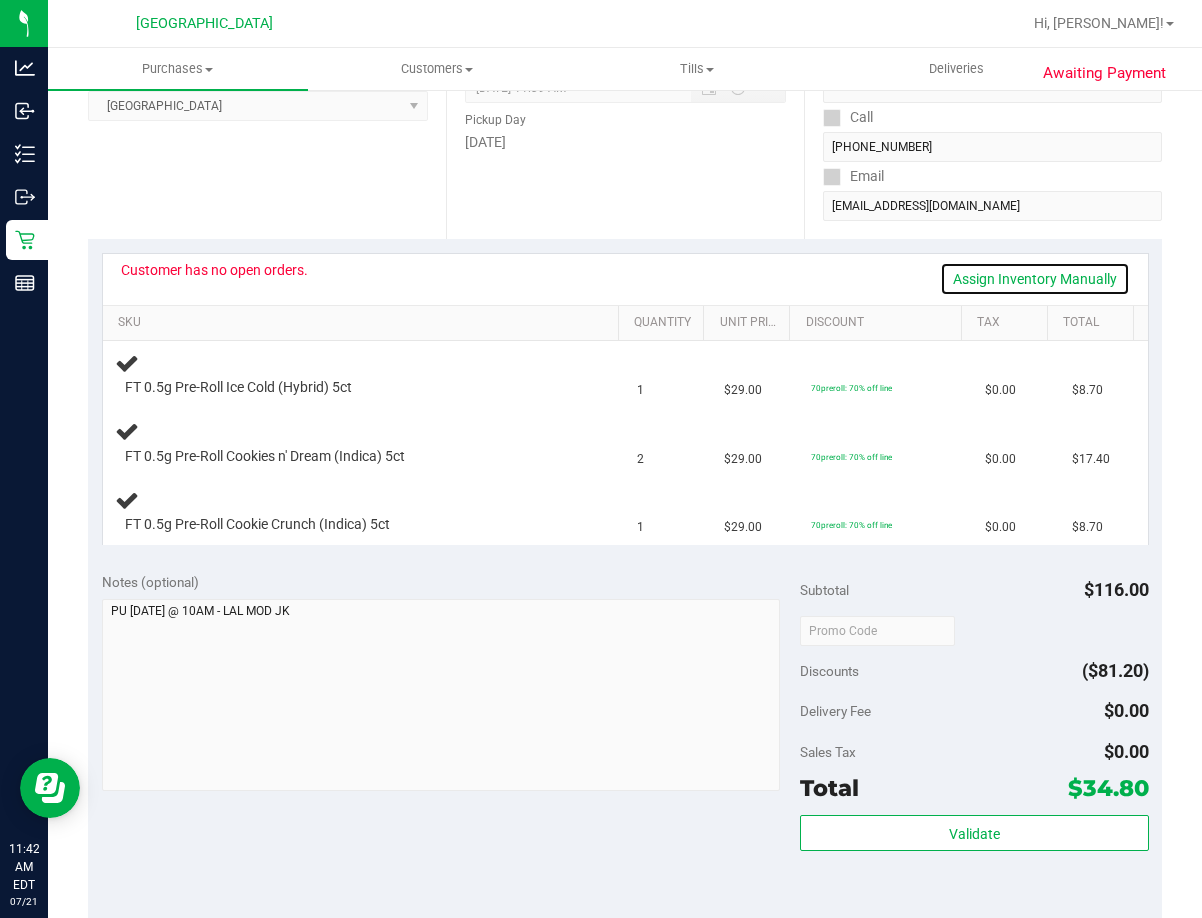 click on "Assign Inventory Manually" at bounding box center (1035, 279) 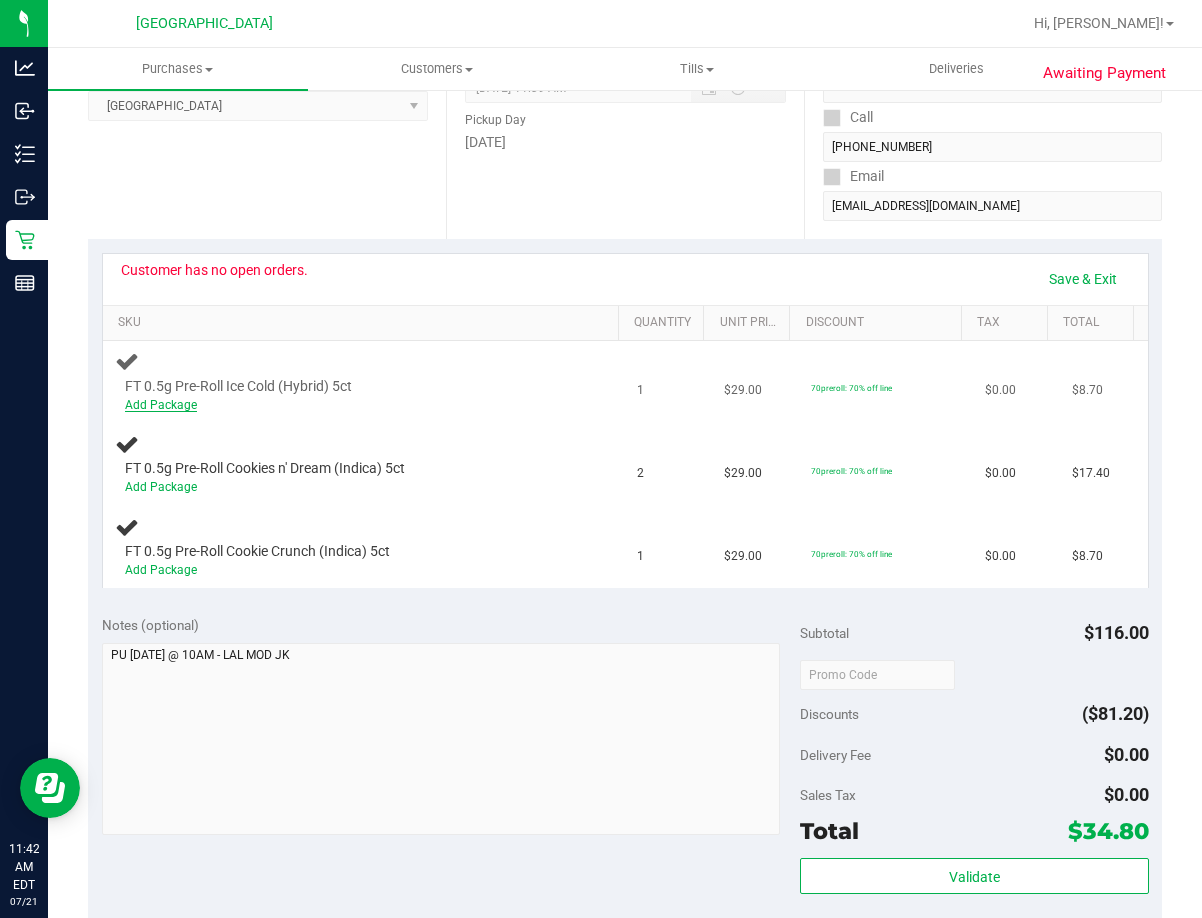 click on "Add Package" at bounding box center (161, 405) 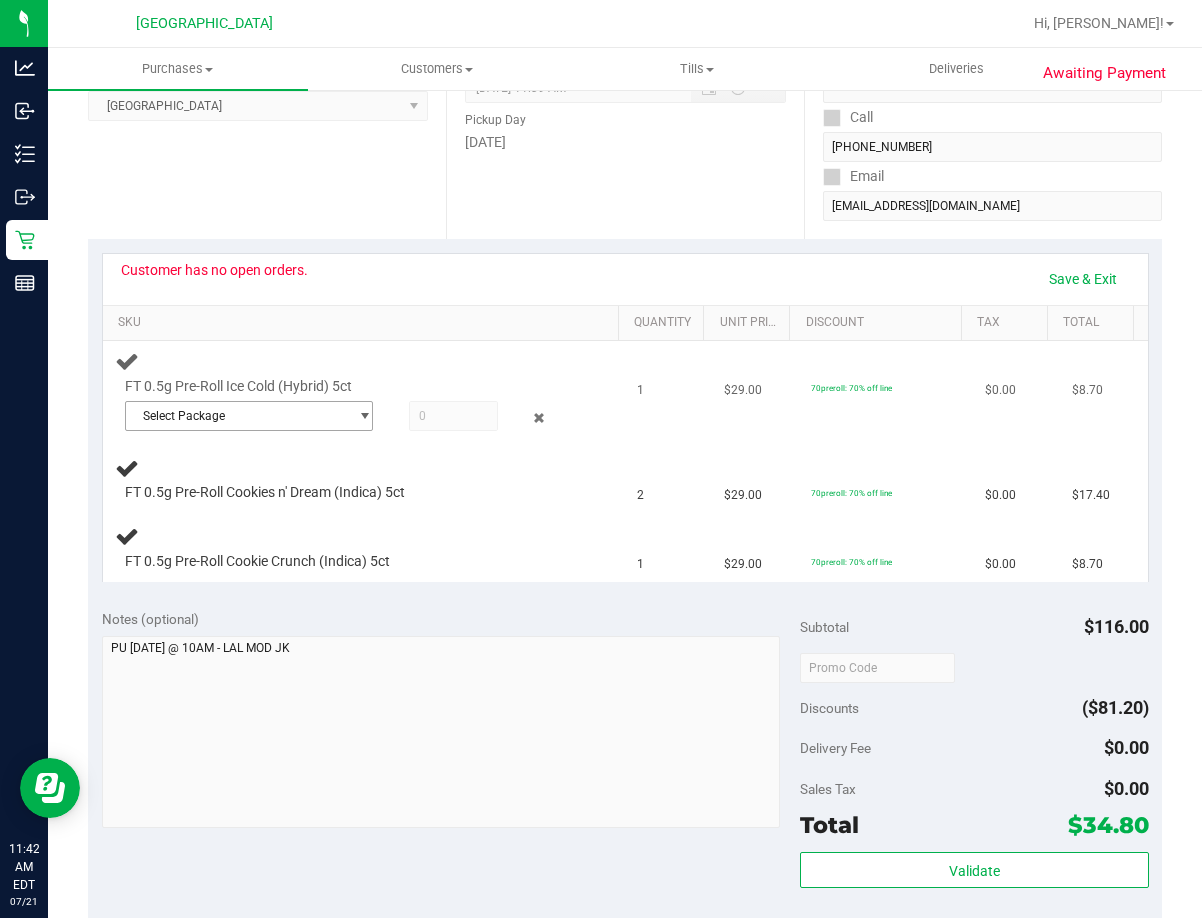 click on "Select Package" at bounding box center [237, 416] 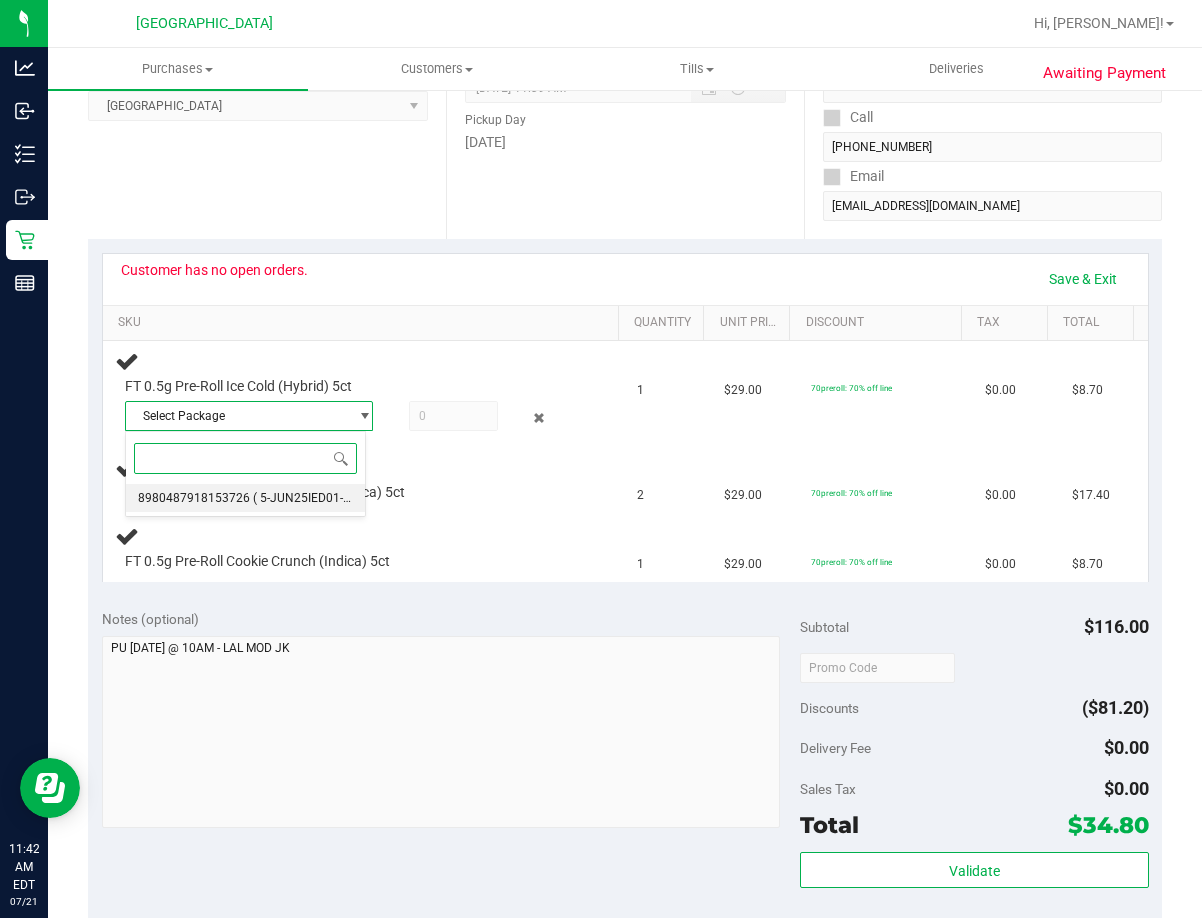 click on "(
5-JUN25IED01-0707 | orig: FLSRWGM-20250714-1314
)" at bounding box center (406, 498) 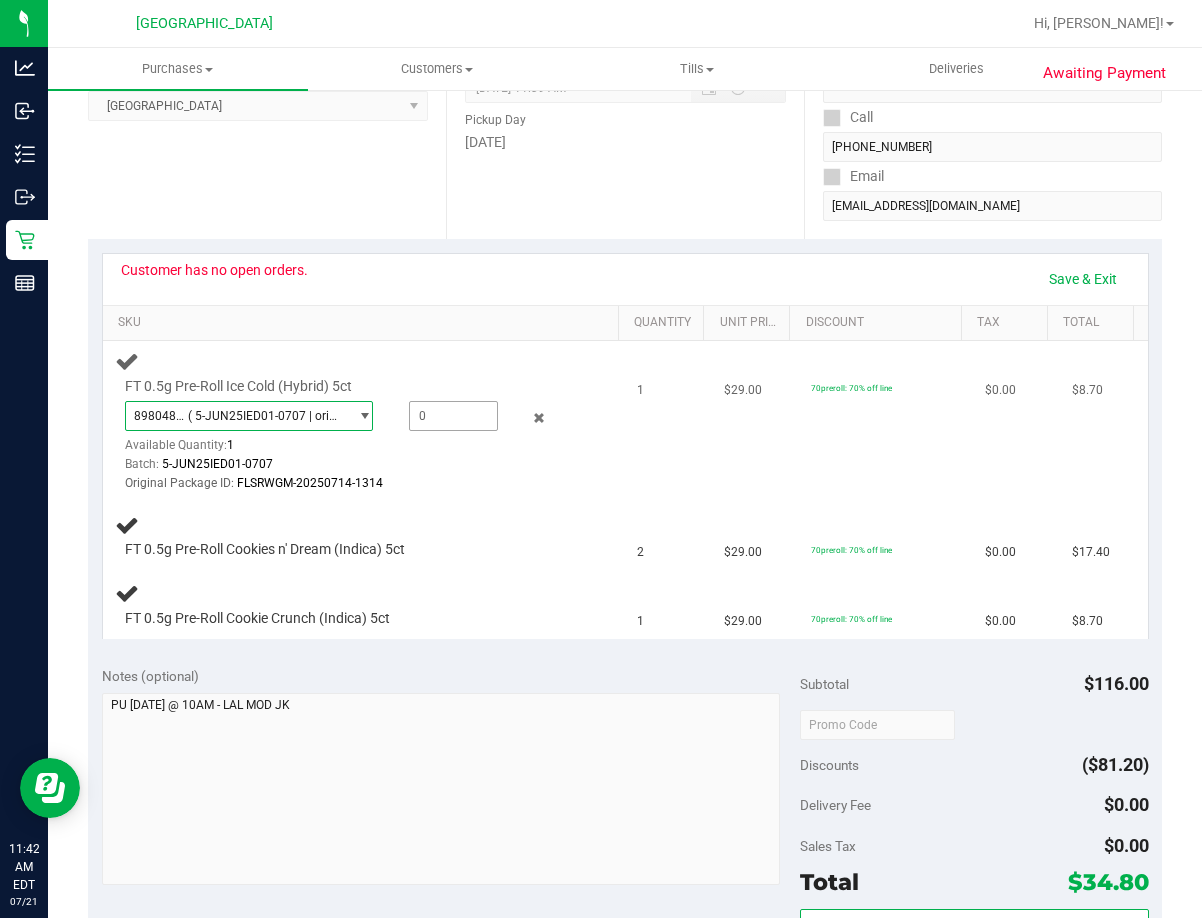 click at bounding box center (454, 416) 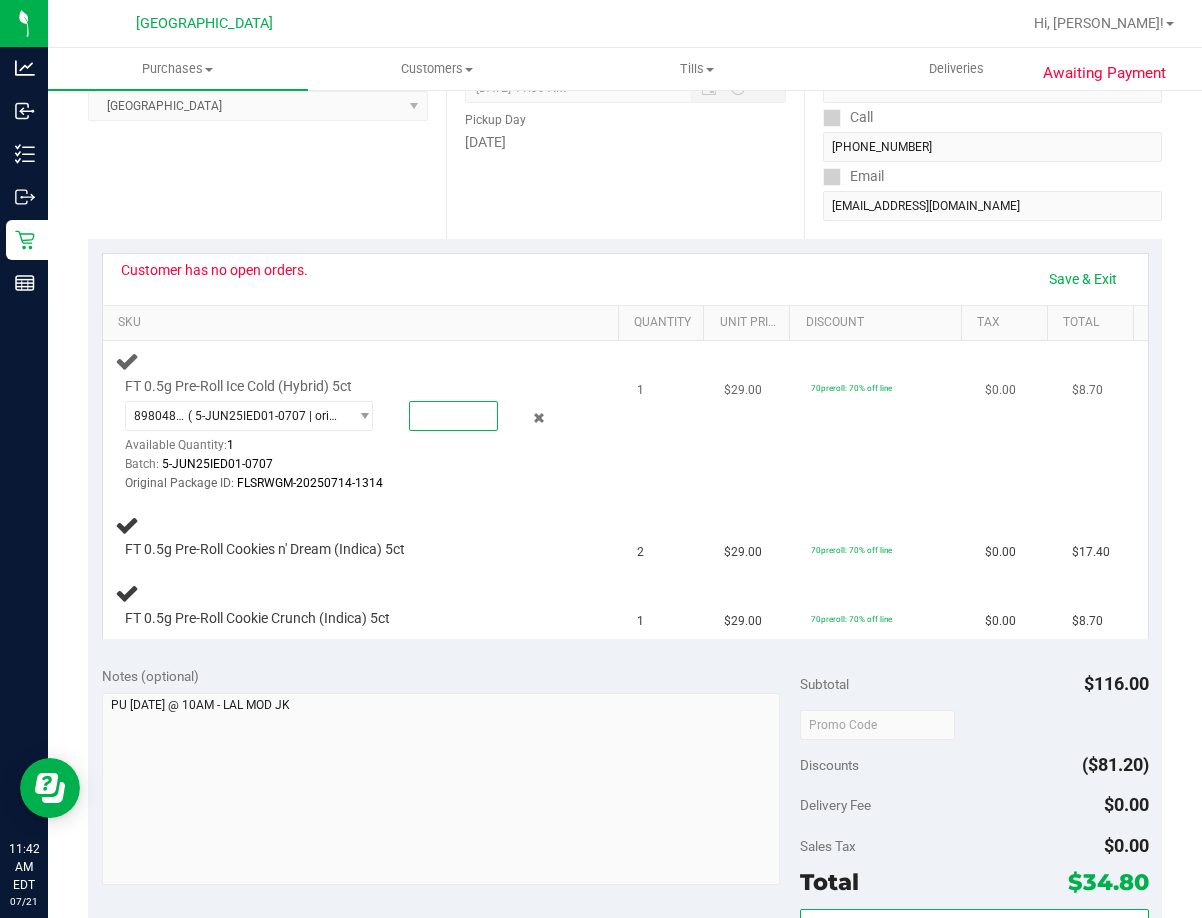 type on "1" 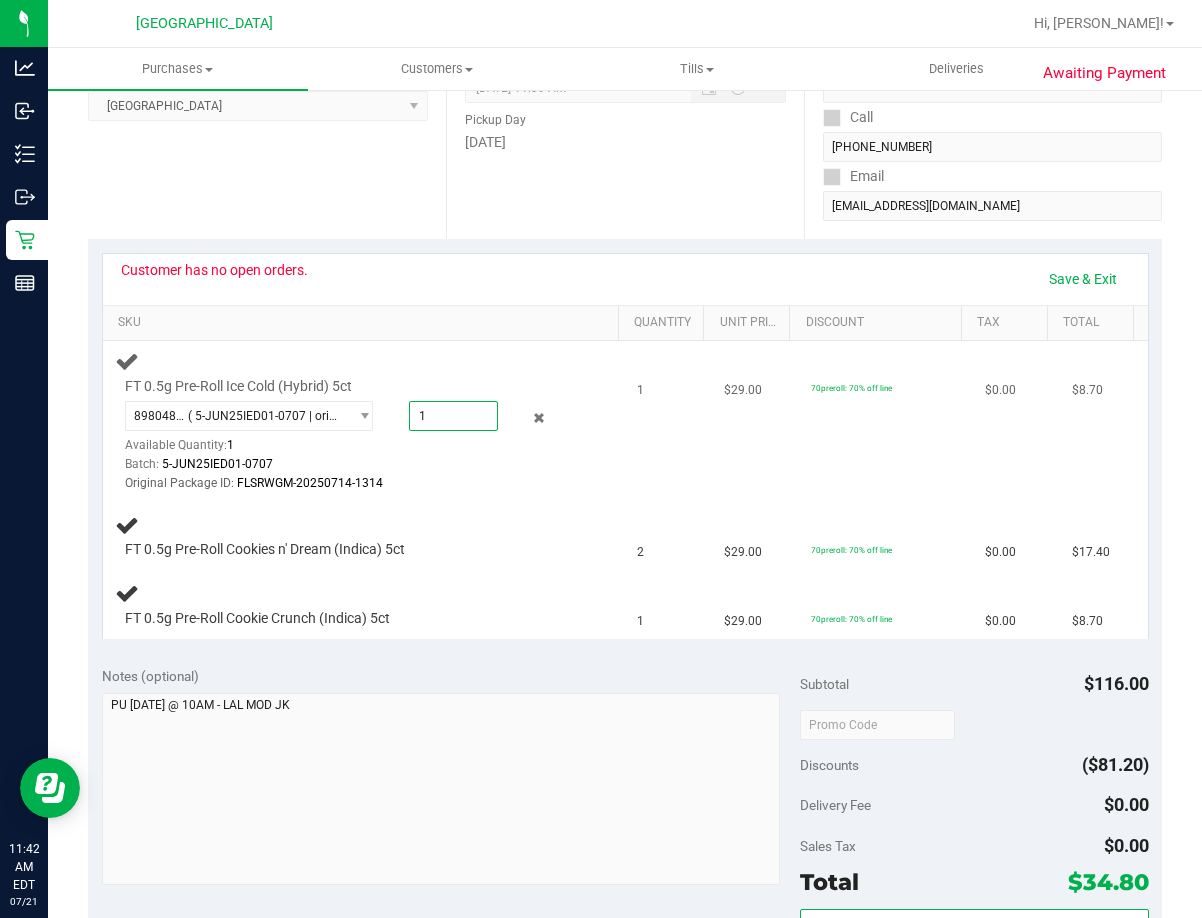 type on "1.0000" 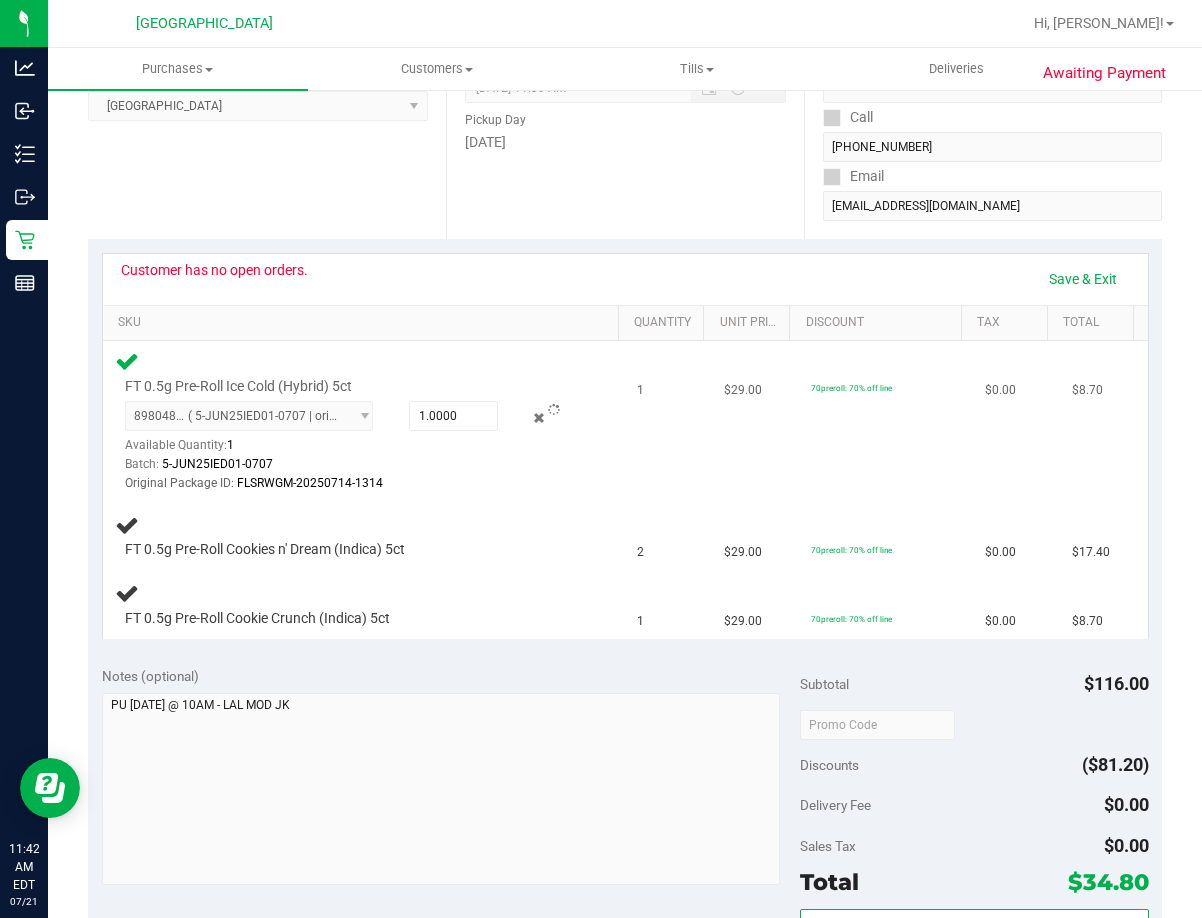 click on "Batch:
5-JUN25IED01-0707" at bounding box center (349, 464) 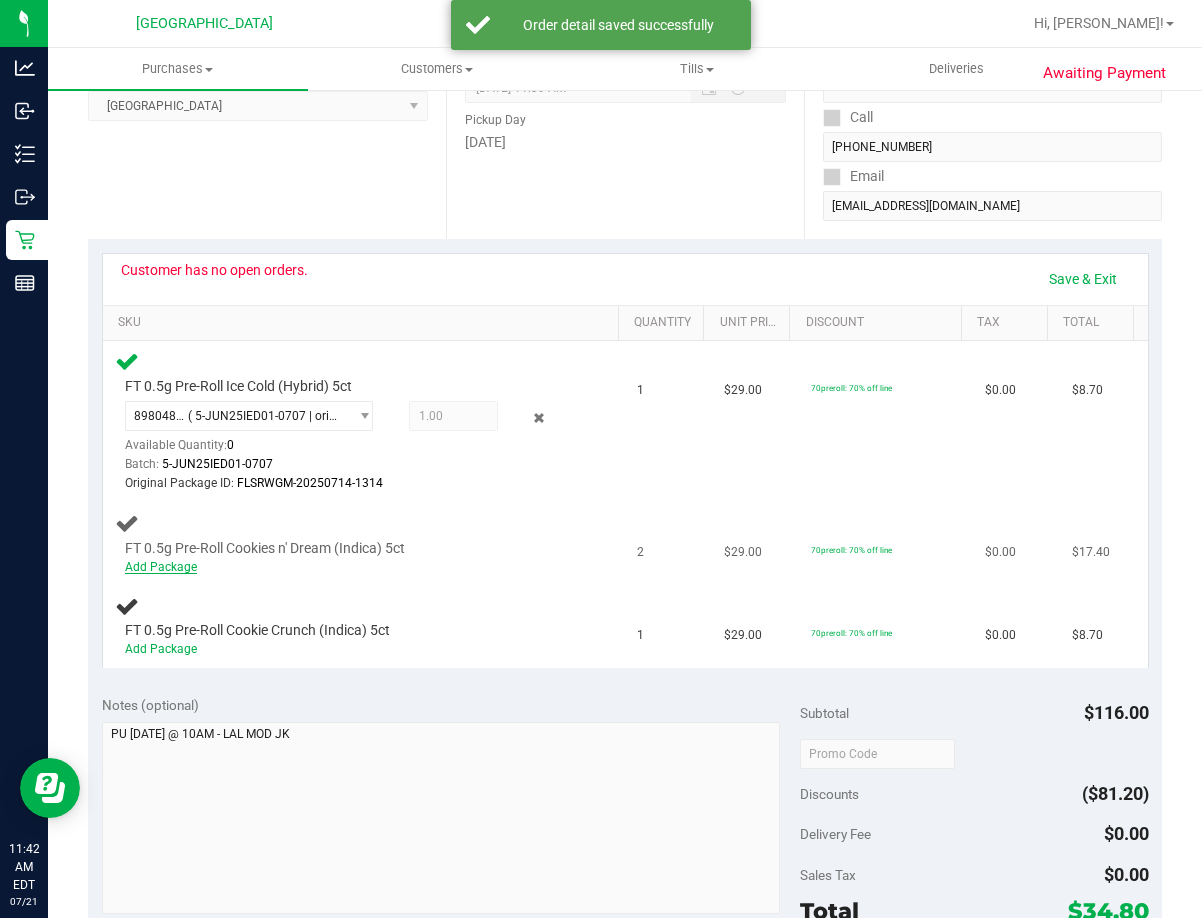 click on "Add Package" at bounding box center [161, 567] 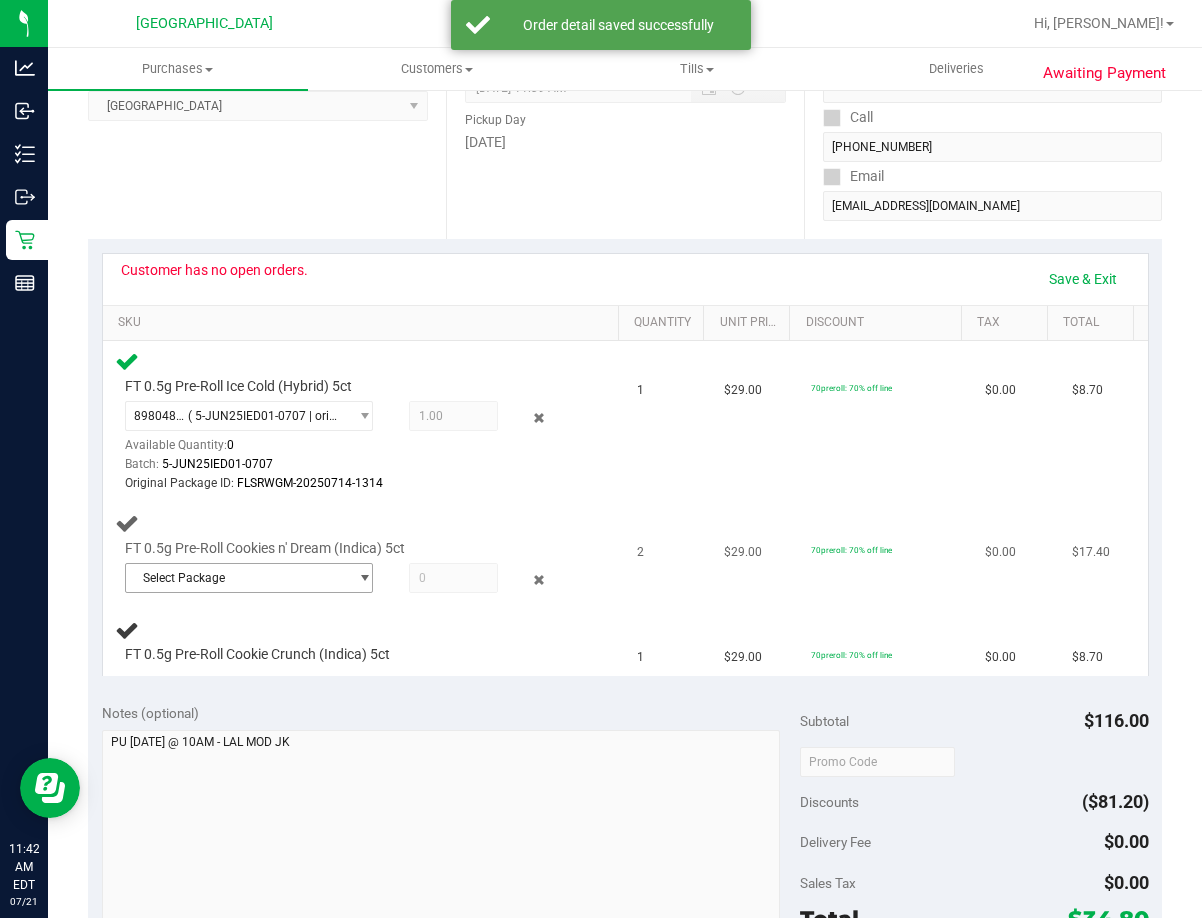 click on "Select Package" at bounding box center [237, 578] 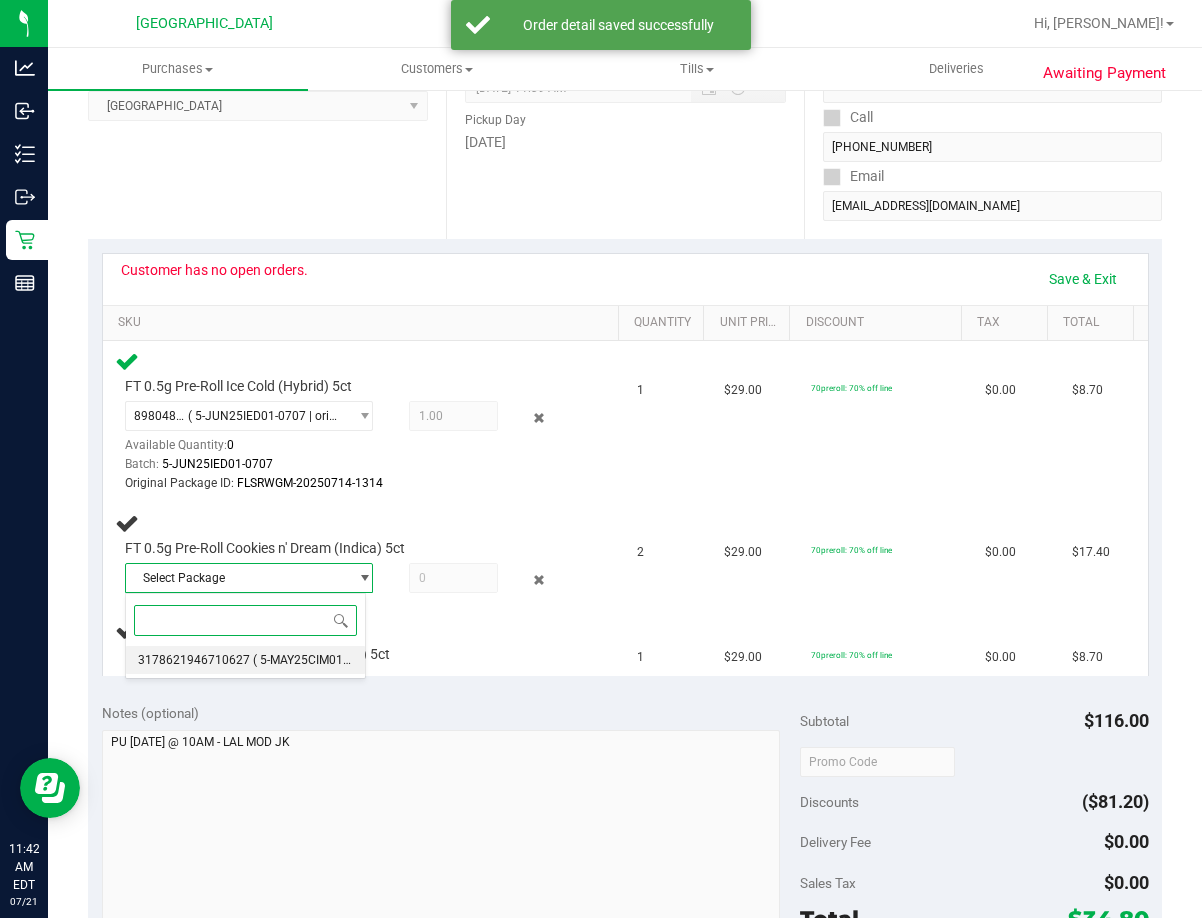 click on "(
5-MAY25CIM01-0606 | orig: FLSRWGM-20250613-569
)" at bounding box center (404, 660) 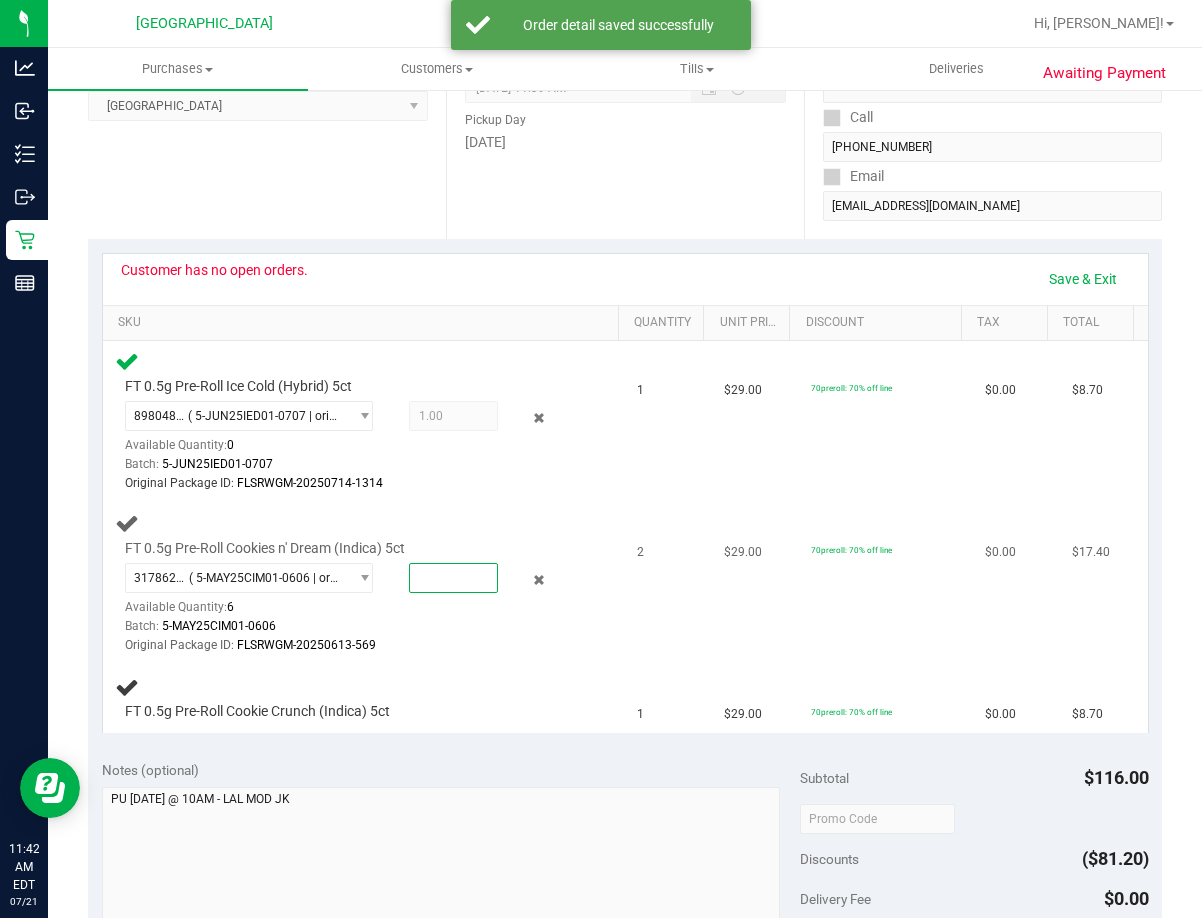 click at bounding box center (454, 578) 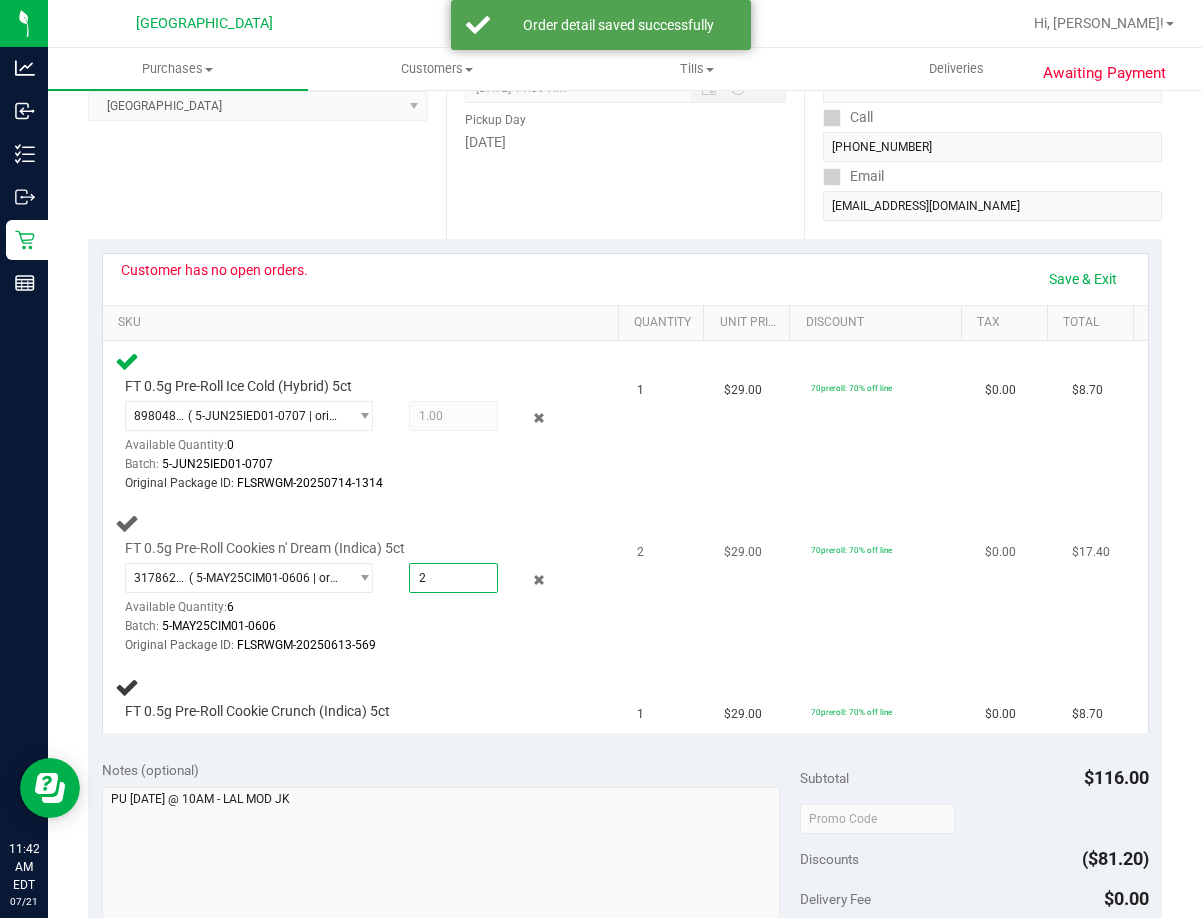 type on "2.0000" 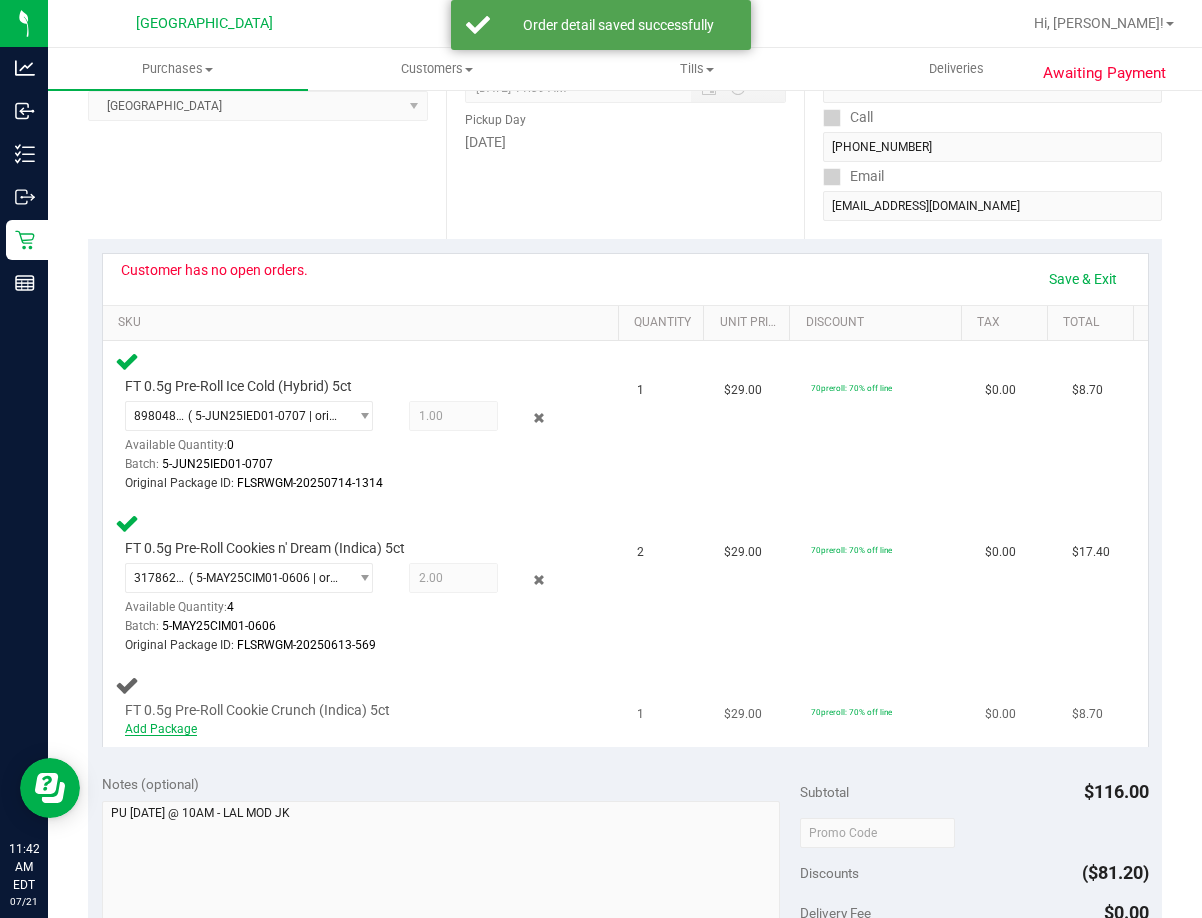 click on "Add Package" at bounding box center (161, 729) 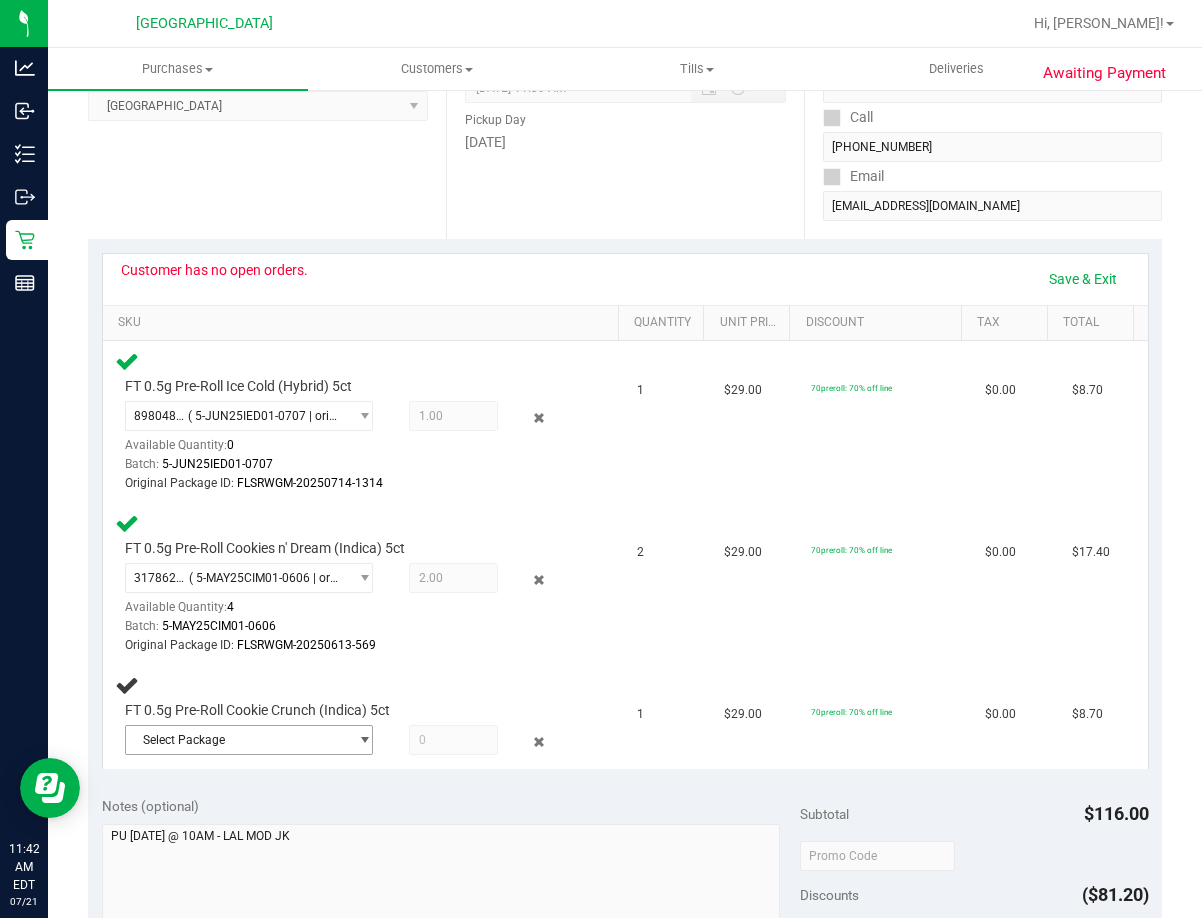 click on "Select Package" at bounding box center (237, 740) 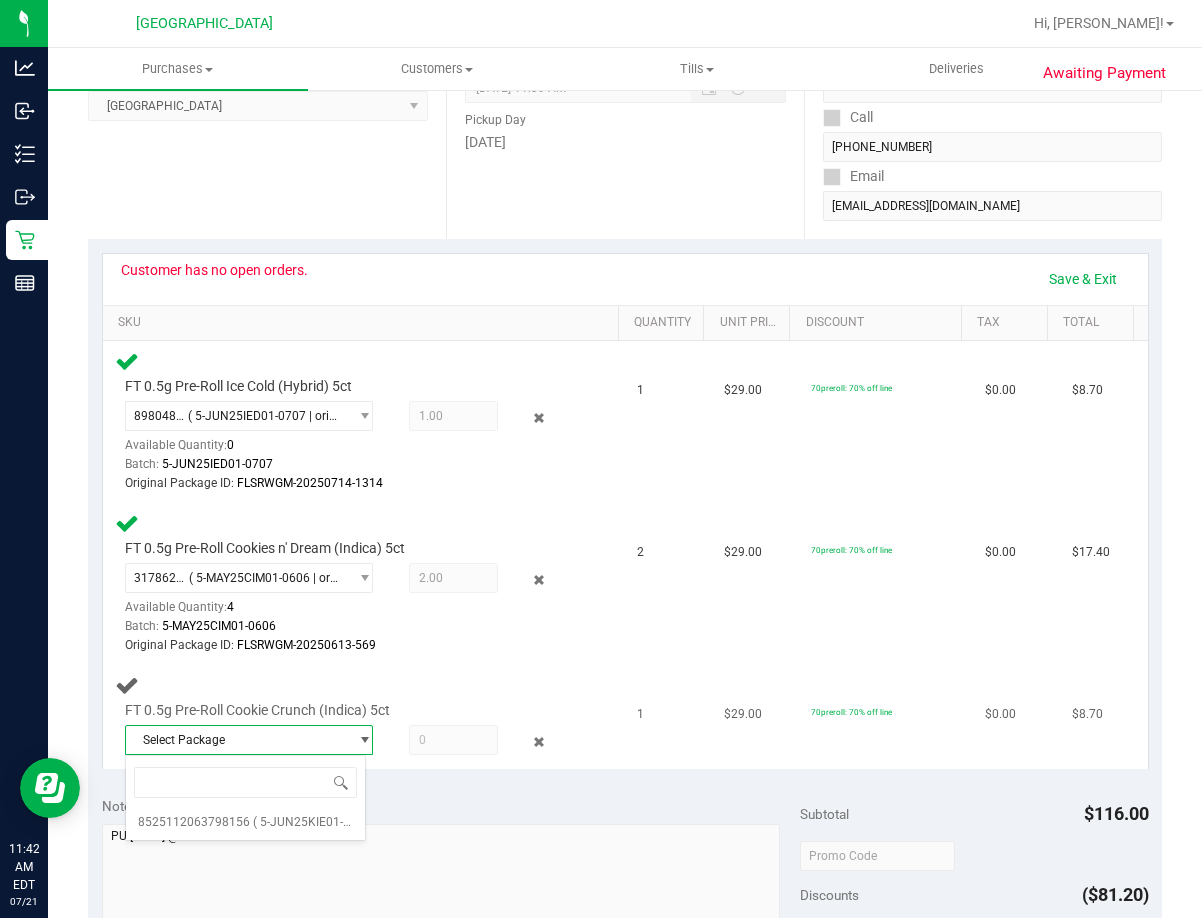 click at bounding box center [454, 740] 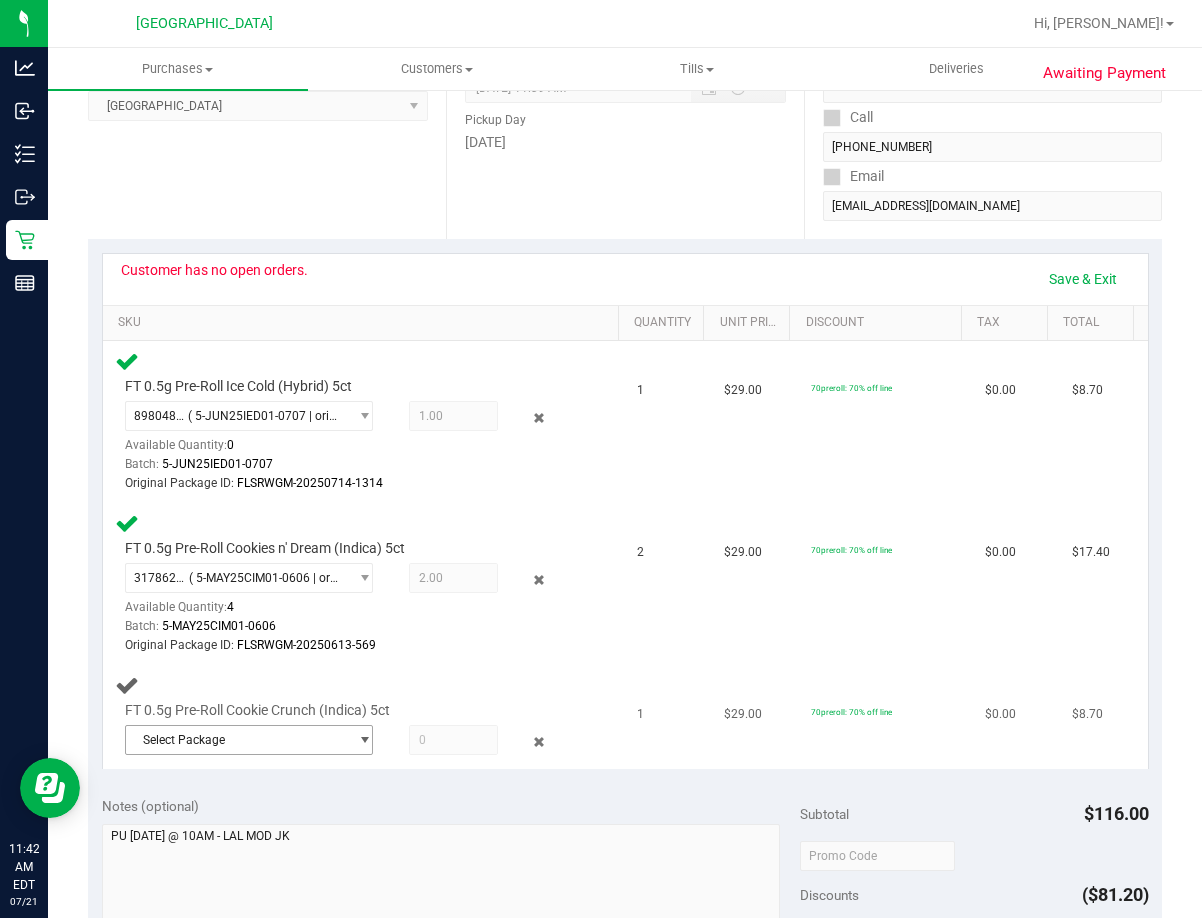 drag, startPoint x: 265, startPoint y: 734, endPoint x: 254, endPoint y: 740, distance: 12.529964 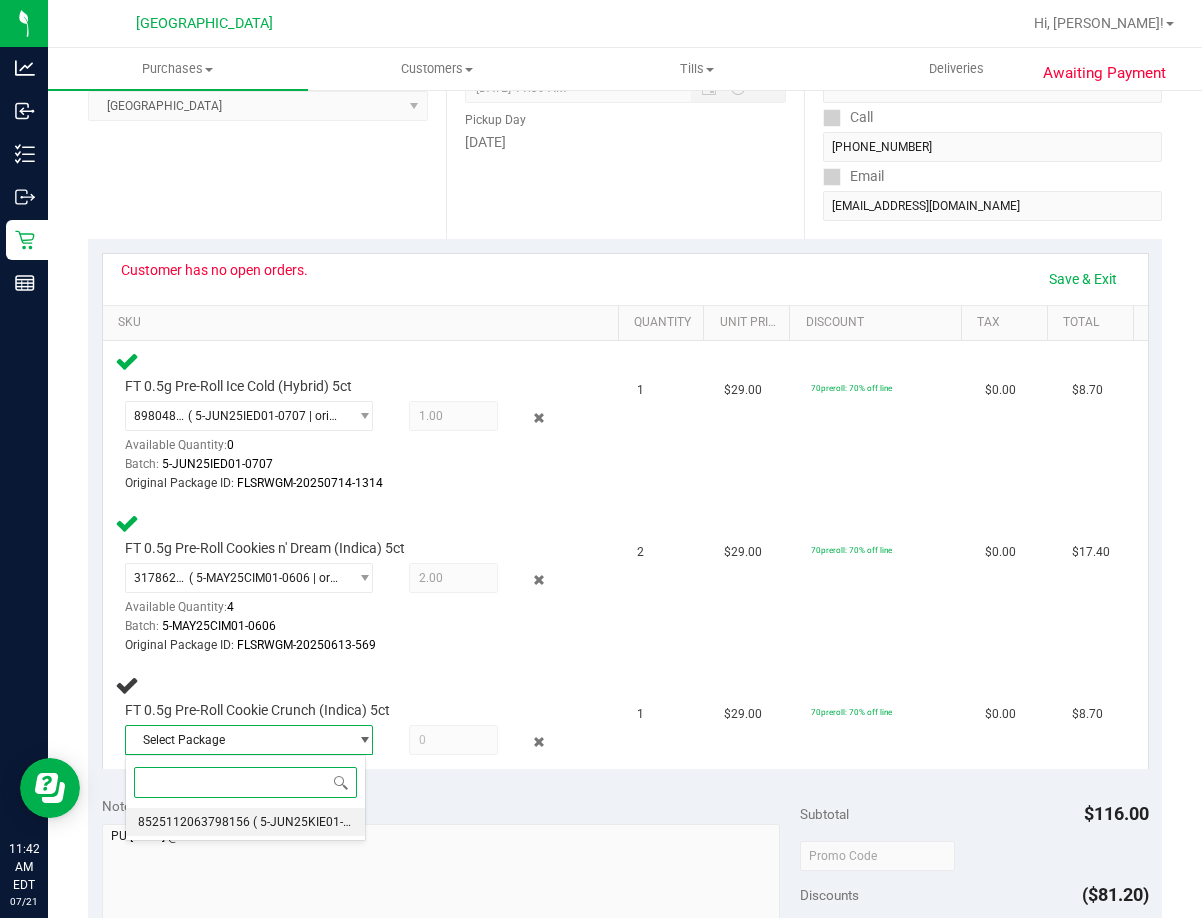 click on "8525112063798156
(
5-JUN25KIE01-0611 | orig: FLSRWGM-20250617-199
)" at bounding box center (245, 822) 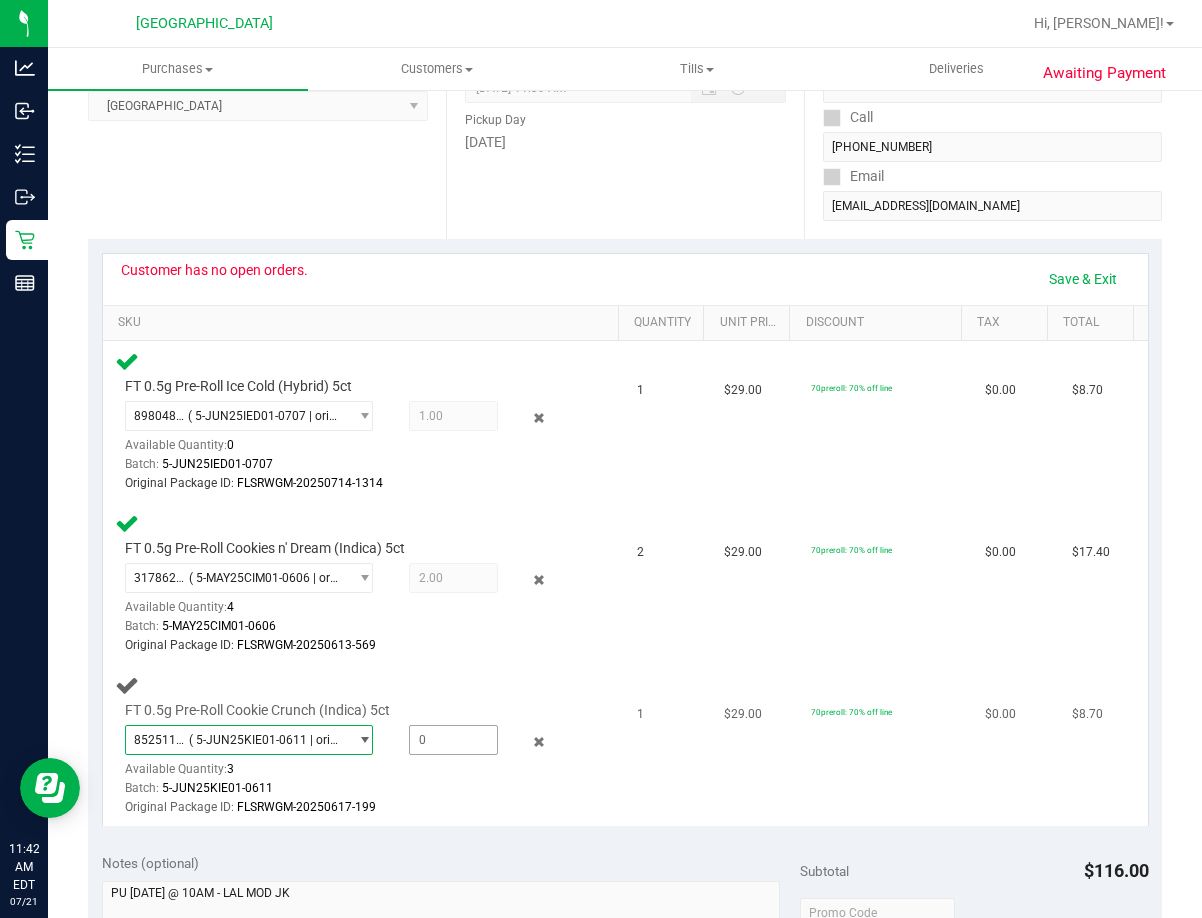 click at bounding box center [454, 740] 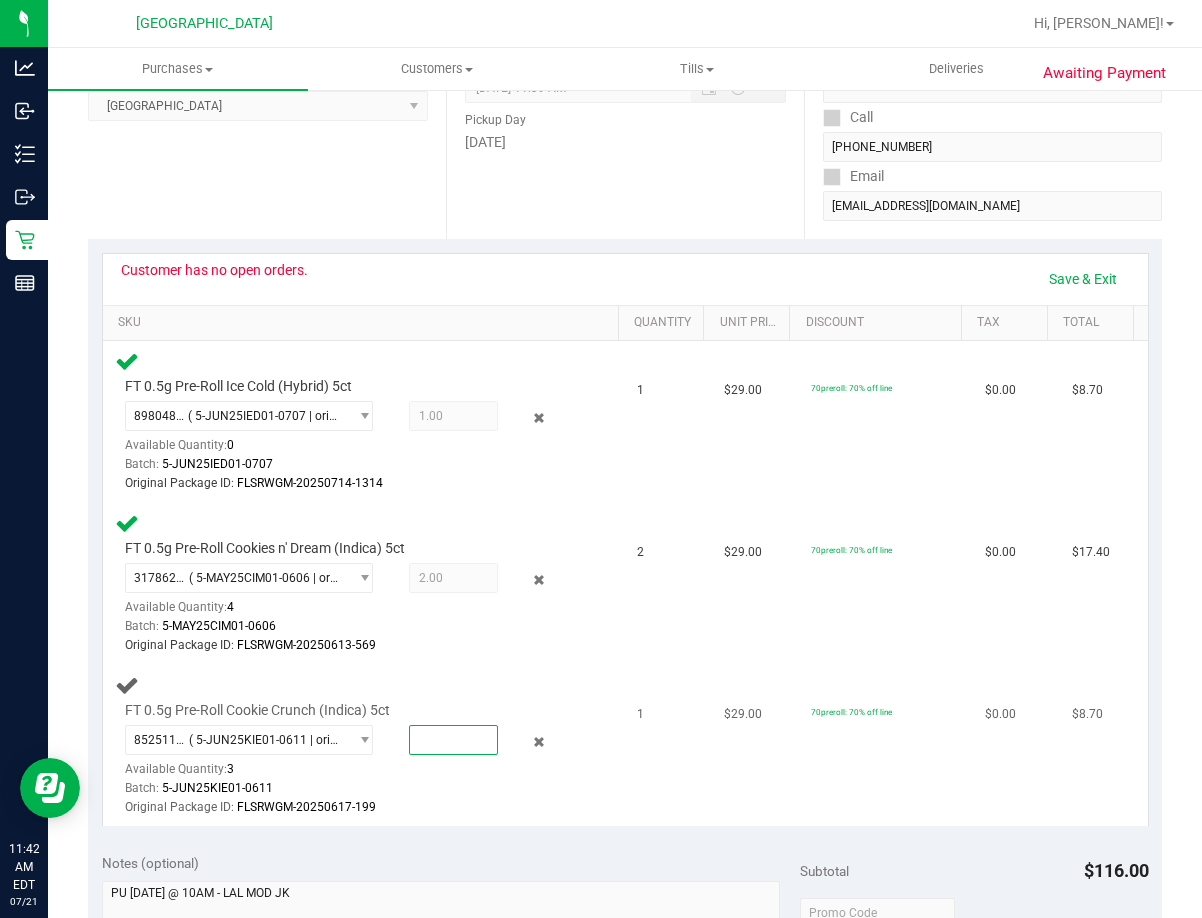 type on "1" 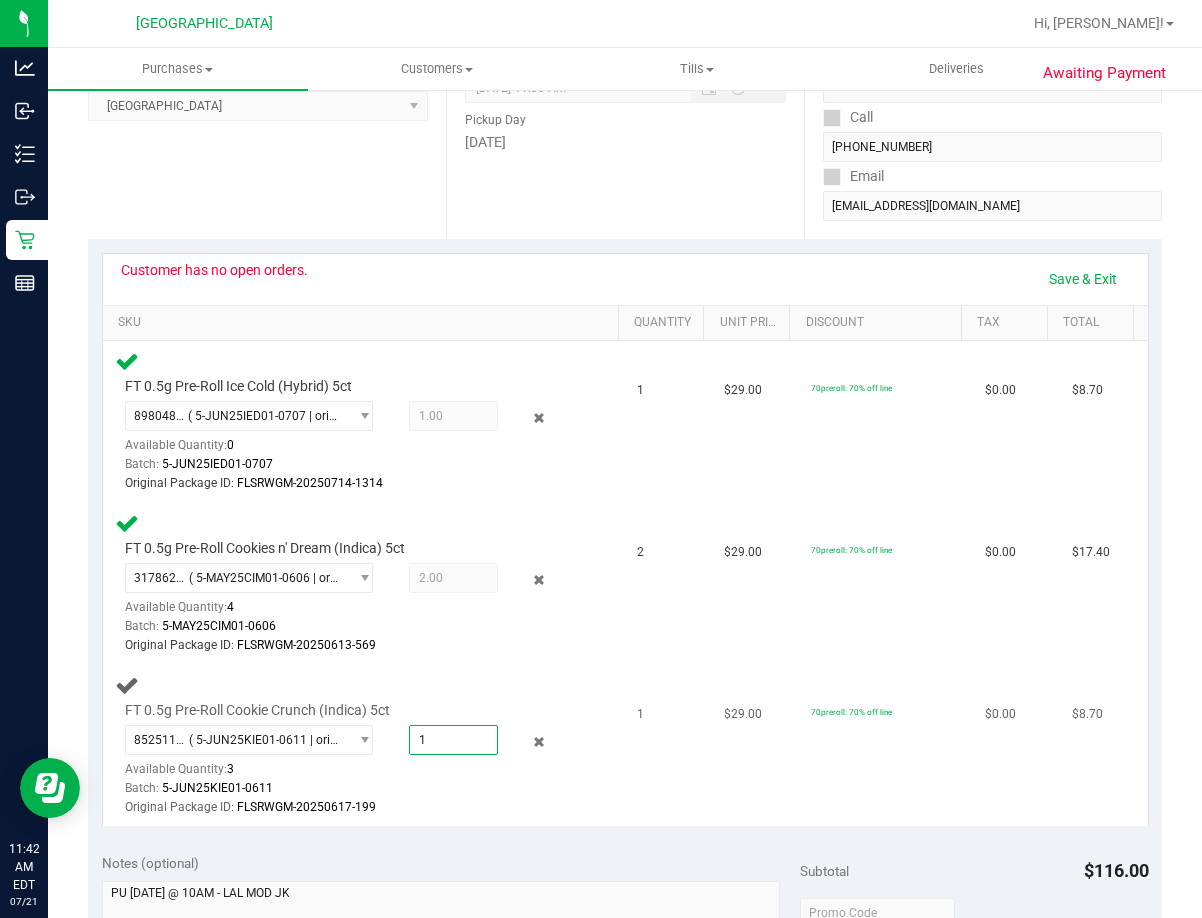 type on "1.0000" 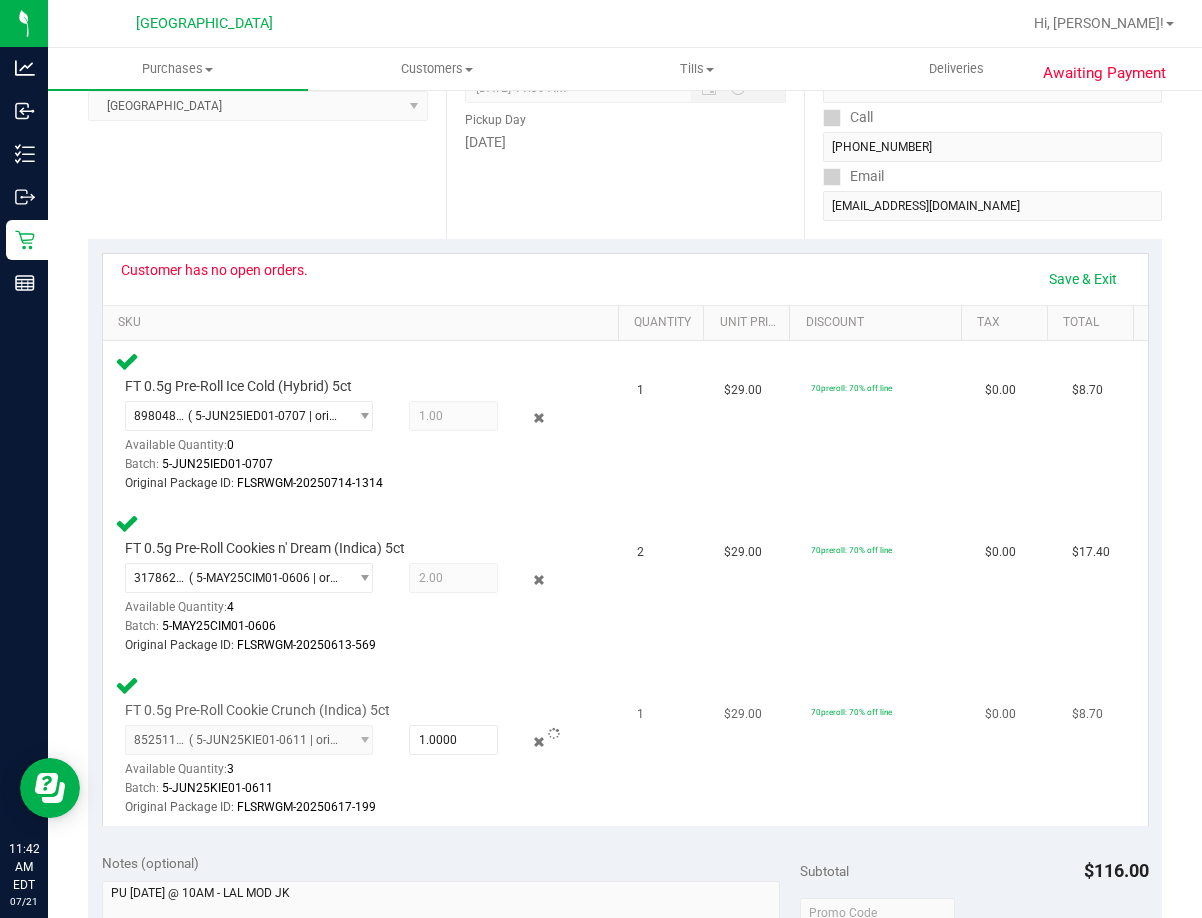 click on "8525112063798156
(
5-JUN25KIE01-0611 | orig: FLSRWGM-20250617-199
)
8525112063798156
Available Quantity:  3
1.0000 1
Batch:
5-JUN25KIE01-0611" at bounding box center (349, 771) 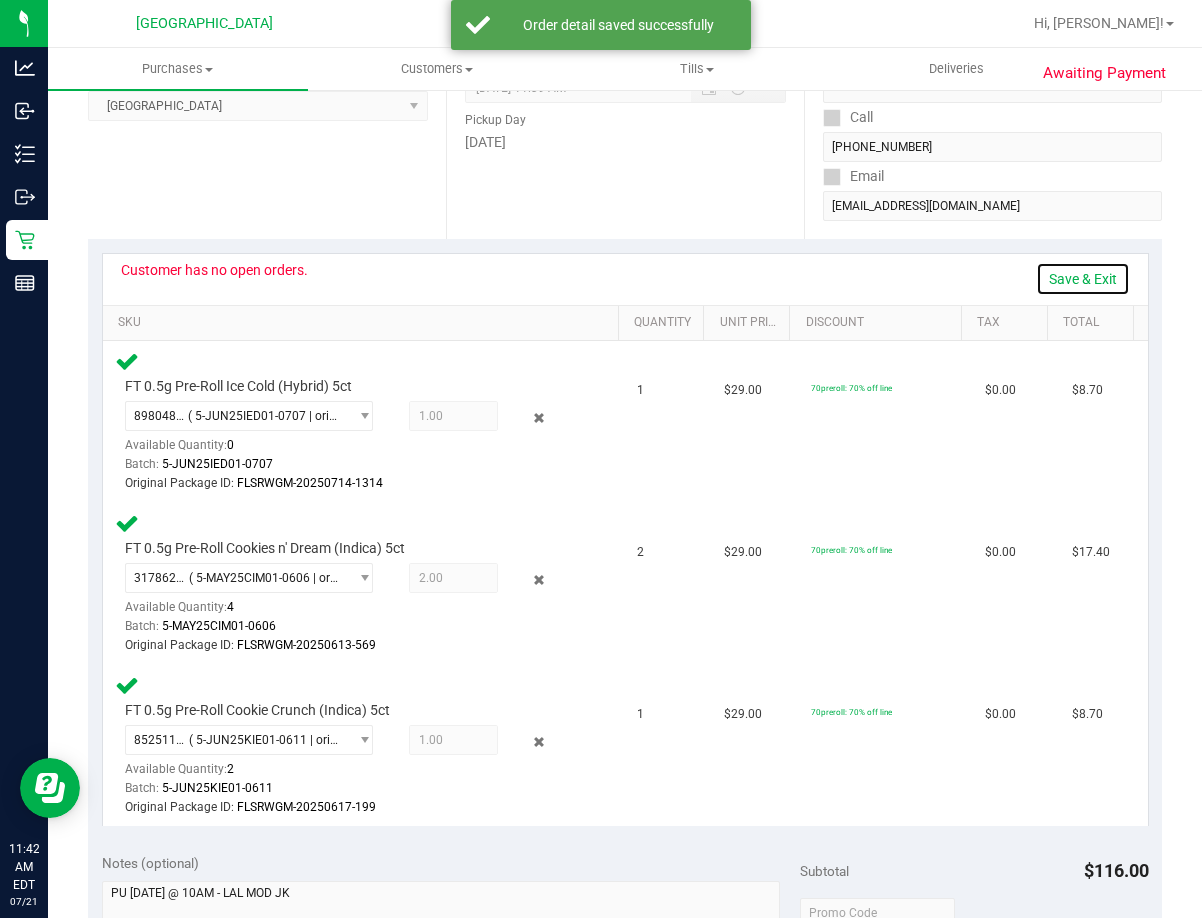 click on "Save & Exit" at bounding box center [1083, 279] 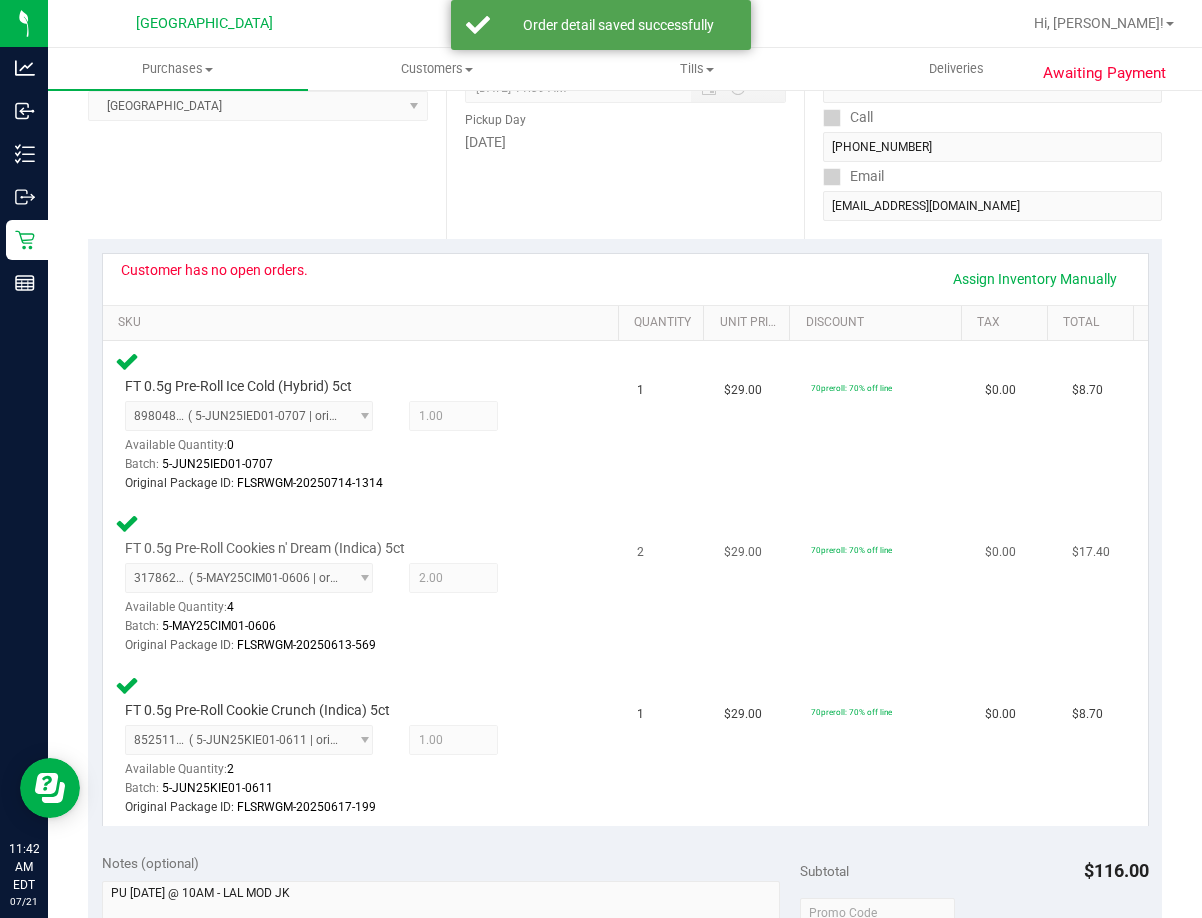 scroll, scrollTop: 800, scrollLeft: 0, axis: vertical 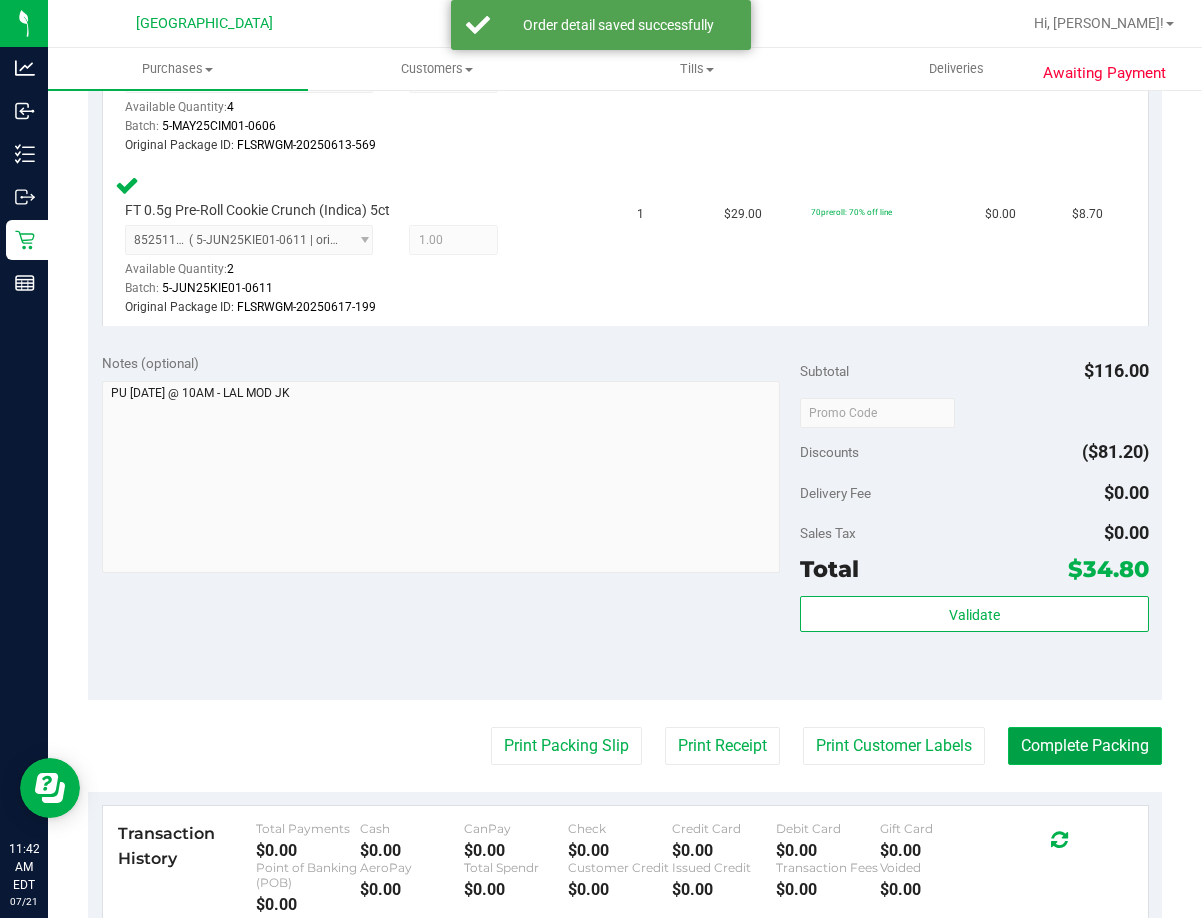 click on "Complete Packing" at bounding box center (1085, 746) 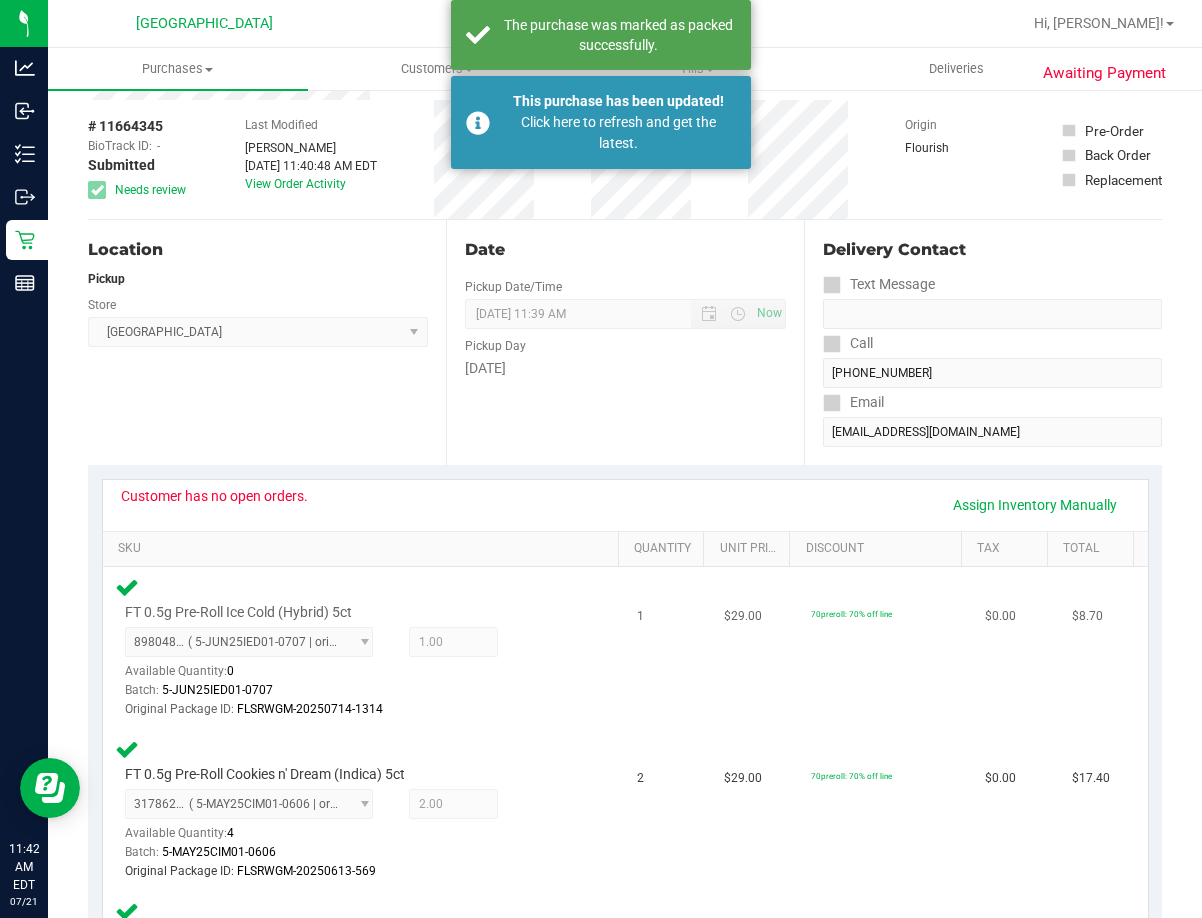scroll, scrollTop: 0, scrollLeft: 0, axis: both 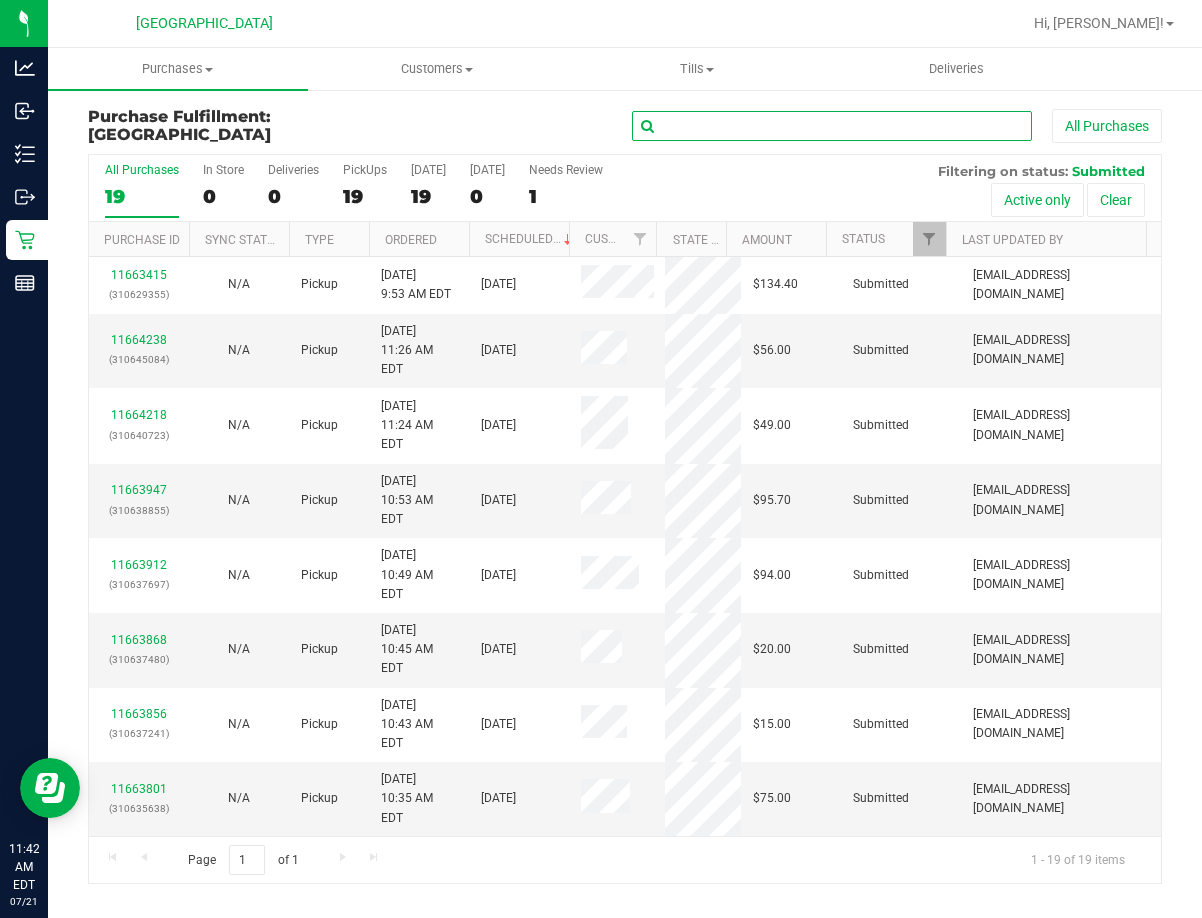 click at bounding box center [832, 126] 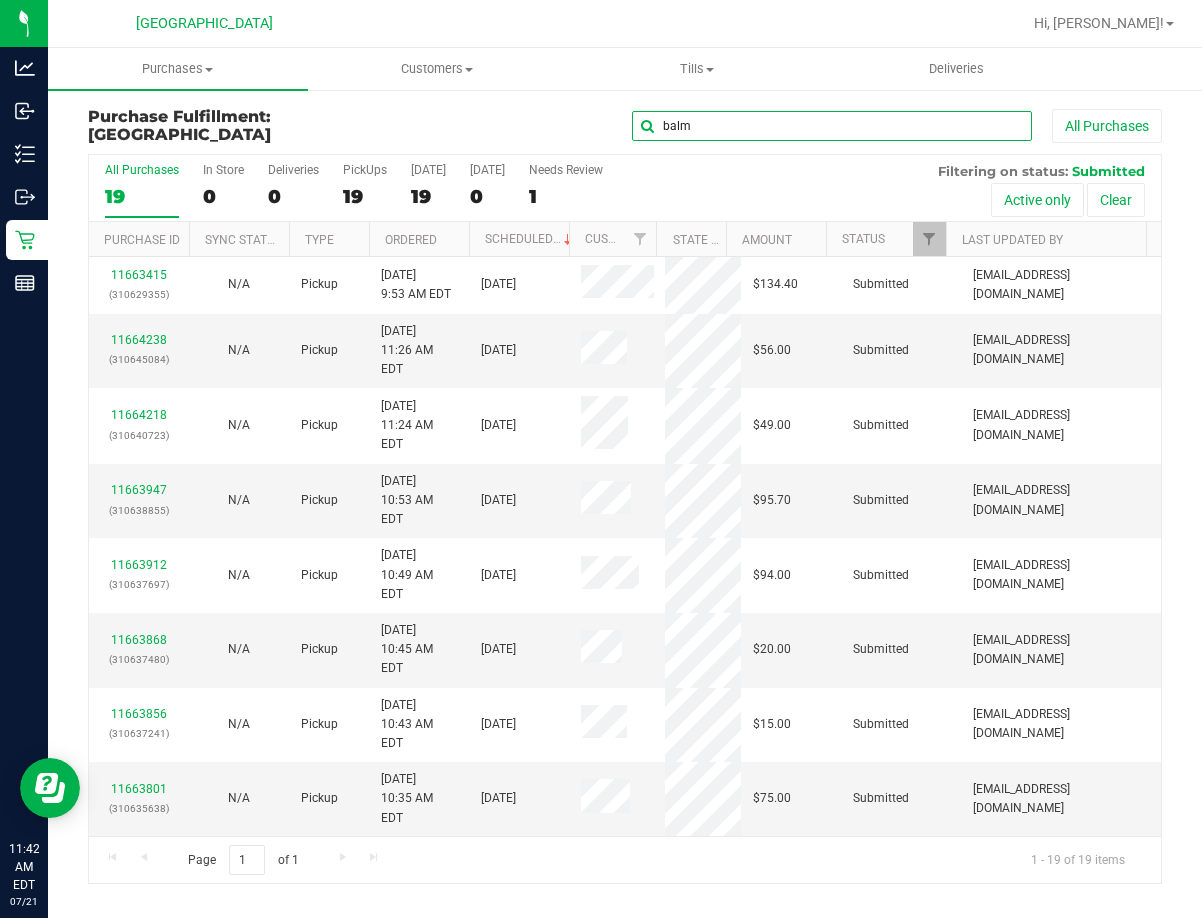 type on "balm" 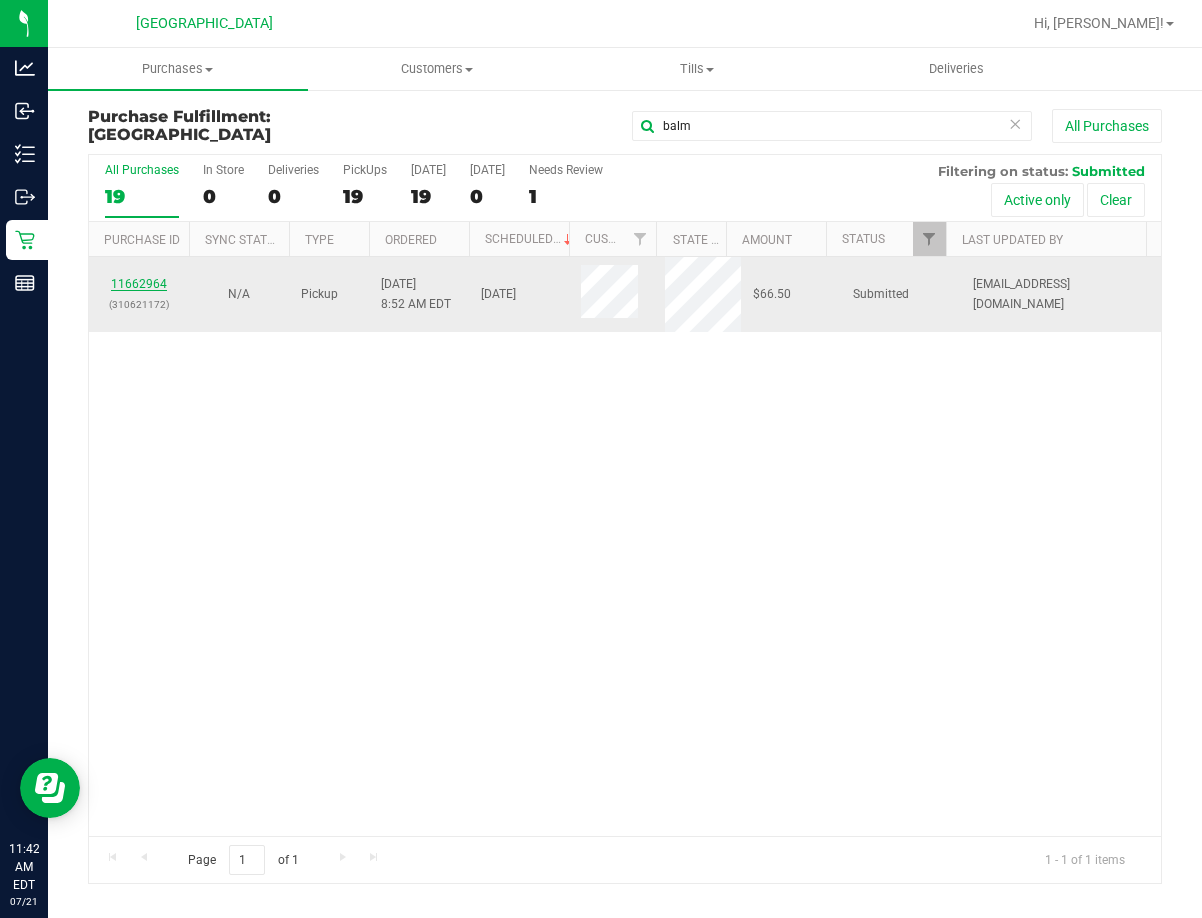 click on "11662964" at bounding box center [139, 284] 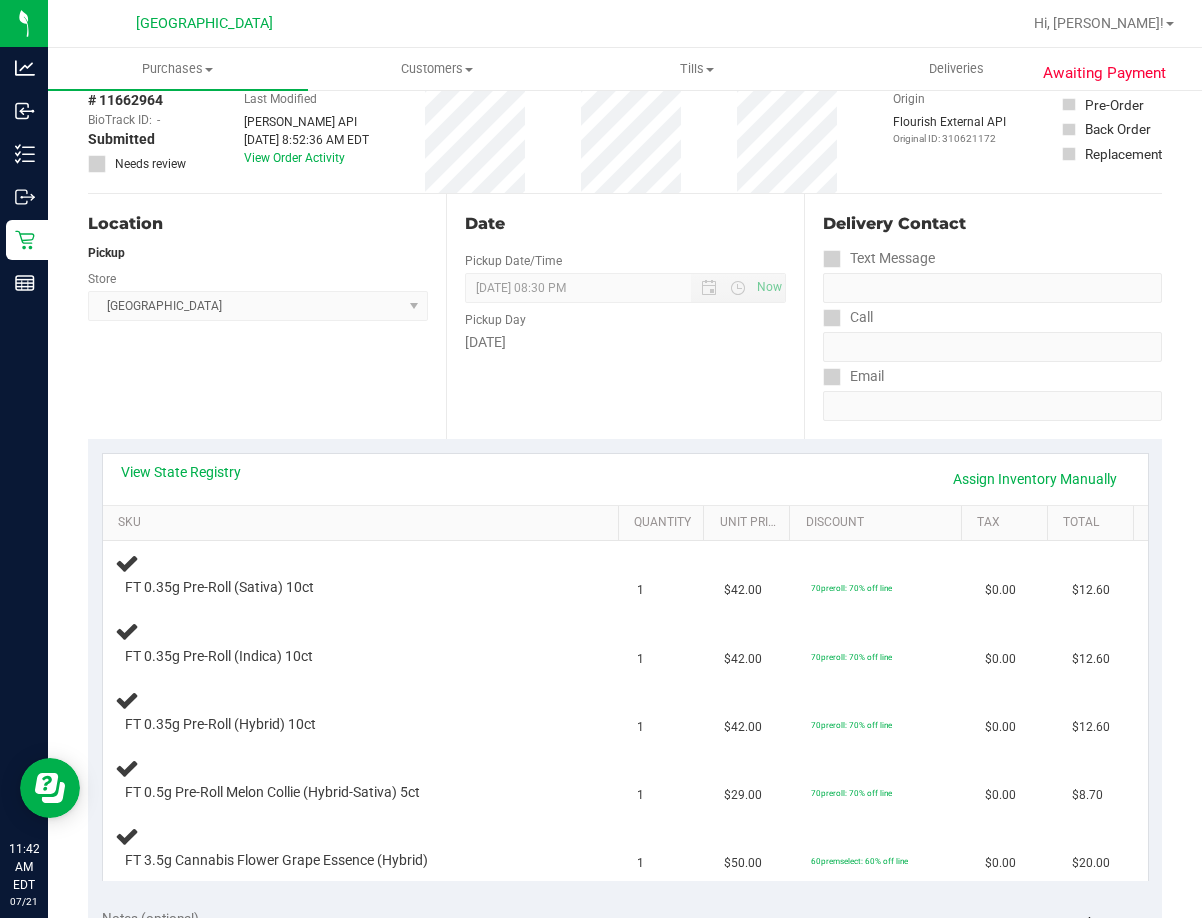 scroll, scrollTop: 0, scrollLeft: 0, axis: both 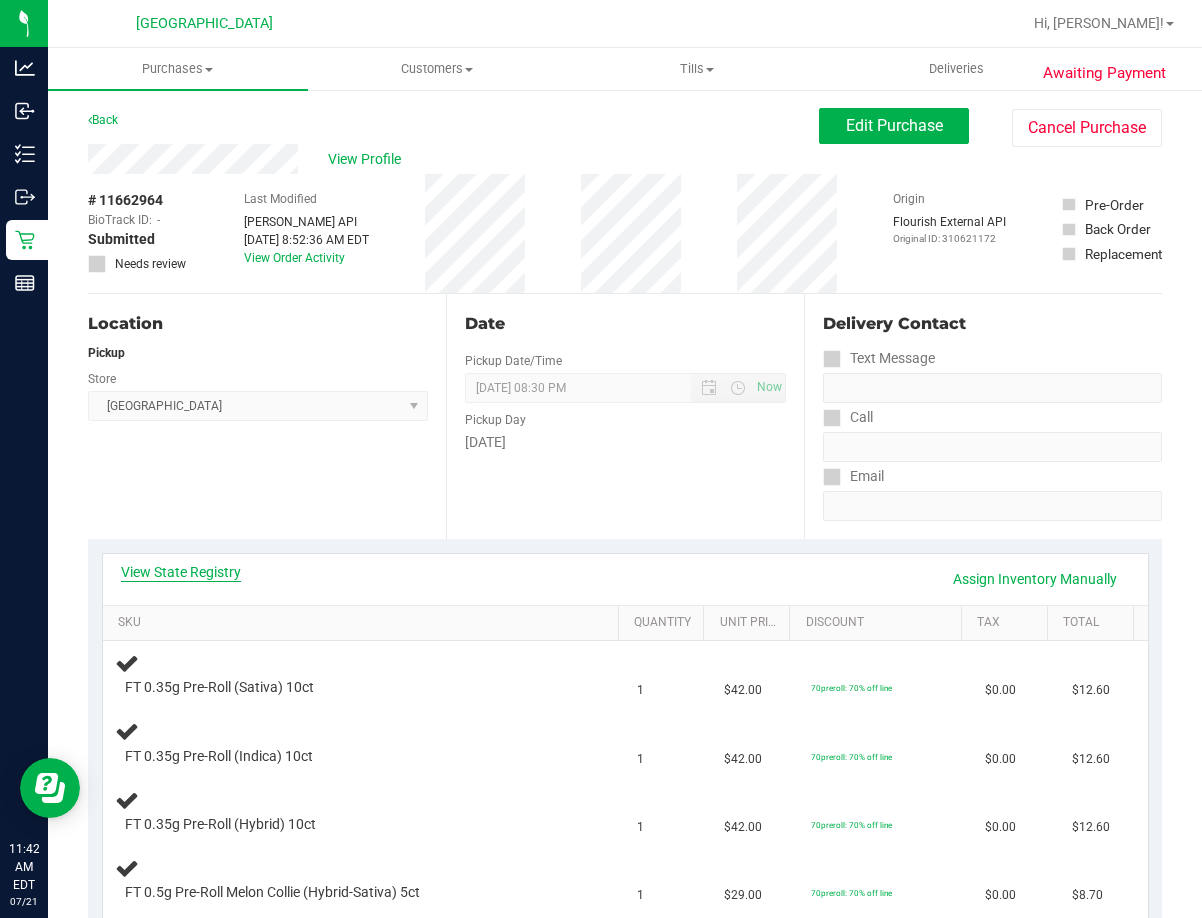click on "View State Registry" at bounding box center [181, 572] 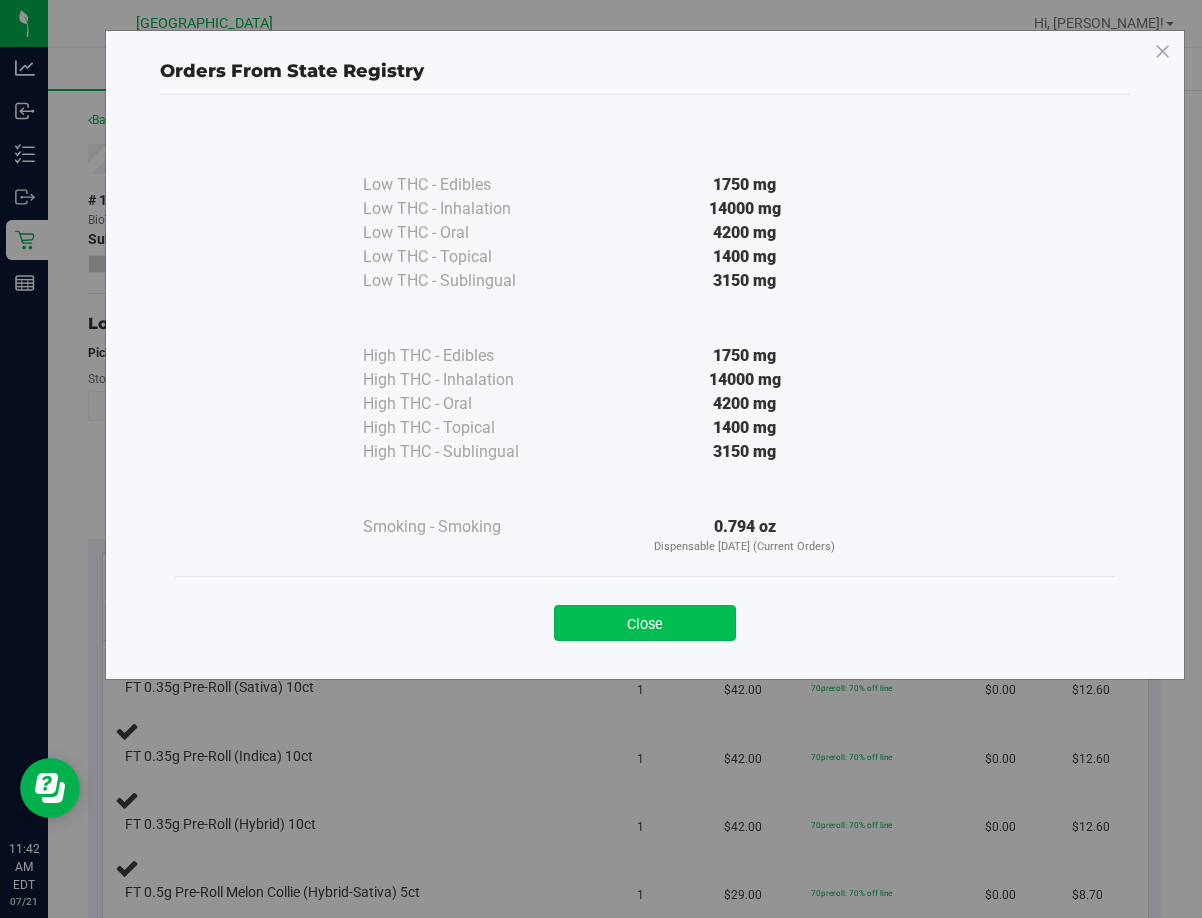 click on "Close" at bounding box center (645, 623) 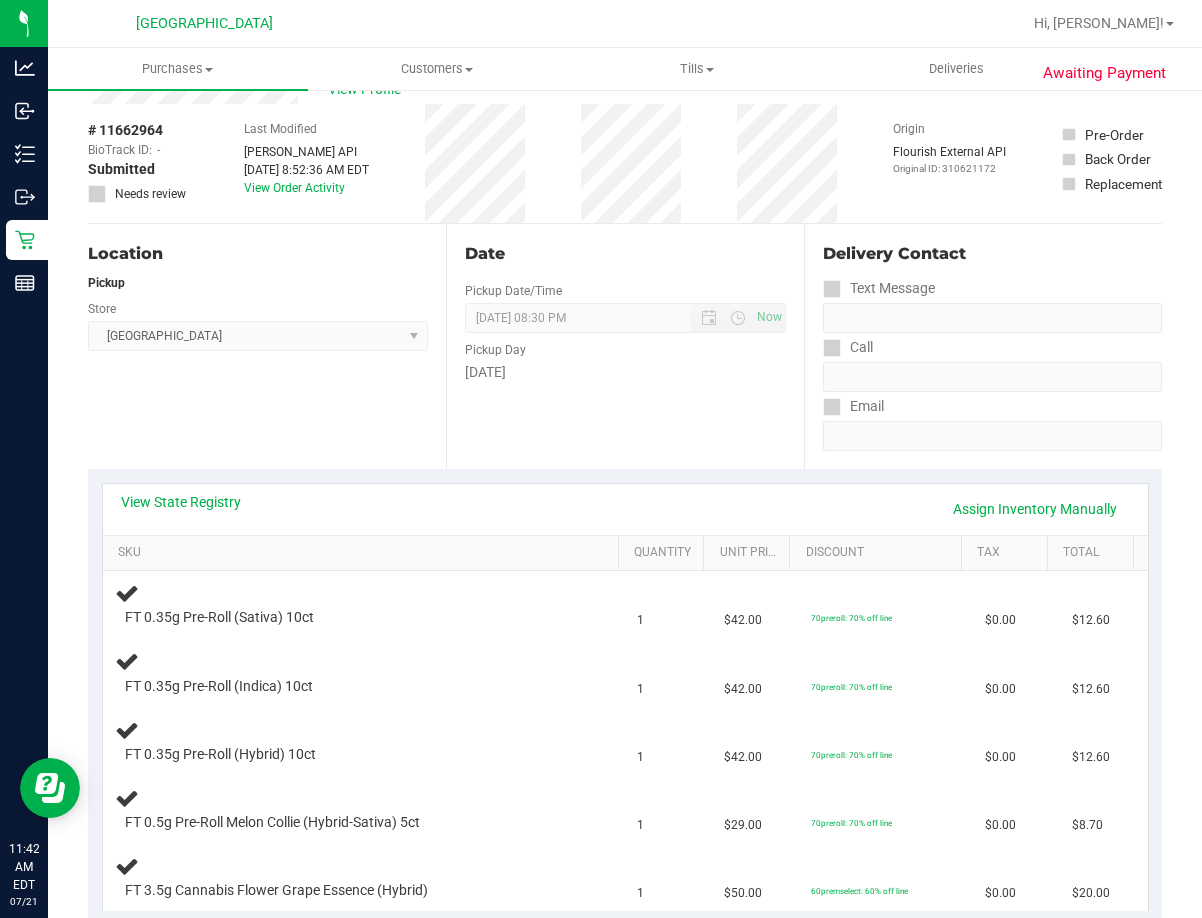 scroll, scrollTop: 200, scrollLeft: 0, axis: vertical 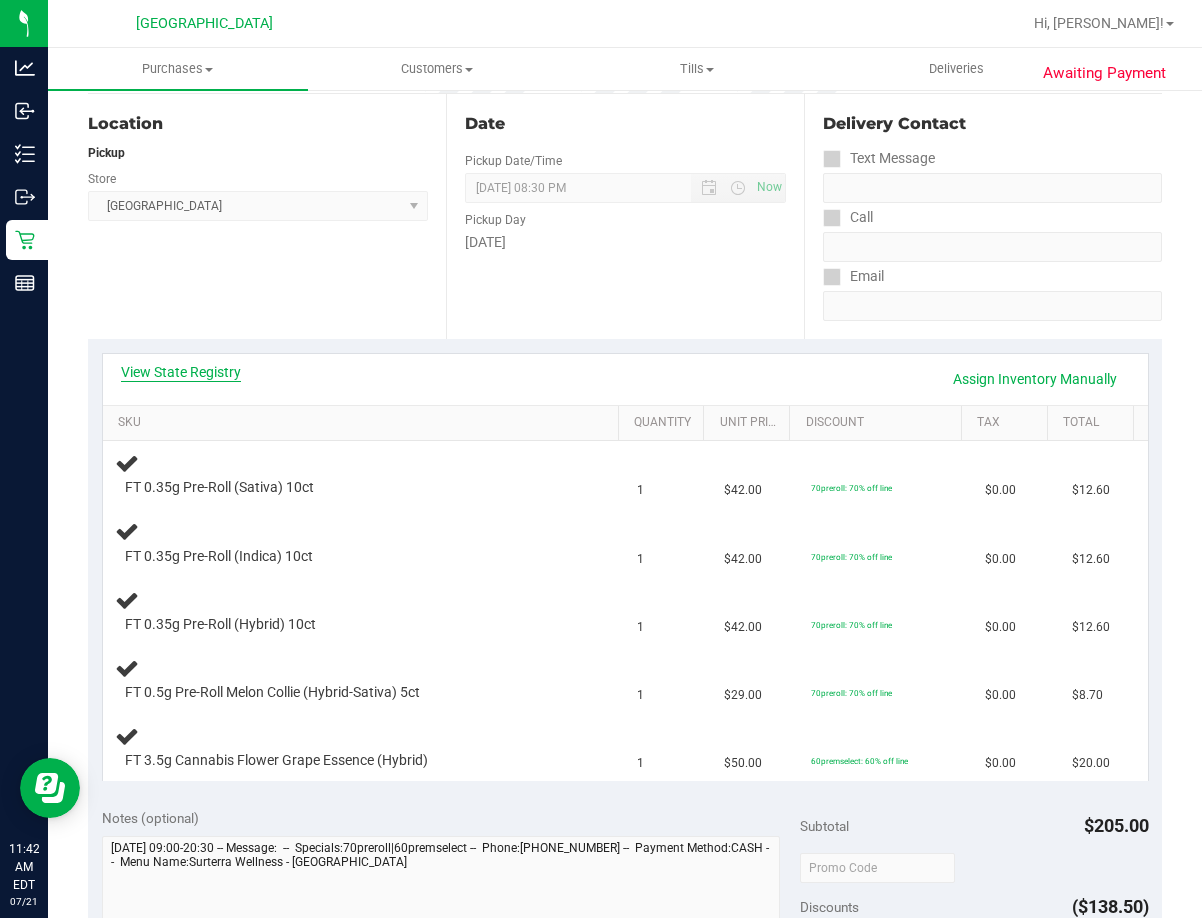 click on "View State Registry" at bounding box center (181, 372) 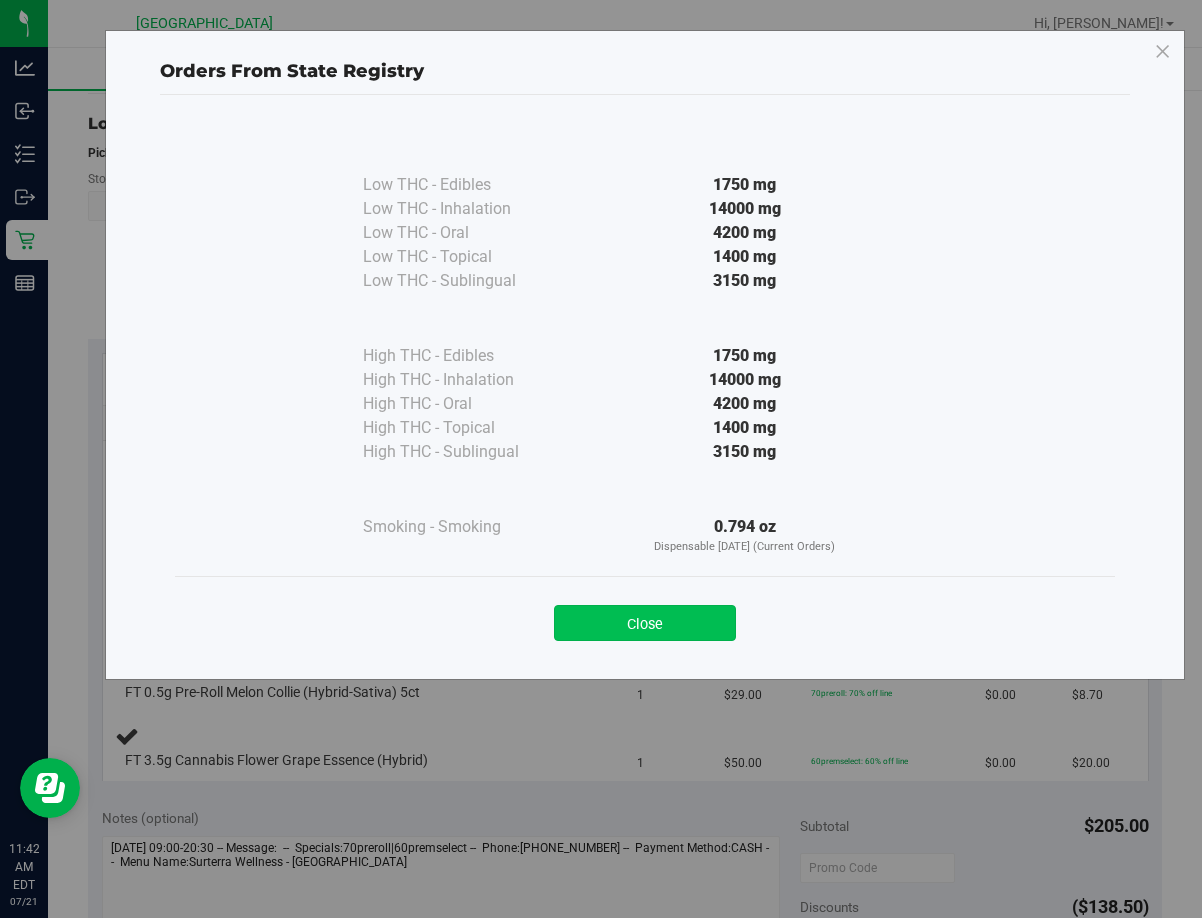 click on "Close" at bounding box center [645, 623] 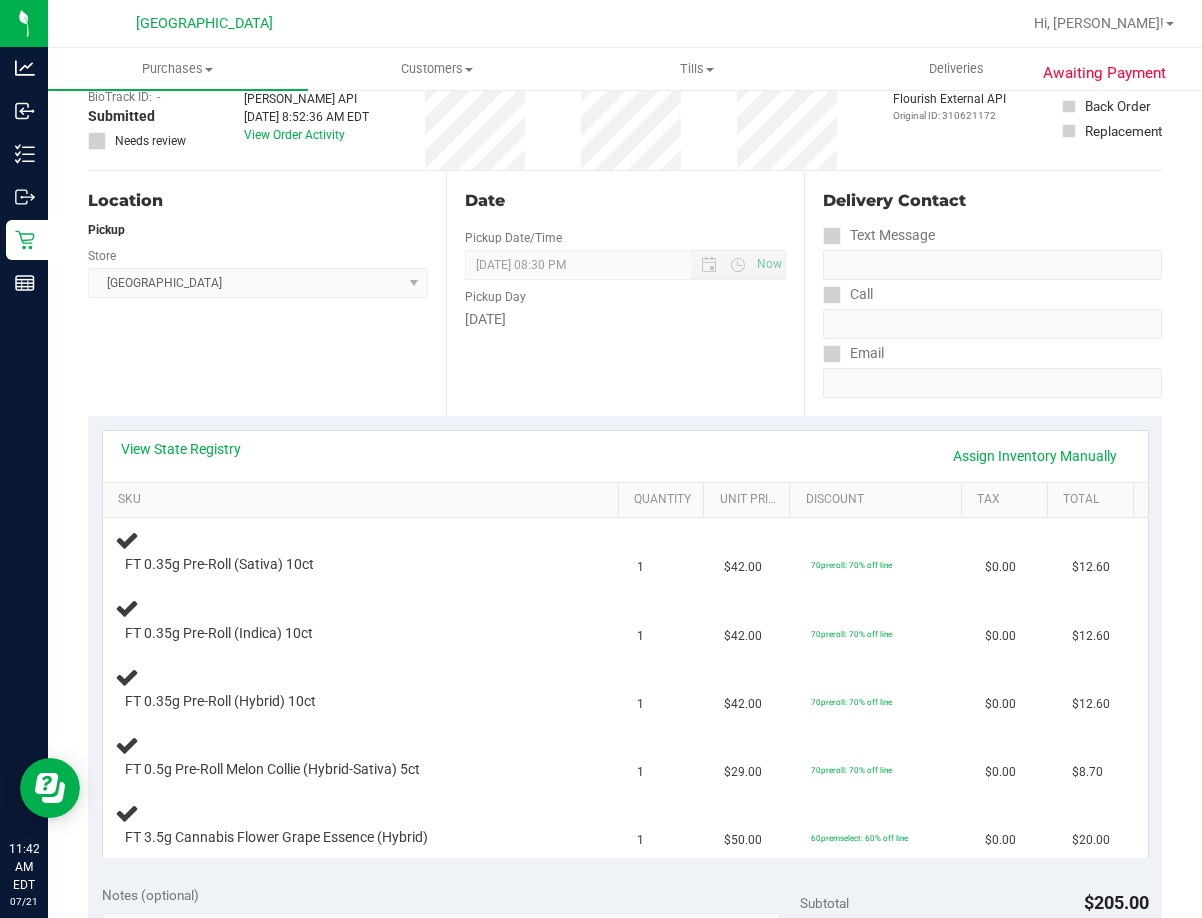 scroll, scrollTop: 0, scrollLeft: 0, axis: both 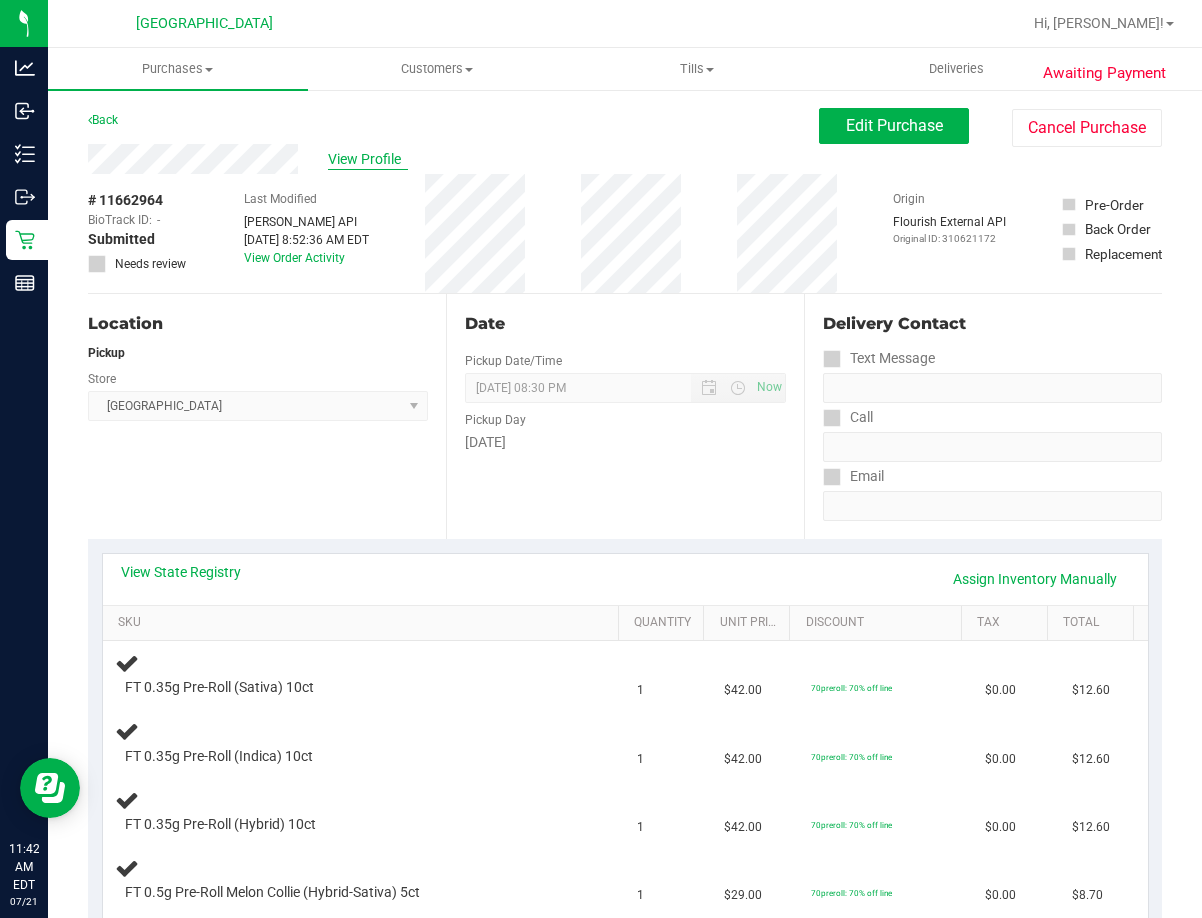 click on "View Profile" at bounding box center (368, 159) 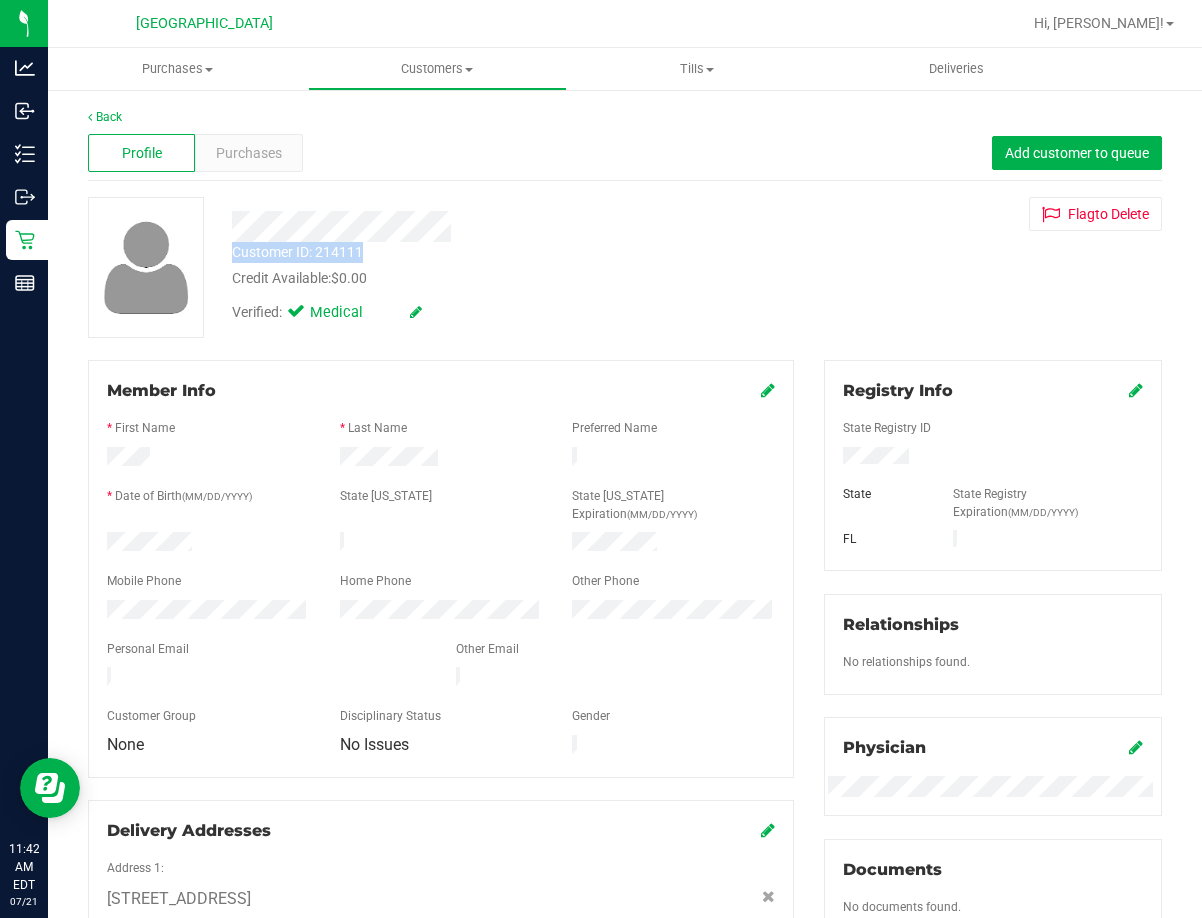 drag, startPoint x: 228, startPoint y: 224, endPoint x: 403, endPoint y: 257, distance: 178.08424 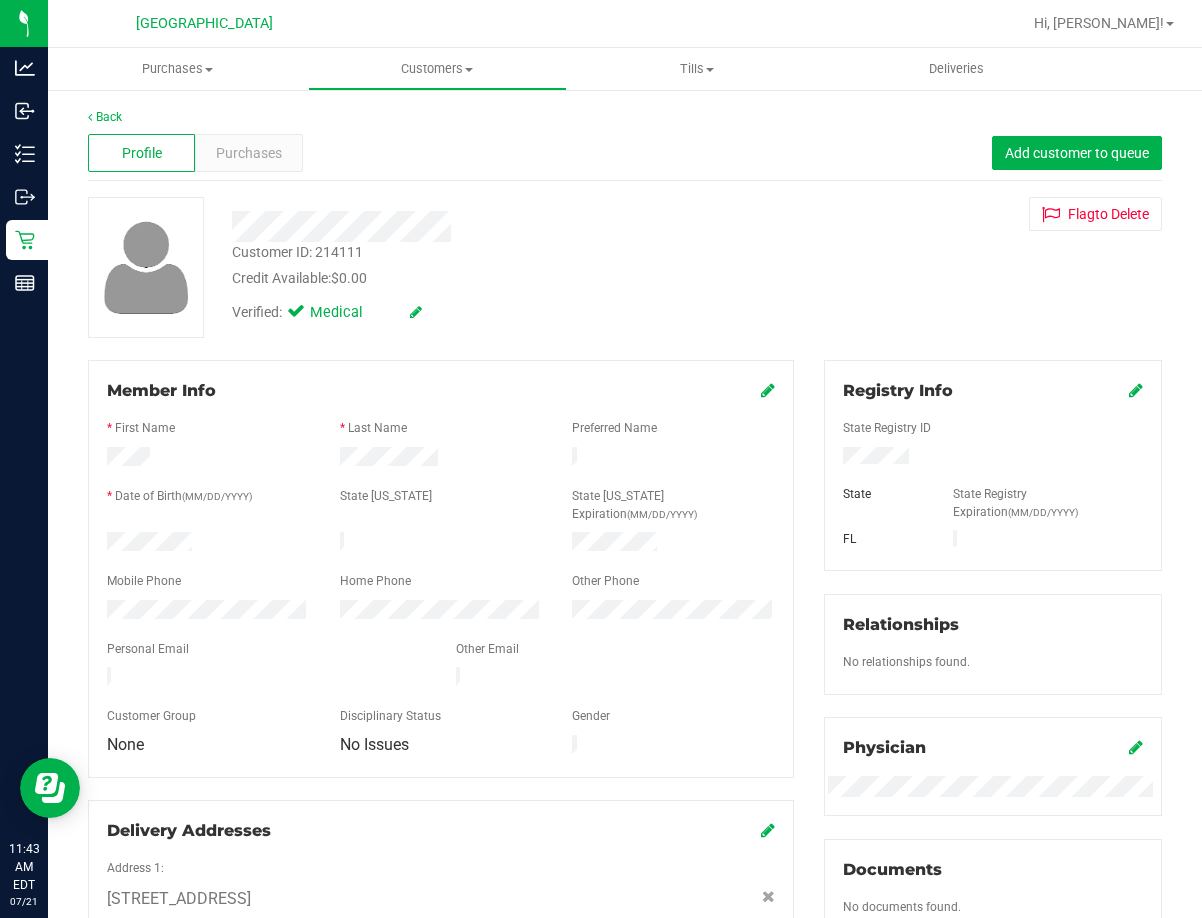 click on "Verified:
Medical" at bounding box center [493, 311] 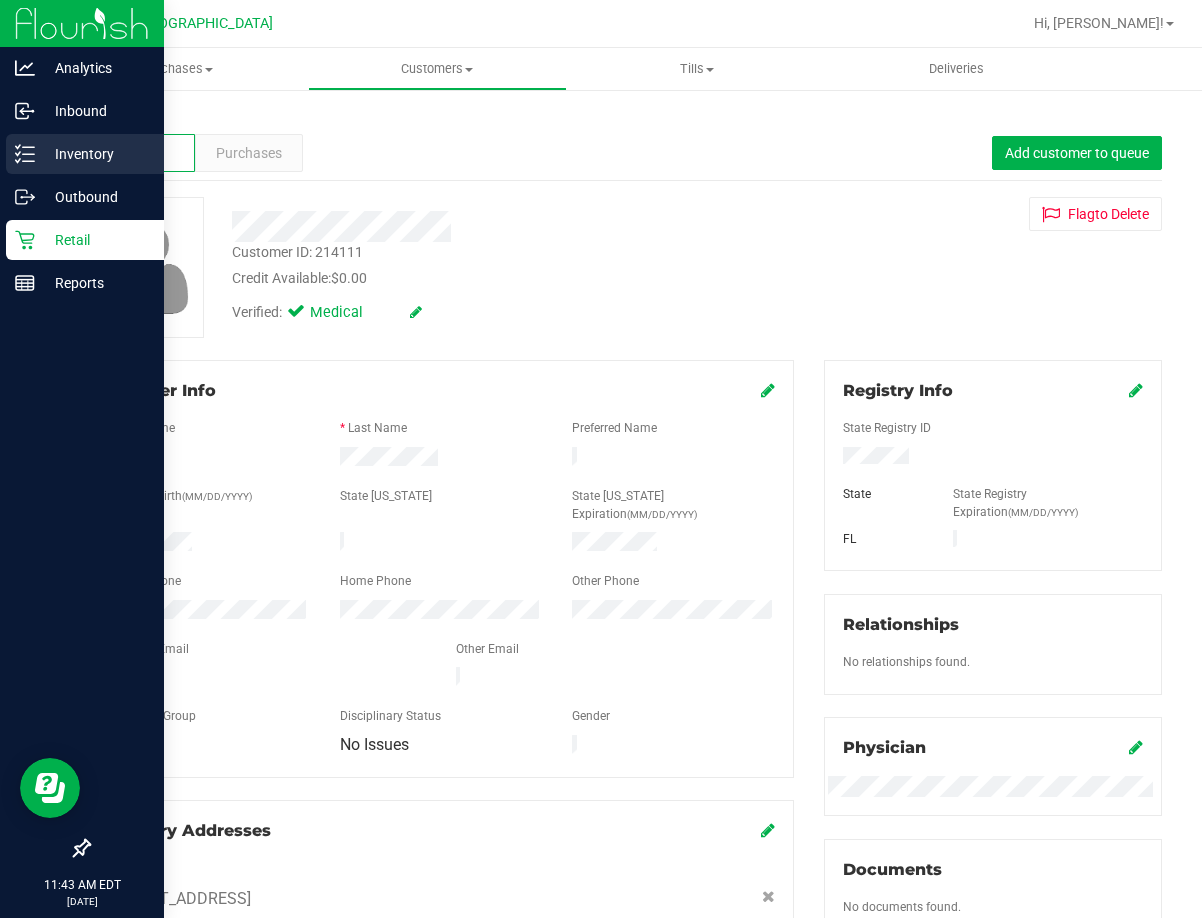 click on "Inventory" at bounding box center [95, 154] 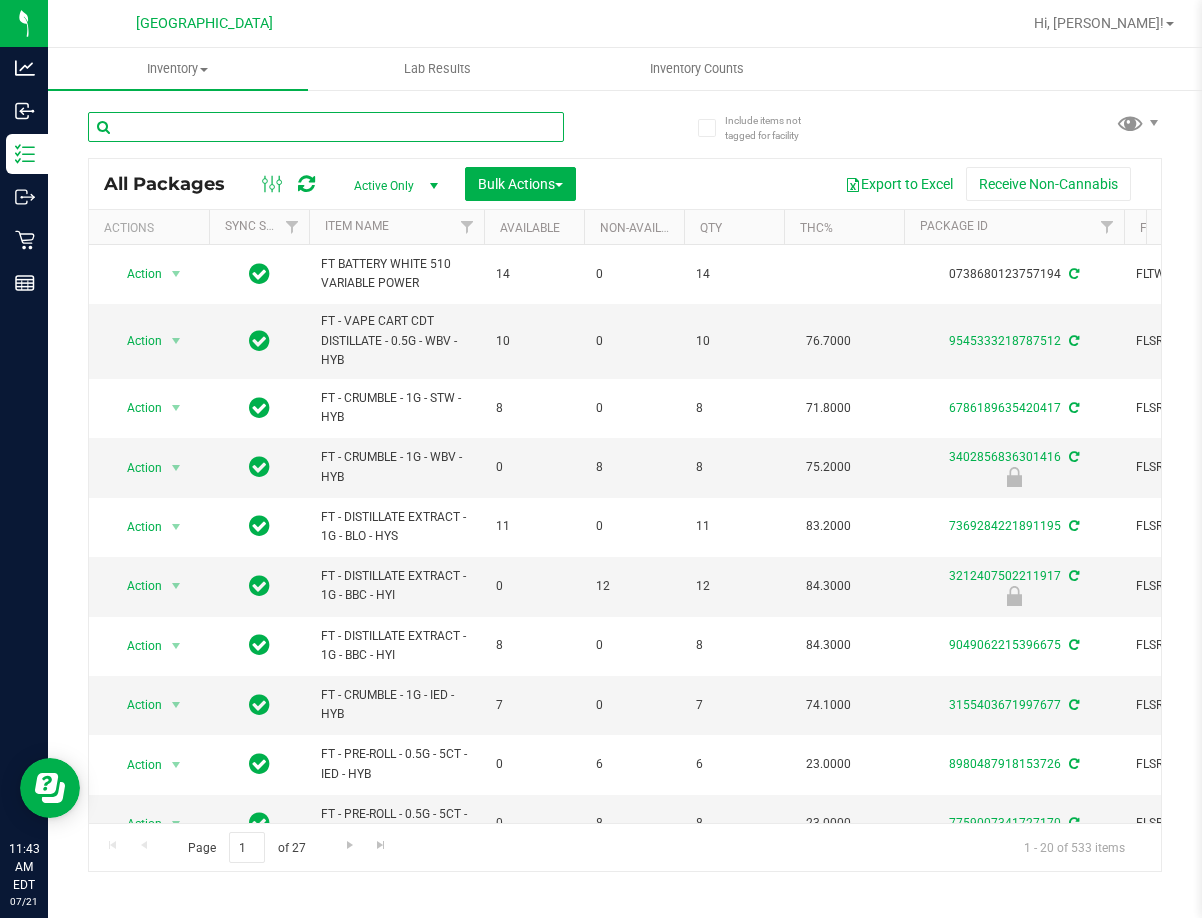 click at bounding box center (326, 127) 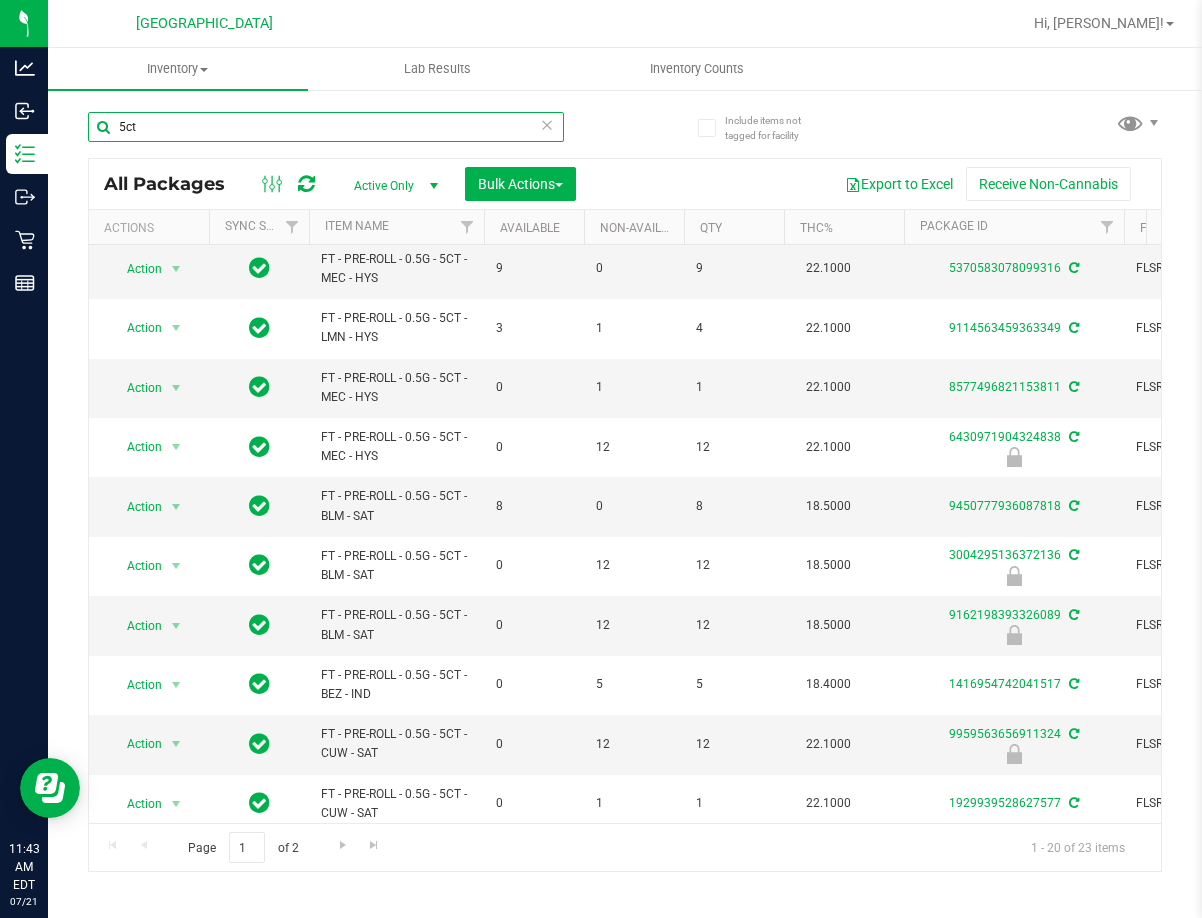 scroll, scrollTop: 500, scrollLeft: 0, axis: vertical 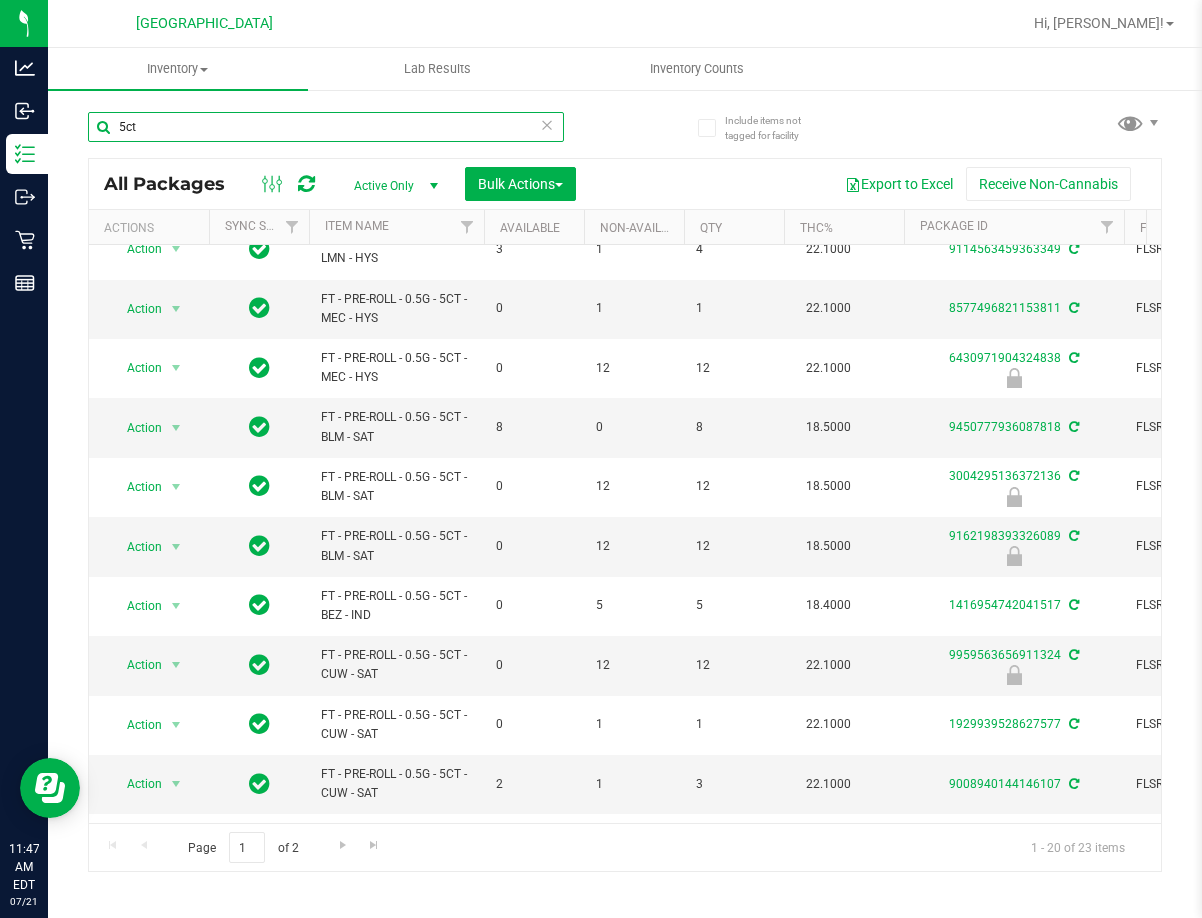 click on "5ct" at bounding box center [326, 127] 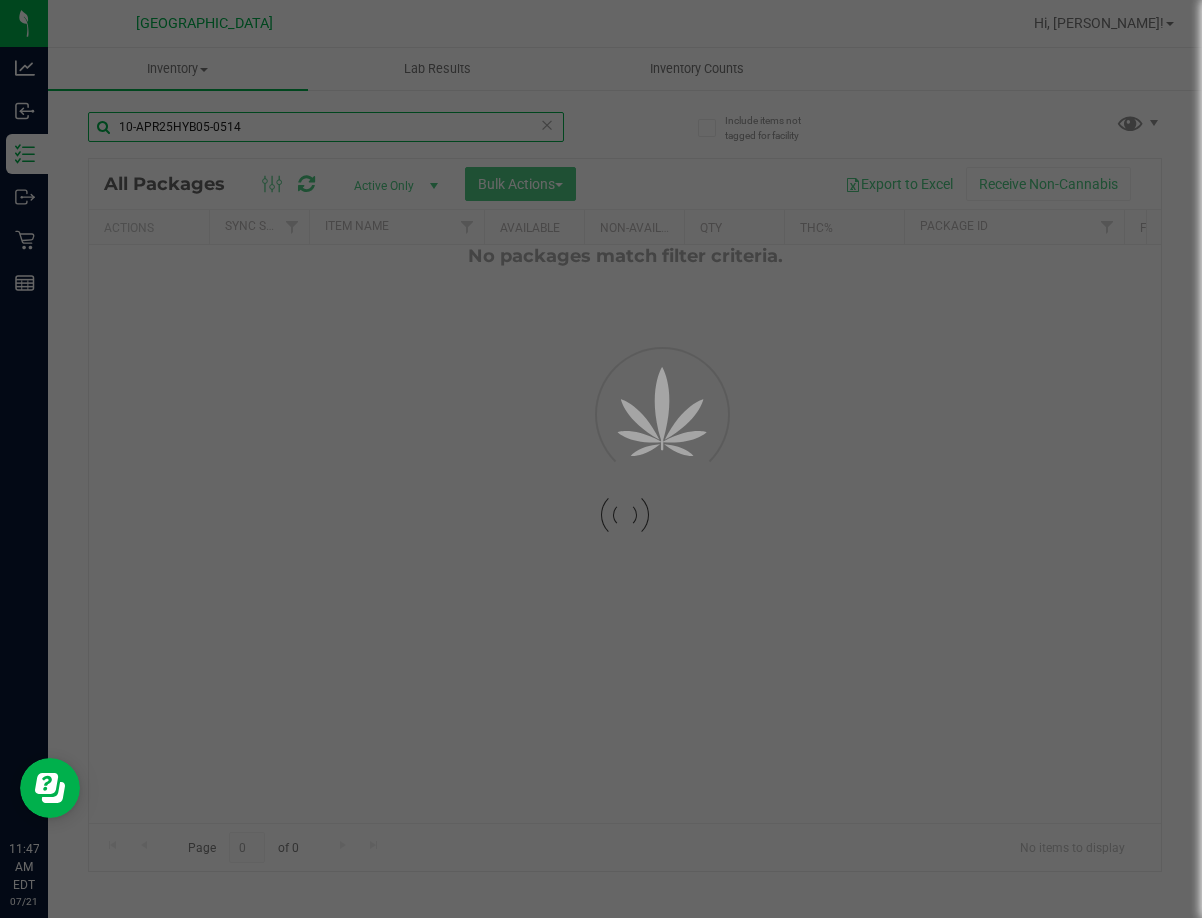 scroll, scrollTop: 0, scrollLeft: 0, axis: both 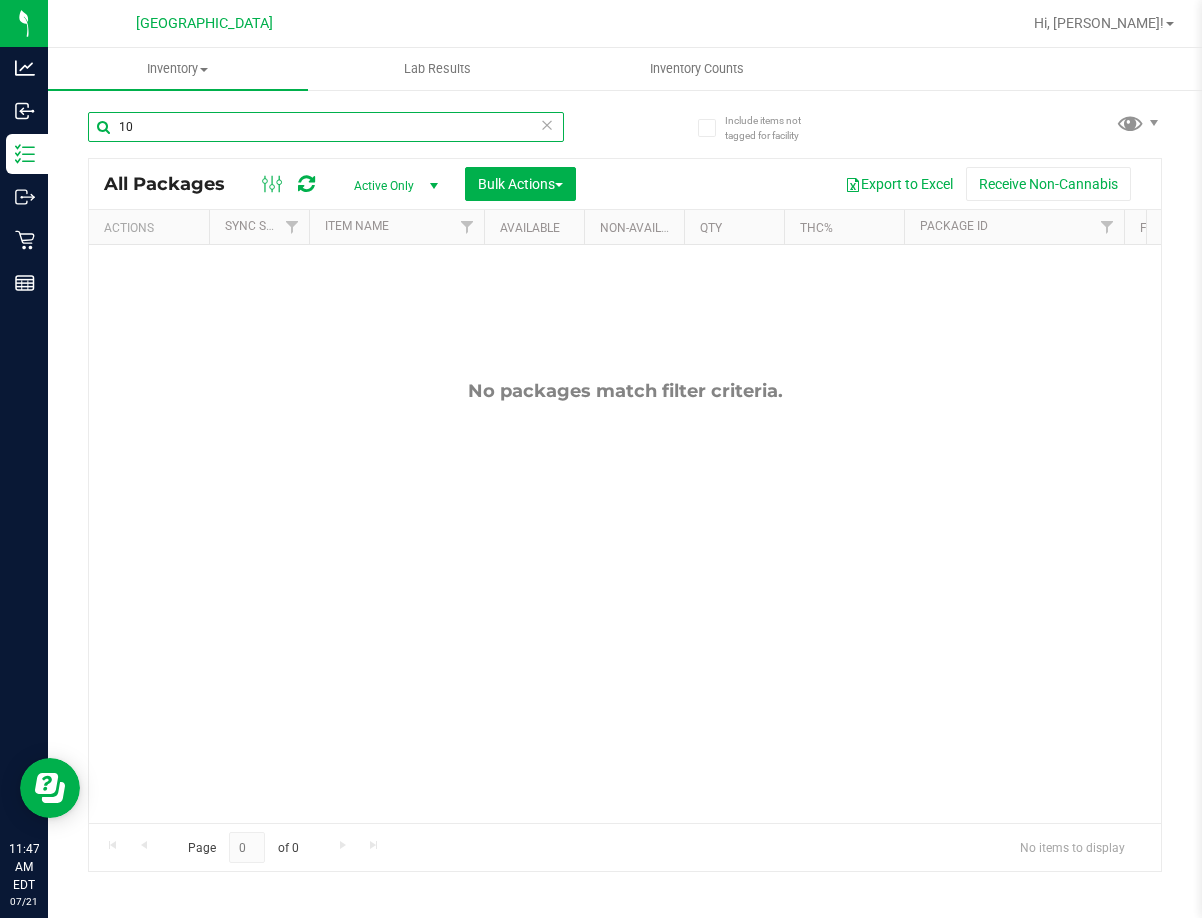 type on "1" 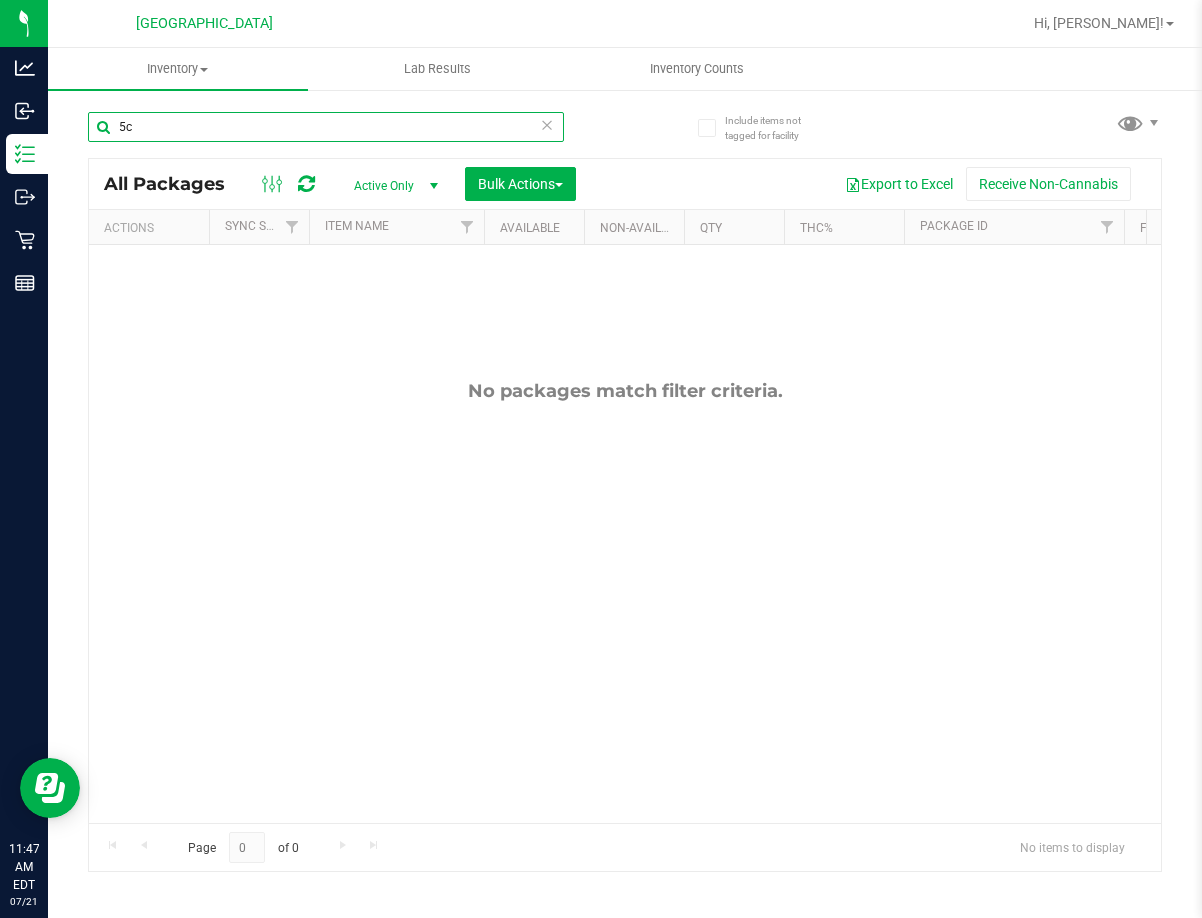 type on "5ct" 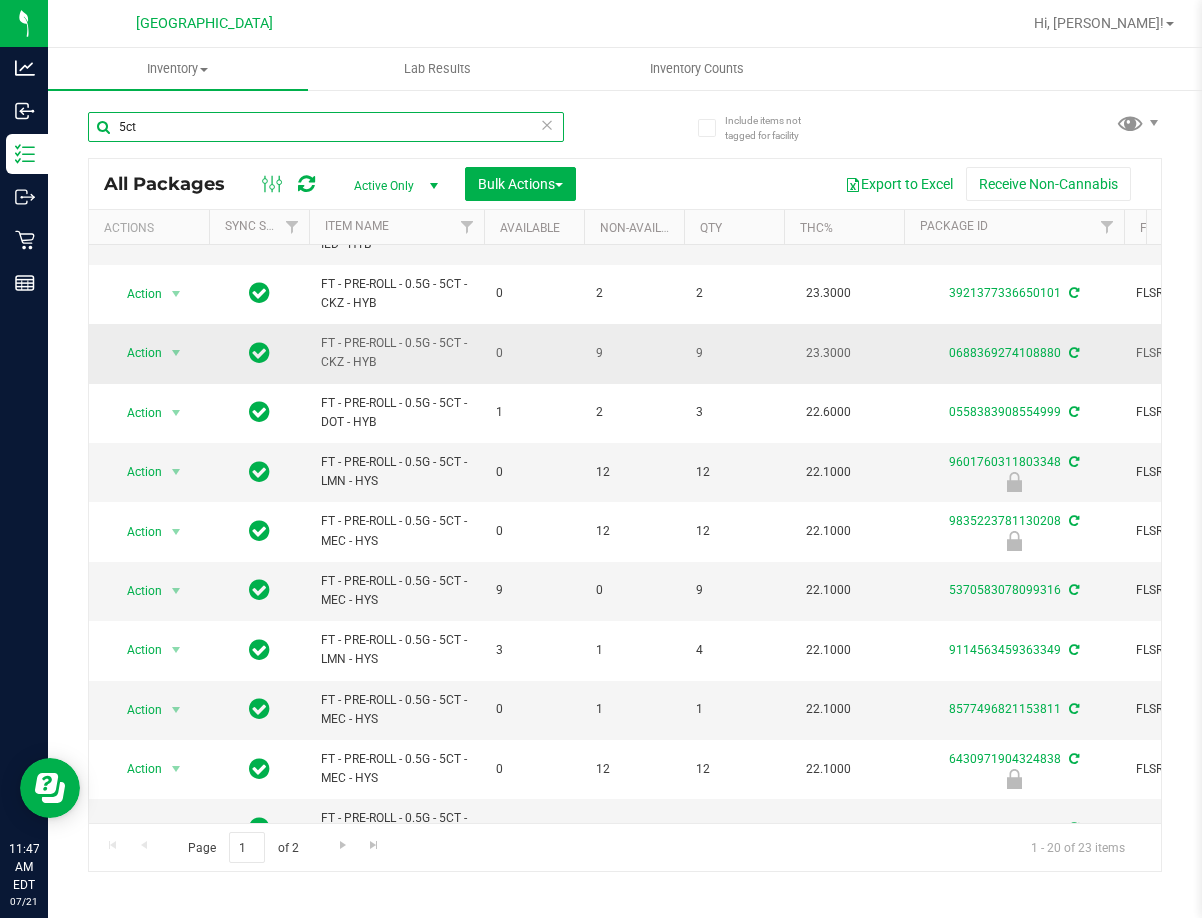 scroll, scrollTop: 100, scrollLeft: 0, axis: vertical 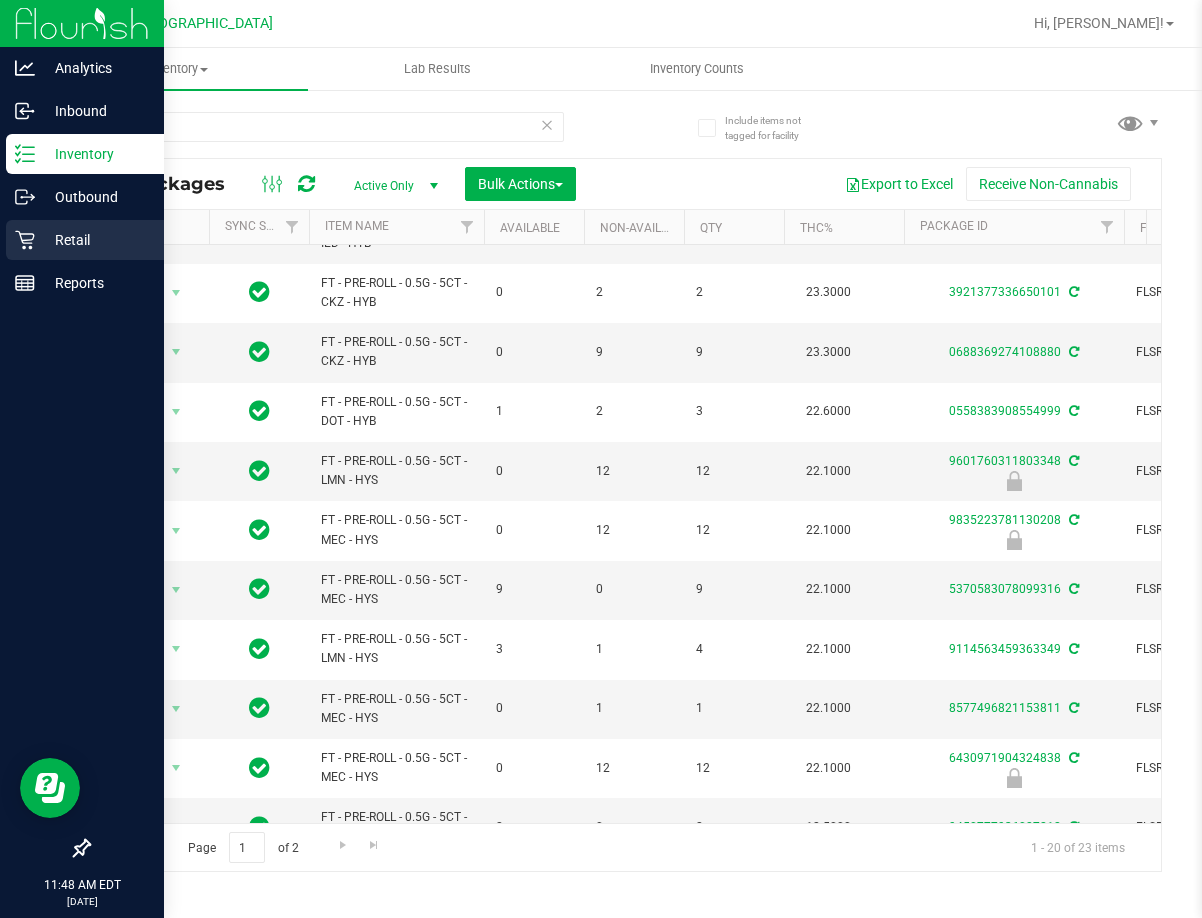 click 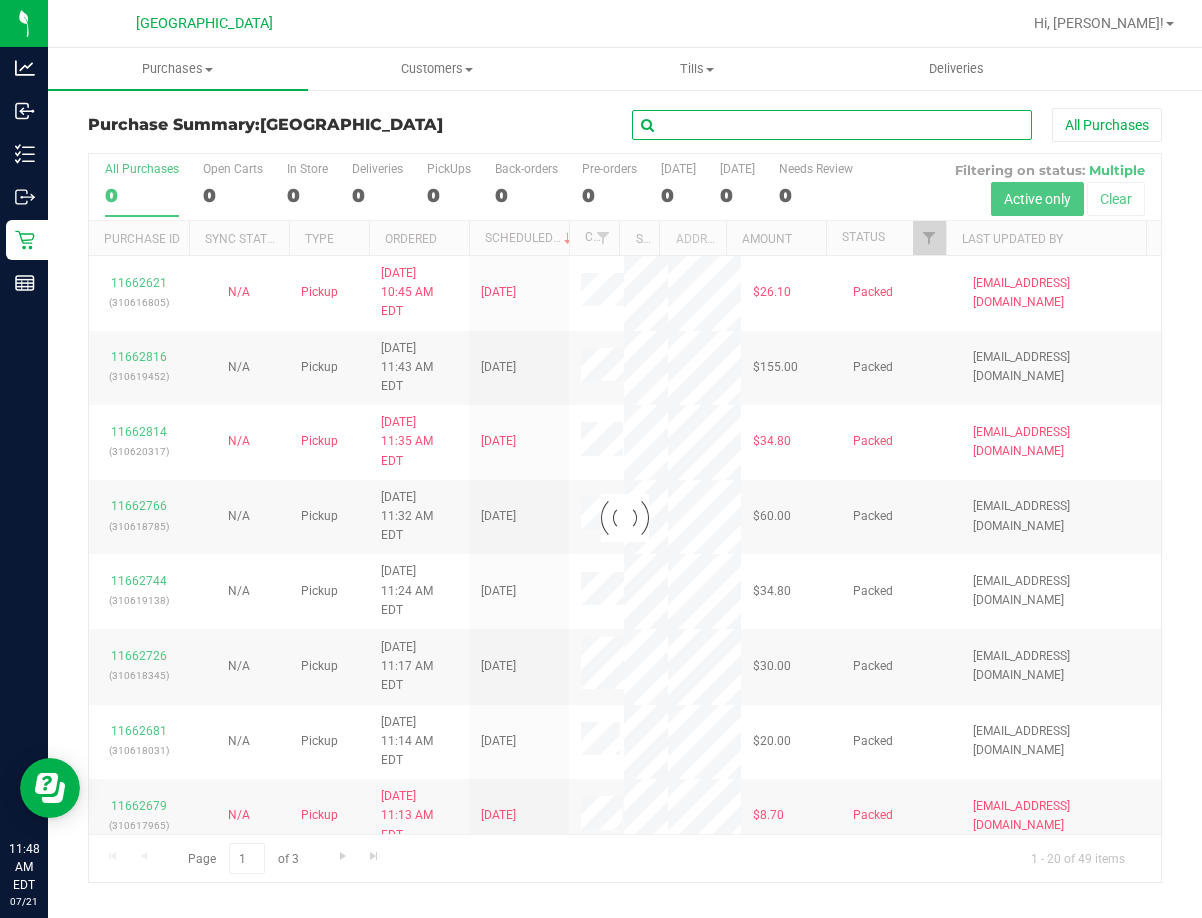 click at bounding box center [832, 125] 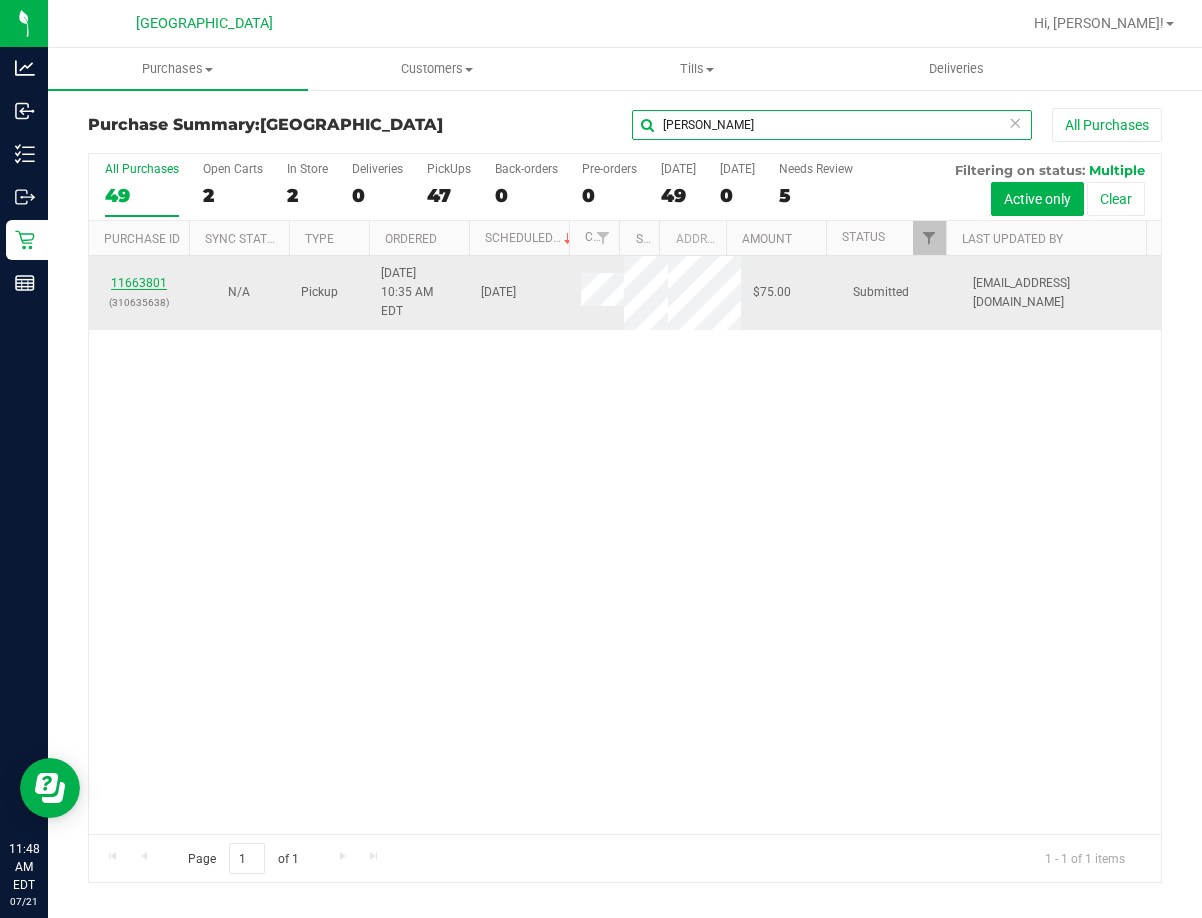 type on "martha" 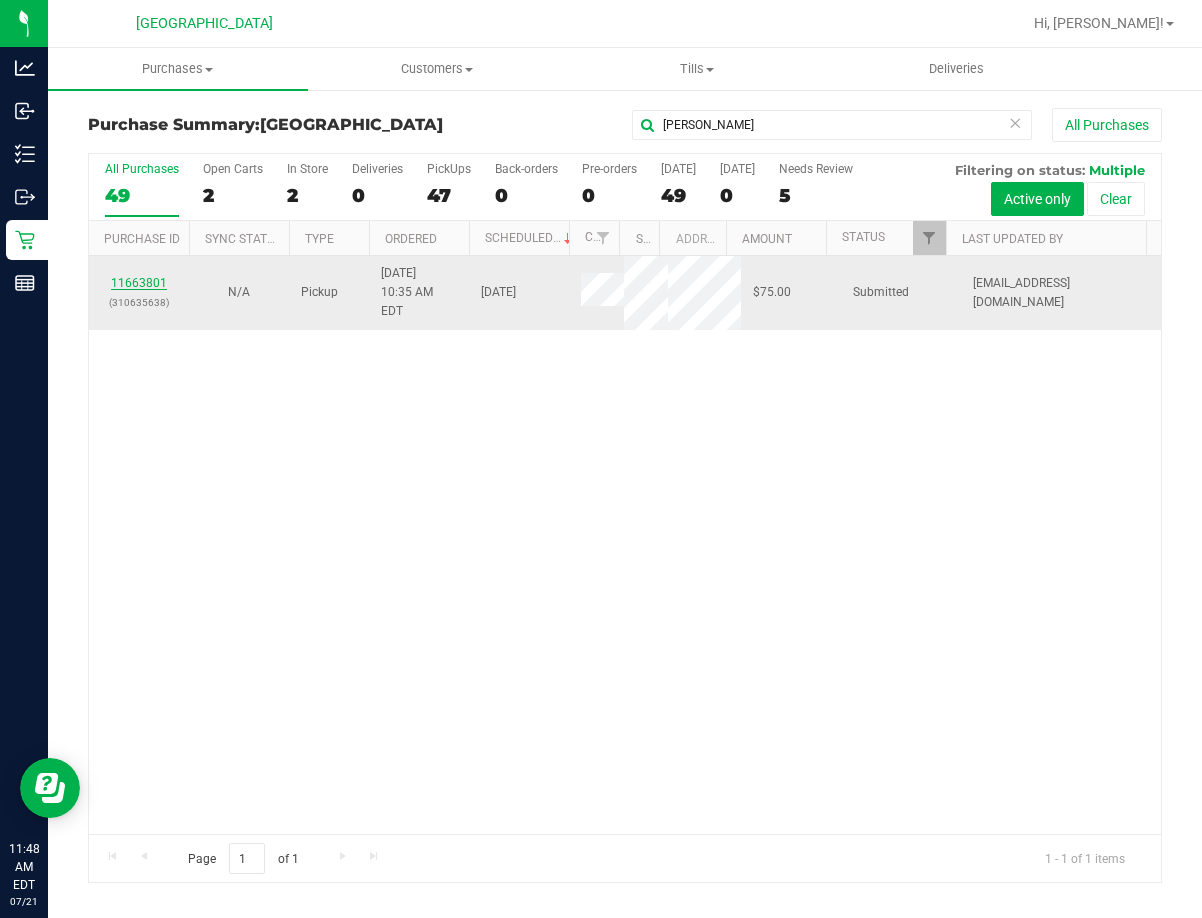 click on "11663801" at bounding box center (139, 283) 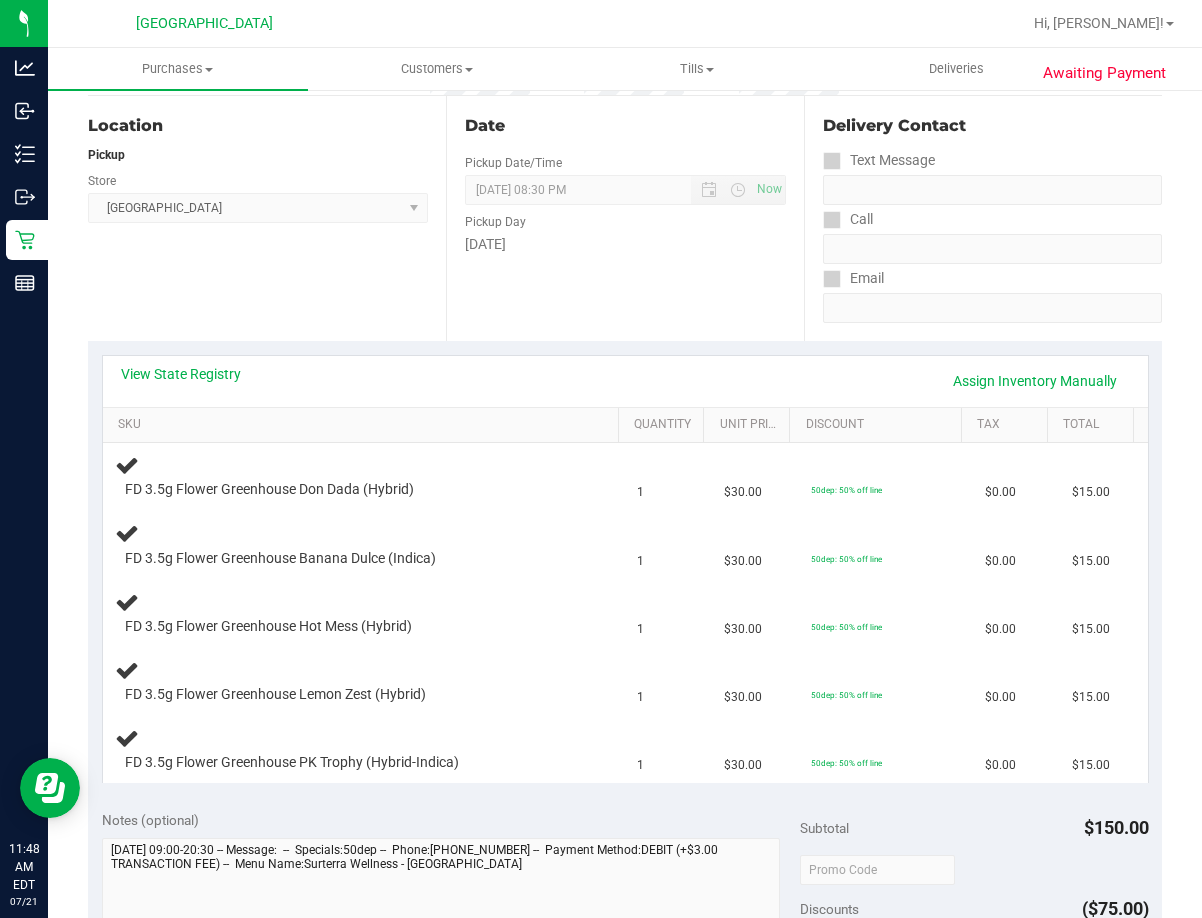 scroll, scrollTop: 200, scrollLeft: 0, axis: vertical 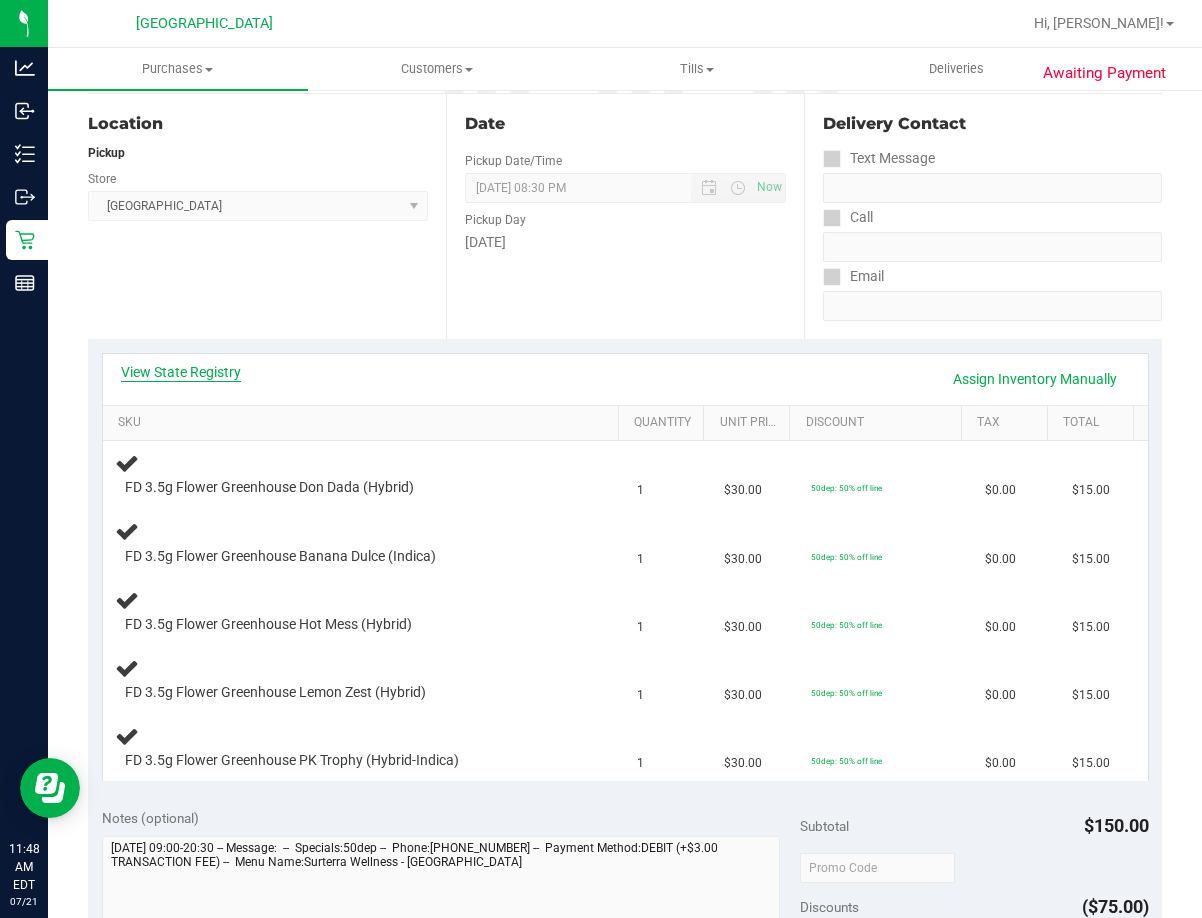 click on "View State Registry" at bounding box center (181, 372) 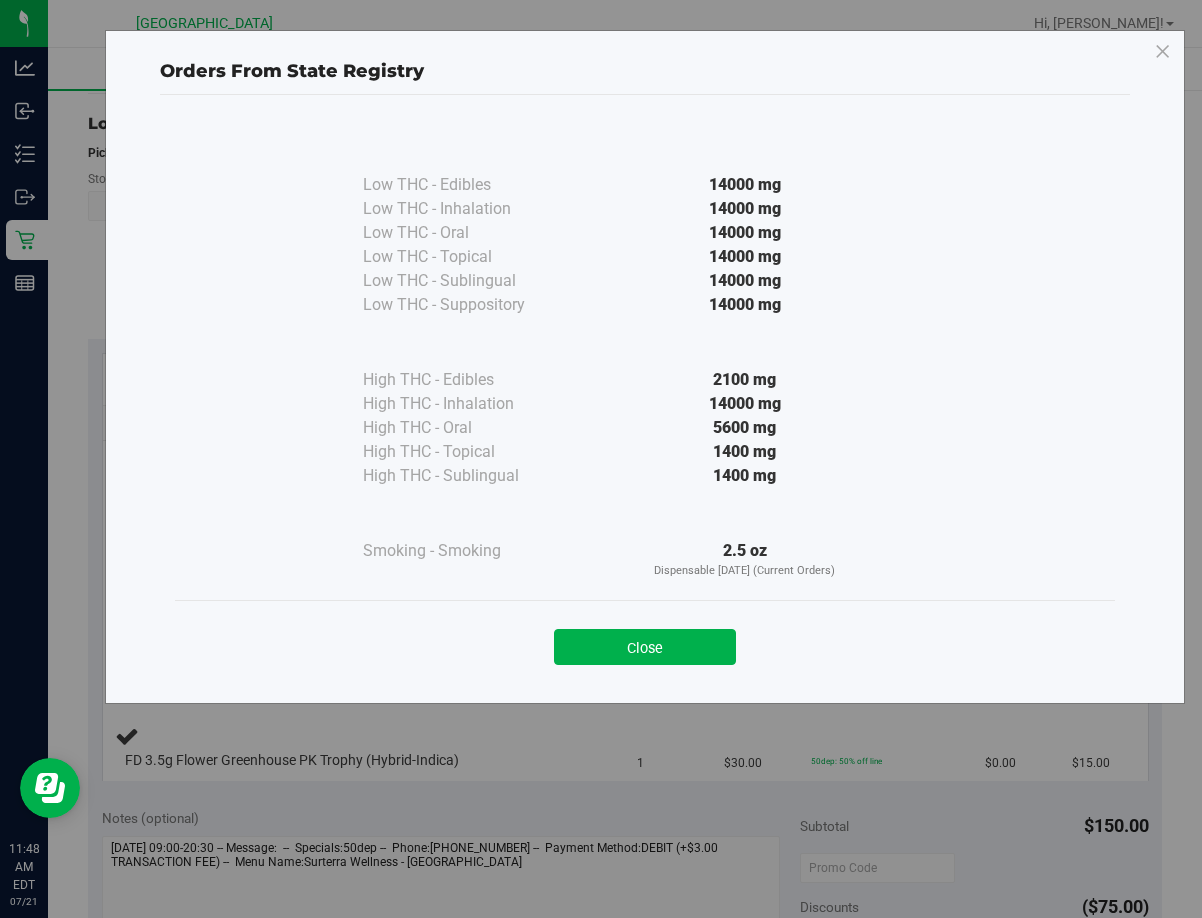 click on "Close" at bounding box center (645, 647) 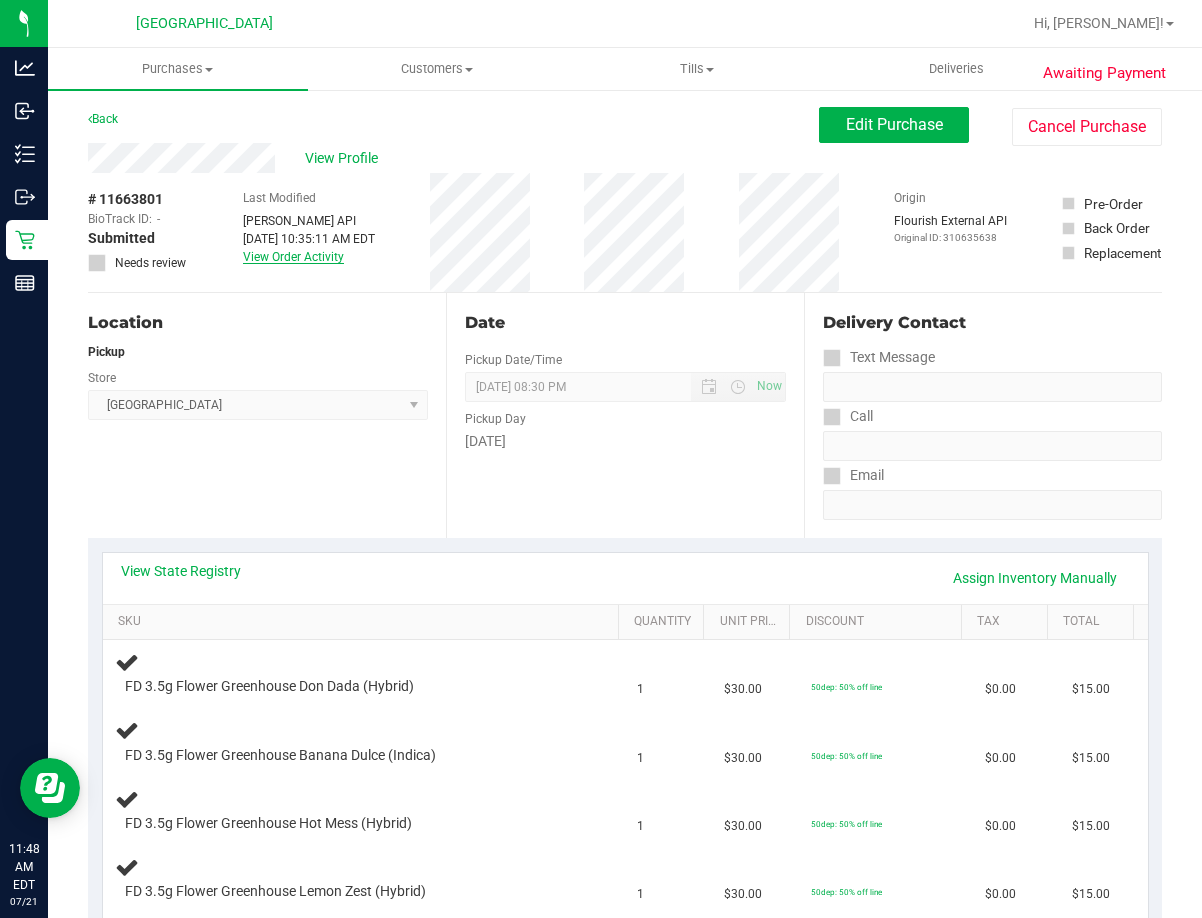 scroll, scrollTop: 0, scrollLeft: 0, axis: both 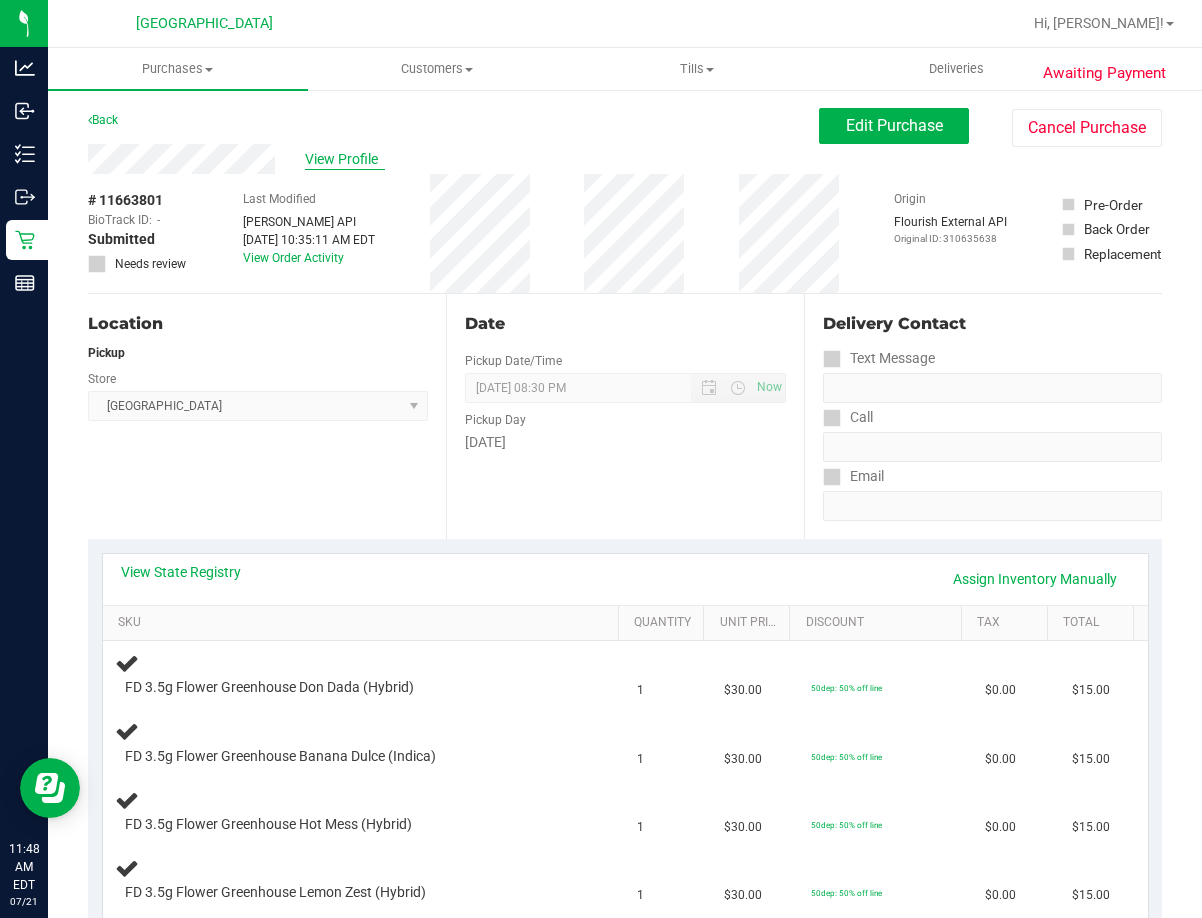 click on "View Profile" at bounding box center (345, 159) 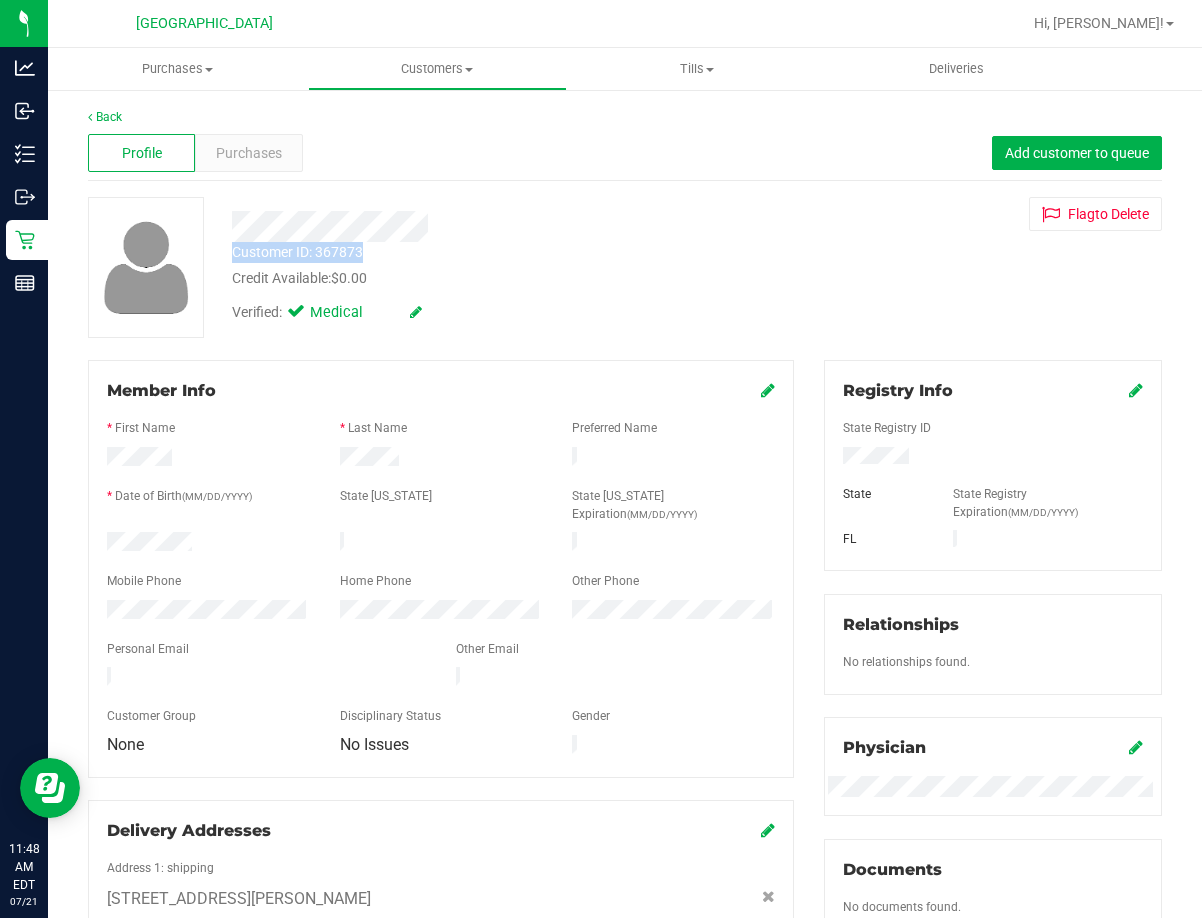 click on "Customer ID: 367873
Credit Available:
$0.00
Verified:
Medical" at bounding box center (493, 265) 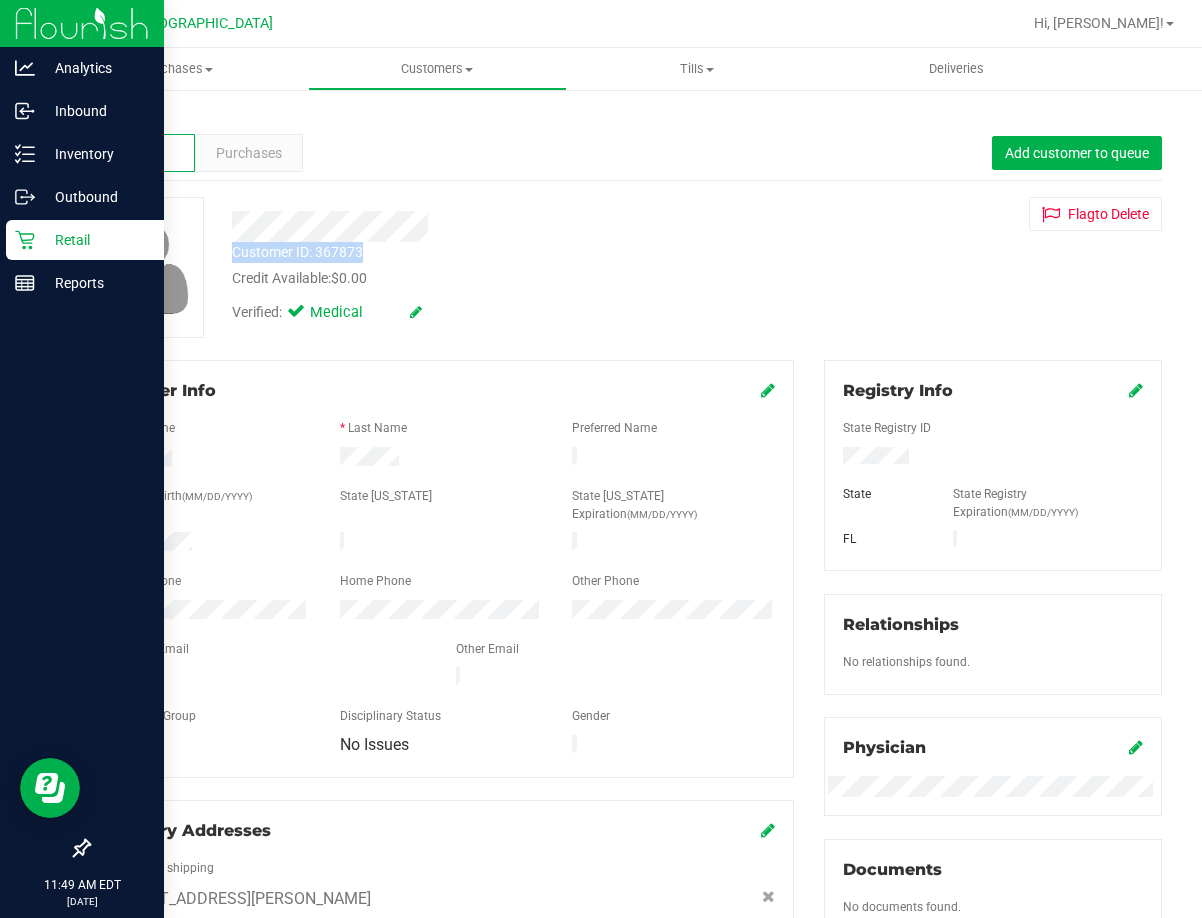 click 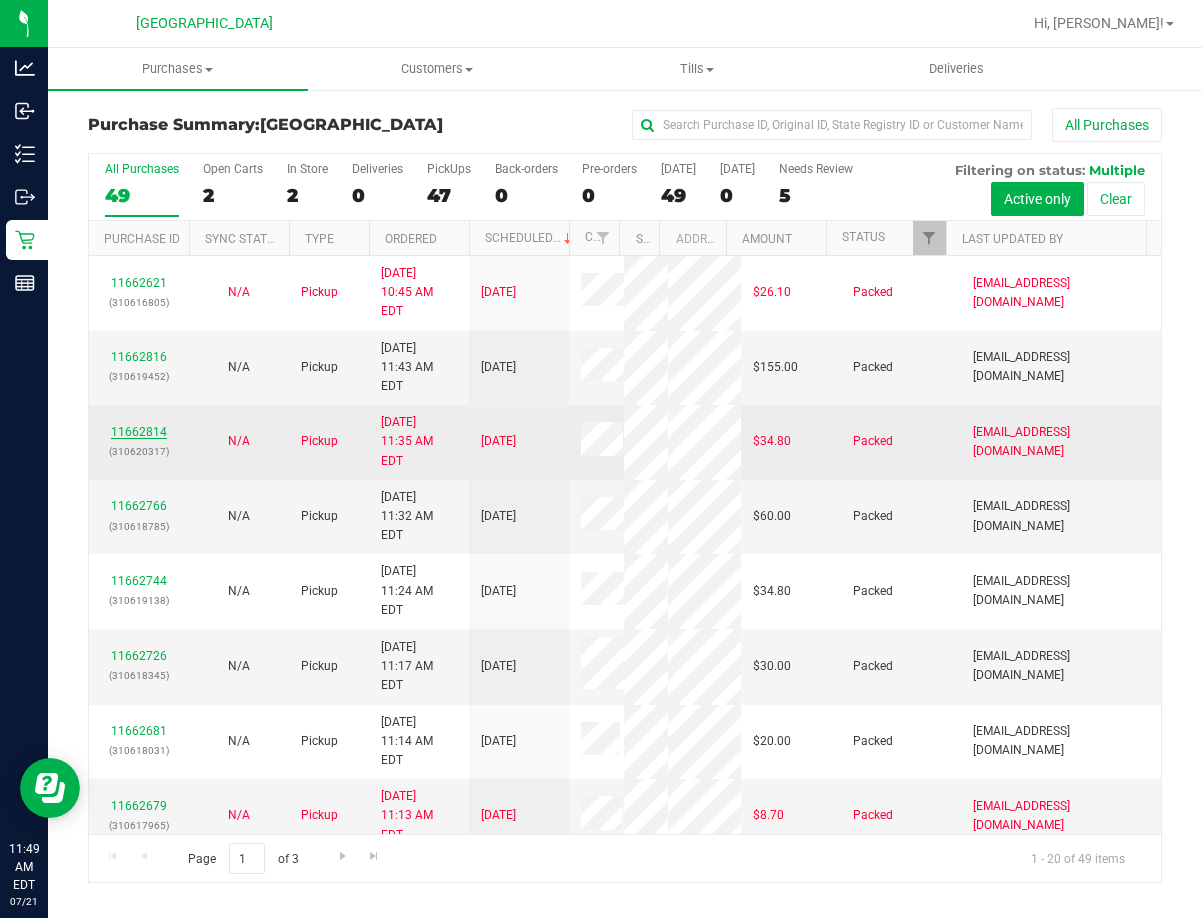 click on "11662814" at bounding box center (139, 432) 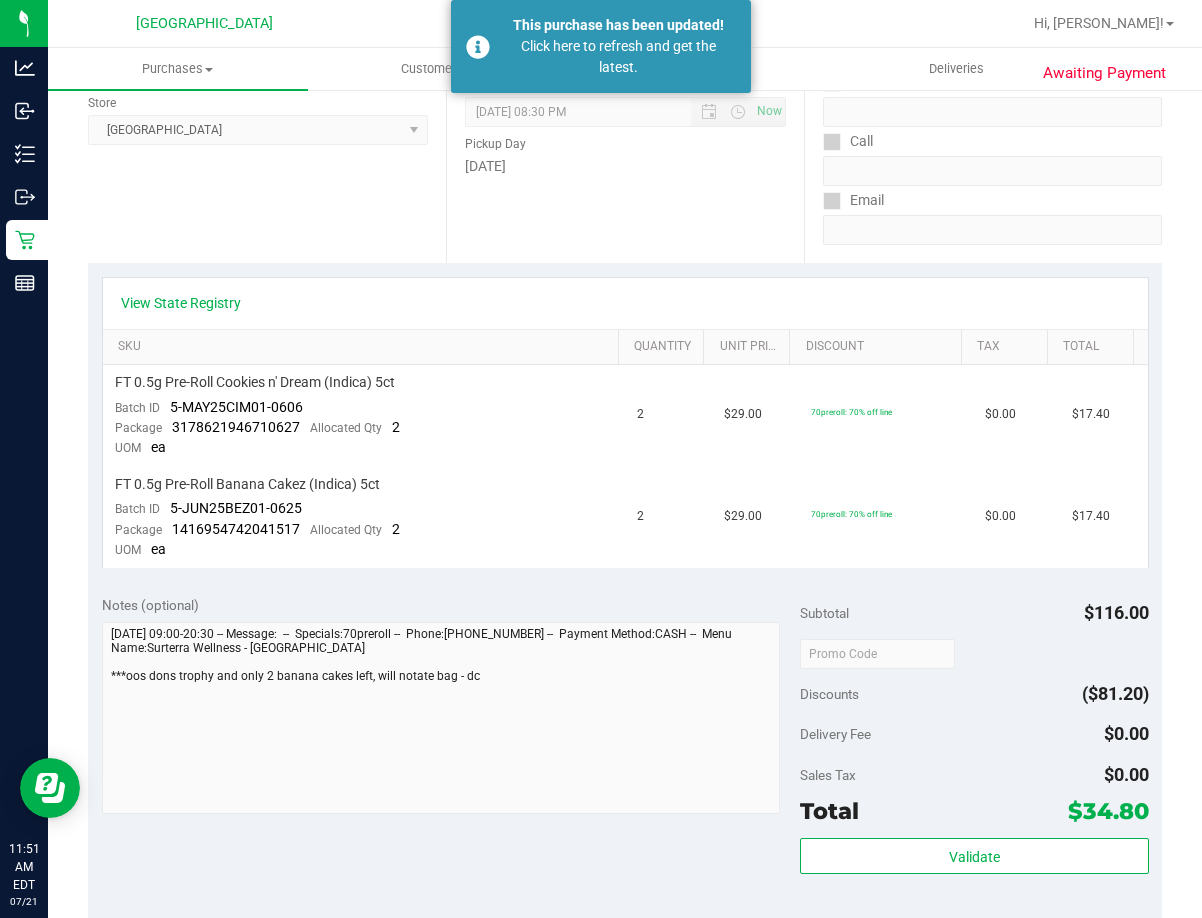 scroll, scrollTop: 0, scrollLeft: 0, axis: both 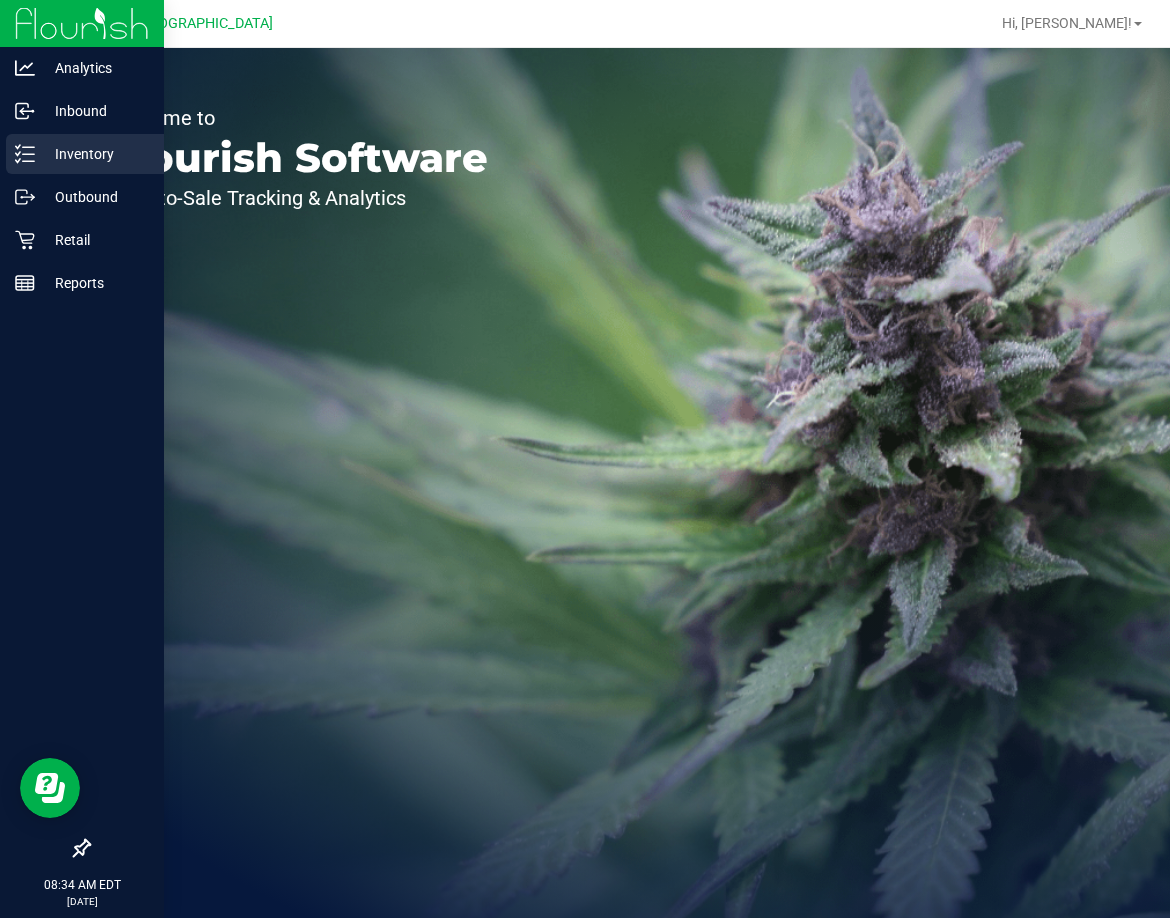 click on "Inventory" at bounding box center (85, 154) 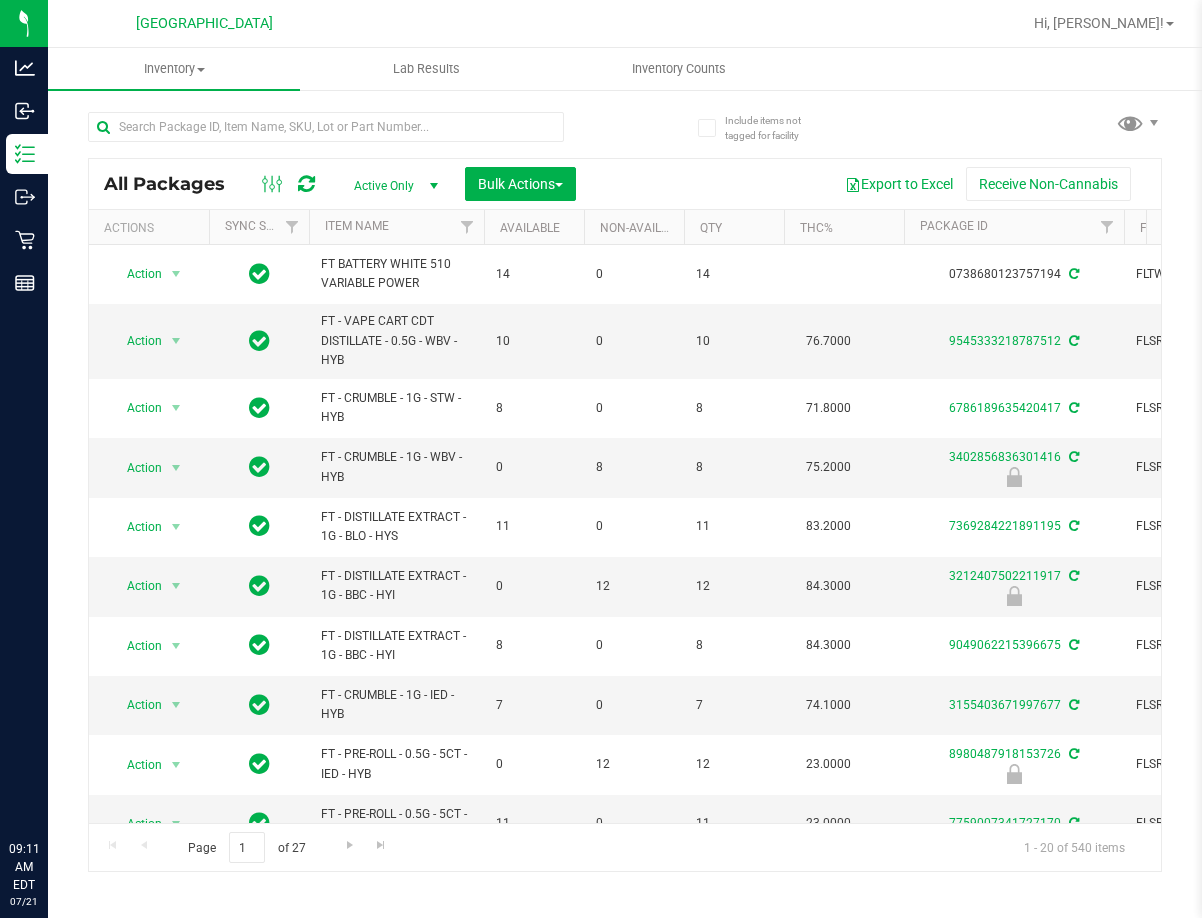 scroll, scrollTop: 0, scrollLeft: 0, axis: both 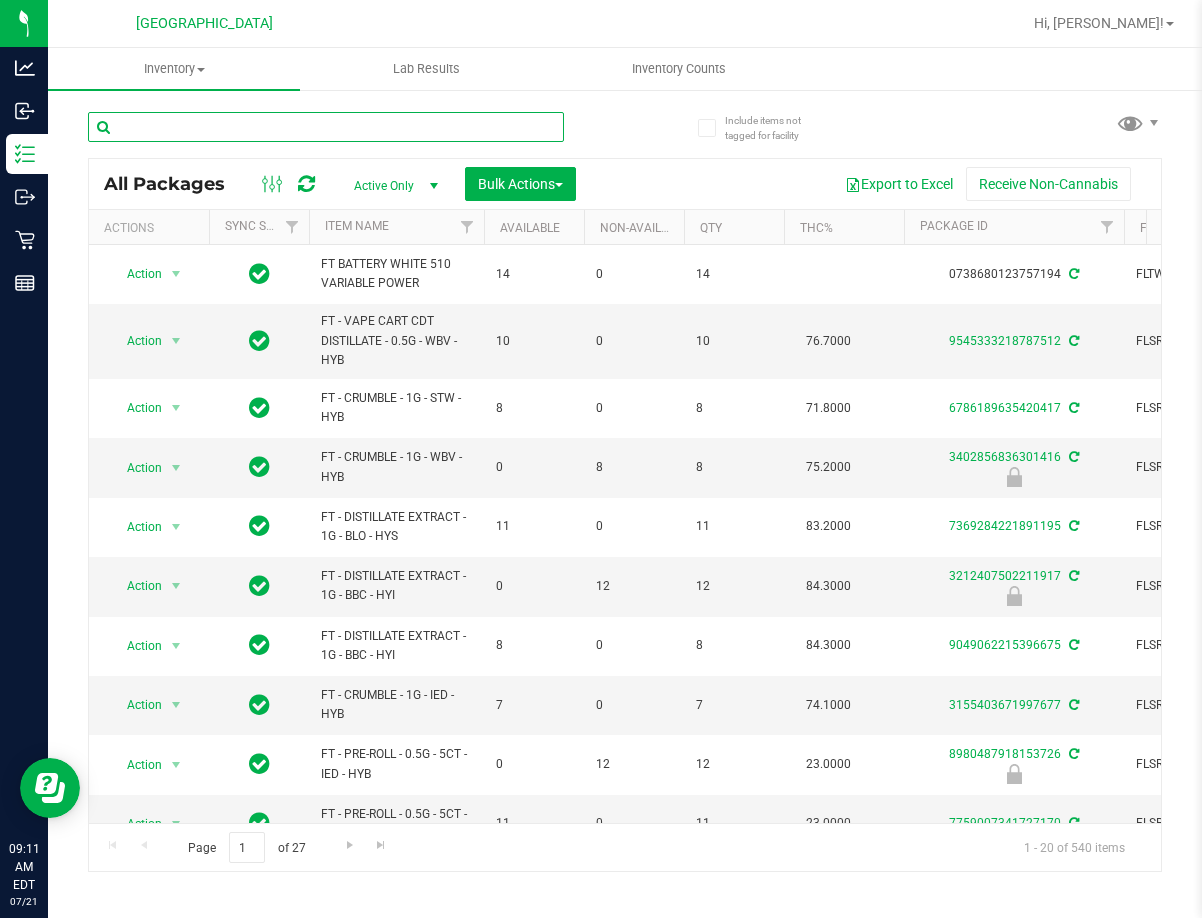 click at bounding box center [326, 127] 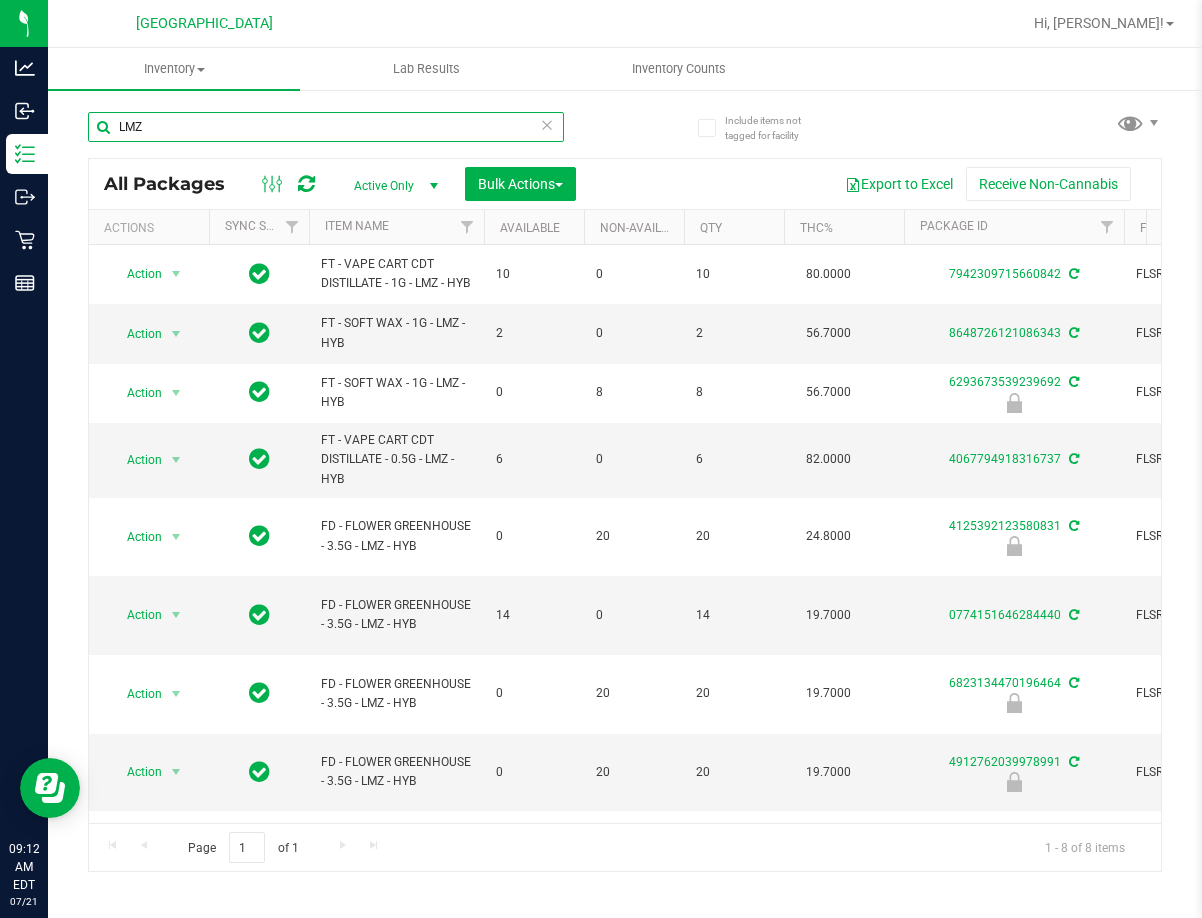 click on "LMZ" at bounding box center (326, 127) 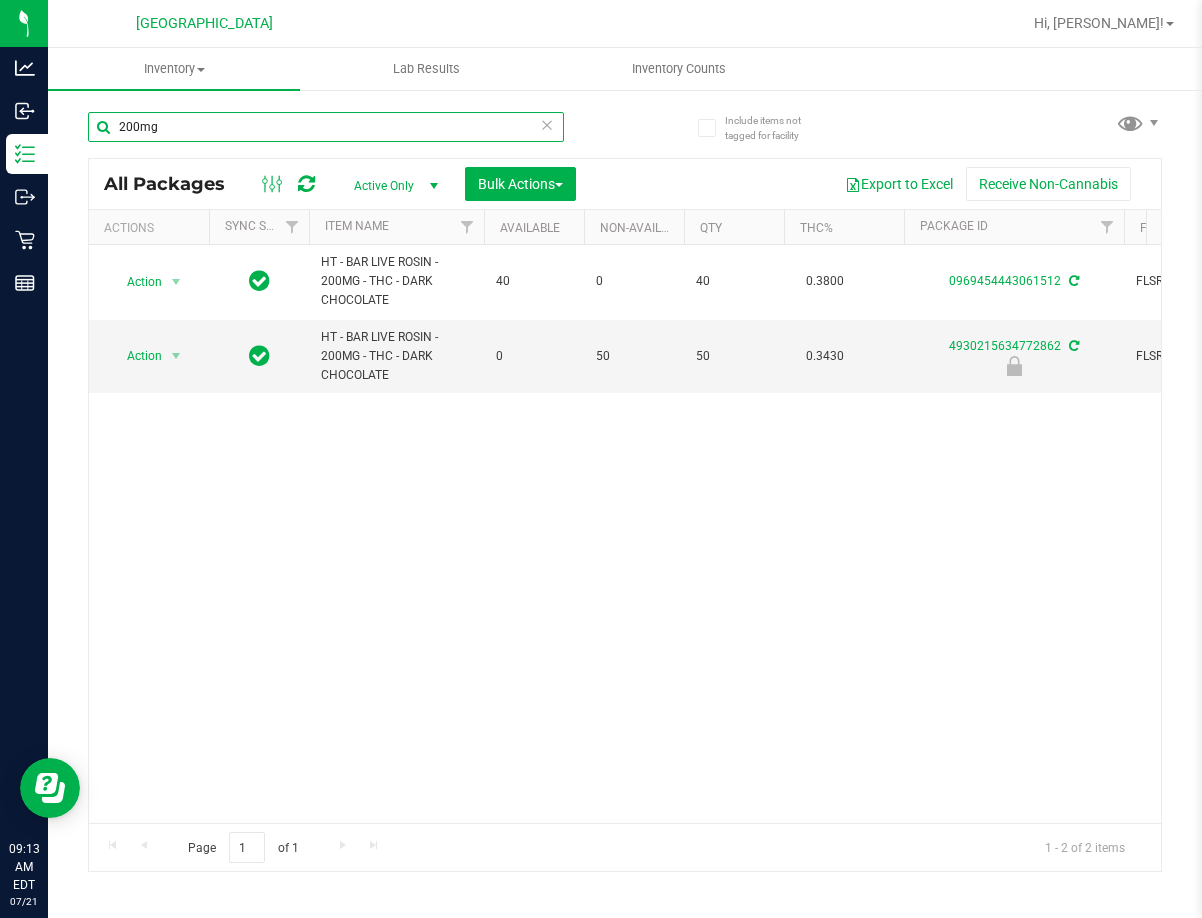 type on "200mg" 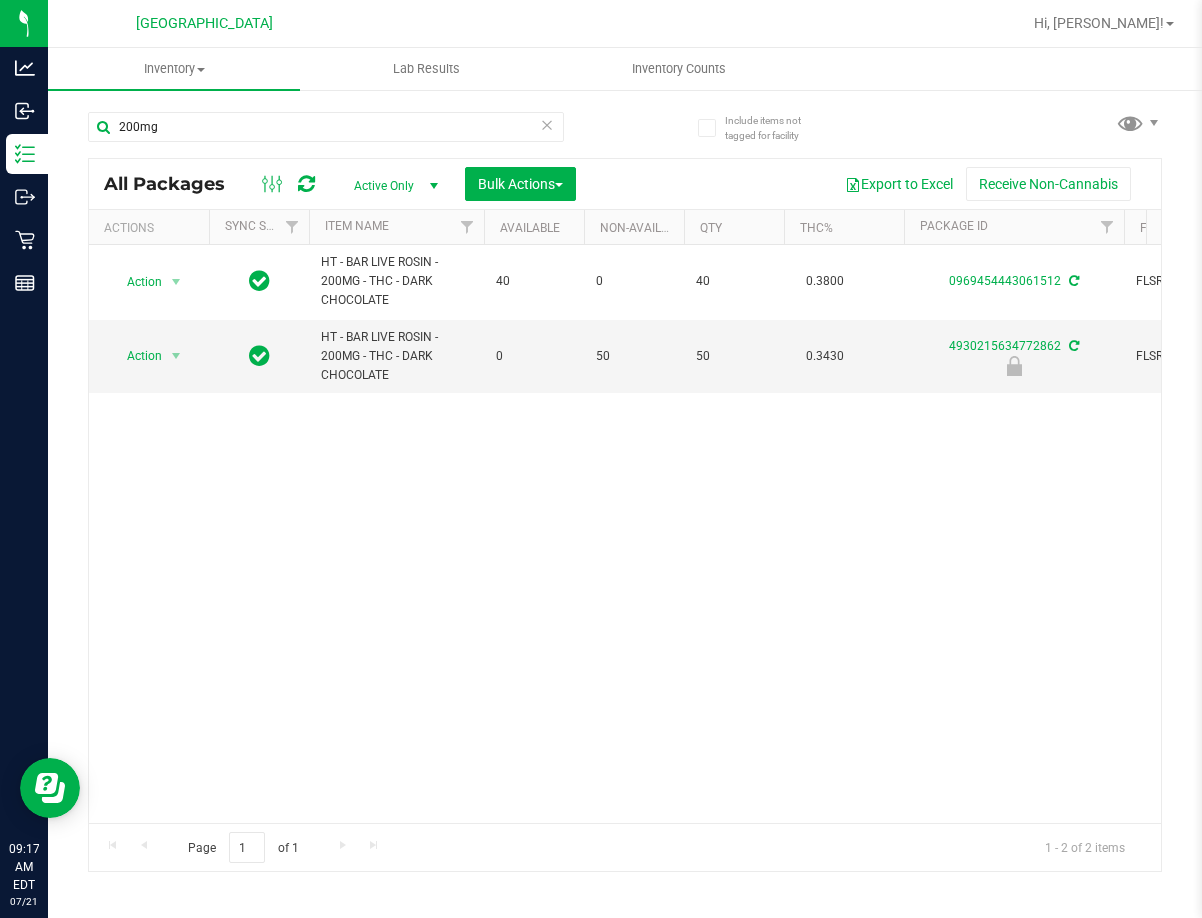 click on "Action Action Adjust qty Create package Edit attributes Global inventory Locate package Lock package Package audit log Print package label Print product labels Schedule for destruction
HT - BAR LIVE ROSIN - 200MG - THC - DARK CHOCOLATE
40
0
40
0.3800
0969454443061512
FLSRWGM-20250623-250
SN250612SC1-0617
Created
HT 200mg Dark Chocolate Bar Live Rosin (THC)
2025-12-23
Now
00001617" at bounding box center (625, 534) 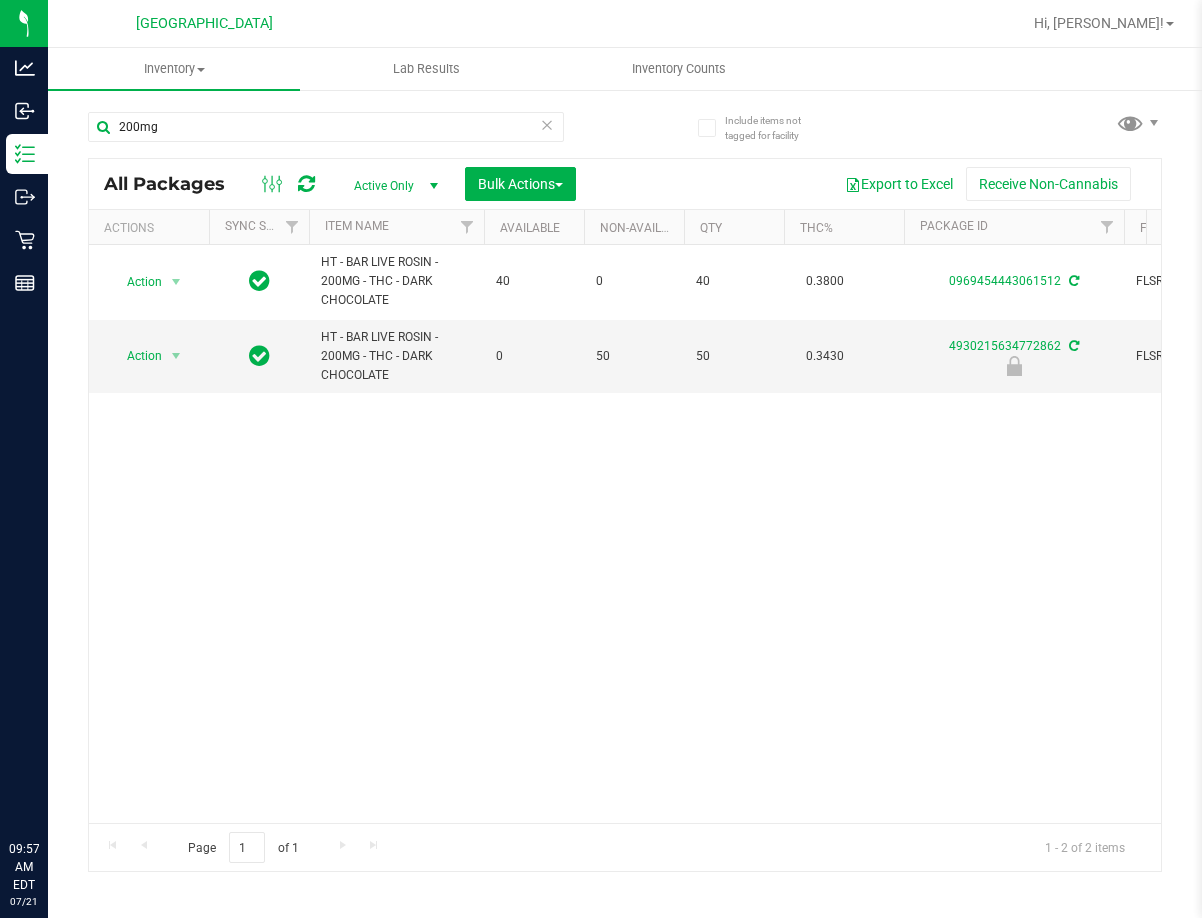 scroll, scrollTop: 0, scrollLeft: 0, axis: both 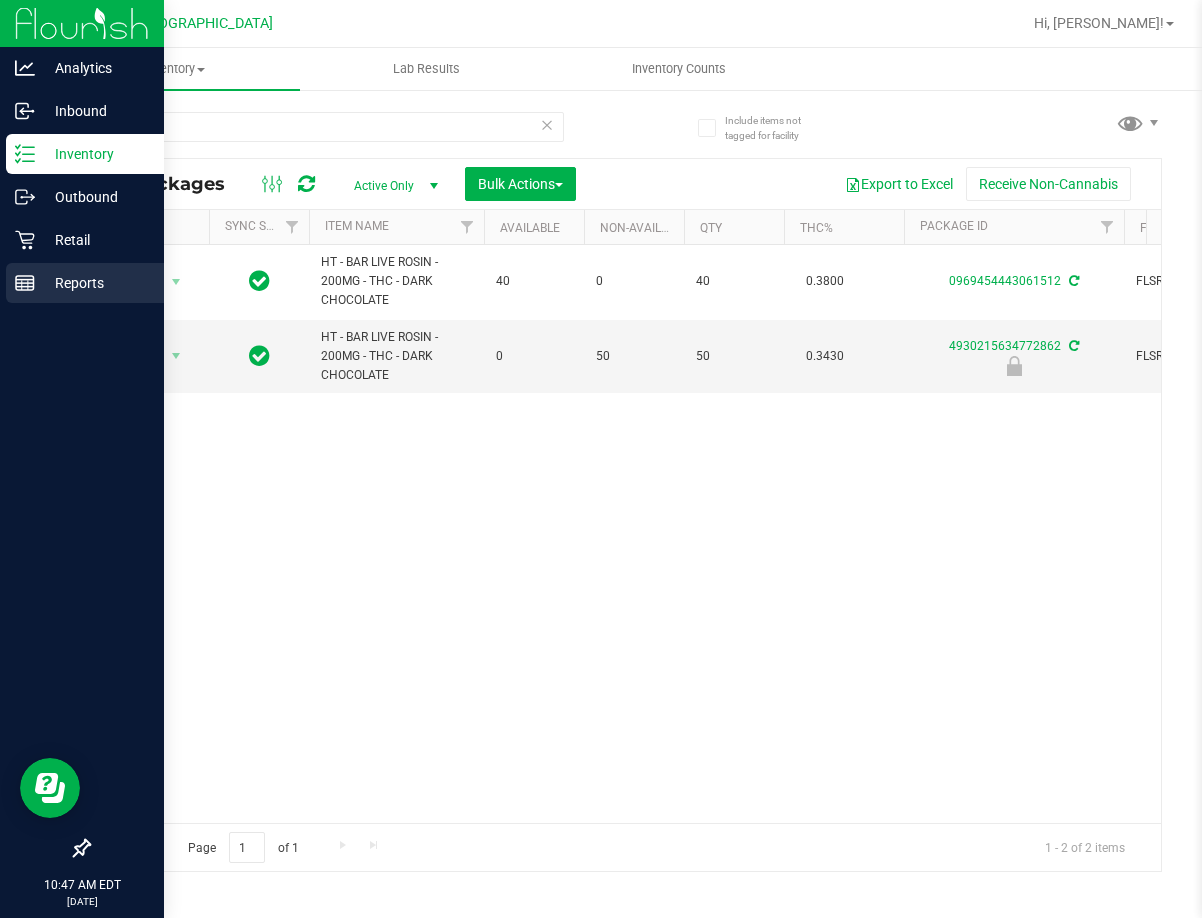 click 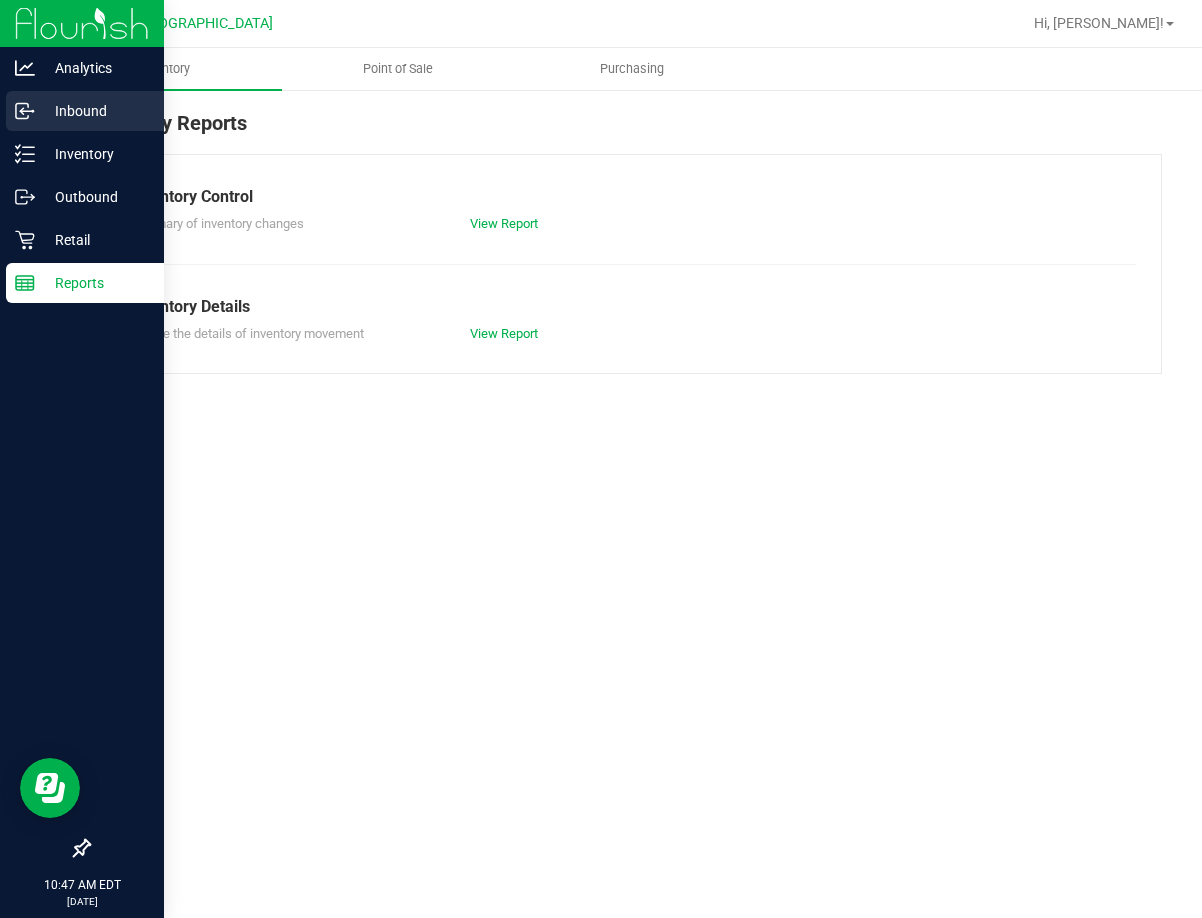 click on "Inbound" at bounding box center [95, 111] 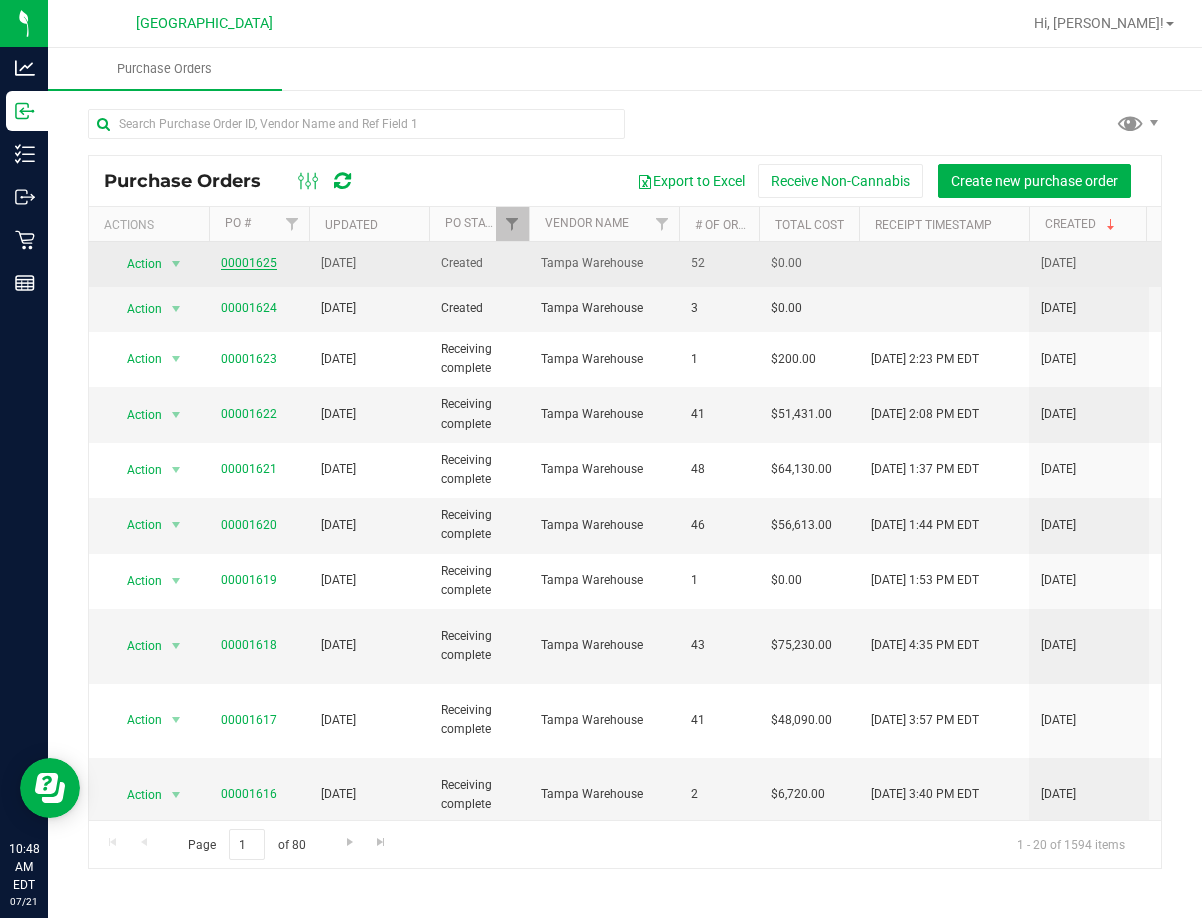 click on "00001625" at bounding box center [249, 263] 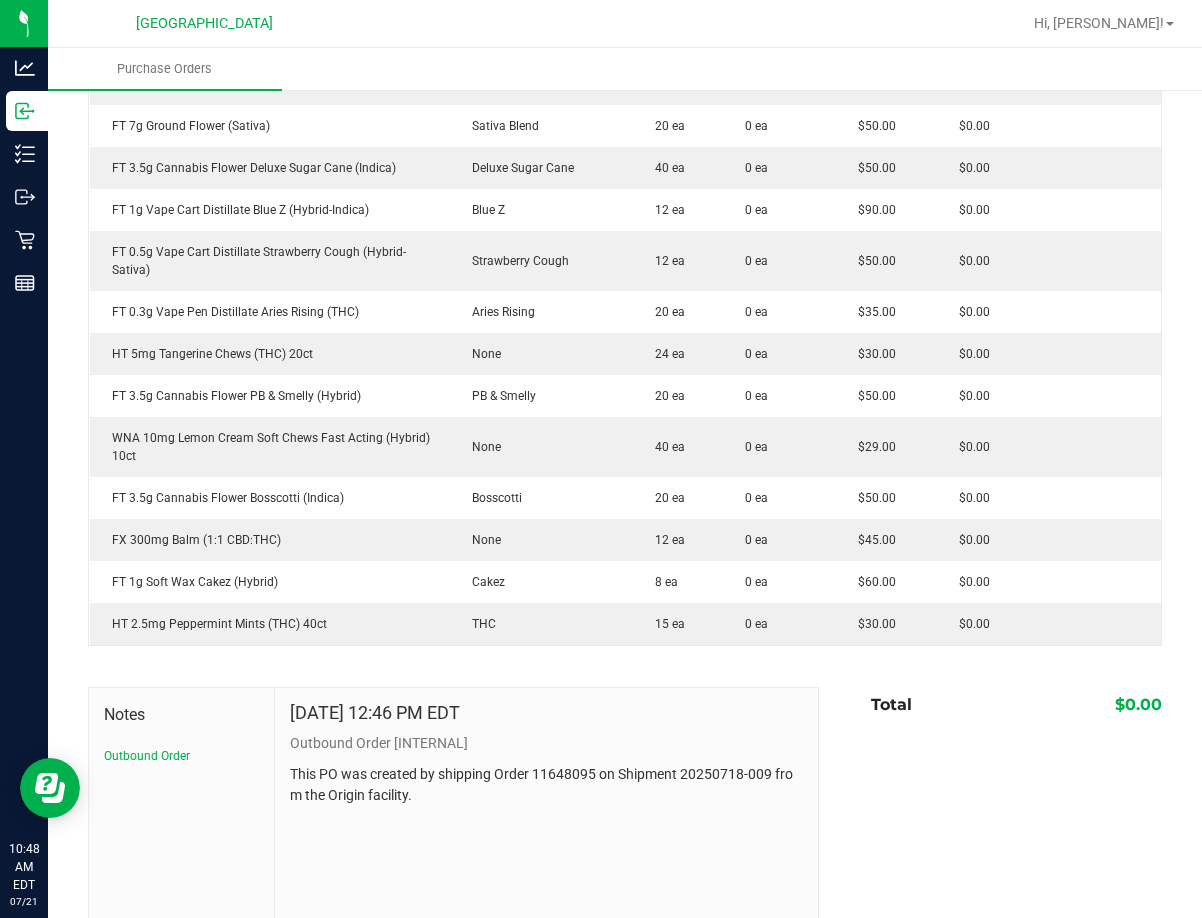 scroll, scrollTop: 2100, scrollLeft: 0, axis: vertical 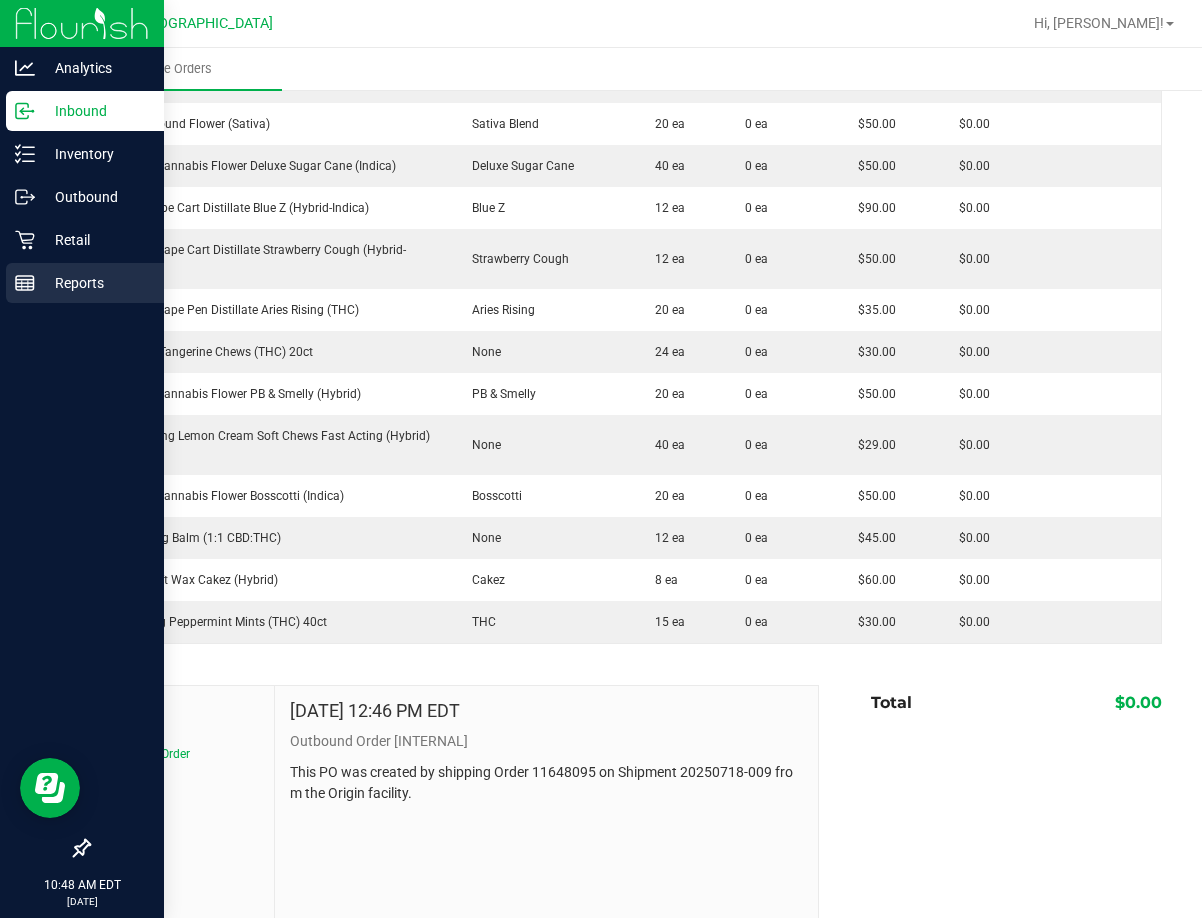 click 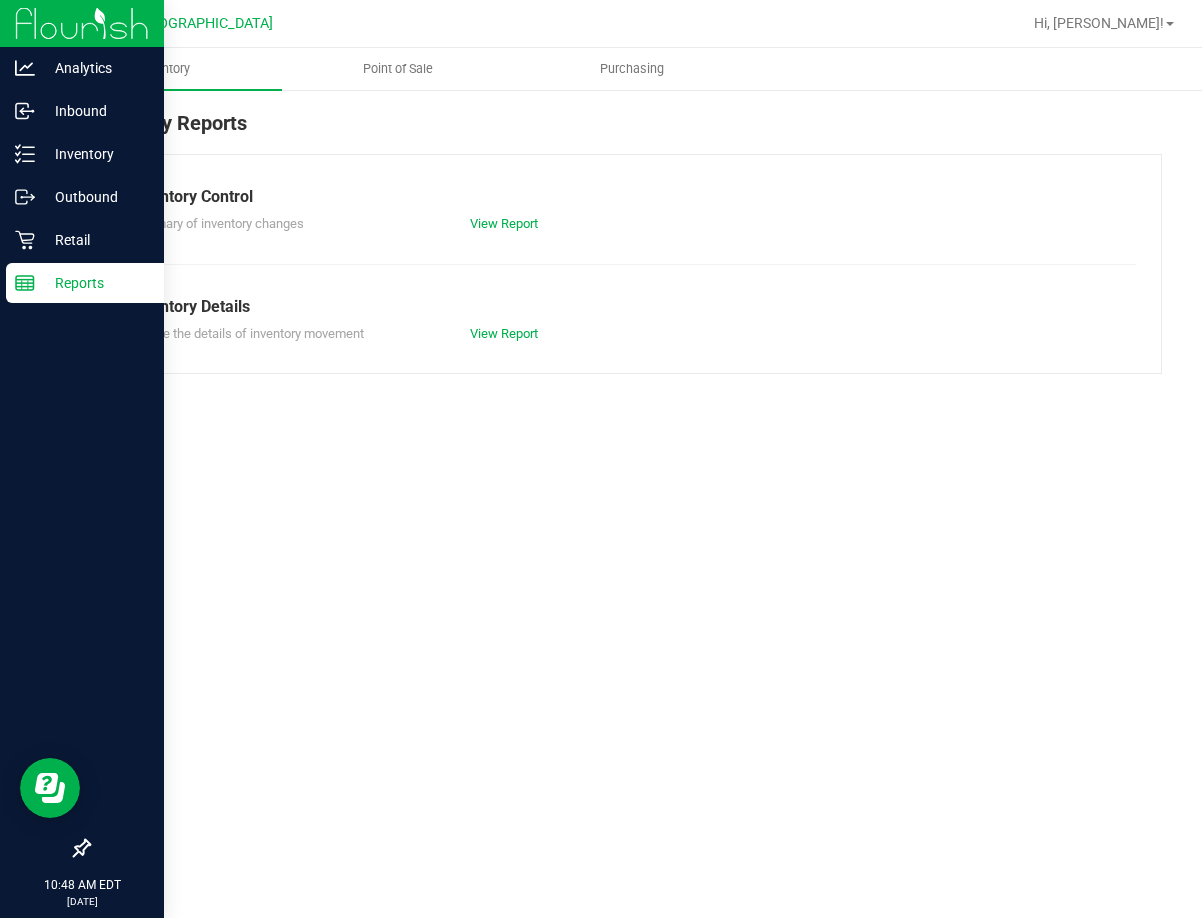 scroll, scrollTop: 0, scrollLeft: 0, axis: both 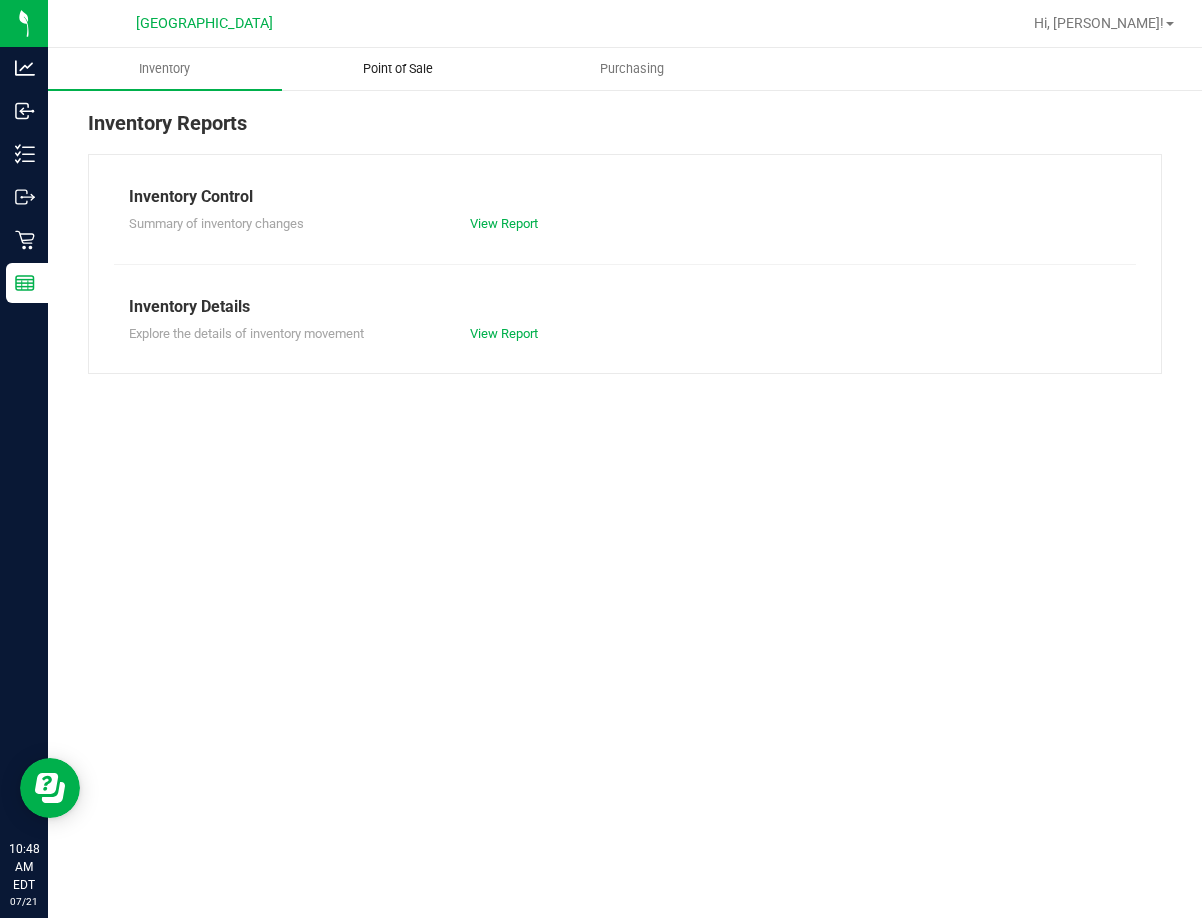 click on "Point of Sale" at bounding box center [398, 69] 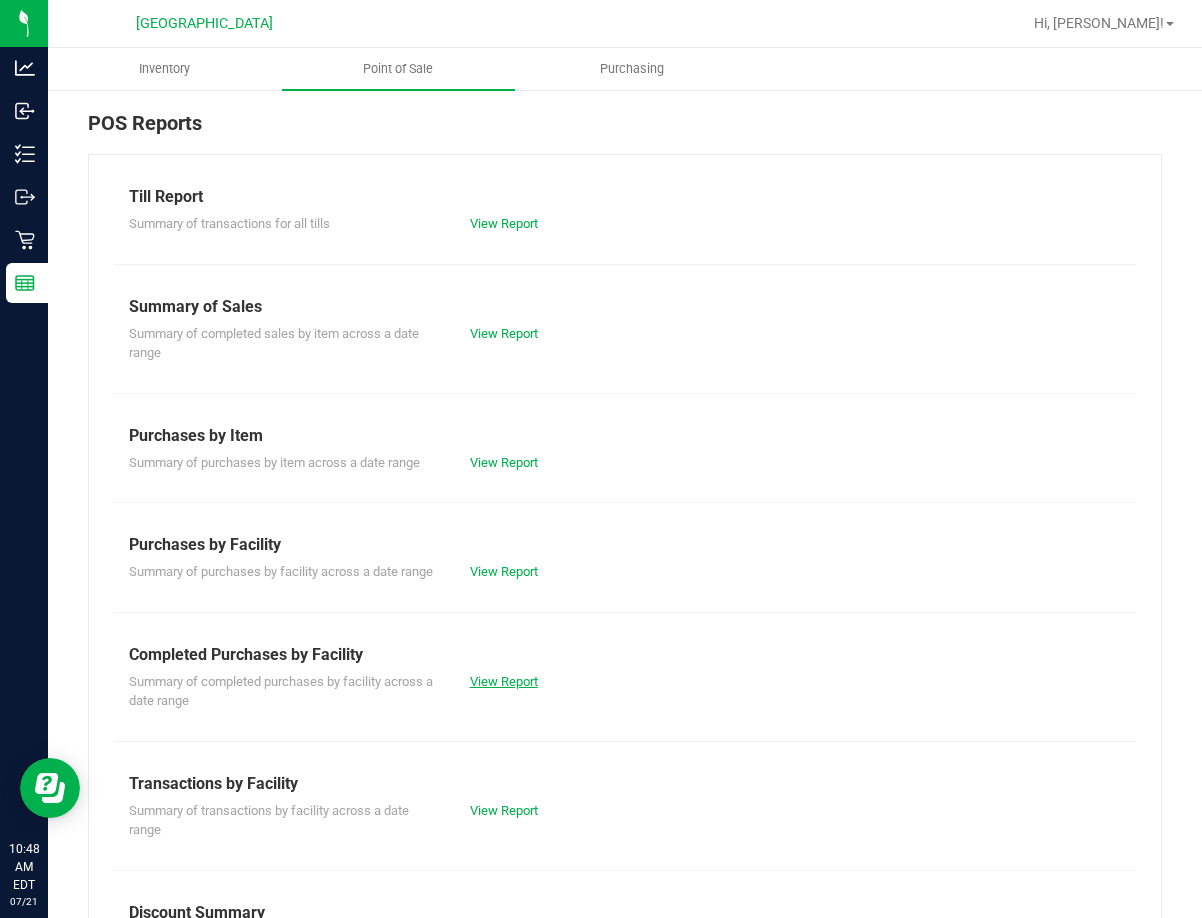 click on "View Report" at bounding box center [504, 681] 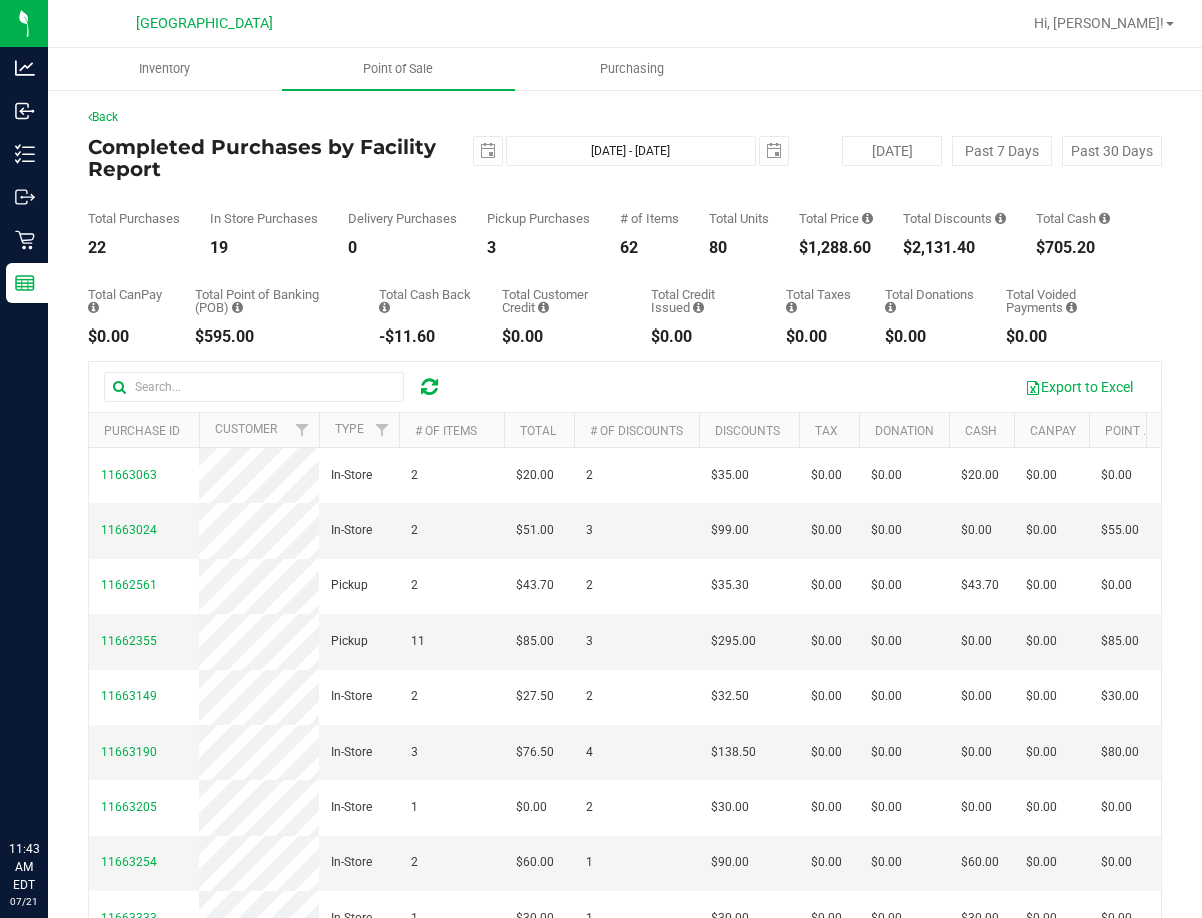 scroll, scrollTop: 0, scrollLeft: 0, axis: both 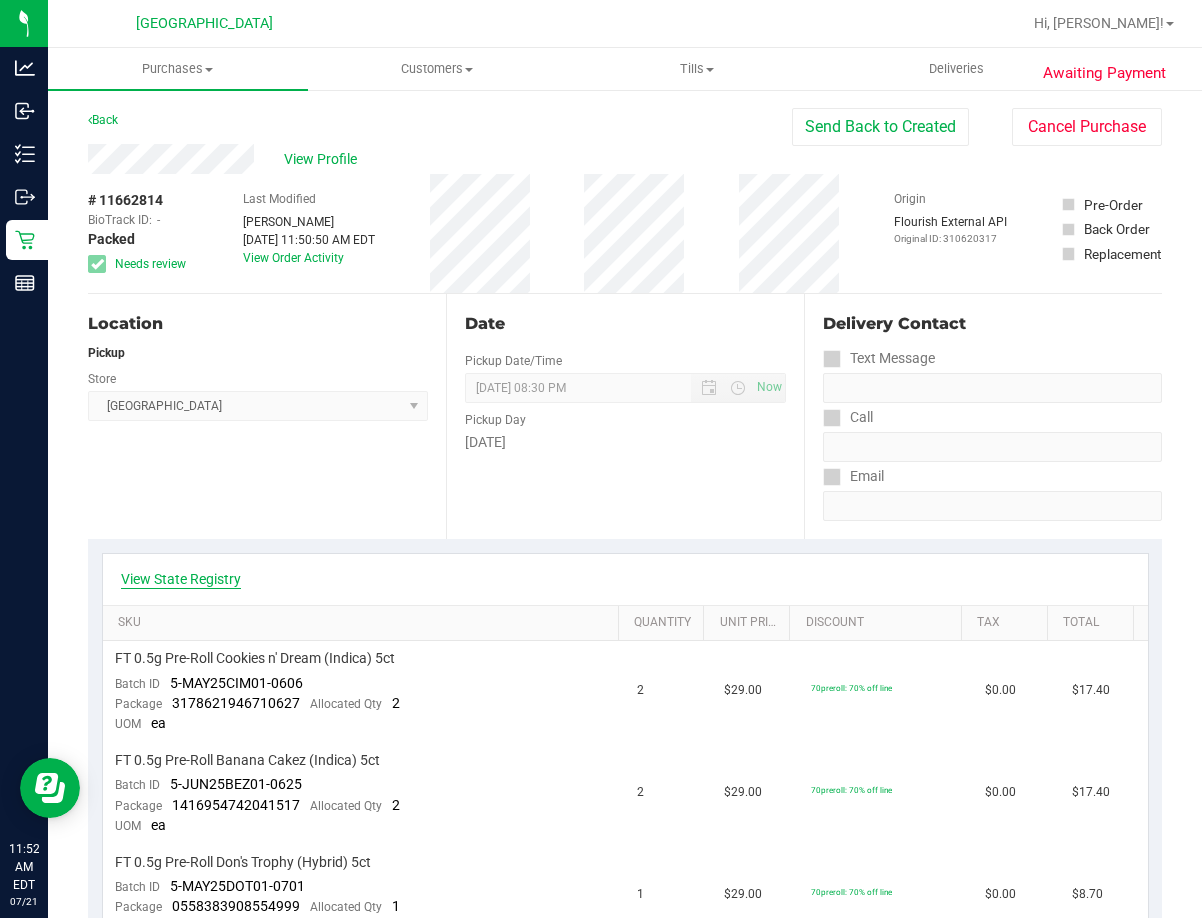 click on "View State Registry" at bounding box center [181, 579] 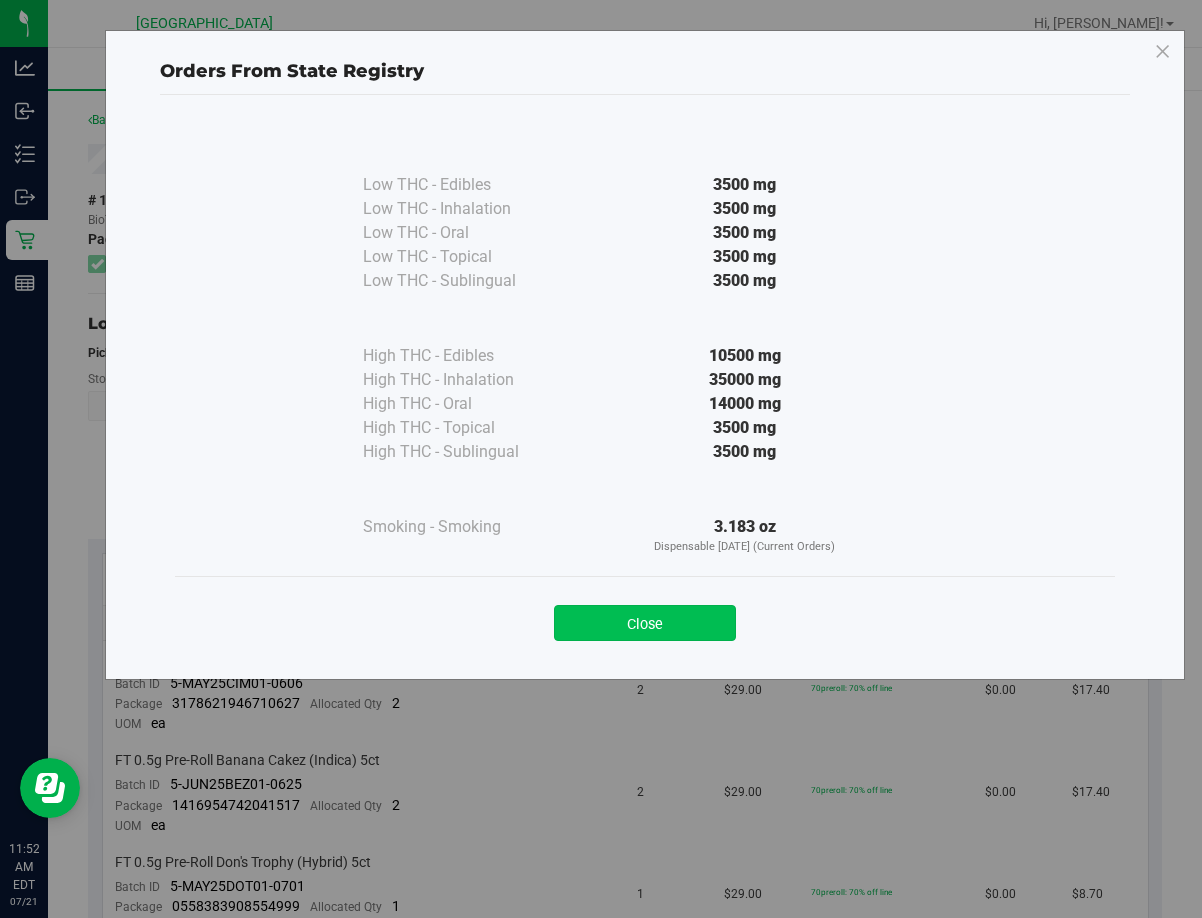 click on "Close" at bounding box center [645, 623] 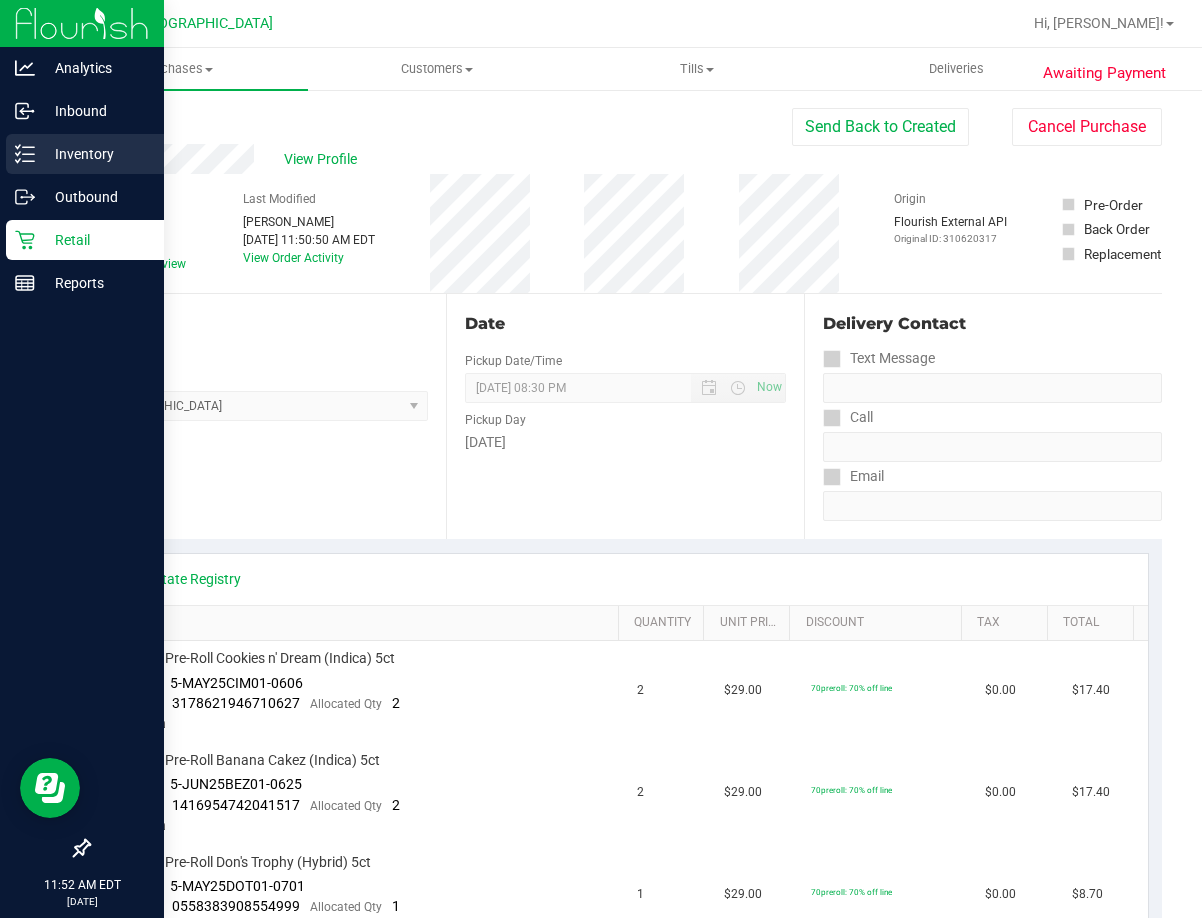 click 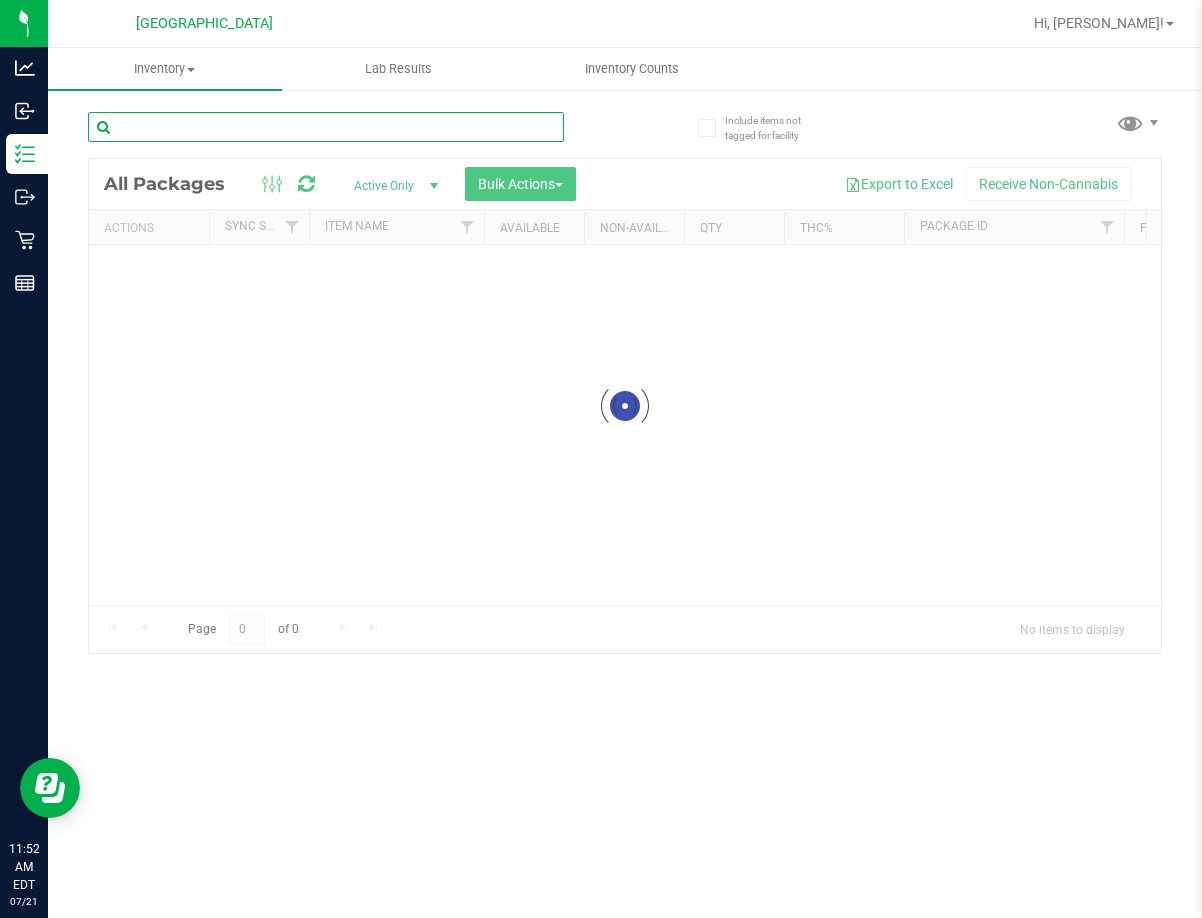 click at bounding box center (326, 127) 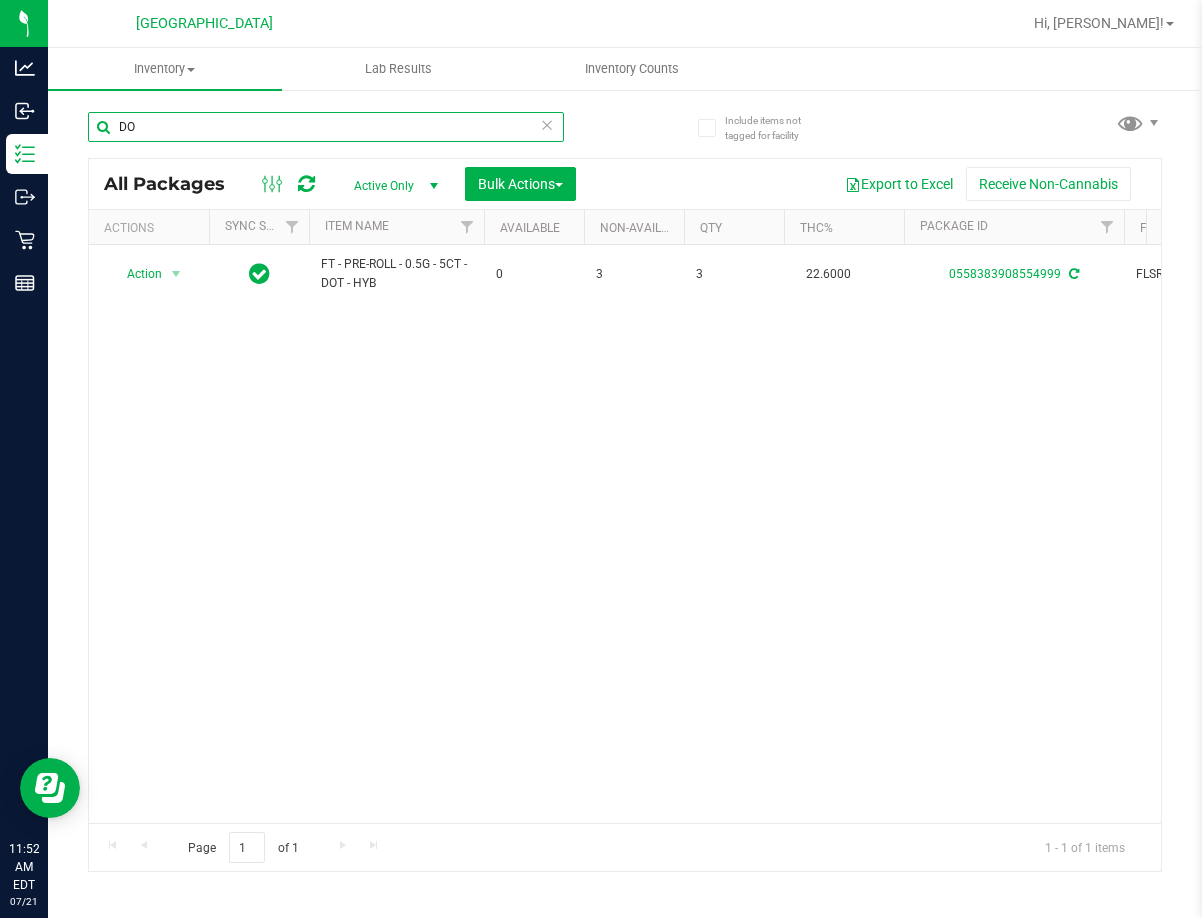 type on "D" 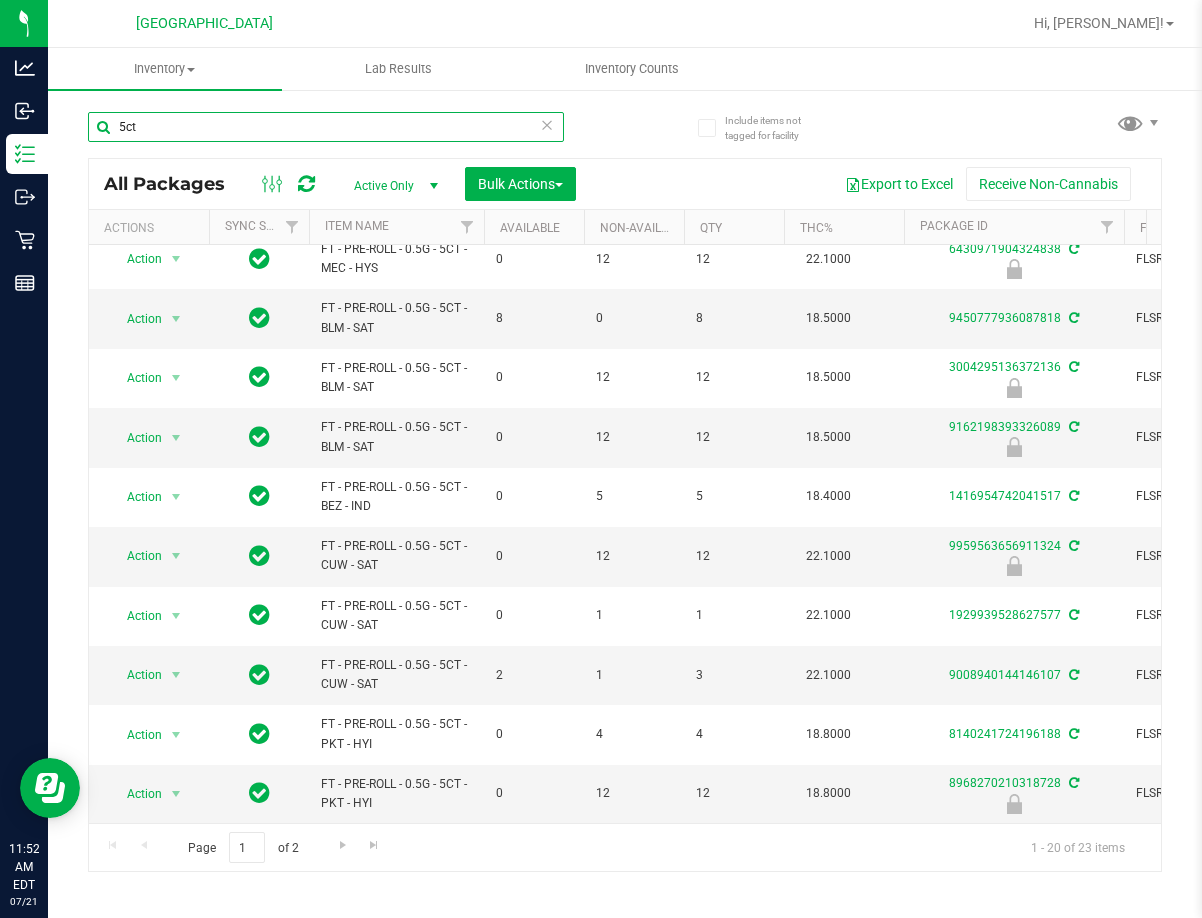 scroll, scrollTop: 624, scrollLeft: 0, axis: vertical 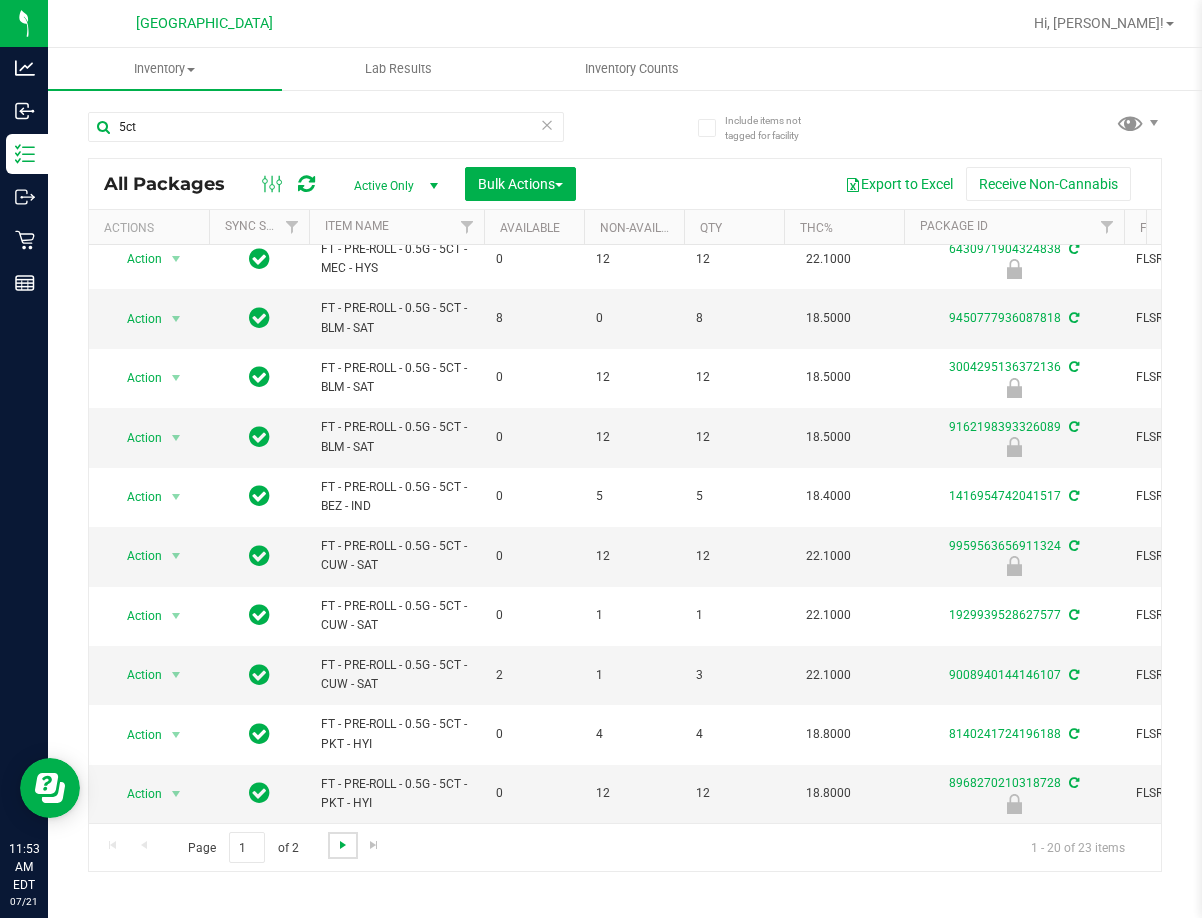 click at bounding box center [343, 845] 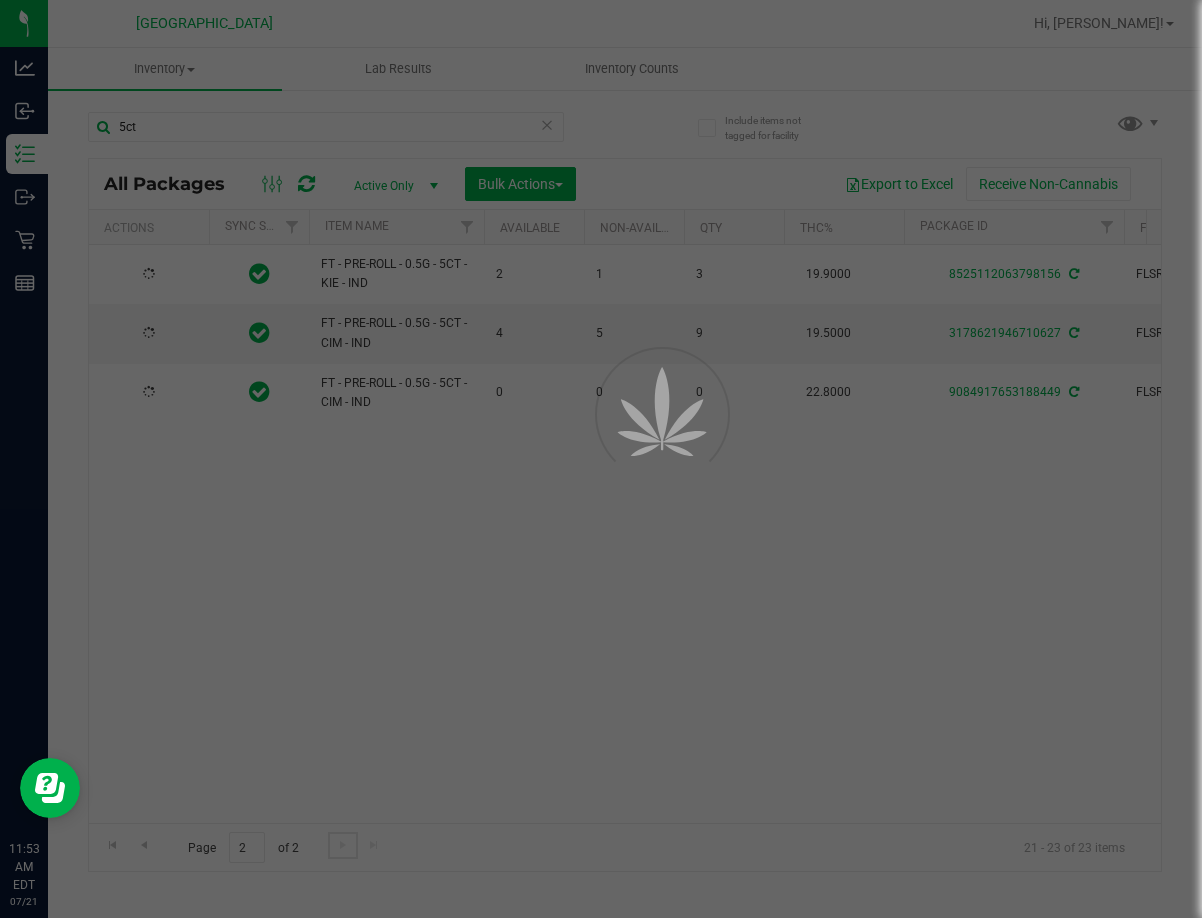 scroll, scrollTop: 0, scrollLeft: 0, axis: both 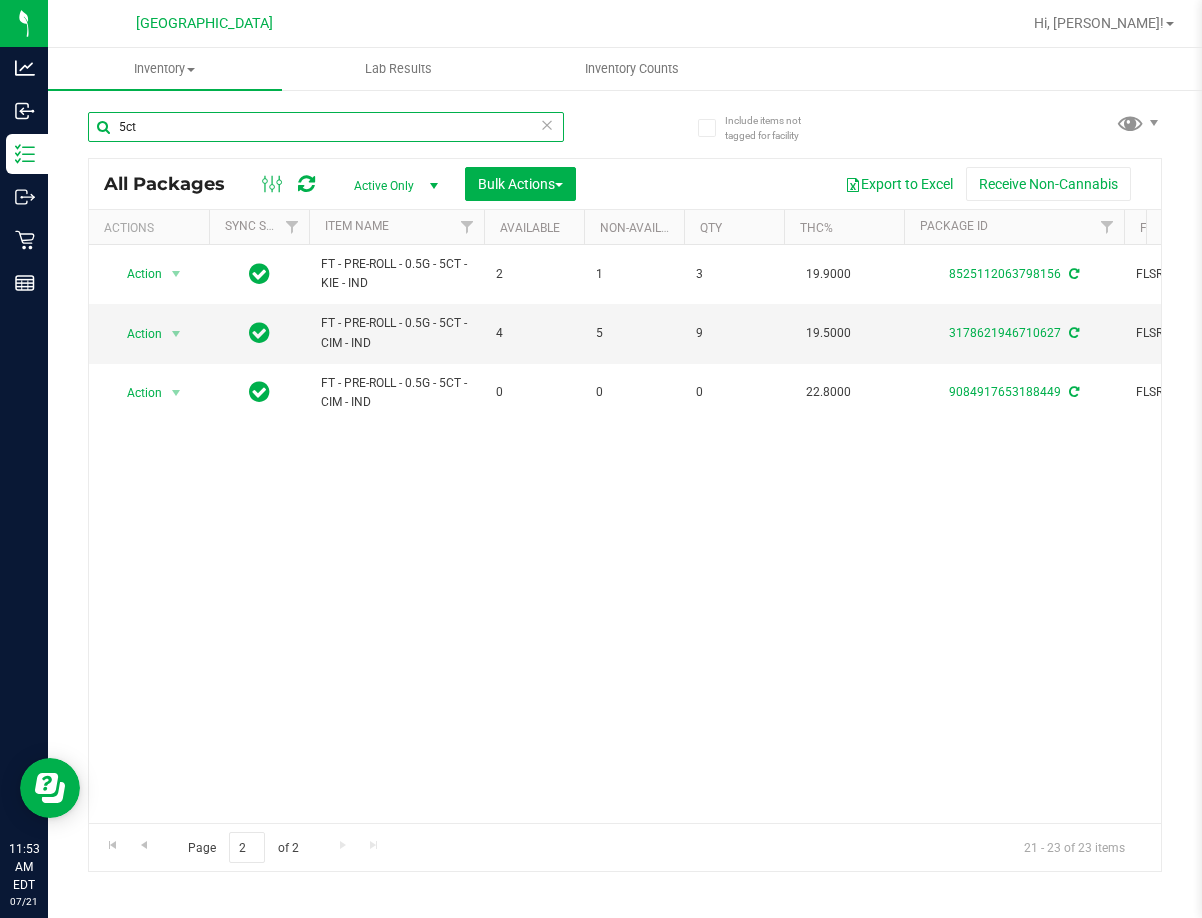 click on "5ct" at bounding box center (326, 127) 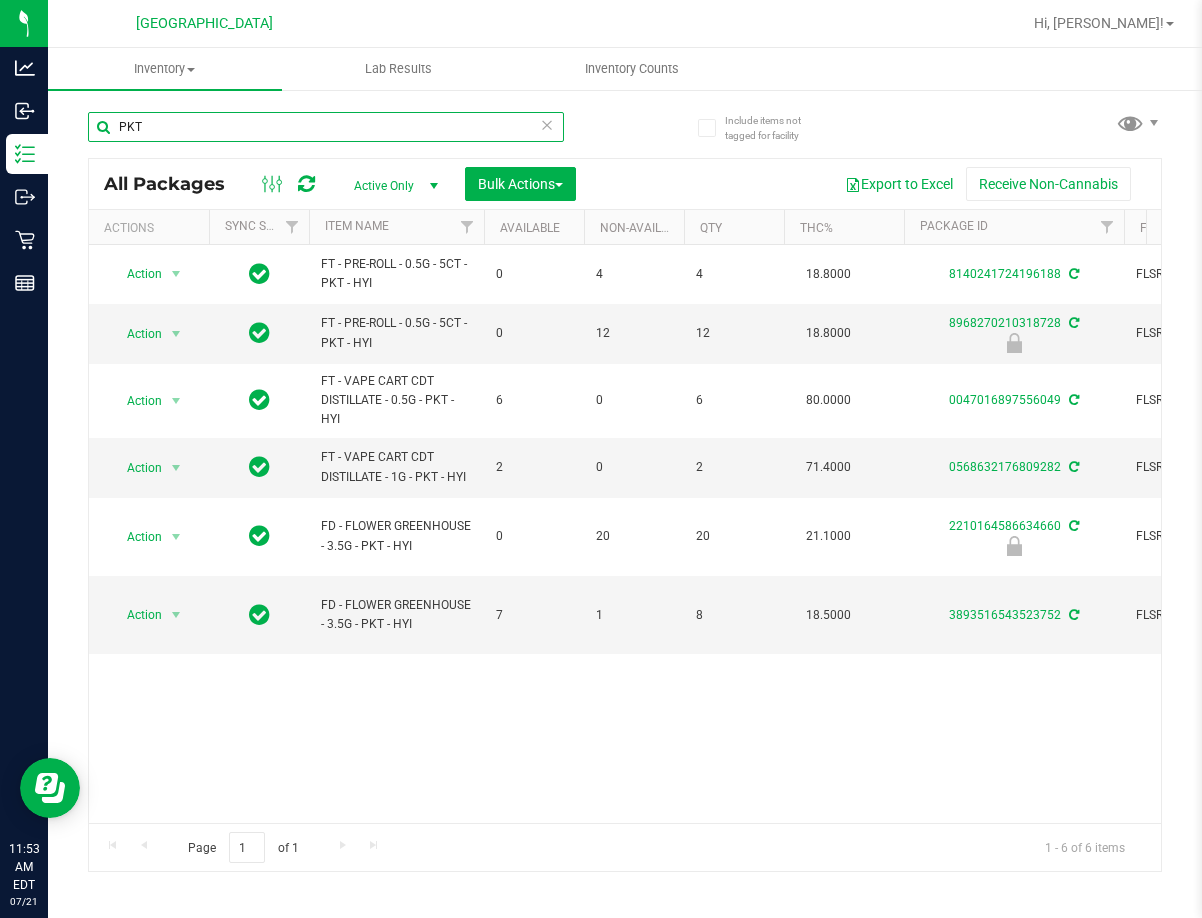 type on "PKT" 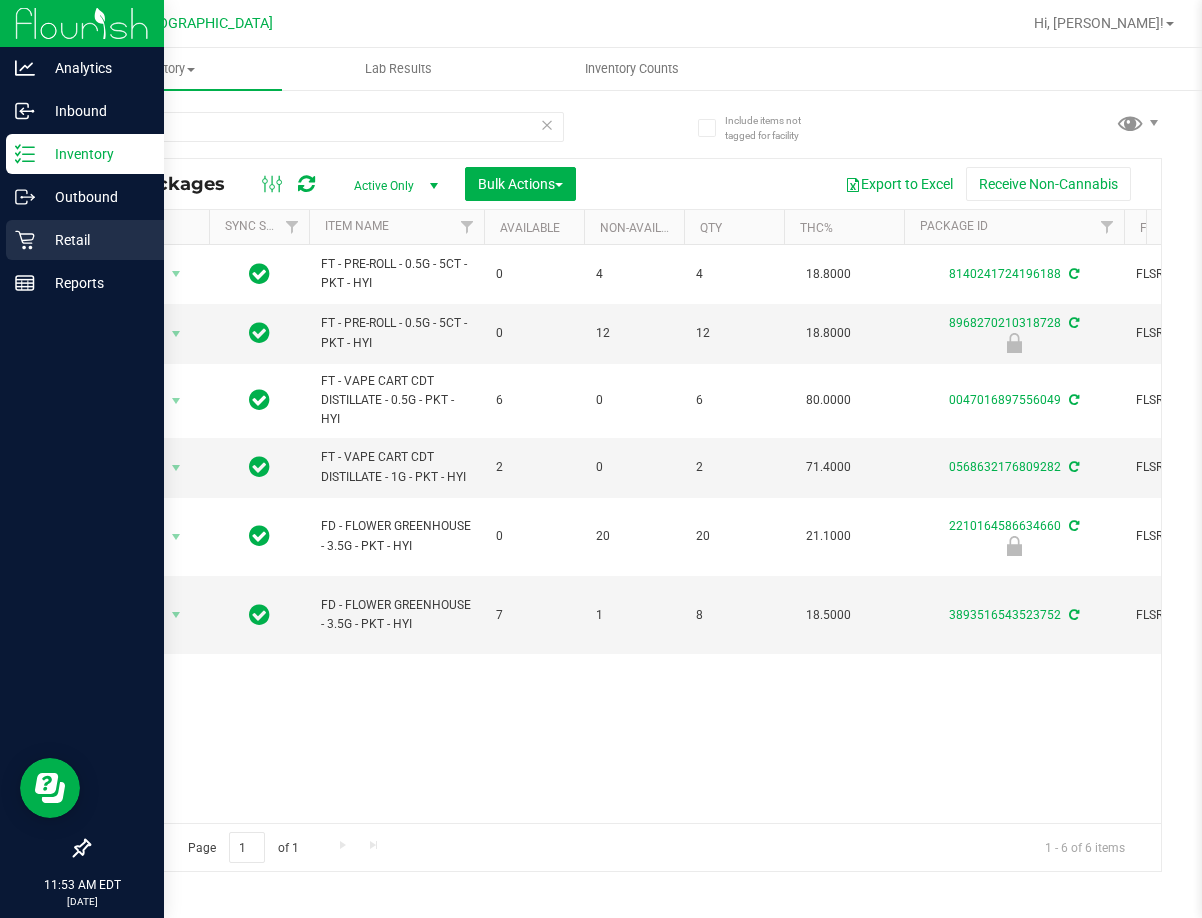 click 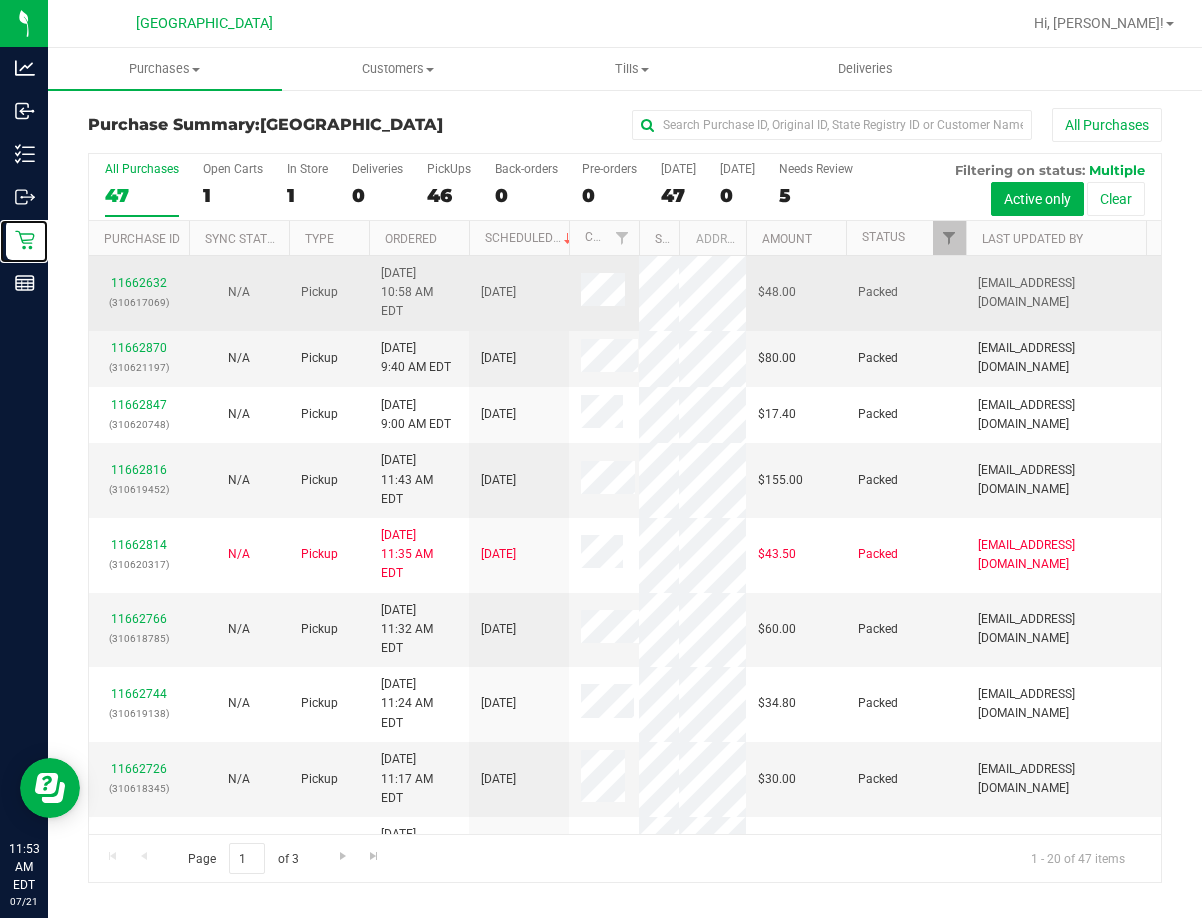 drag, startPoint x: 617, startPoint y: 249, endPoint x: 637, endPoint y: 259, distance: 22.36068 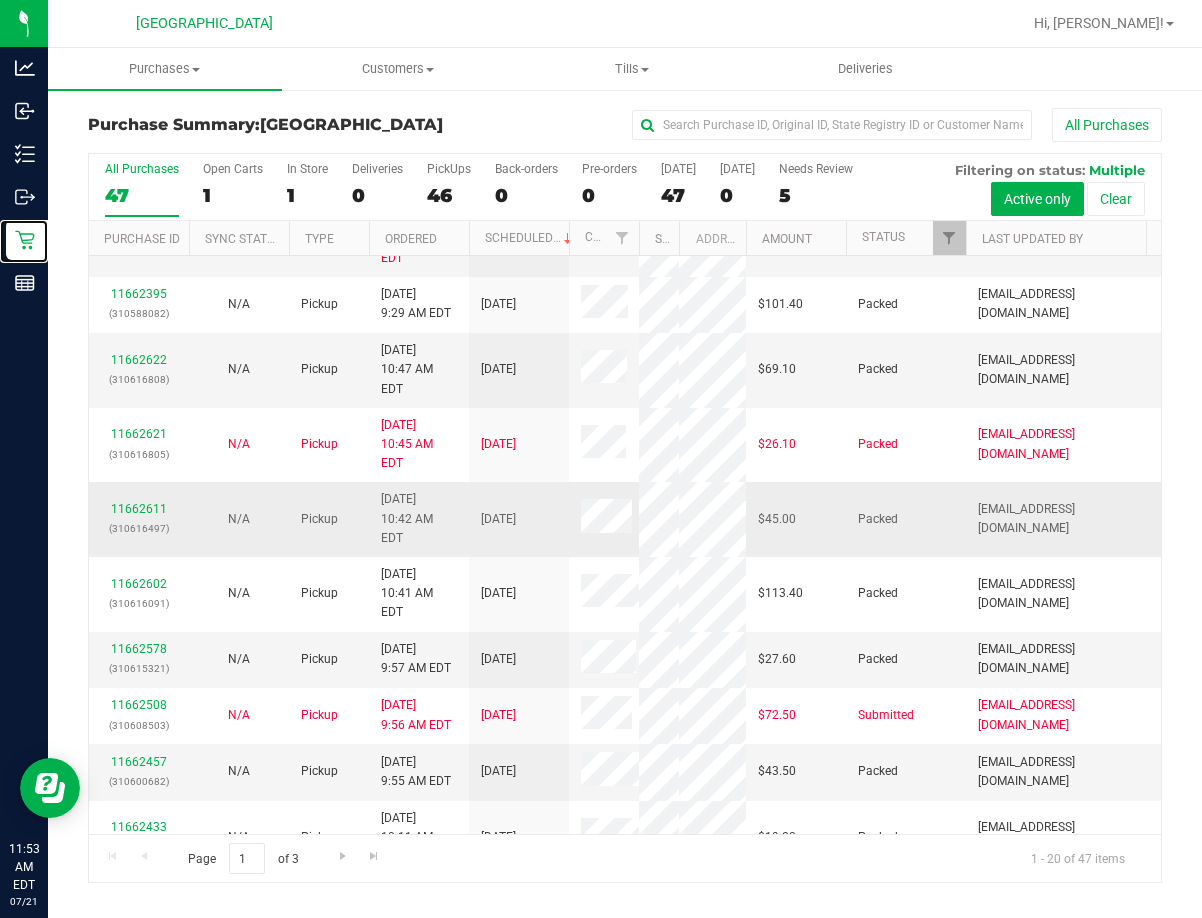 scroll, scrollTop: 800, scrollLeft: 0, axis: vertical 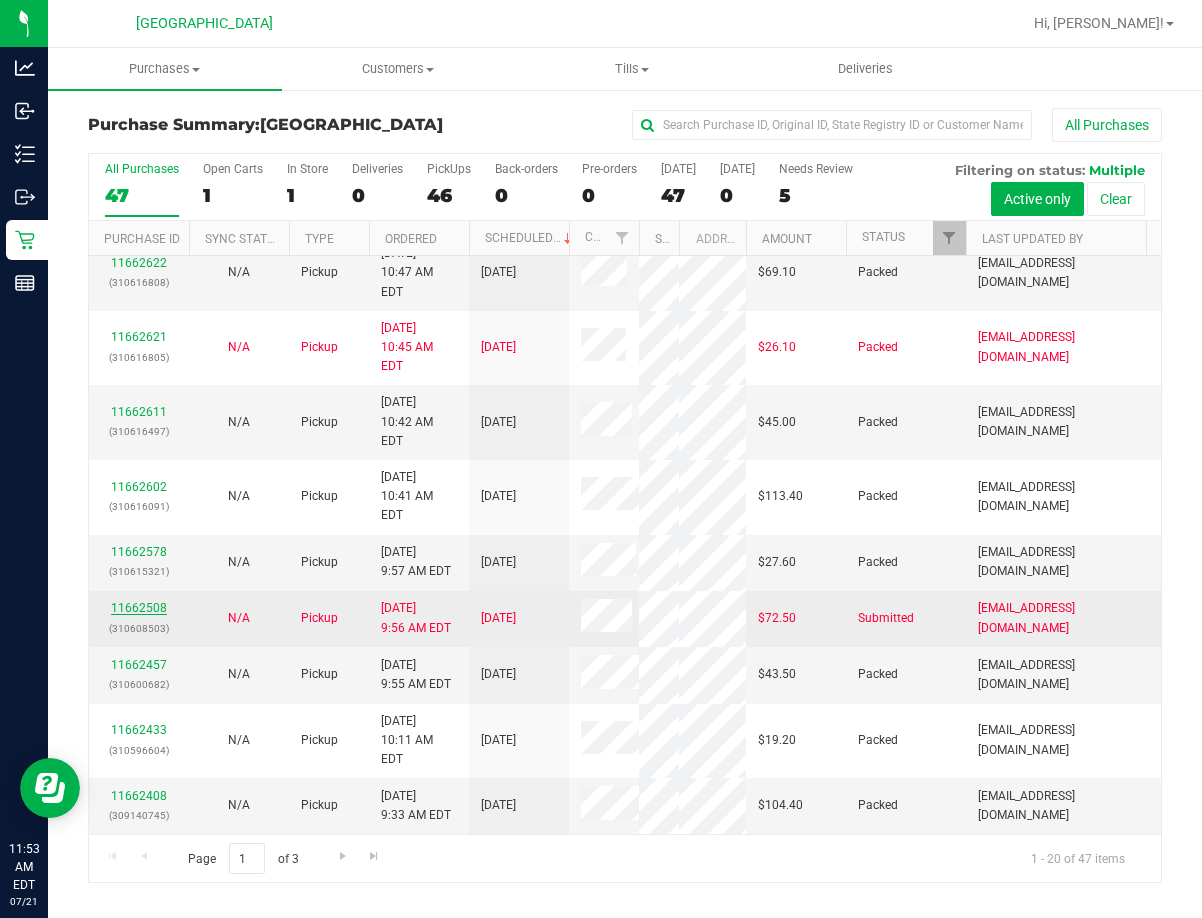 click on "11662508" at bounding box center (139, 608) 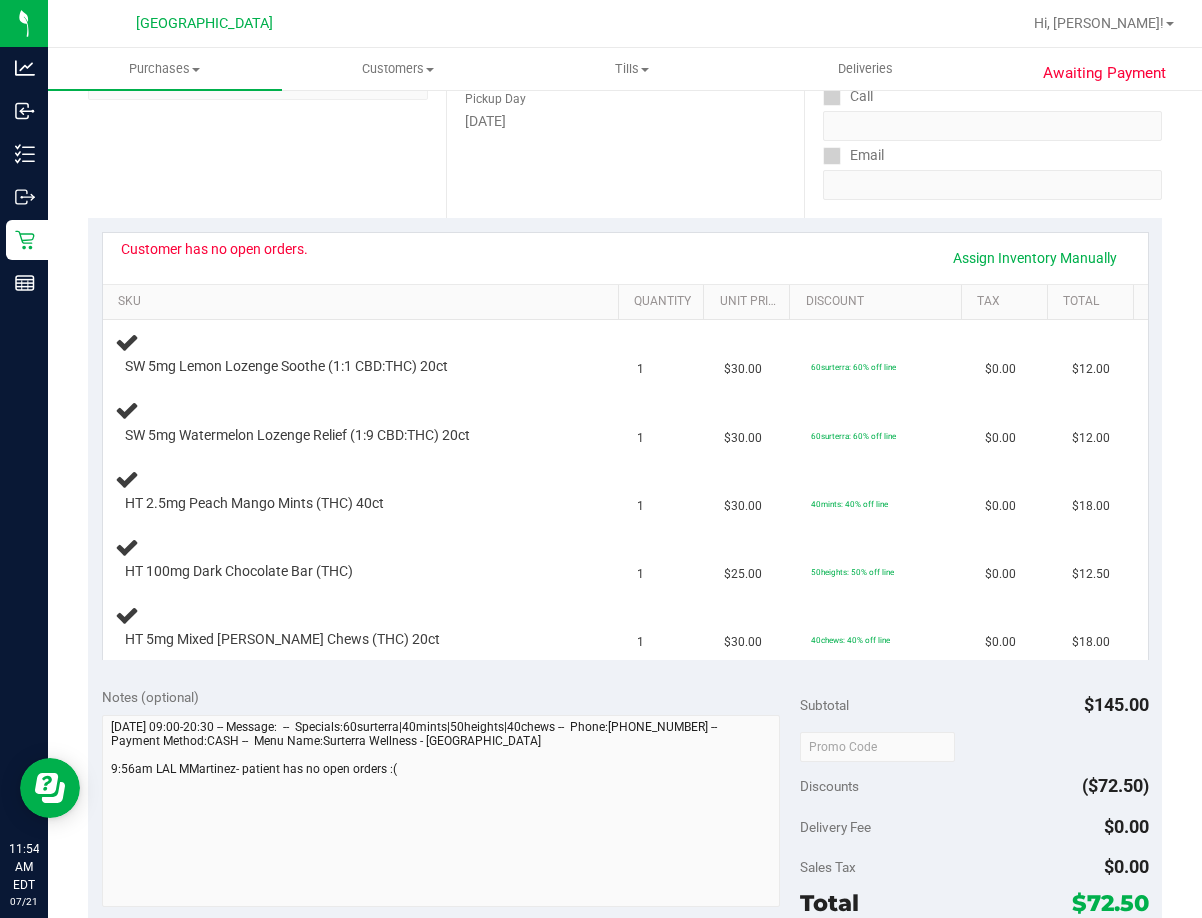 scroll, scrollTop: 0, scrollLeft: 0, axis: both 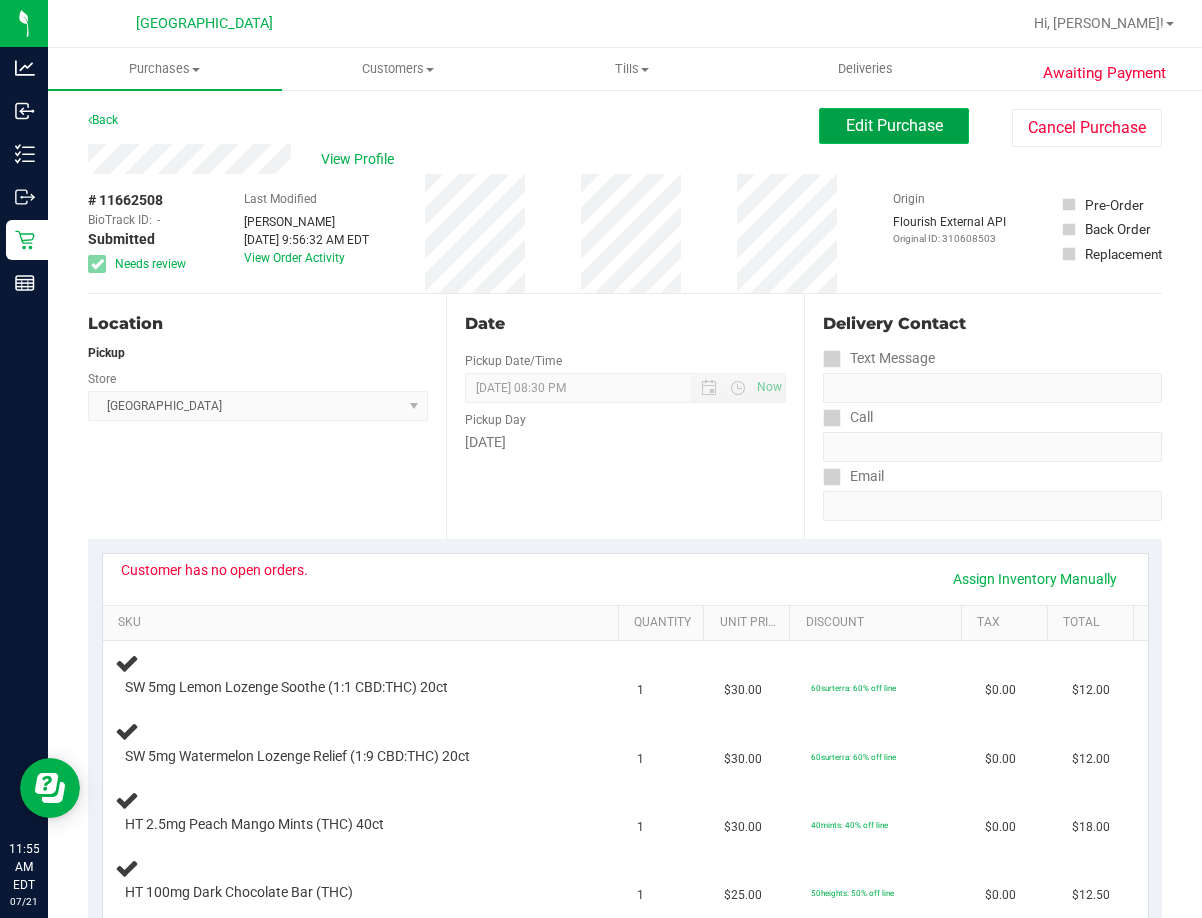 click on "Edit Purchase" at bounding box center (894, 125) 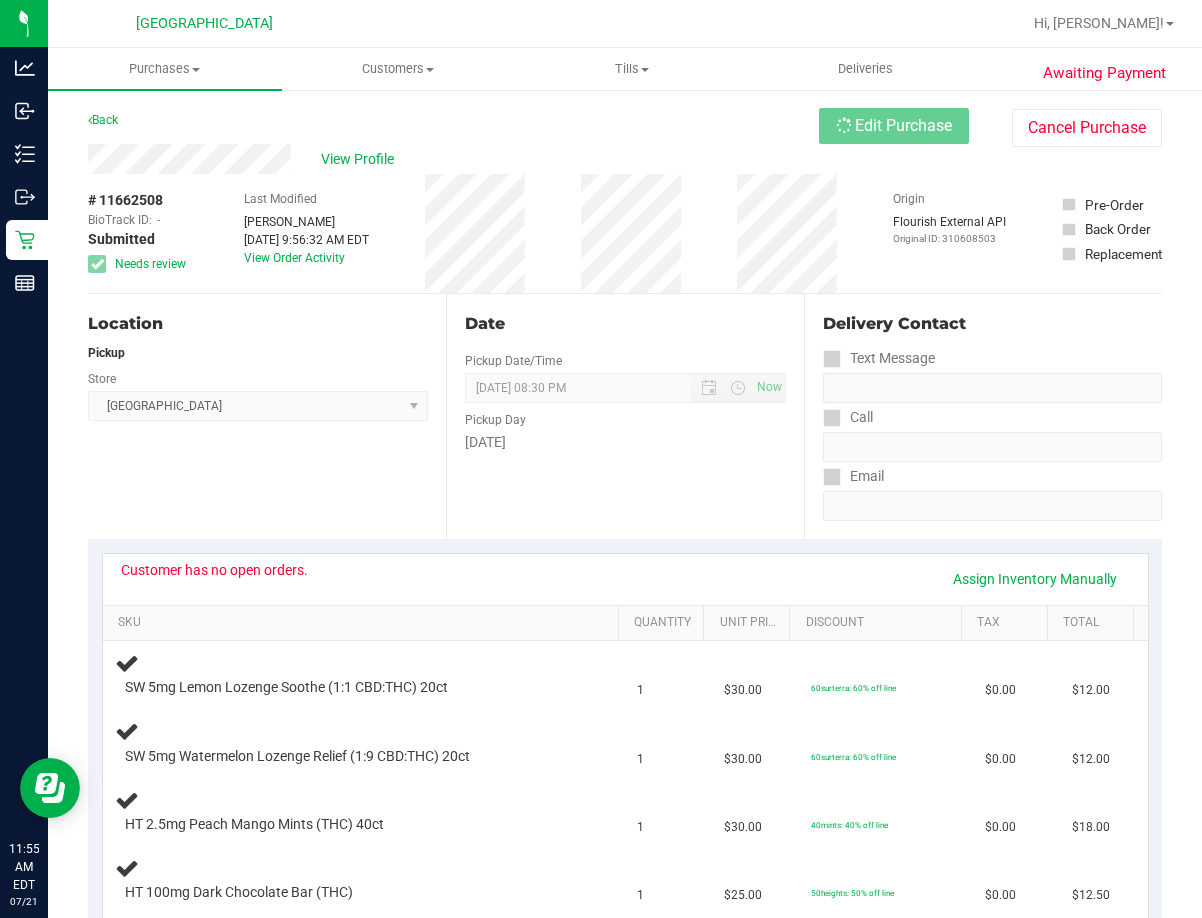 scroll, scrollTop: 500, scrollLeft: 0, axis: vertical 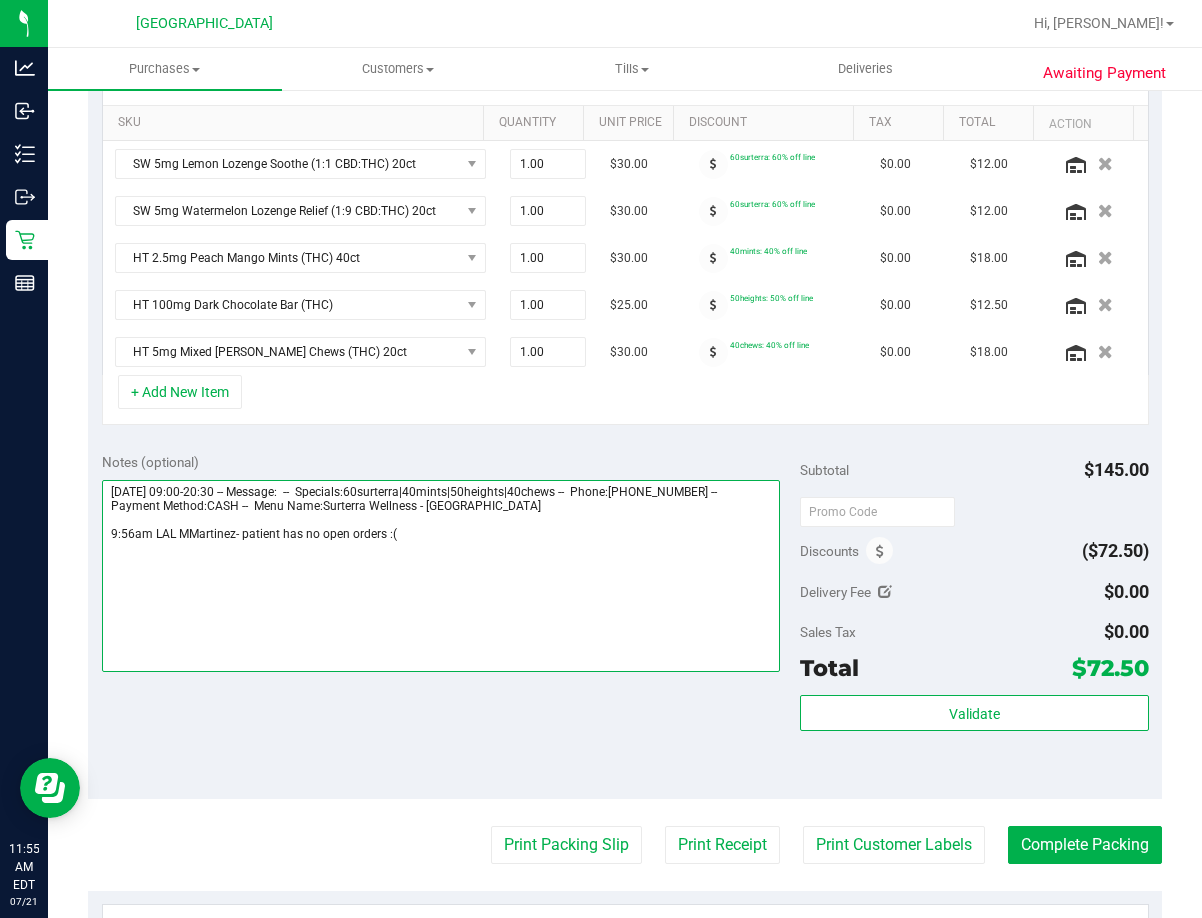 click at bounding box center (441, 576) 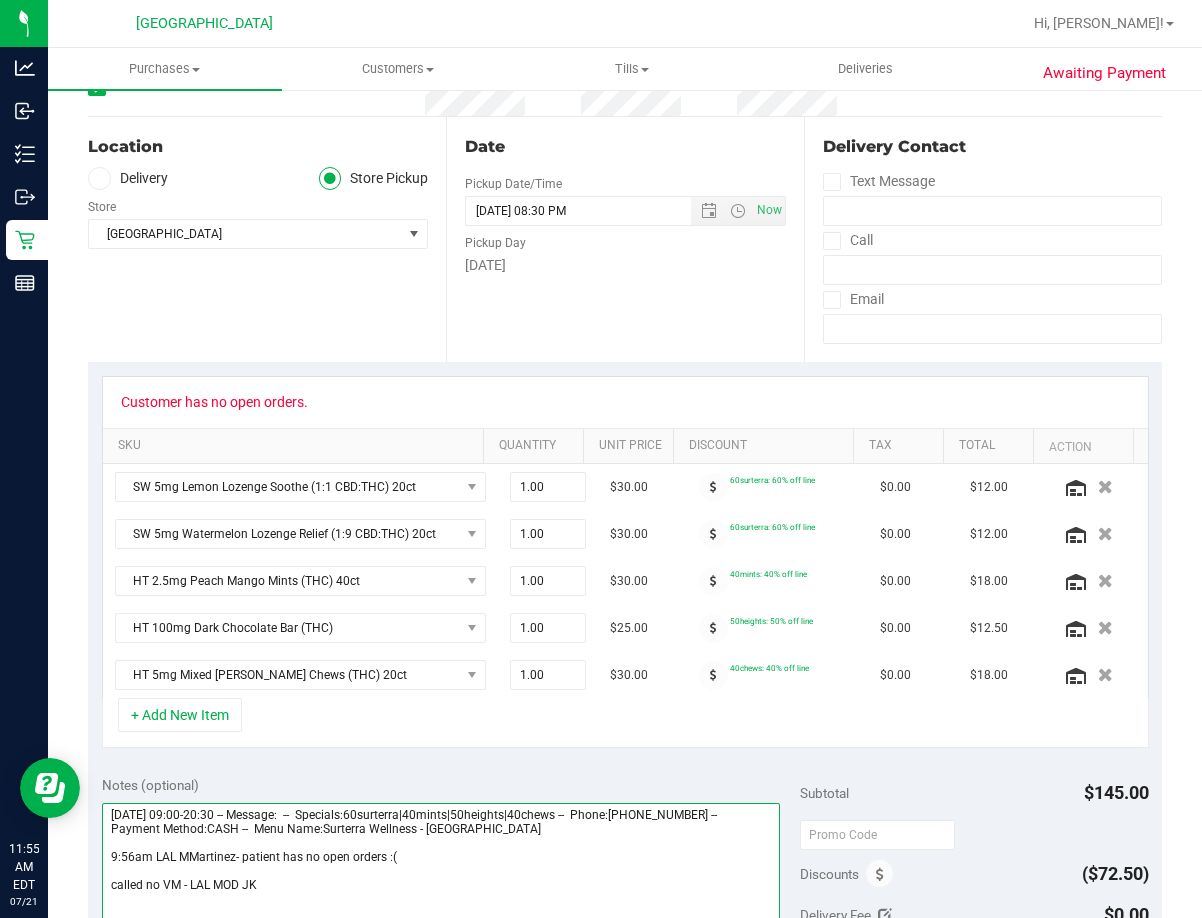 scroll, scrollTop: 0, scrollLeft: 0, axis: both 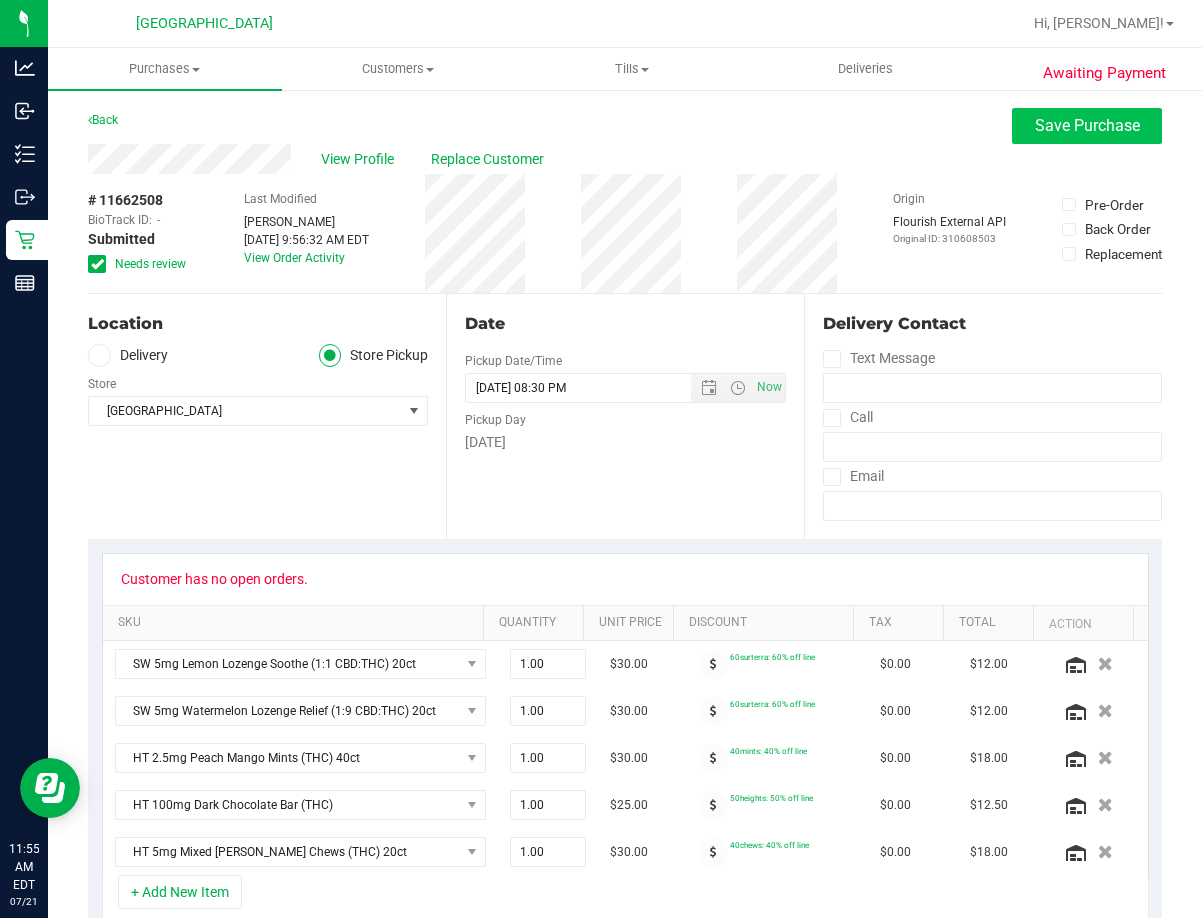 type on "Monday 07/21/2025 09:00-20:30 -- Message:  --  Specials:60surterra|40mints|50heights|40chews --  Phone:8633973902 --  Payment Method:CASH --  Menu Name:Surterra Wellness - Lakeland
9:56am LAL MMartinez- patient has no open orders :(
called no VM - LAL MOD JK" 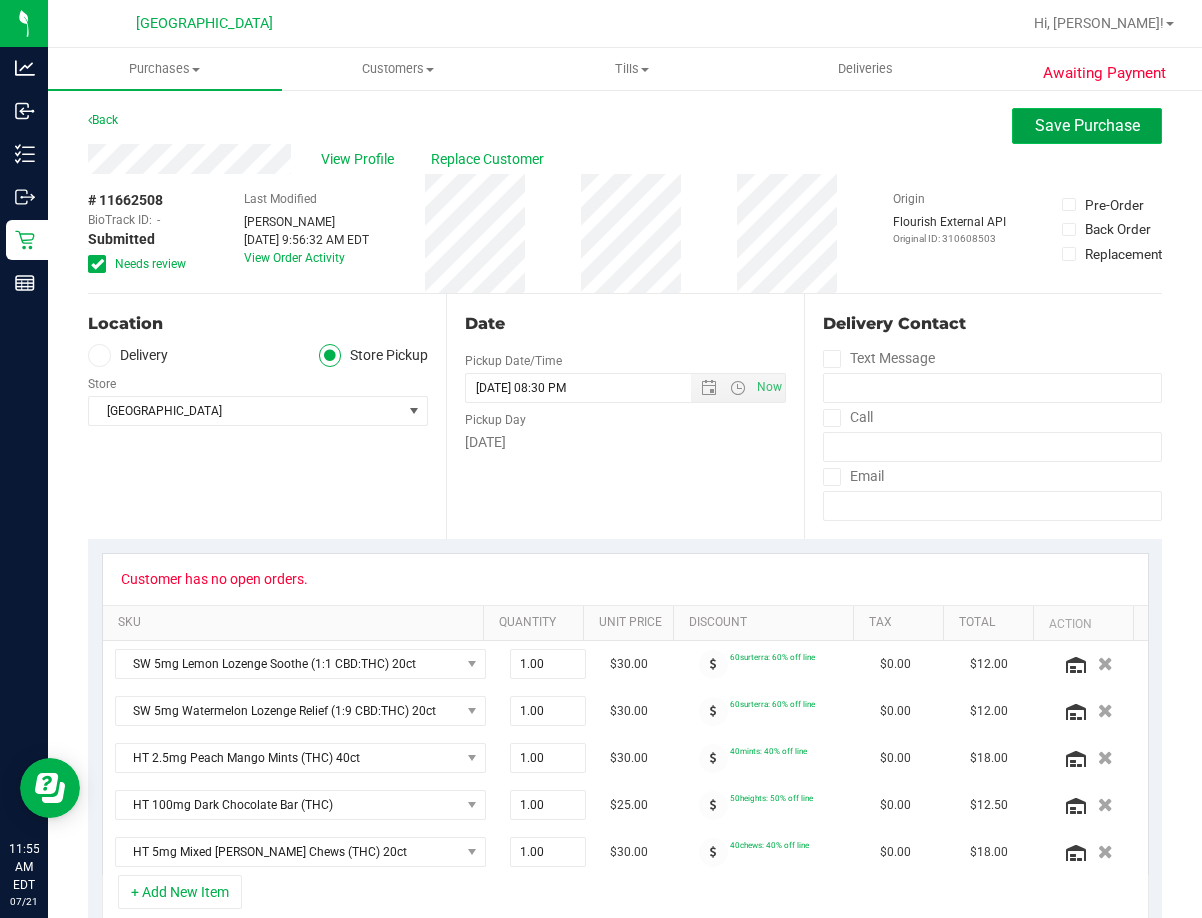 click on "Save Purchase" at bounding box center [1087, 125] 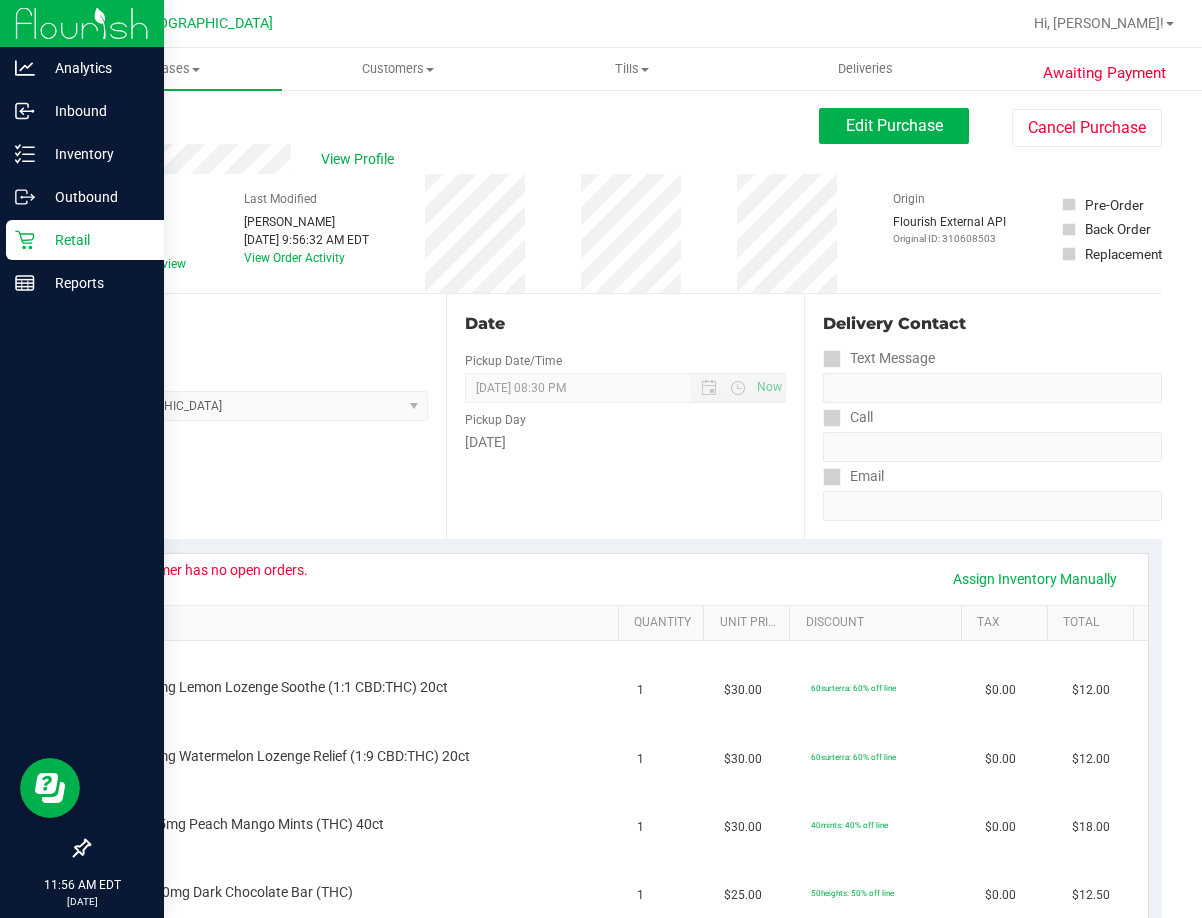 click on "Retail" at bounding box center (95, 240) 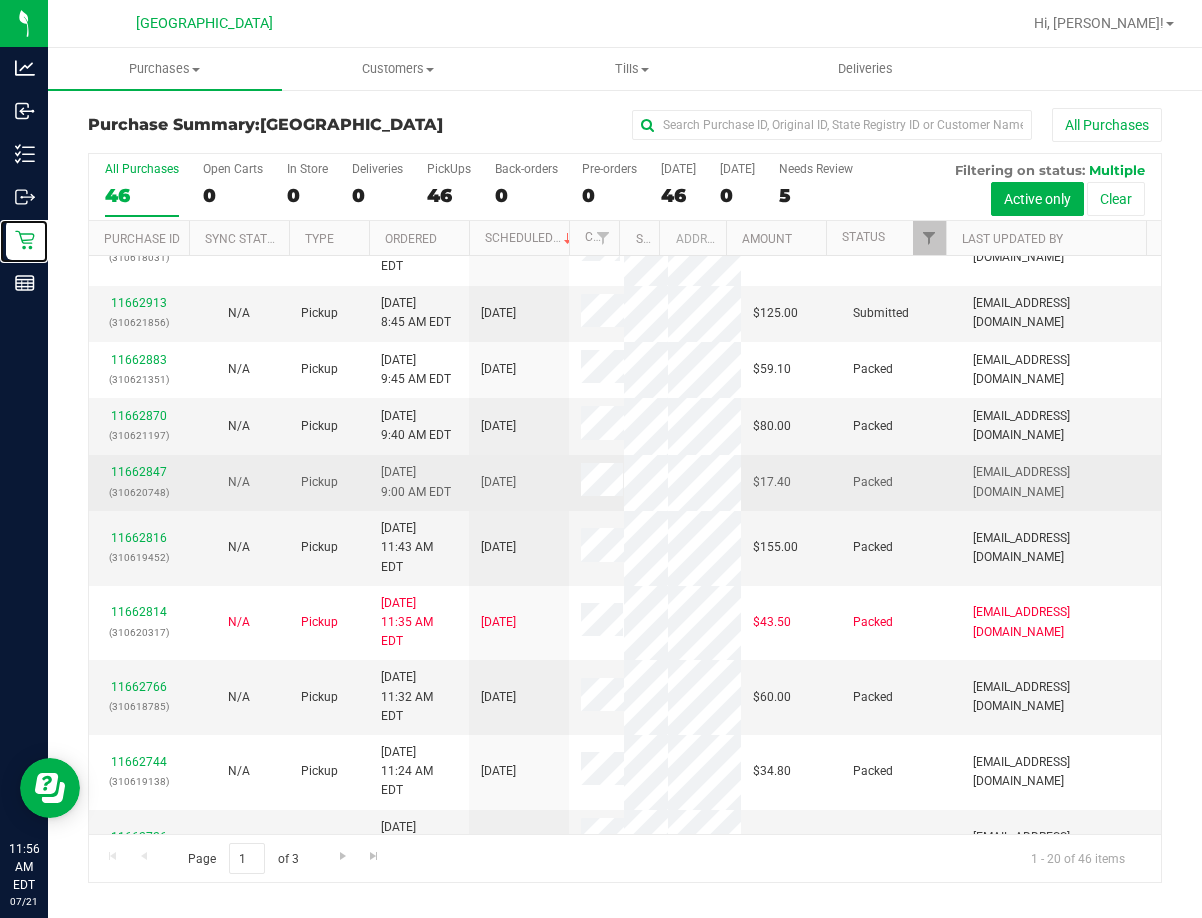 scroll, scrollTop: 0, scrollLeft: 0, axis: both 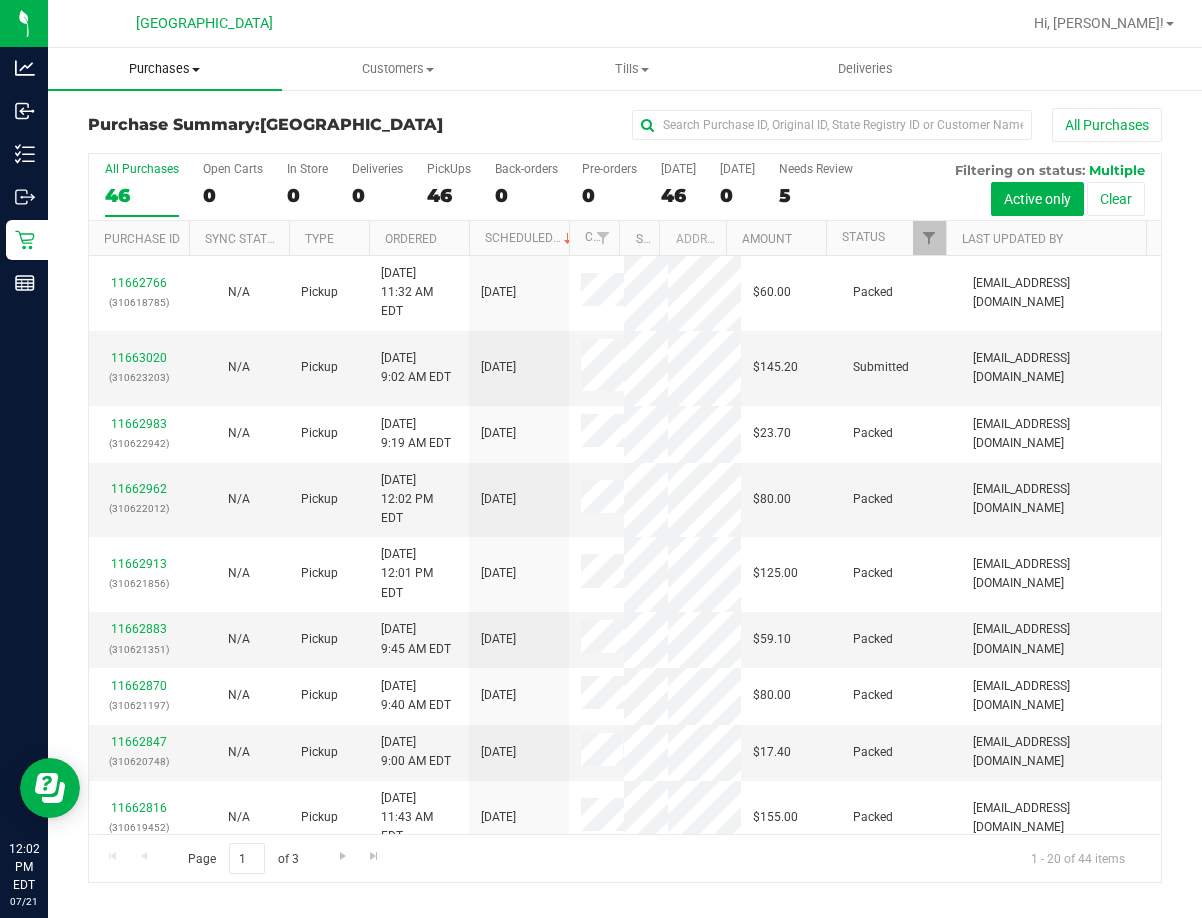 click on "Purchases" at bounding box center [165, 69] 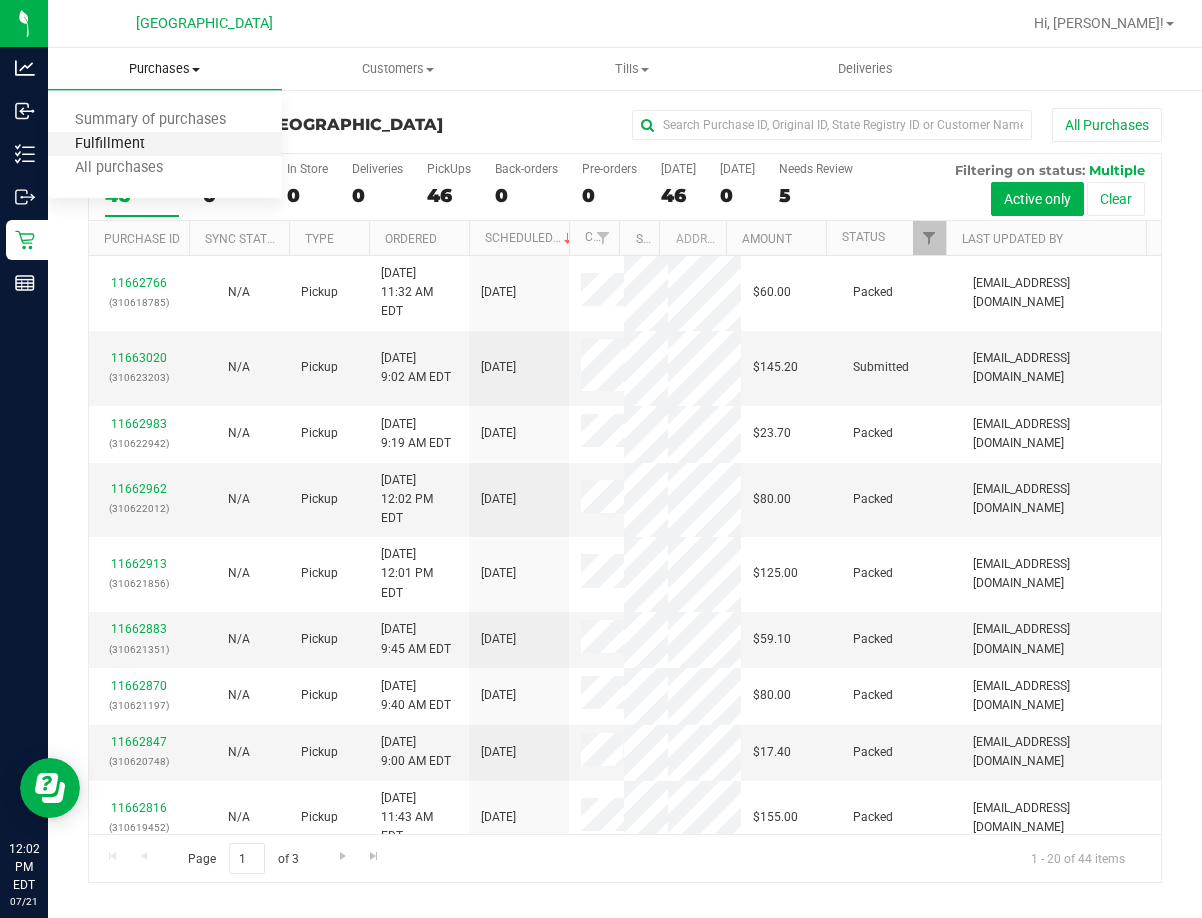 click on "Fulfillment" at bounding box center (110, 144) 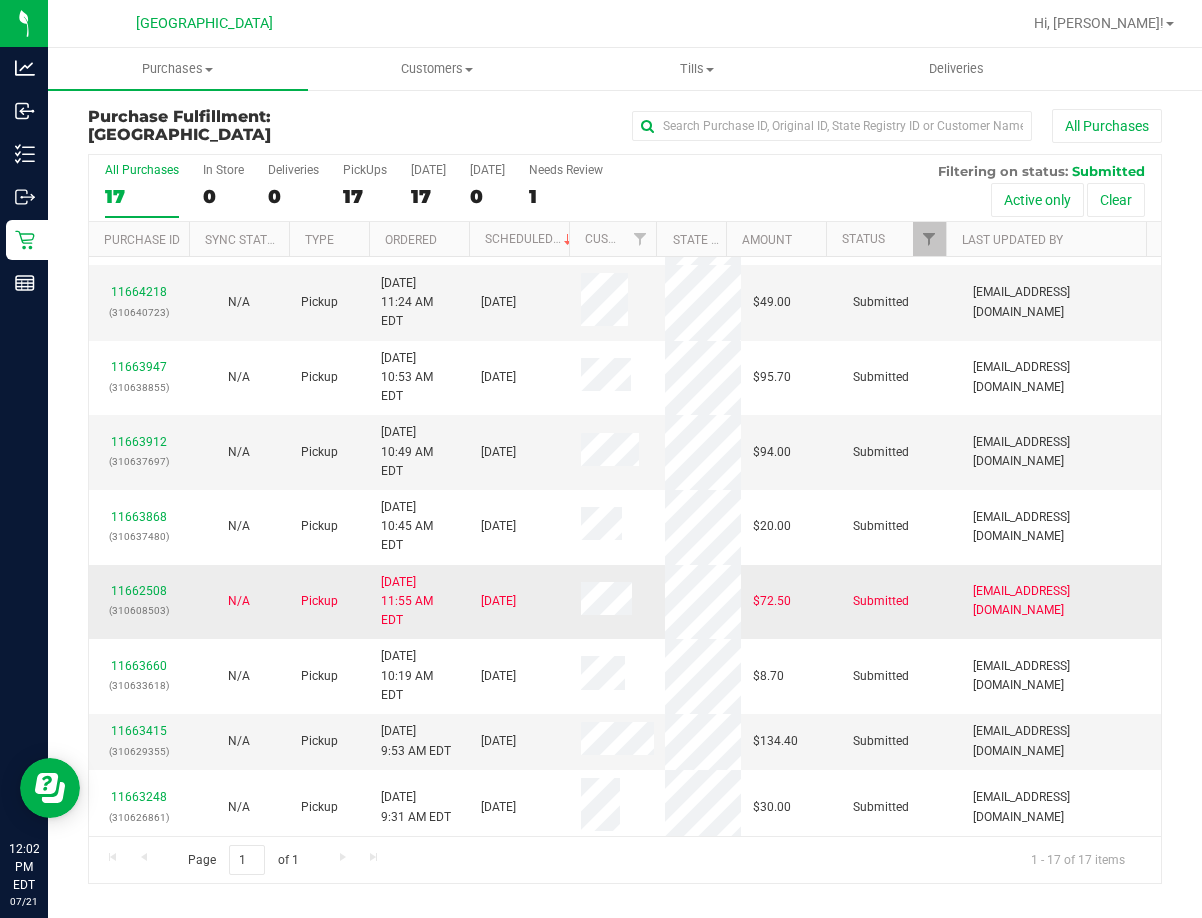 scroll, scrollTop: 440, scrollLeft: 0, axis: vertical 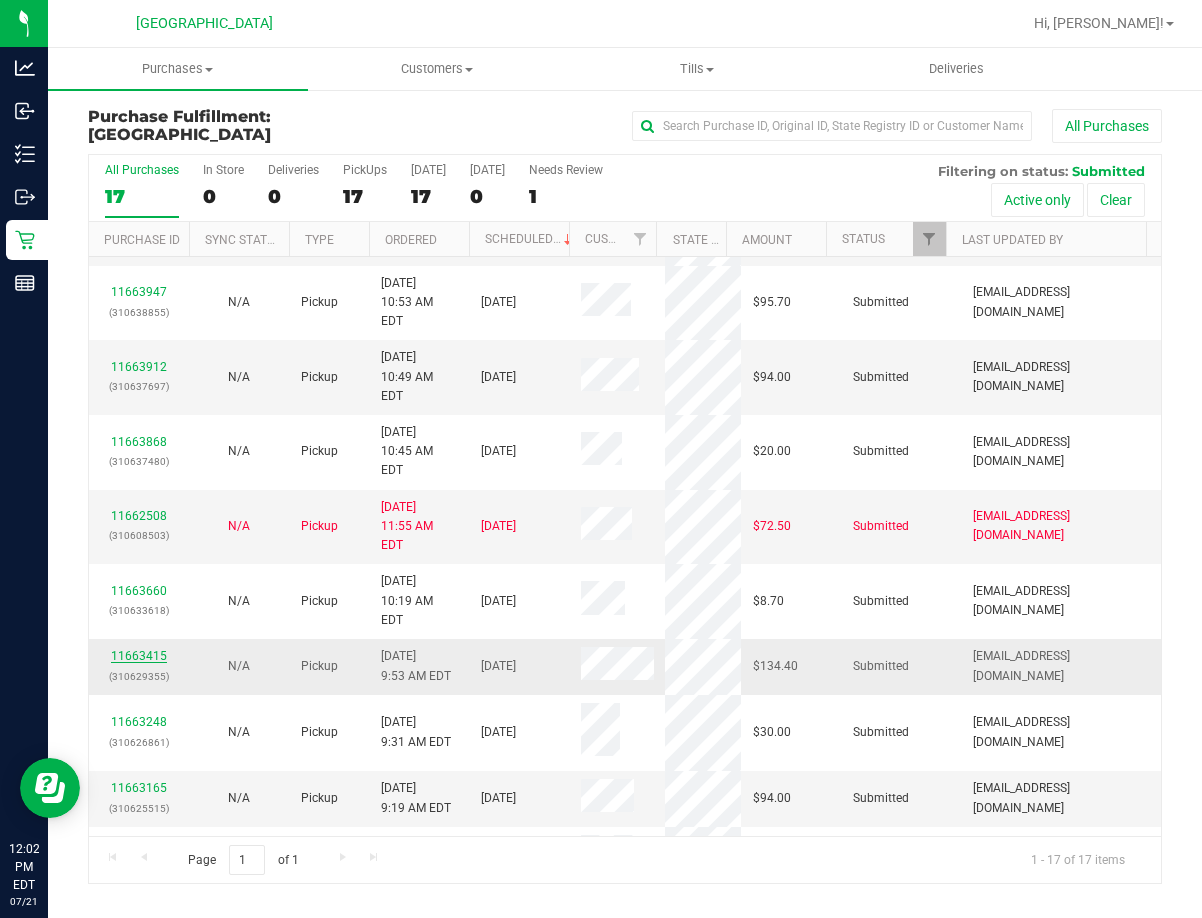 click on "11663415" at bounding box center (139, 656) 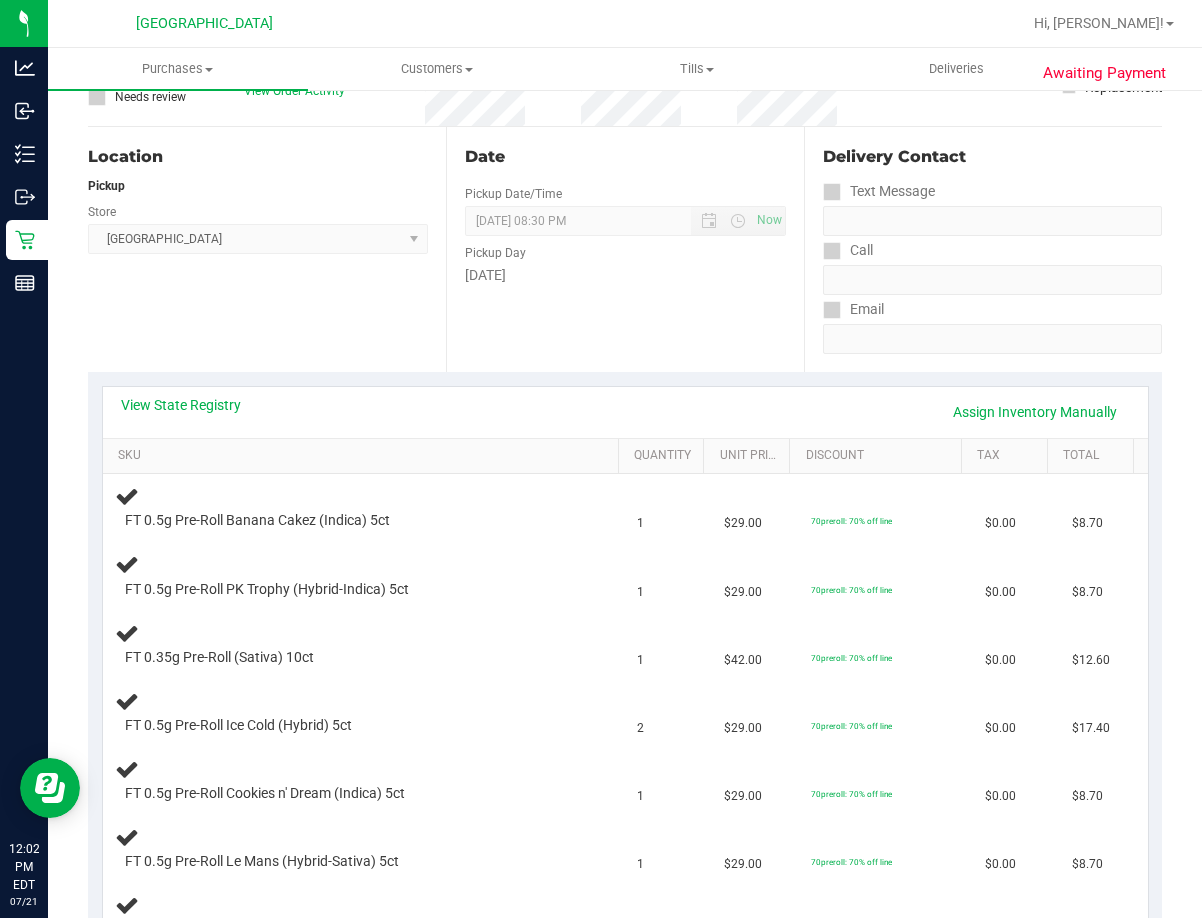 scroll, scrollTop: 0, scrollLeft: 0, axis: both 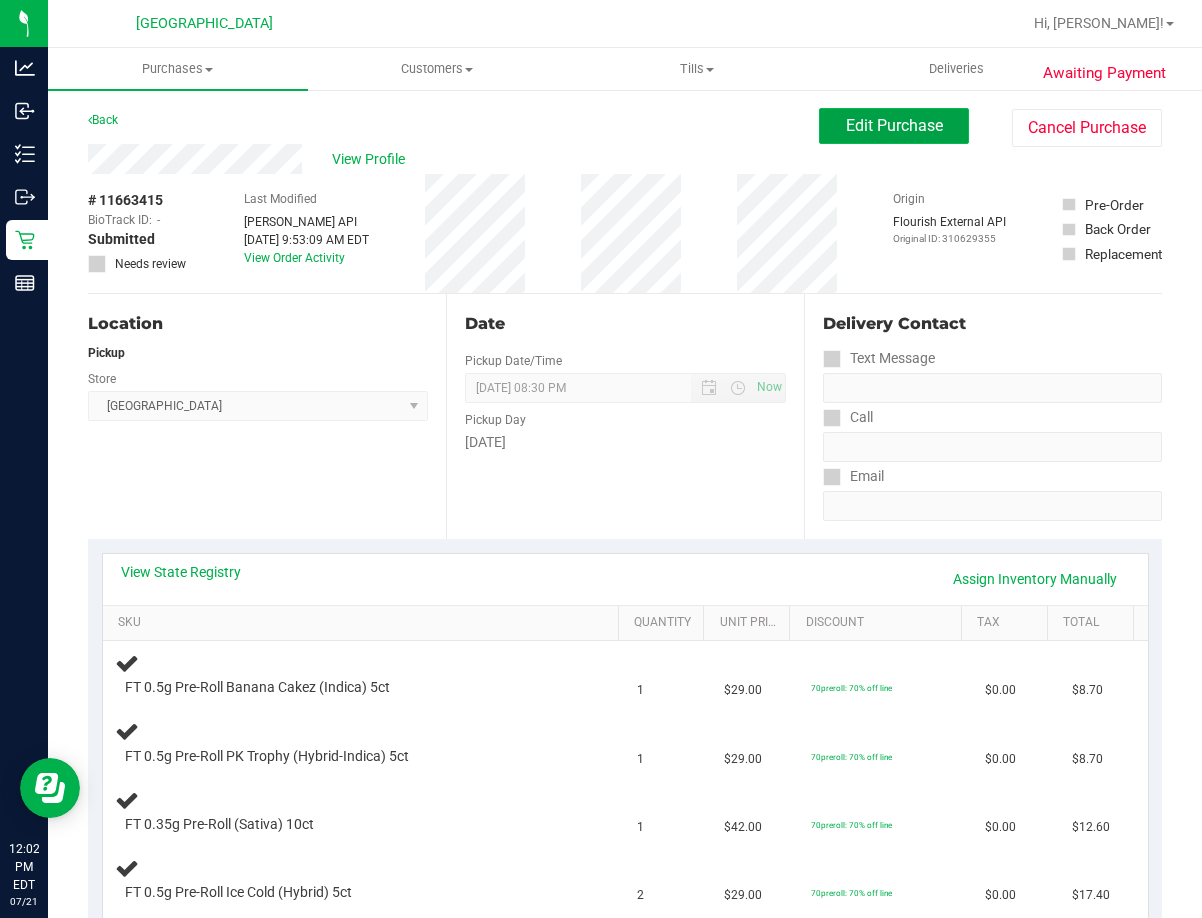 click on "Edit Purchase" at bounding box center (894, 125) 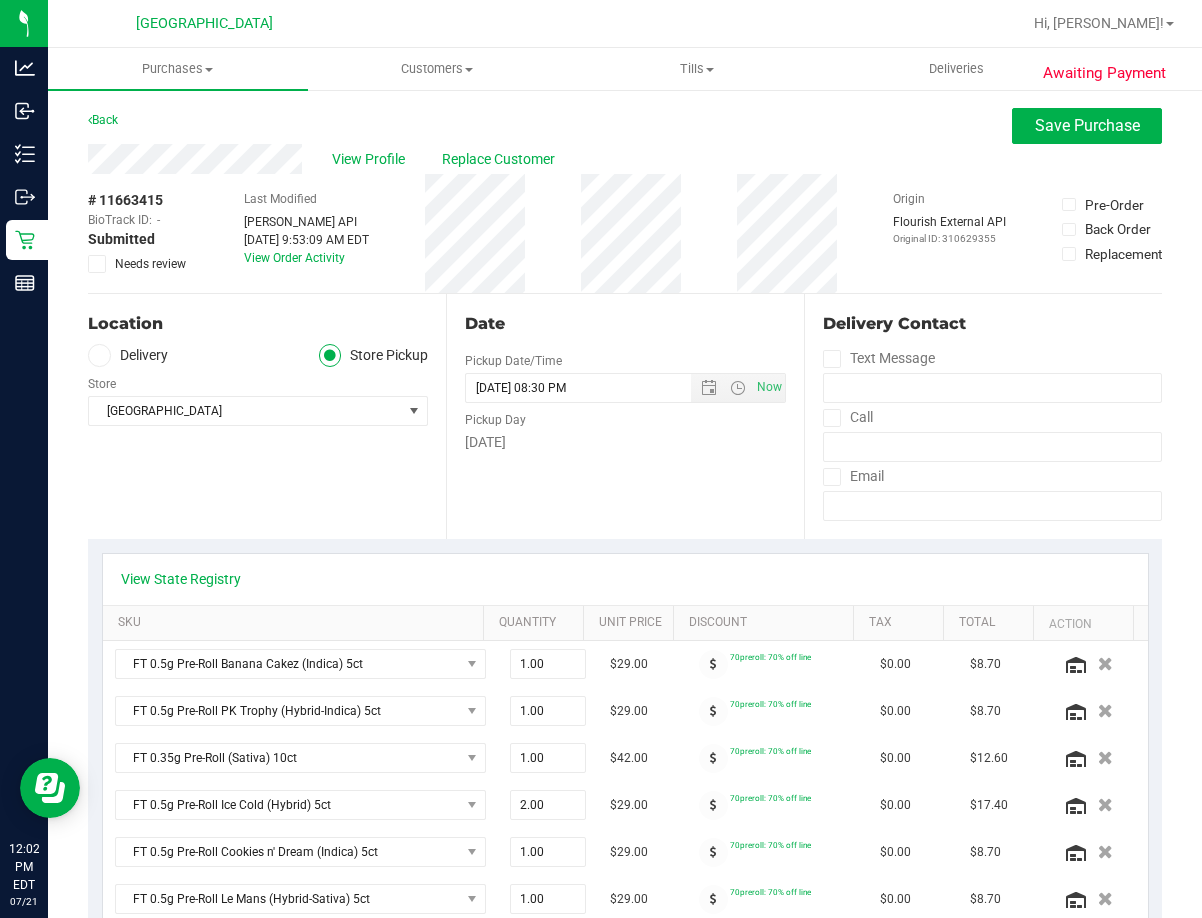 scroll, scrollTop: 100, scrollLeft: 0, axis: vertical 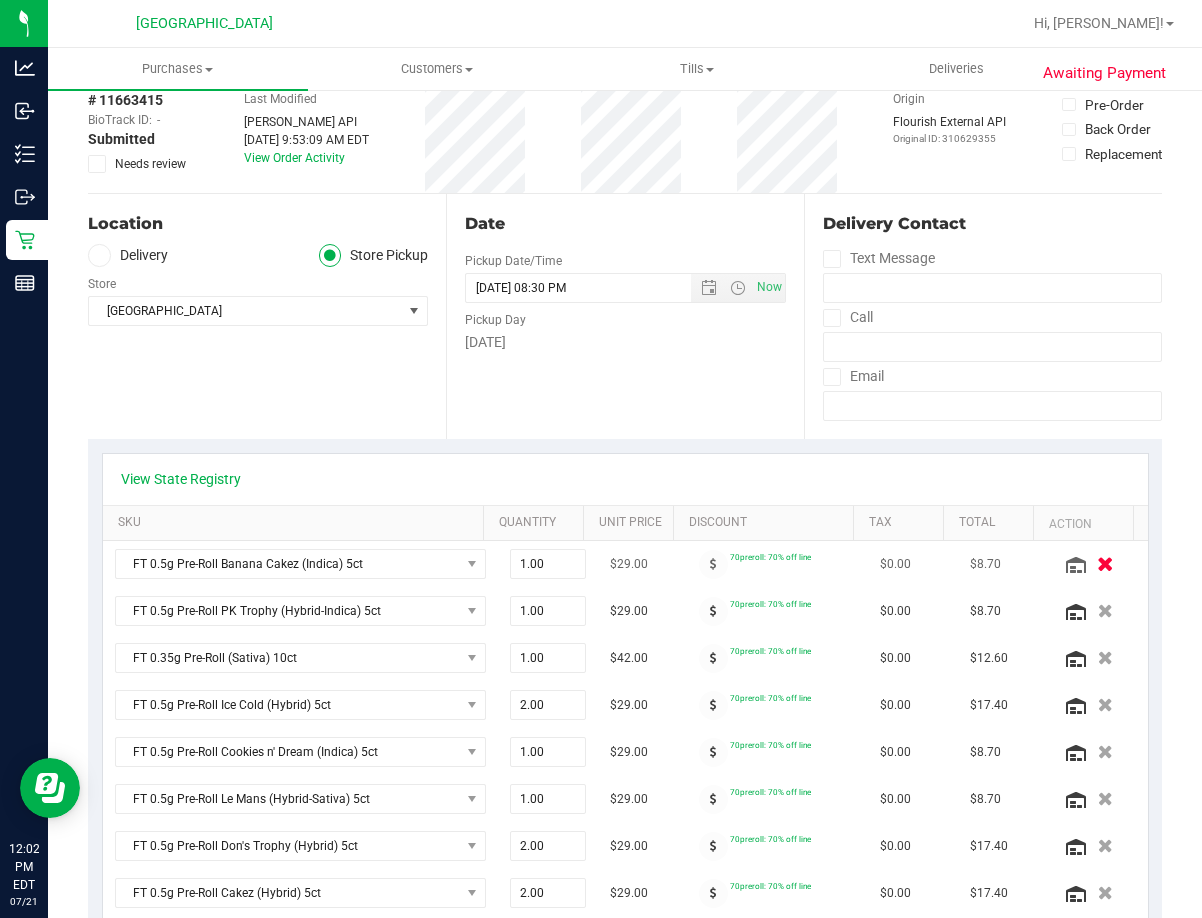click at bounding box center (1105, 564) 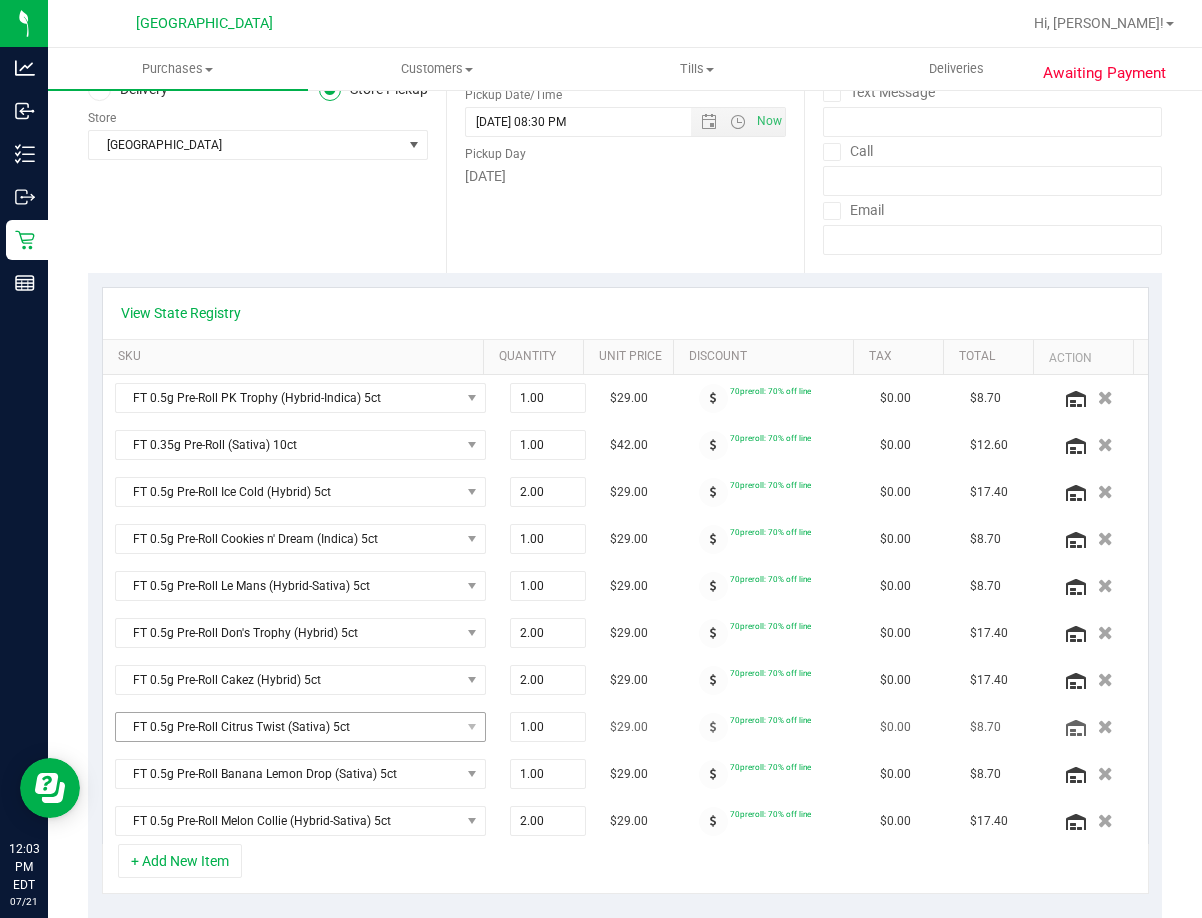scroll, scrollTop: 400, scrollLeft: 0, axis: vertical 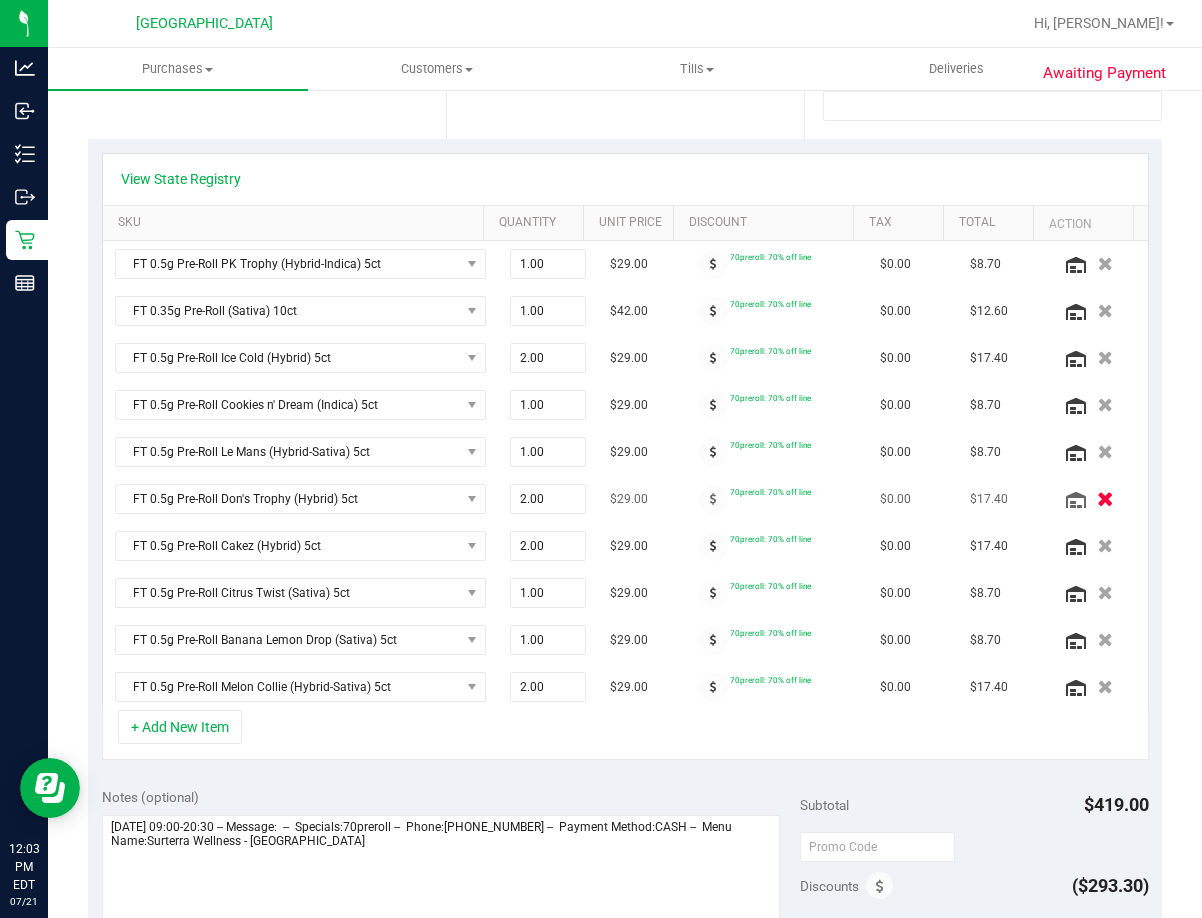 click at bounding box center (1105, 499) 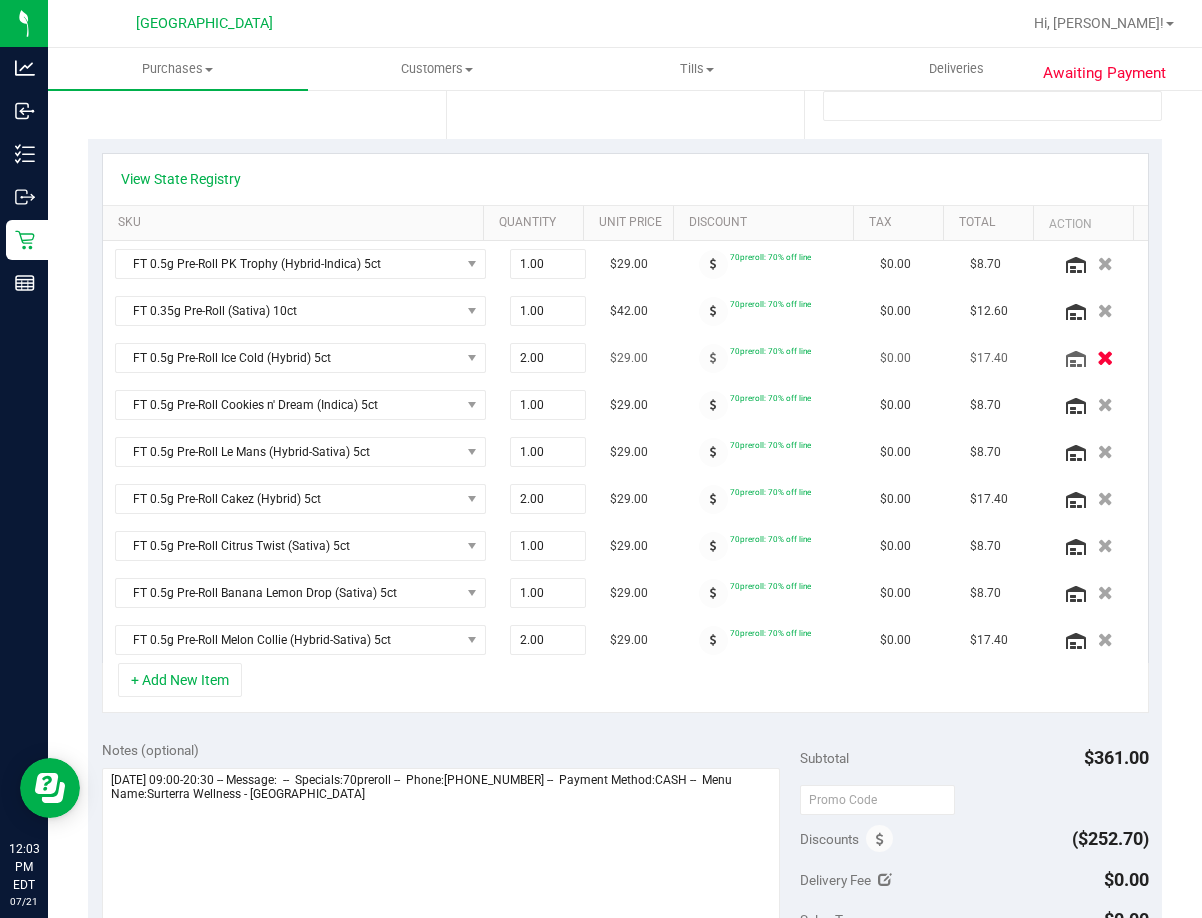click at bounding box center [1105, 358] 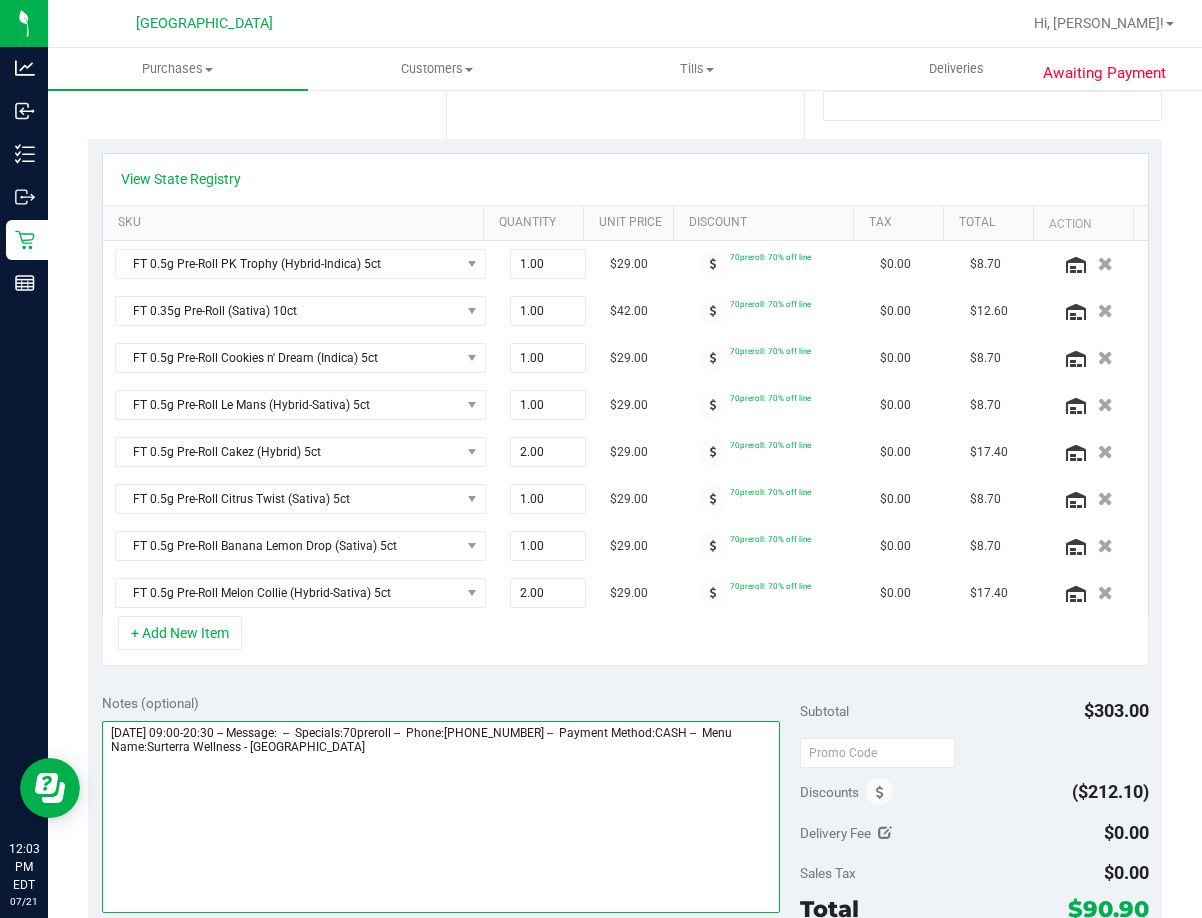 click at bounding box center (441, 817) 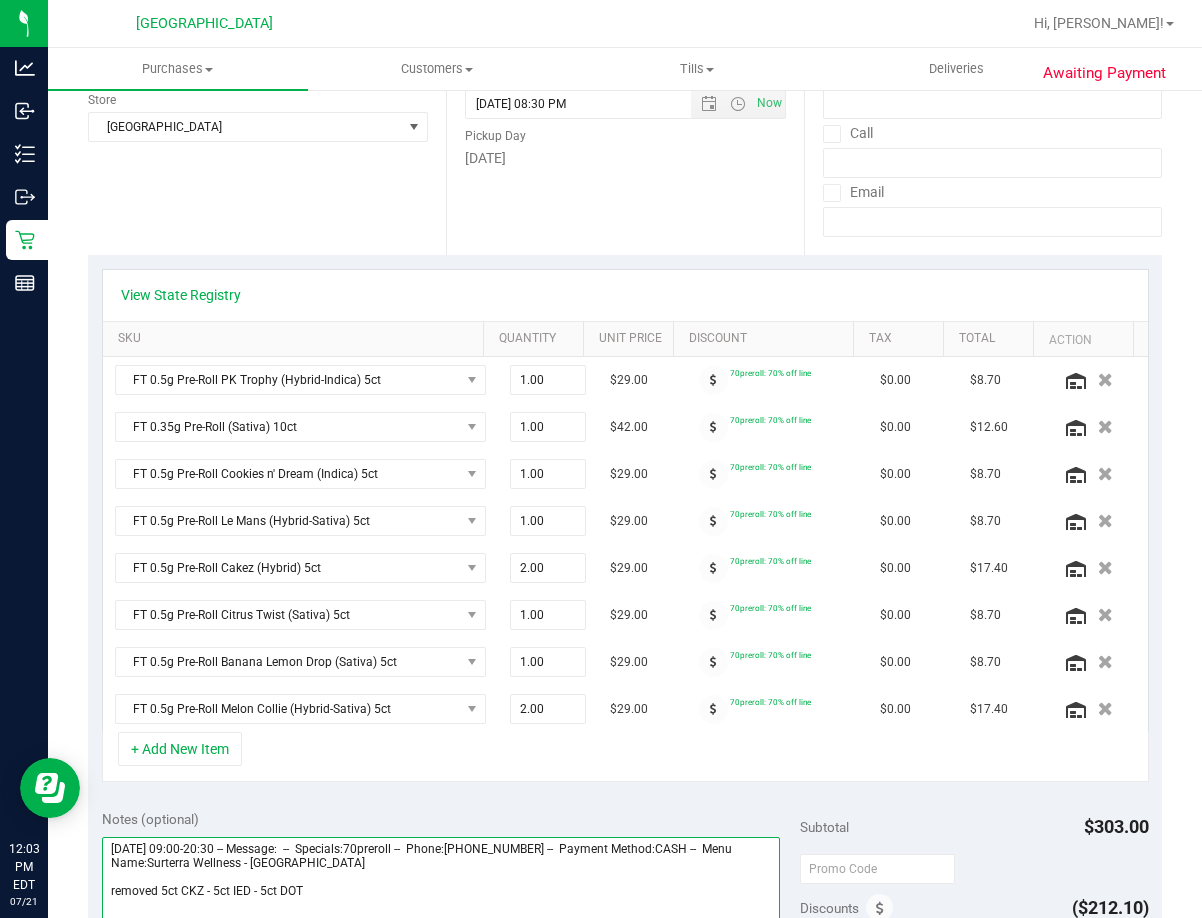 scroll, scrollTop: 0, scrollLeft: 0, axis: both 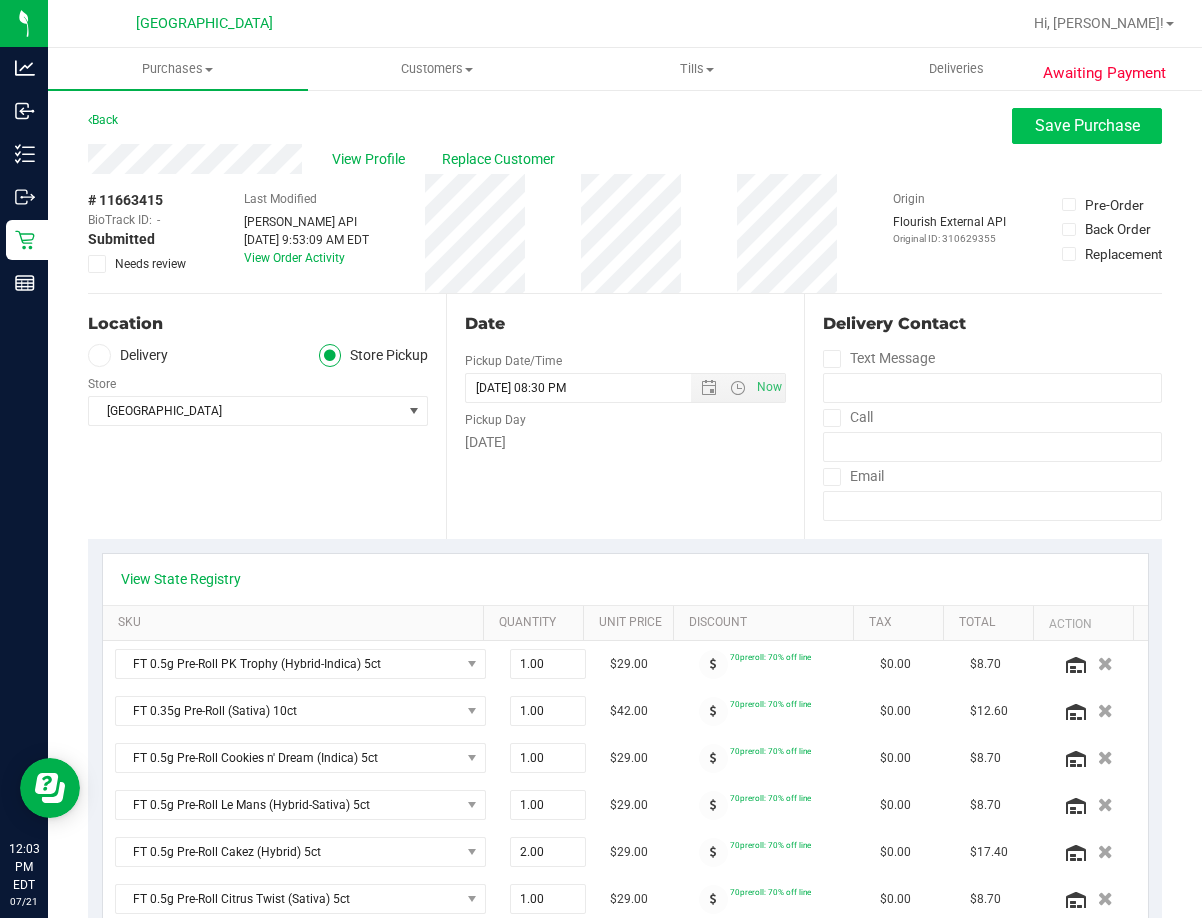 type on "Monday 07/21/2025 09:00-20:30 -- Message:  --  Specials:70preroll --  Phone:8639343851 --  Payment Method:CASH --  Menu Name:Surterra Wellness - Lakeland
removed 5ct CKZ - 5ct IED - 5ct DOT" 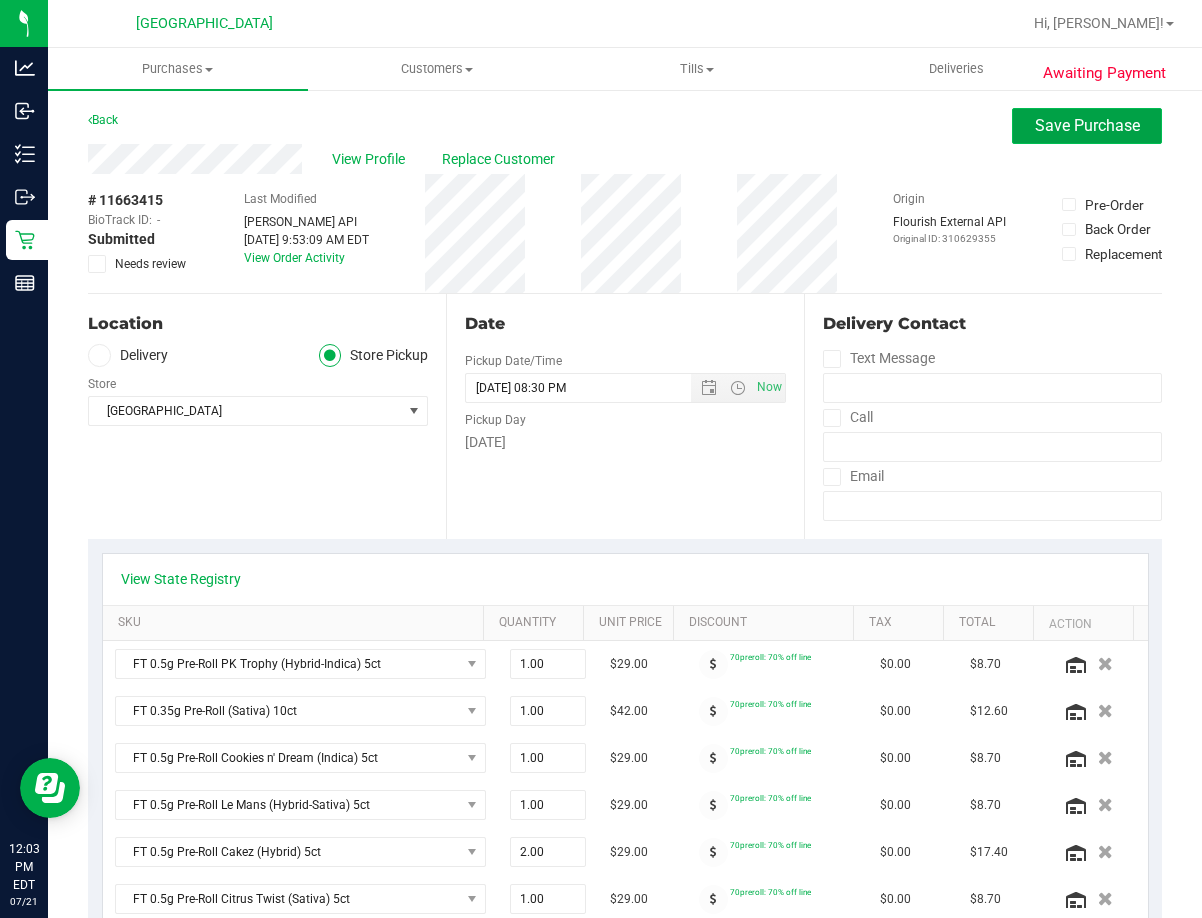 click on "Save Purchase" at bounding box center [1087, 126] 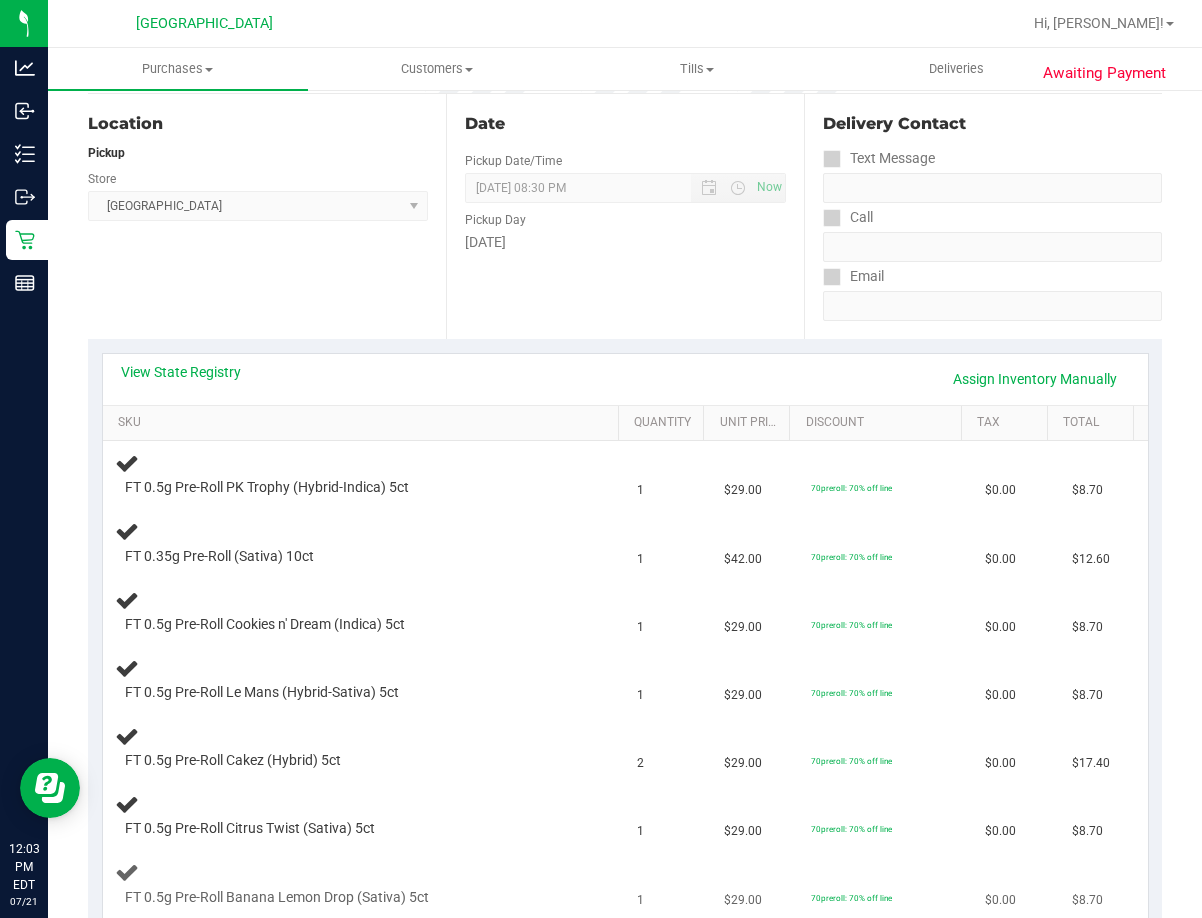 scroll, scrollTop: 0, scrollLeft: 0, axis: both 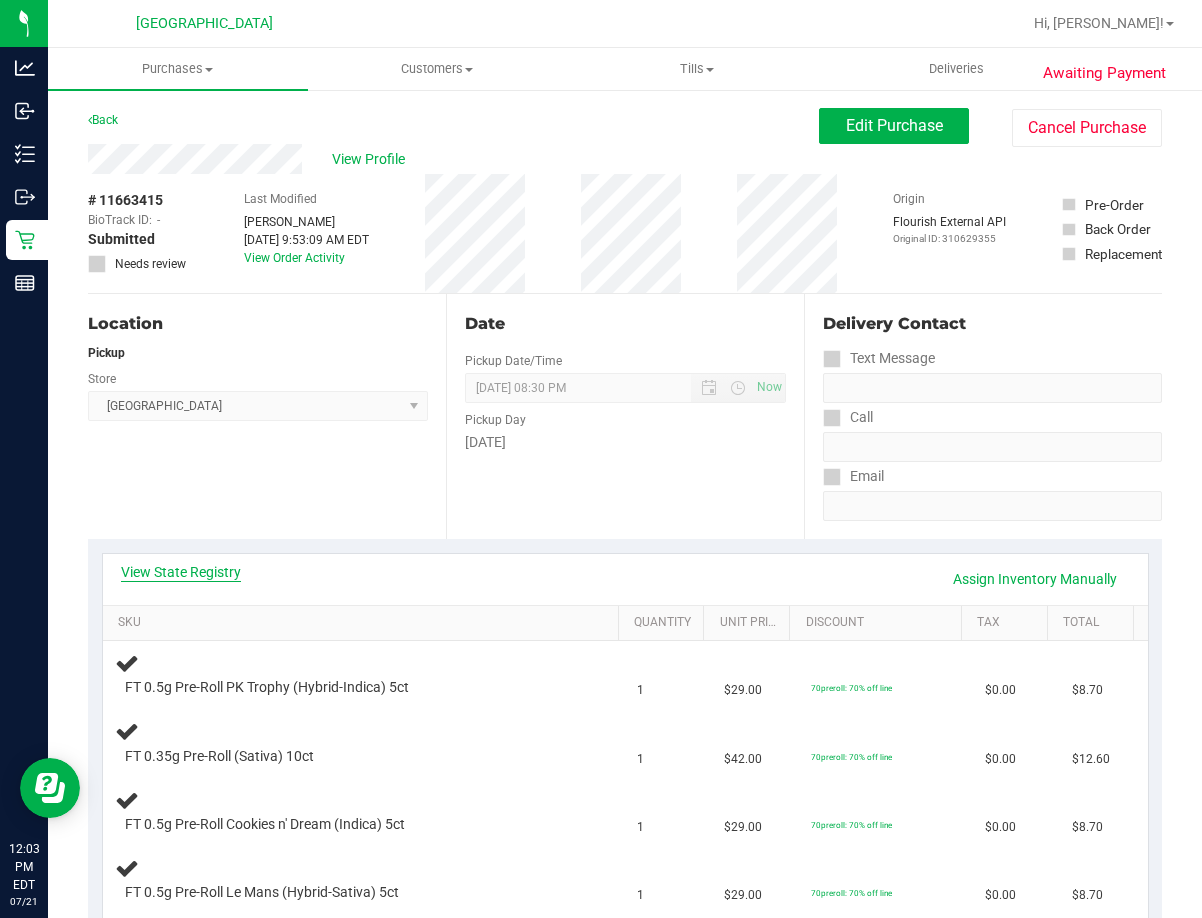 click on "View State Registry" at bounding box center (181, 572) 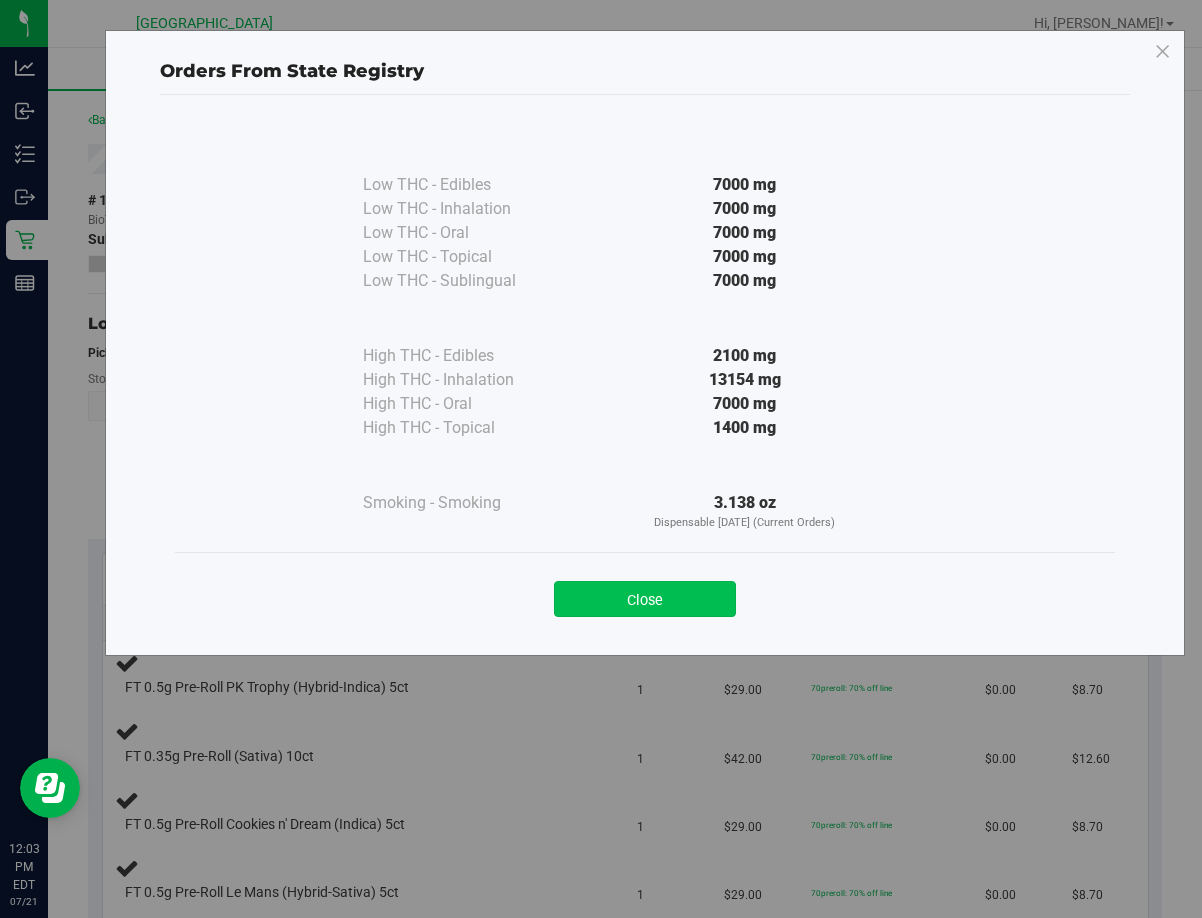 click on "Close" at bounding box center (645, 599) 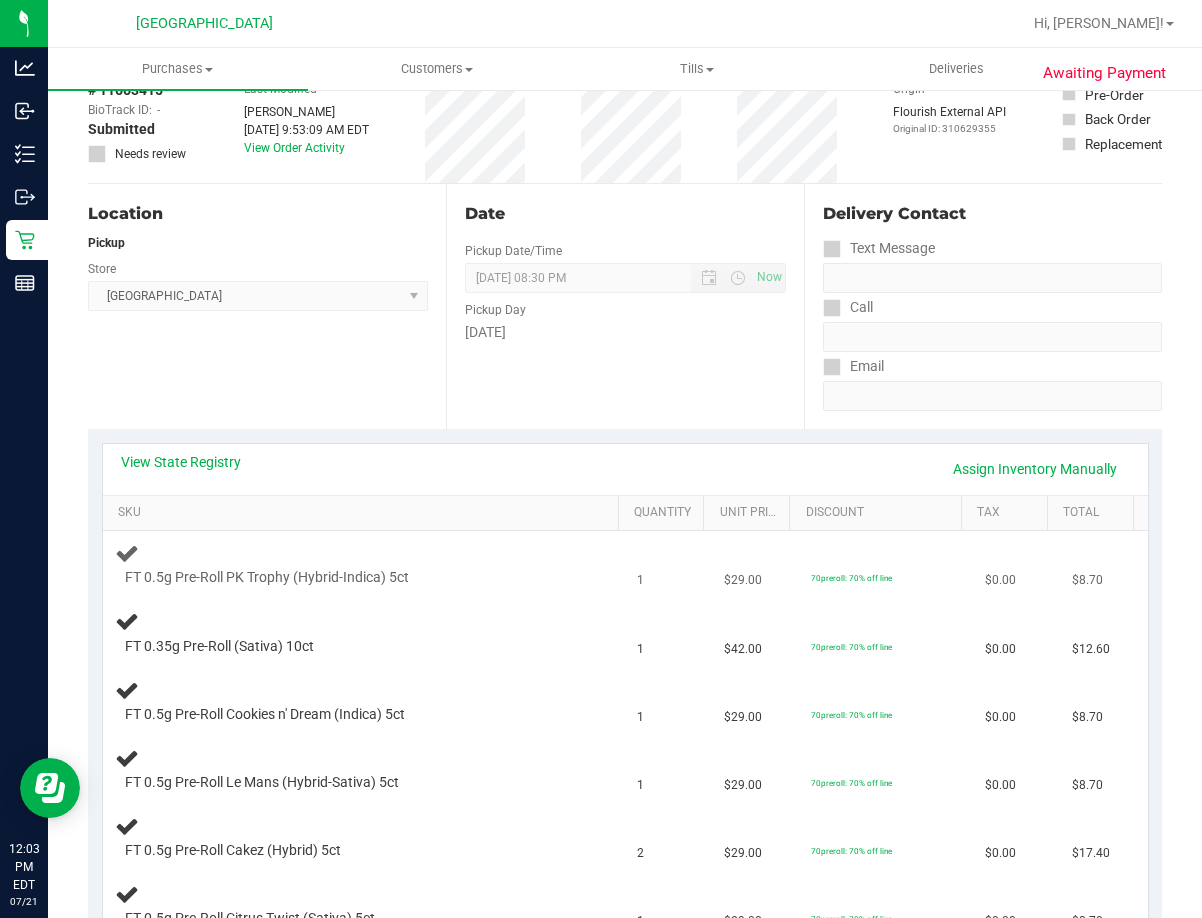 scroll, scrollTop: 0, scrollLeft: 0, axis: both 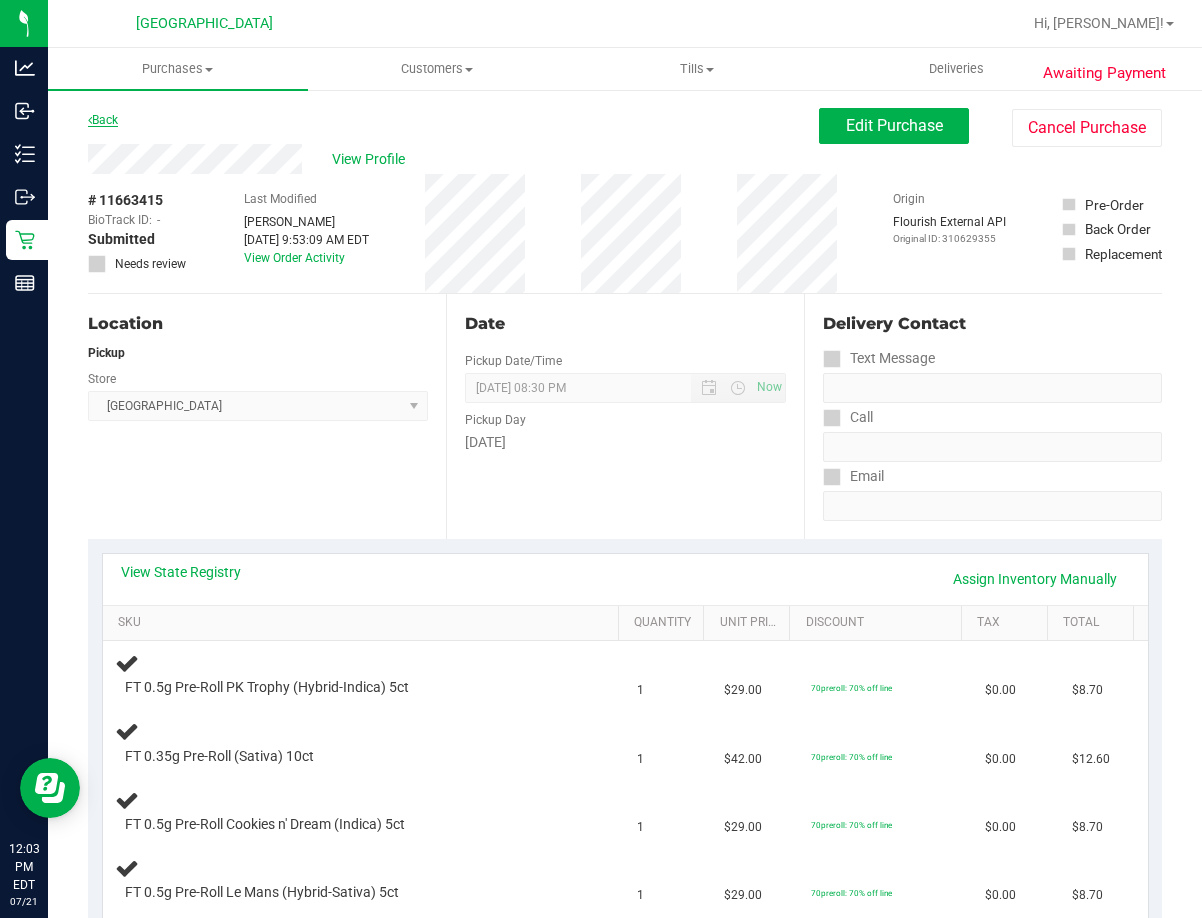 click on "Back" at bounding box center (103, 120) 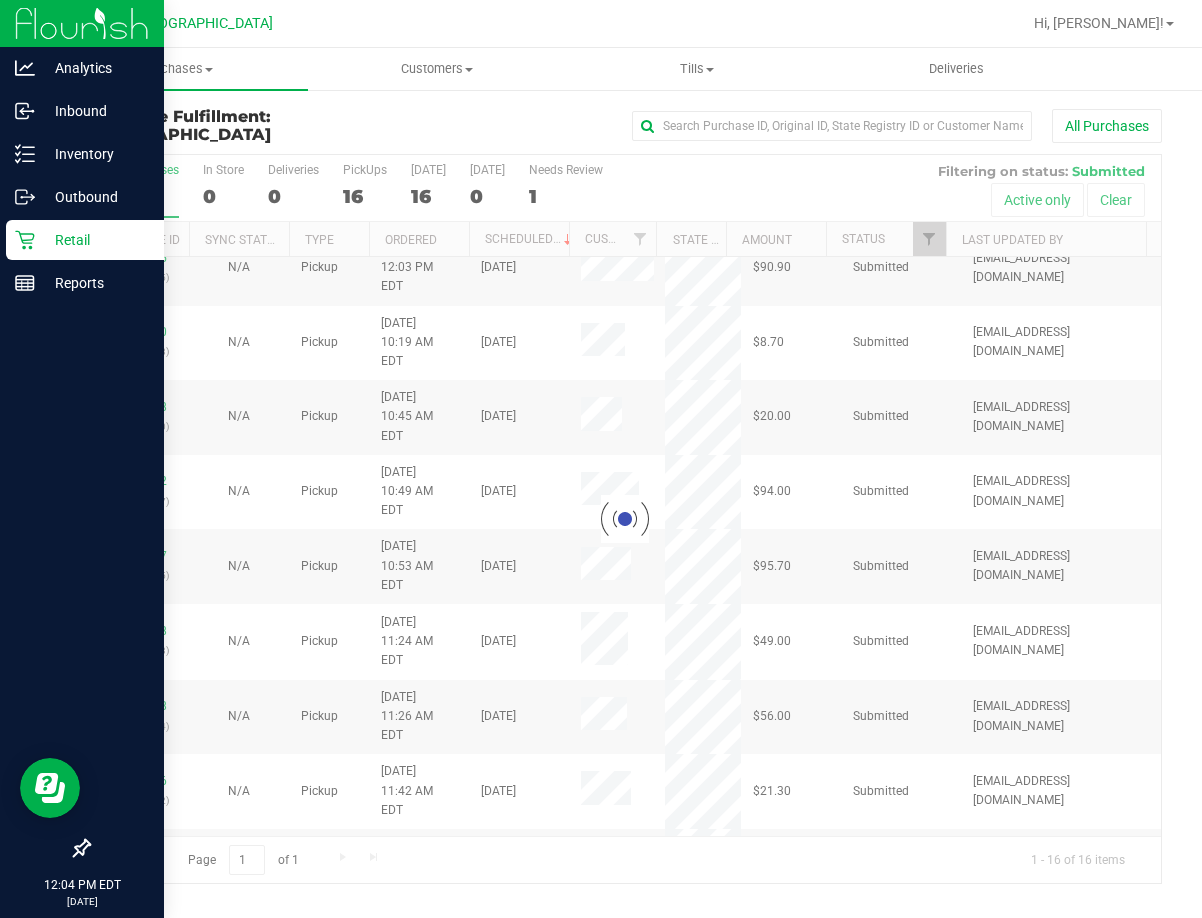 scroll, scrollTop: 0, scrollLeft: 0, axis: both 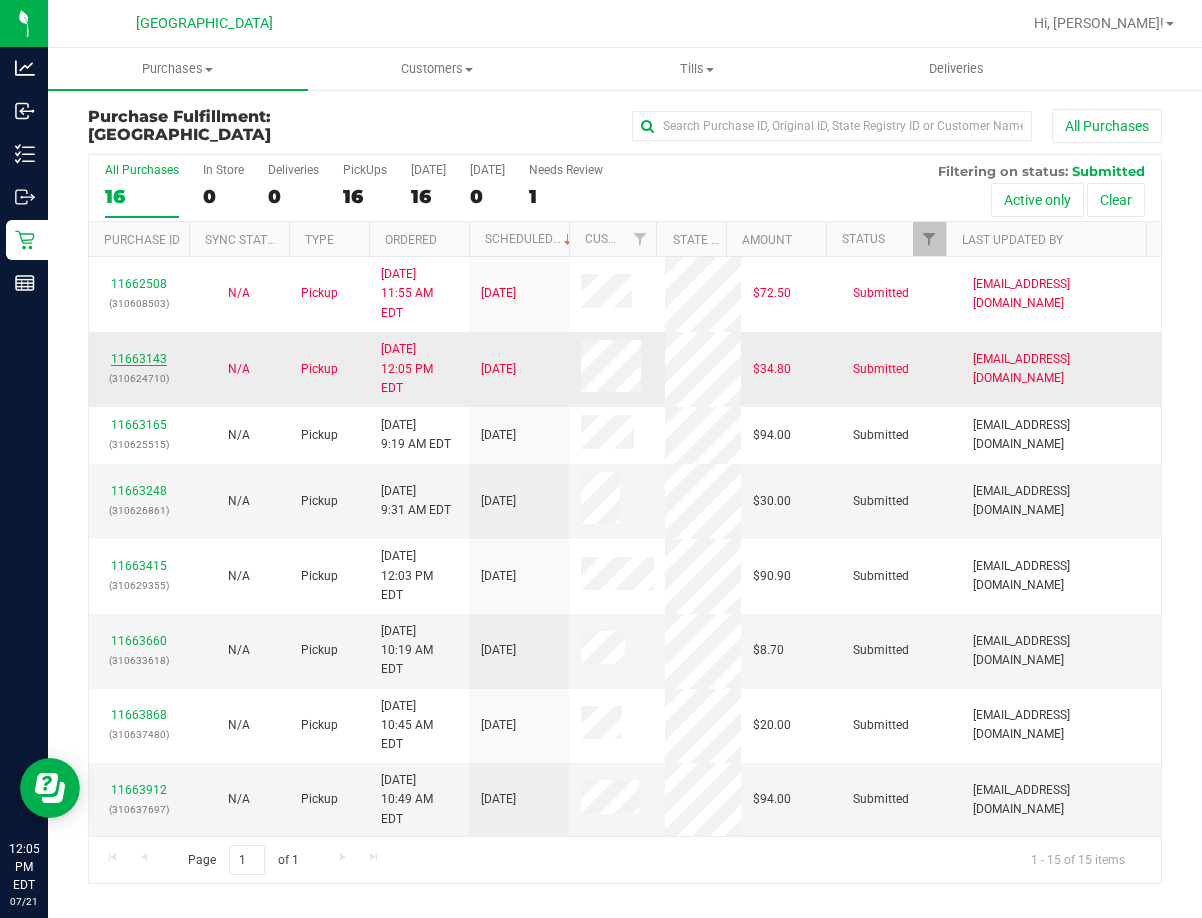 click on "11663143" at bounding box center [139, 359] 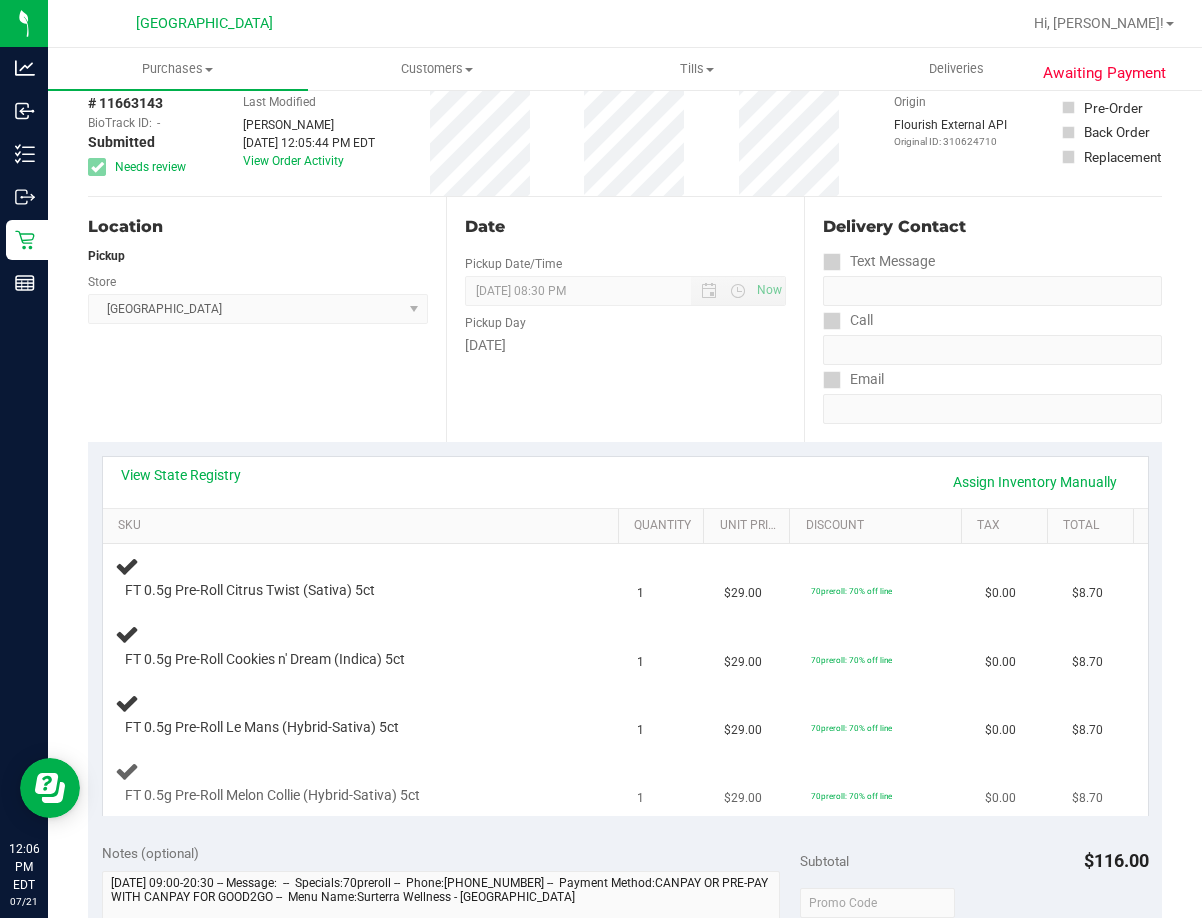 scroll, scrollTop: 0, scrollLeft: 0, axis: both 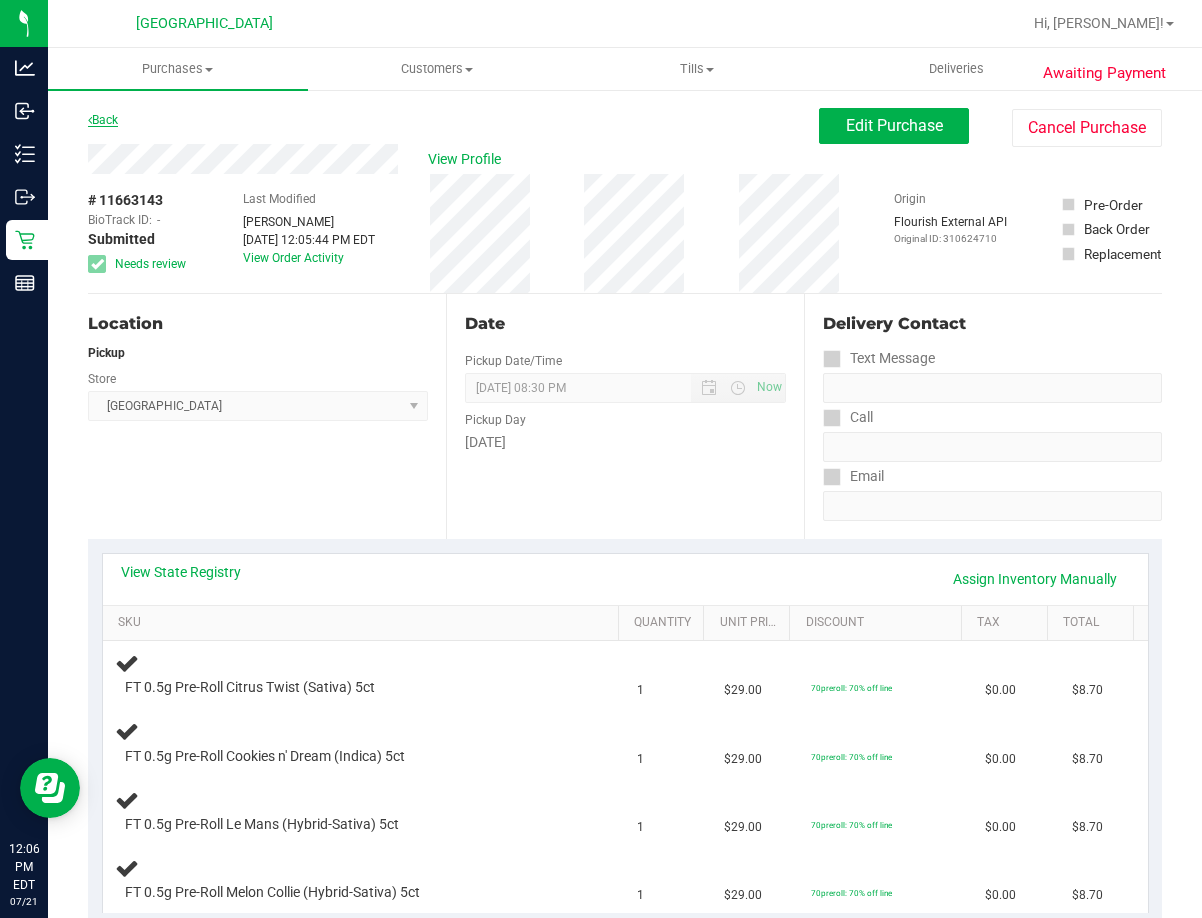 click on "Back" at bounding box center [103, 120] 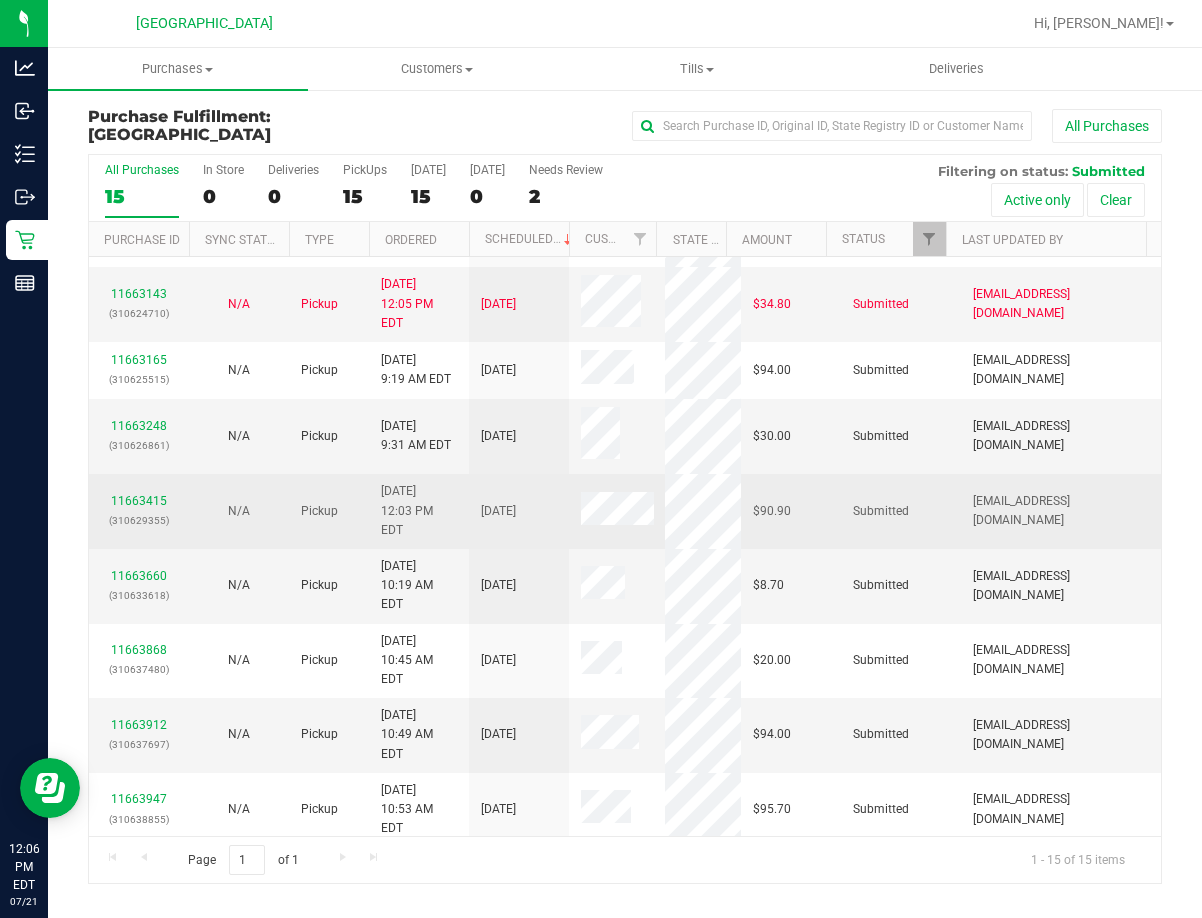 scroll, scrollTop: 100, scrollLeft: 0, axis: vertical 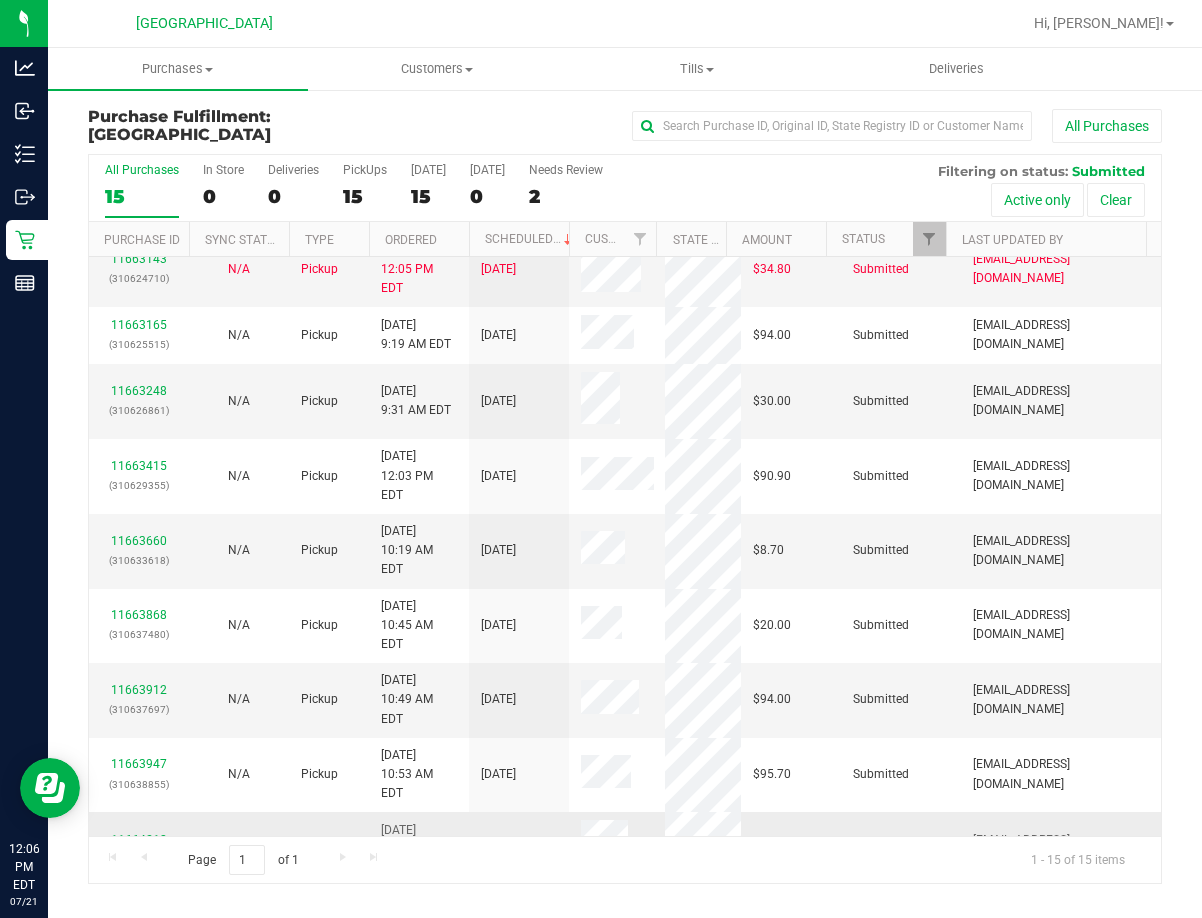 click on "11664218" at bounding box center (139, 840) 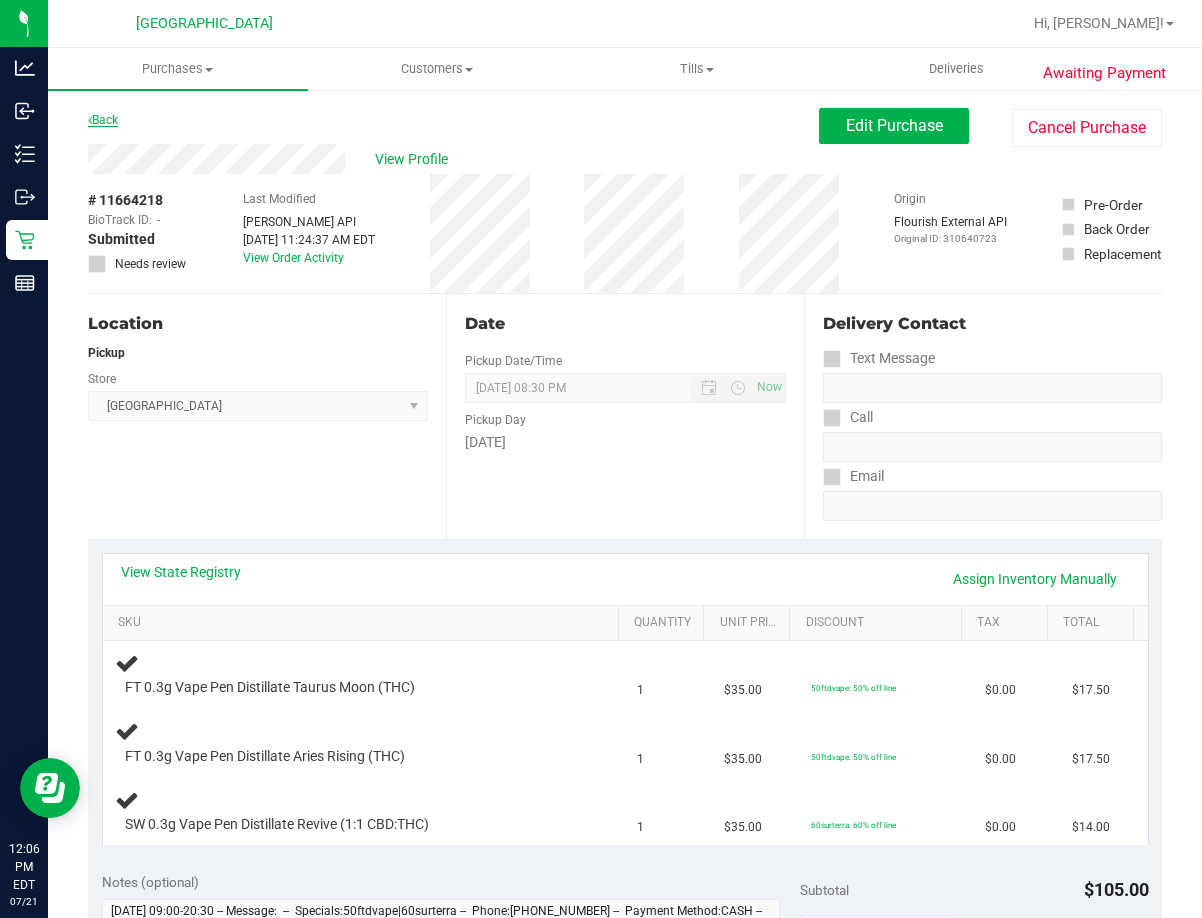 click on "Back" at bounding box center [103, 120] 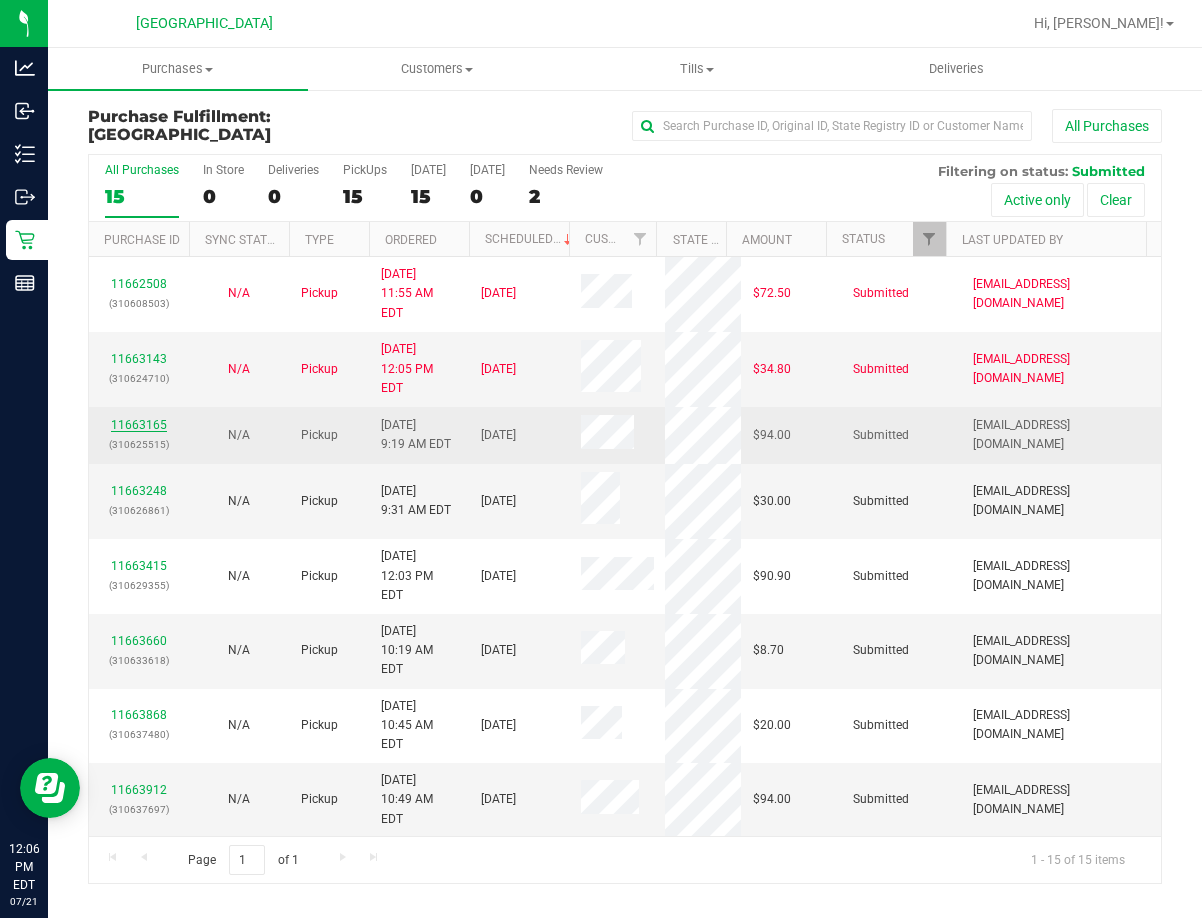 click on "11663165" at bounding box center (139, 425) 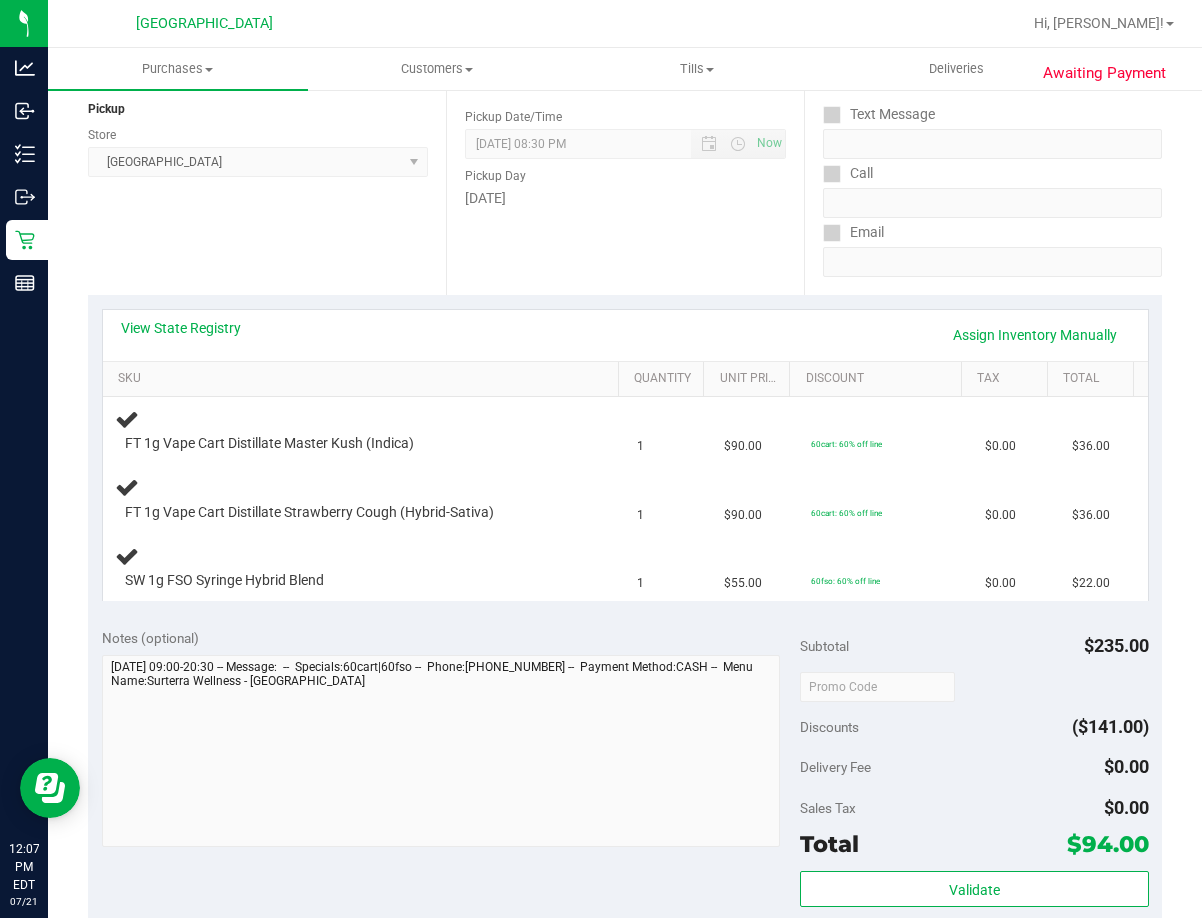scroll, scrollTop: 0, scrollLeft: 0, axis: both 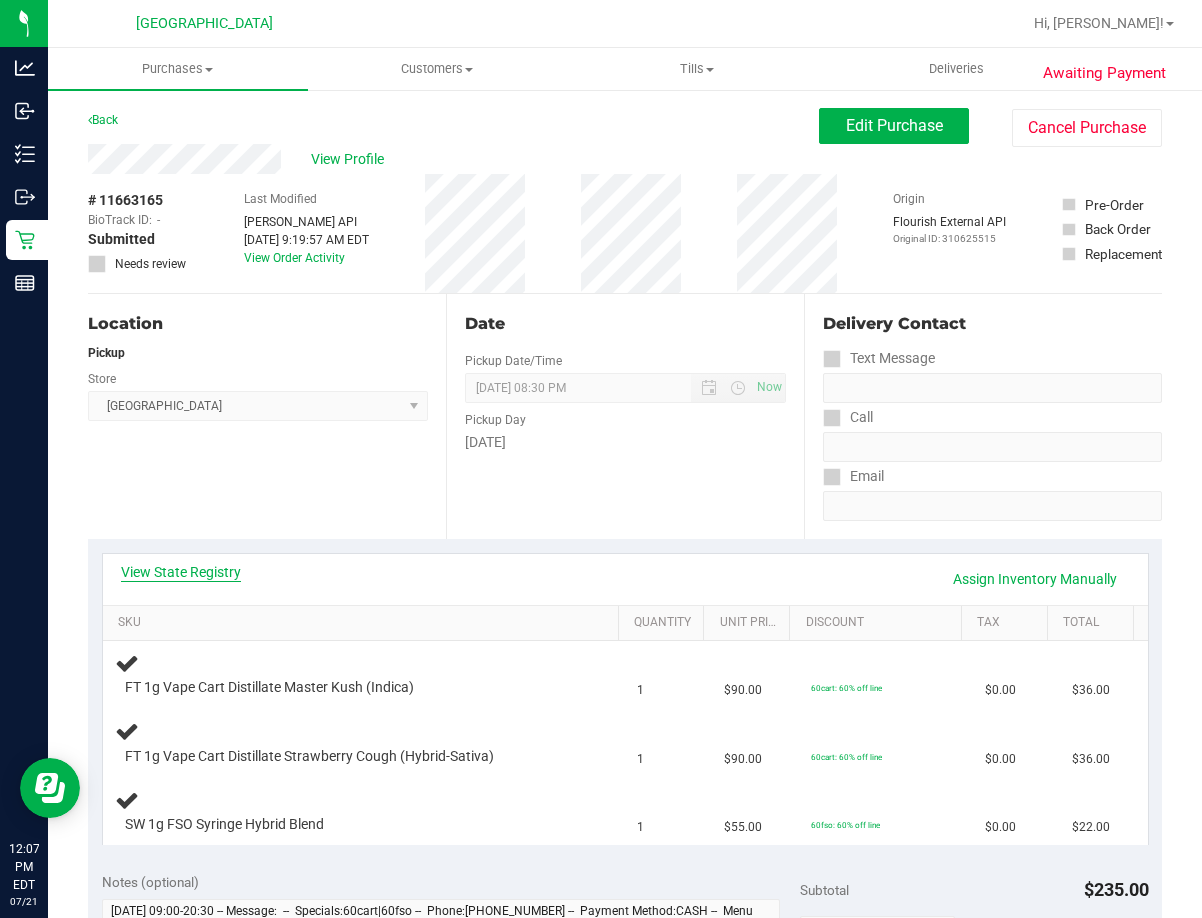 click on "View State Registry" at bounding box center [181, 572] 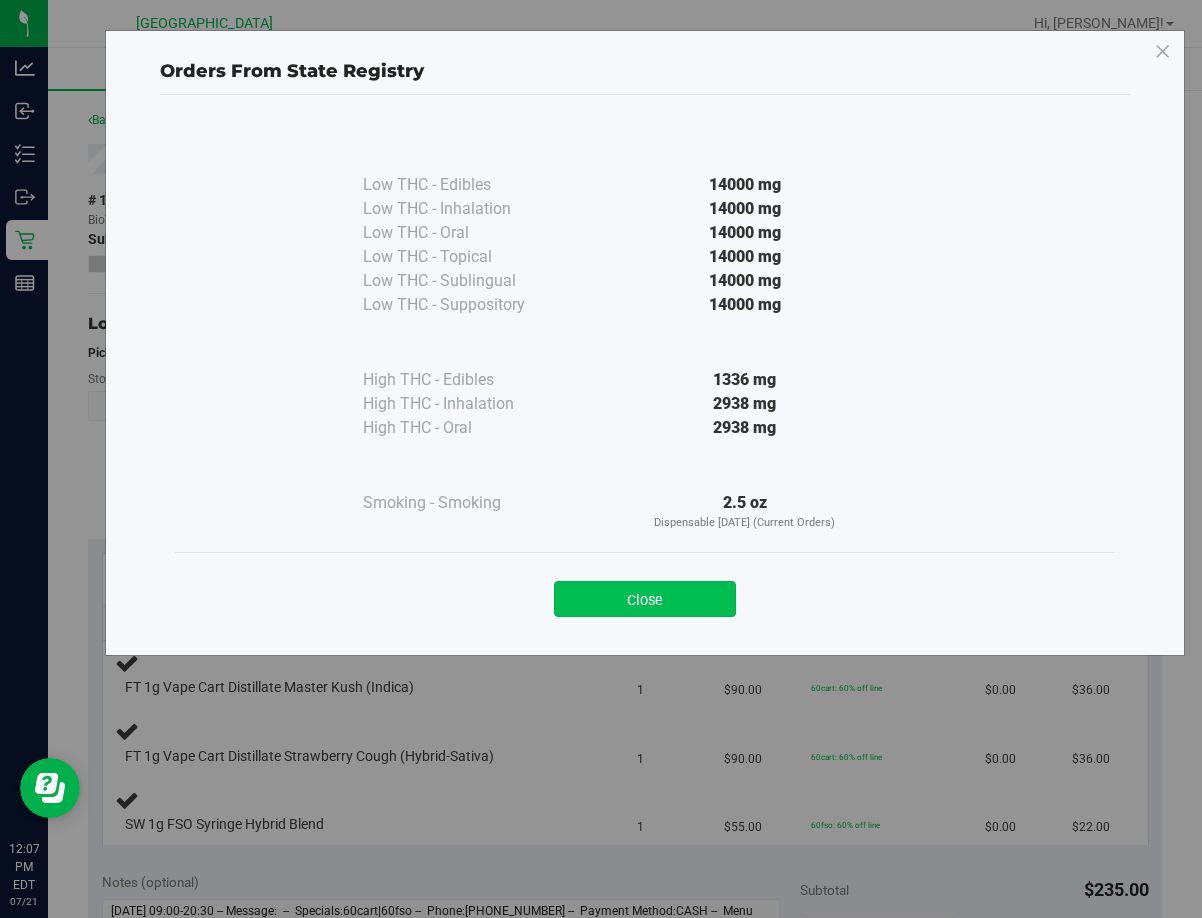 click on "Close" at bounding box center [645, 599] 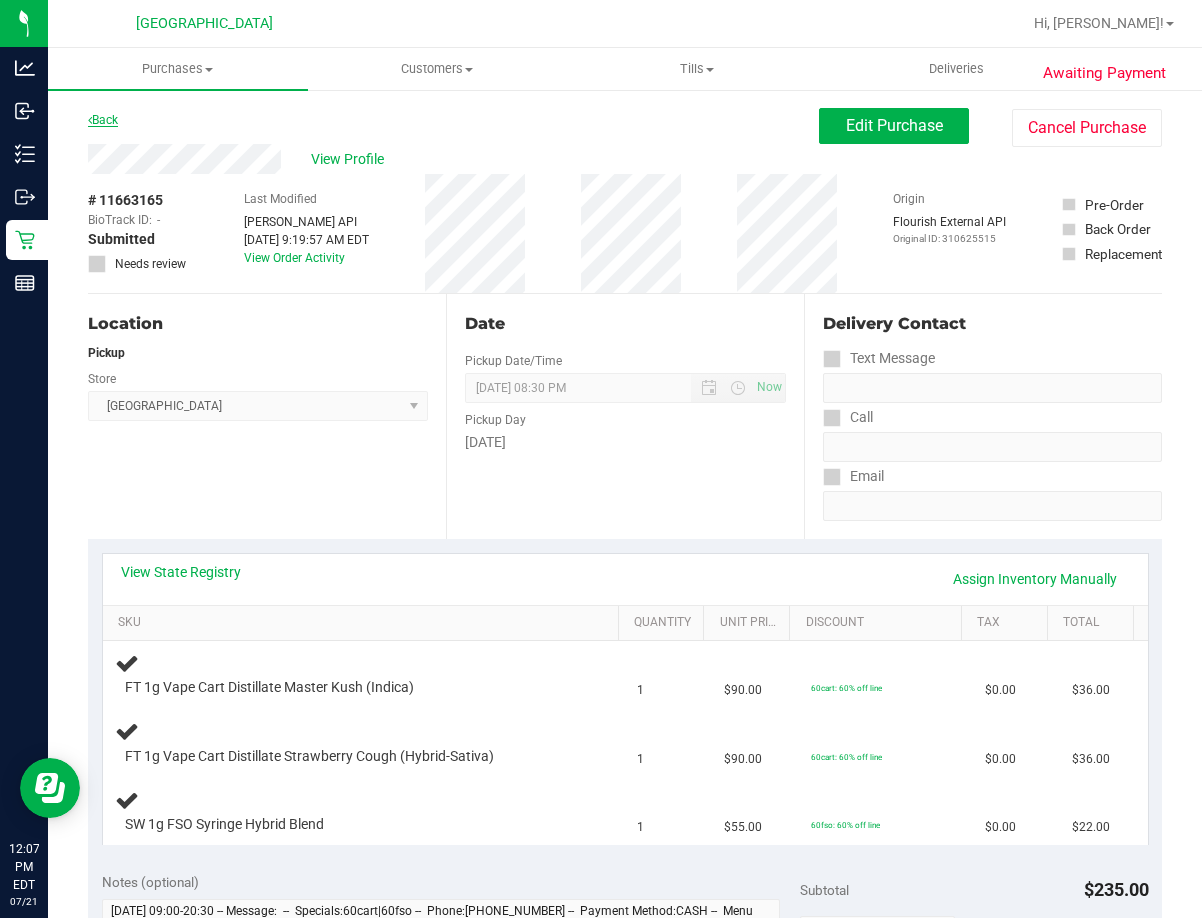 click on "Back" at bounding box center (103, 120) 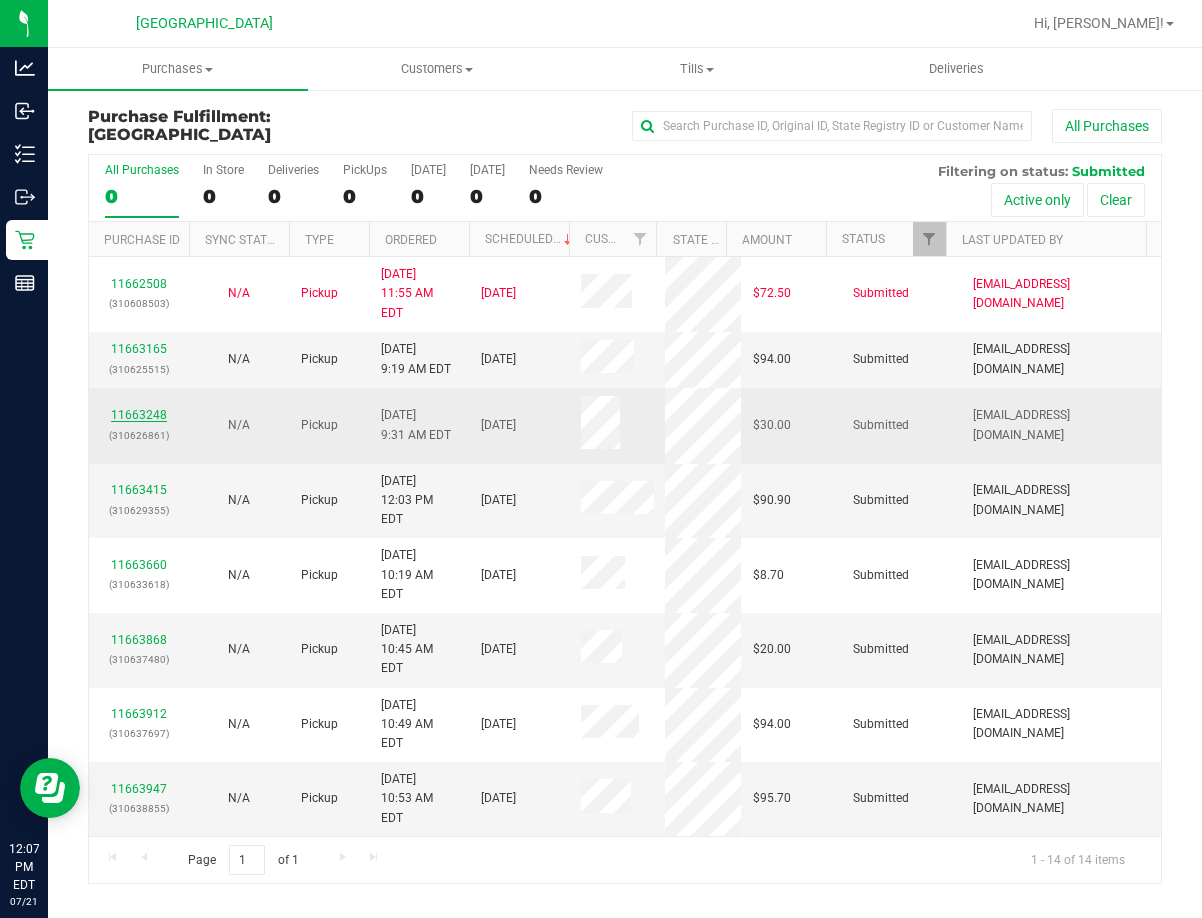 click on "11663248" at bounding box center [139, 415] 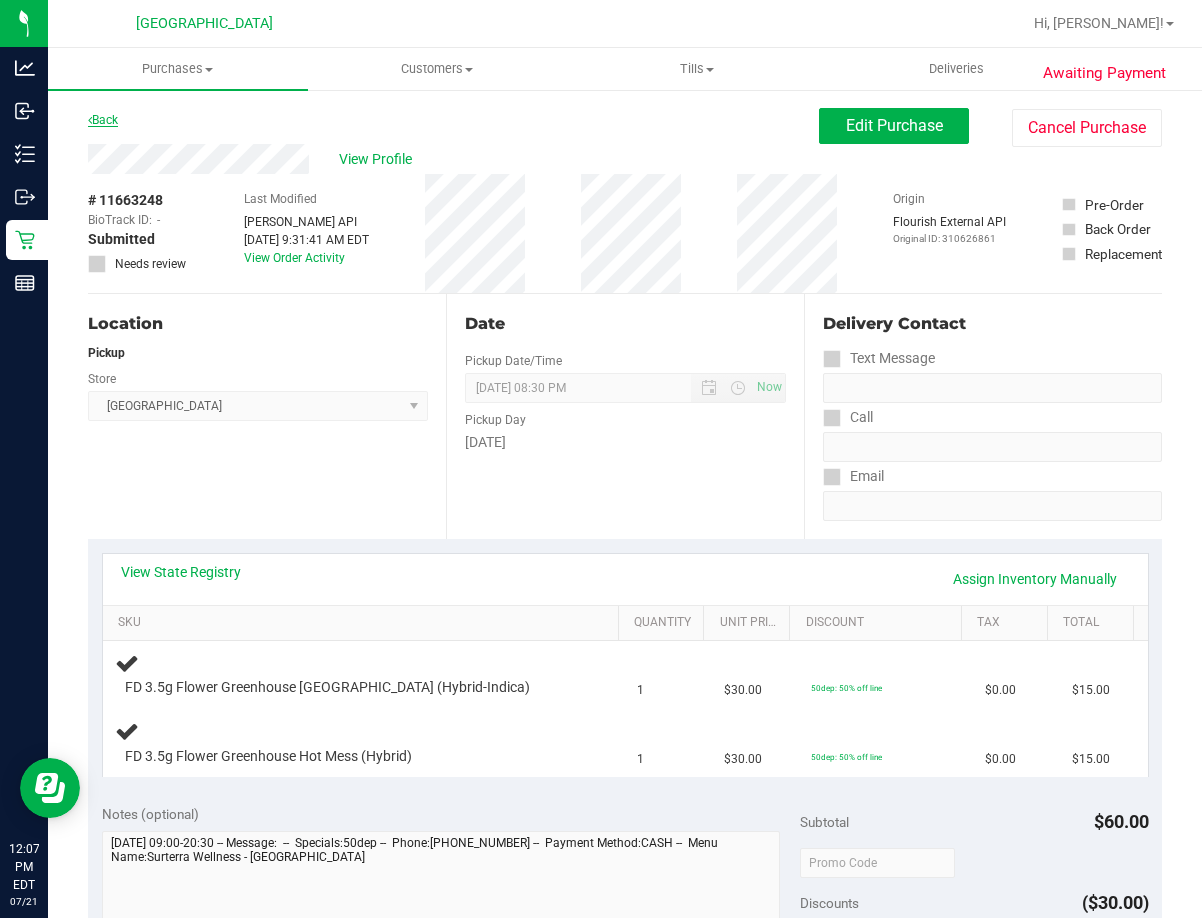 click on "Back" at bounding box center [103, 120] 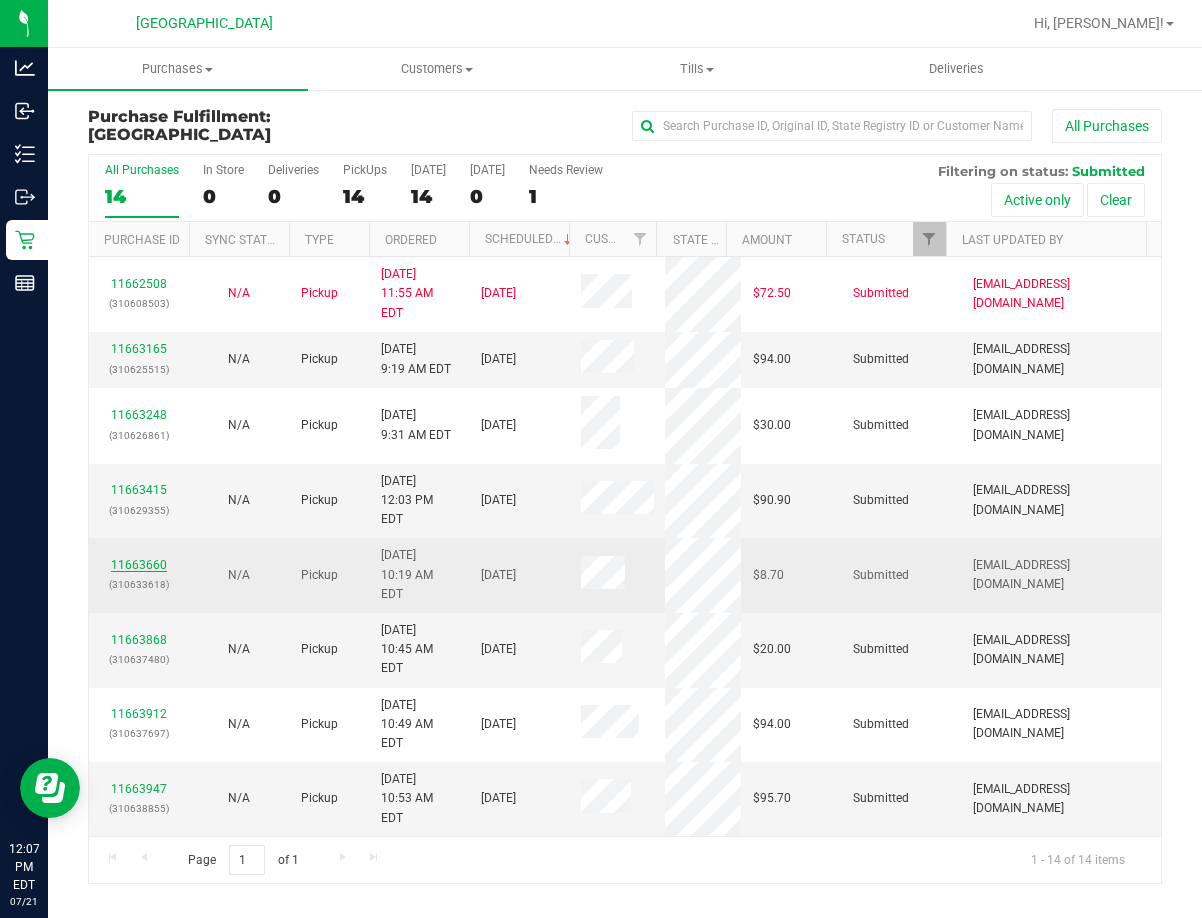 click on "11663660" at bounding box center [139, 565] 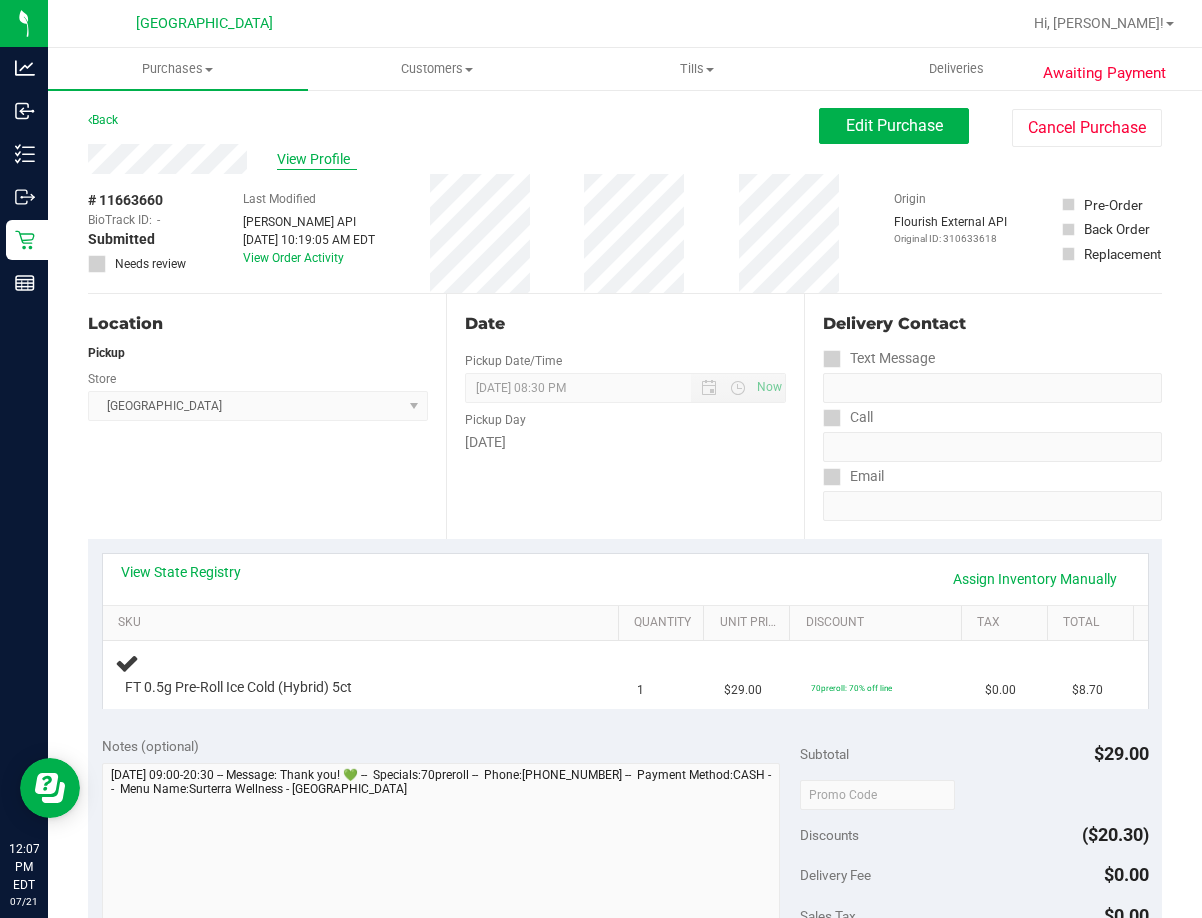 click on "View Profile" at bounding box center (317, 159) 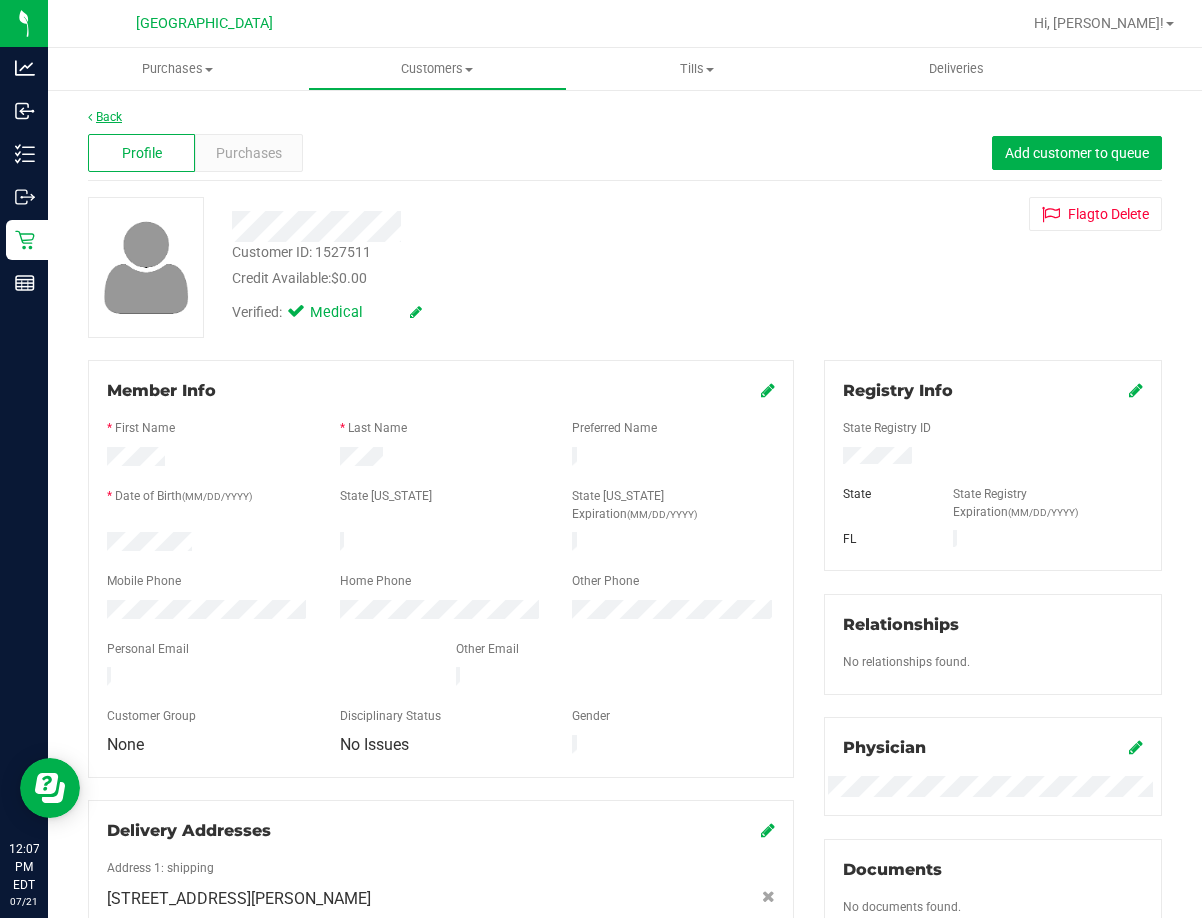 click on "Back" at bounding box center [105, 117] 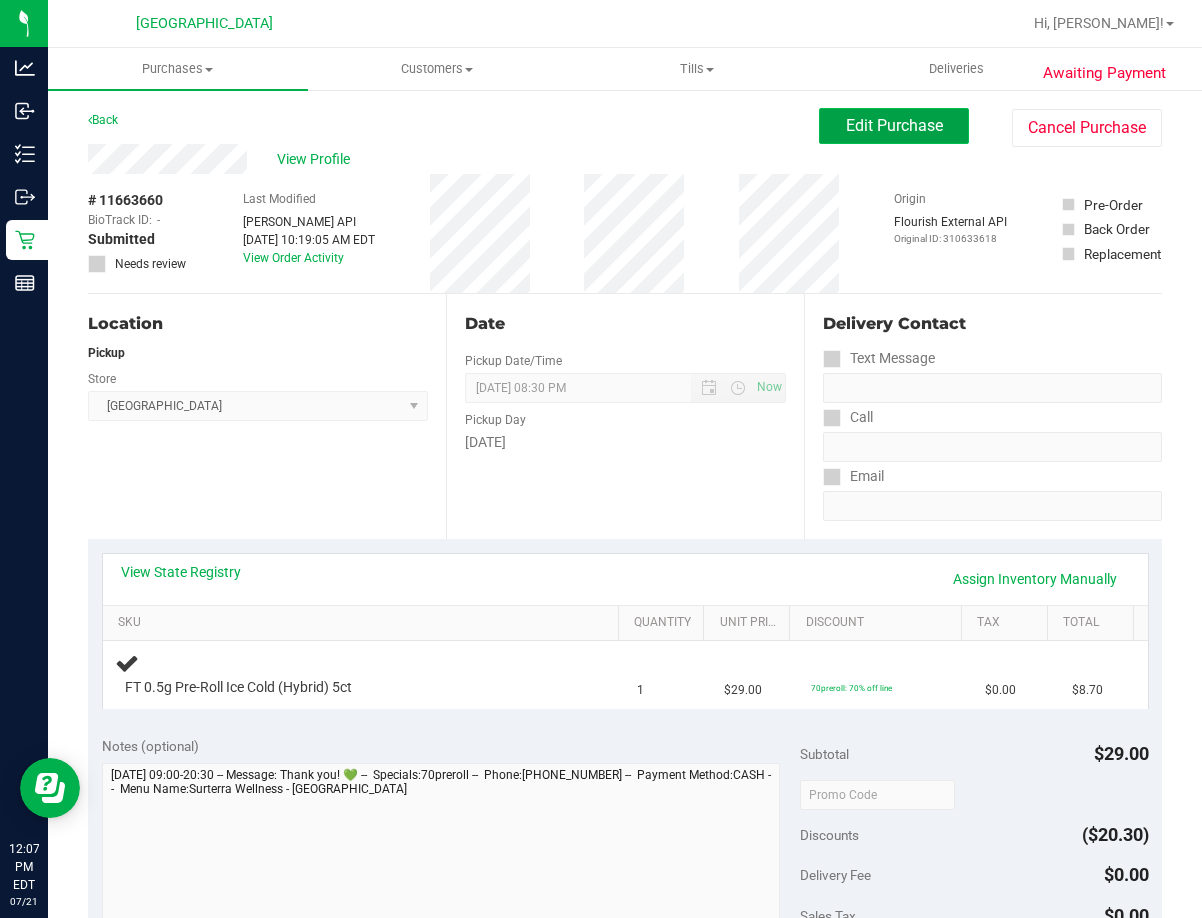 click on "Edit Purchase" at bounding box center [894, 126] 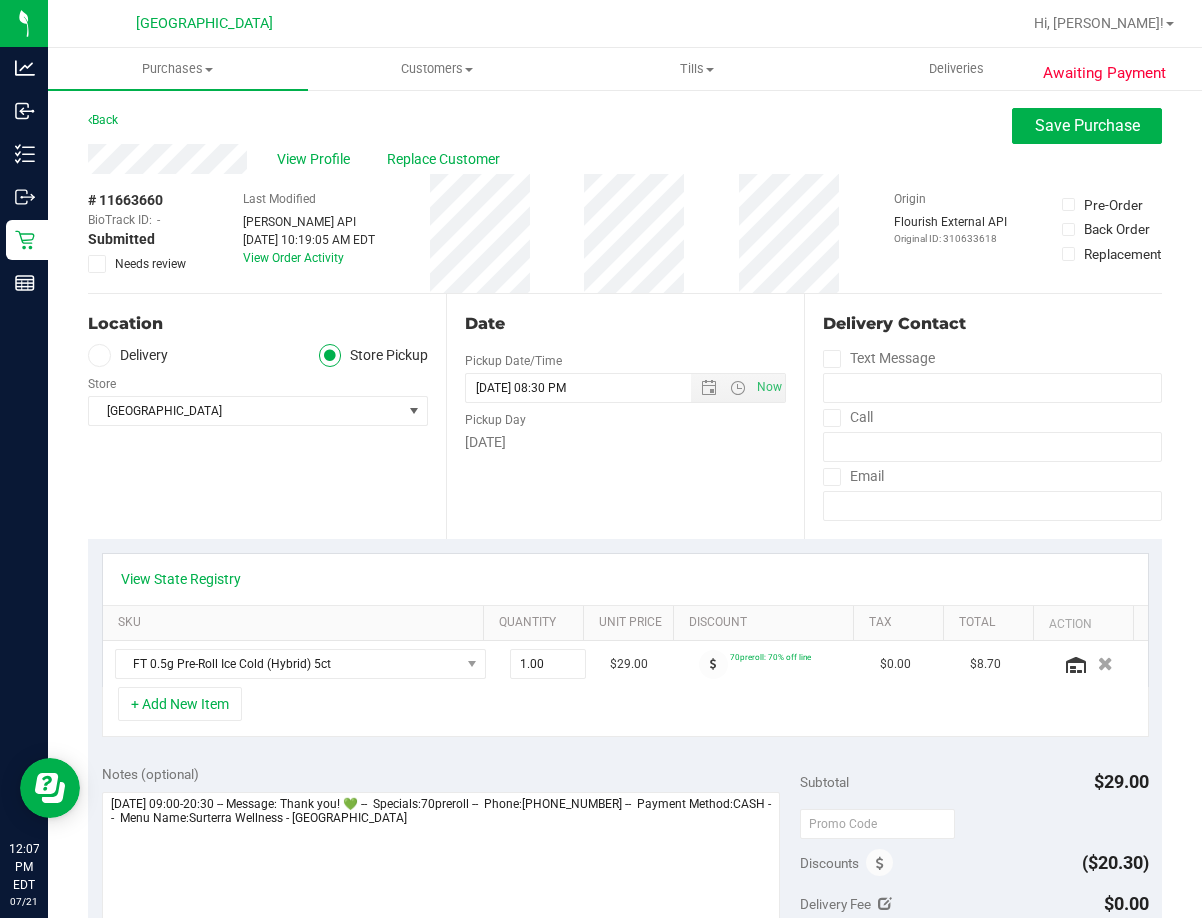click at bounding box center (97, 264) 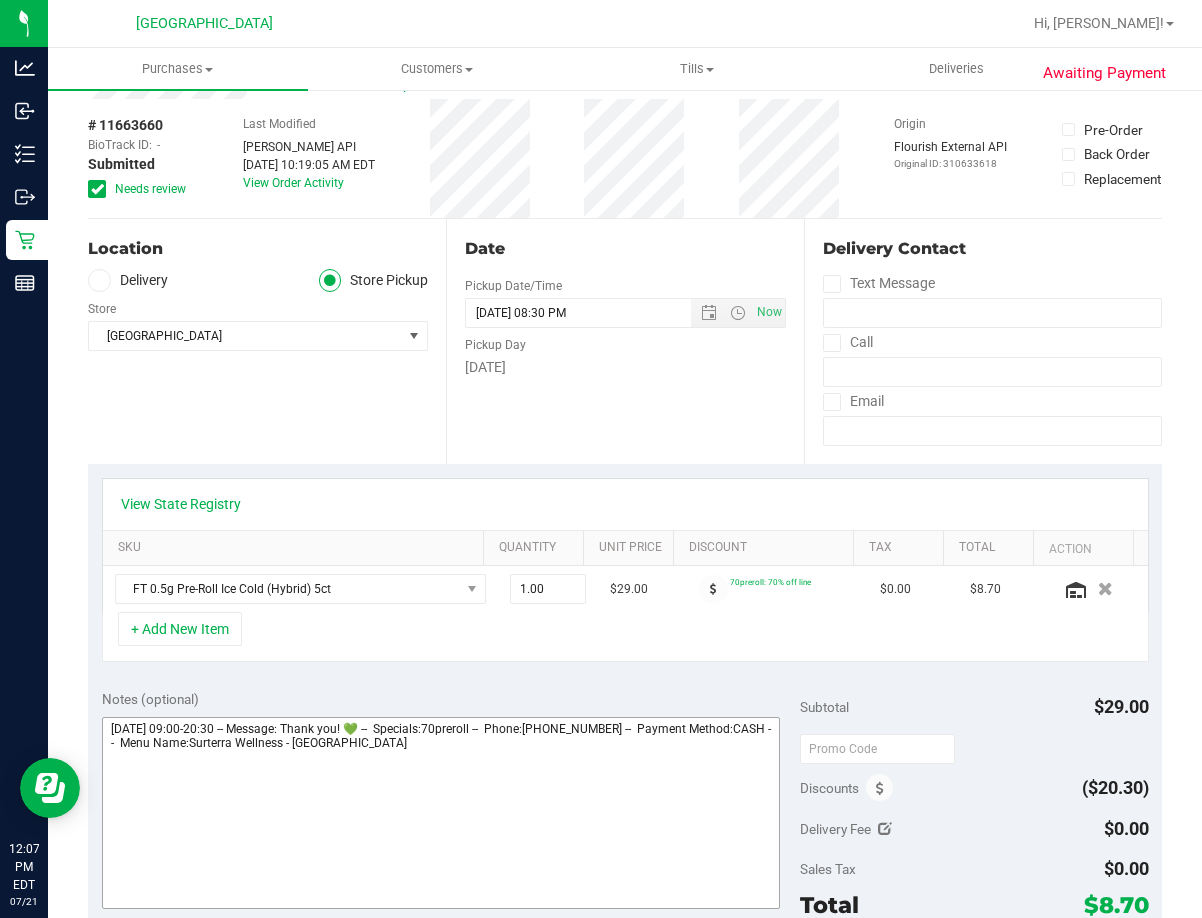 scroll, scrollTop: 200, scrollLeft: 0, axis: vertical 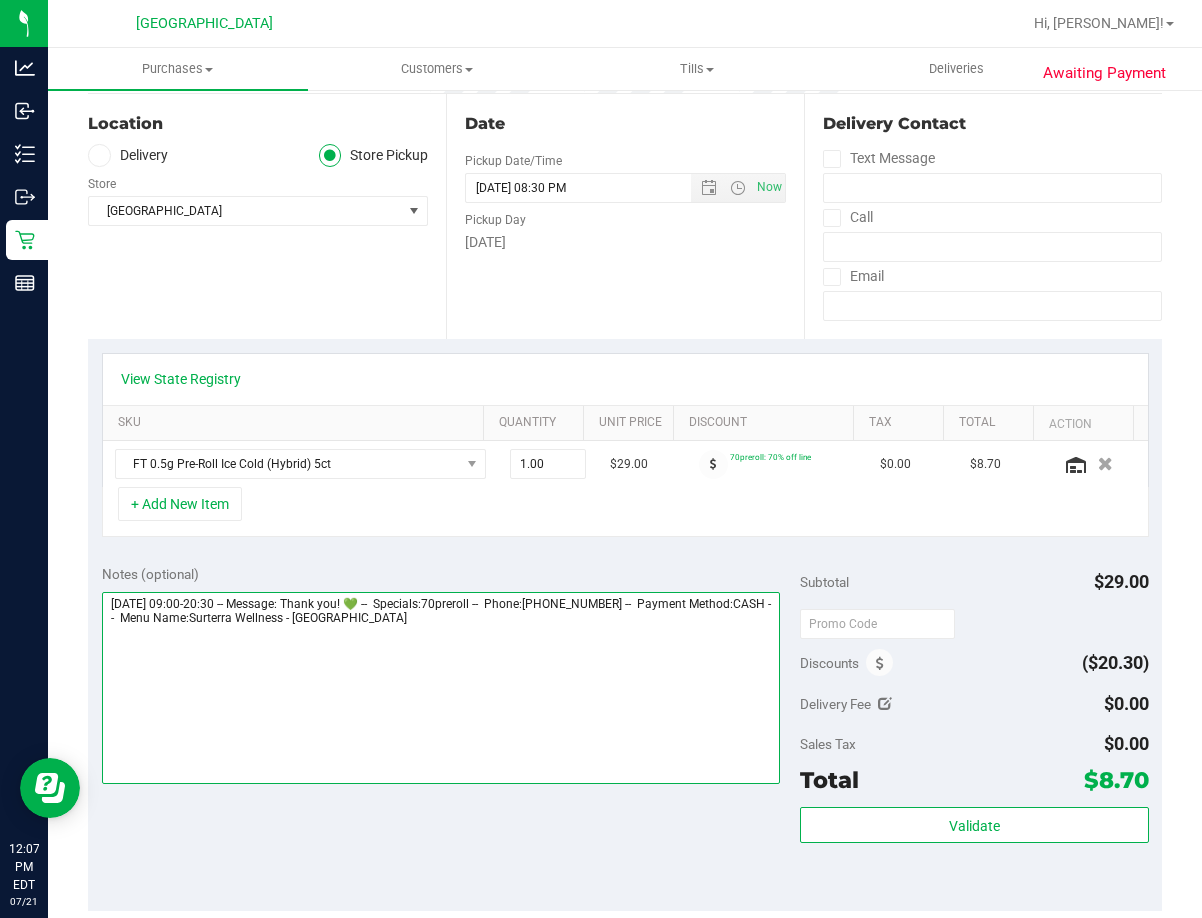 click at bounding box center [441, 688] 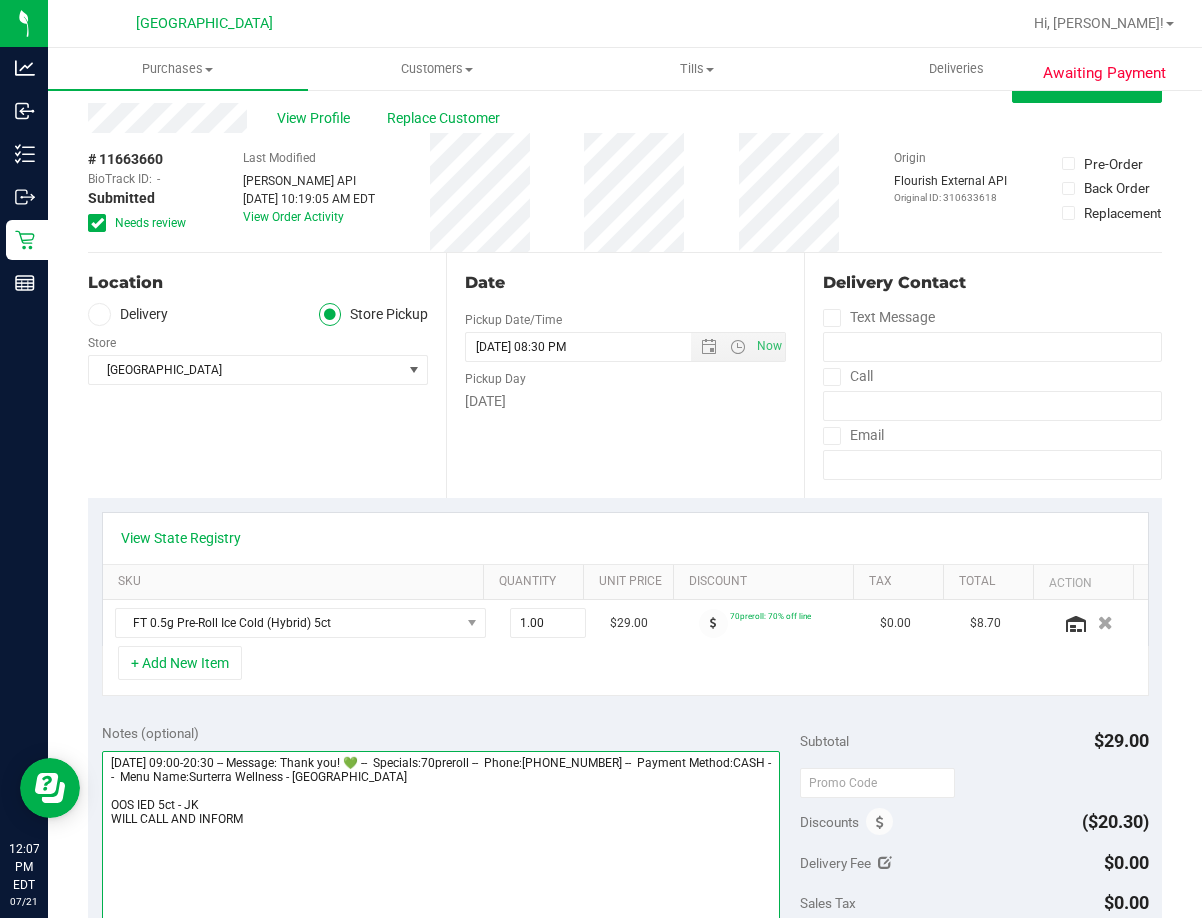 scroll, scrollTop: 0, scrollLeft: 0, axis: both 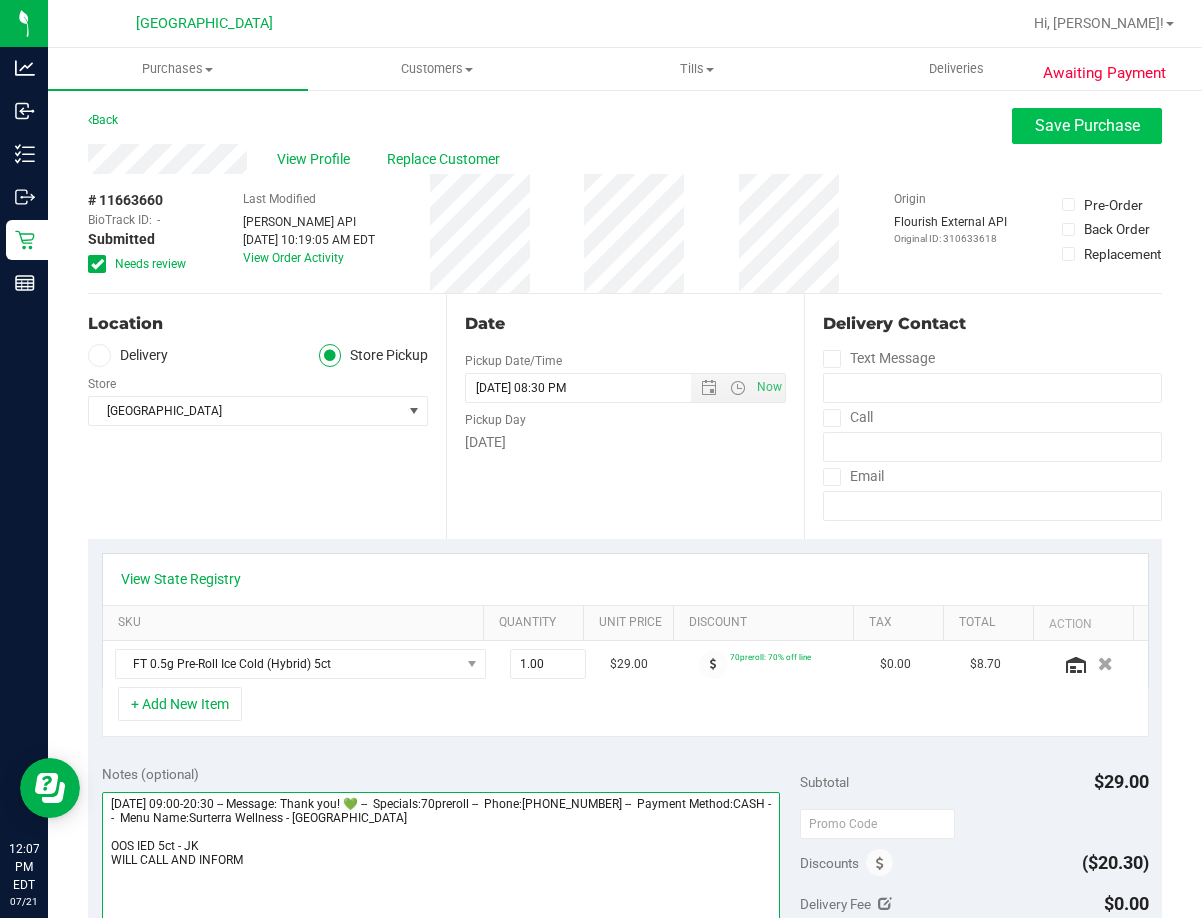 type on "Monday 07/21/2025 09:00-20:30 -- Message: Thank you! 💚 --  Specials:70preroll --  Phone:8636401761 --  Payment Method:CASH --  Menu Name:Surterra Wellness - Lakeland
OOS IED 5ct - JK
WILL CALL AND INFORM" 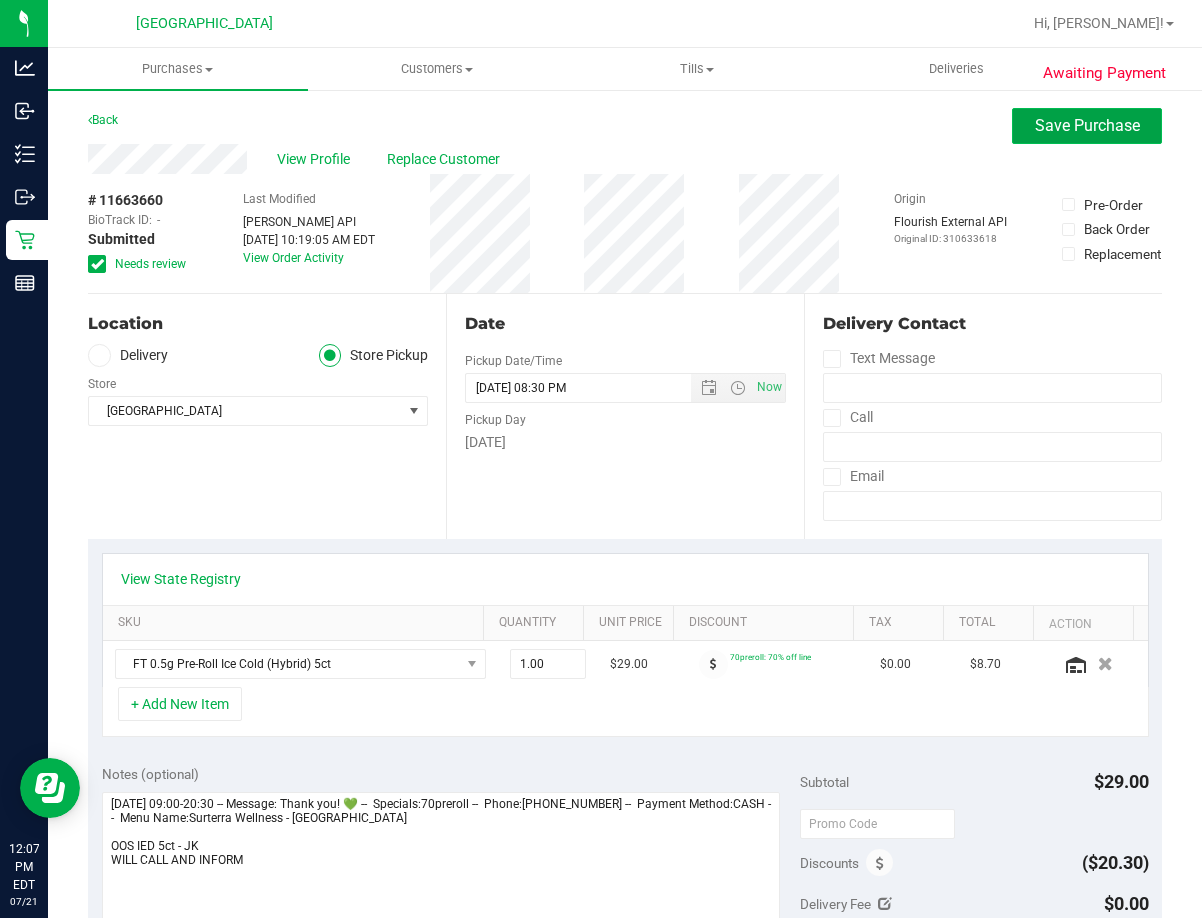 click on "Save Purchase" at bounding box center [1087, 126] 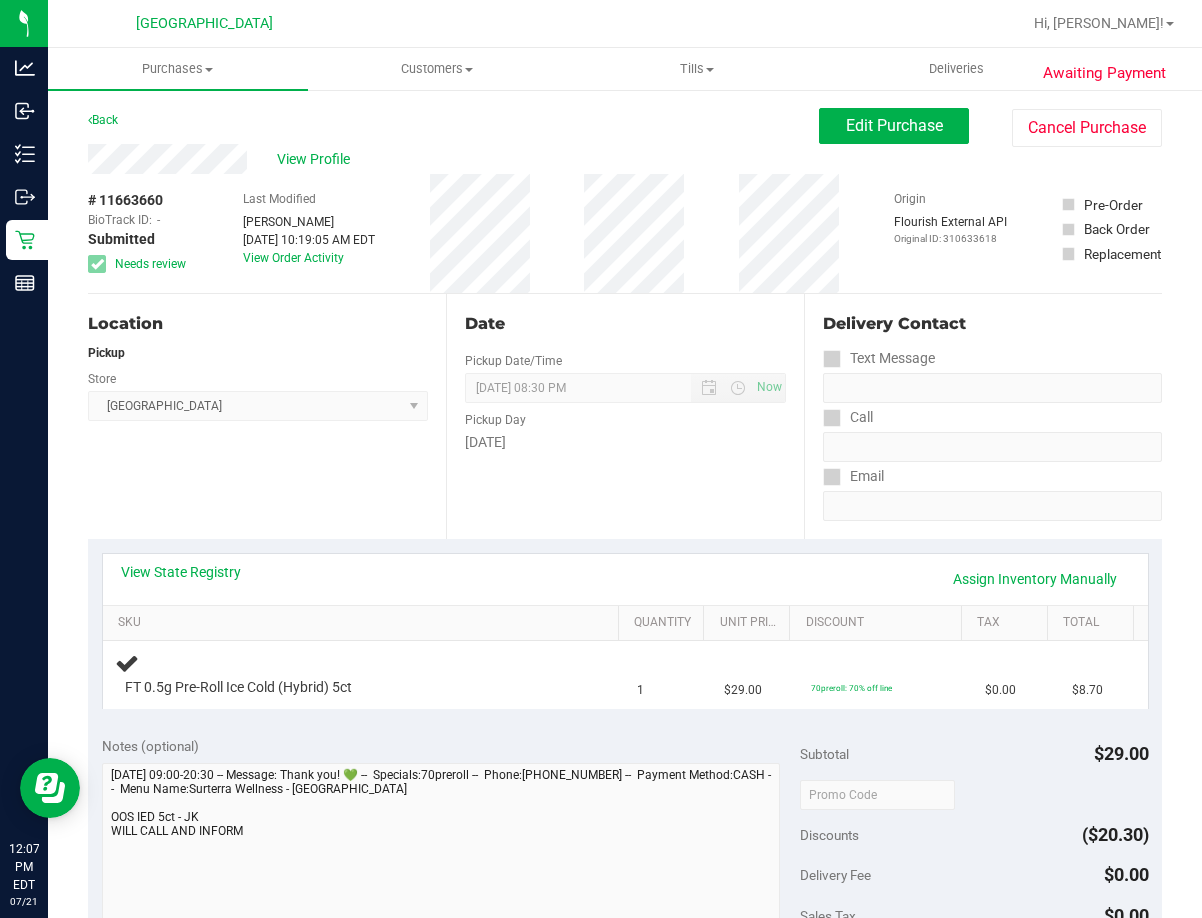 click on "View Profile" at bounding box center [317, 159] 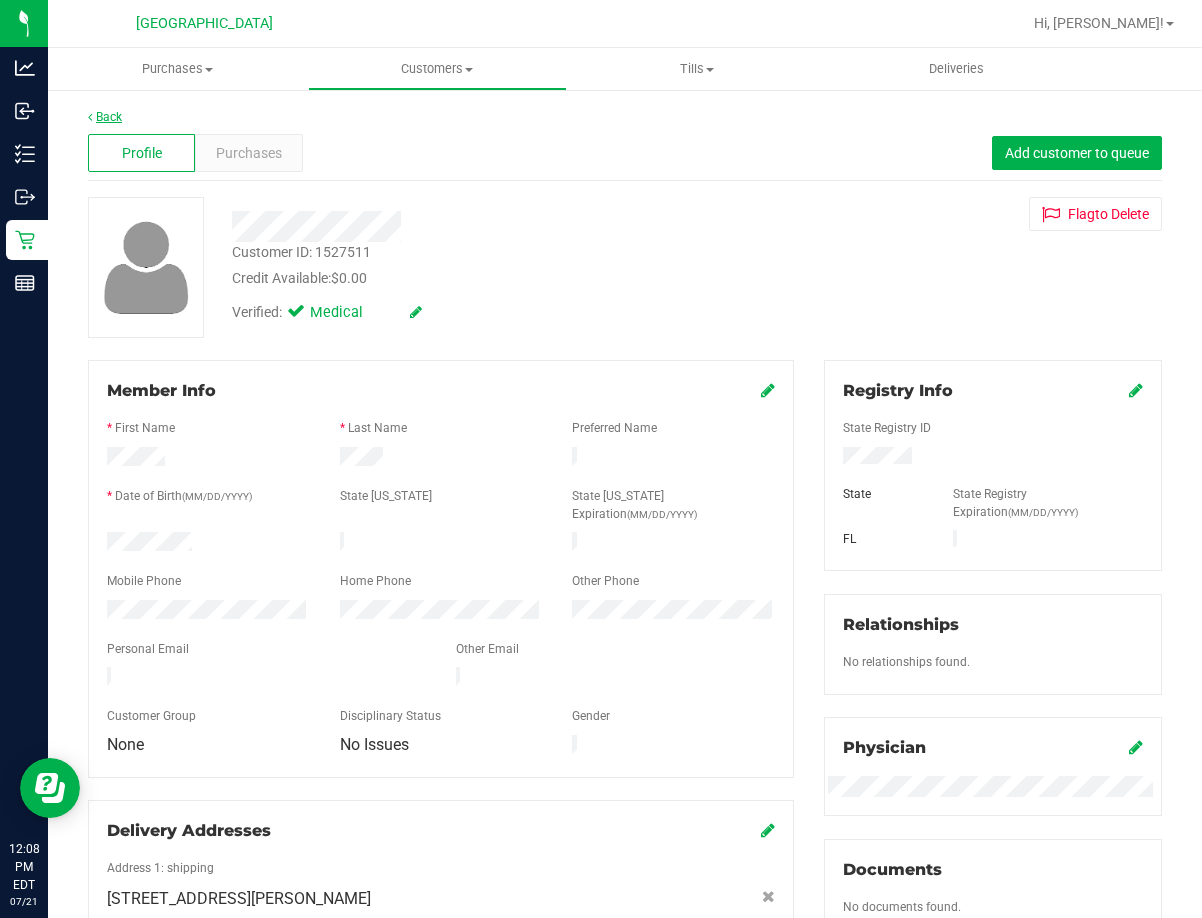 click on "Back" at bounding box center (105, 117) 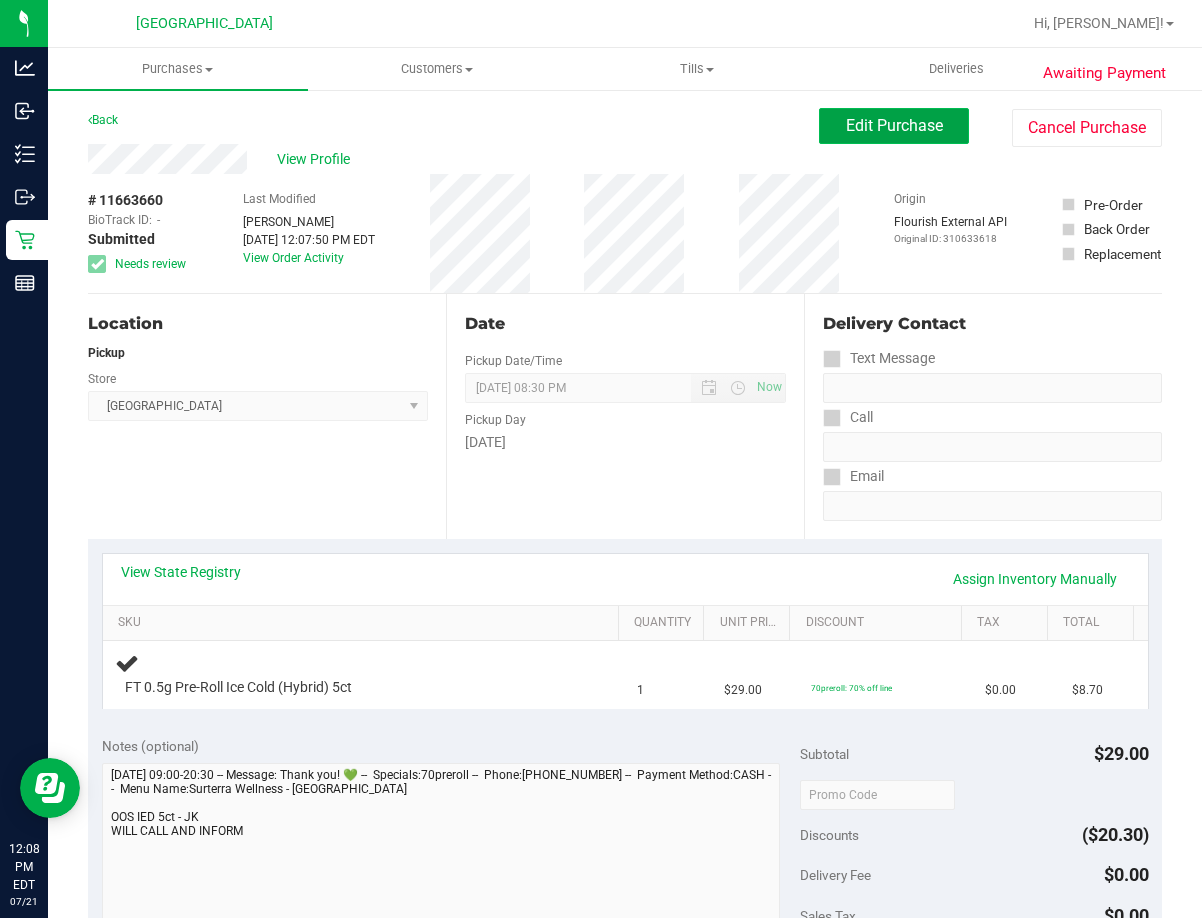 click on "Edit Purchase" at bounding box center [894, 125] 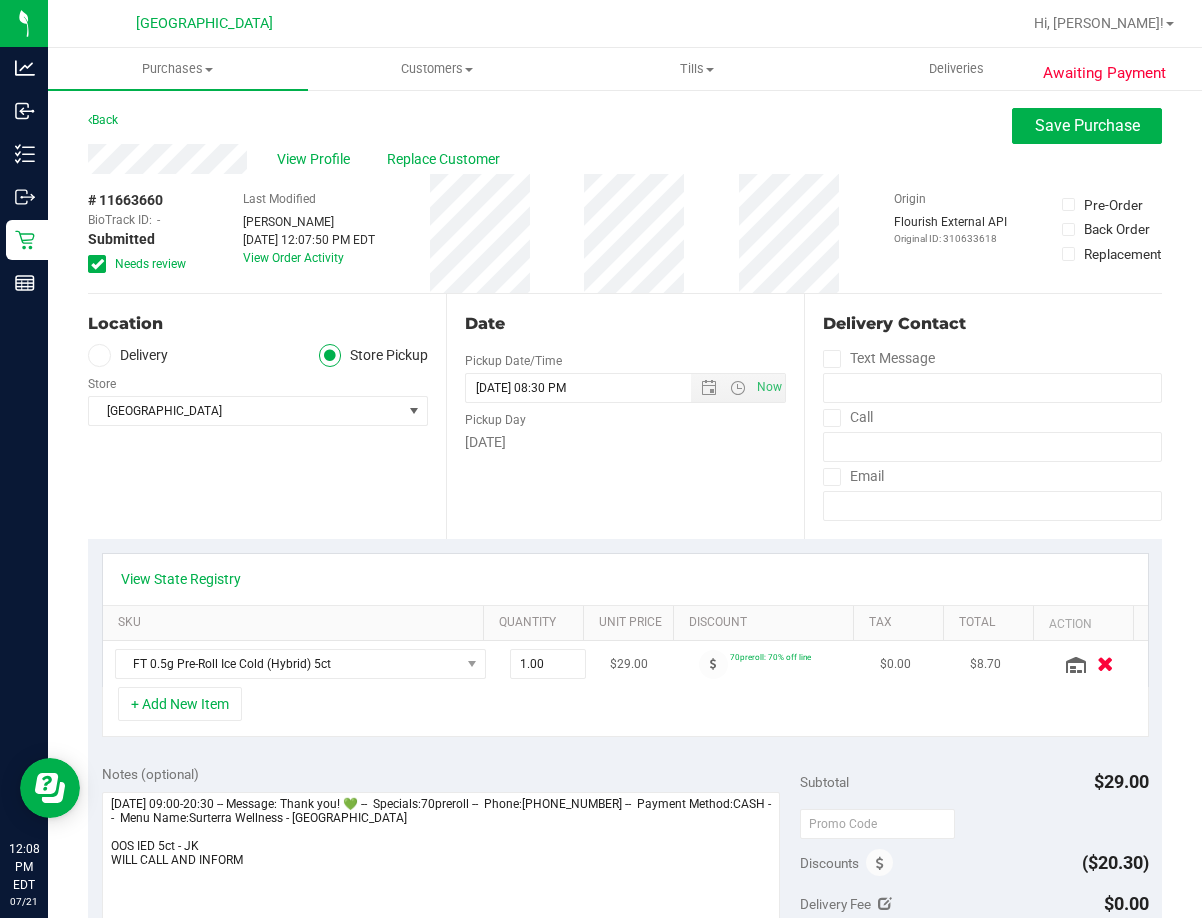 click at bounding box center [1105, 664] 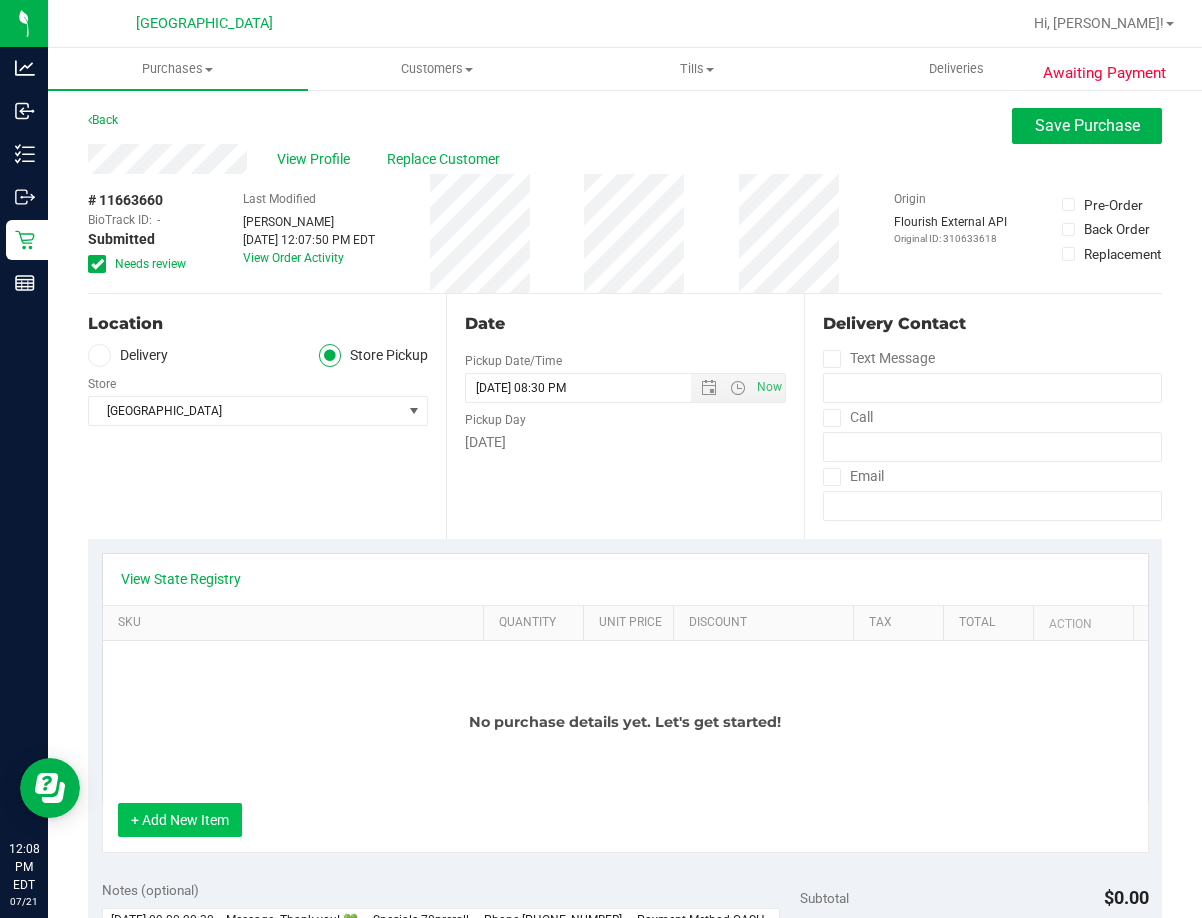 click on "+ Add New Item" at bounding box center (180, 820) 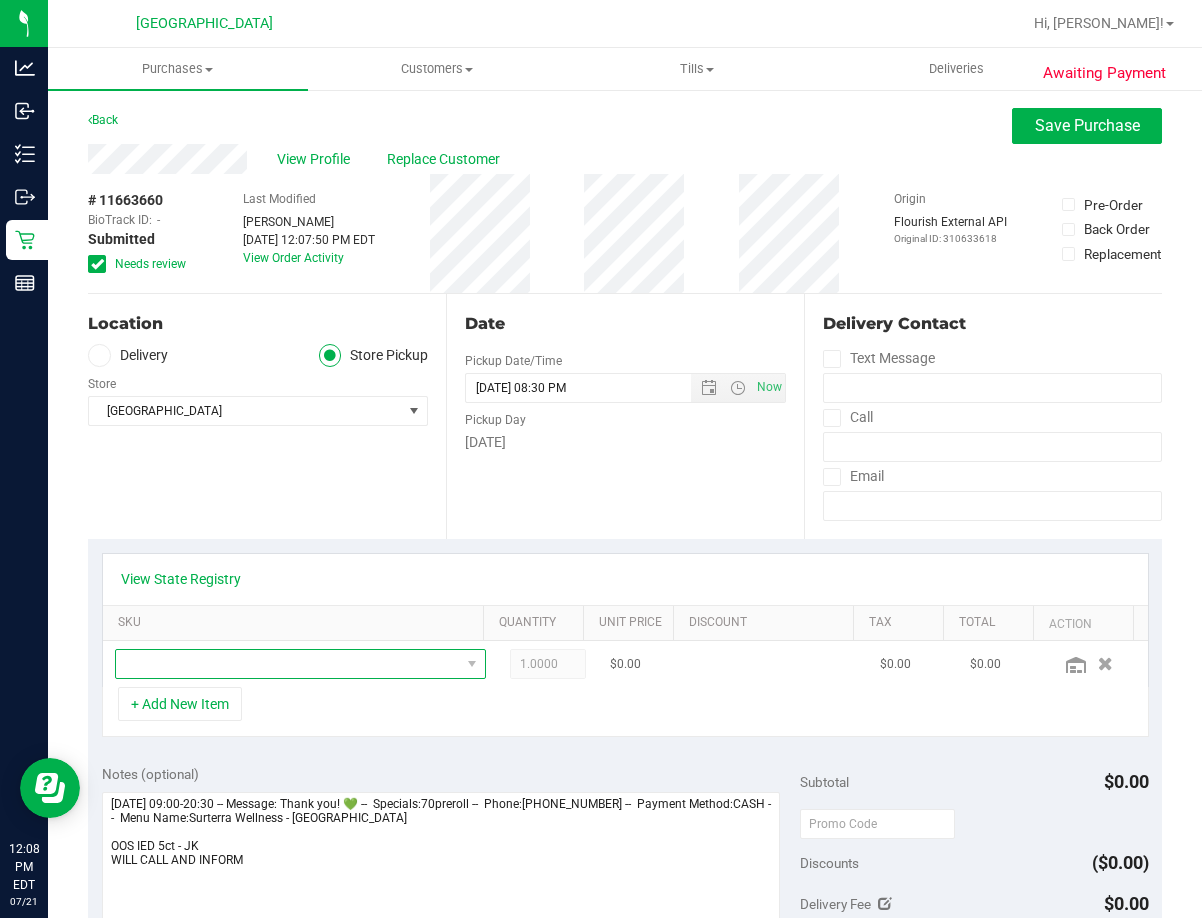 click at bounding box center (288, 664) 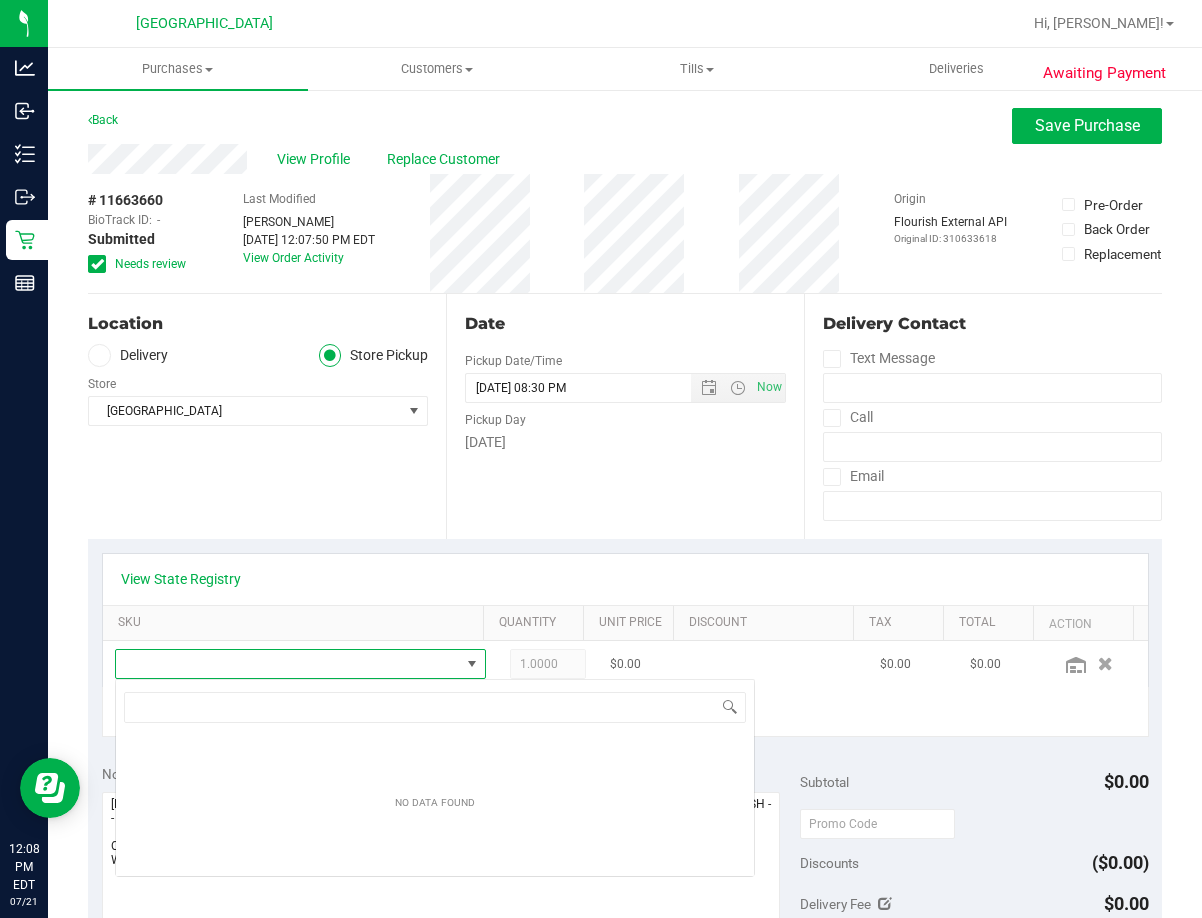 scroll, scrollTop: 99970, scrollLeft: 99659, axis: both 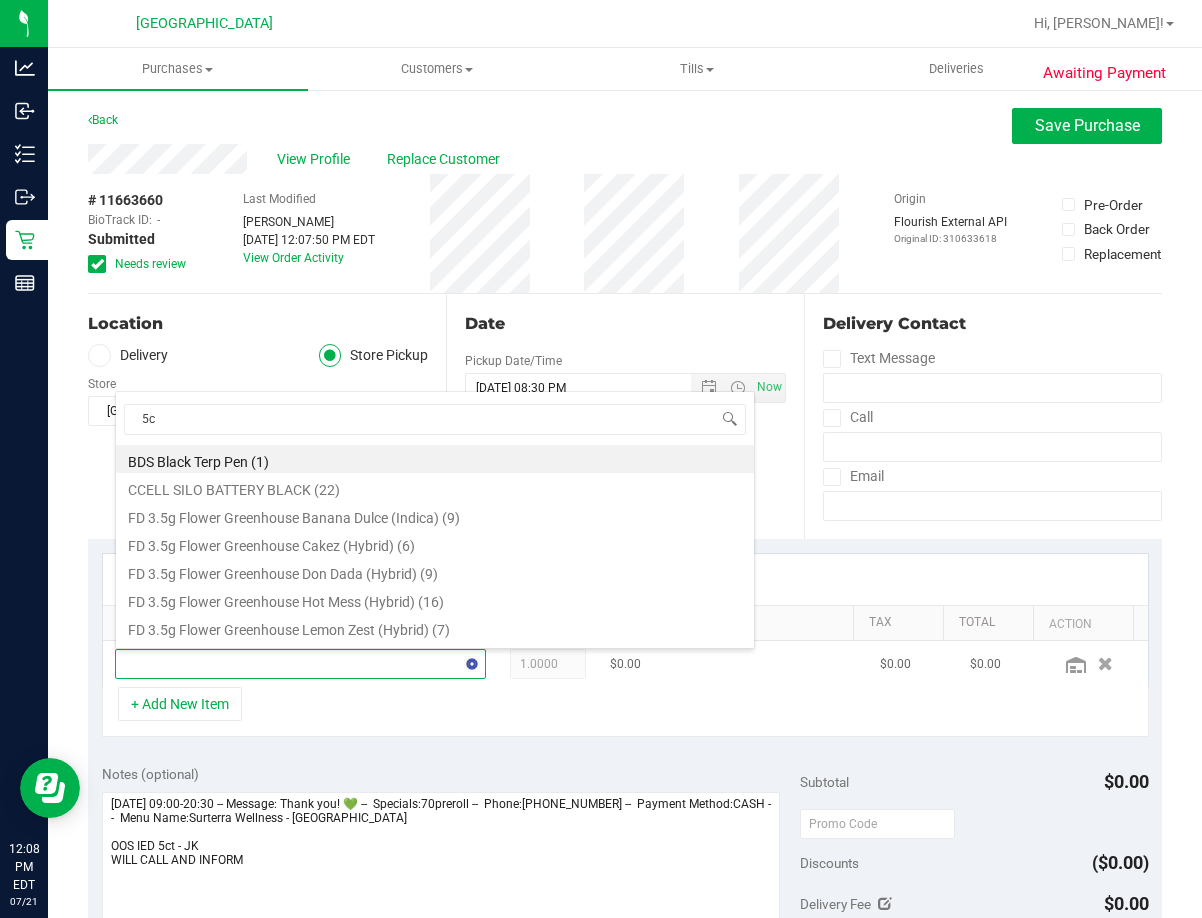 type on "5ct" 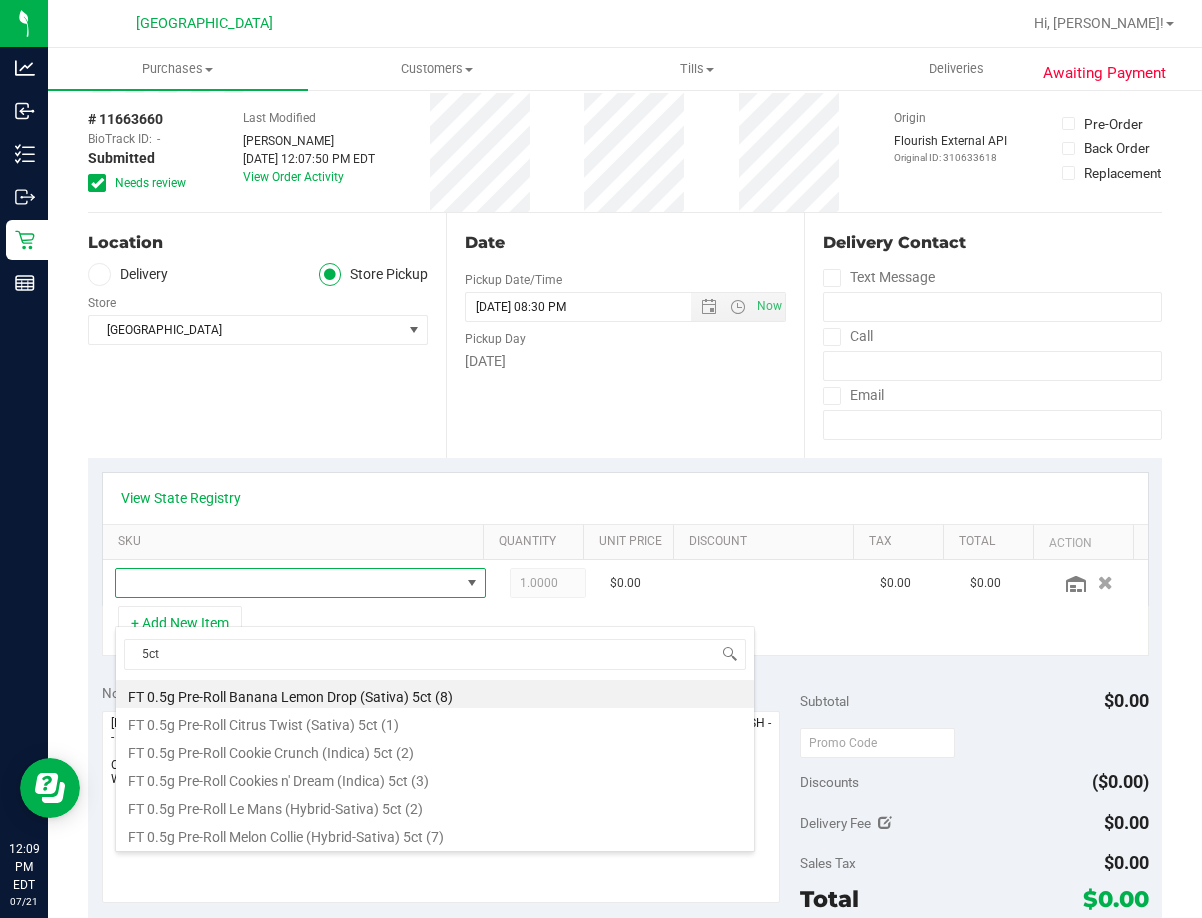 scroll, scrollTop: 0, scrollLeft: 0, axis: both 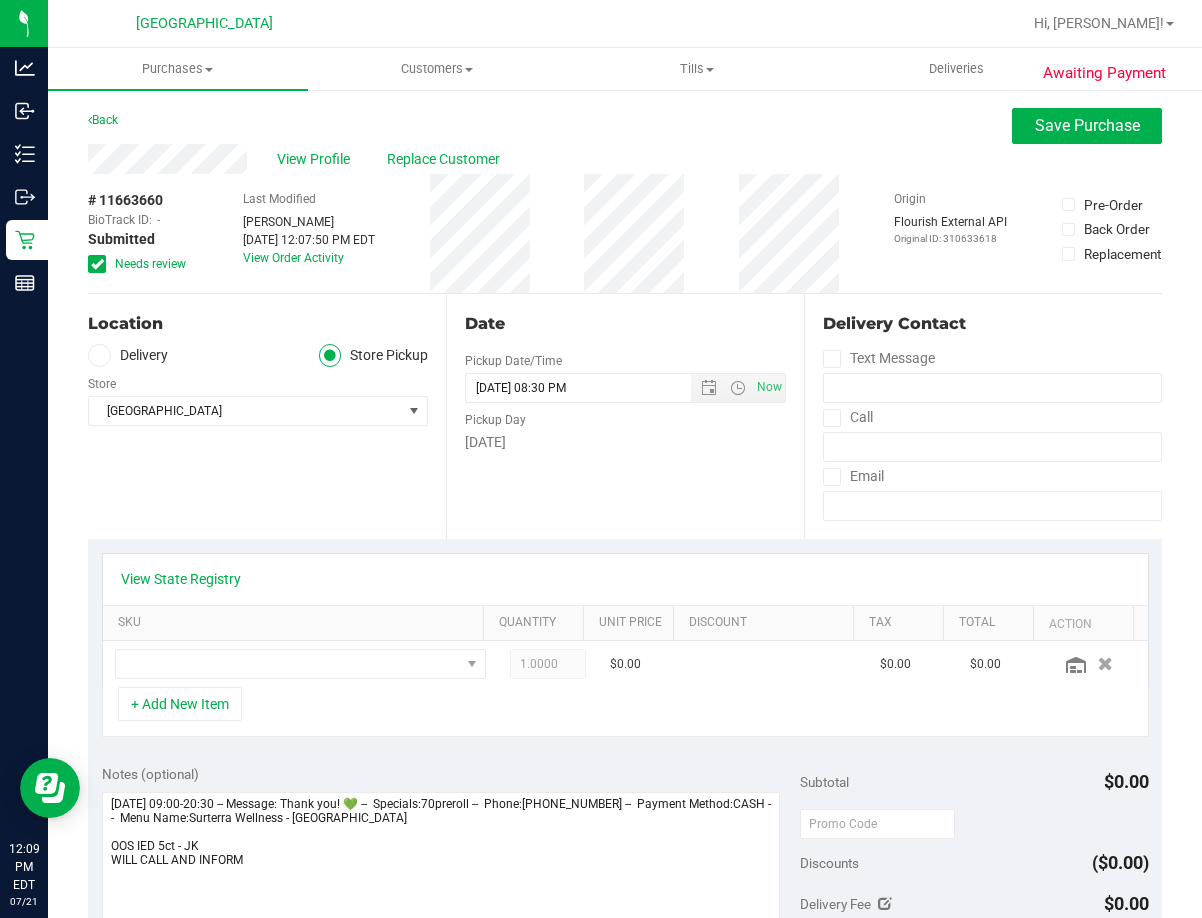 click on "Date
Pickup Date/Time
07/21/2025
Now
07/21/2025 08:30 PM
Now
Pickup Day
Monday" at bounding box center (625, 416) 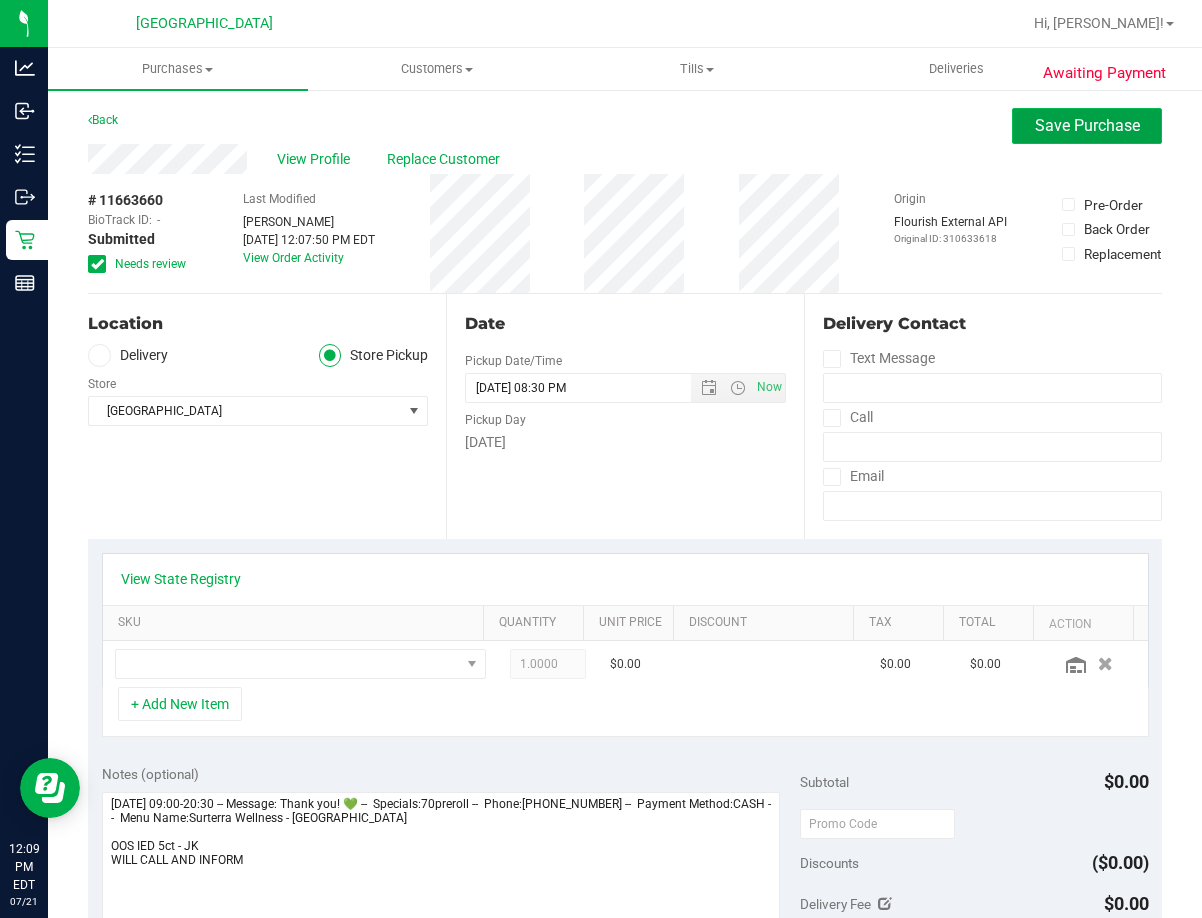 click on "Save Purchase" at bounding box center (1087, 125) 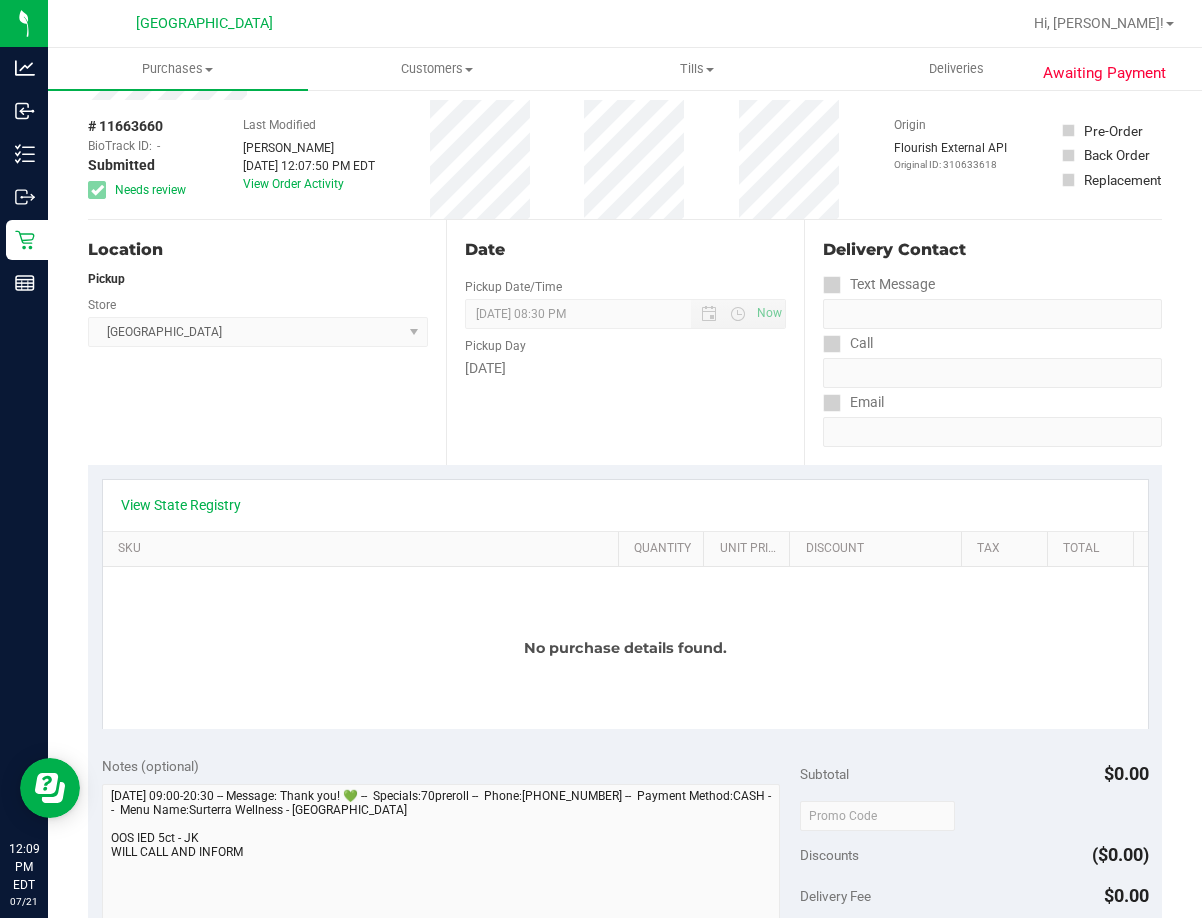 scroll, scrollTop: 0, scrollLeft: 0, axis: both 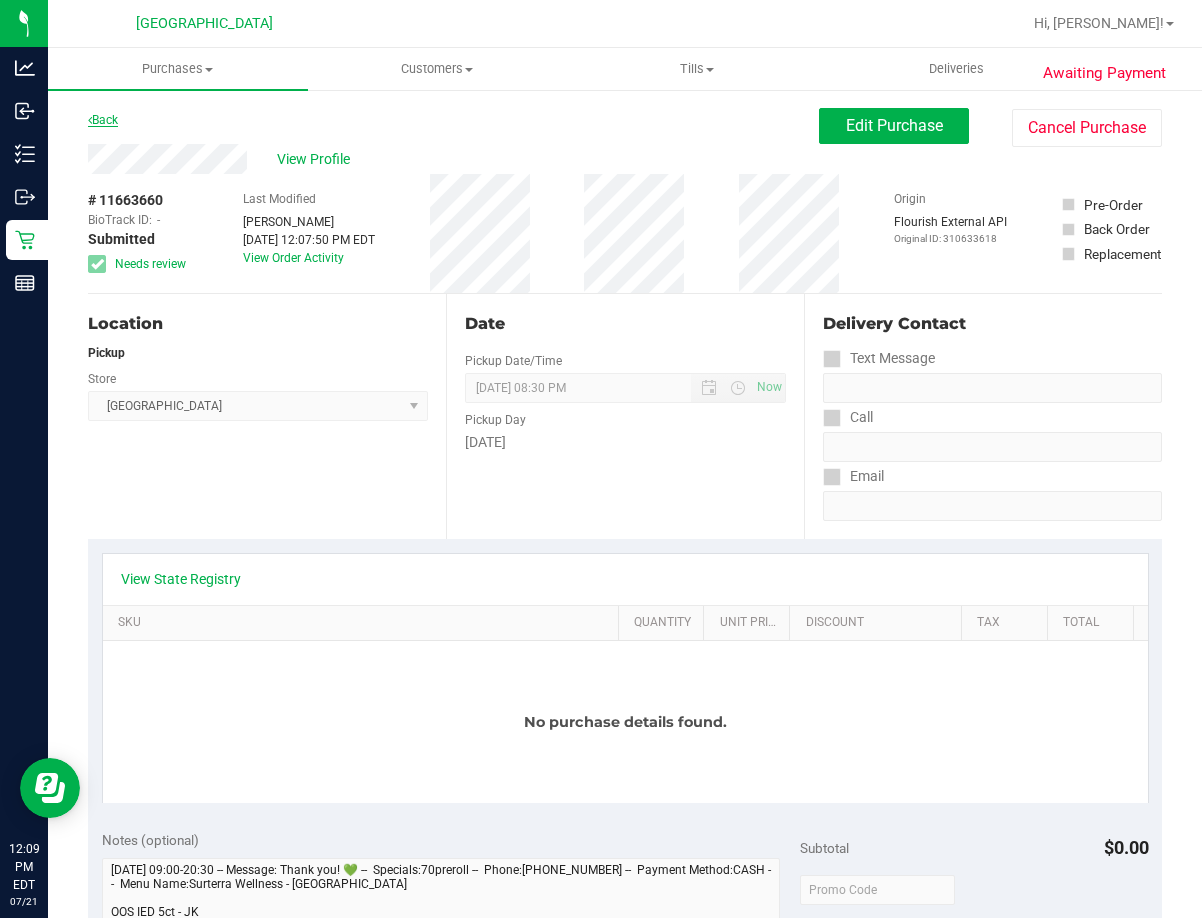 click on "Back" at bounding box center [103, 120] 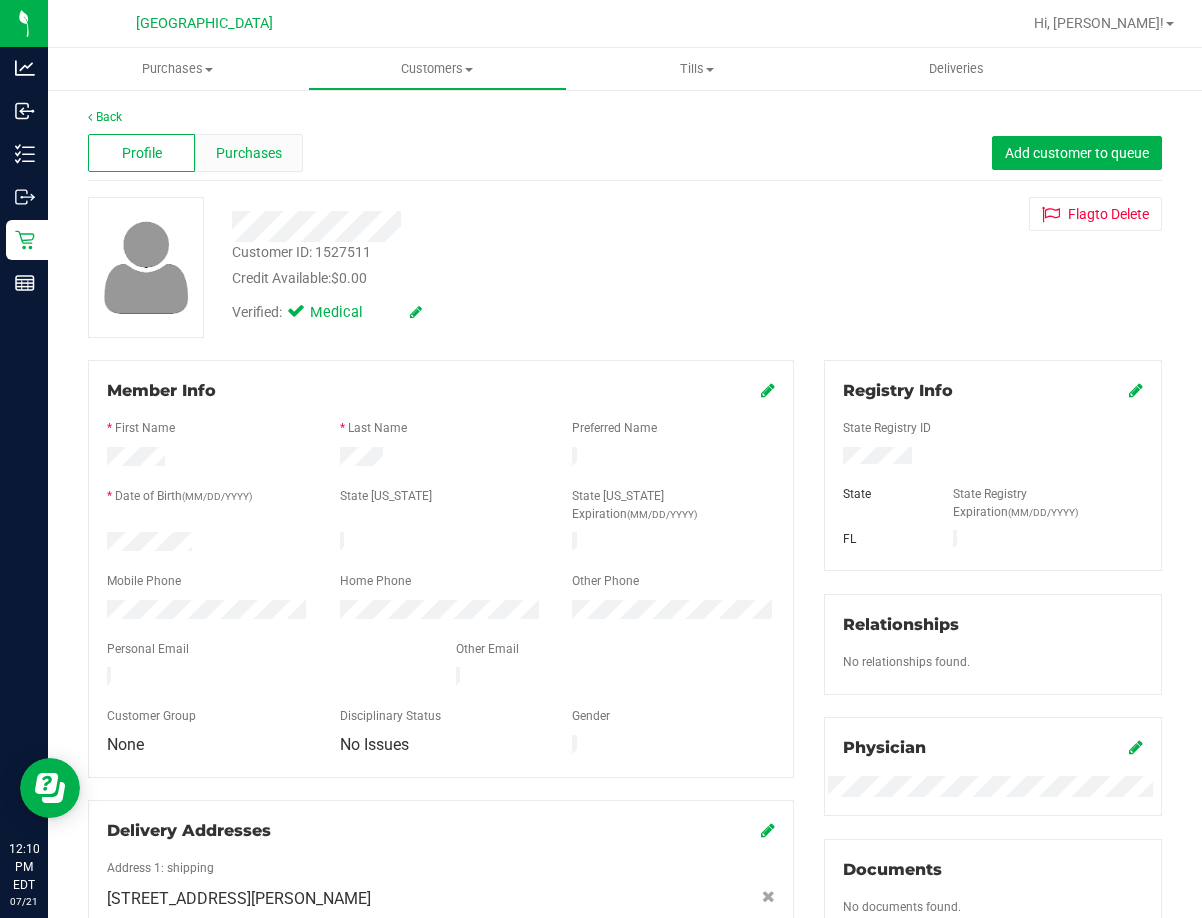 click on "Purchases" at bounding box center [248, 153] 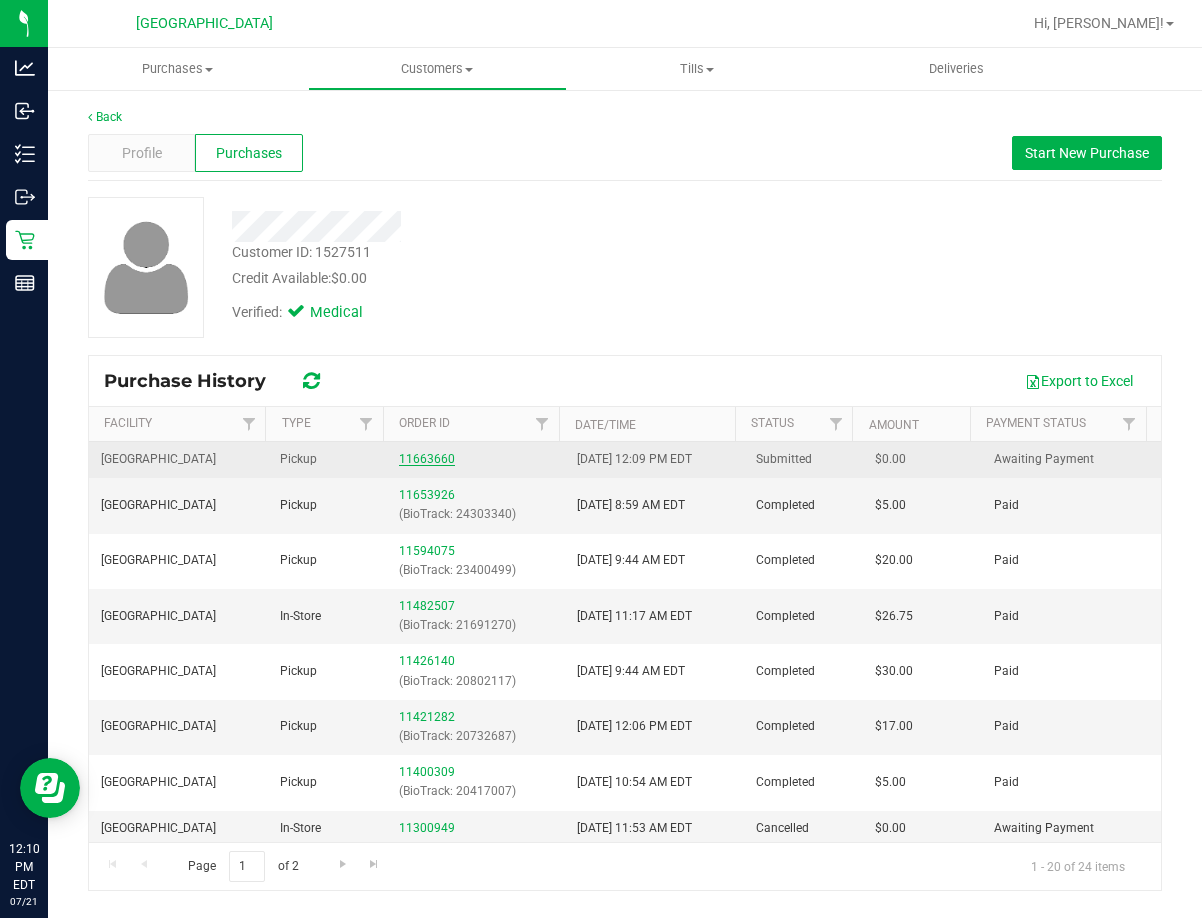 click on "11663660" at bounding box center (427, 459) 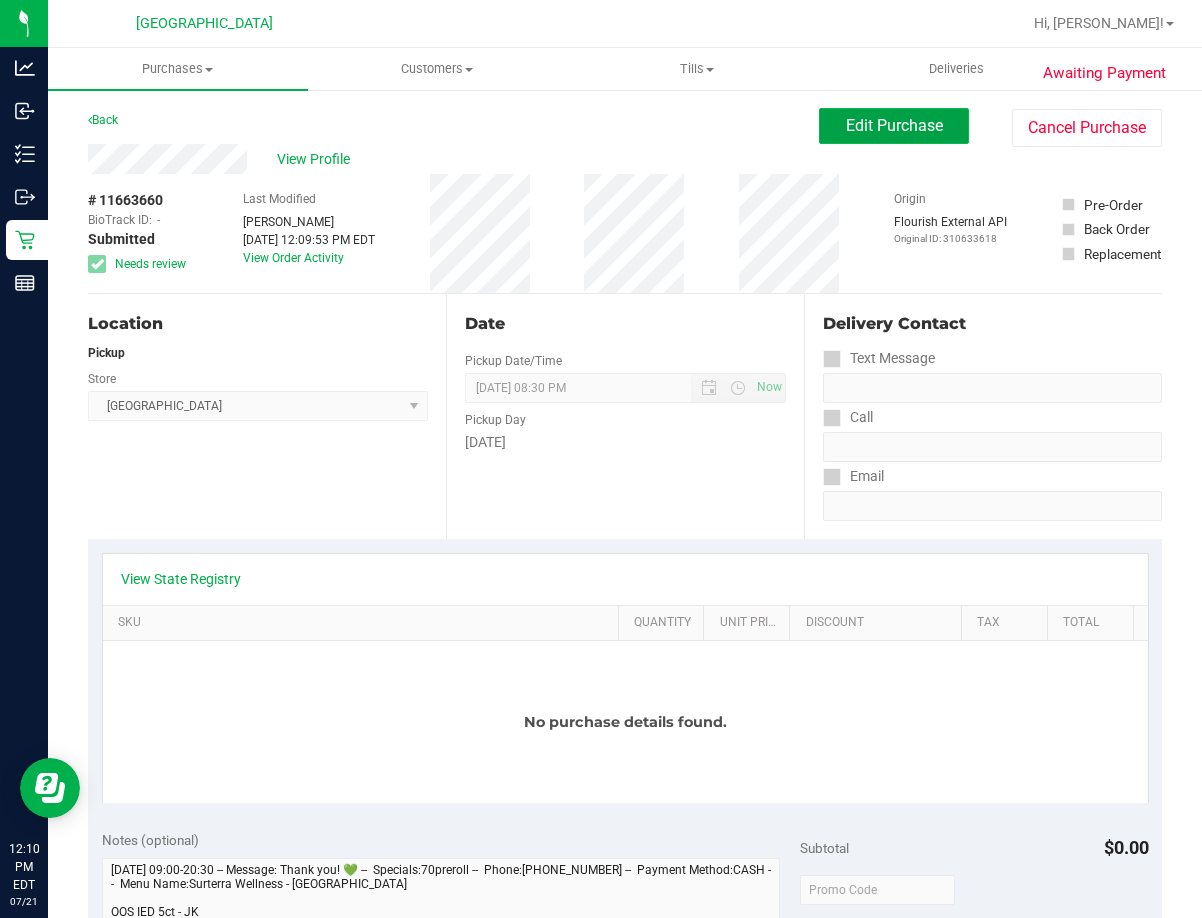 click on "Edit Purchase" at bounding box center [894, 125] 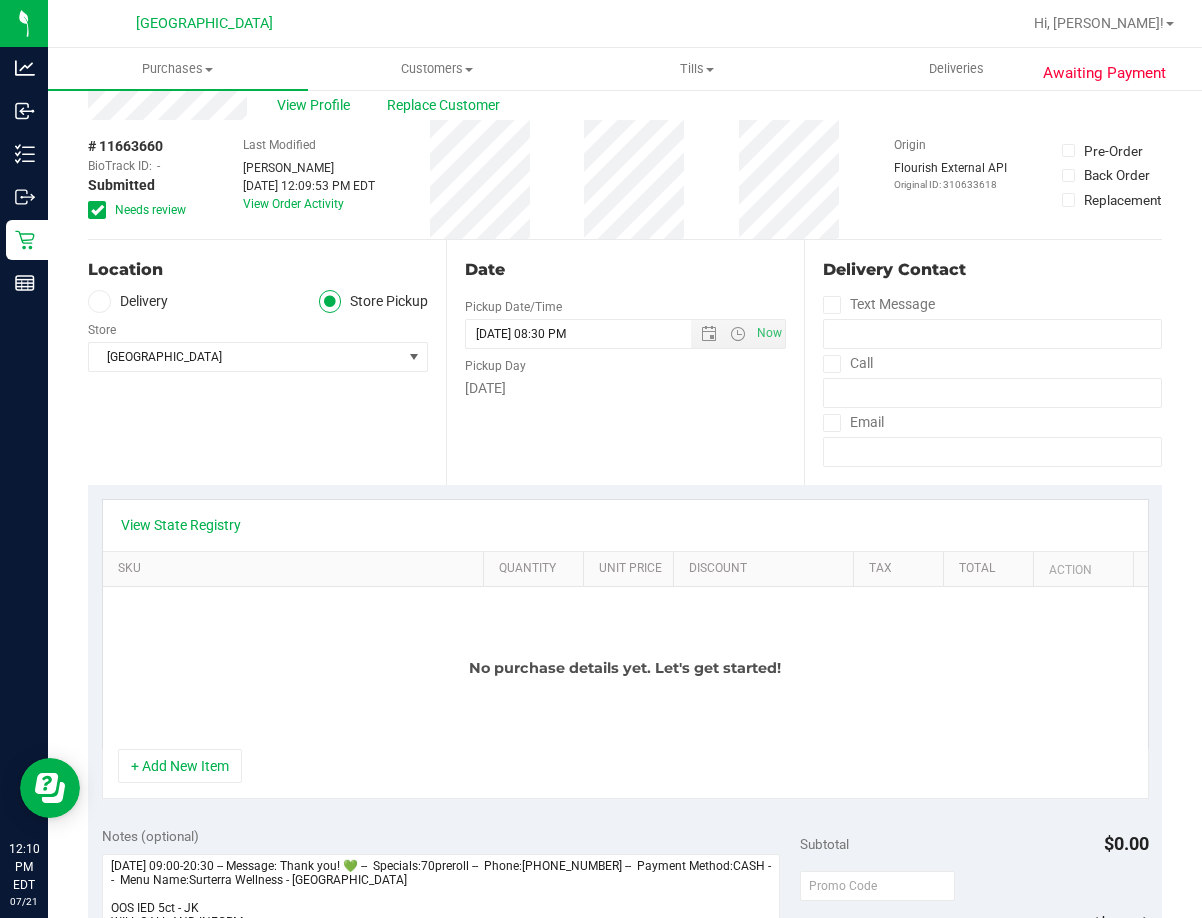 scroll, scrollTop: 300, scrollLeft: 0, axis: vertical 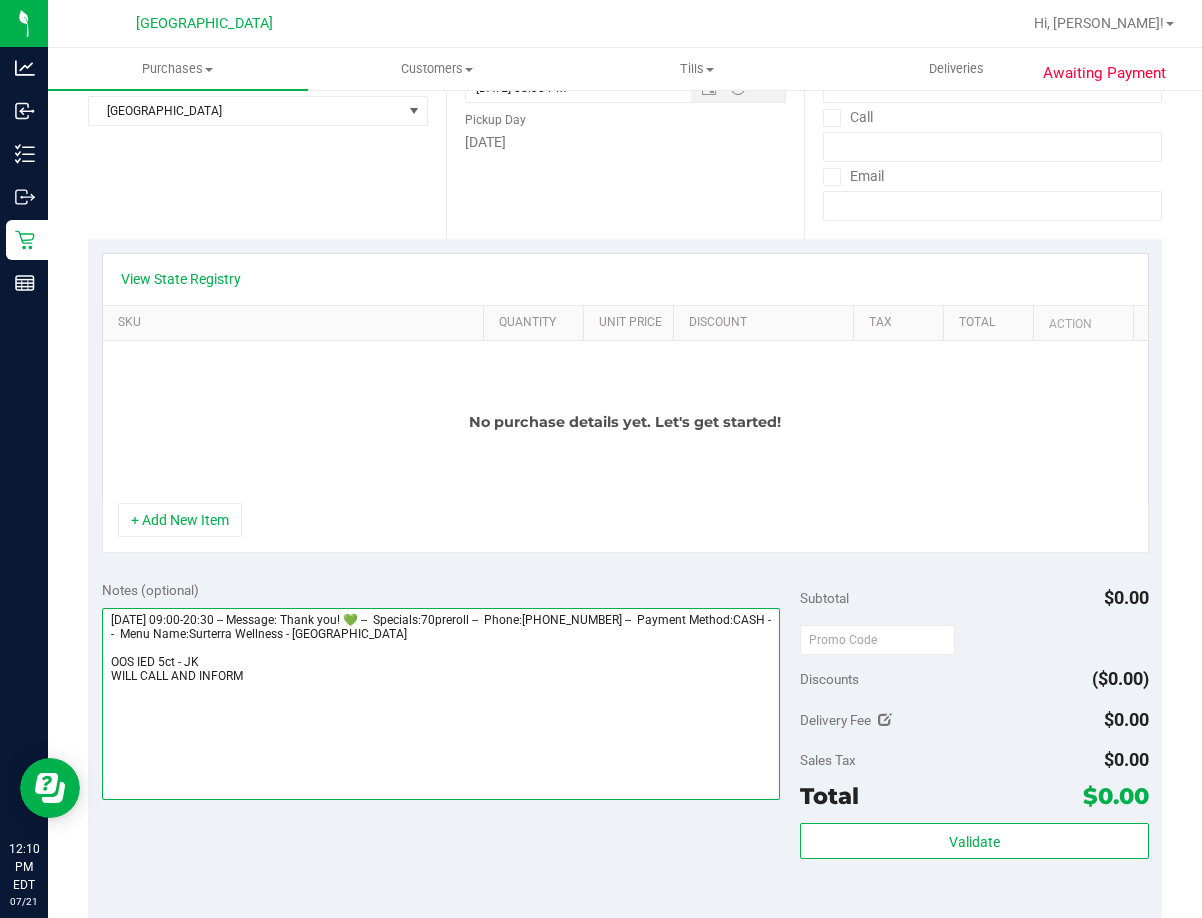 drag, startPoint x: 260, startPoint y: 680, endPoint x: 113, endPoint y: 697, distance: 147.97972 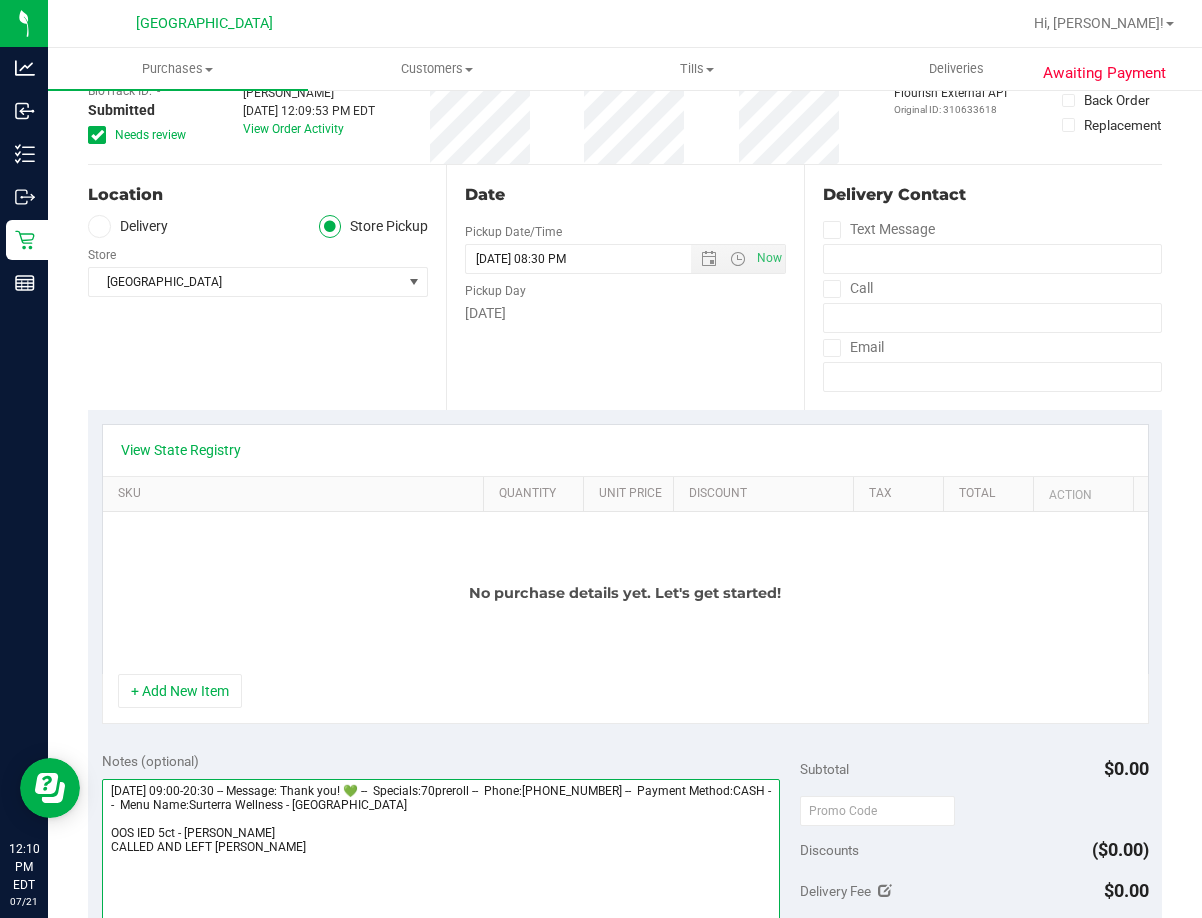 scroll, scrollTop: 0, scrollLeft: 0, axis: both 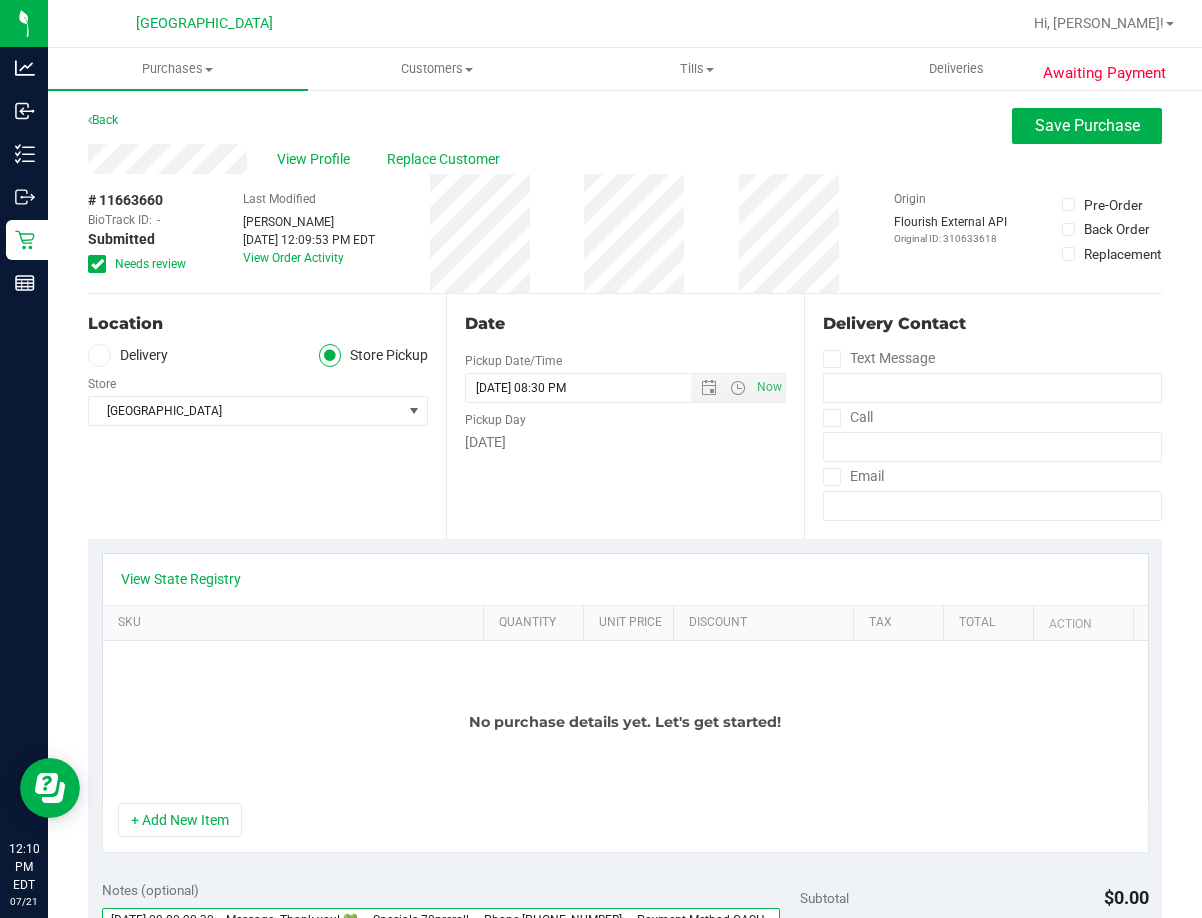 type on "Monday 07/21/2025 09:00-20:30 -- Message: Thank you! 💚 --  Specials:70preroll --  Phone:8636401761 --  Payment Method:CASH --  Menu Name:Surterra Wellness - Lakeland
OOS IED 5ct - JK
CALLED AND LEFT VM - JK" 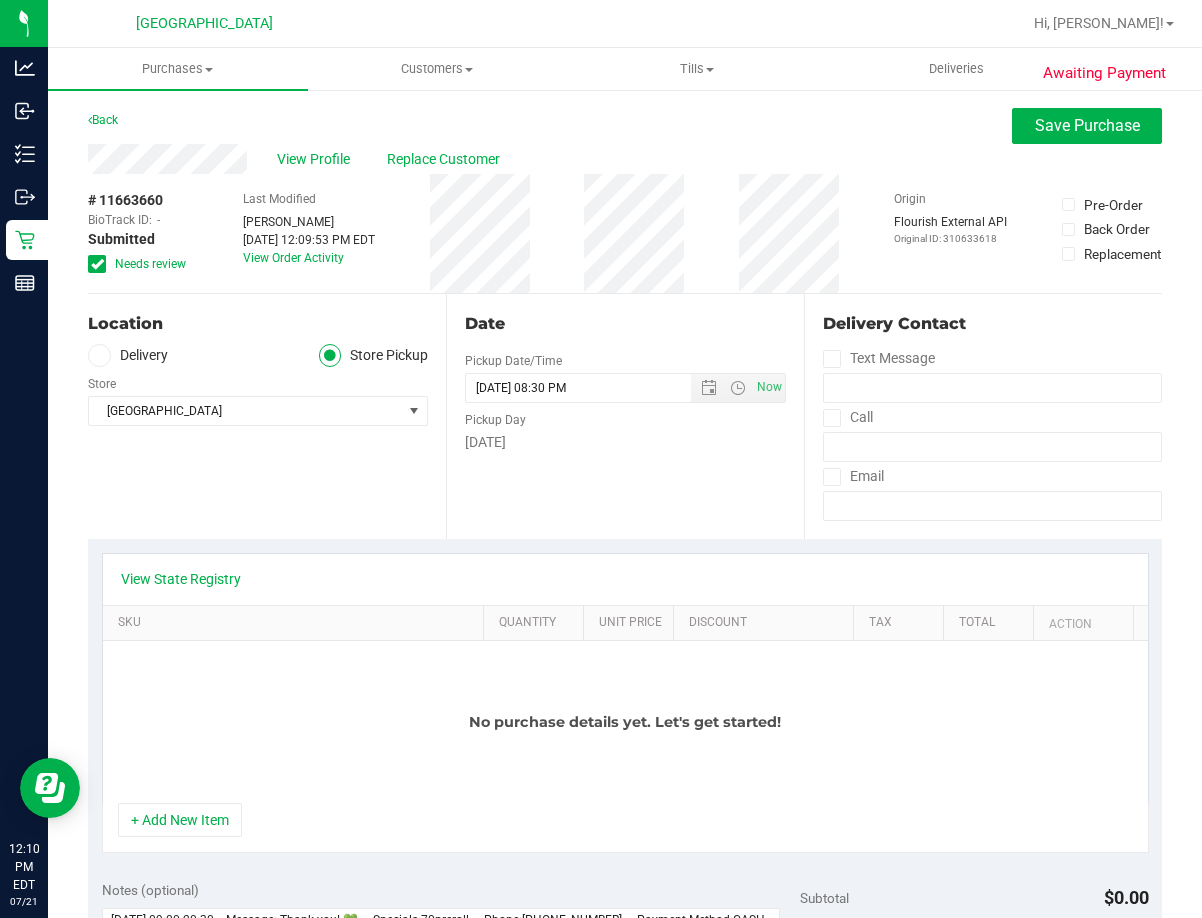 click on "Back
Save Purchase" at bounding box center (625, 126) 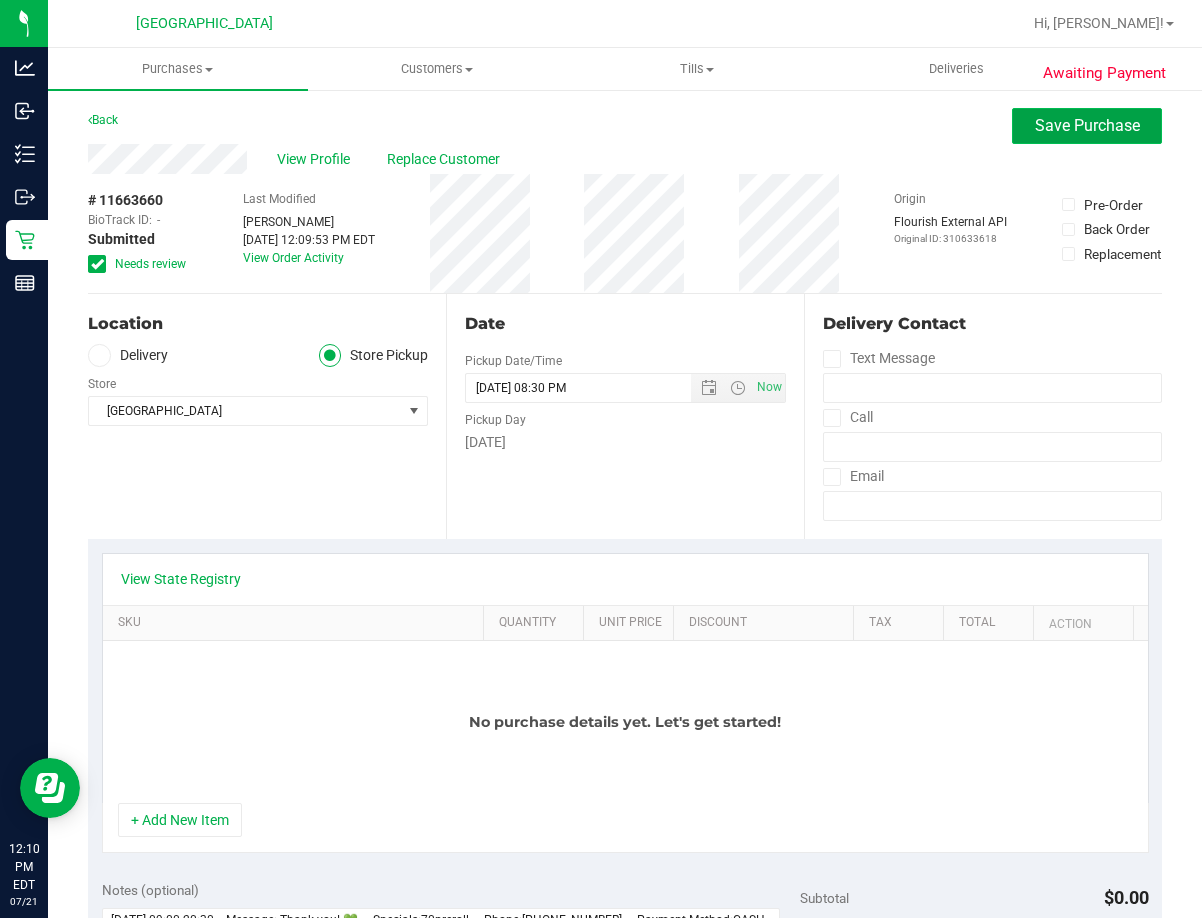 click on "Save Purchase" at bounding box center [1087, 126] 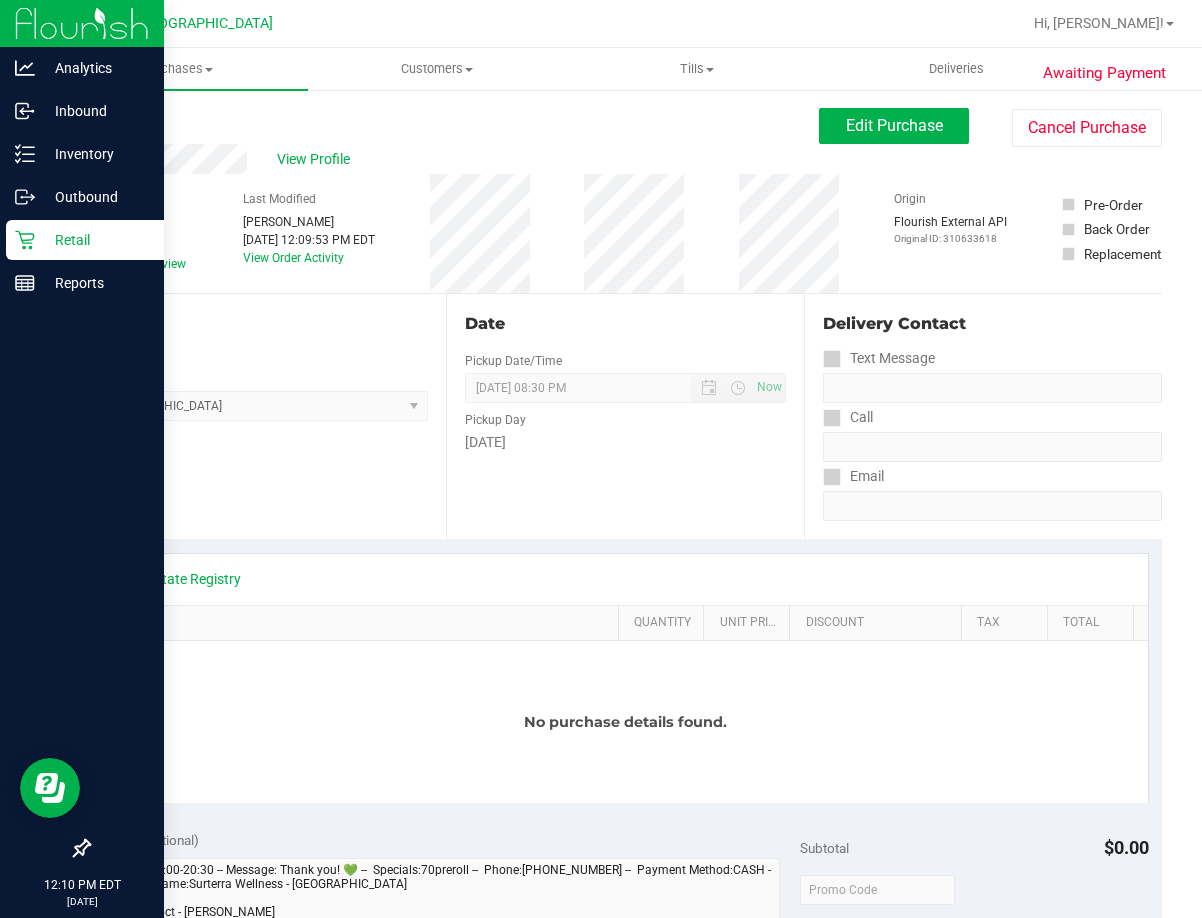click 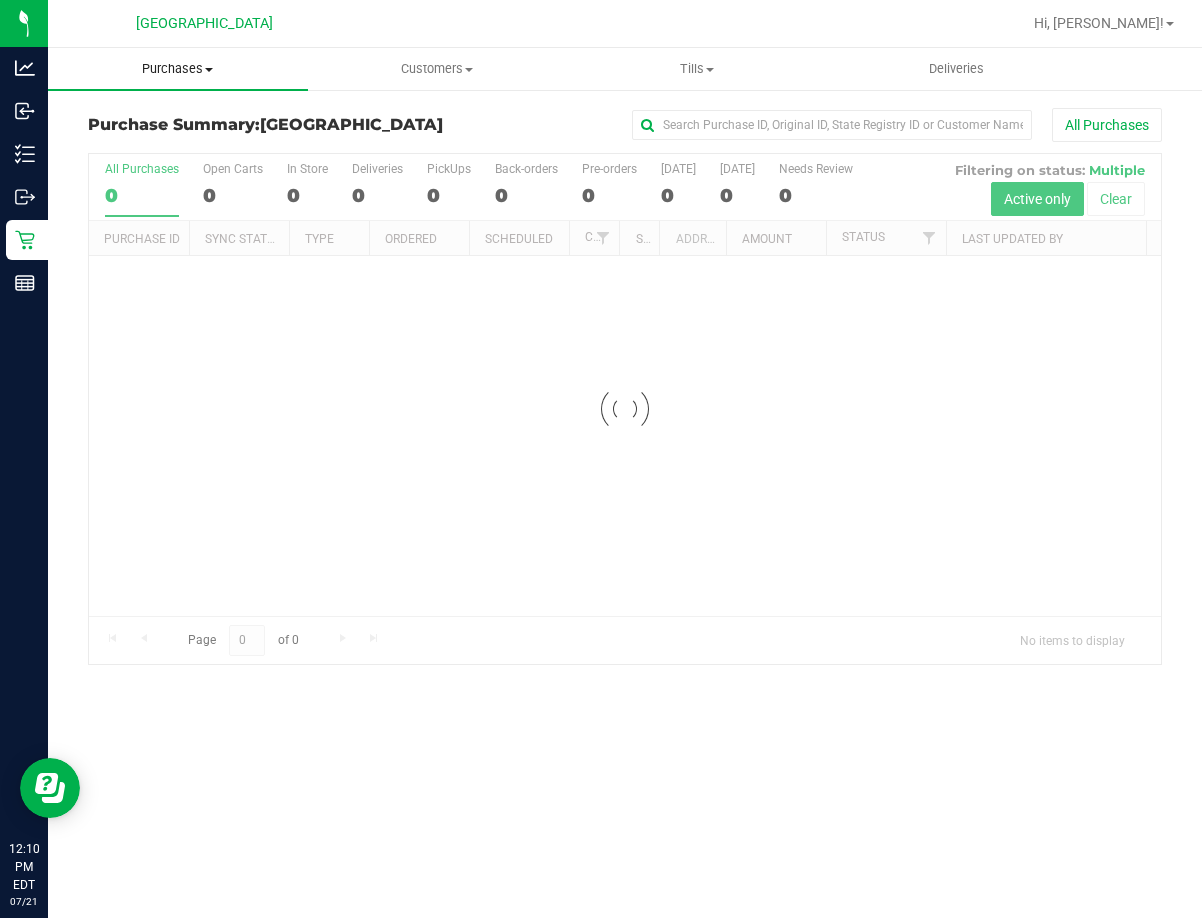 click on "Purchases" at bounding box center (178, 69) 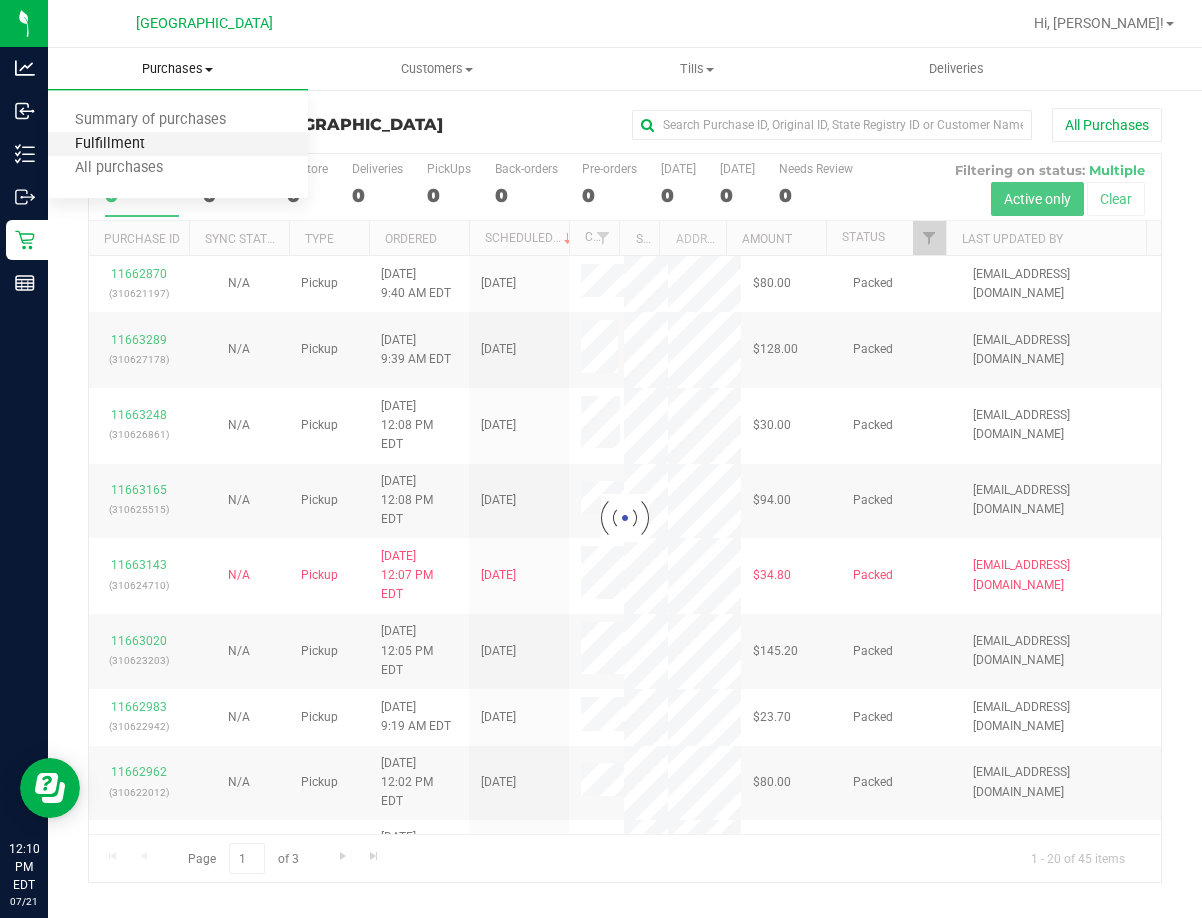 click on "Fulfillment" at bounding box center (110, 144) 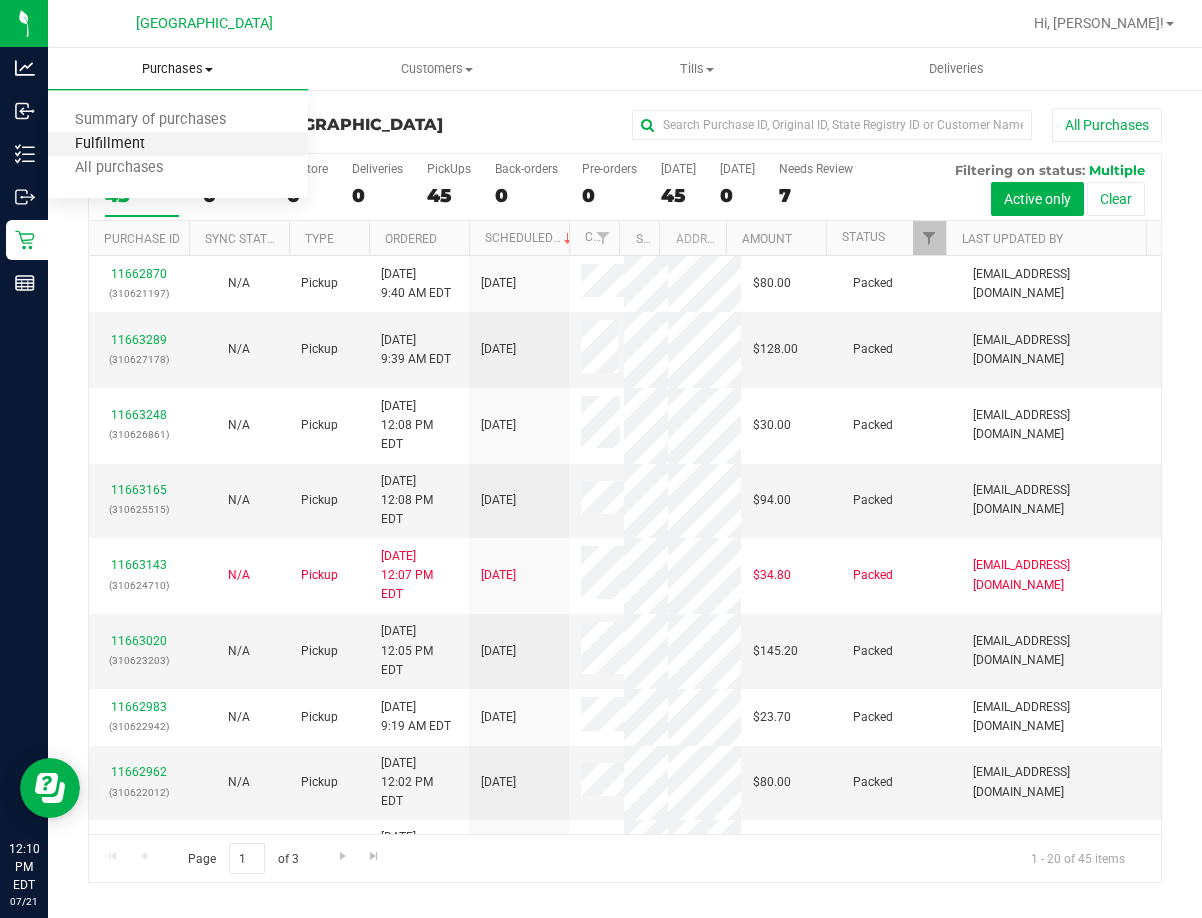 click on "Fulfillment" at bounding box center (110, 144) 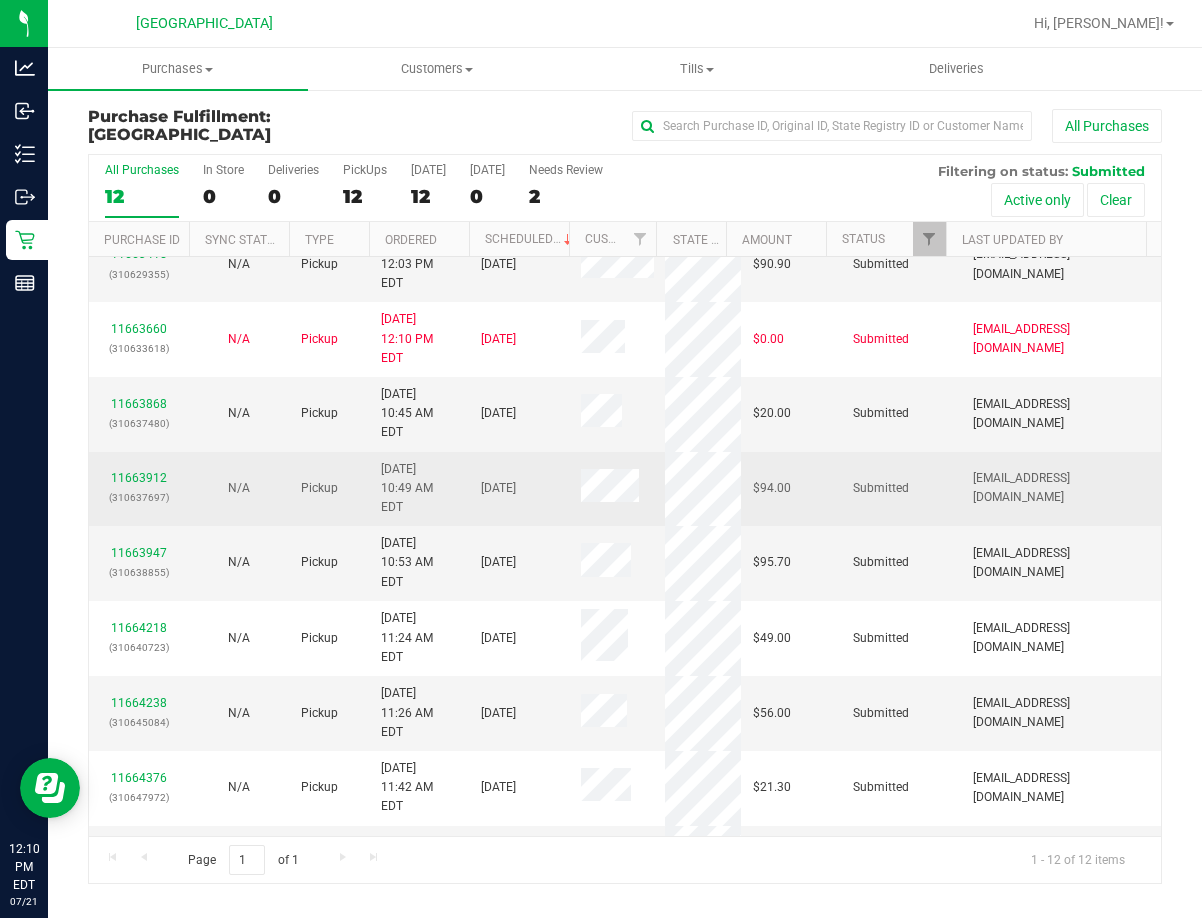scroll, scrollTop: 105, scrollLeft: 0, axis: vertical 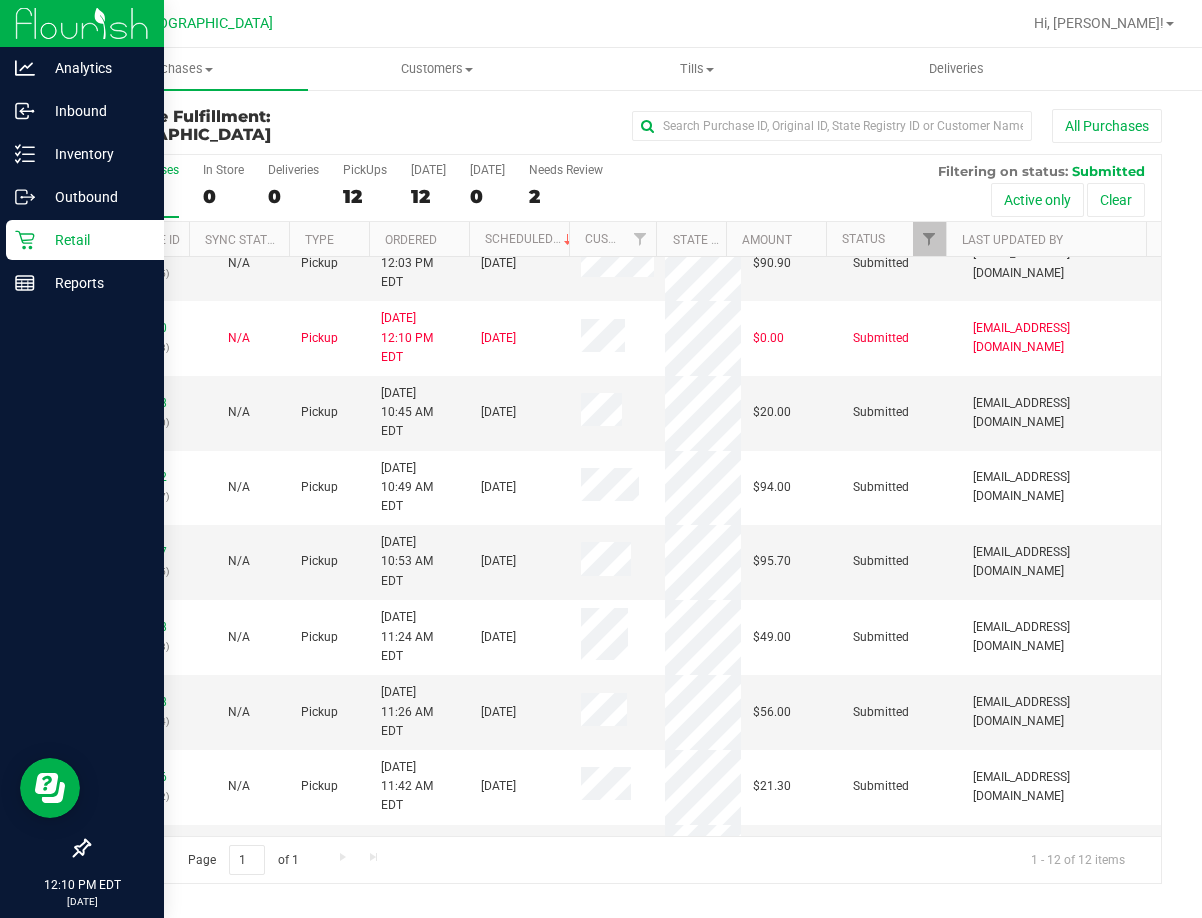 click 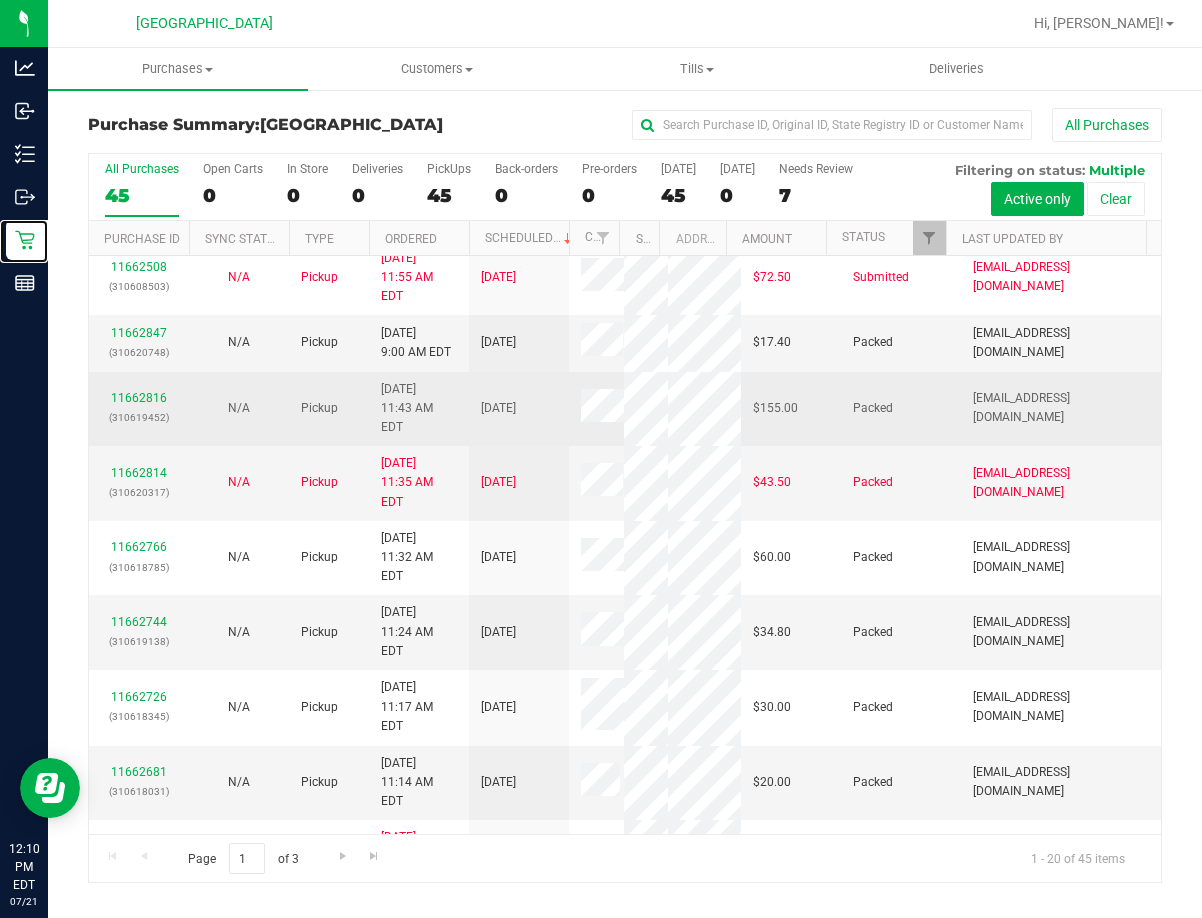 scroll, scrollTop: 856, scrollLeft: 0, axis: vertical 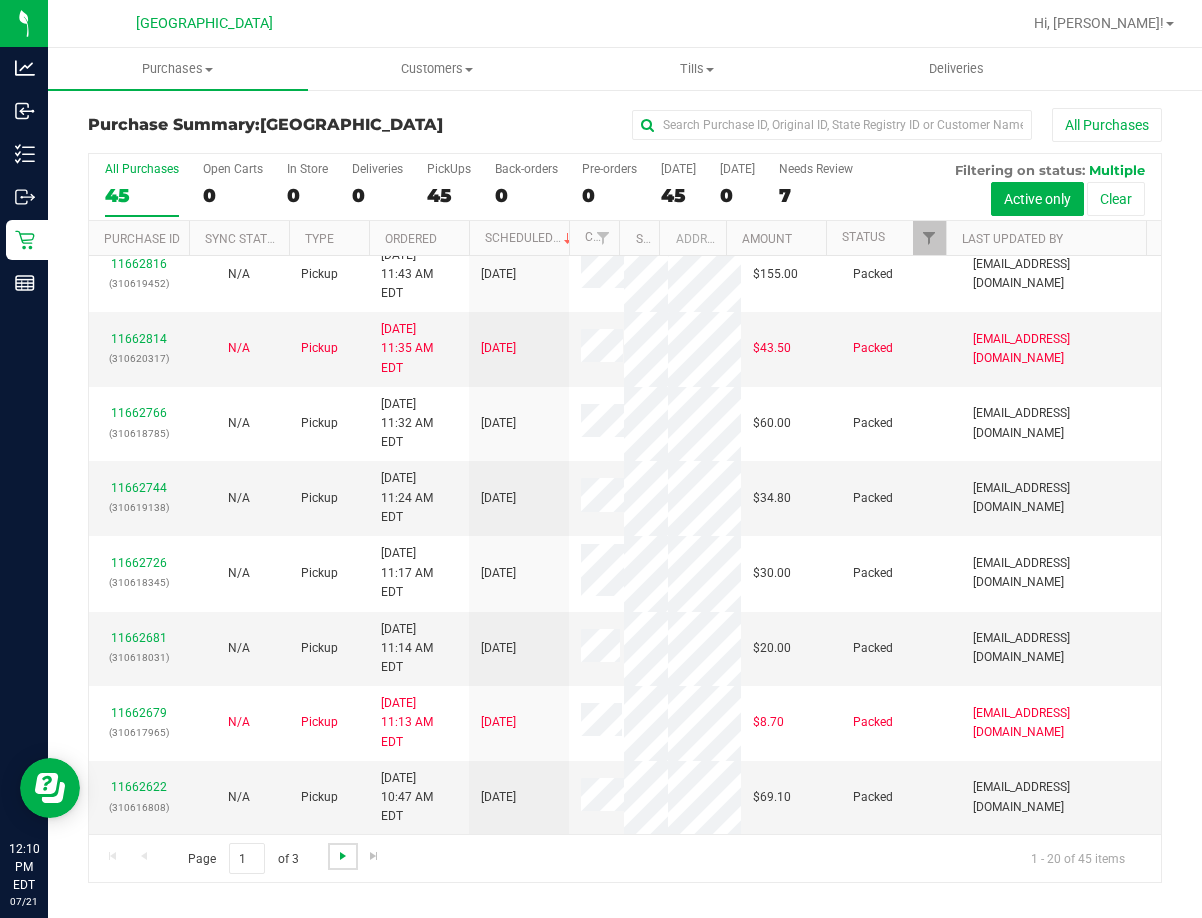 click at bounding box center (343, 856) 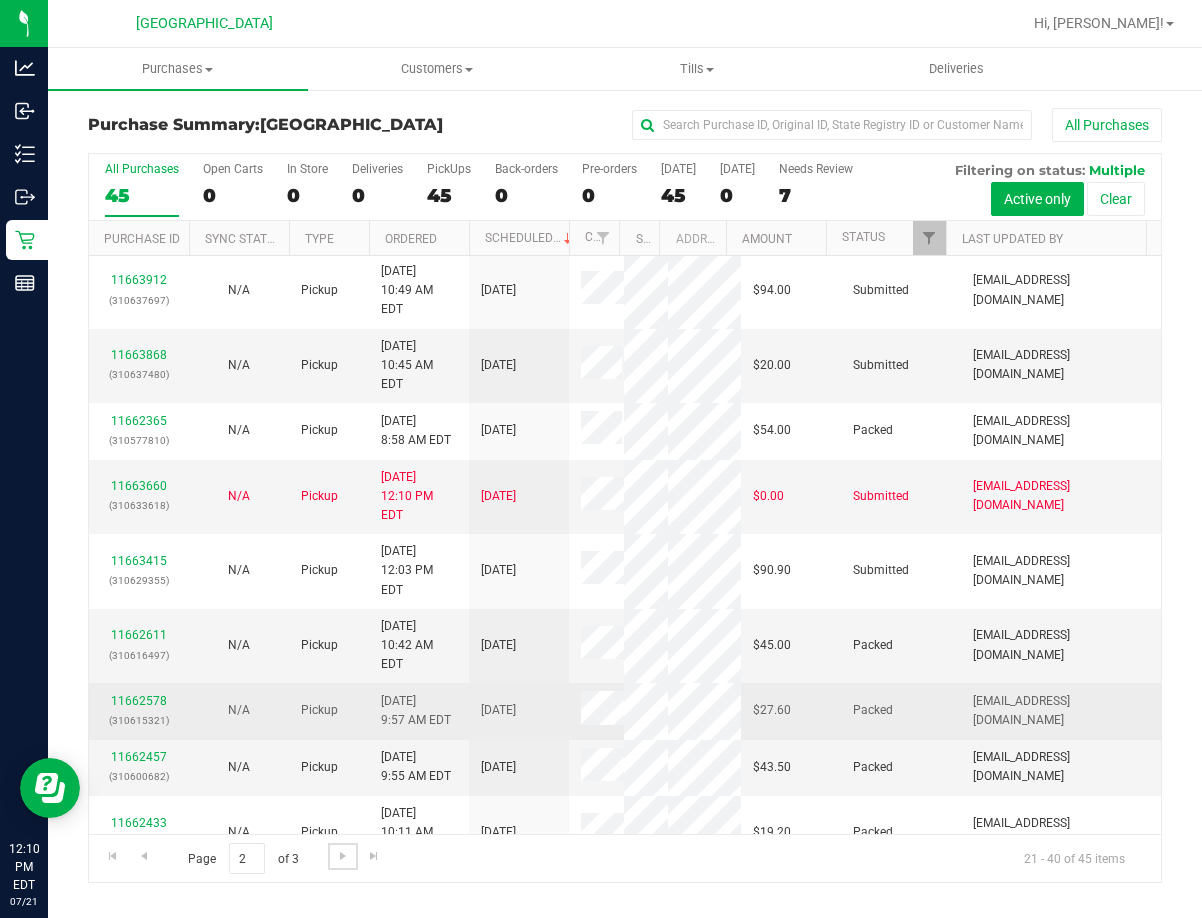 scroll, scrollTop: 702, scrollLeft: 0, axis: vertical 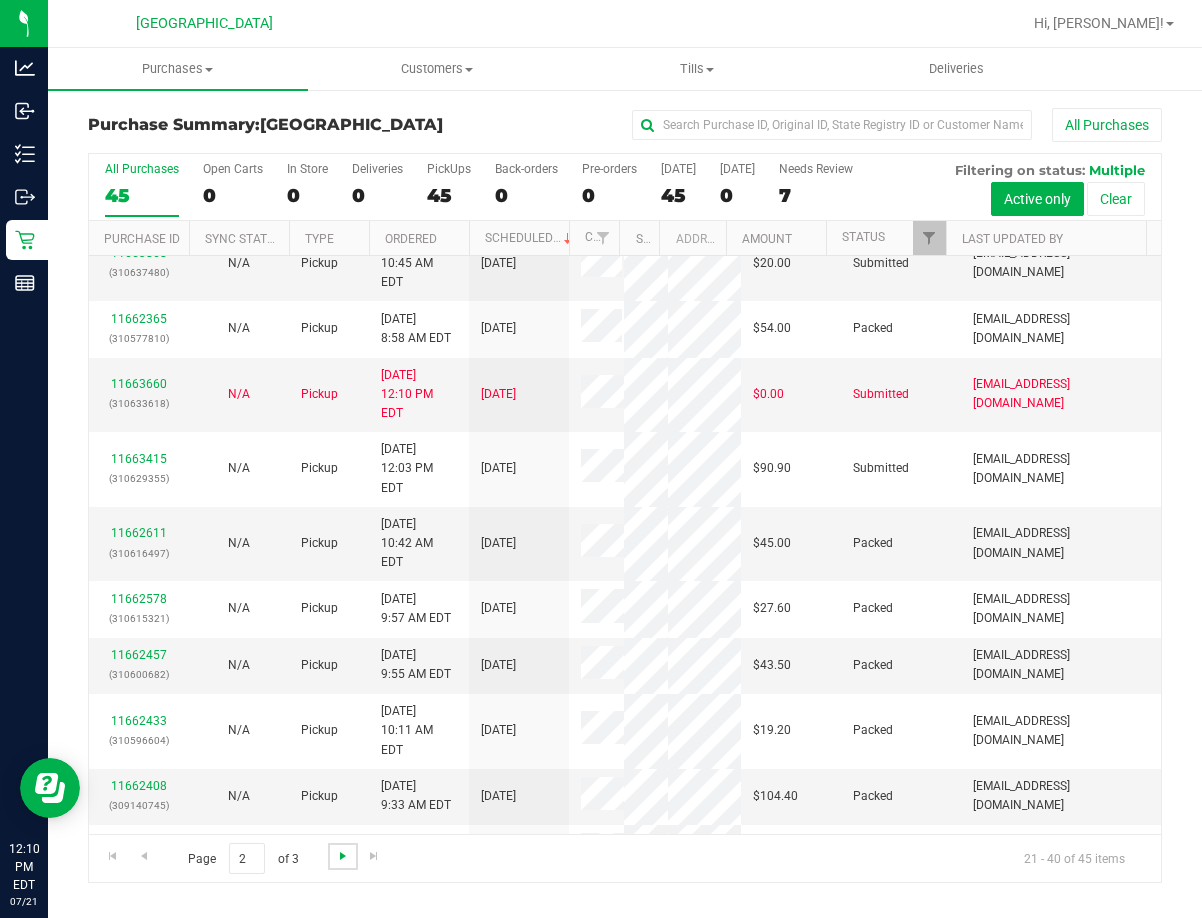 click at bounding box center (343, 856) 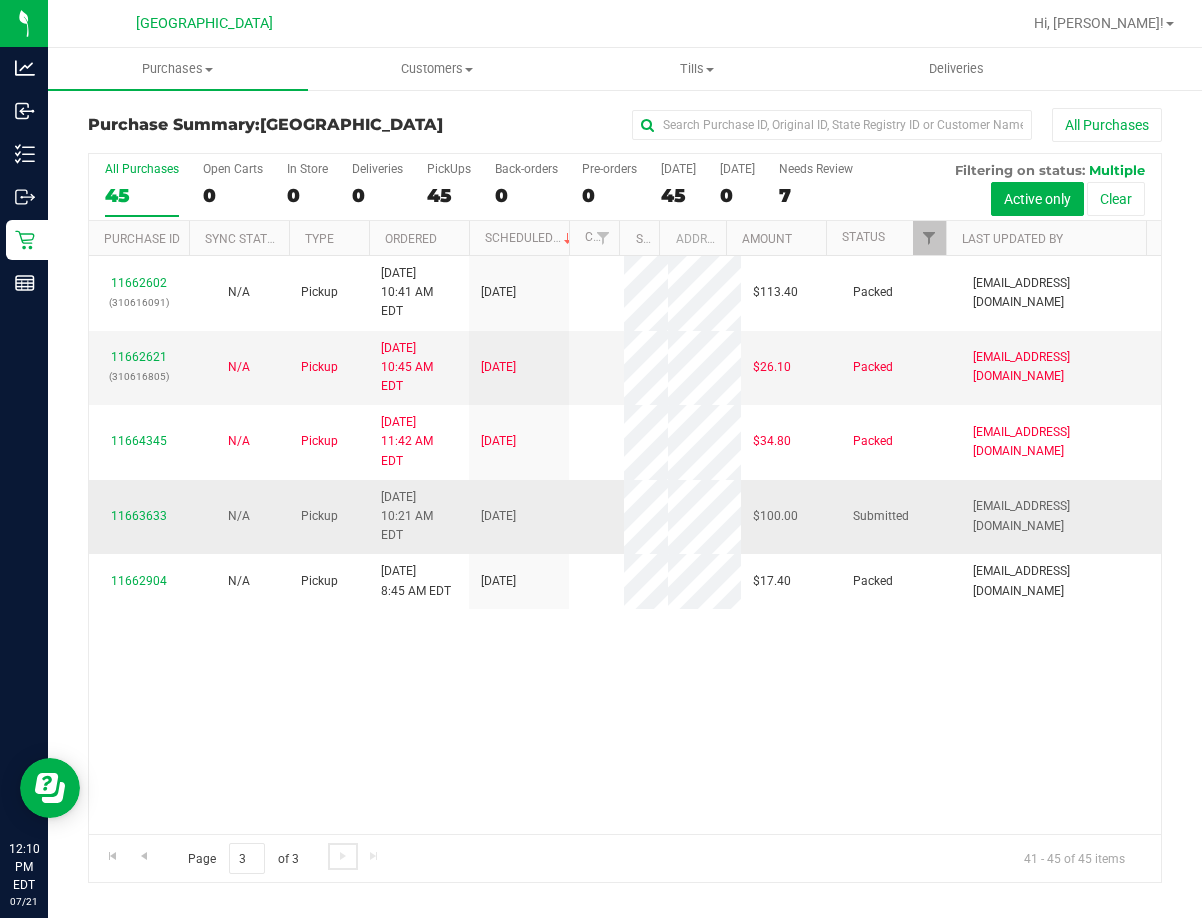 scroll, scrollTop: 0, scrollLeft: 0, axis: both 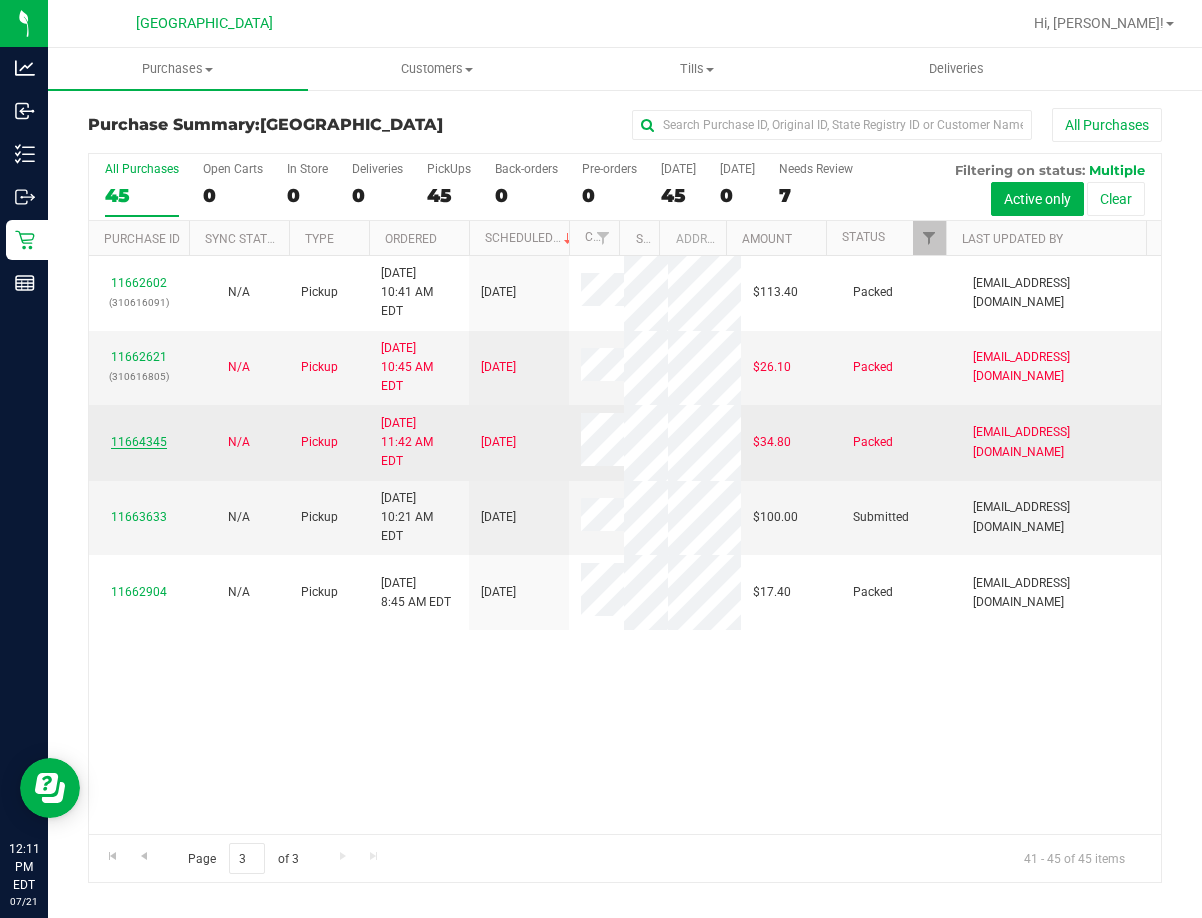 click on "11664345" at bounding box center (139, 442) 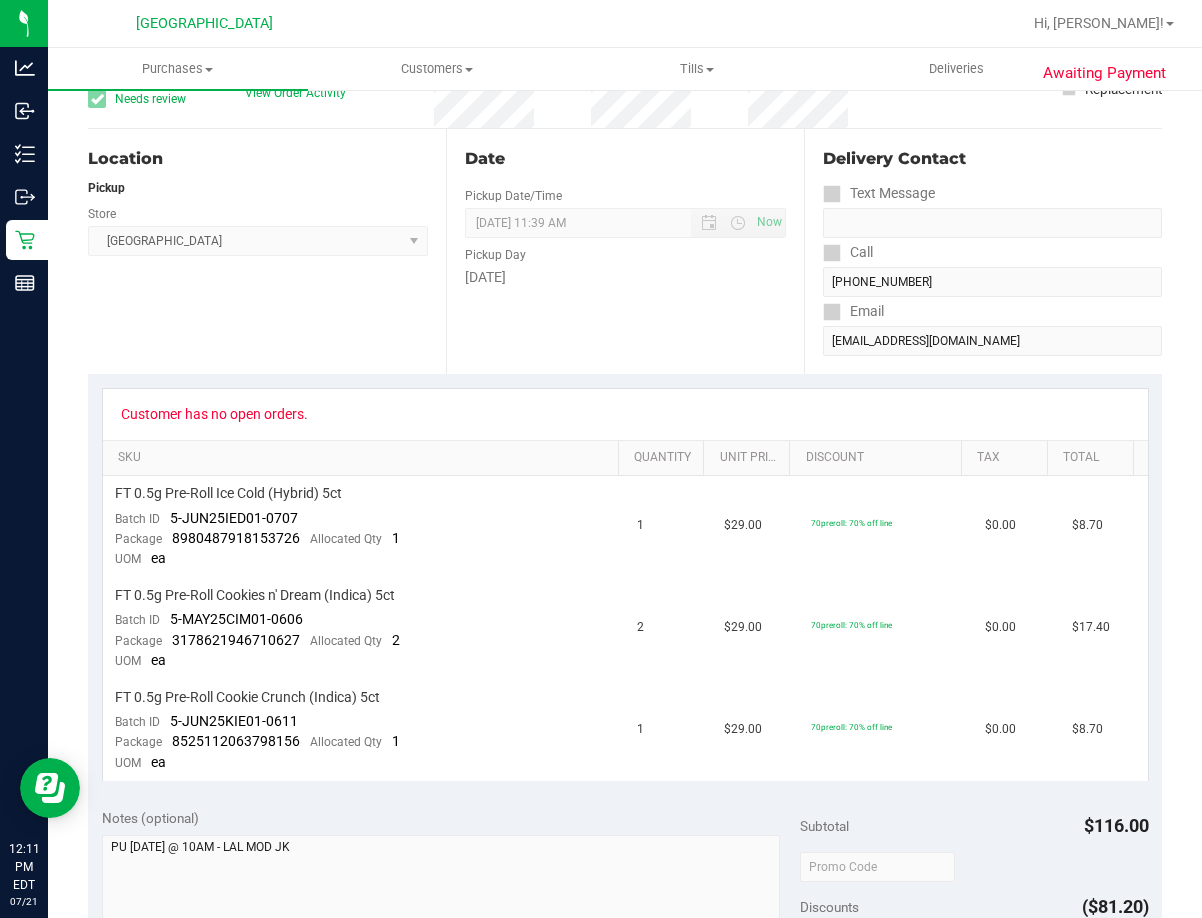 scroll, scrollTop: 0, scrollLeft: 0, axis: both 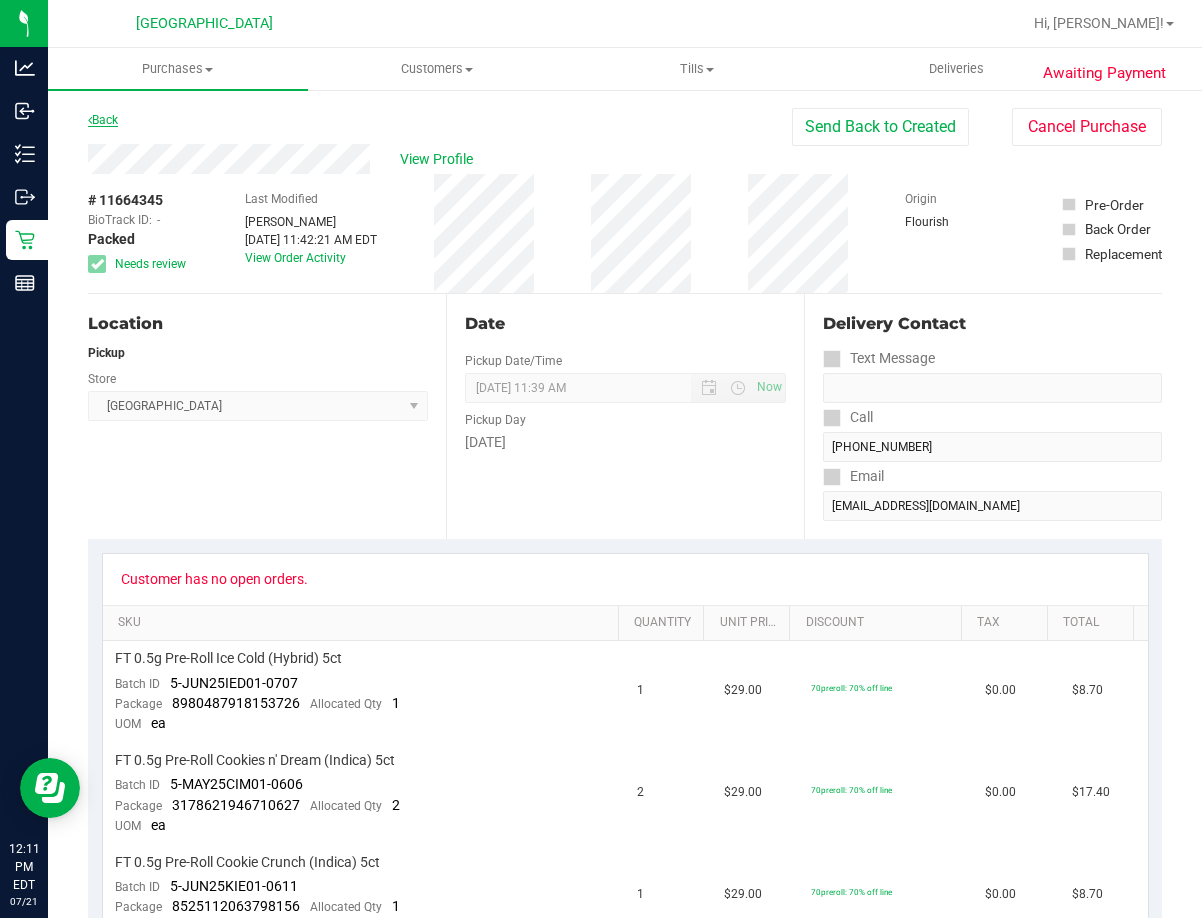 click on "Back" at bounding box center [103, 120] 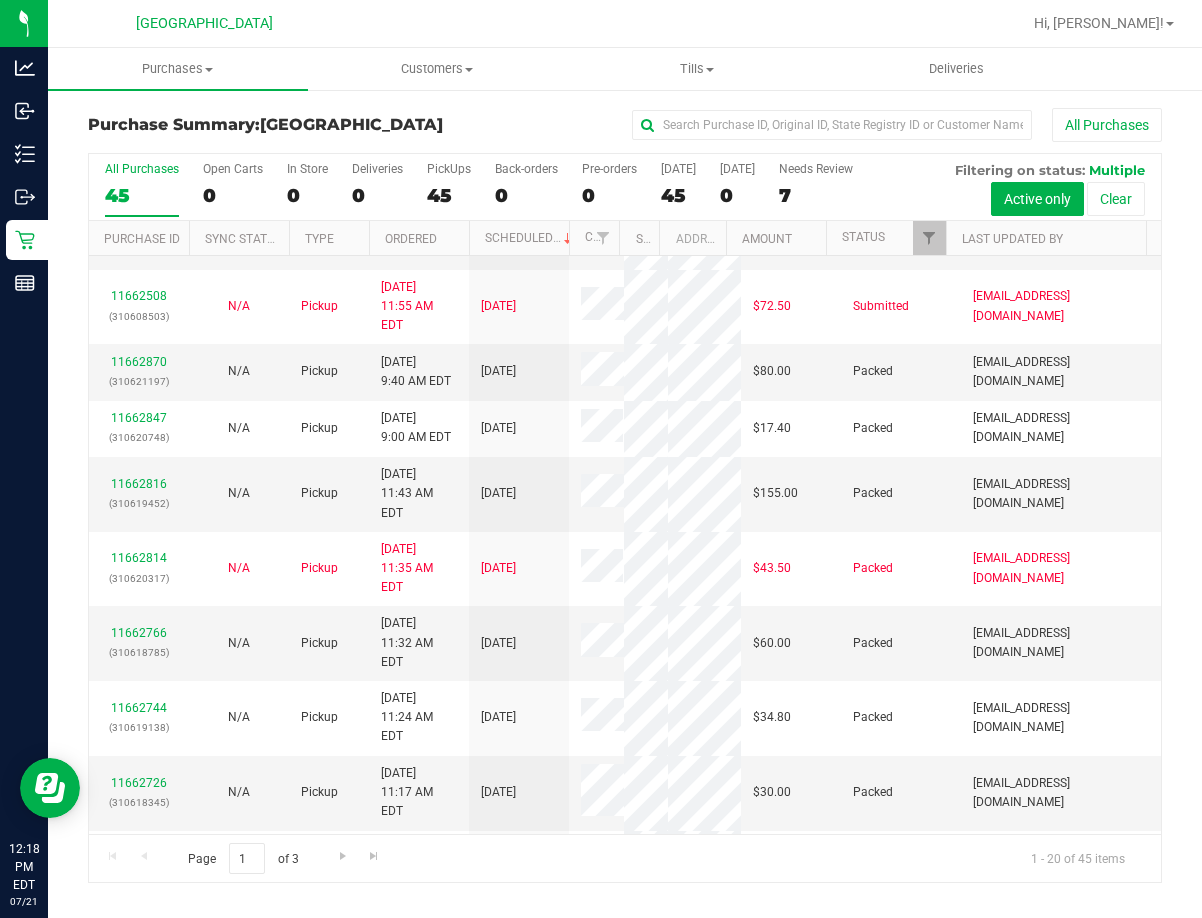 scroll, scrollTop: 856, scrollLeft: 0, axis: vertical 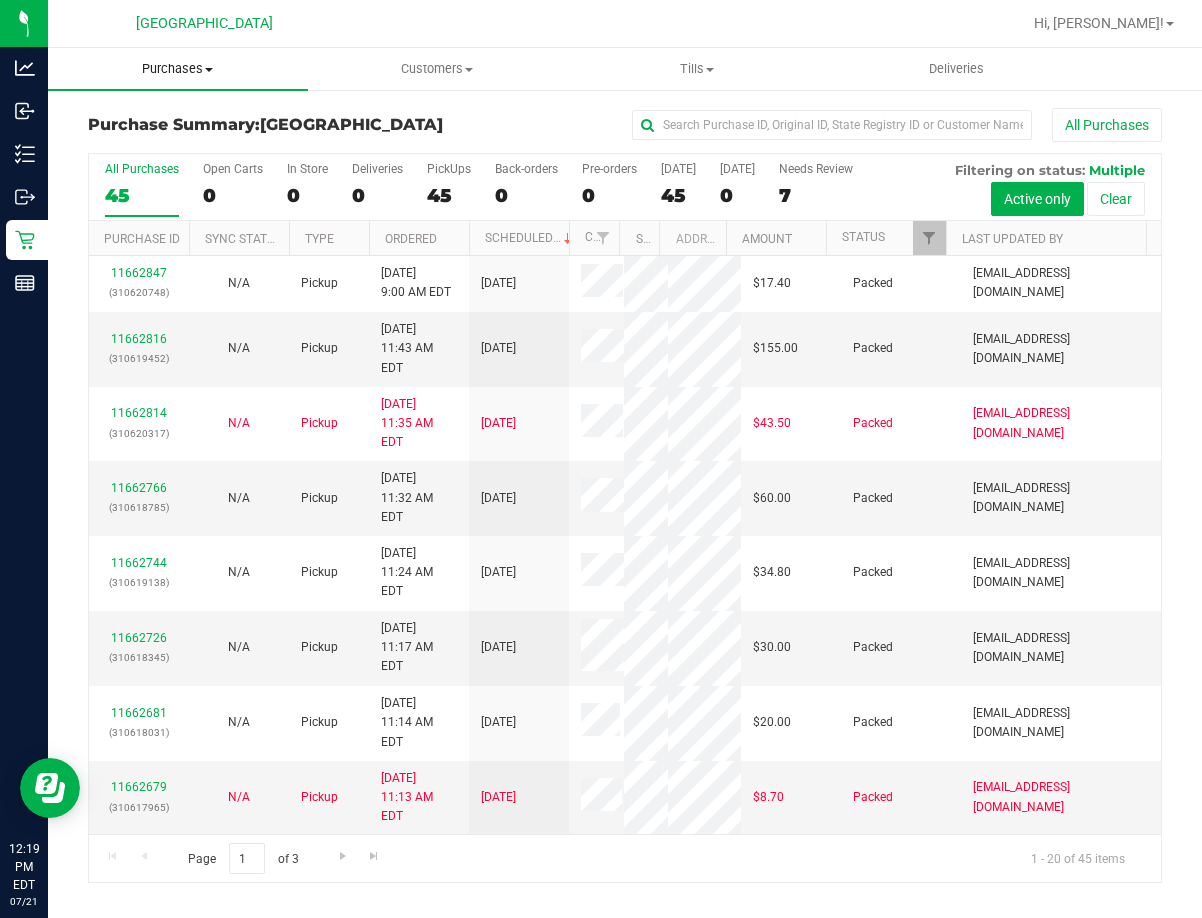 click at bounding box center [209, 70] 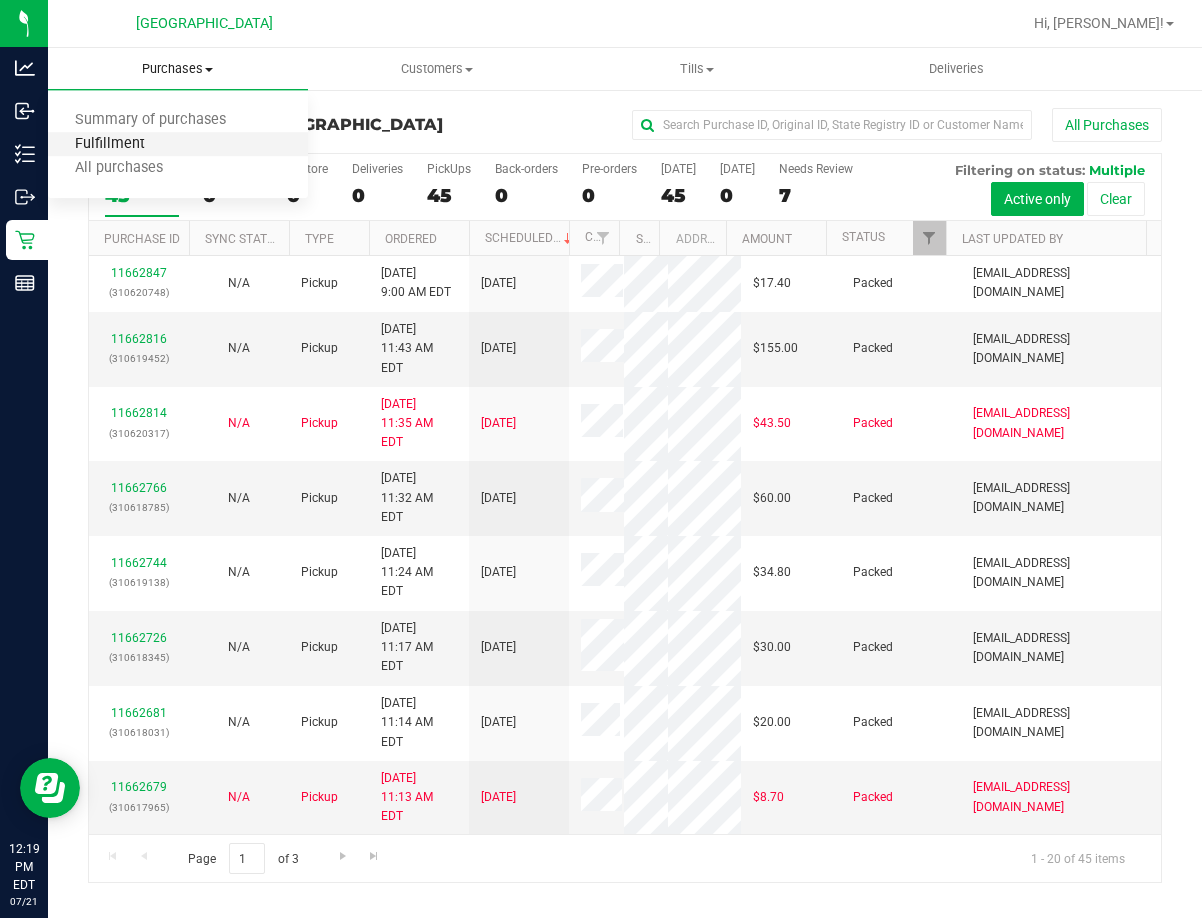 click on "Fulfillment" at bounding box center [110, 144] 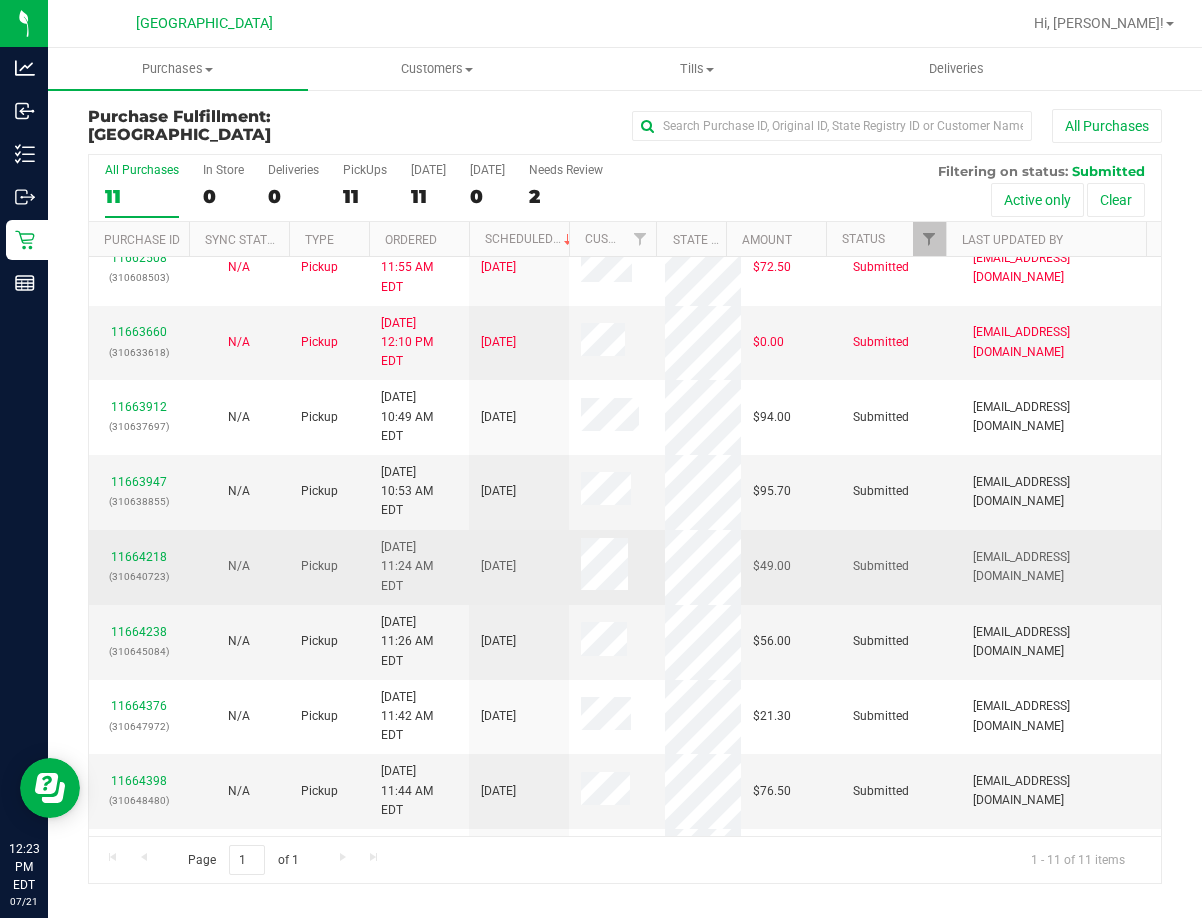 scroll, scrollTop: 50, scrollLeft: 0, axis: vertical 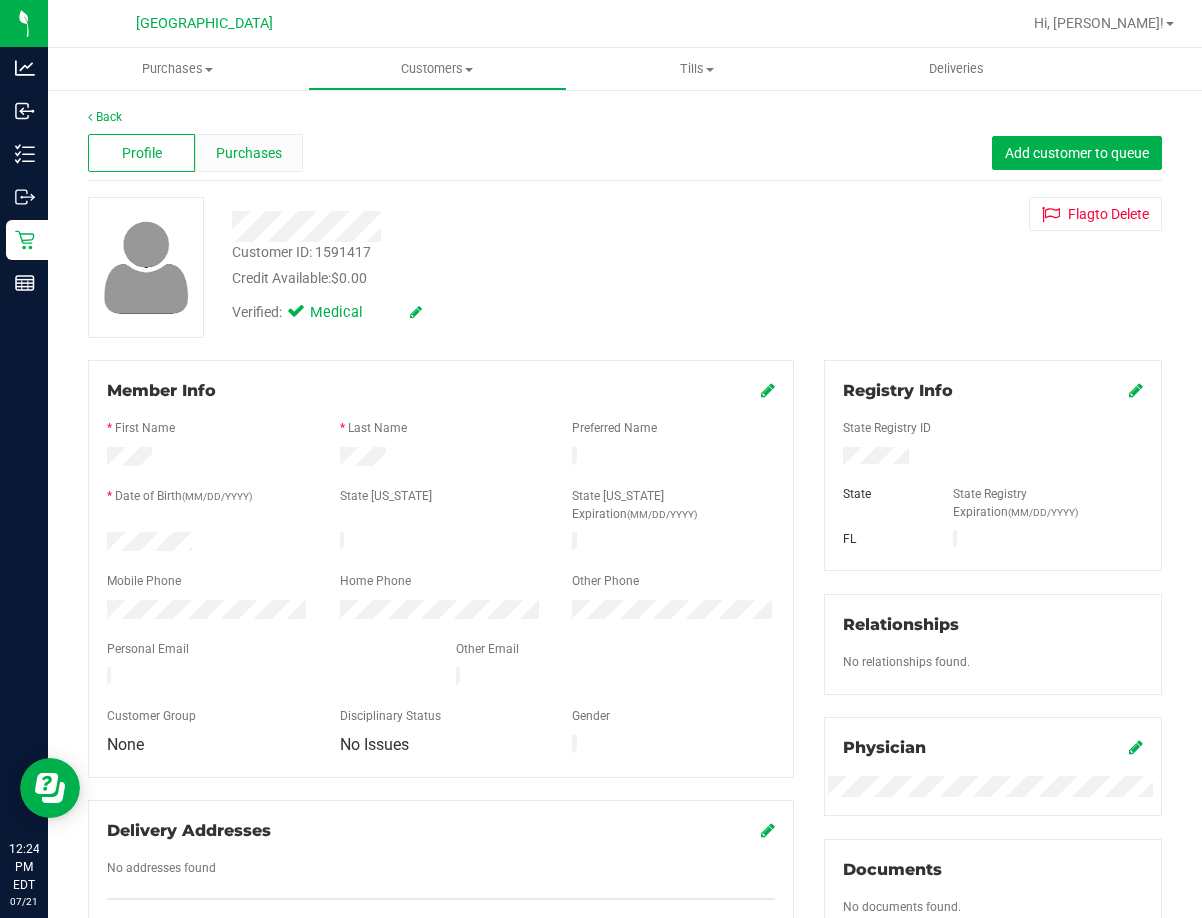 click on "Purchases" at bounding box center [249, 153] 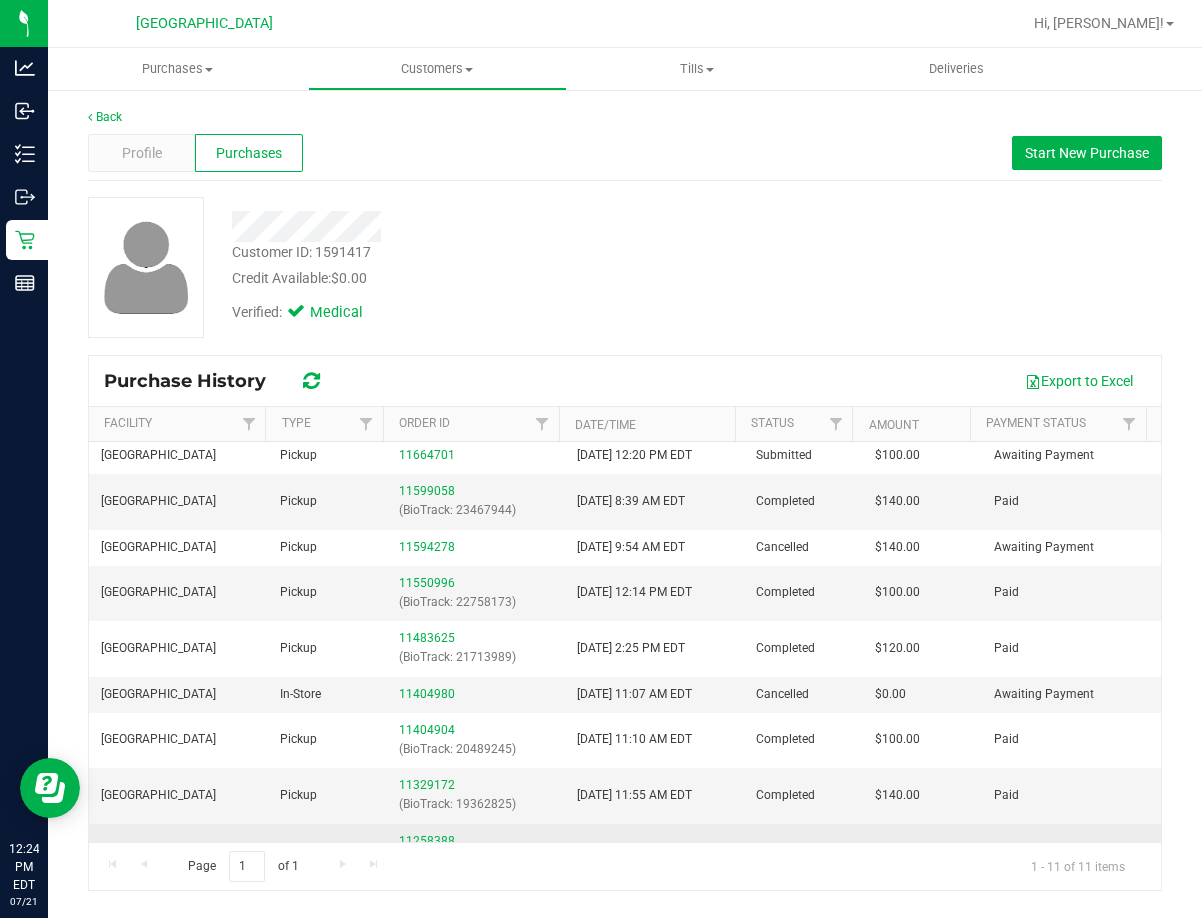scroll, scrollTop: 0, scrollLeft: 0, axis: both 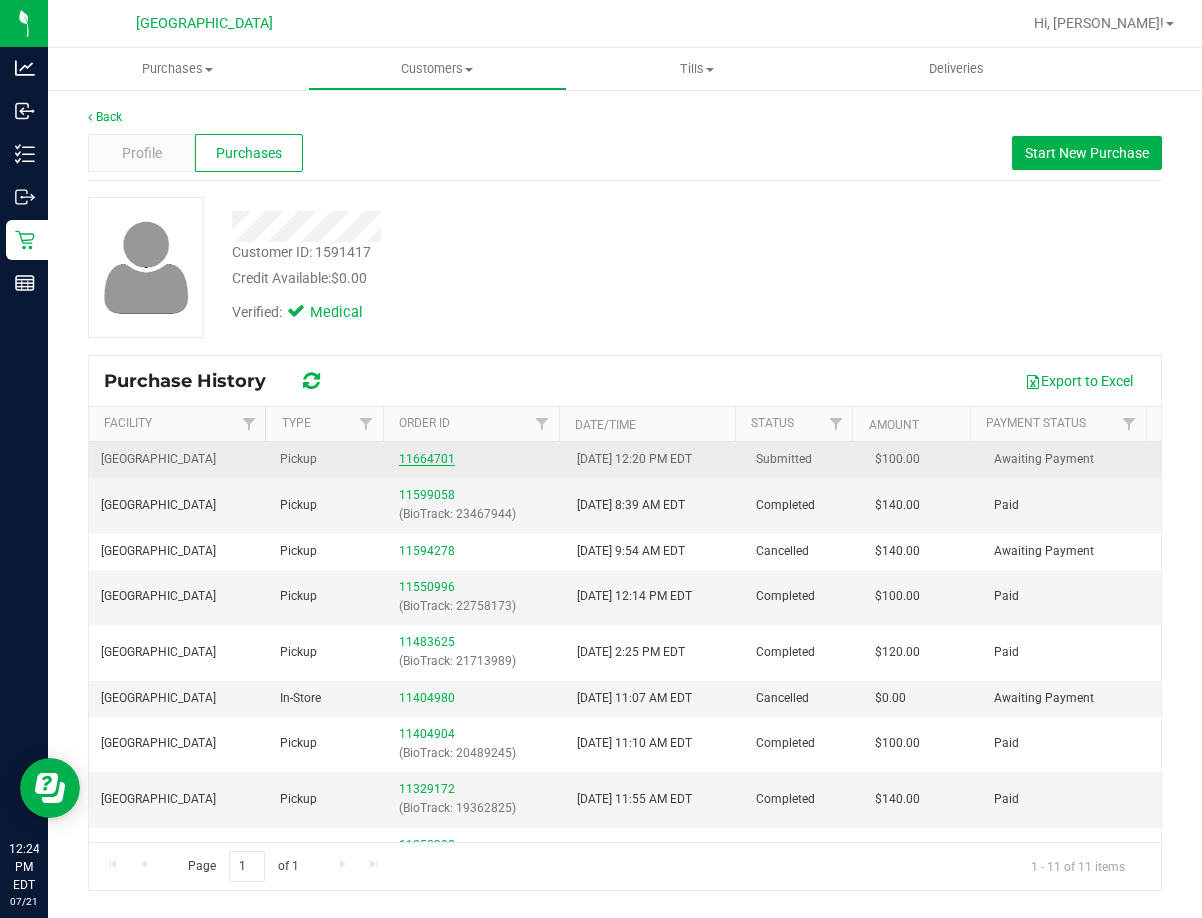 click on "11664701" at bounding box center [427, 459] 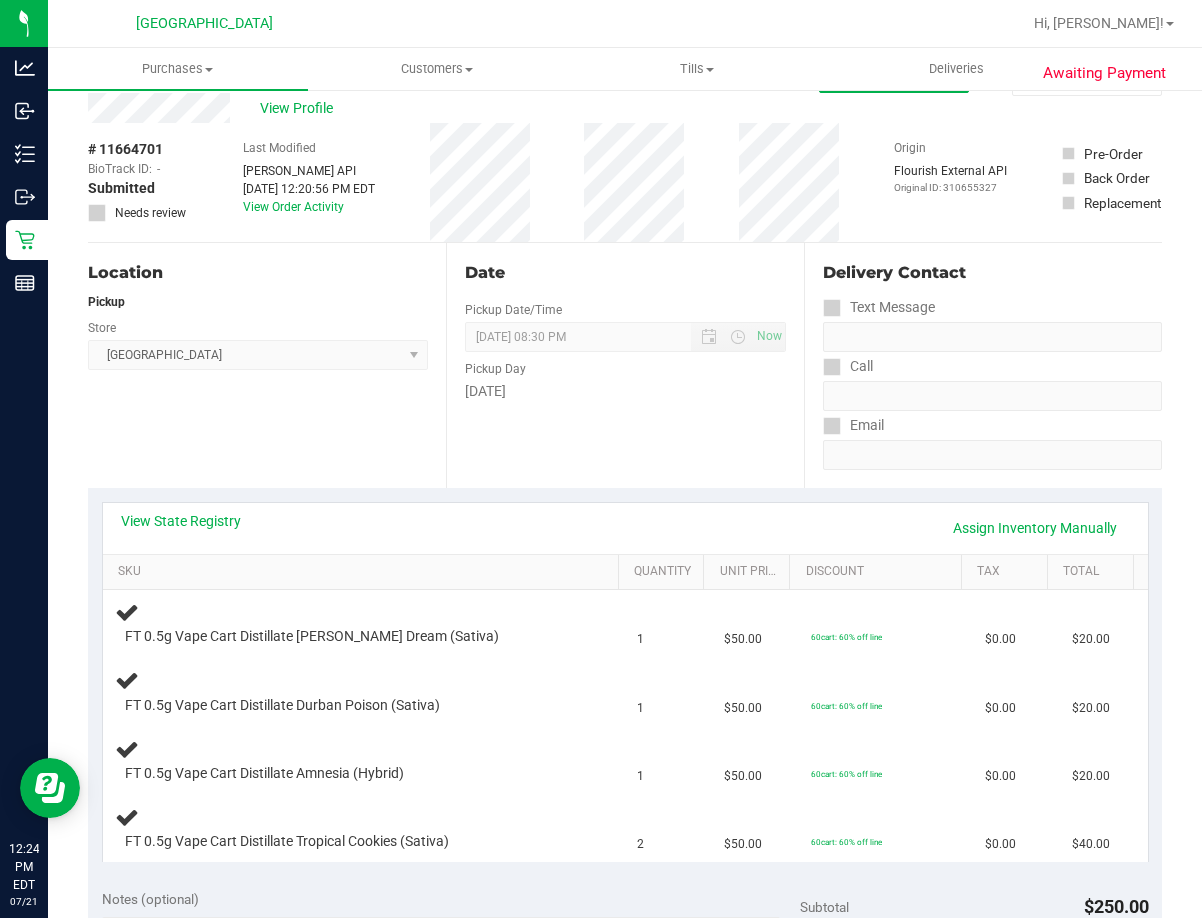 scroll, scrollTop: 100, scrollLeft: 0, axis: vertical 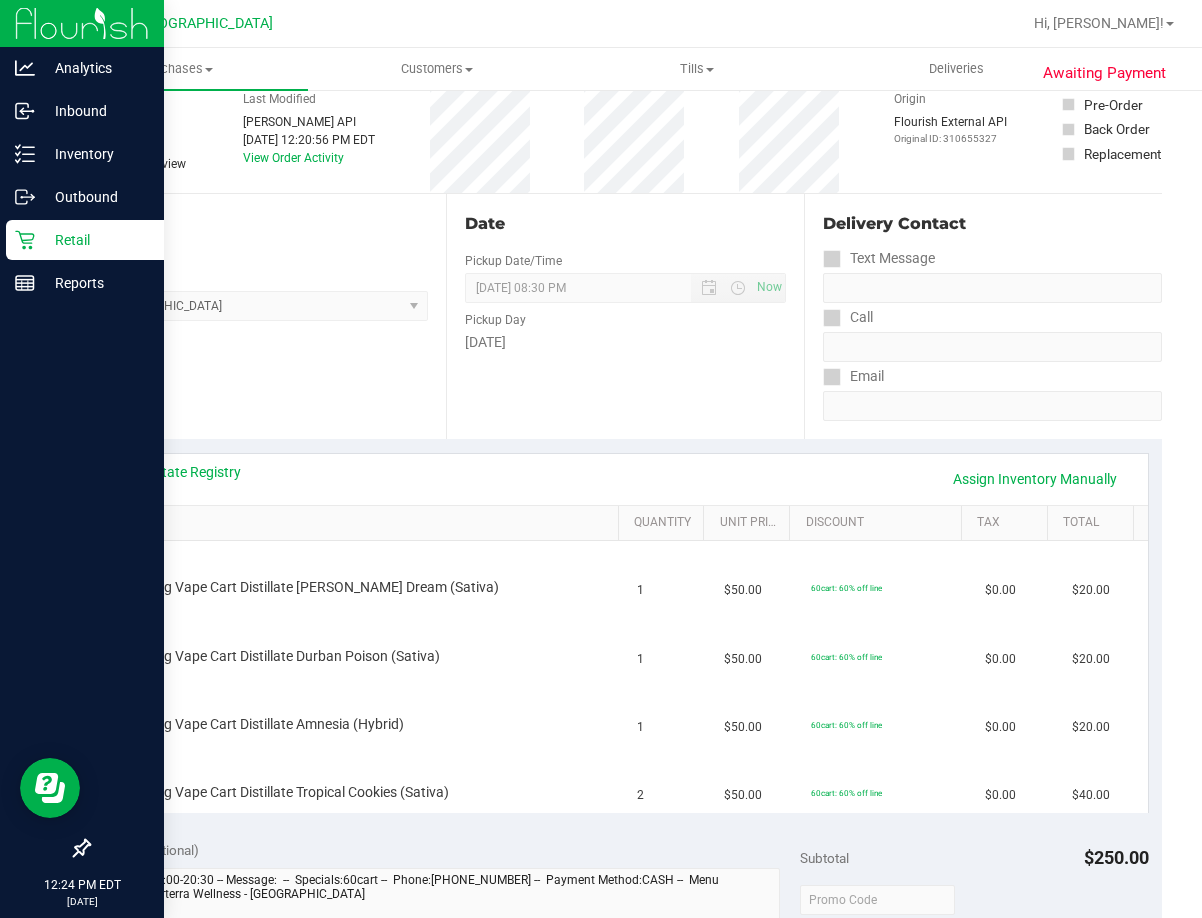 click 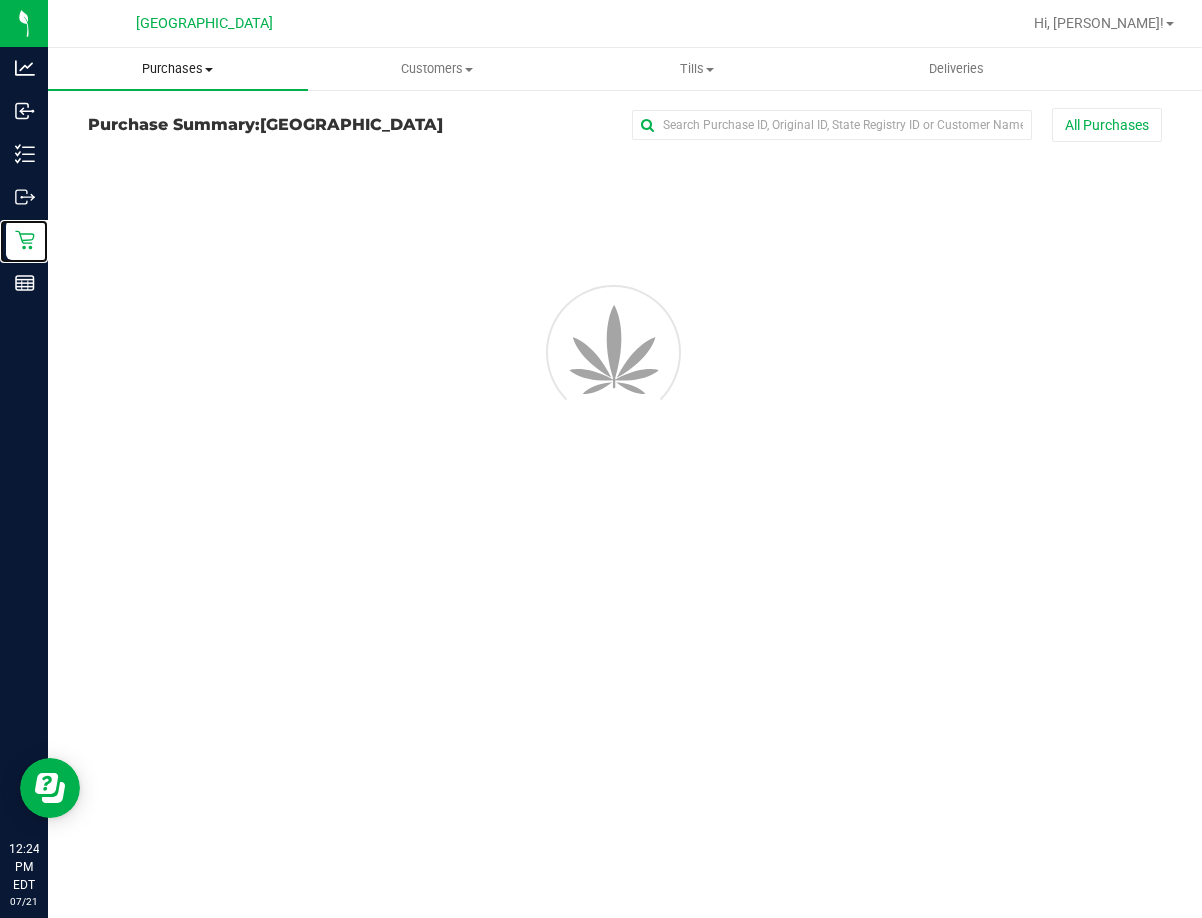 scroll, scrollTop: 0, scrollLeft: 0, axis: both 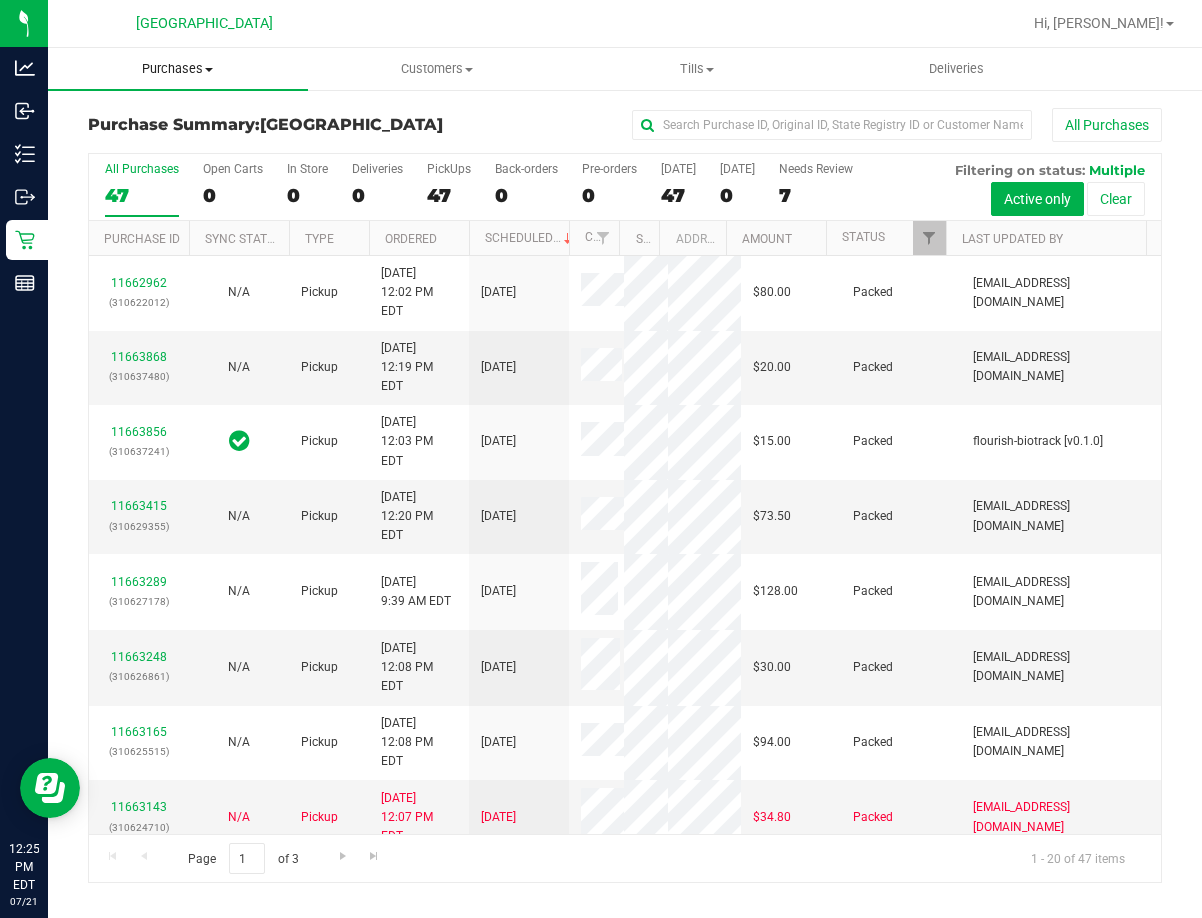 click on "Purchases" at bounding box center (178, 69) 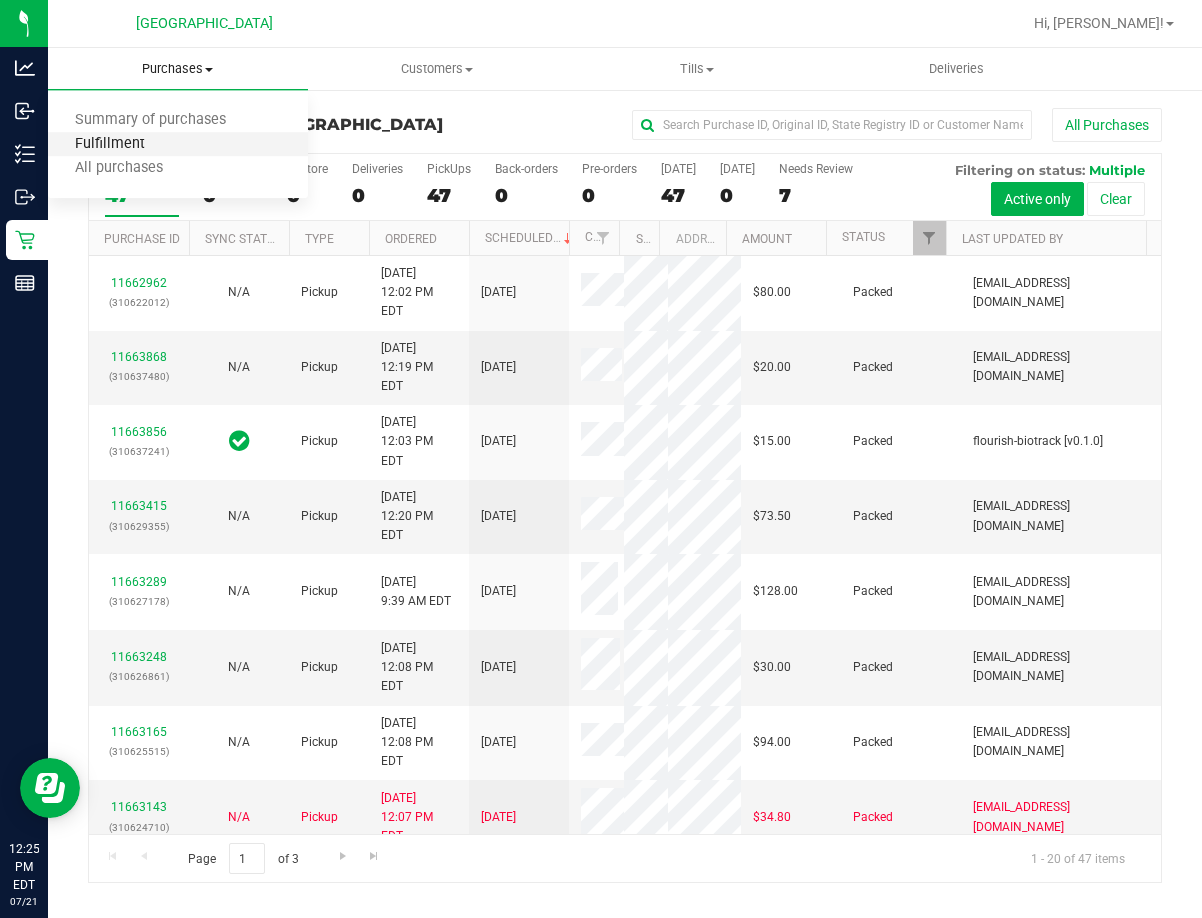 click on "Fulfillment" at bounding box center (110, 144) 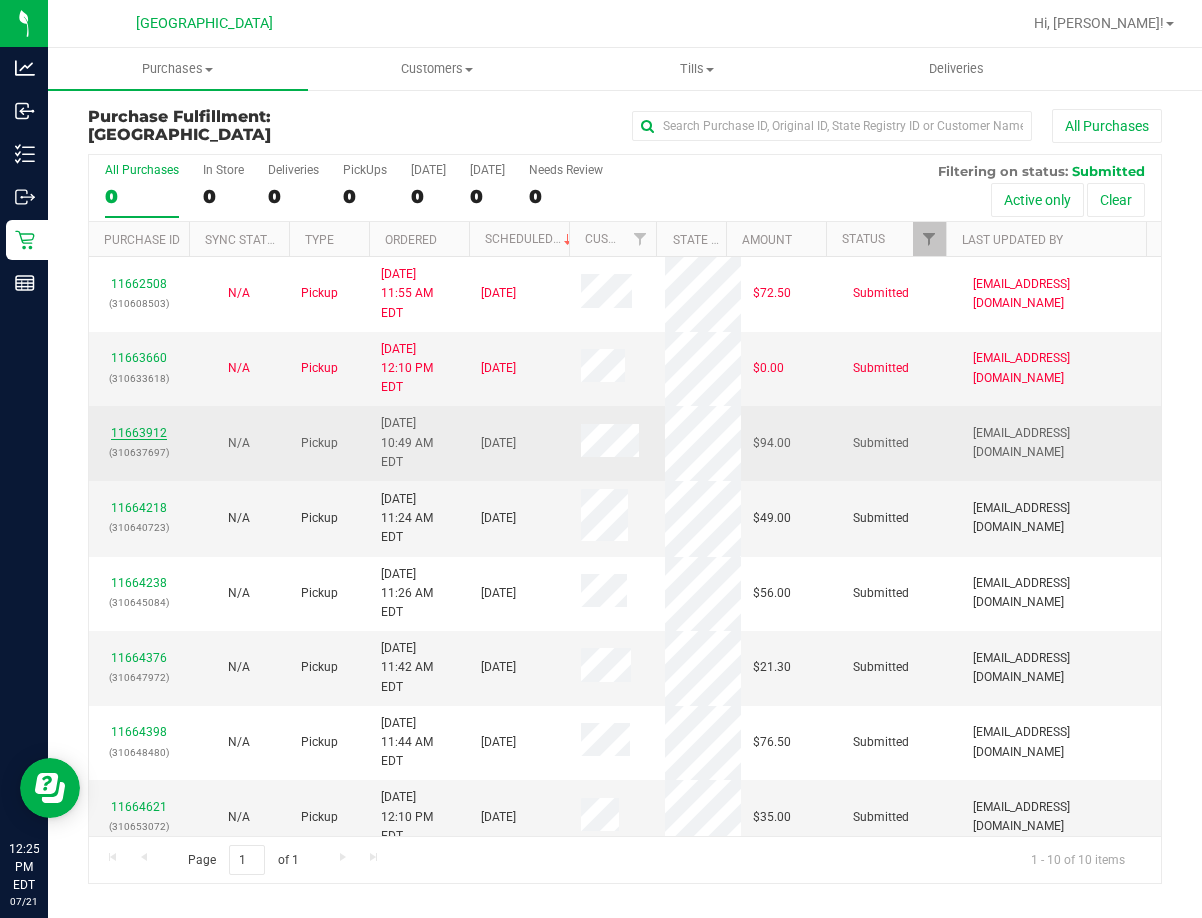 click on "11663912" at bounding box center [139, 433] 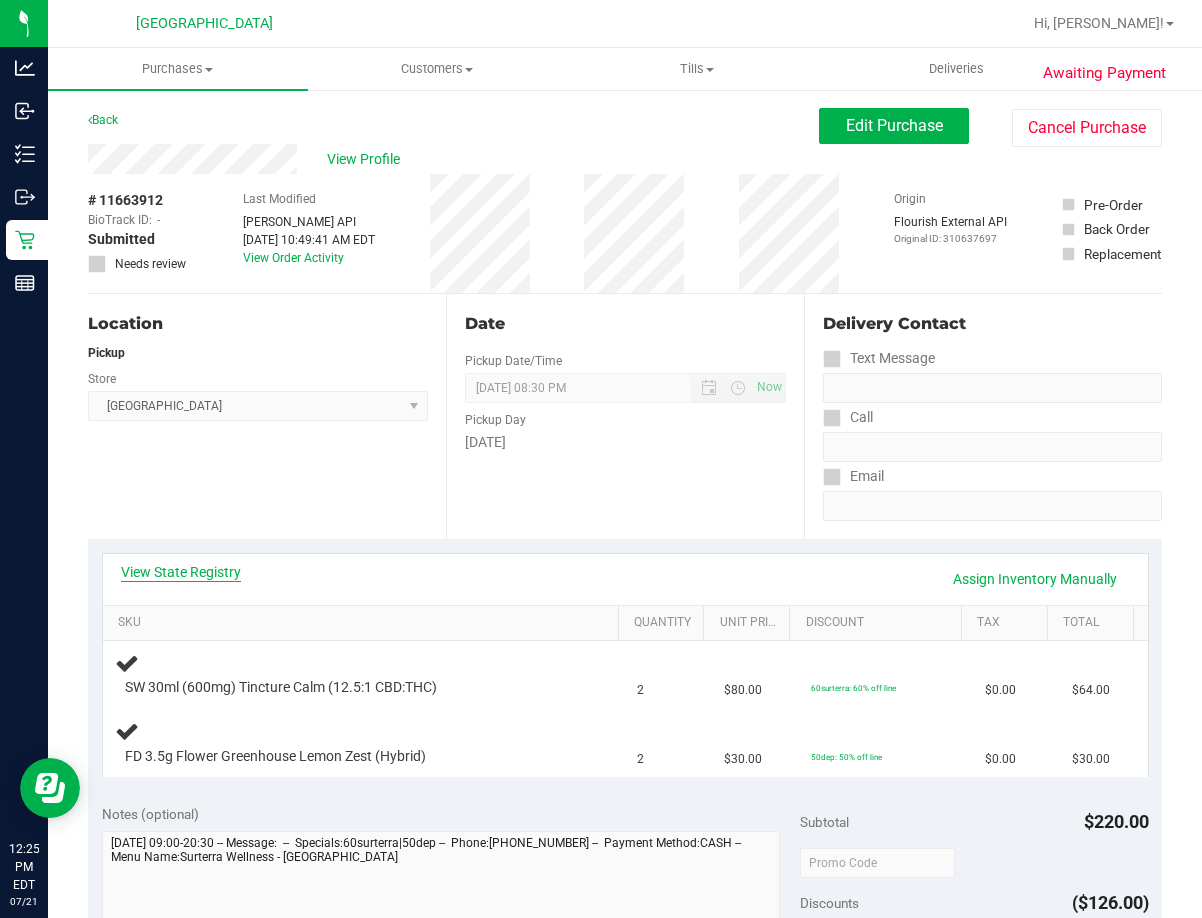 click on "View State Registry" at bounding box center (181, 572) 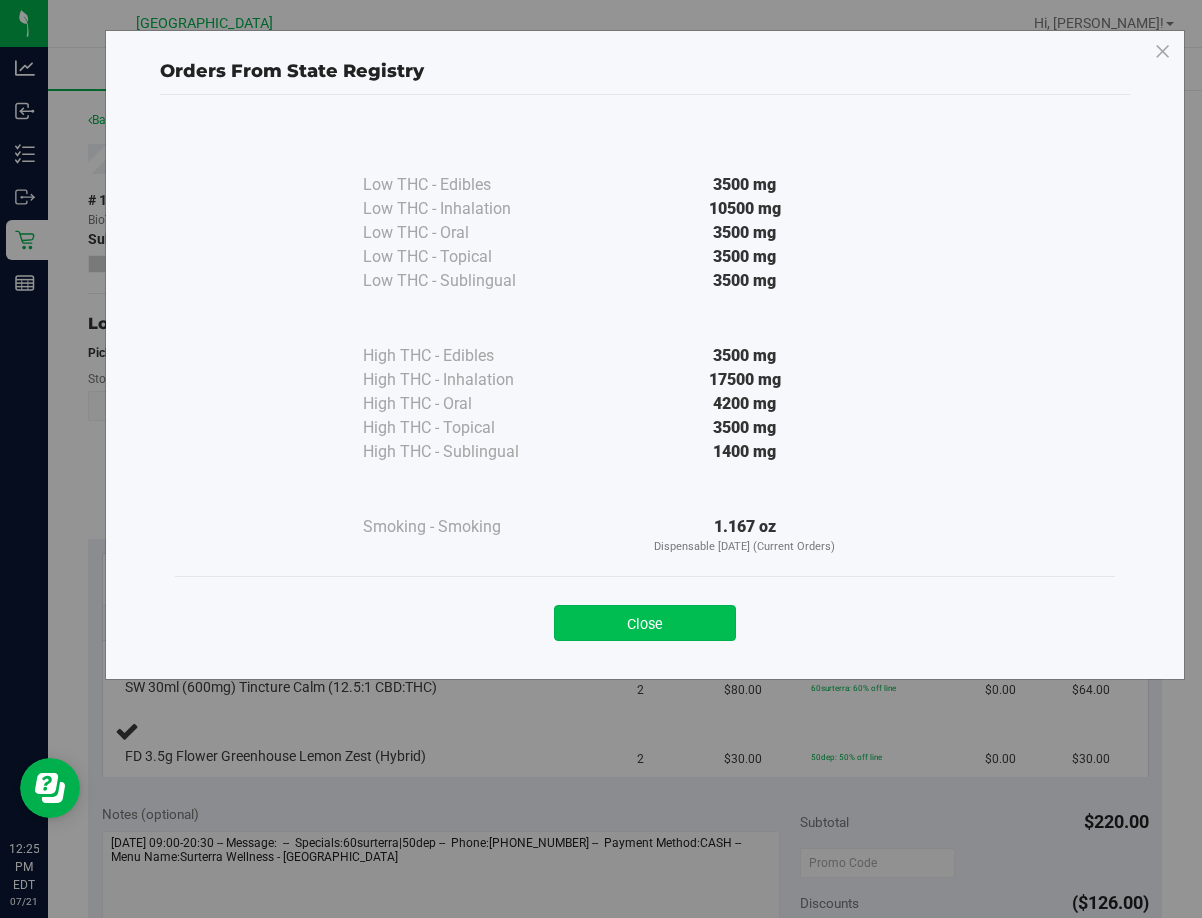 click on "Close" at bounding box center (645, 623) 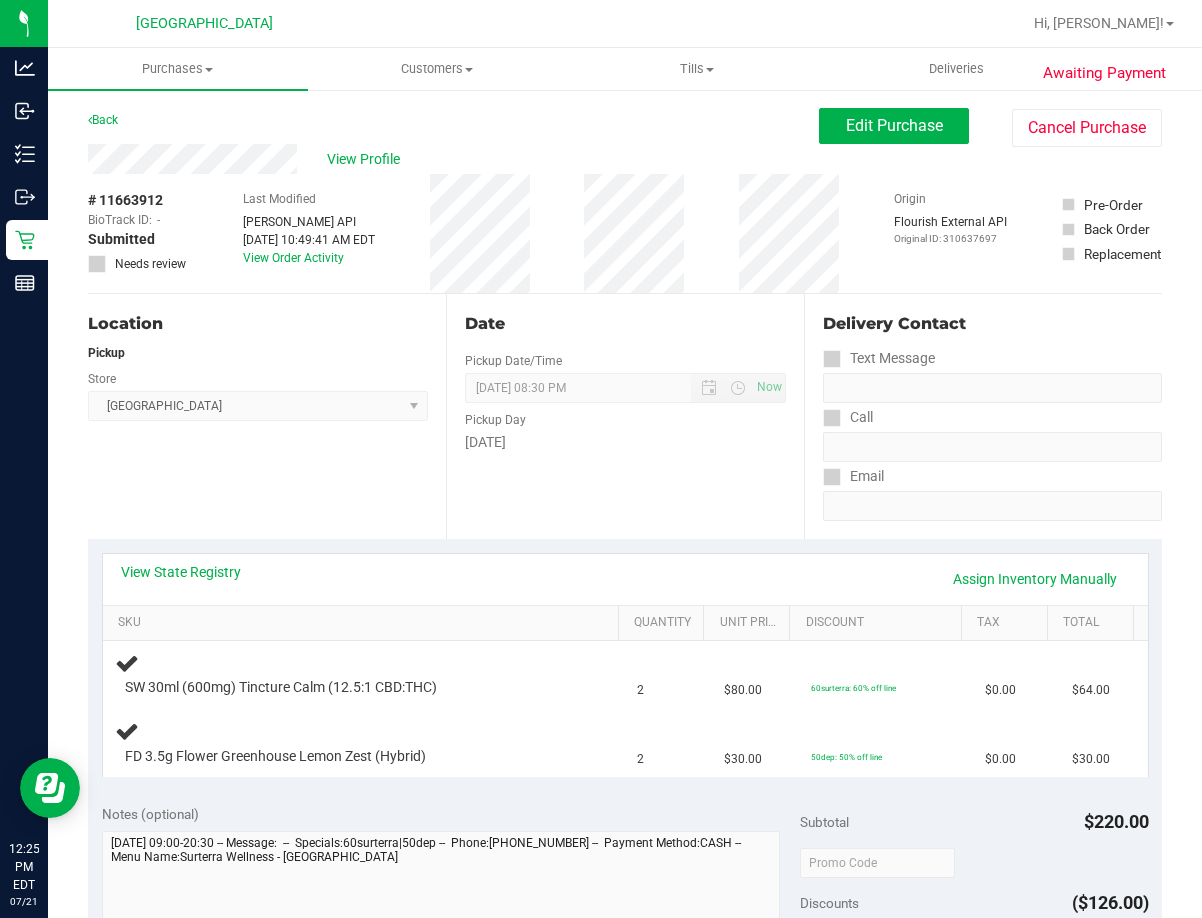 click on "Date
Pickup Date/Time
07/21/2025
Now
07/21/2025 08:30 PM
Now
Pickup Day
Monday" at bounding box center [625, 416] 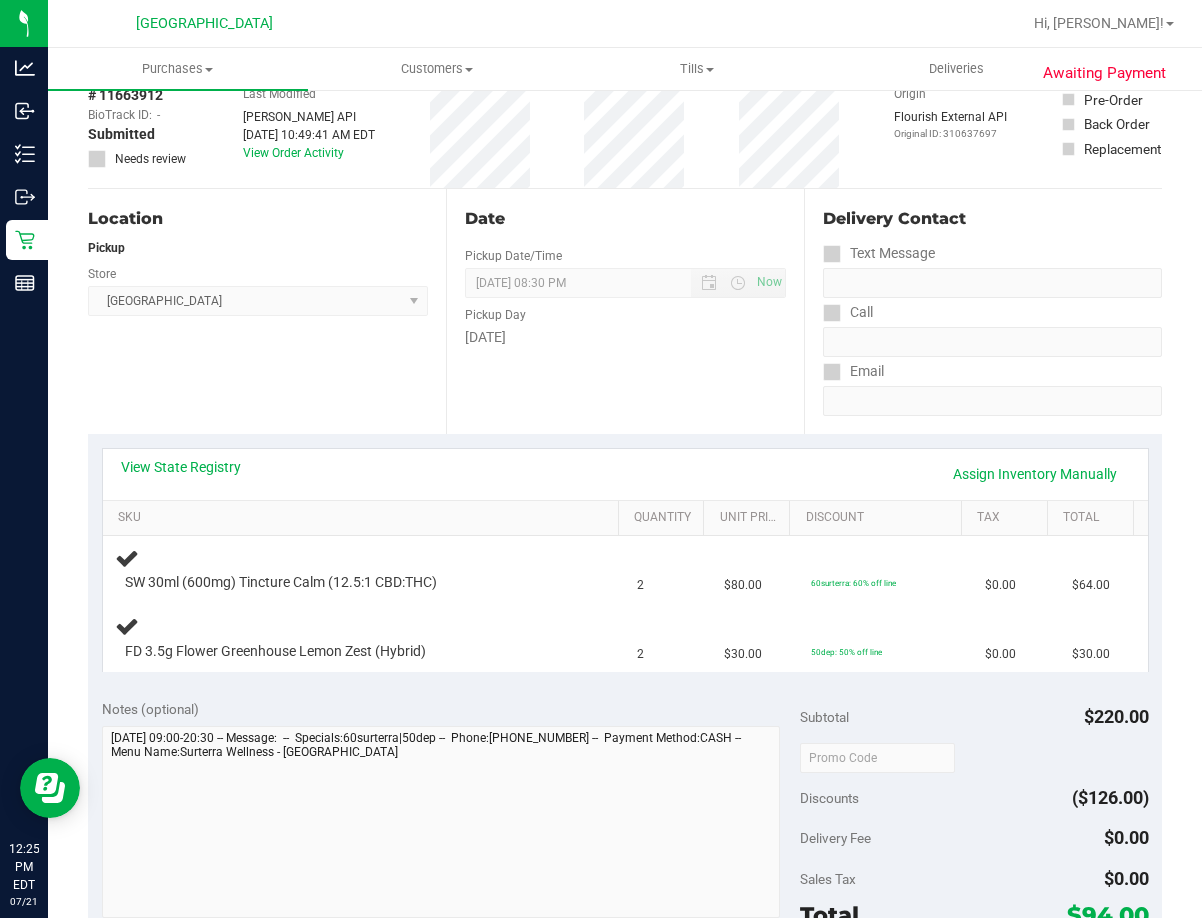 scroll, scrollTop: 0, scrollLeft: 0, axis: both 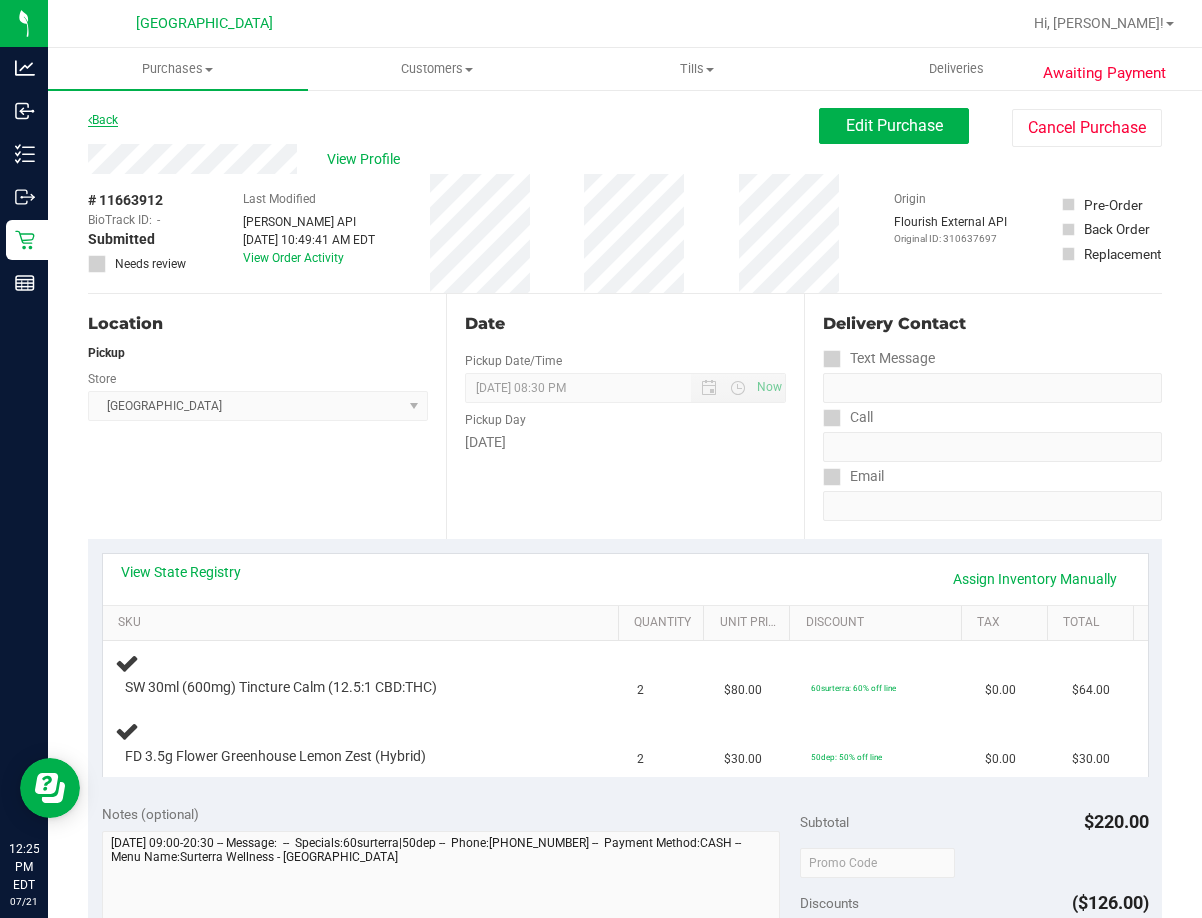 click on "Back" at bounding box center [103, 120] 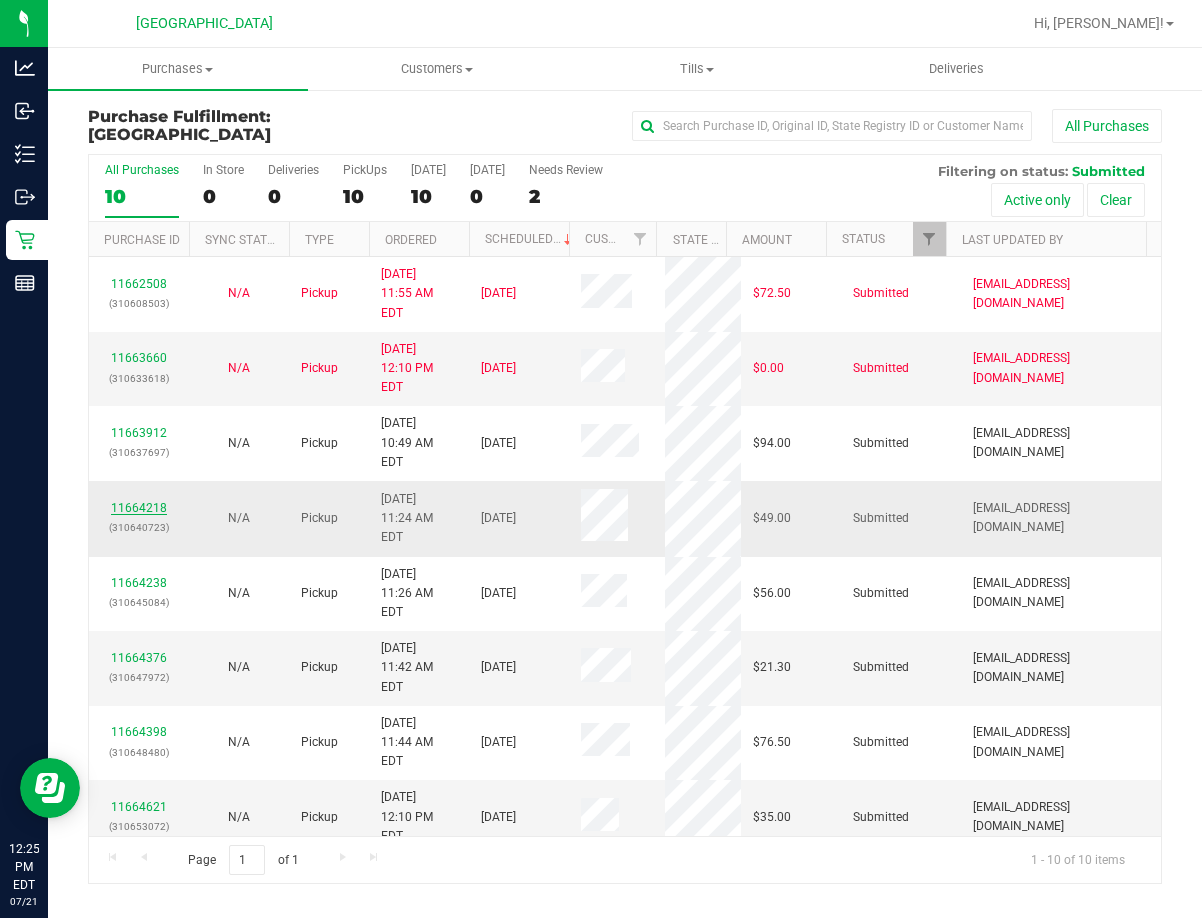 click on "11664218" at bounding box center [139, 508] 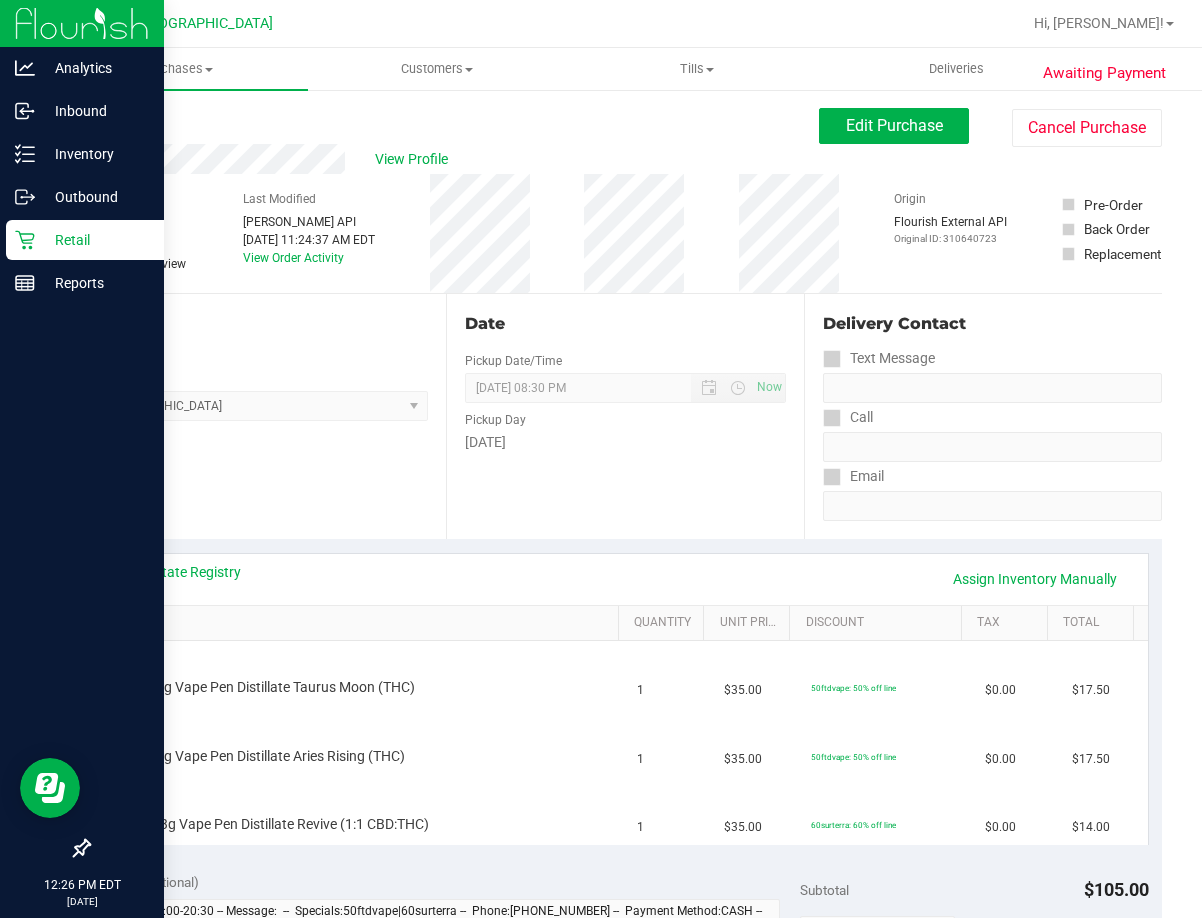 click 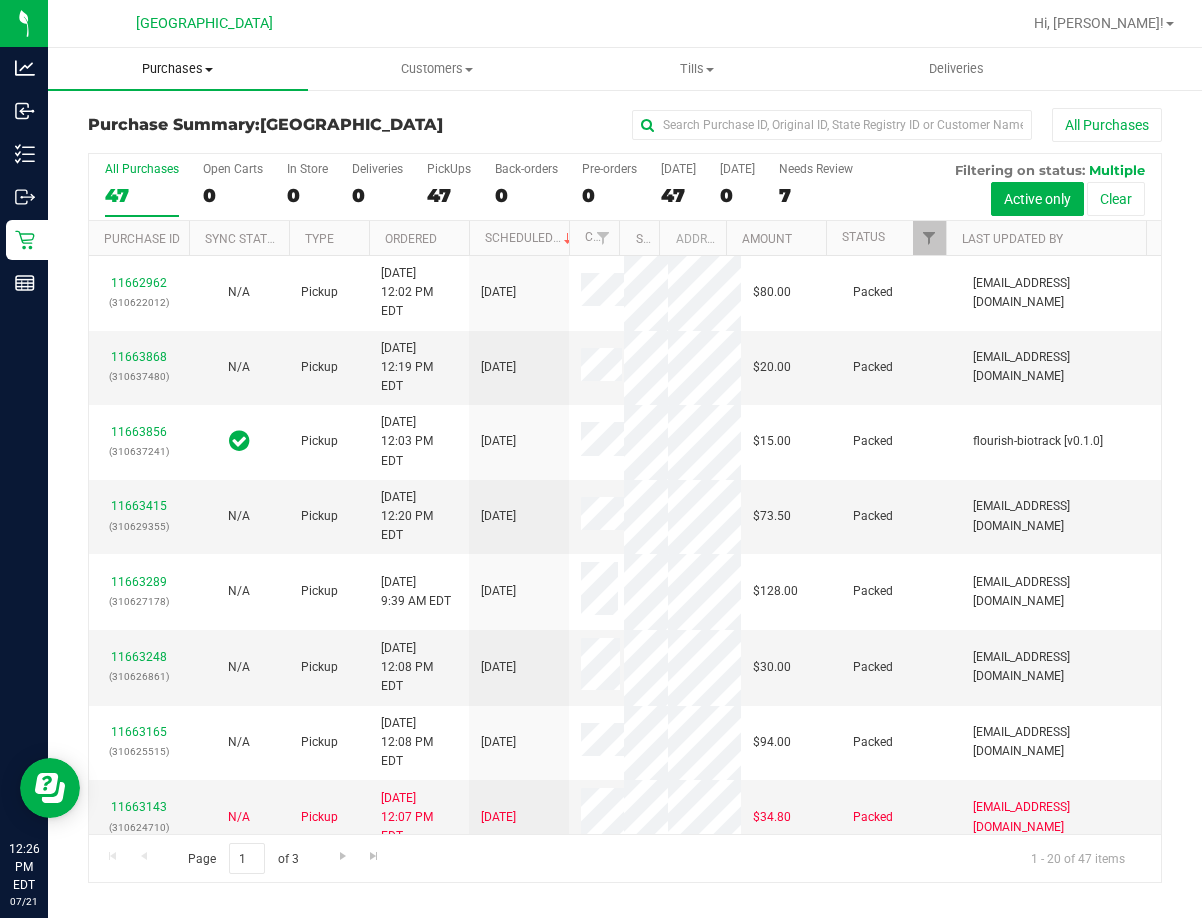 click on "Purchases" at bounding box center (178, 69) 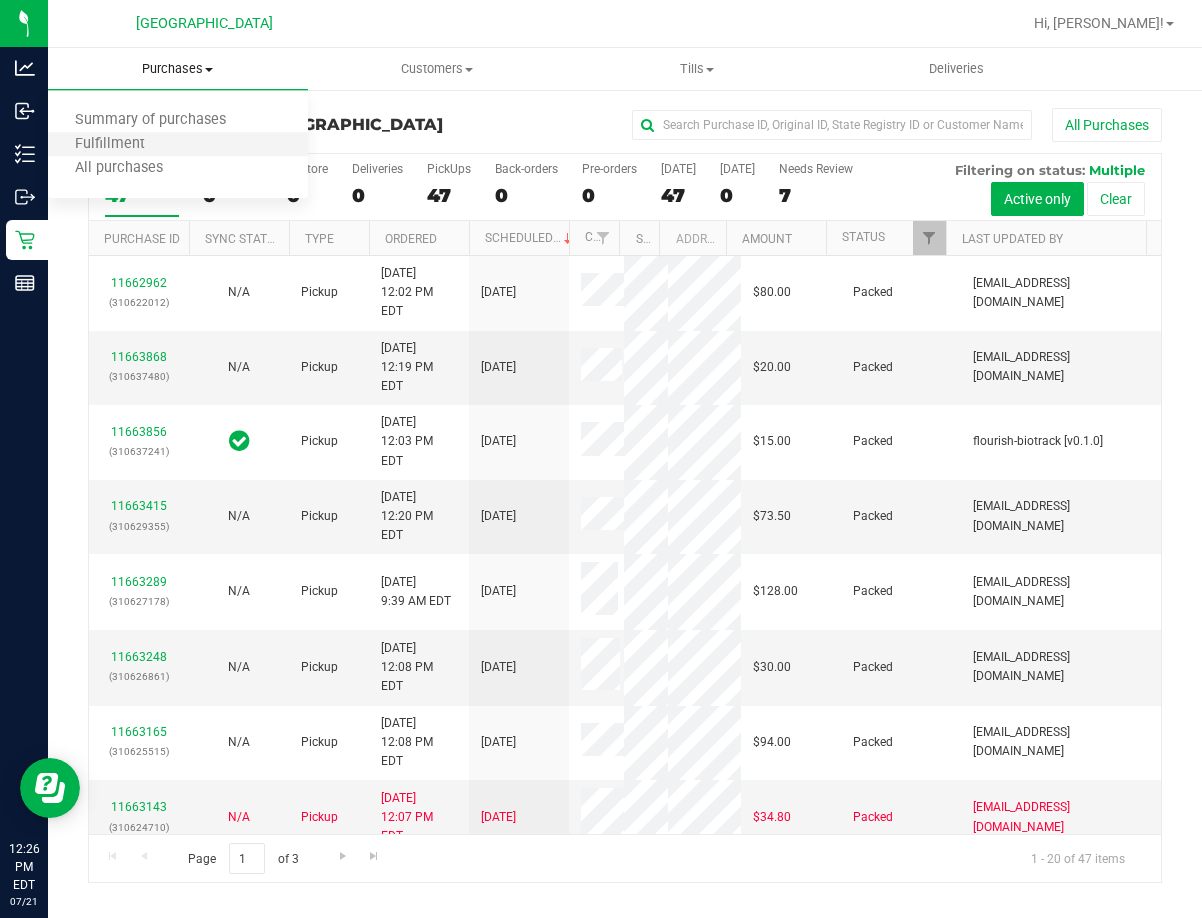 click on "Fulfillment" at bounding box center [178, 145] 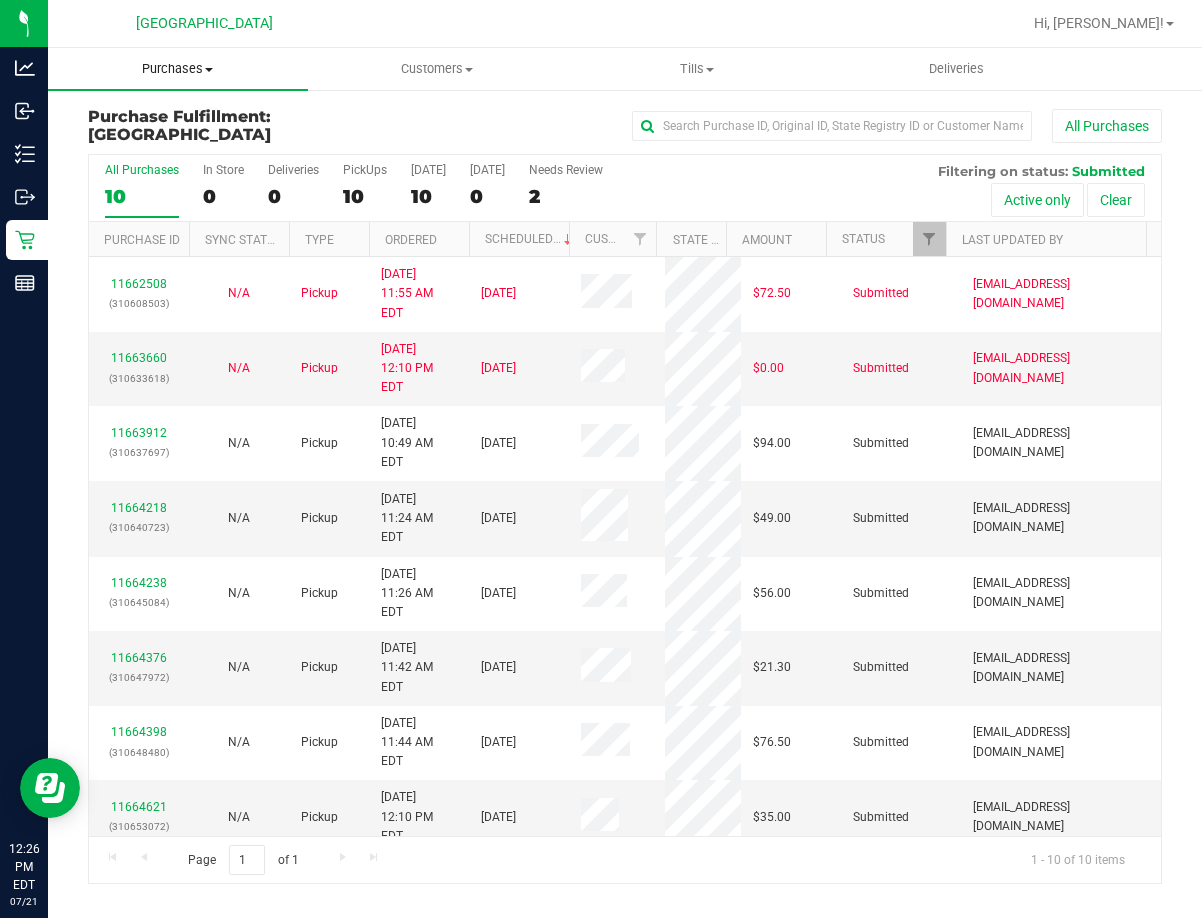 click on "Purchases" at bounding box center [178, 69] 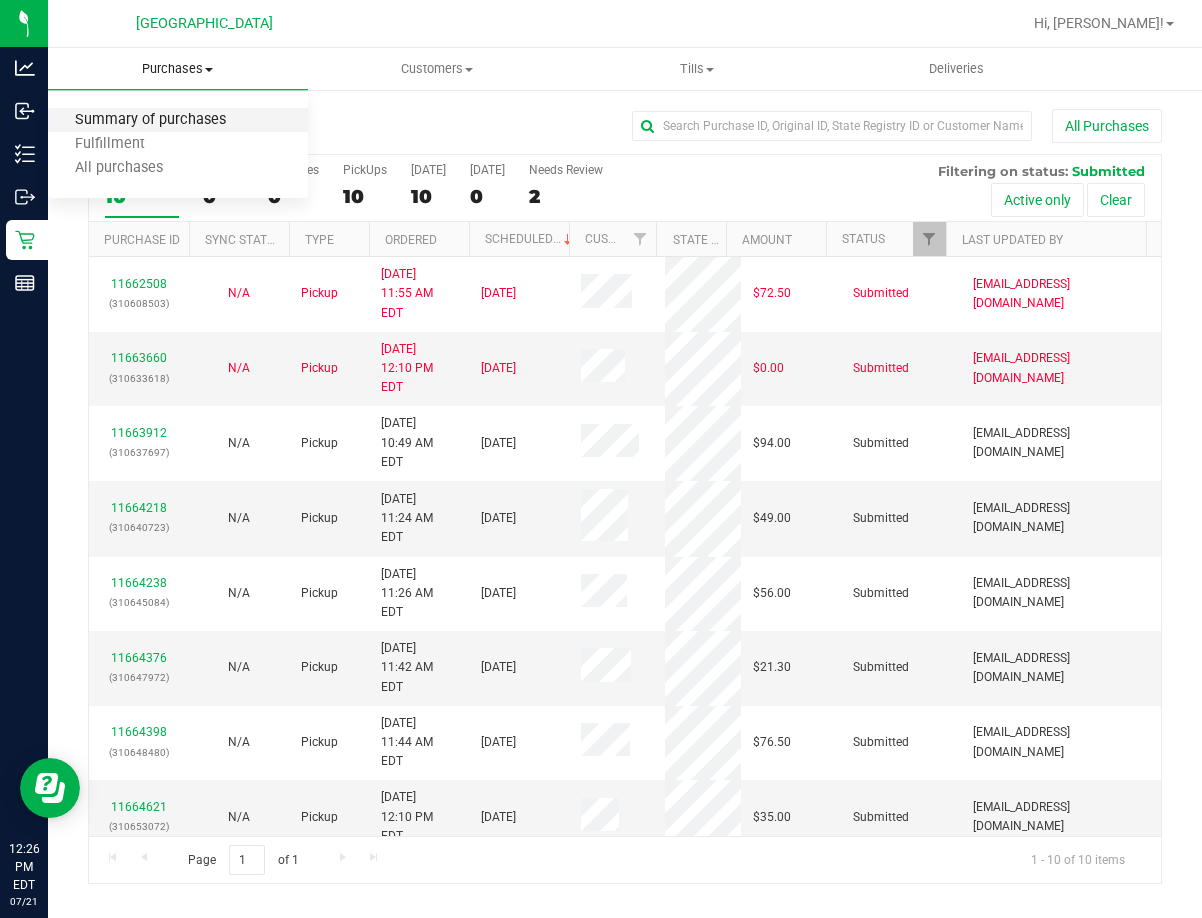 click on "Summary of purchases" at bounding box center [150, 120] 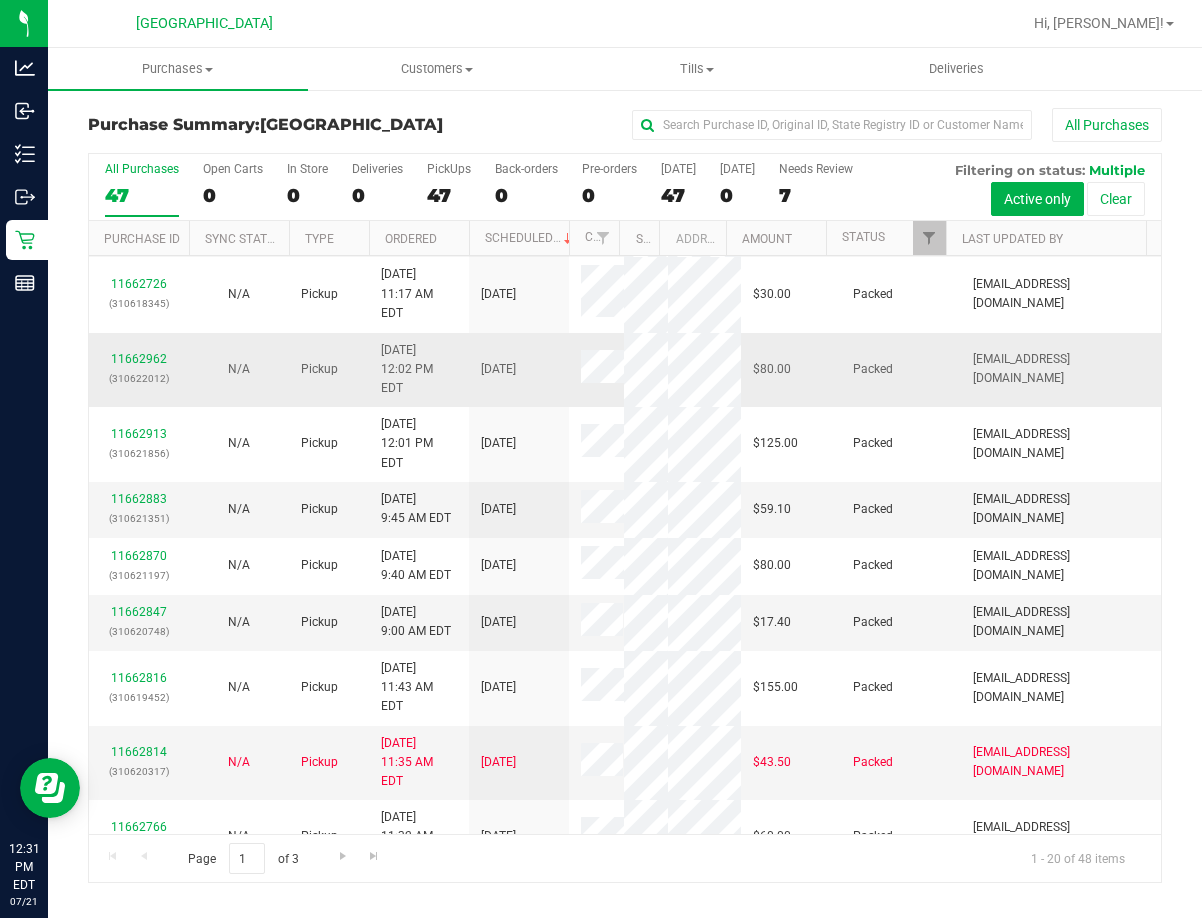 scroll, scrollTop: 740, scrollLeft: 0, axis: vertical 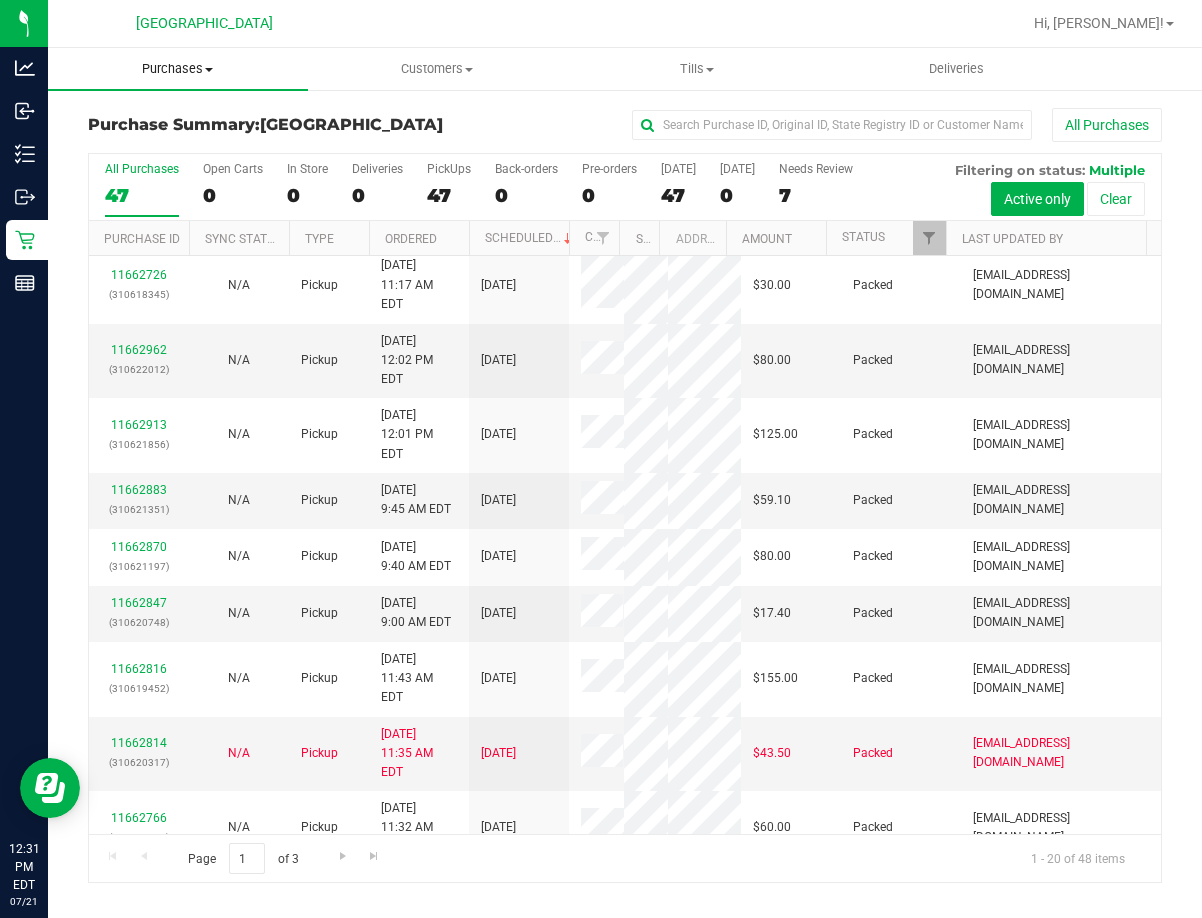 click on "Purchases" at bounding box center (178, 69) 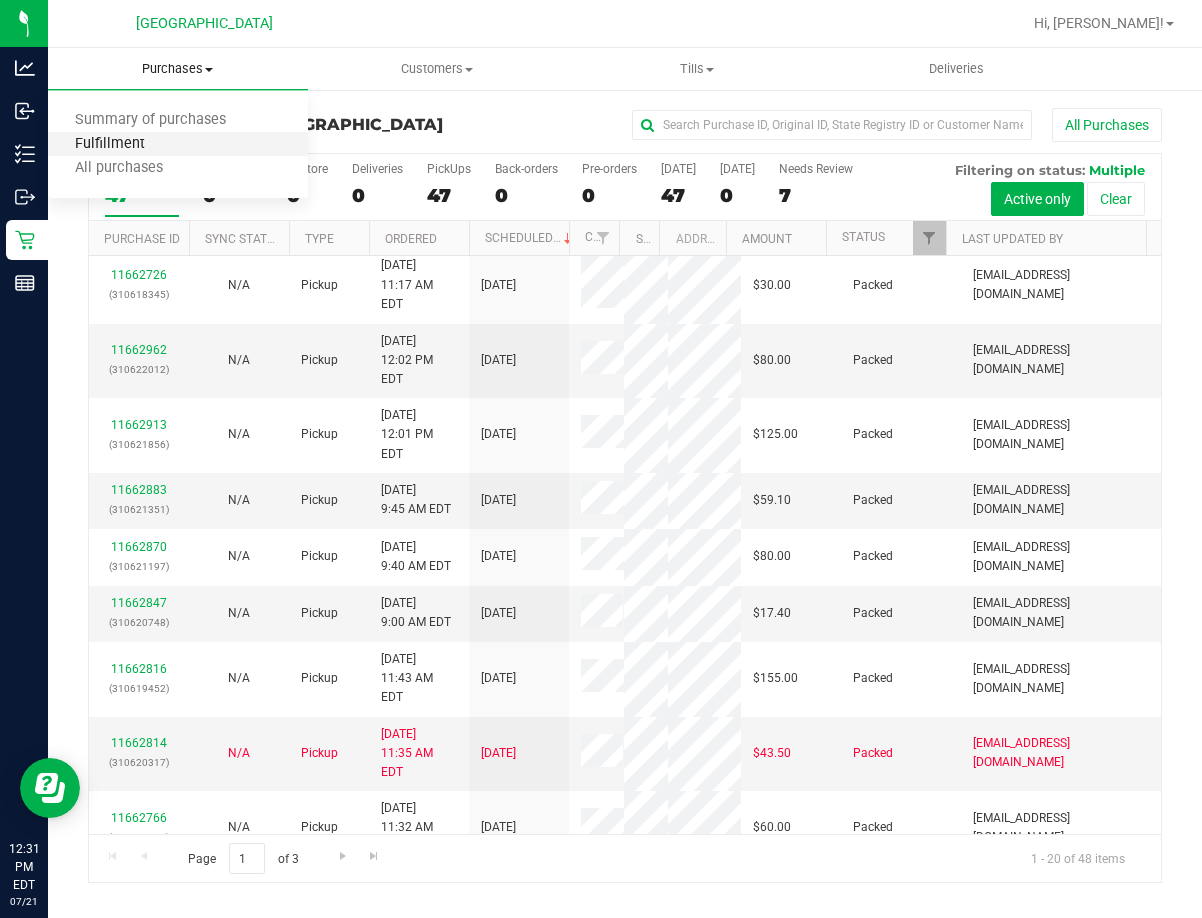 click on "Fulfillment" at bounding box center (110, 144) 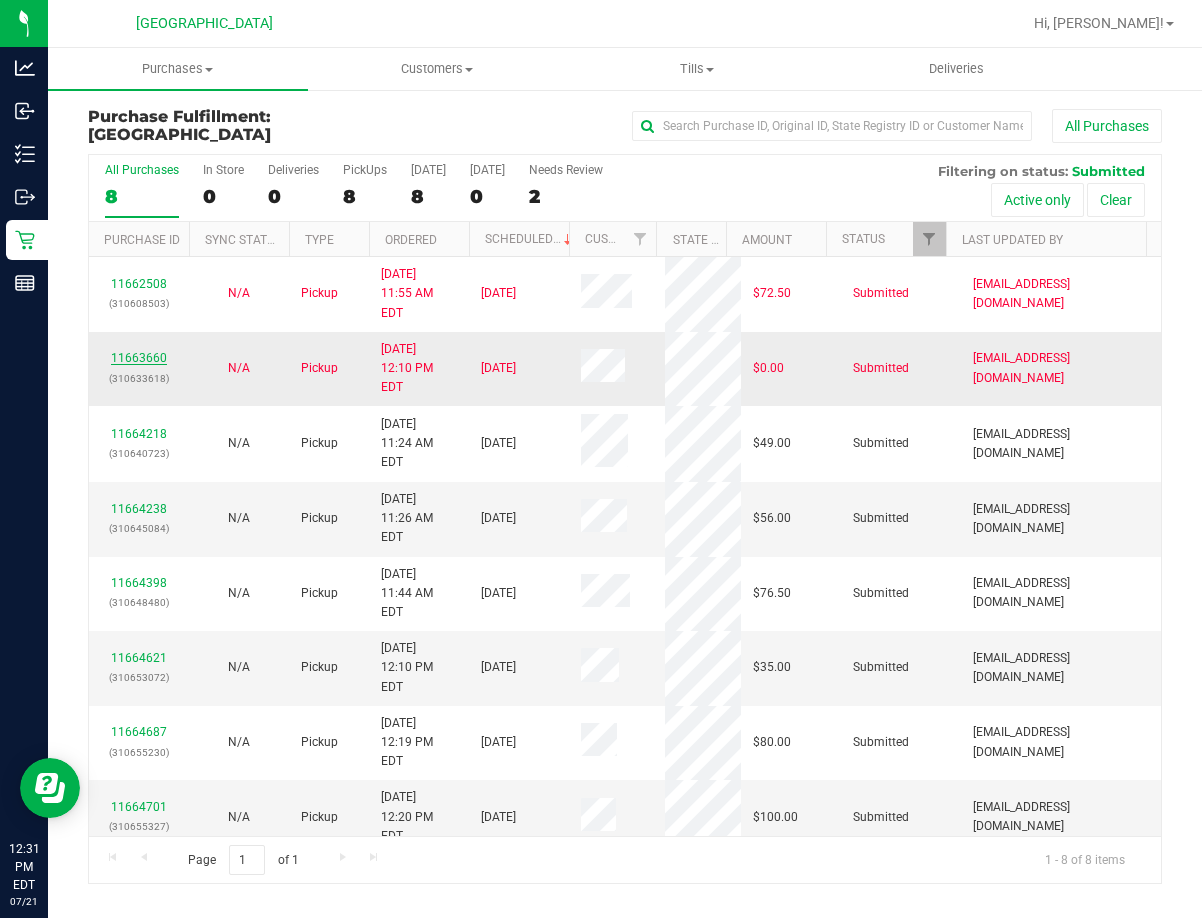 click on "11663660" at bounding box center (139, 358) 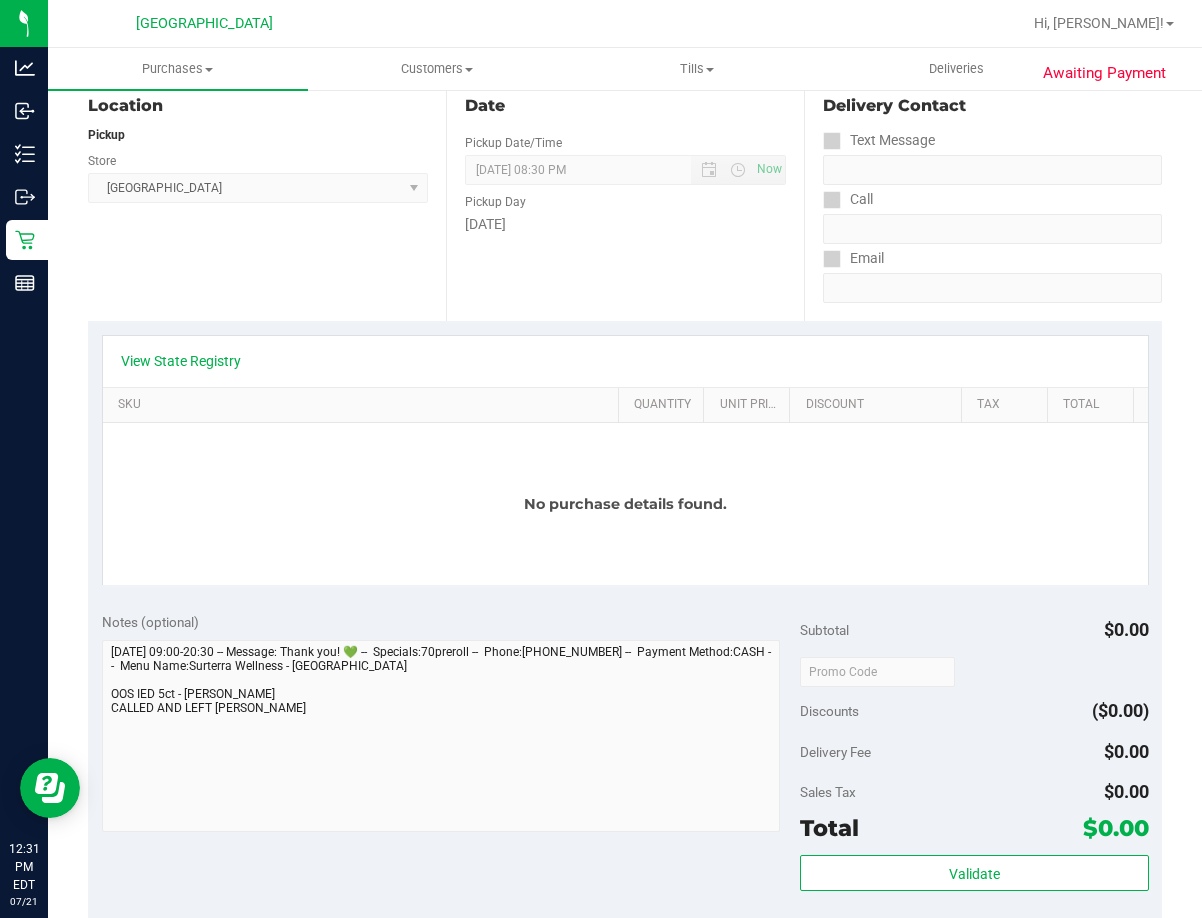 scroll, scrollTop: 0, scrollLeft: 0, axis: both 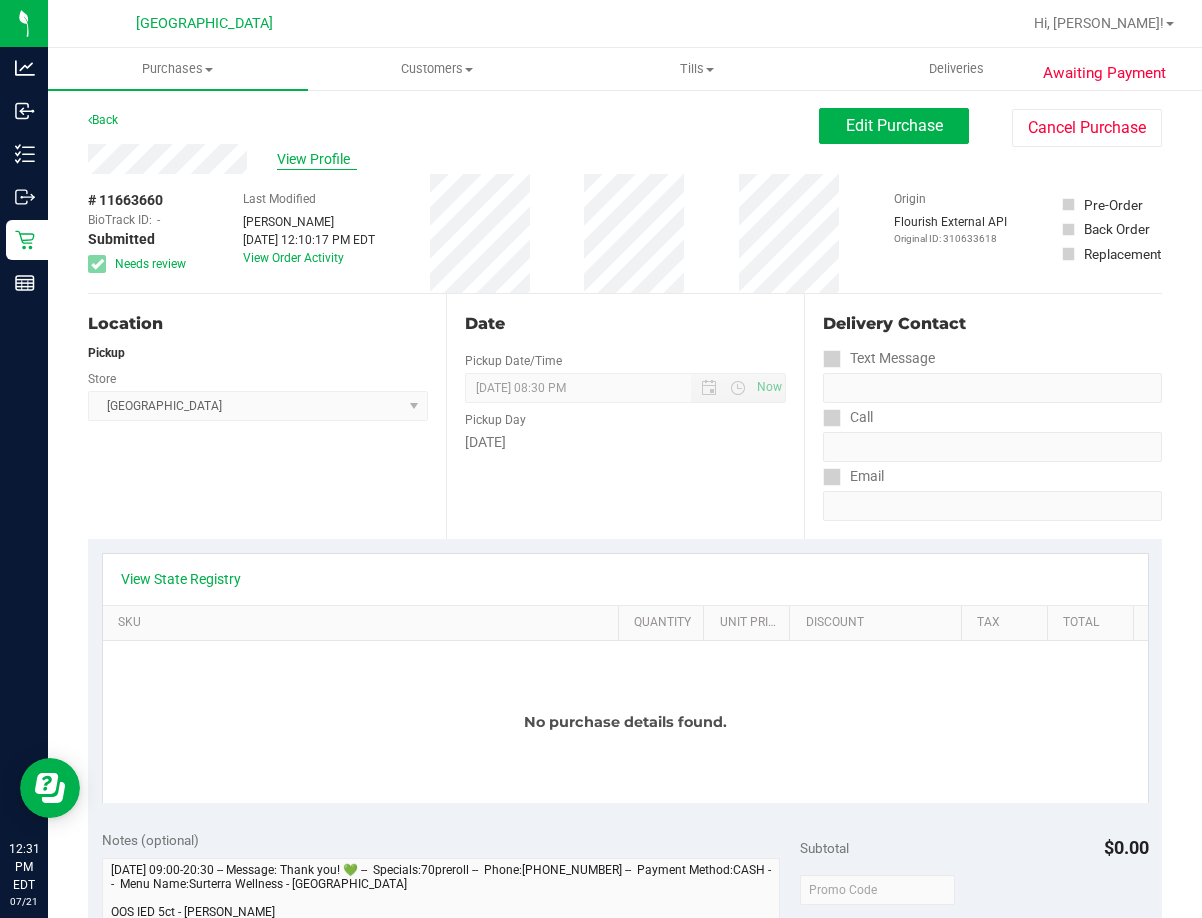 click on "View Profile" at bounding box center [317, 159] 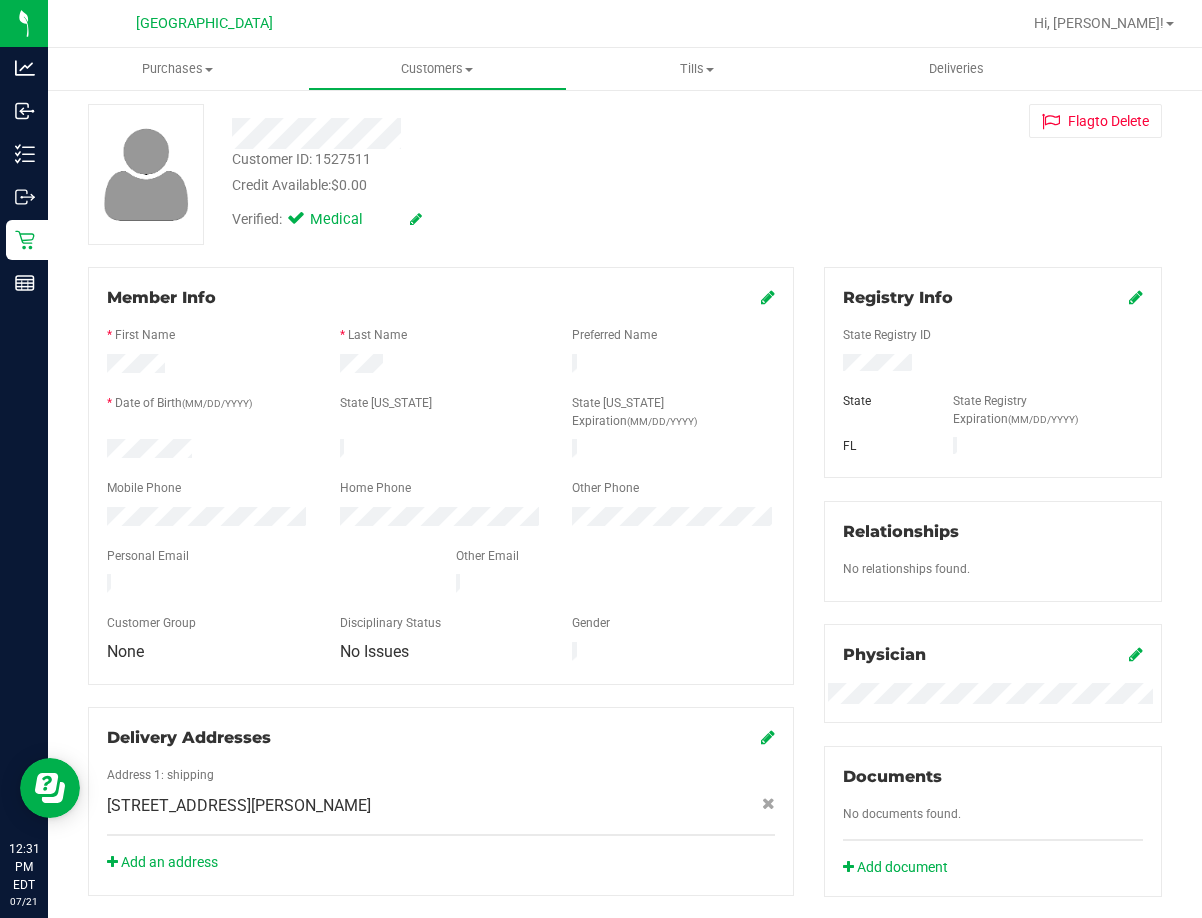 scroll, scrollTop: 200, scrollLeft: 0, axis: vertical 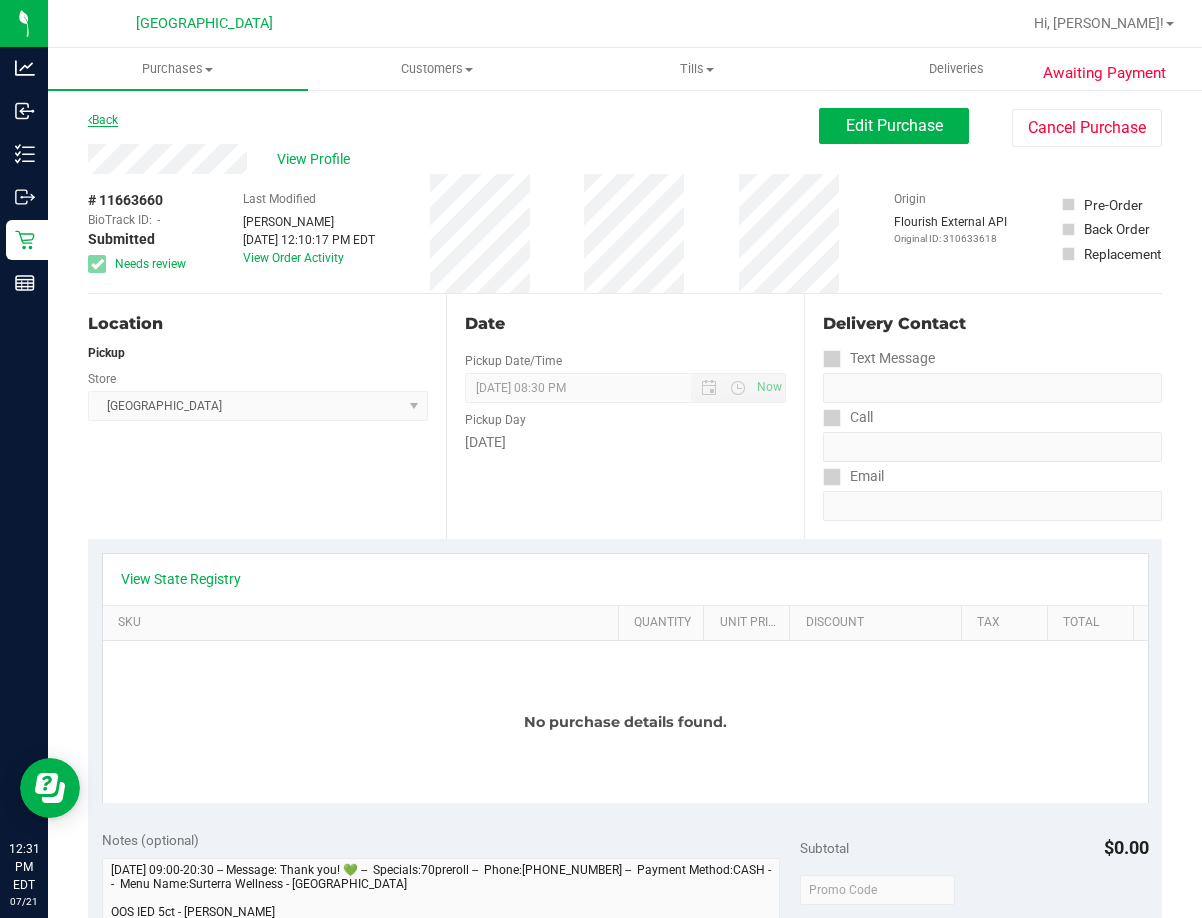 click on "Back" at bounding box center [103, 120] 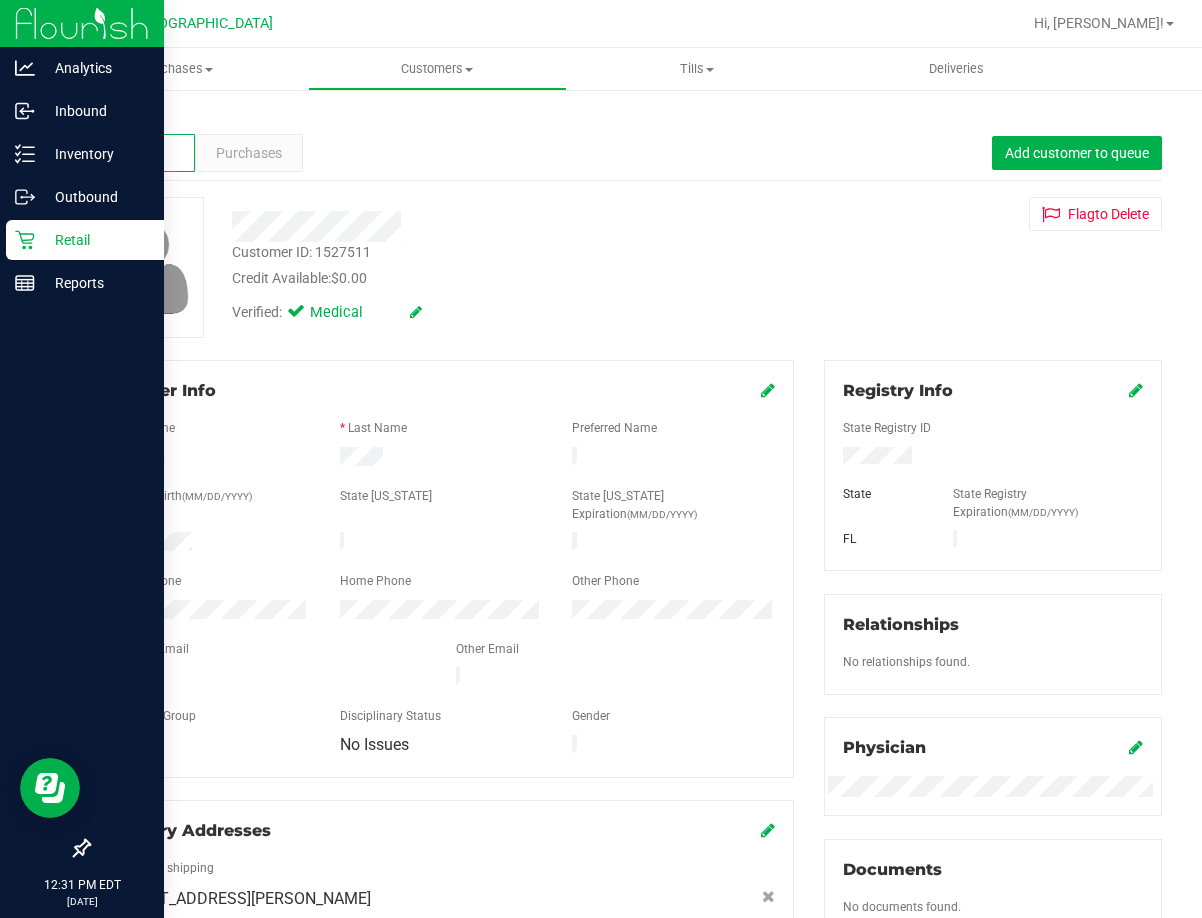 click on "Retail" at bounding box center (95, 240) 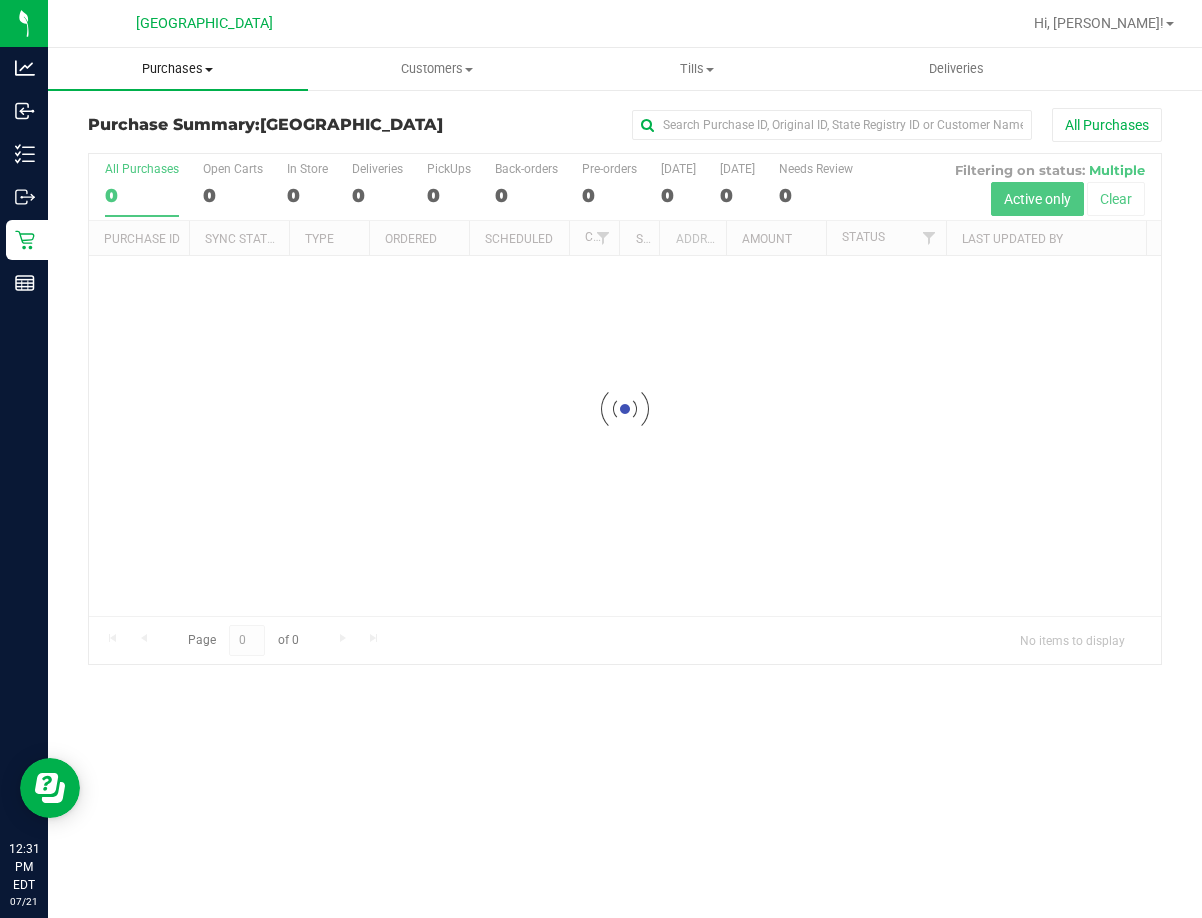 click on "Purchases" at bounding box center [178, 69] 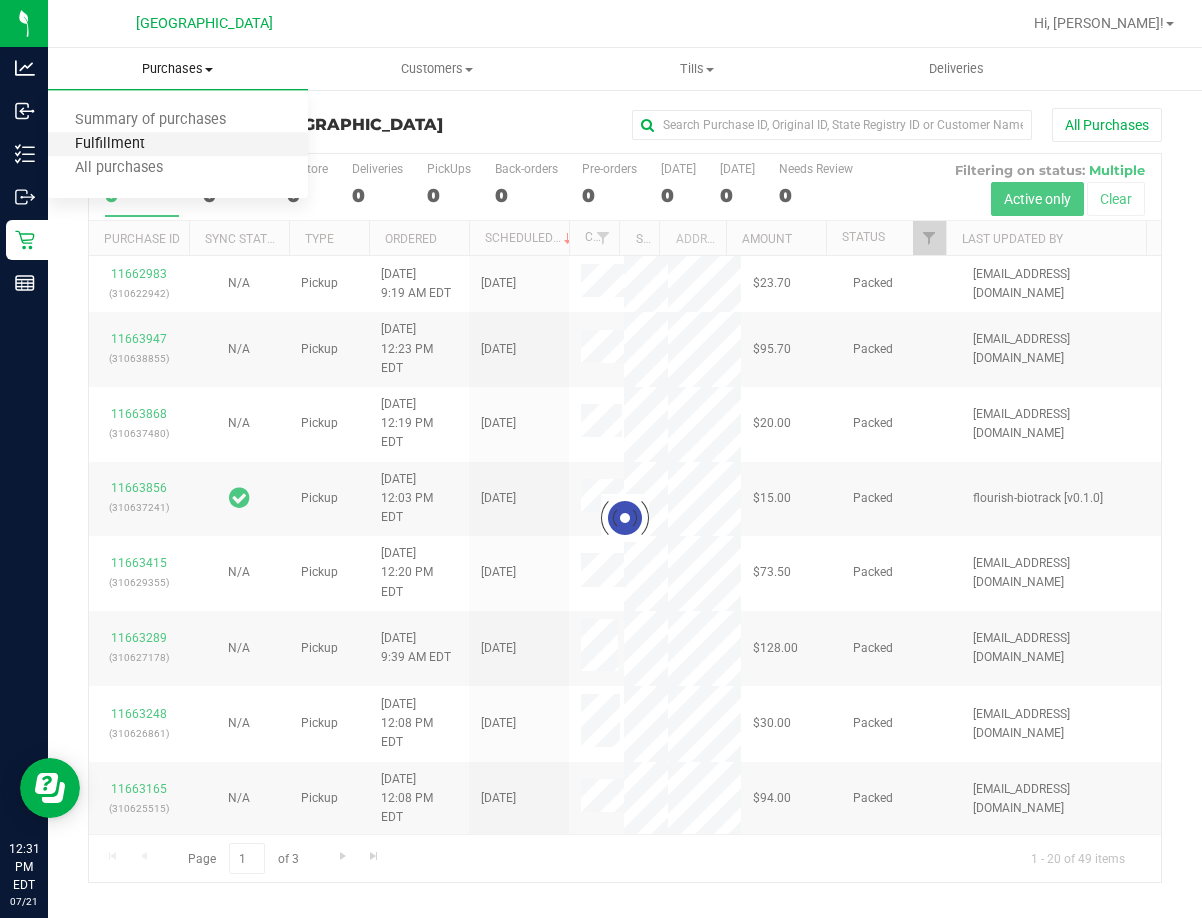 click on "Fulfillment" at bounding box center [110, 144] 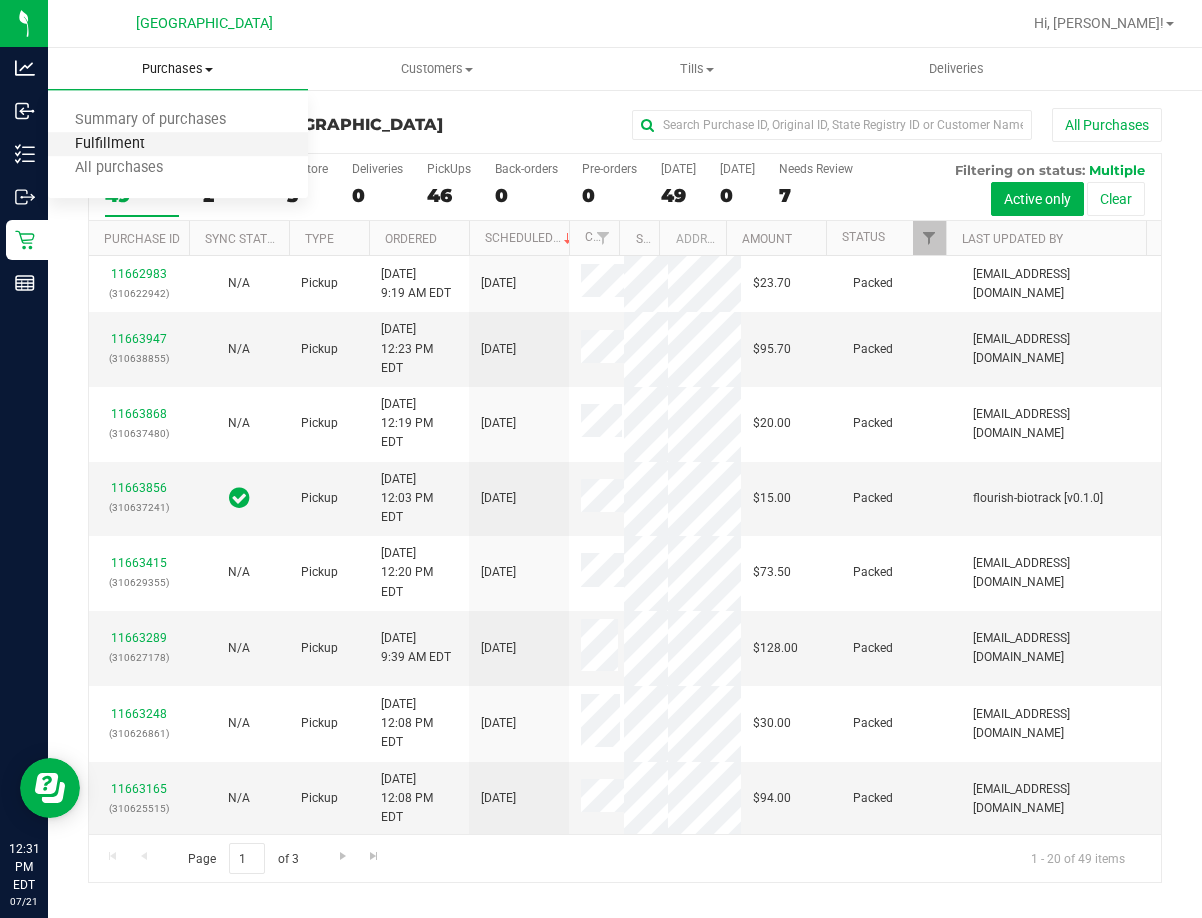 click on "Fulfillment" at bounding box center [110, 144] 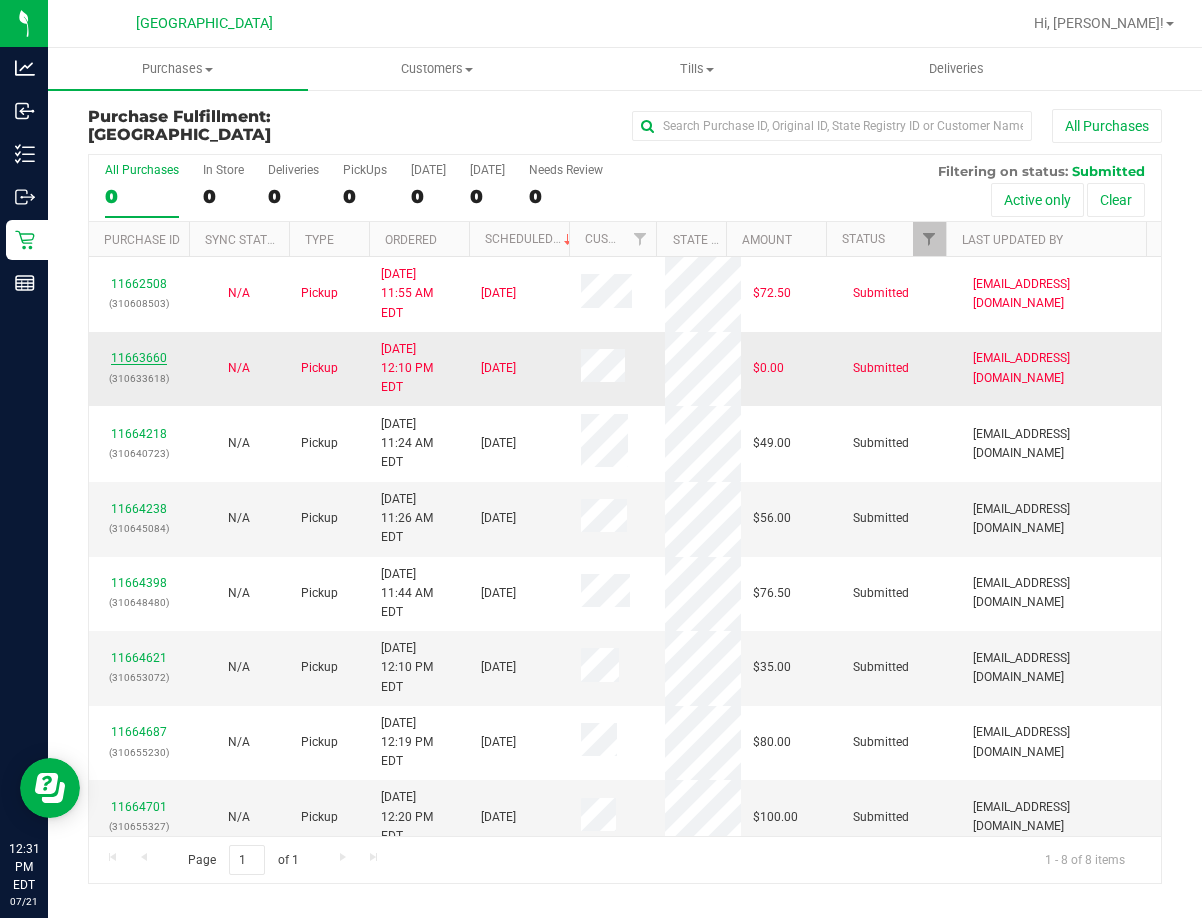click on "11663660" at bounding box center [139, 358] 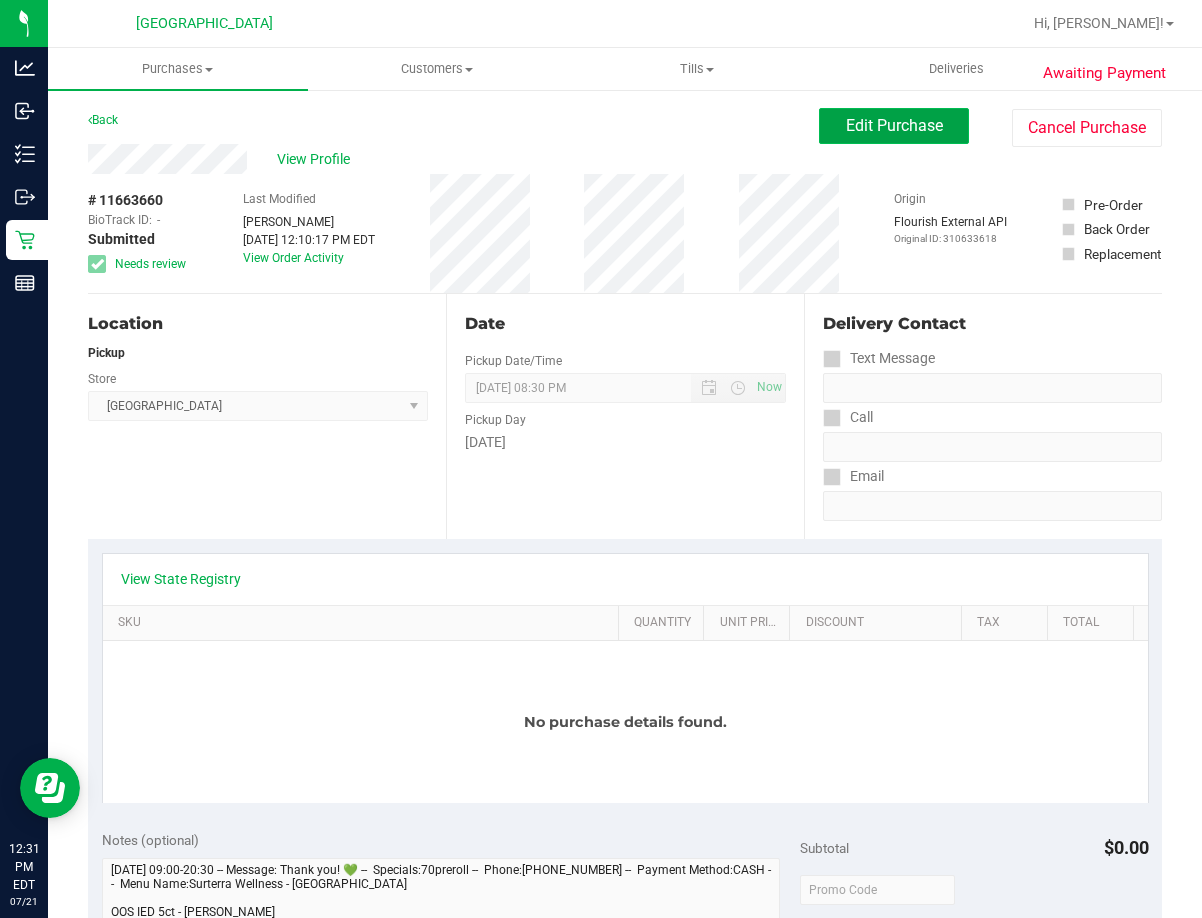 click on "Edit Purchase" at bounding box center [894, 125] 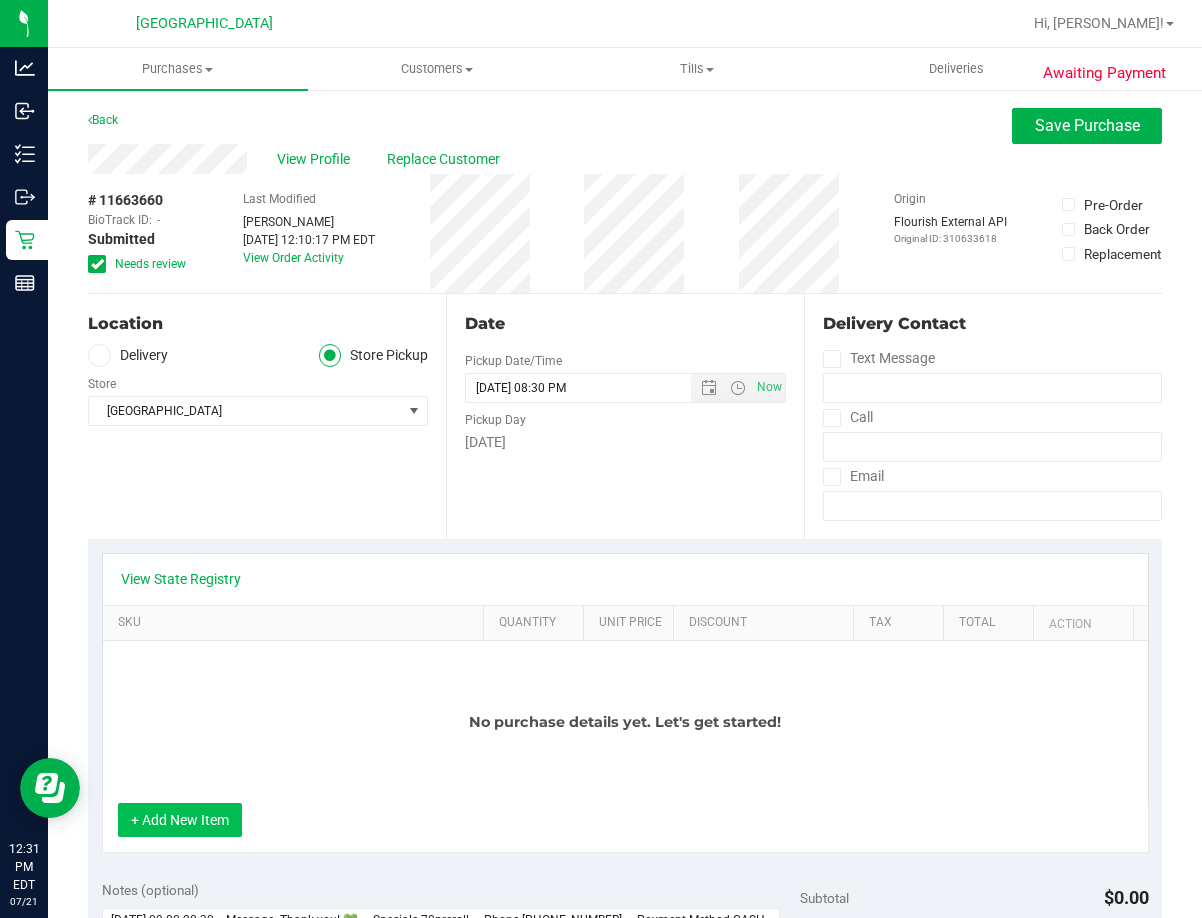 click on "+ Add New Item" at bounding box center [180, 820] 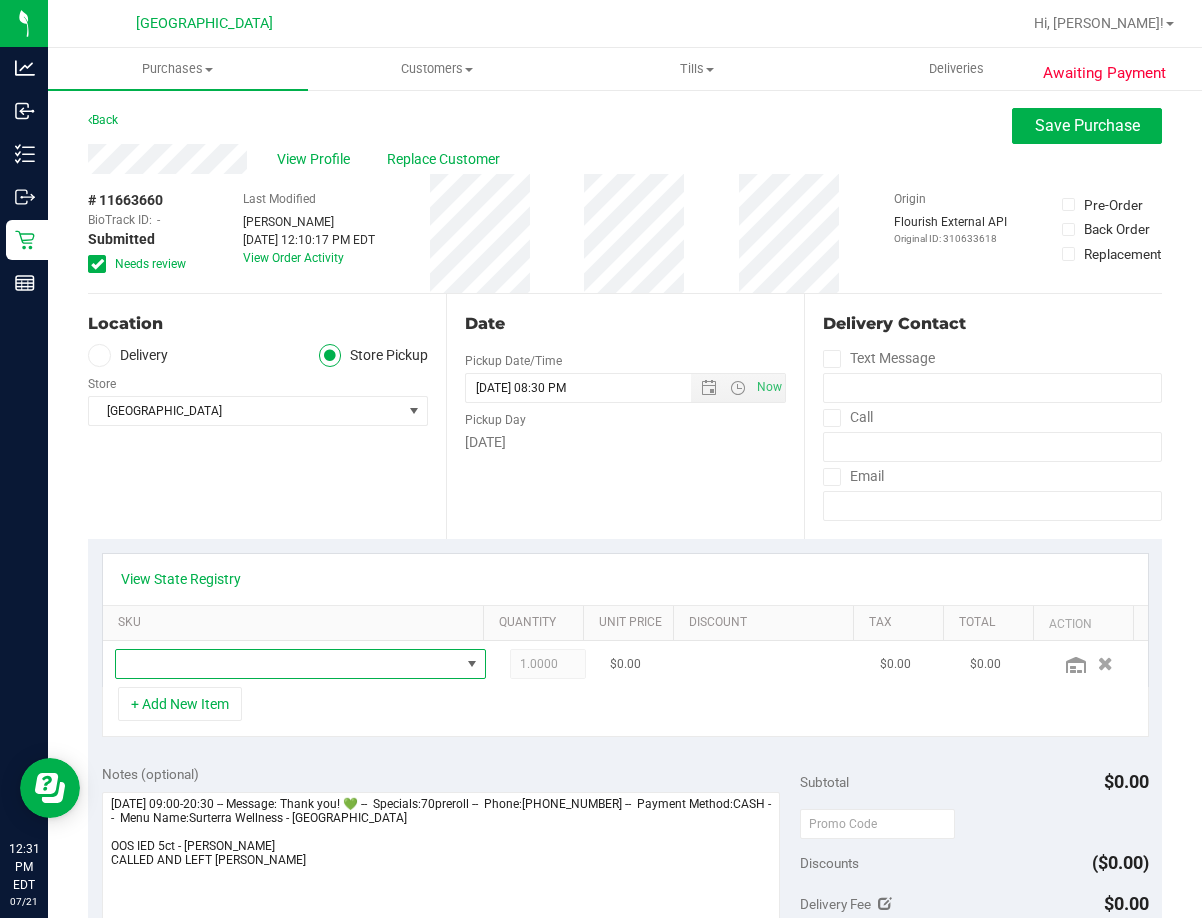 click at bounding box center [288, 664] 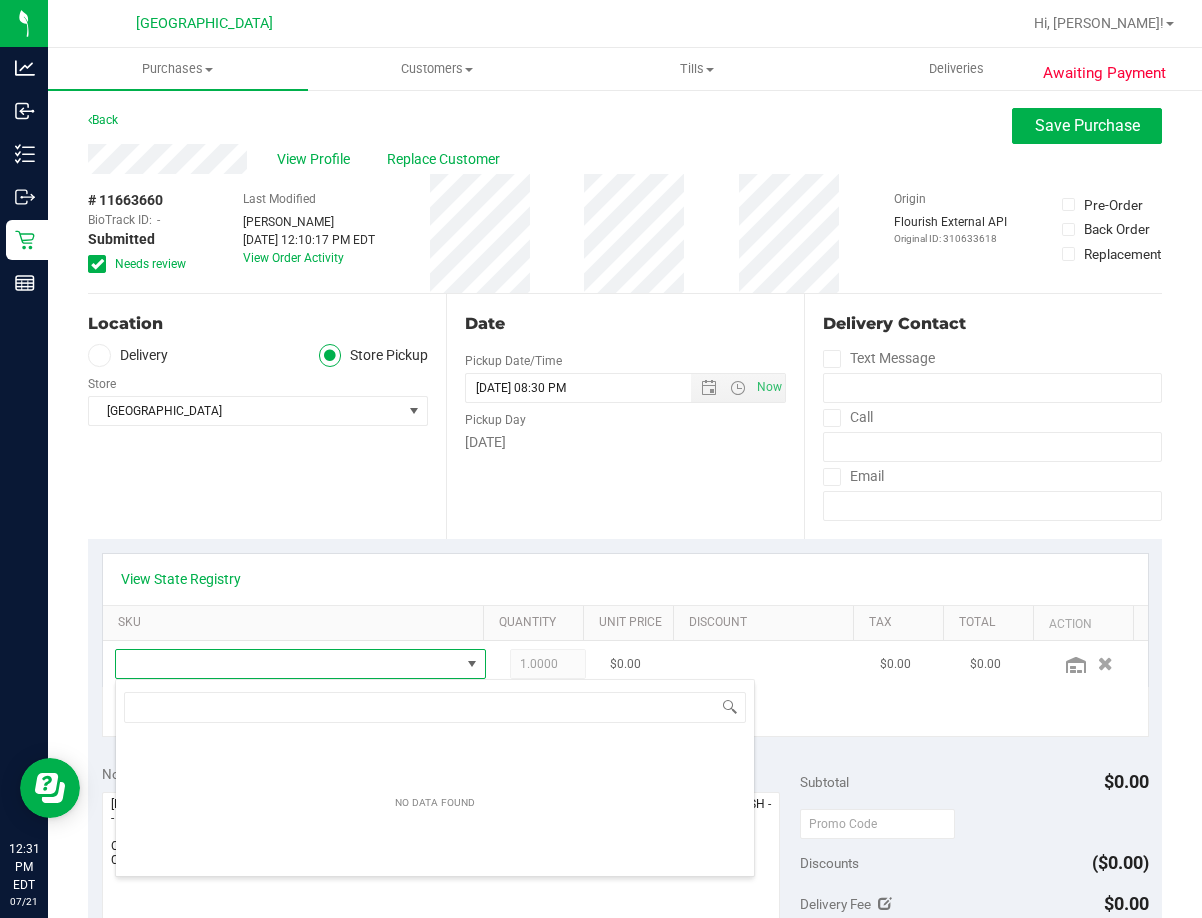 scroll, scrollTop: 99970, scrollLeft: 99659, axis: both 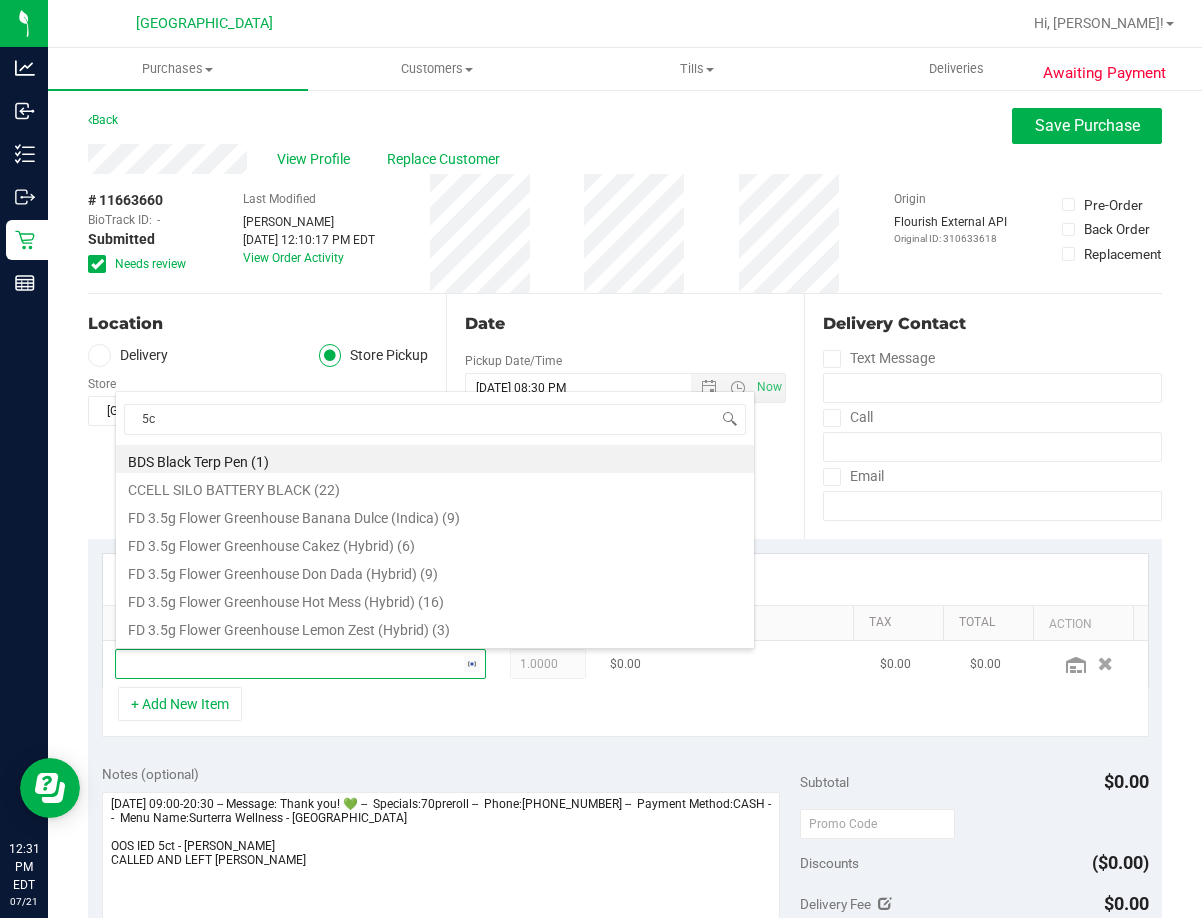 type on "5ct" 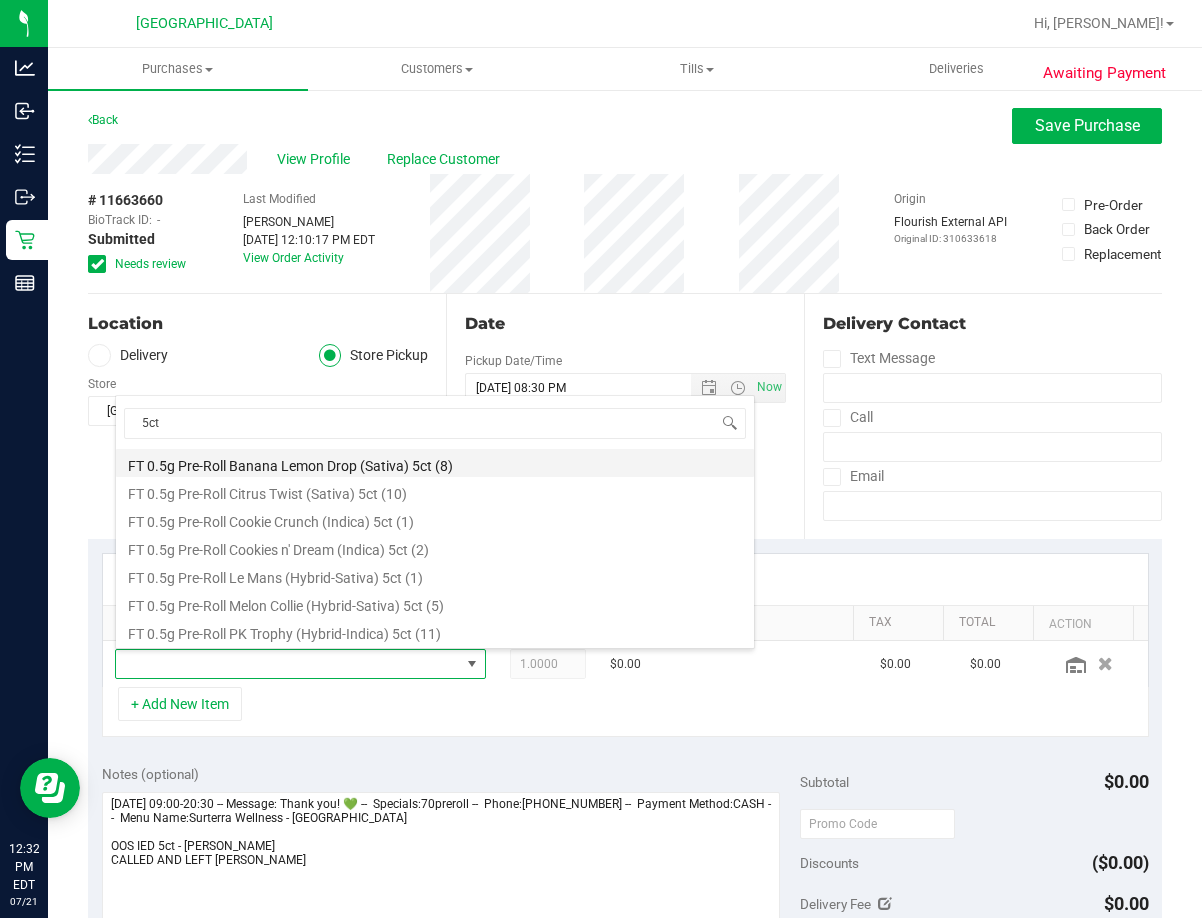 click on "FT 0.5g Pre-Roll Banana Lemon Drop (Sativa) 5ct (8)" at bounding box center (435, 463) 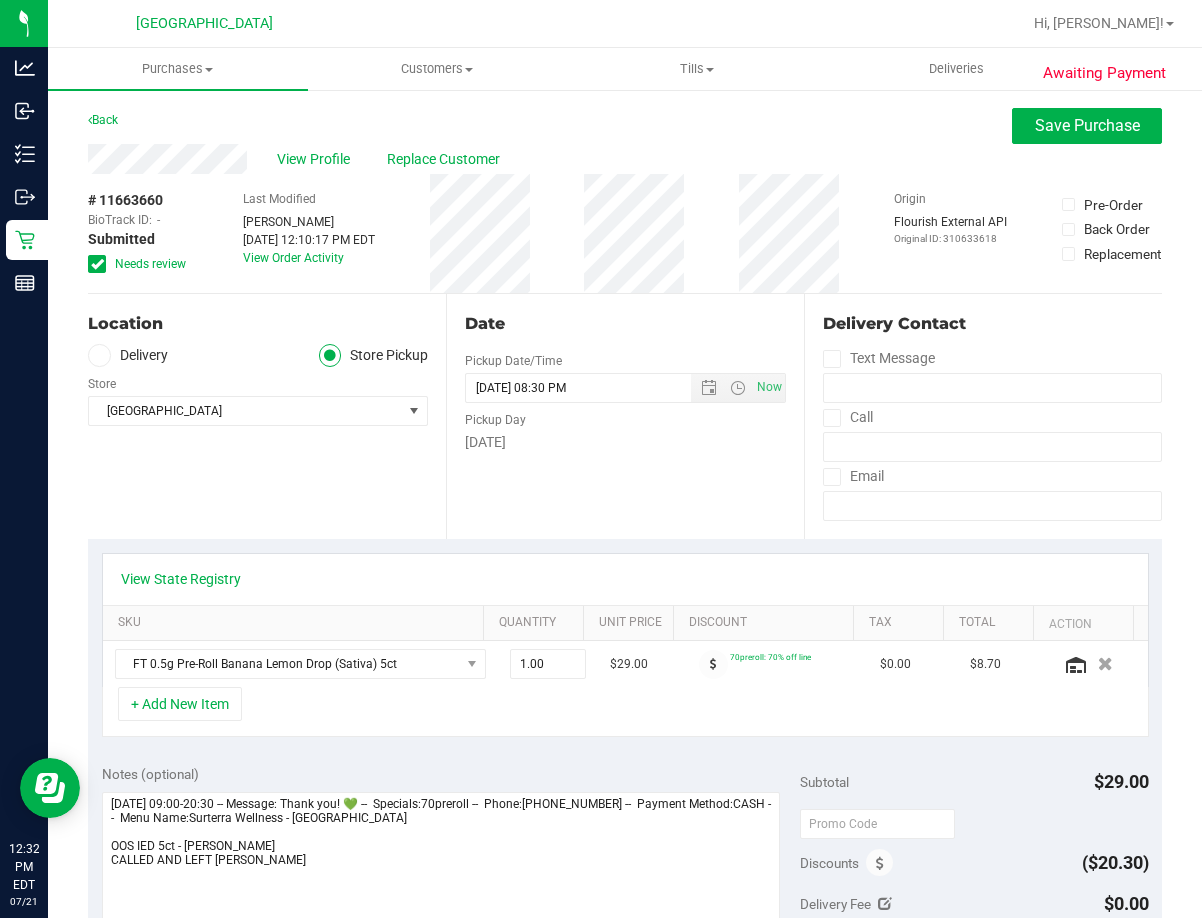 click on "View State Registry
SKU Quantity Unit Price Discount Tax Total Action
FT 0.5g Pre-Roll Banana Lemon Drop (Sativa) 5ct
1.00 1
$29.00
70preroll:
70%
off
line
$0.00
$8.70
+ Add New Item" at bounding box center [625, 645] 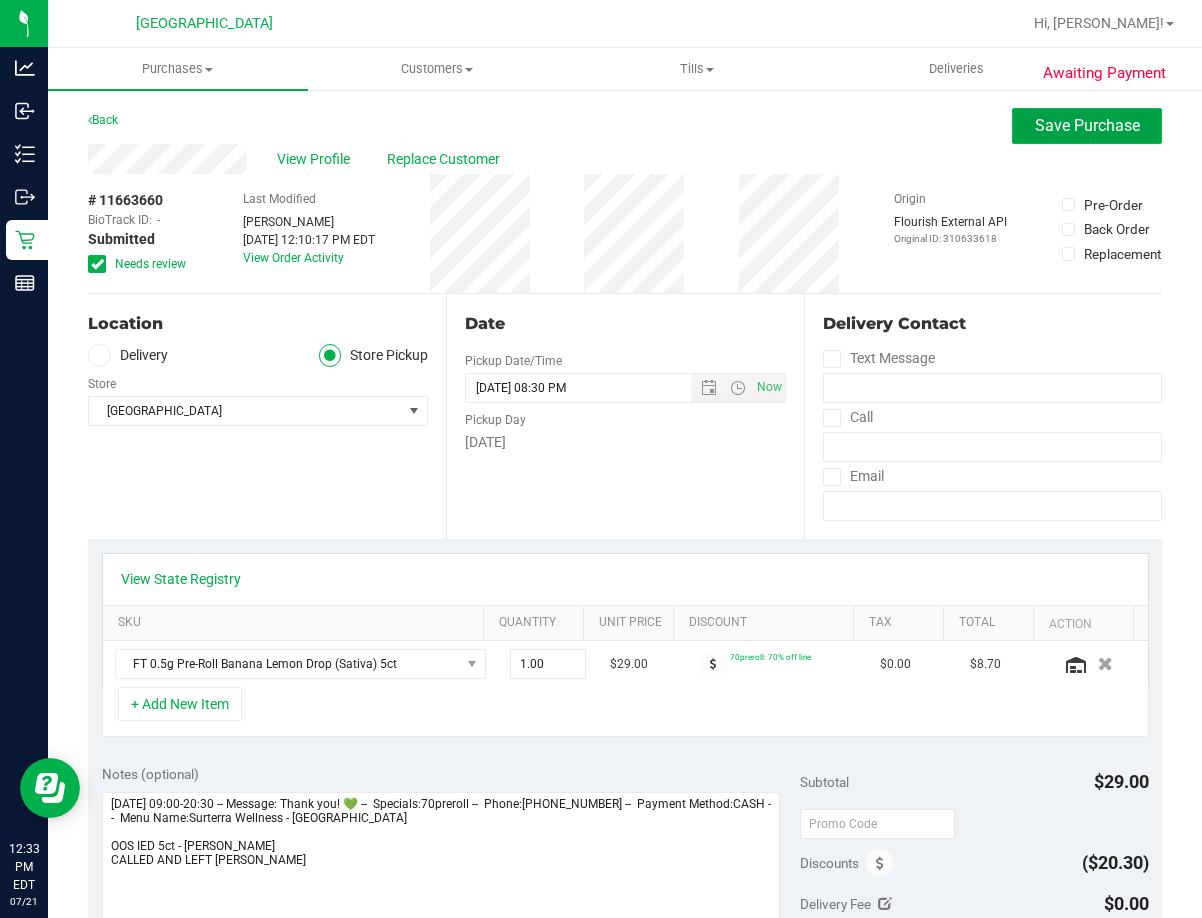 click on "Save Purchase" at bounding box center (1087, 126) 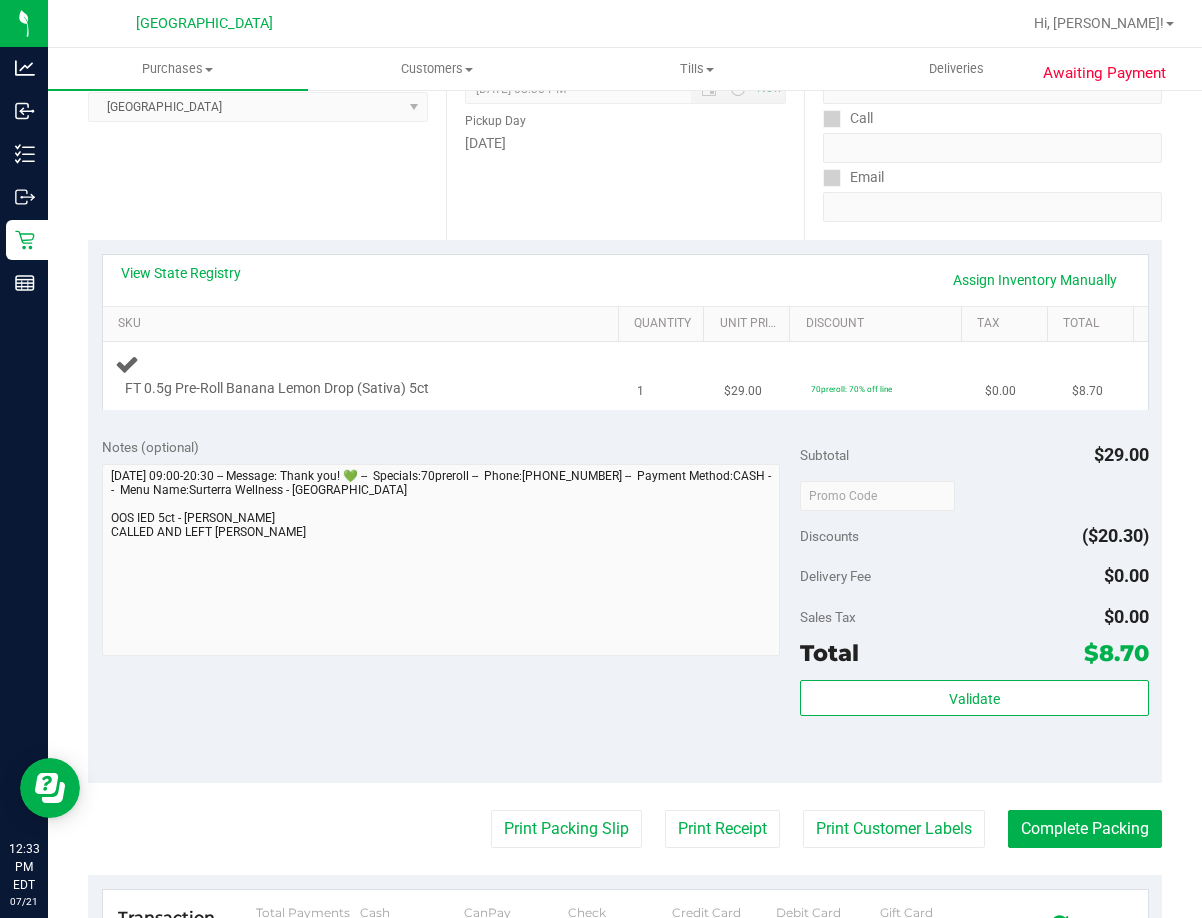 scroll, scrollTop: 300, scrollLeft: 0, axis: vertical 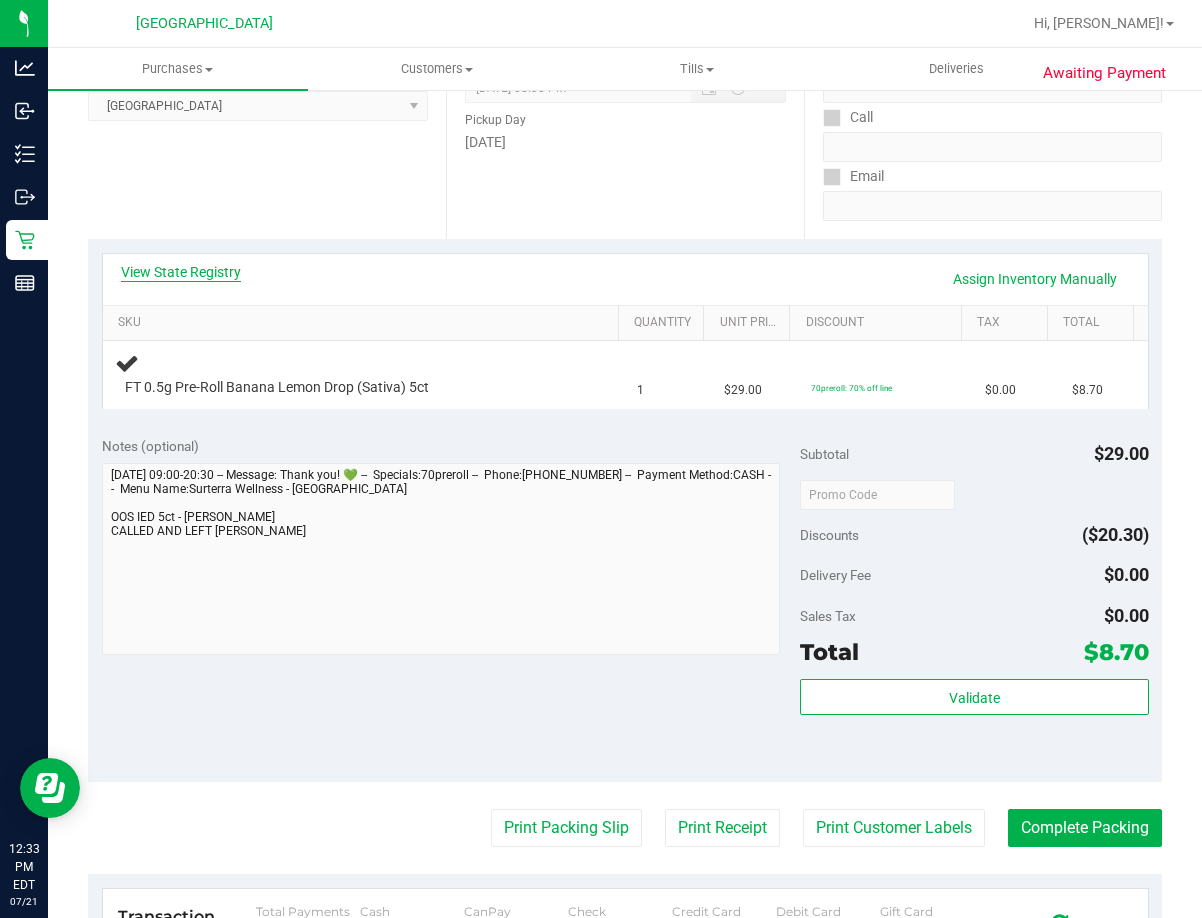 click on "View State Registry" at bounding box center [181, 272] 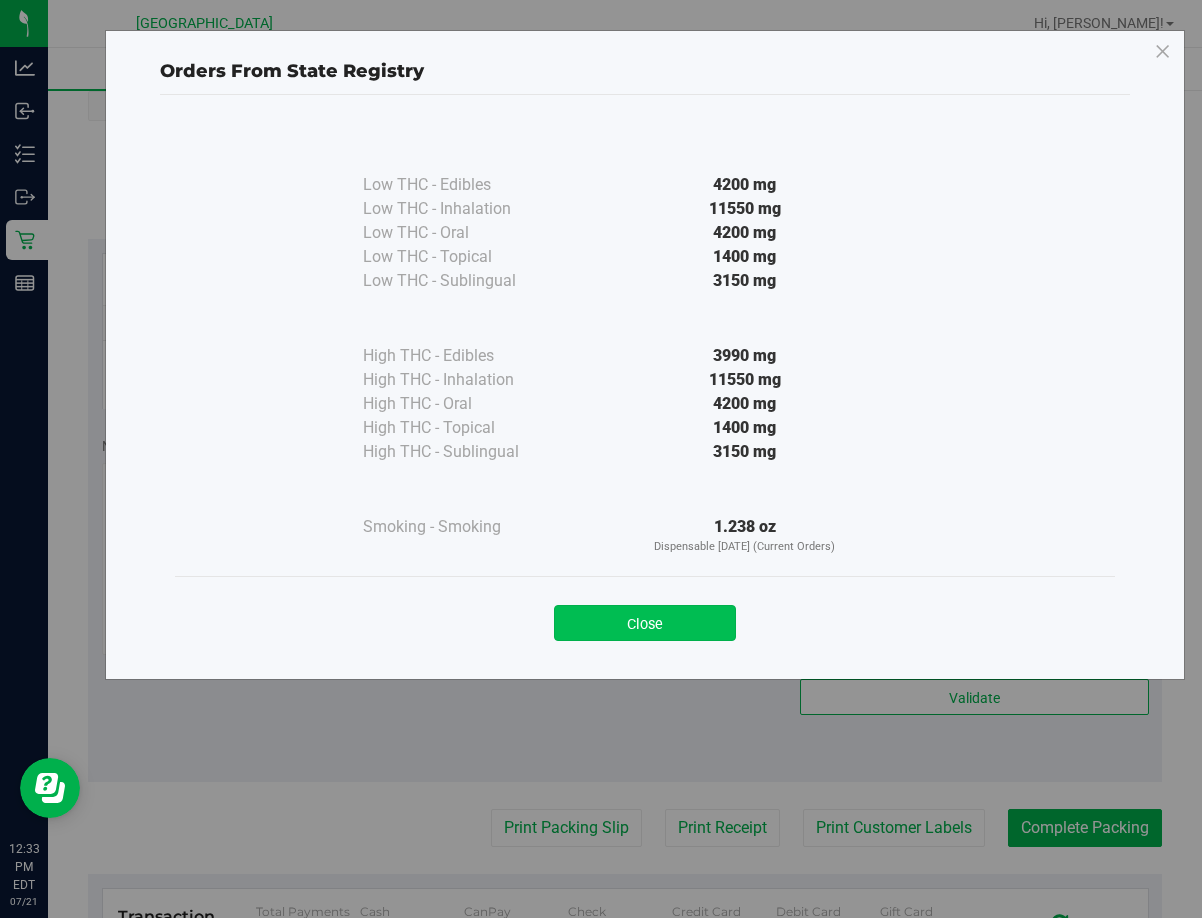 click on "Close" at bounding box center [645, 623] 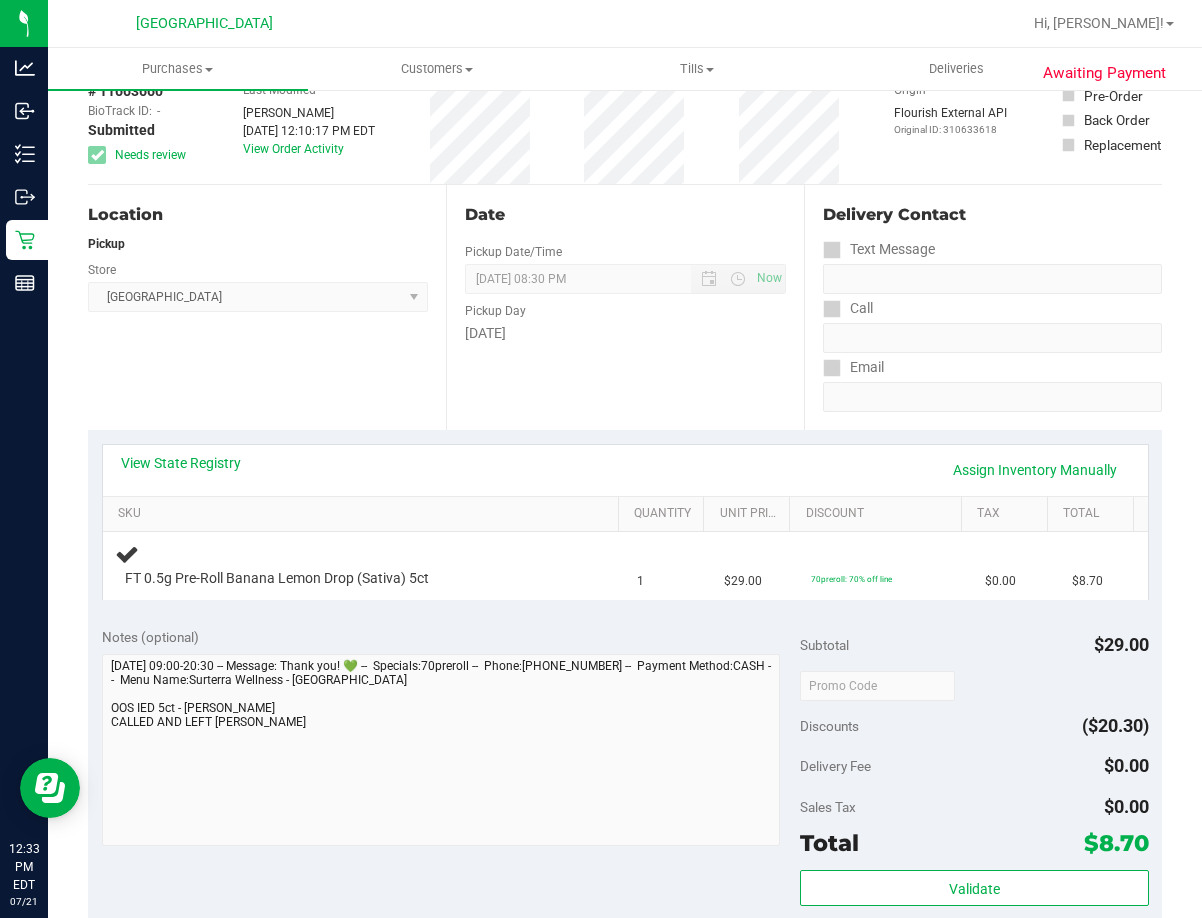 scroll, scrollTop: 0, scrollLeft: 0, axis: both 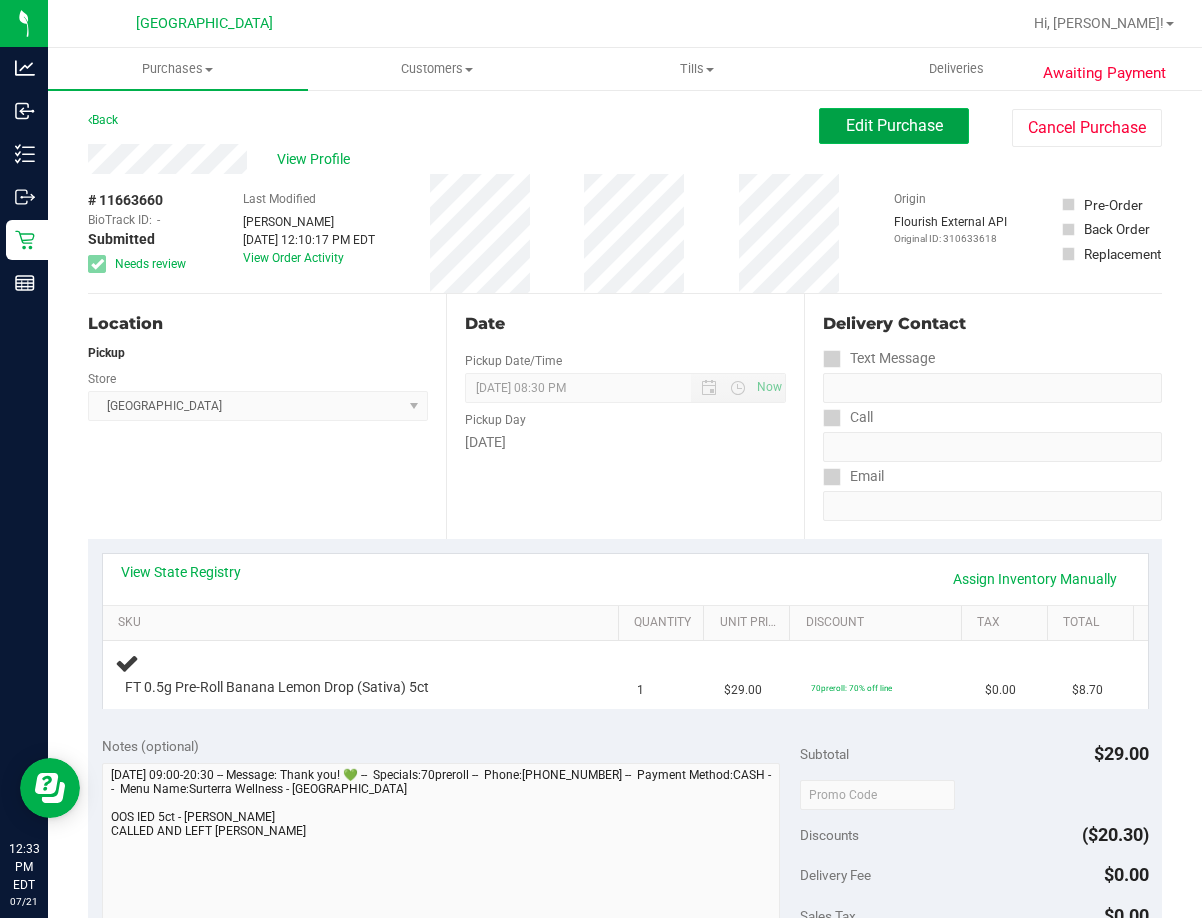 click on "Edit Purchase" at bounding box center (894, 125) 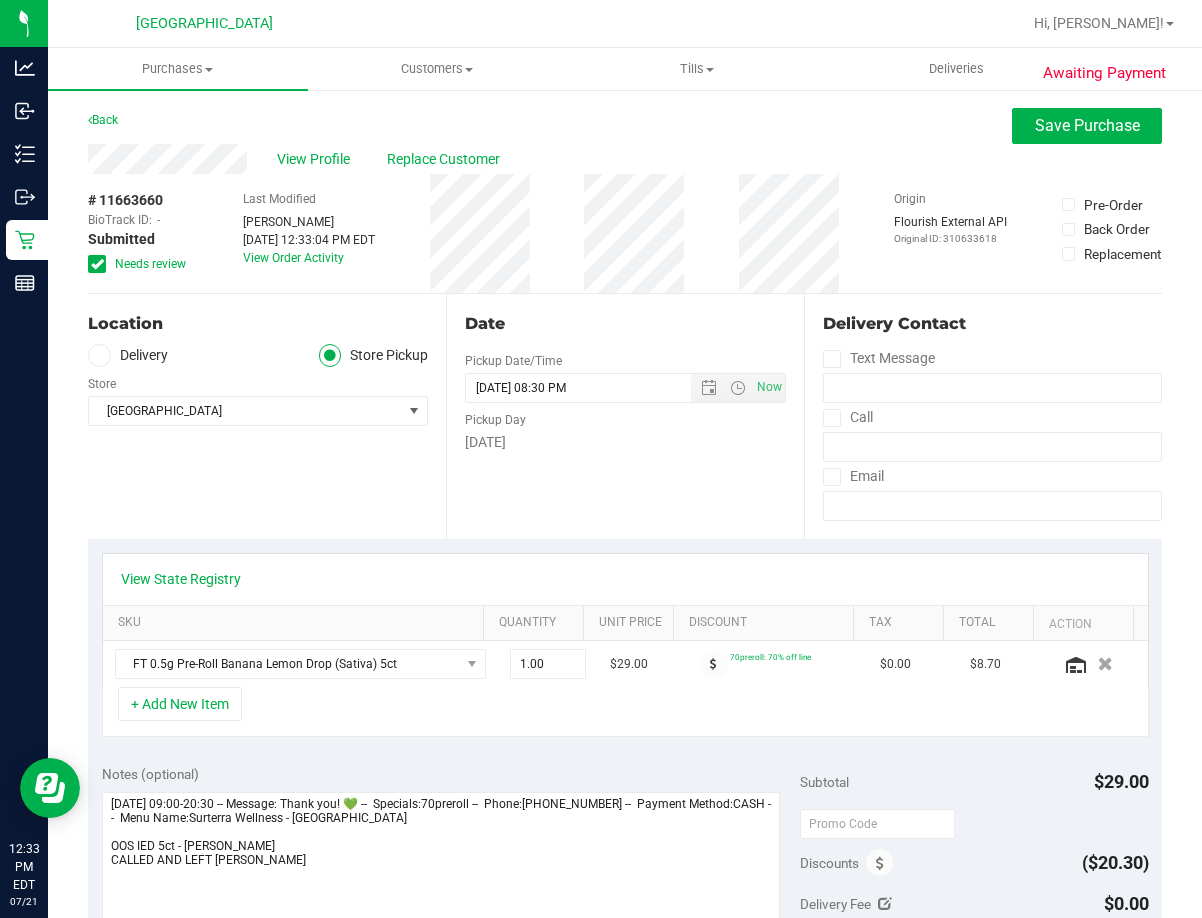 click at bounding box center [97, 264] 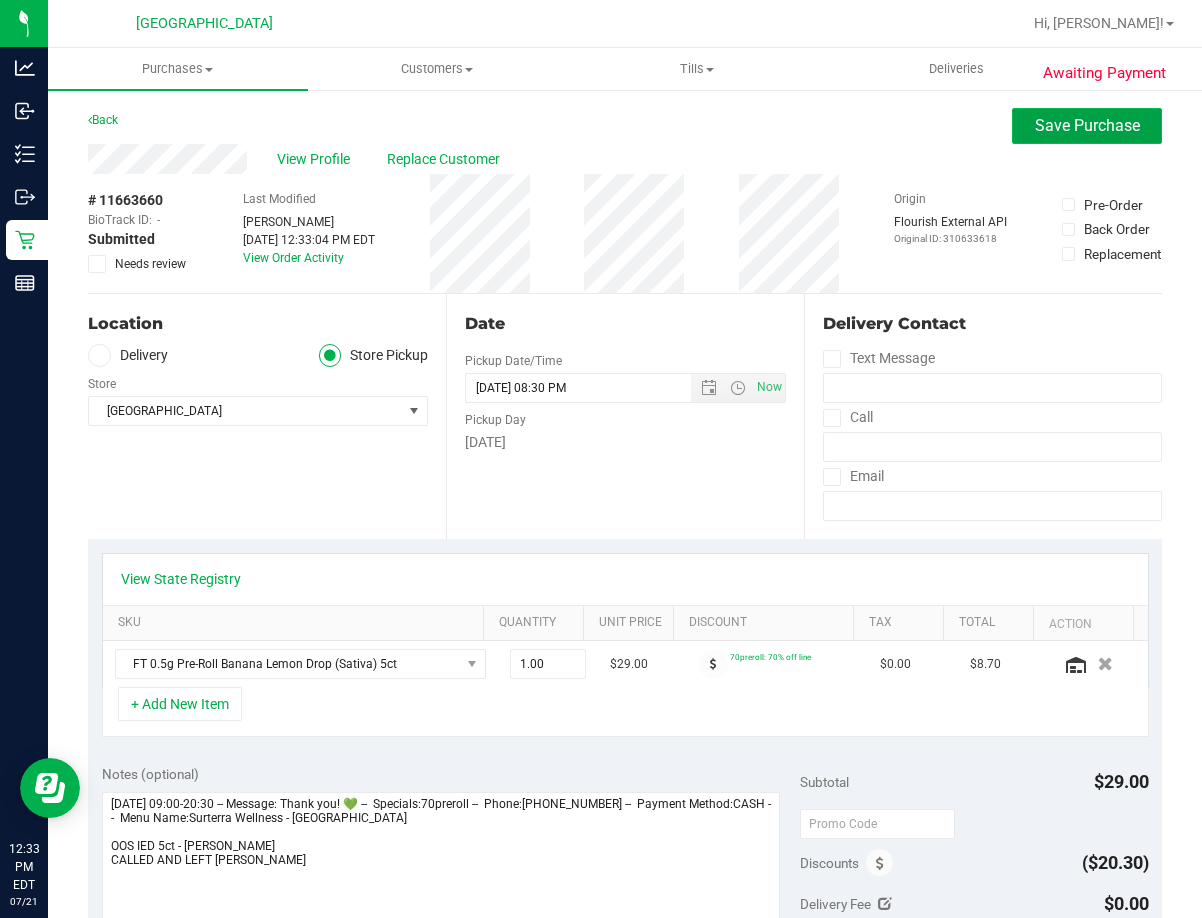 click on "Save Purchase" at bounding box center (1087, 125) 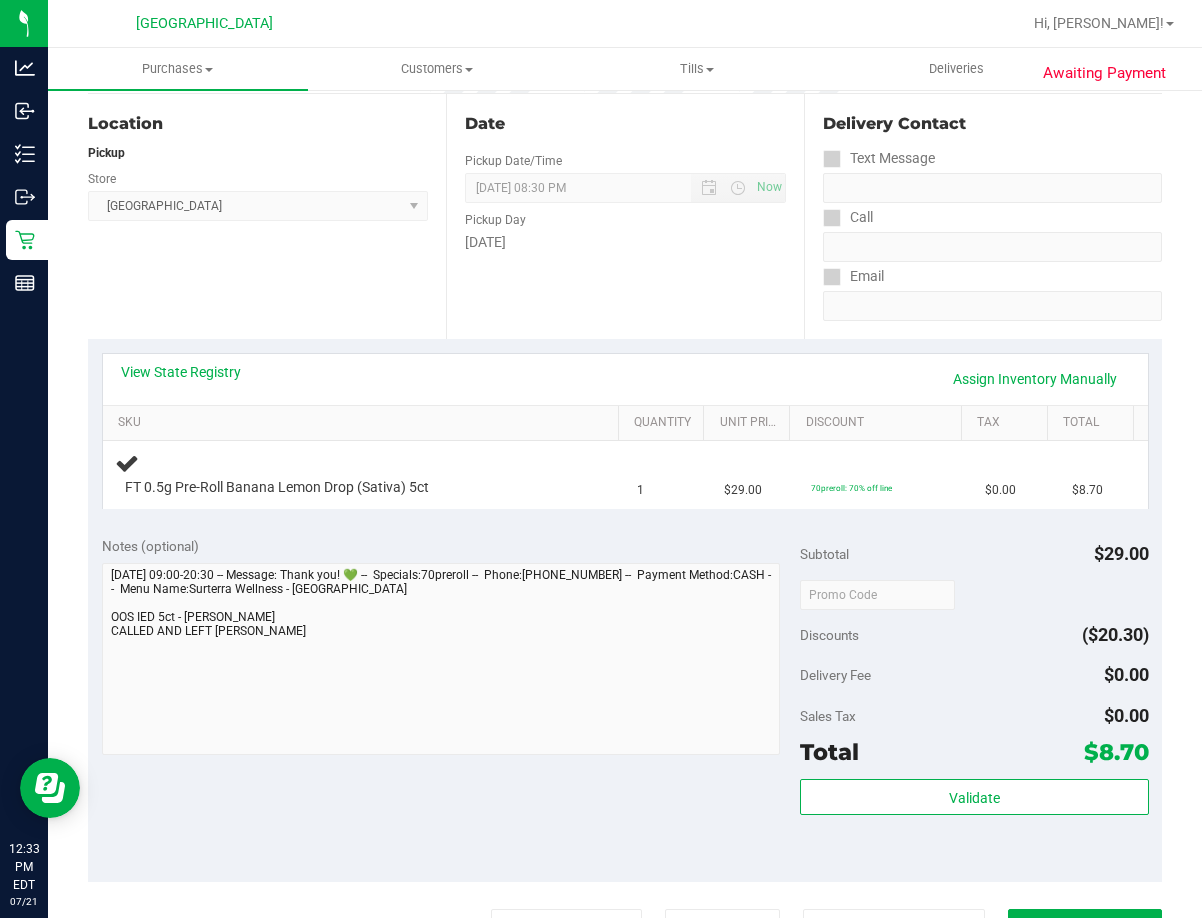 click on "Date
Pickup Date/Time
07/21/2025
Now
07/21/2025 08:30 PM
Now
Pickup Day
Monday" at bounding box center (625, 216) 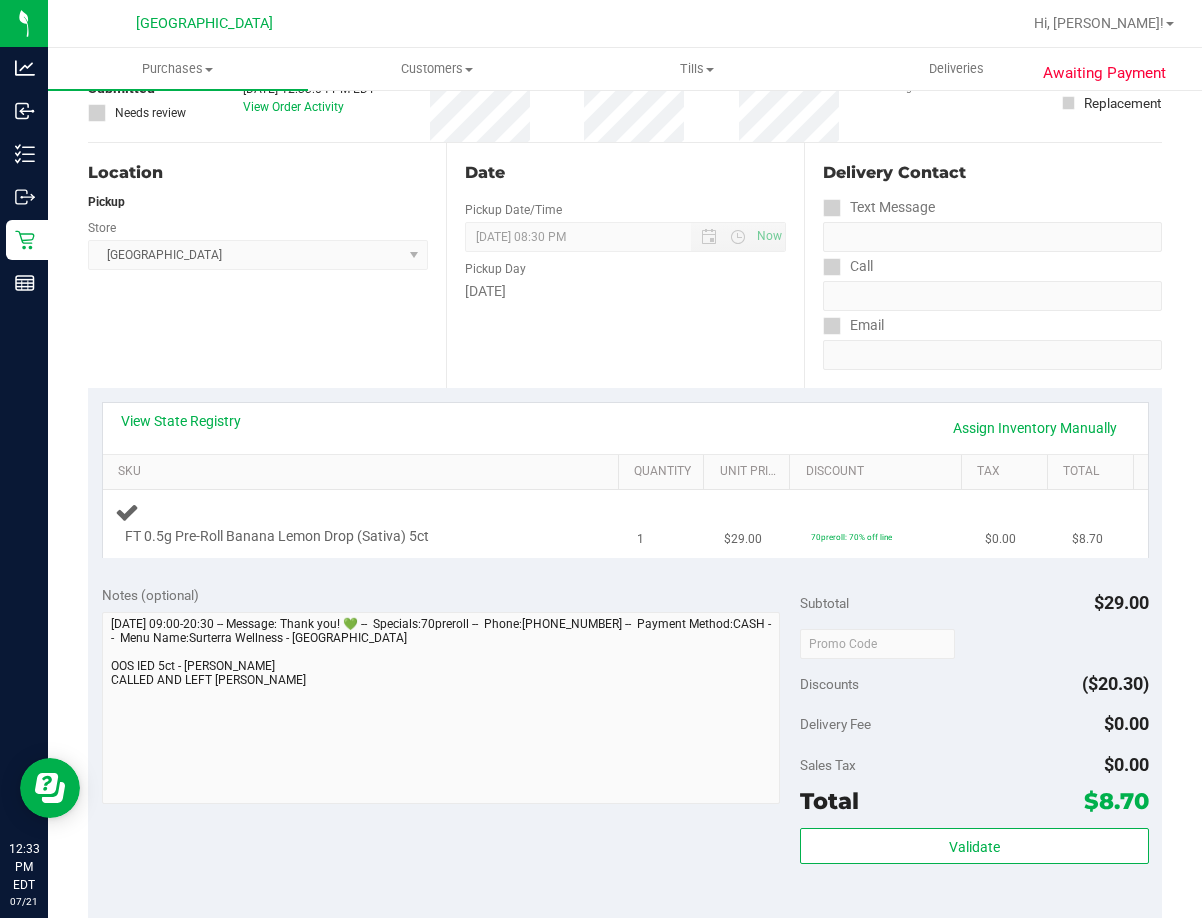 scroll, scrollTop: 0, scrollLeft: 0, axis: both 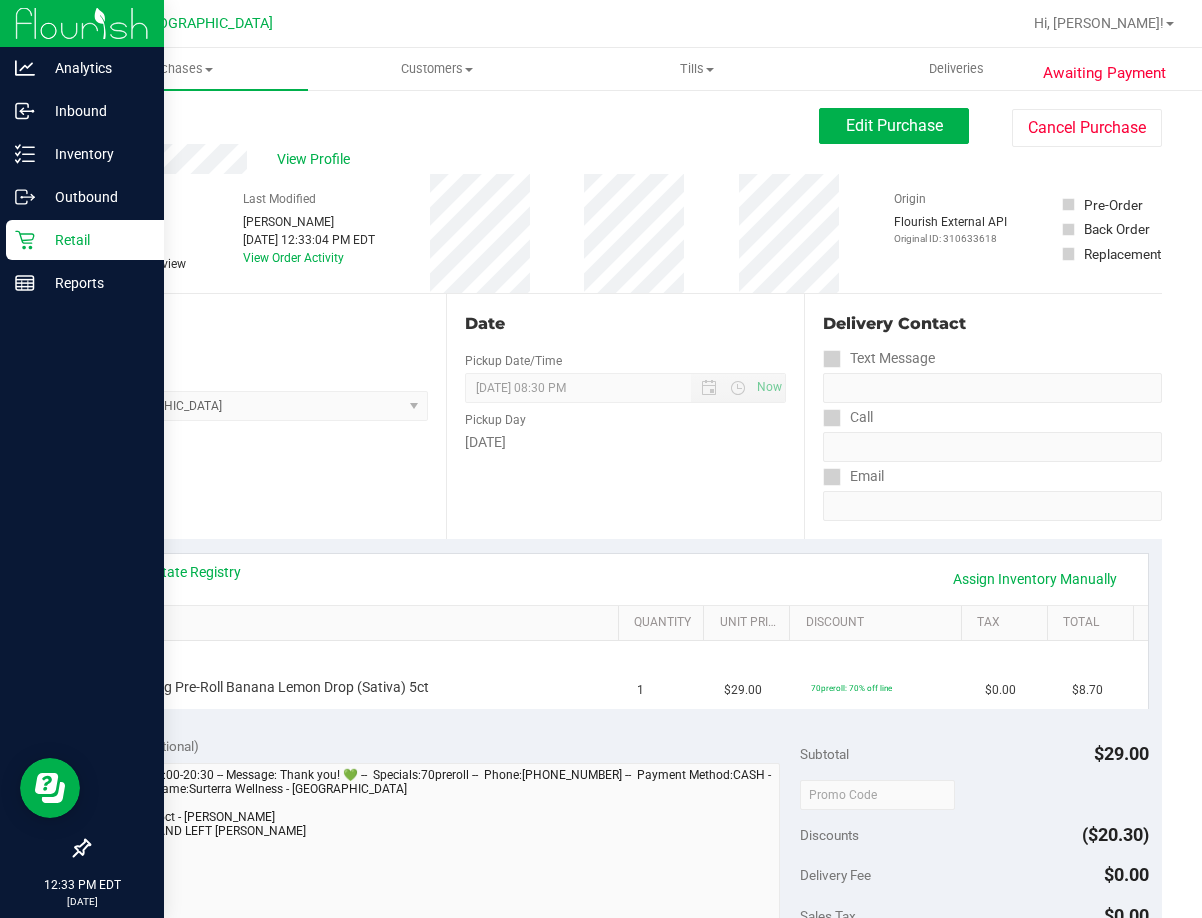 click 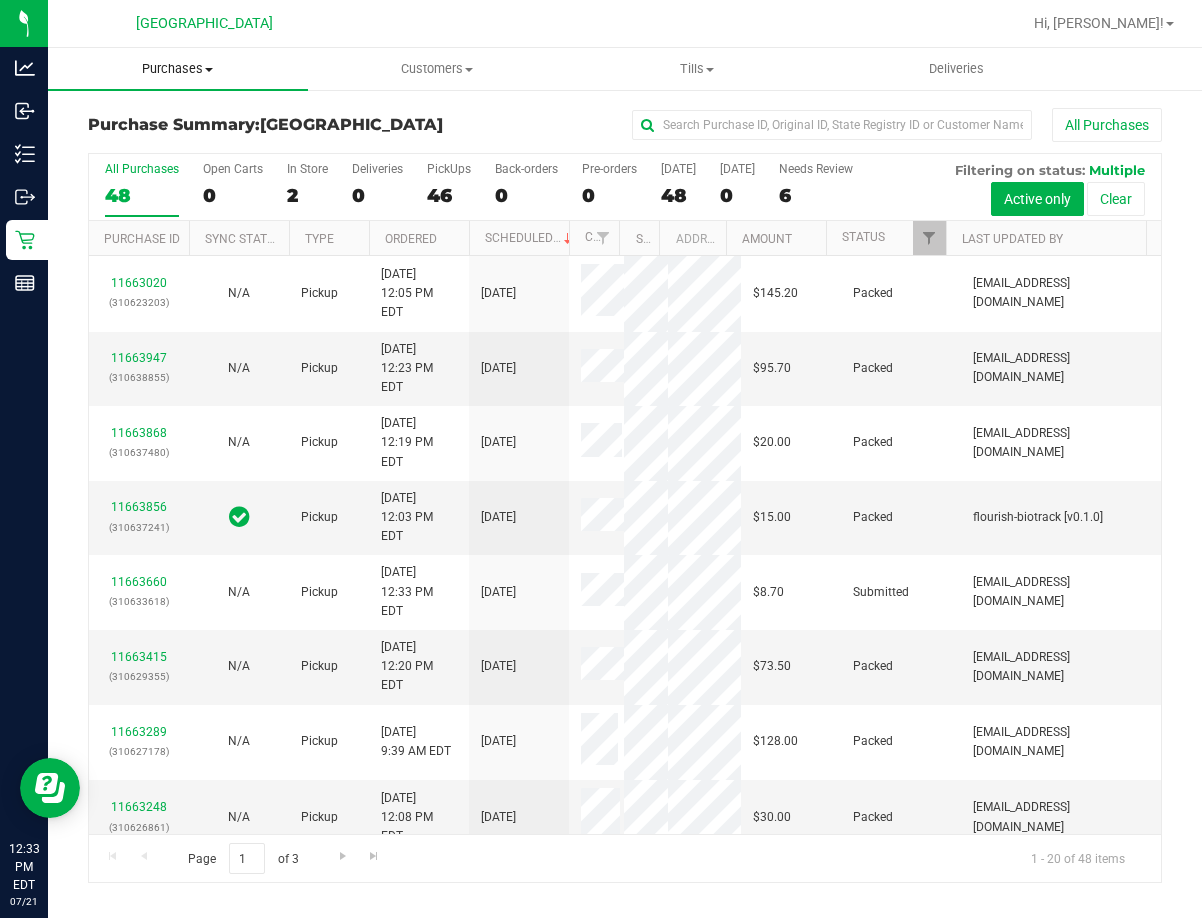 click on "Purchases" at bounding box center [178, 69] 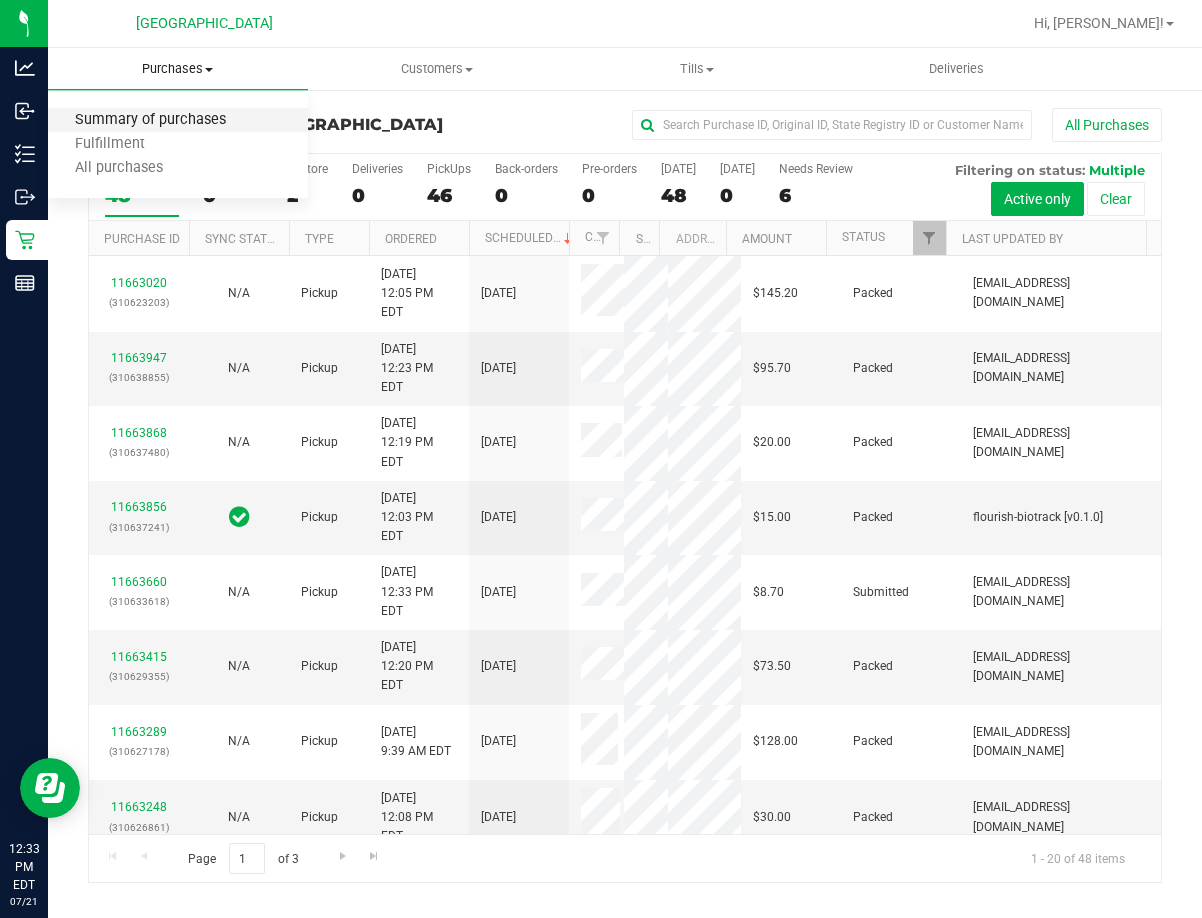 click on "Summary of purchases" at bounding box center [150, 120] 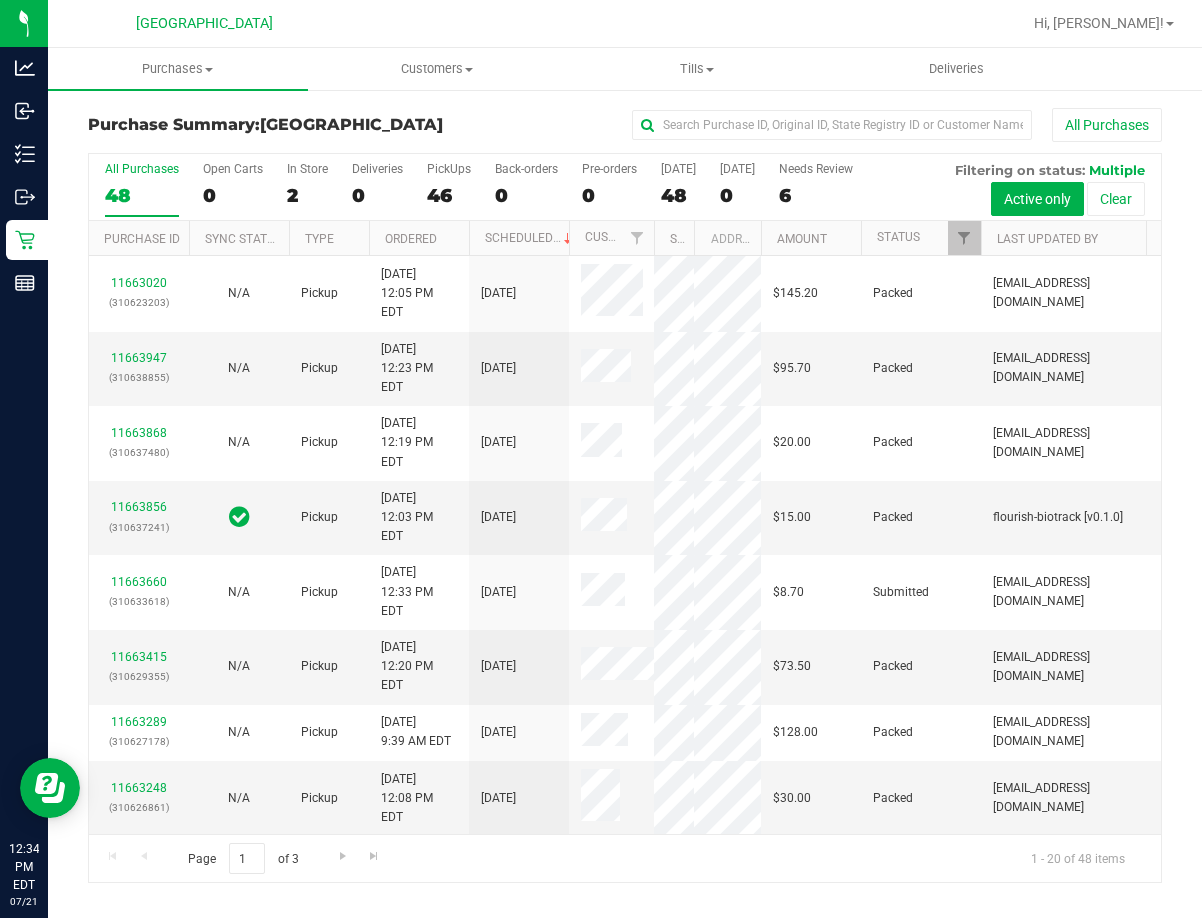 drag, startPoint x: 631, startPoint y: 248, endPoint x: 666, endPoint y: 250, distance: 35.057095 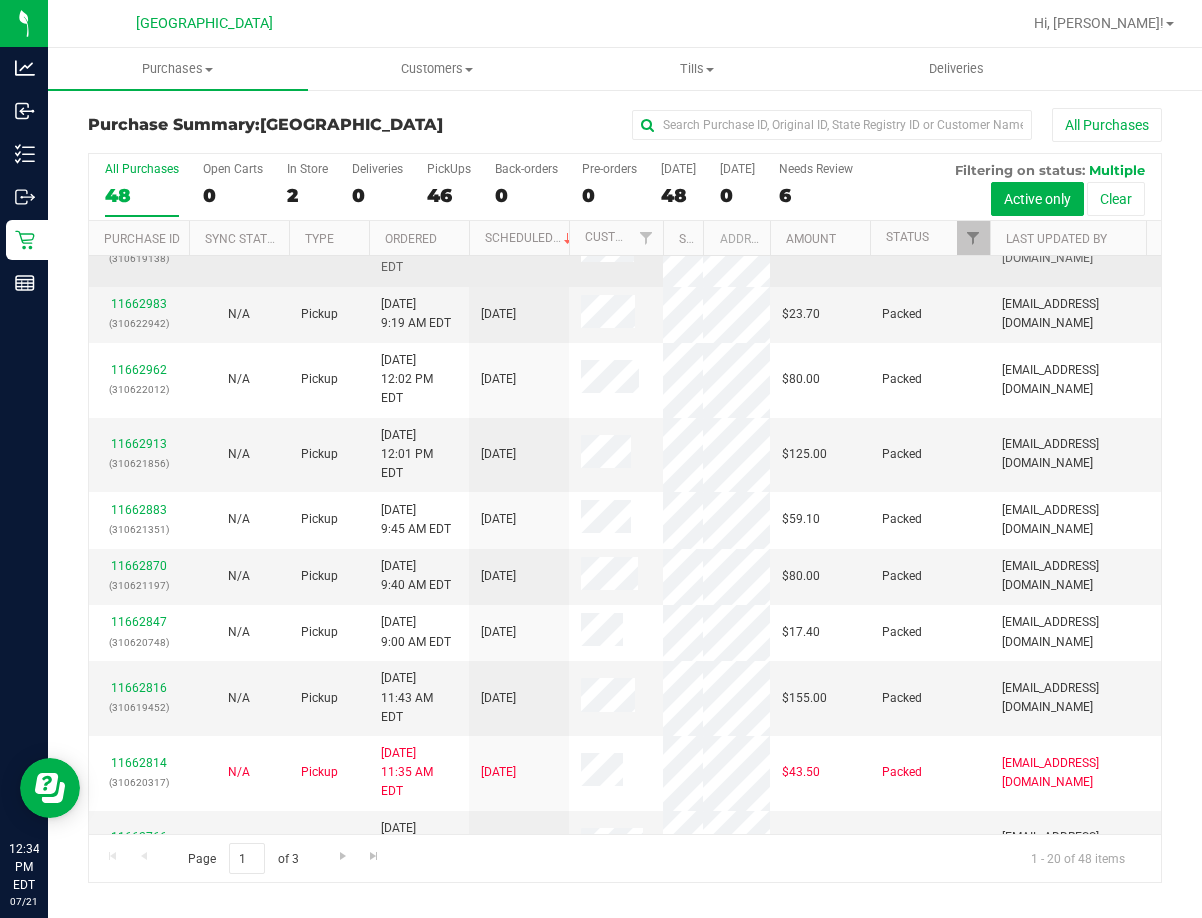 scroll, scrollTop: 775, scrollLeft: 0, axis: vertical 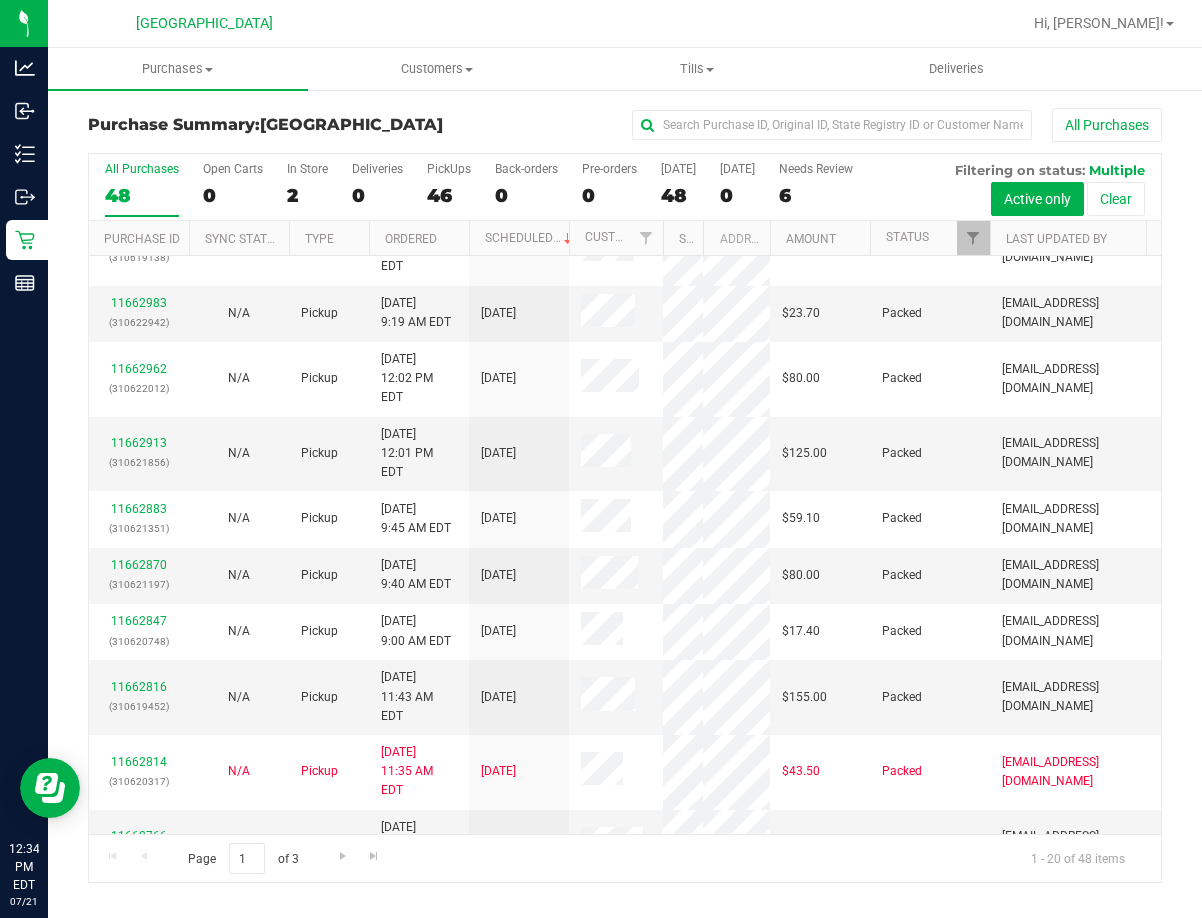 click on "All Purchases" at bounding box center (804, 125) 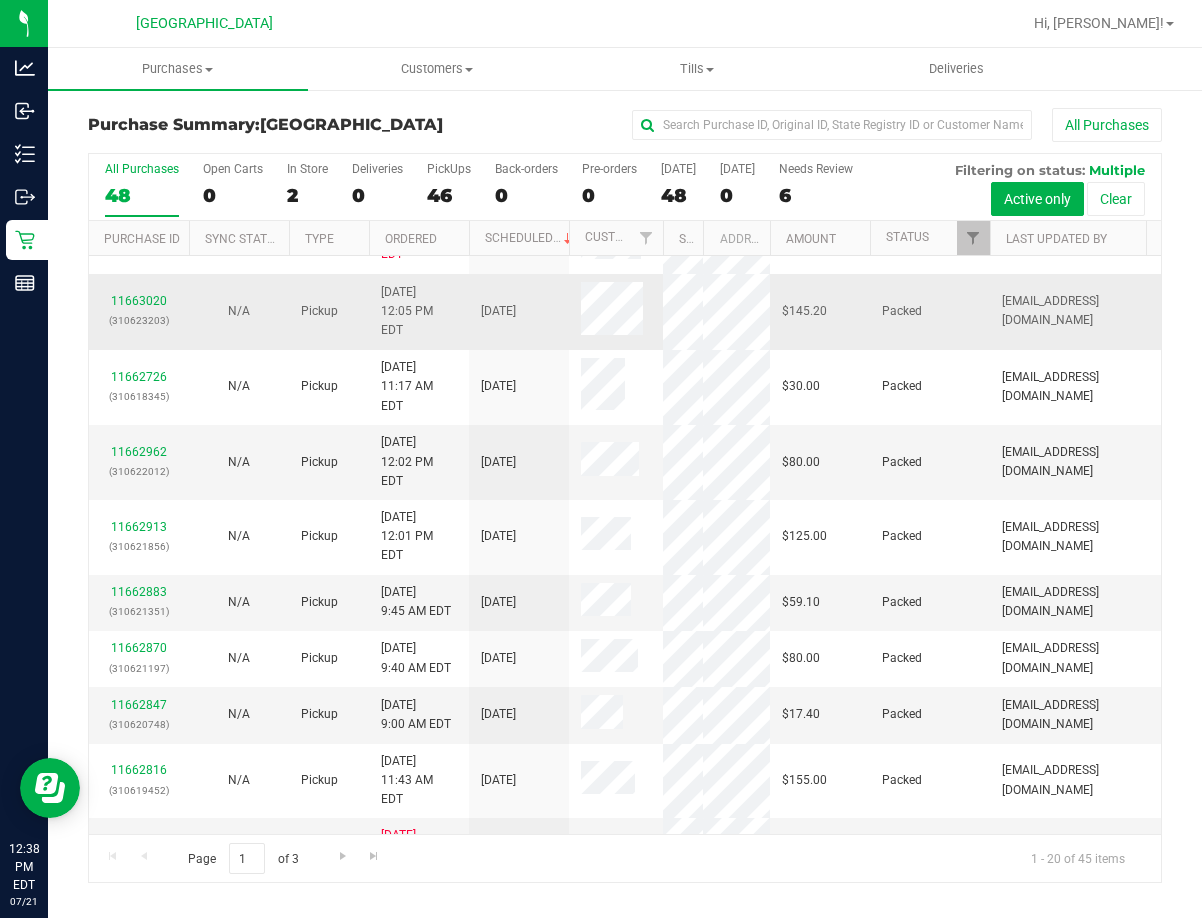 scroll, scrollTop: 717, scrollLeft: 0, axis: vertical 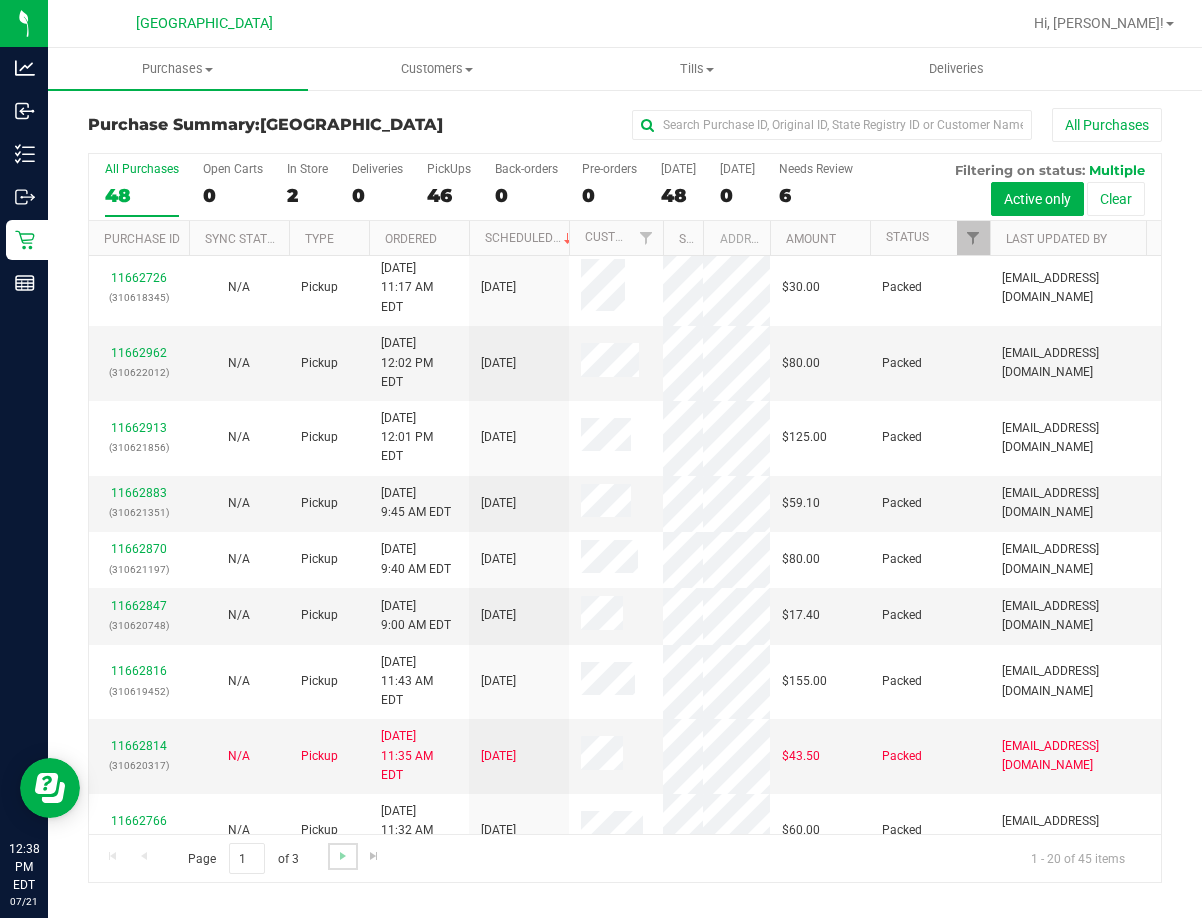 click at bounding box center [342, 856] 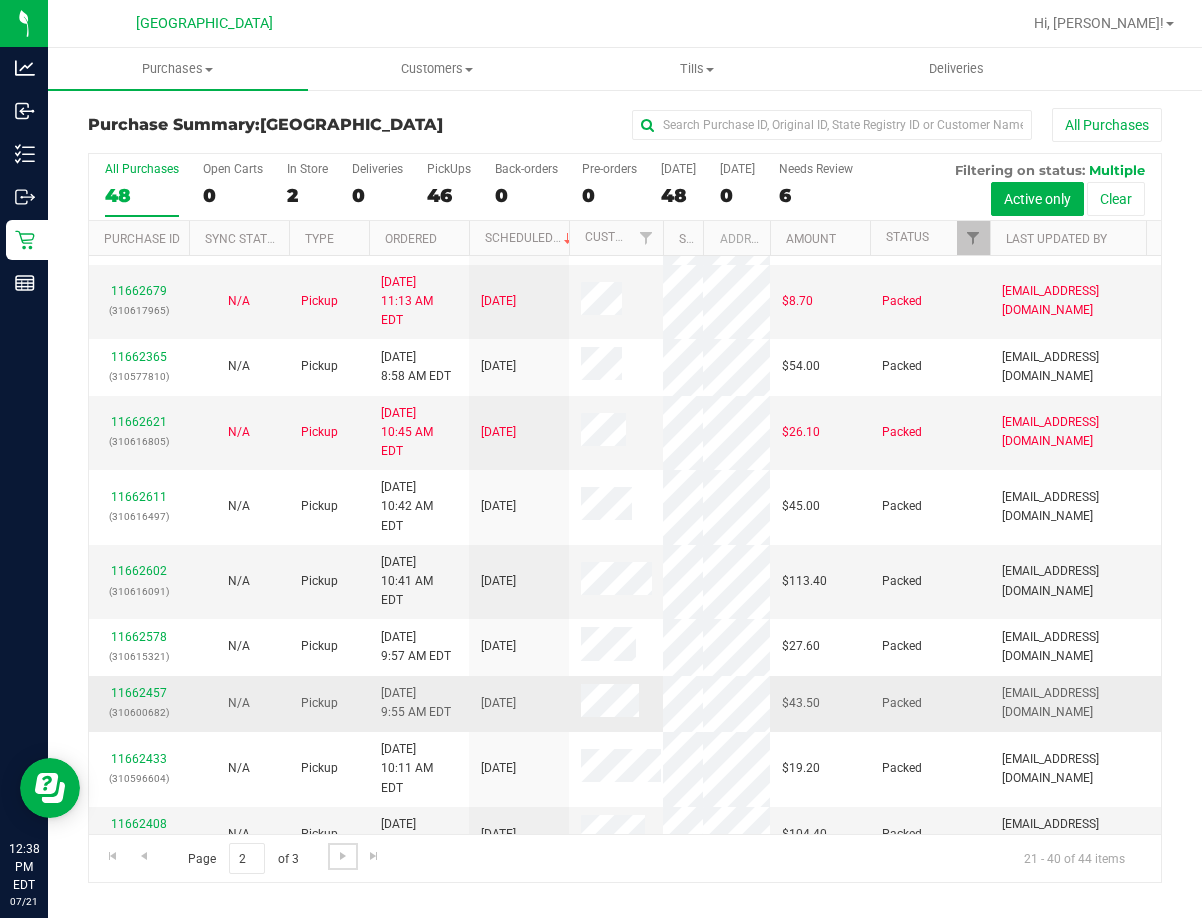 scroll, scrollTop: 717, scrollLeft: 0, axis: vertical 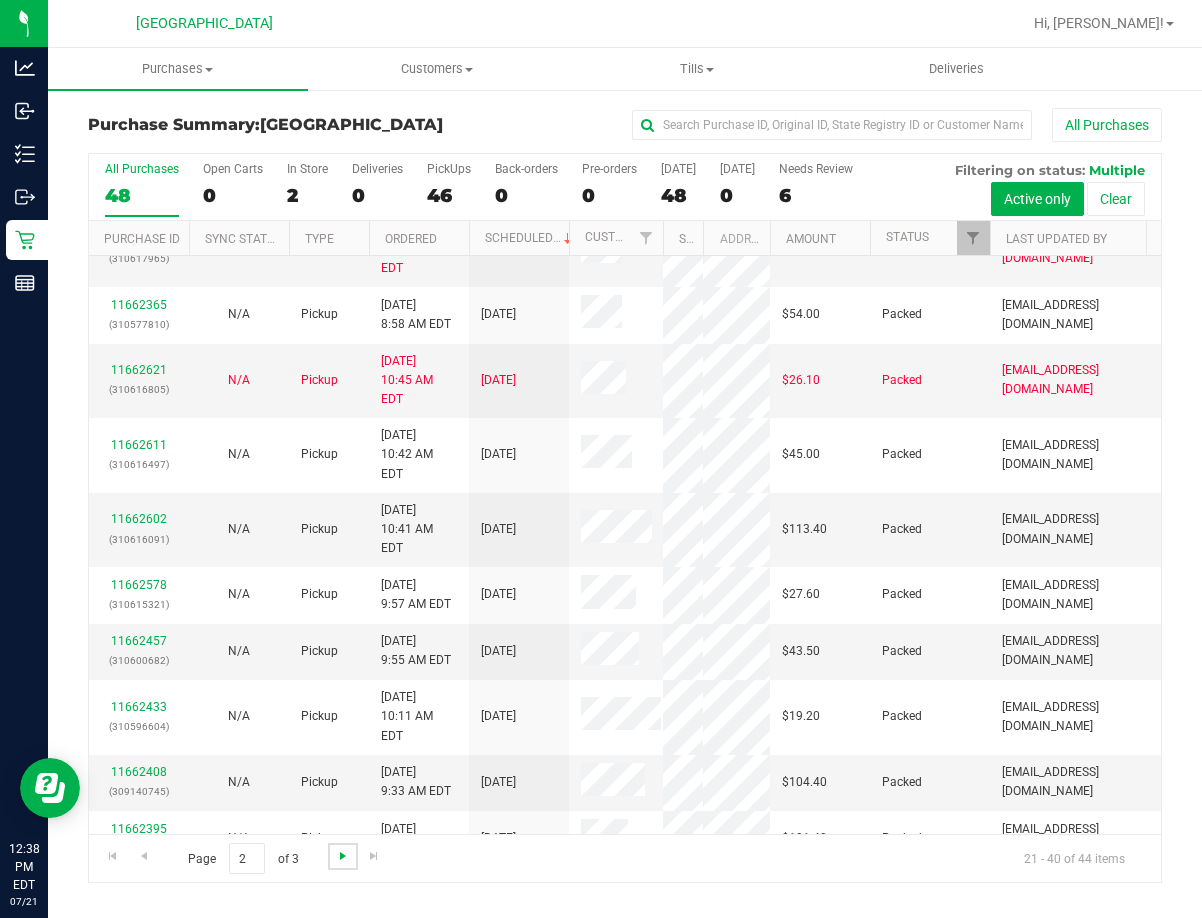 click at bounding box center (343, 856) 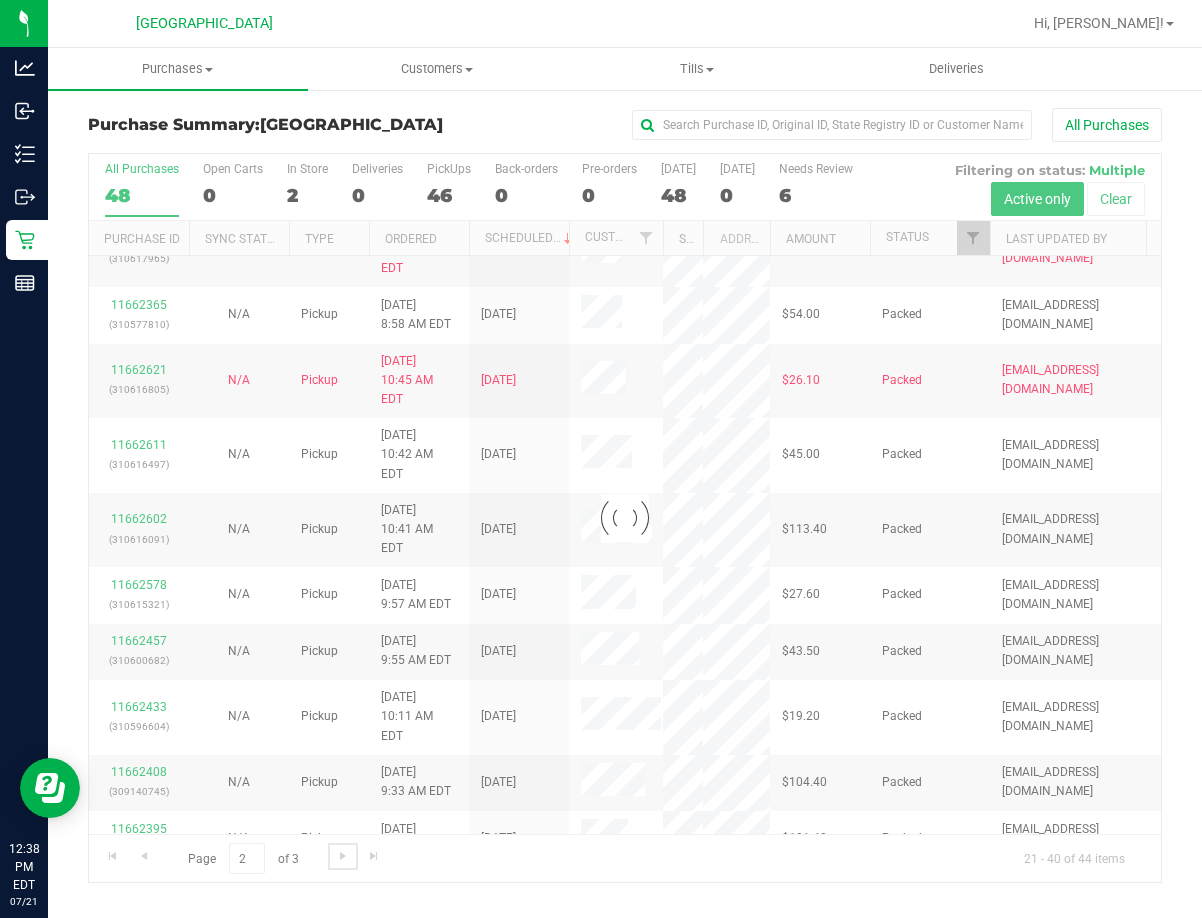 scroll, scrollTop: 0, scrollLeft: 0, axis: both 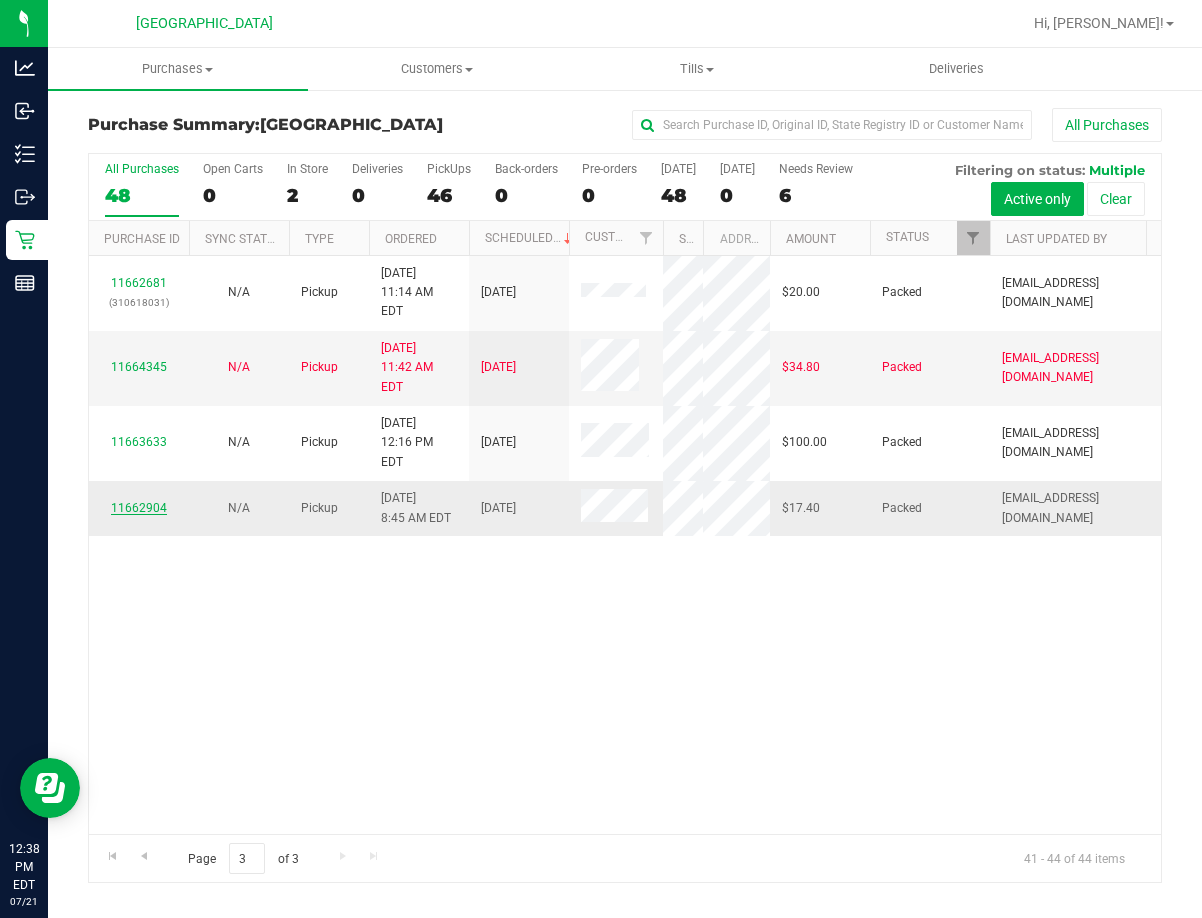 click on "11662904" at bounding box center [139, 508] 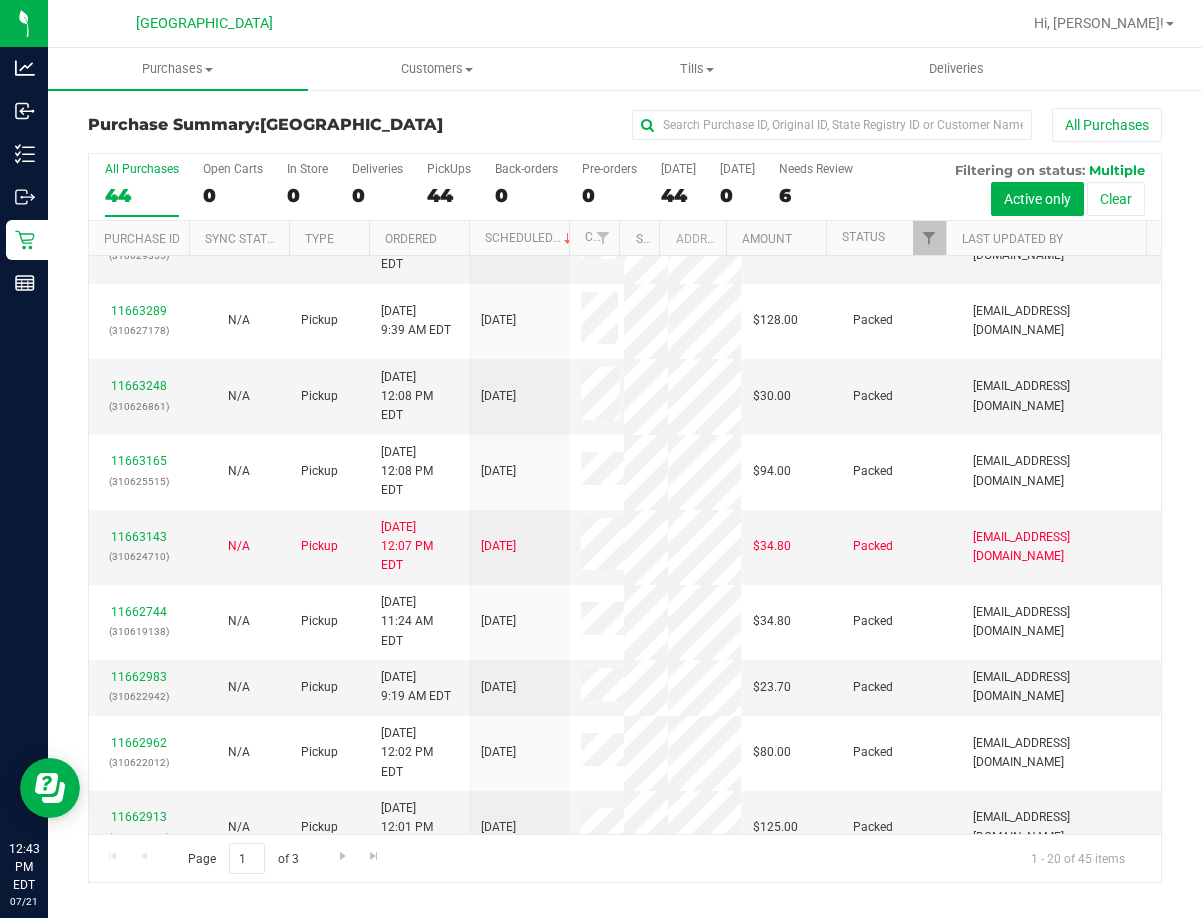 scroll, scrollTop: 0, scrollLeft: 0, axis: both 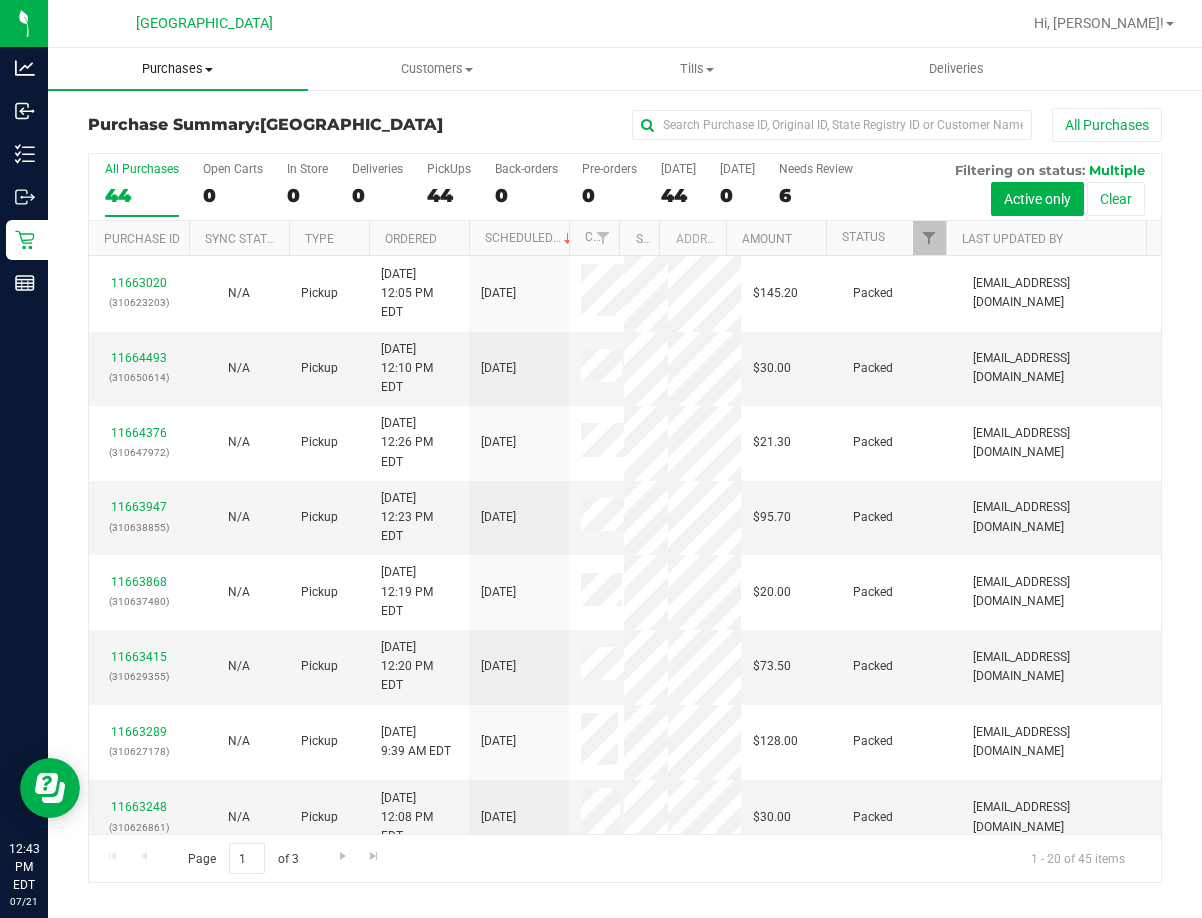 click on "Purchases" at bounding box center [178, 69] 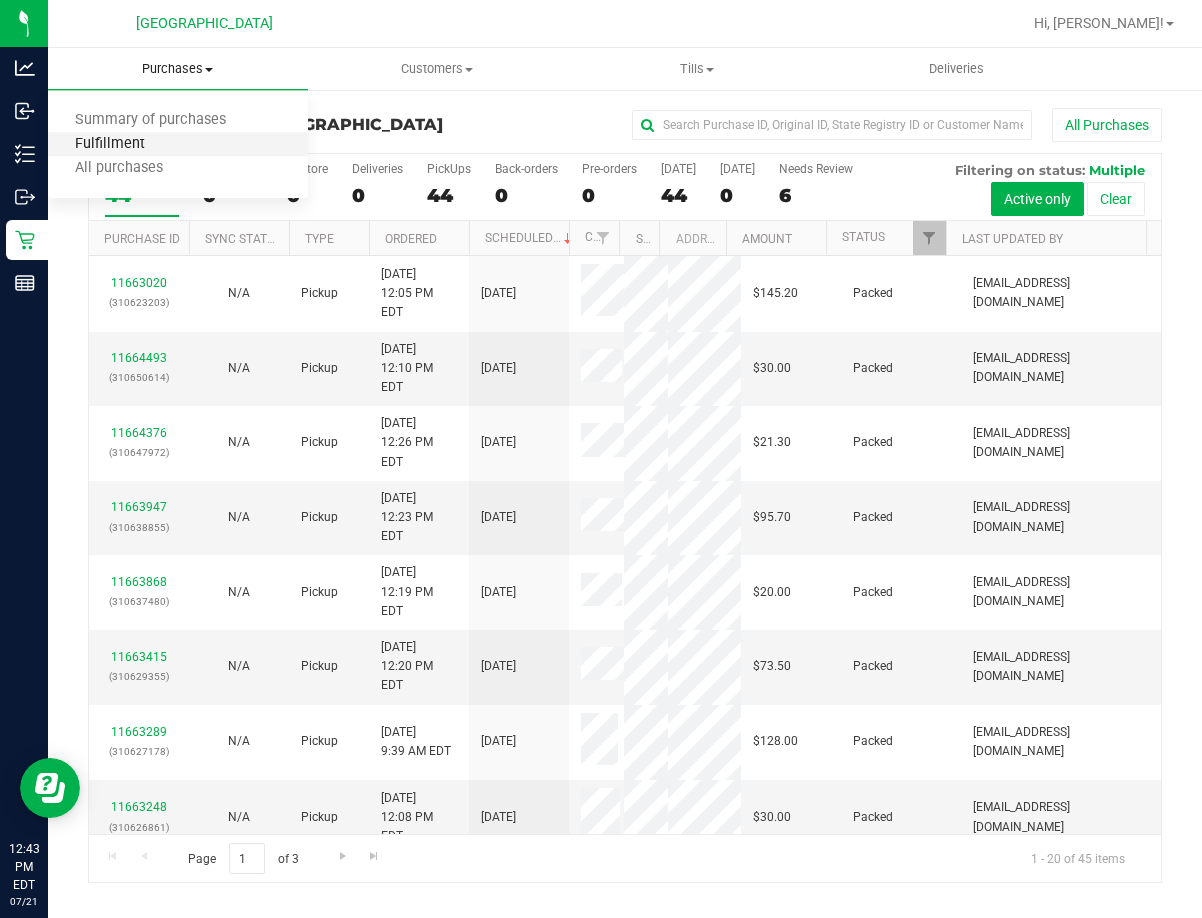 click on "Fulfillment" at bounding box center [110, 144] 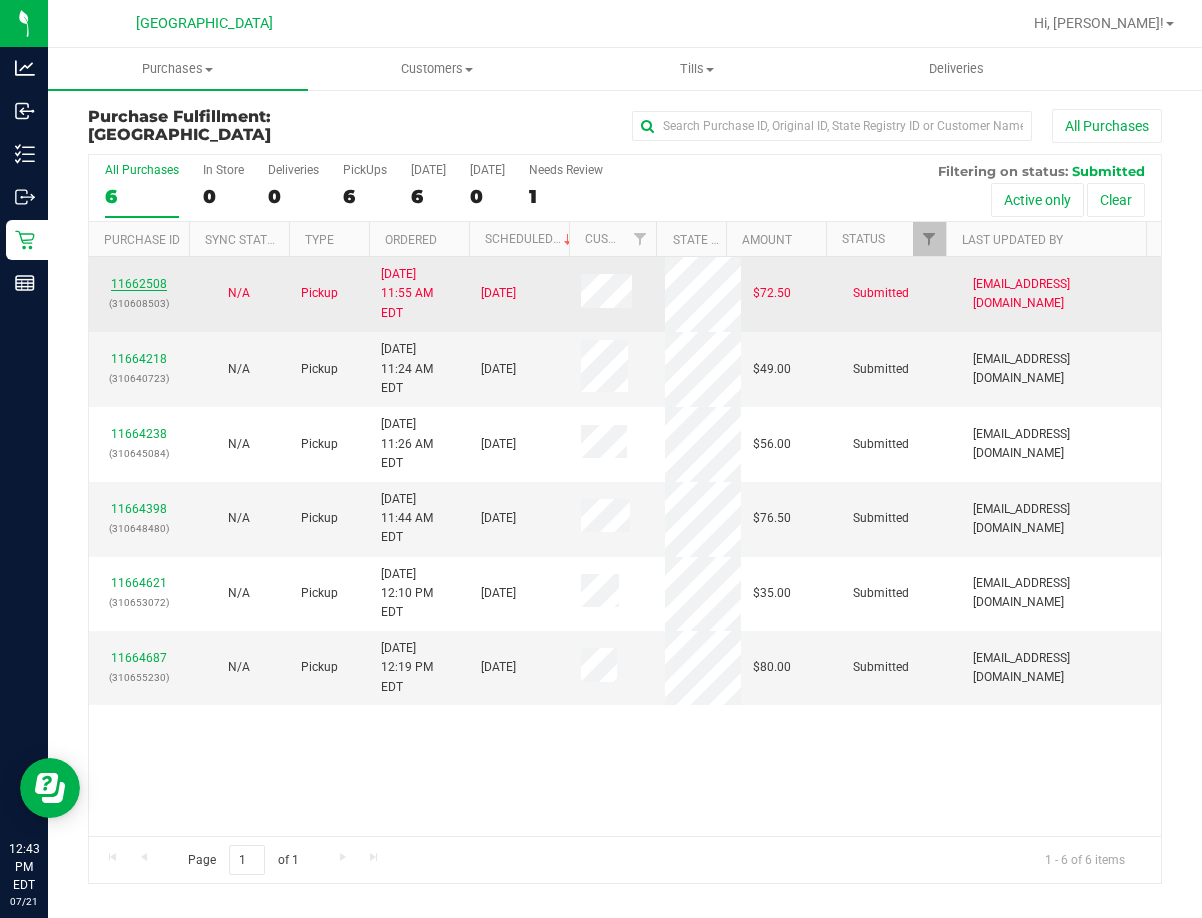 click on "11662508" at bounding box center [139, 284] 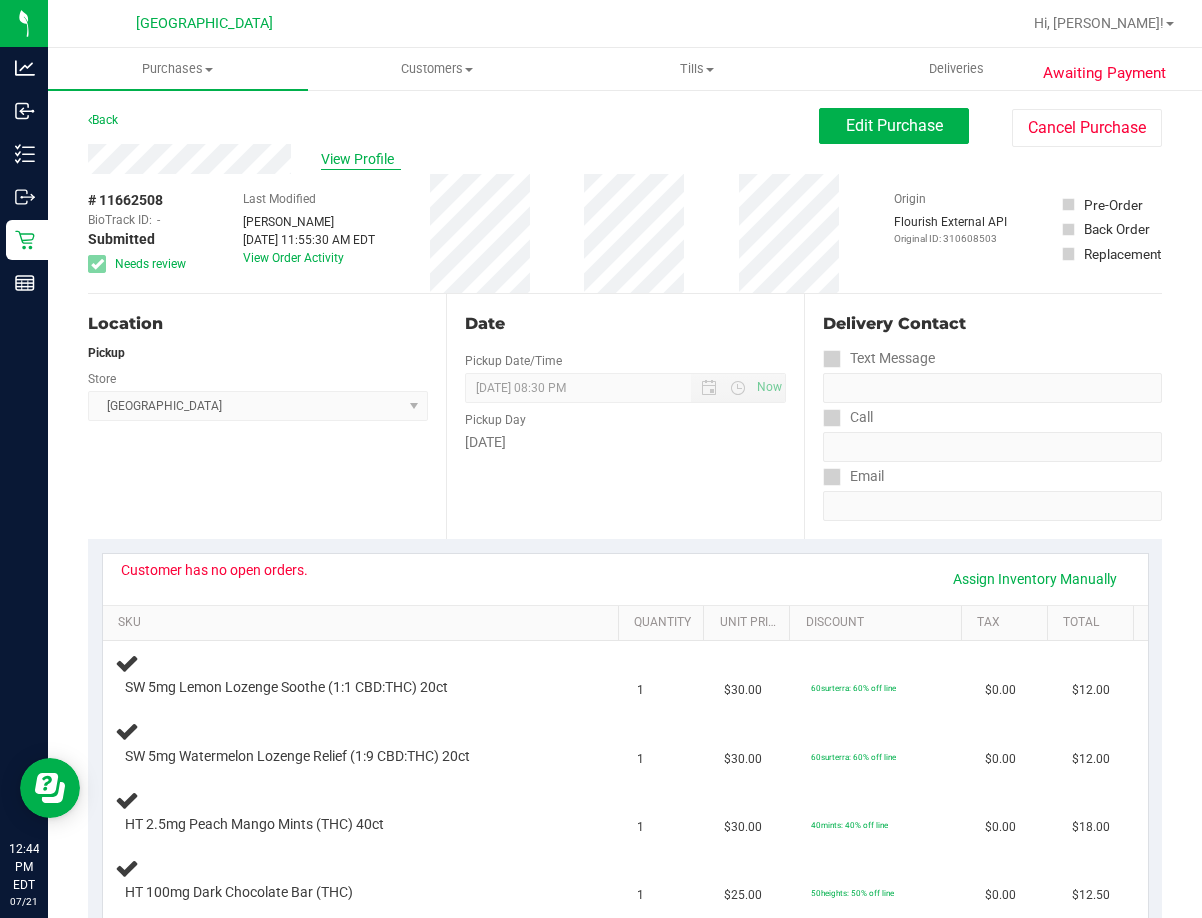 click on "View Profile" at bounding box center (361, 159) 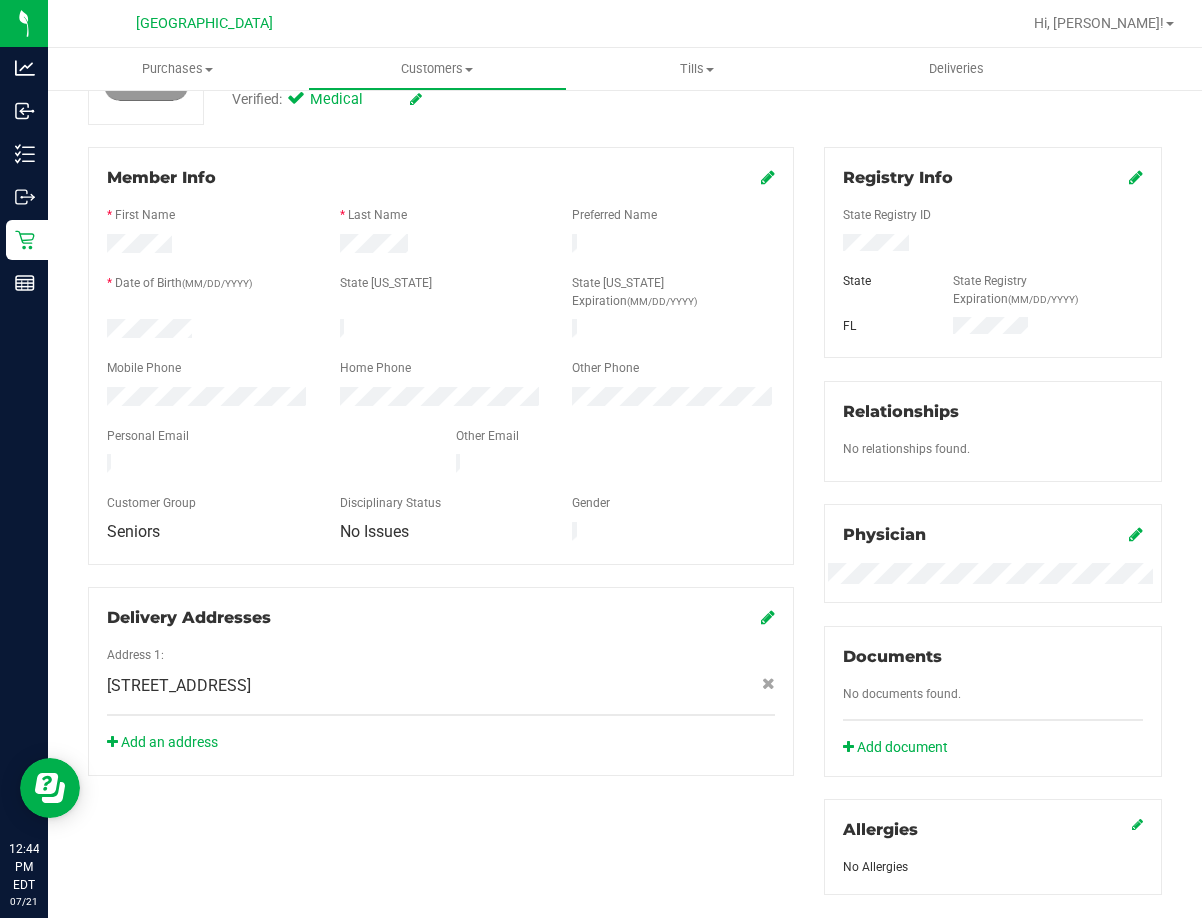 scroll, scrollTop: 0, scrollLeft: 0, axis: both 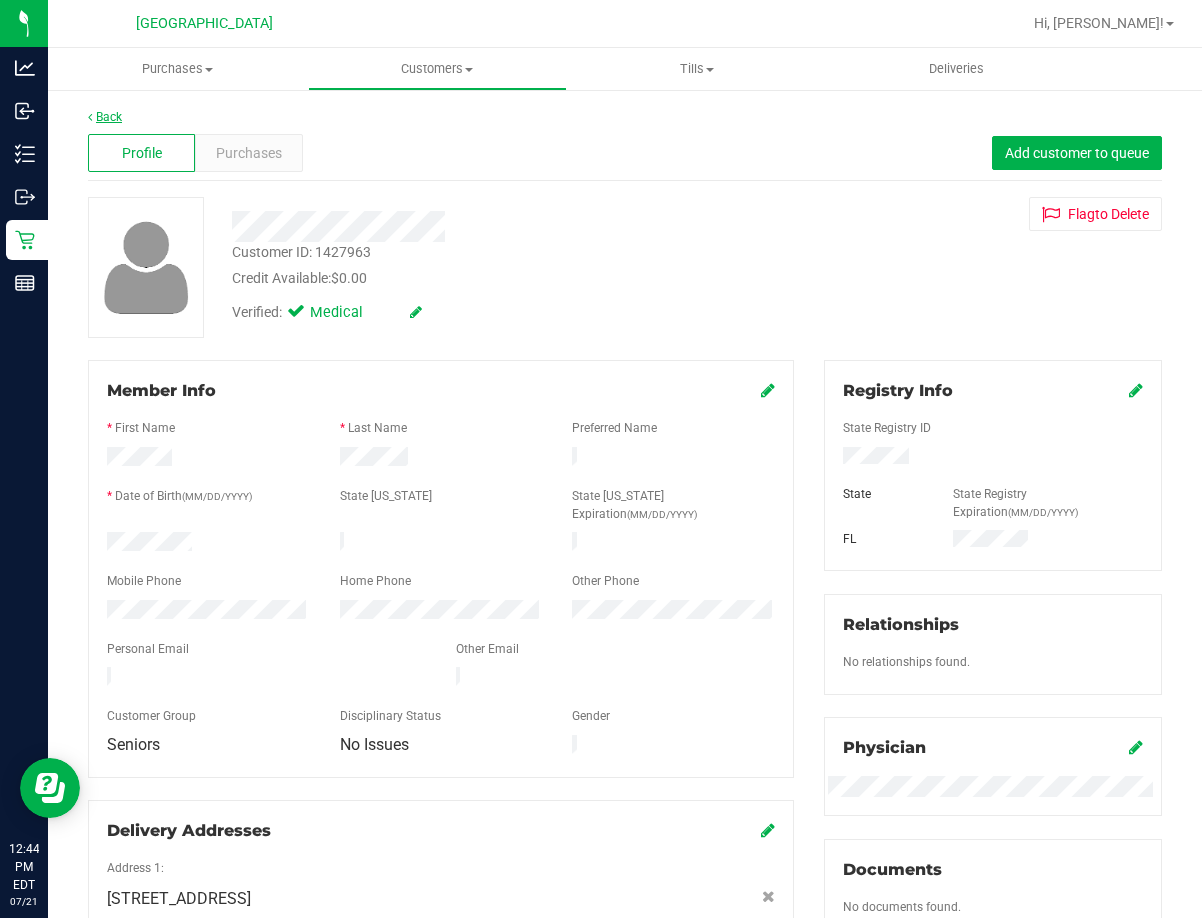 click on "Back" at bounding box center (105, 117) 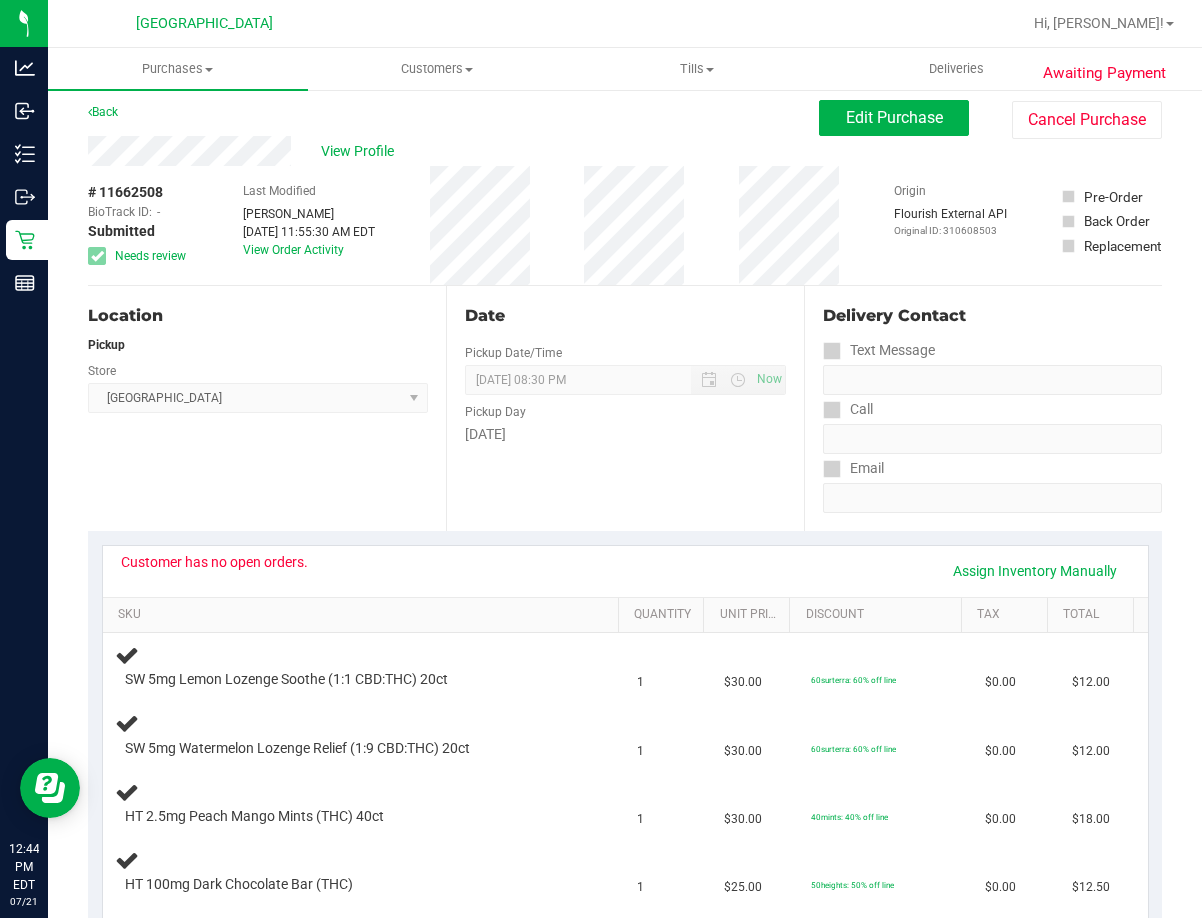 scroll, scrollTop: 0, scrollLeft: 0, axis: both 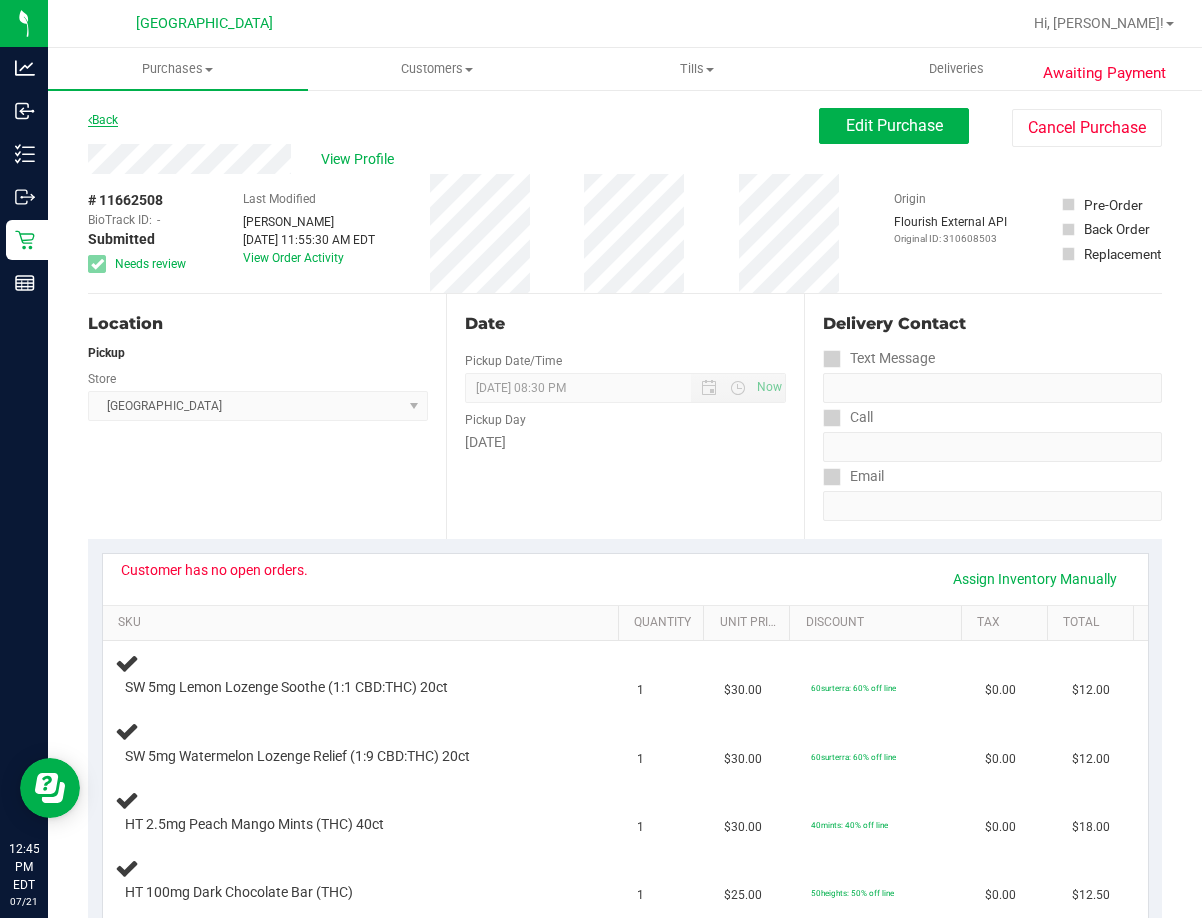 click on "Back" at bounding box center (103, 120) 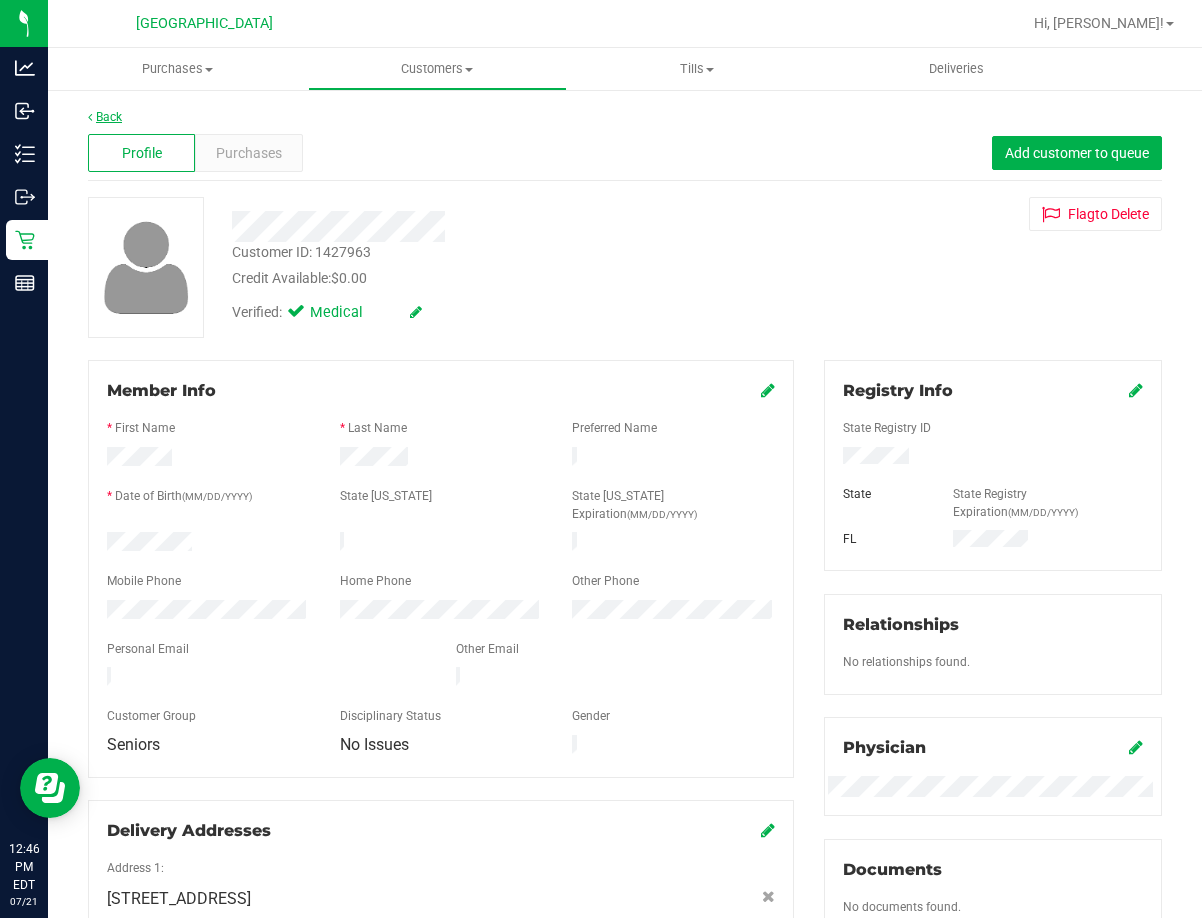 click on "Back" at bounding box center (105, 117) 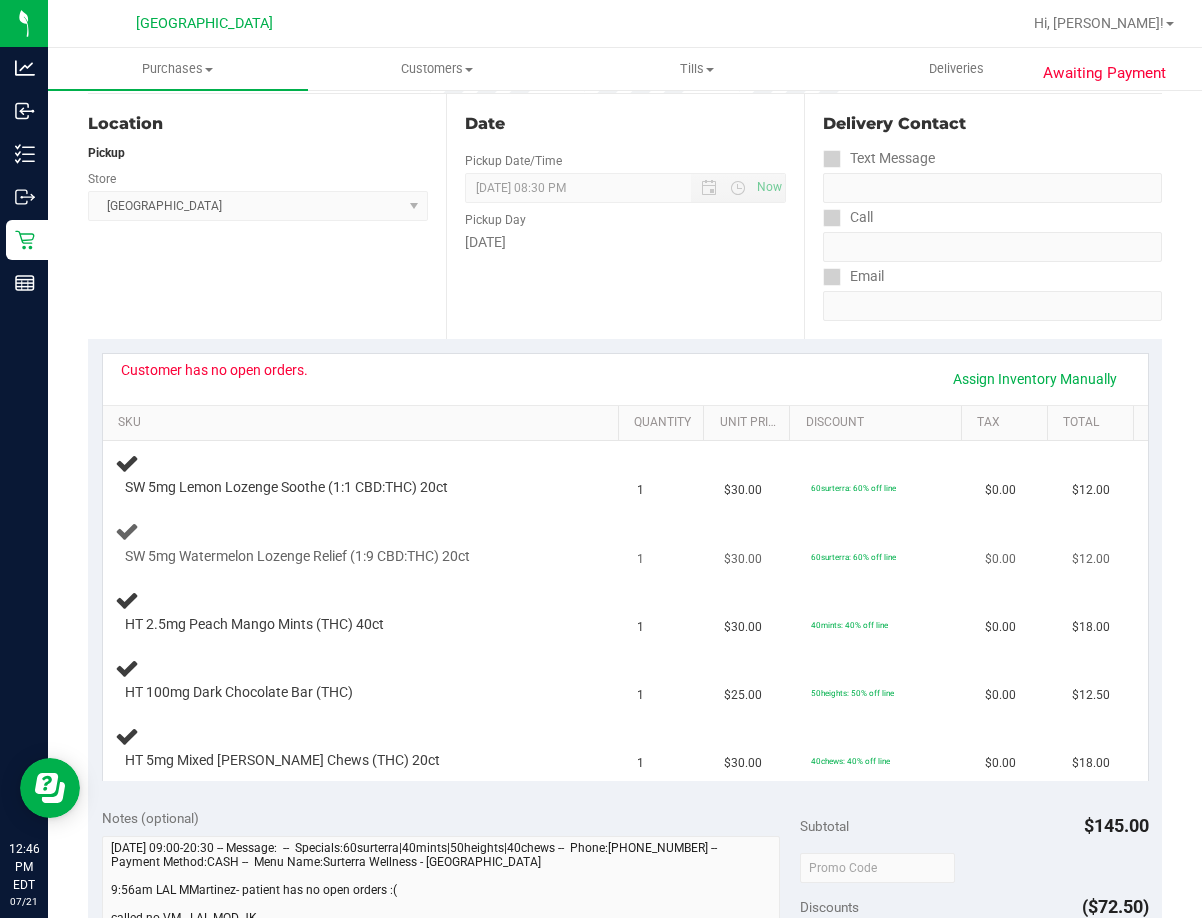scroll, scrollTop: 0, scrollLeft: 0, axis: both 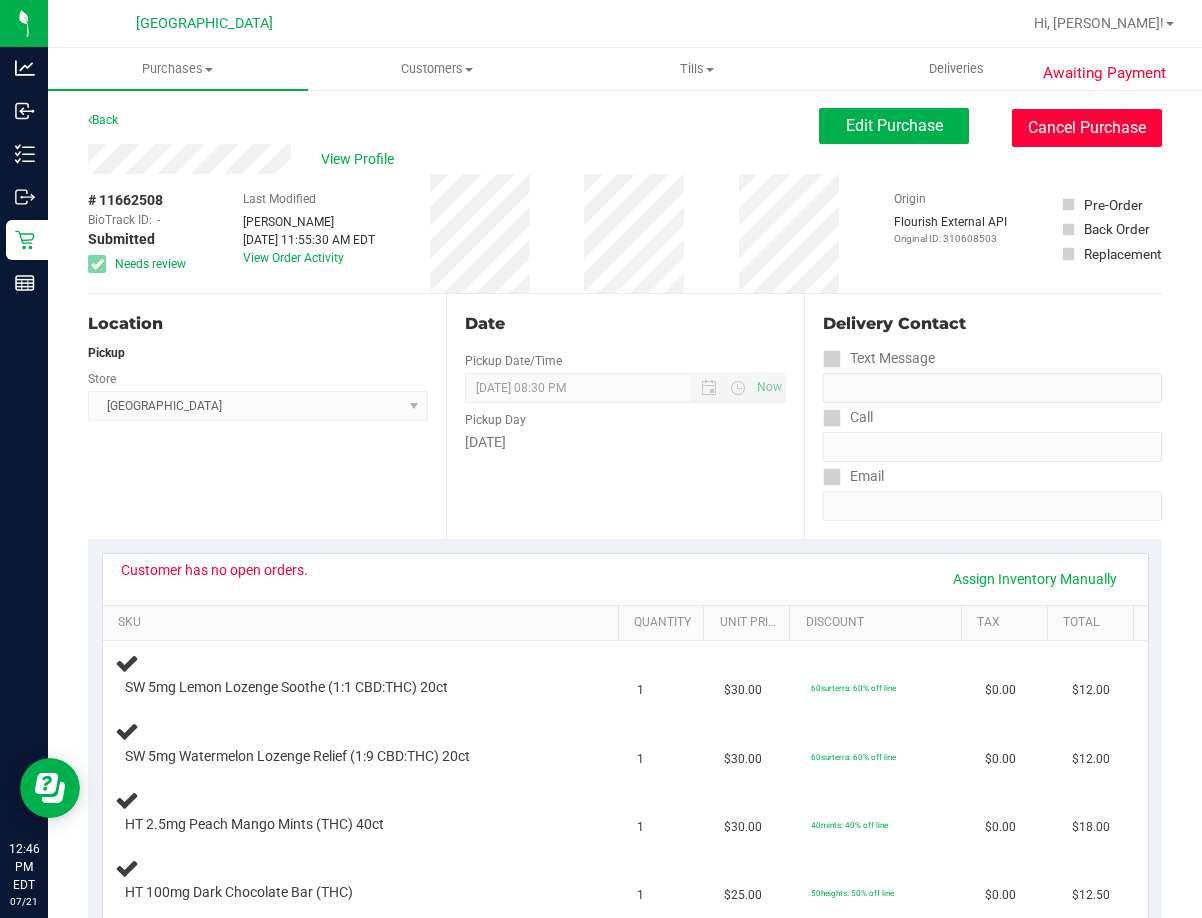 click on "Cancel Purchase" at bounding box center [1087, 128] 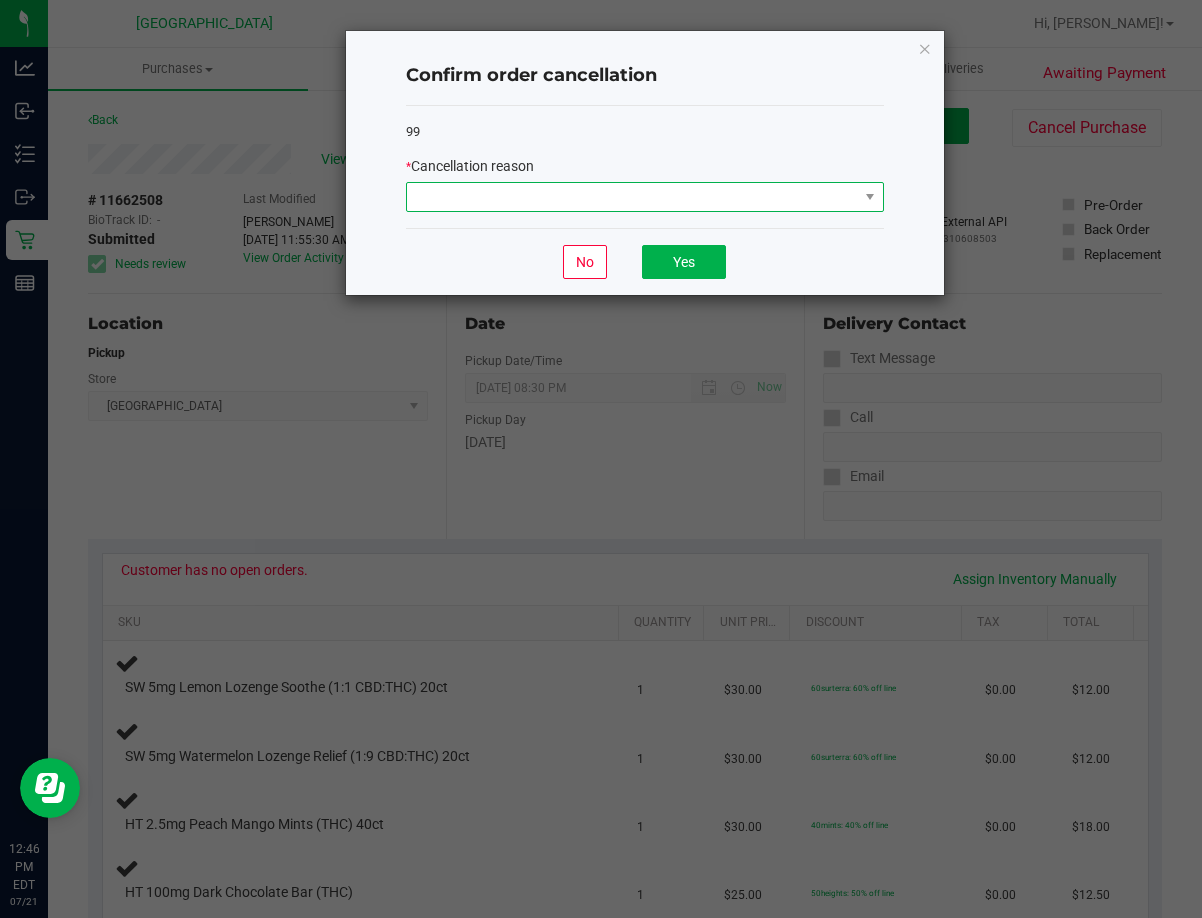 click at bounding box center [632, 197] 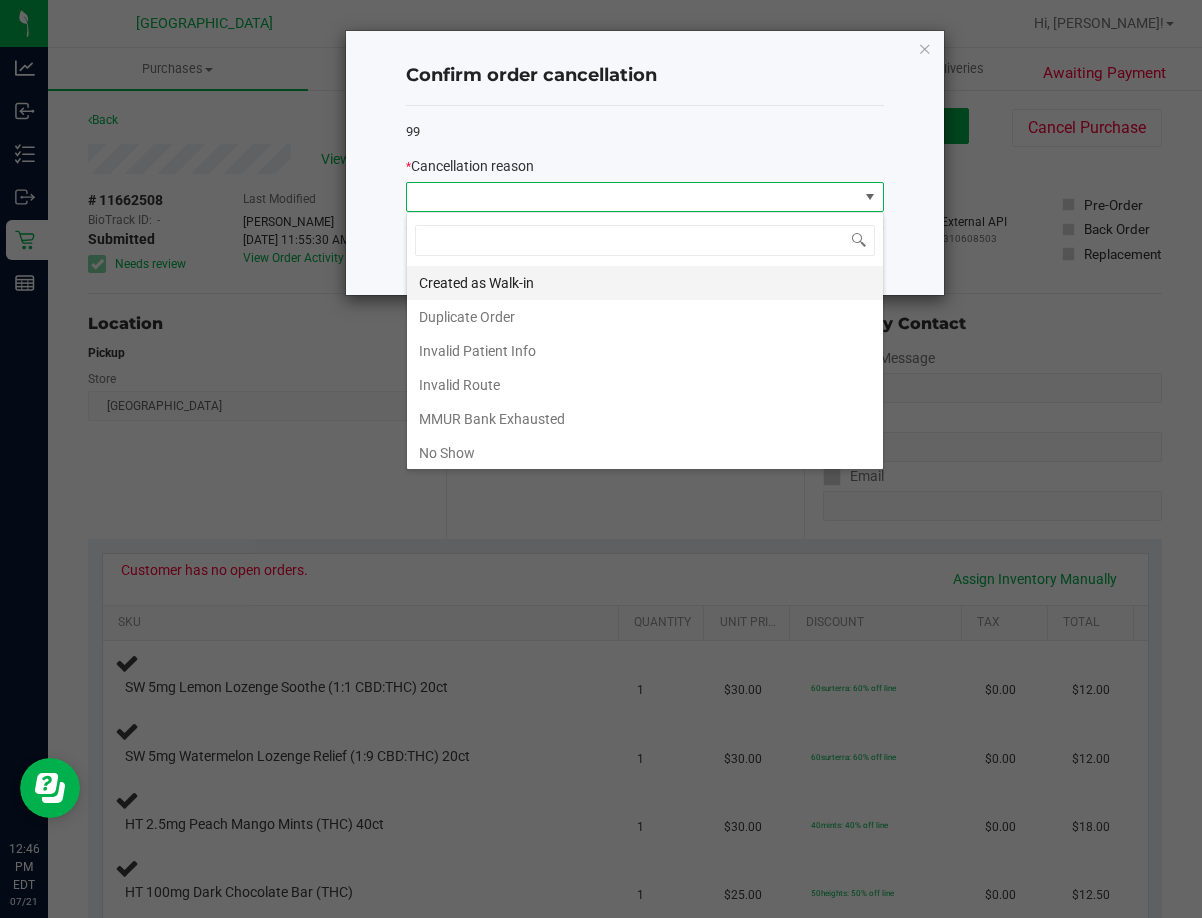 scroll, scrollTop: 99970, scrollLeft: 99522, axis: both 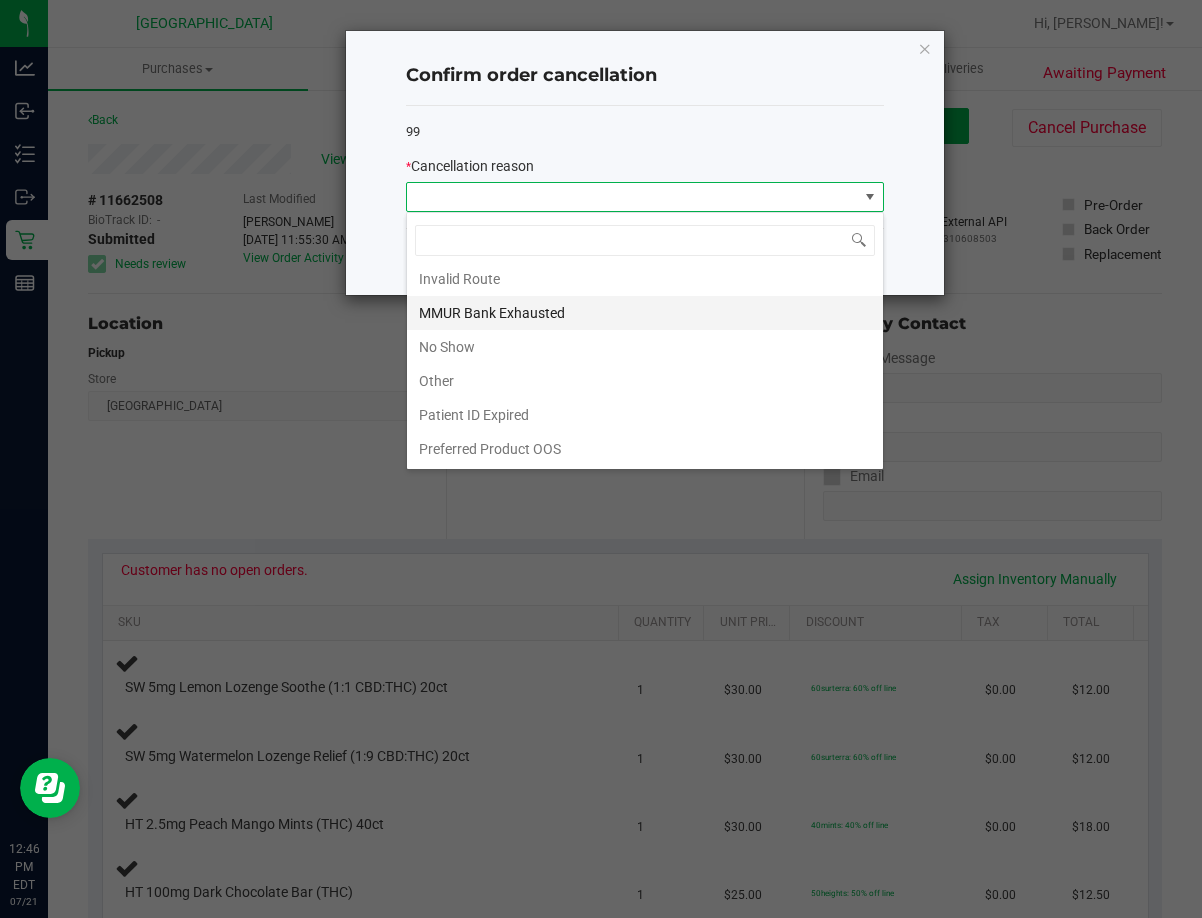 click on "MMUR Bank Exhausted" at bounding box center [645, 313] 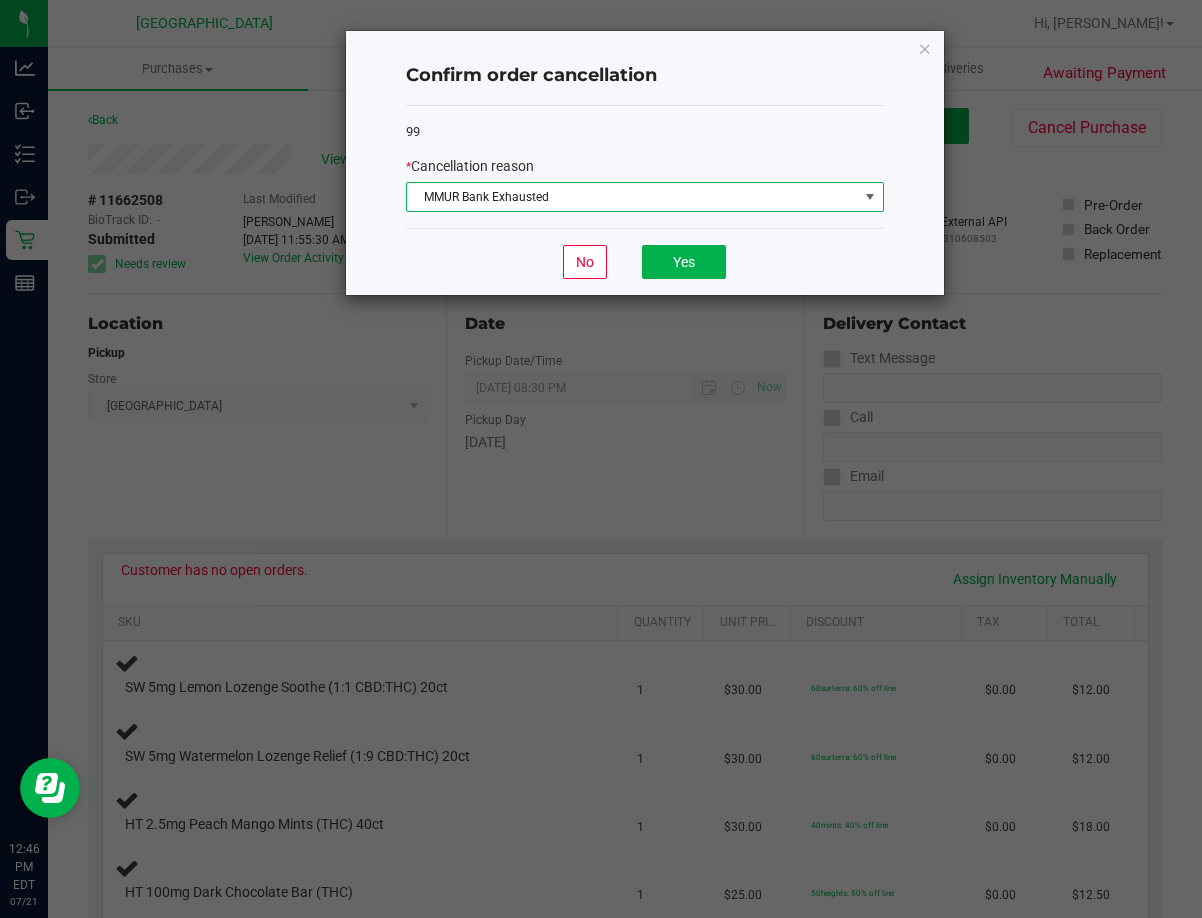 click on "MMUR Bank Exhausted" at bounding box center [632, 197] 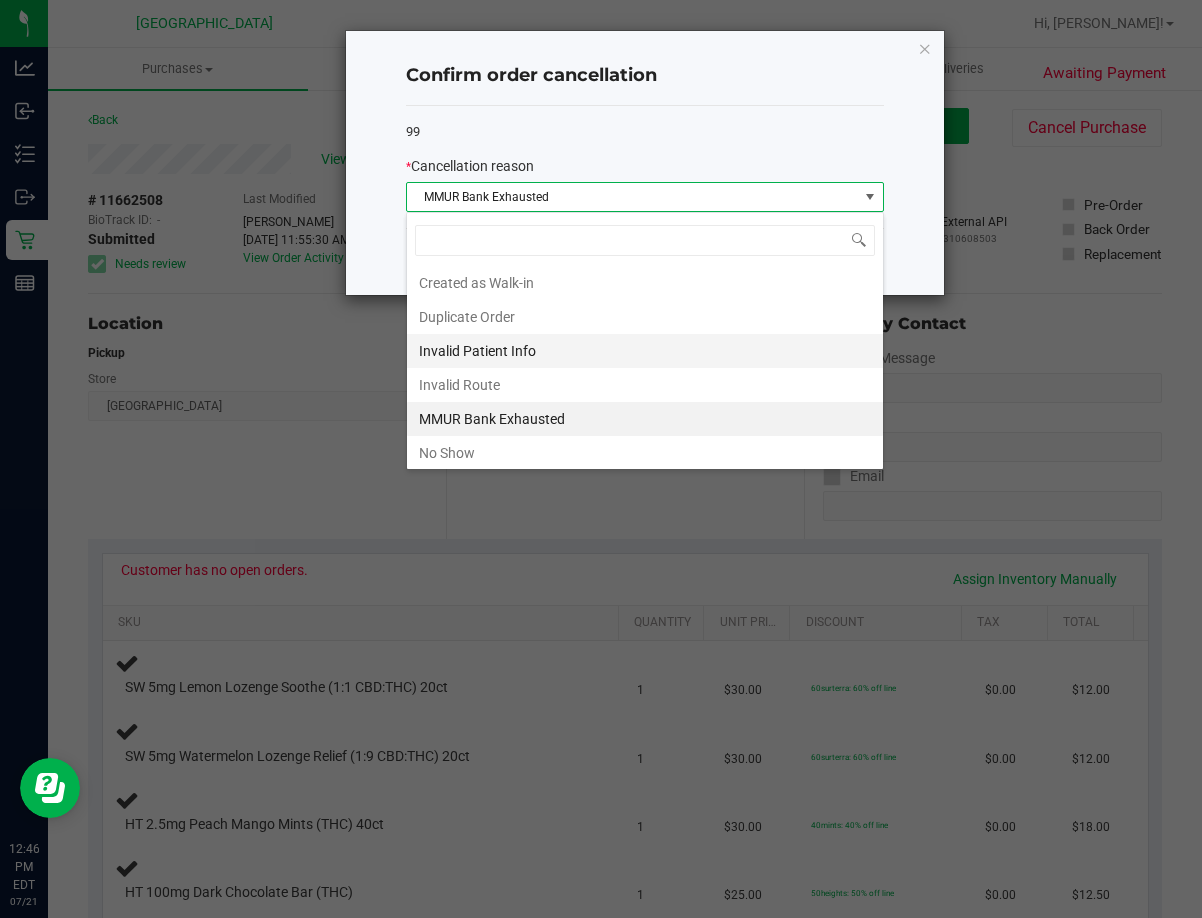 scroll, scrollTop: 99970, scrollLeft: 99522, axis: both 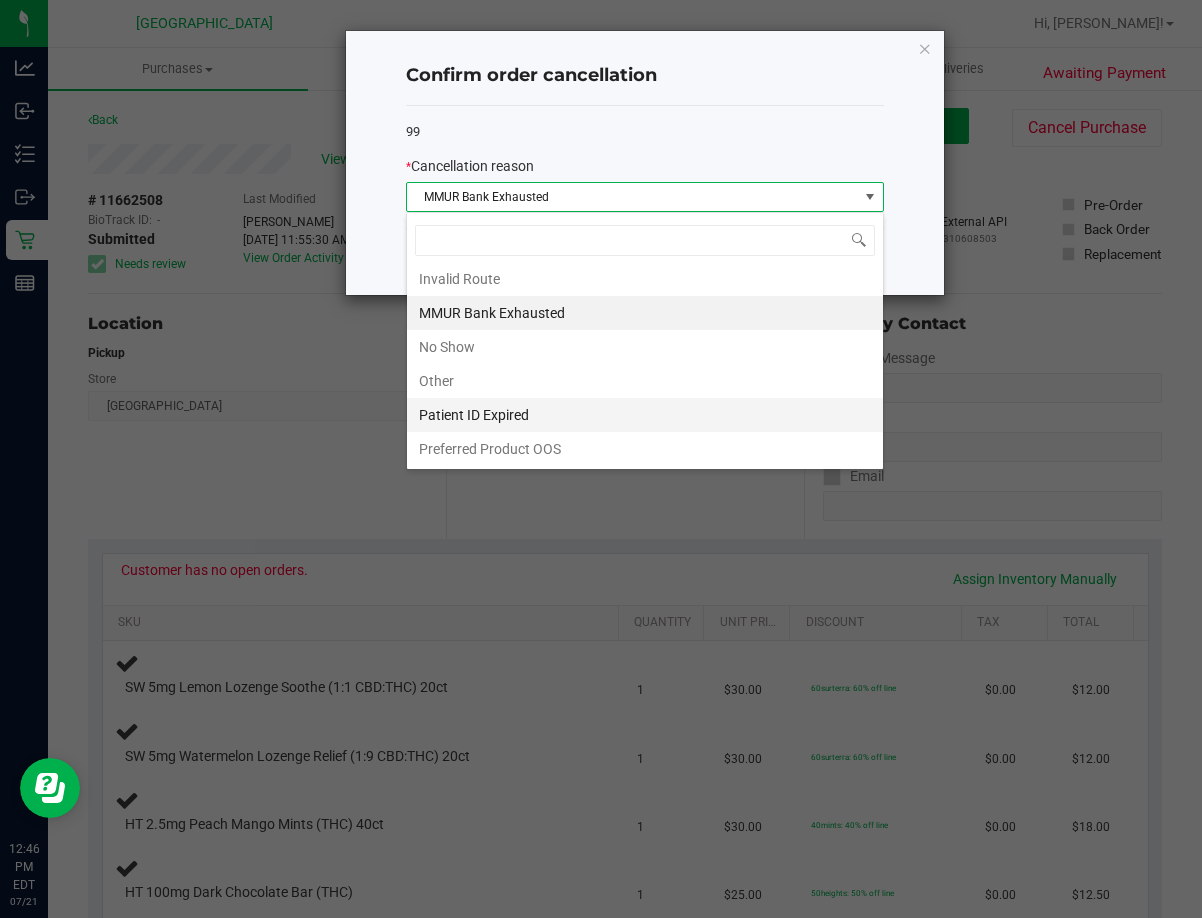 click on "Patient ID Expired" at bounding box center [645, 415] 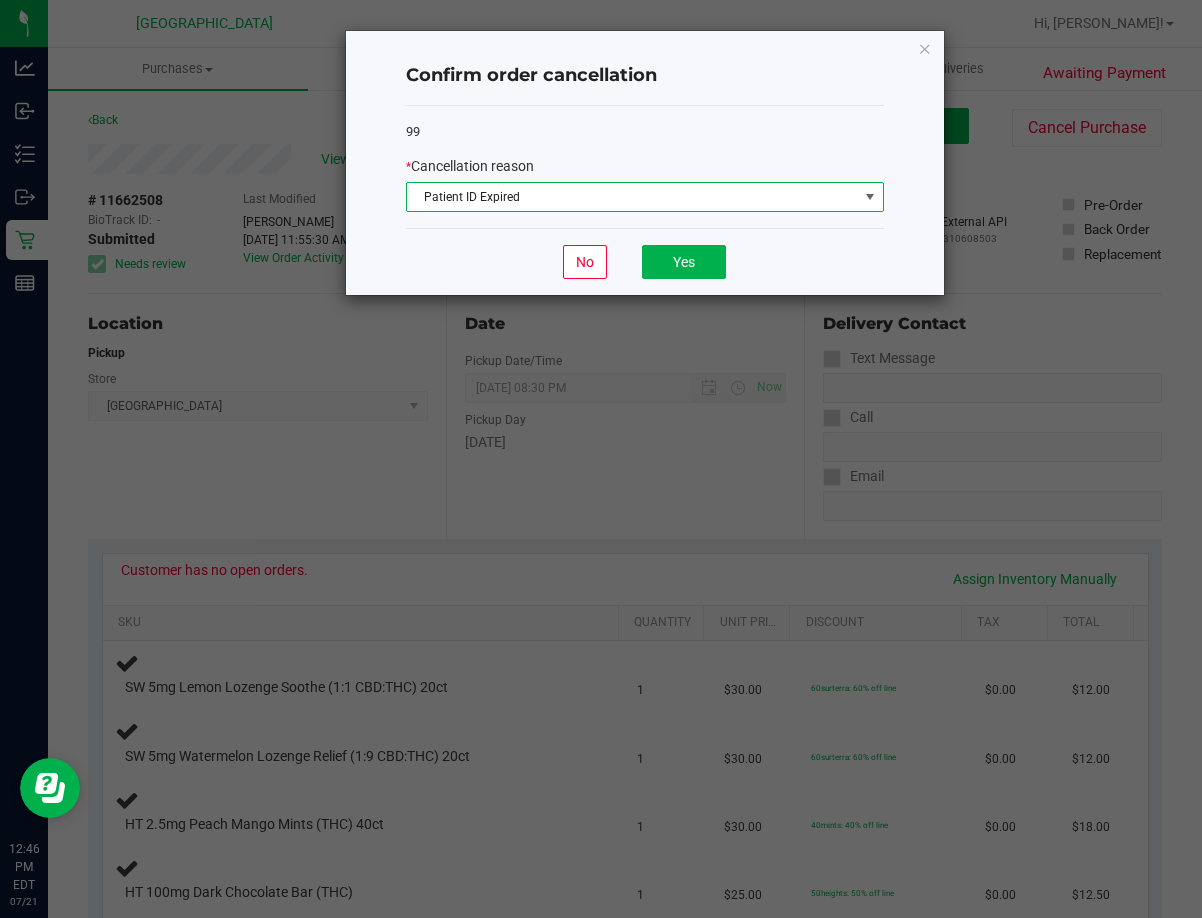 click on "Patient ID Expired" at bounding box center [632, 197] 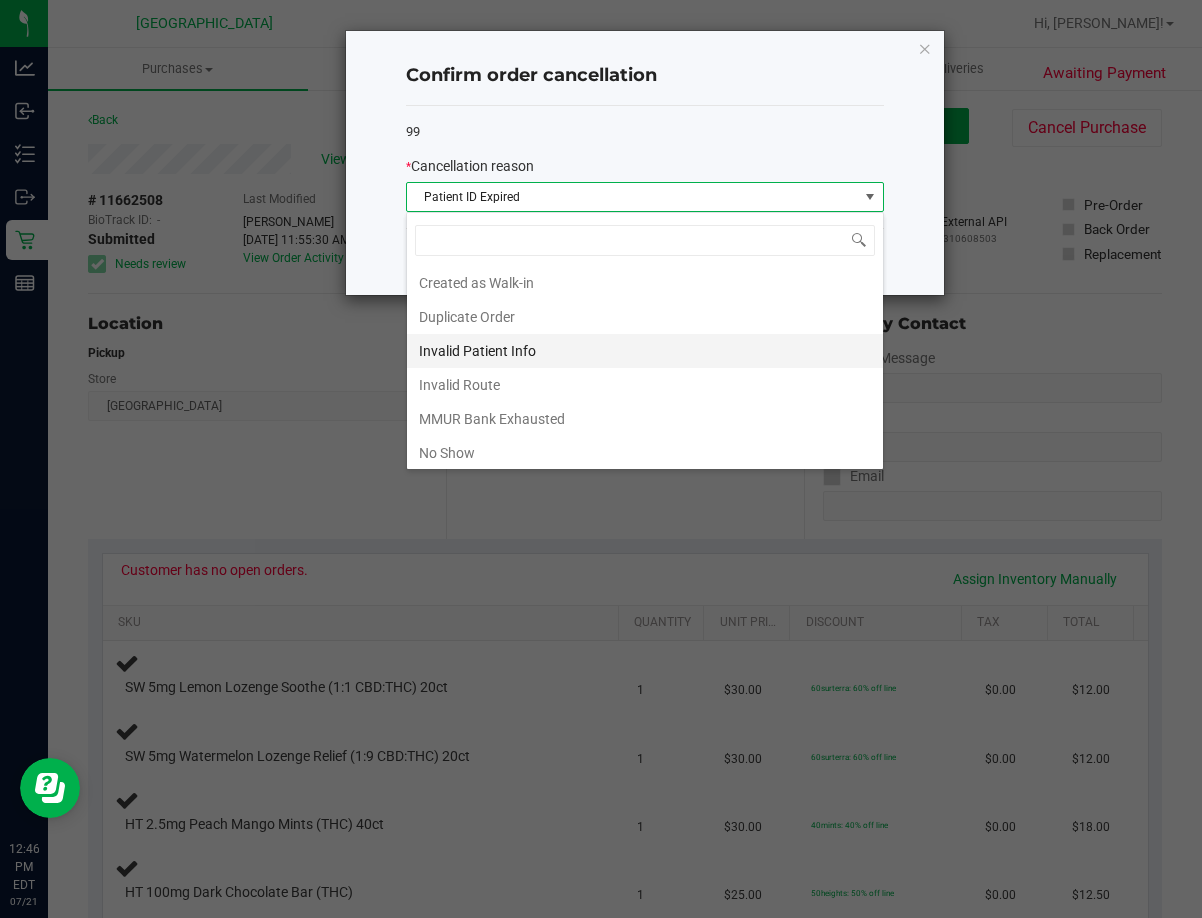 scroll, scrollTop: 72, scrollLeft: 0, axis: vertical 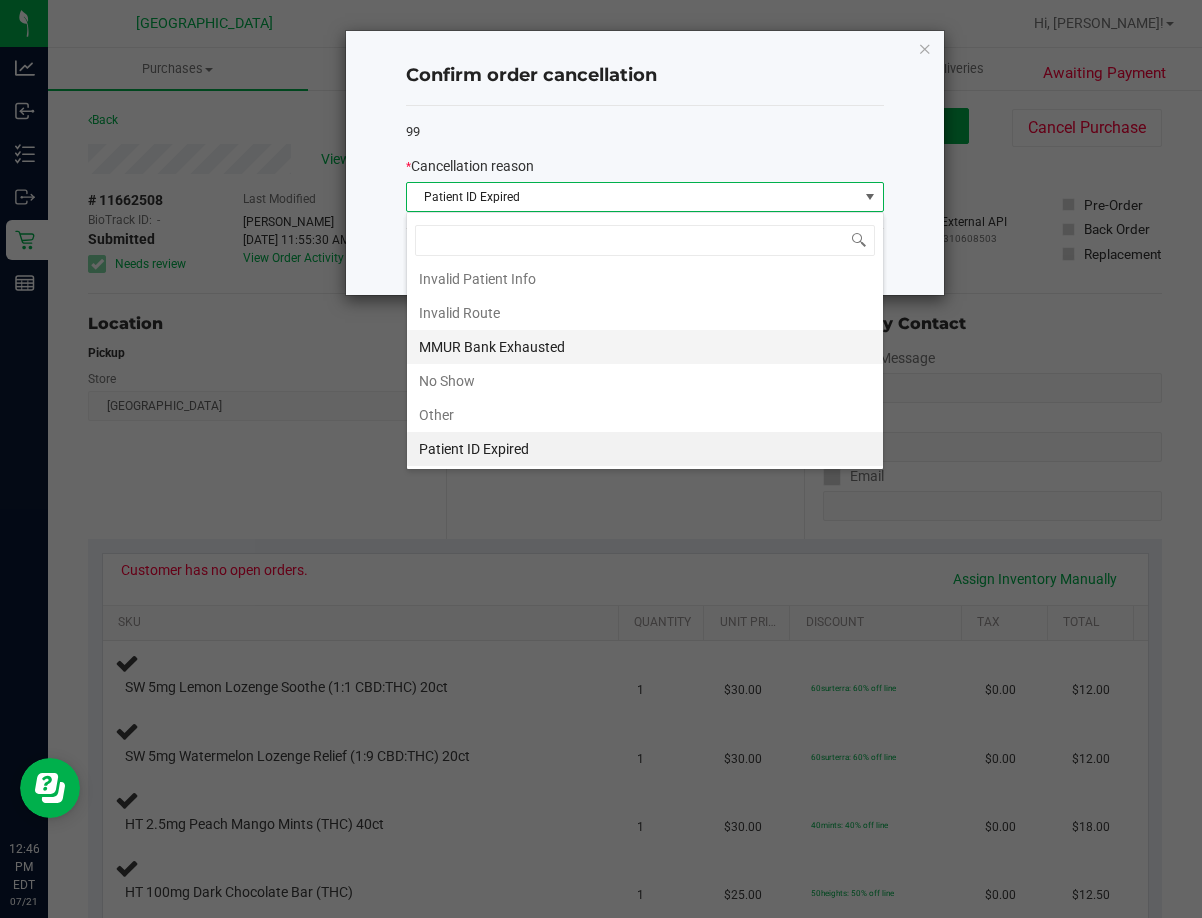 click on "MMUR Bank Exhausted" at bounding box center (645, 347) 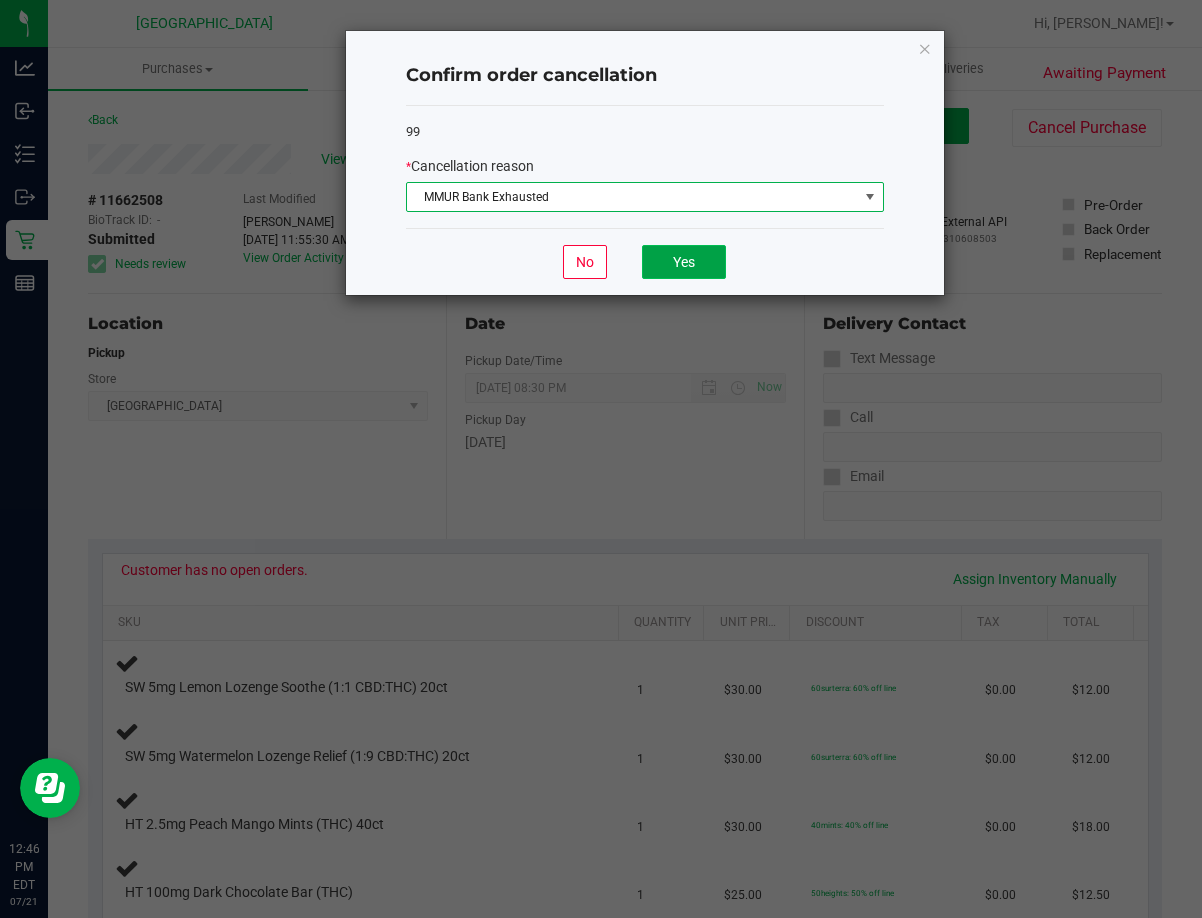 click on "Yes" 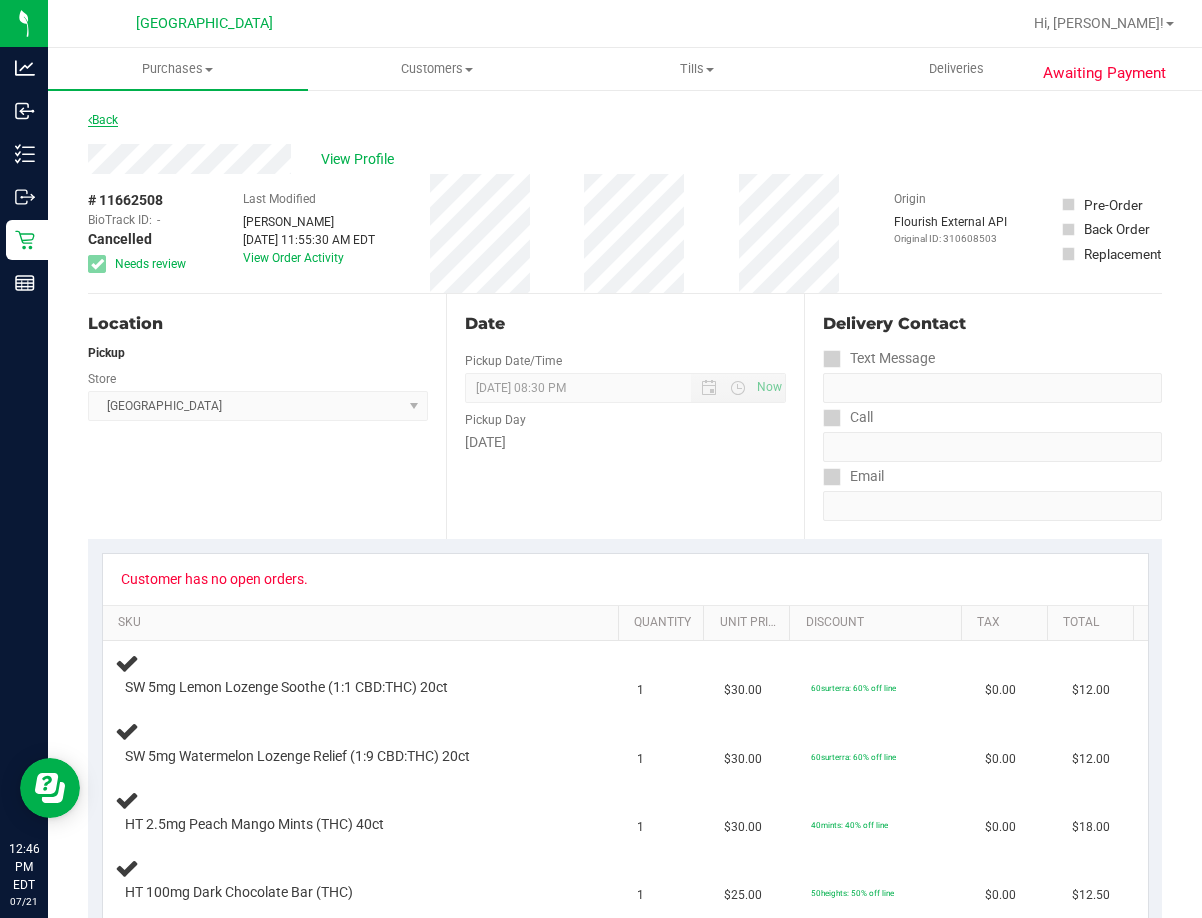 click on "Back" at bounding box center (103, 120) 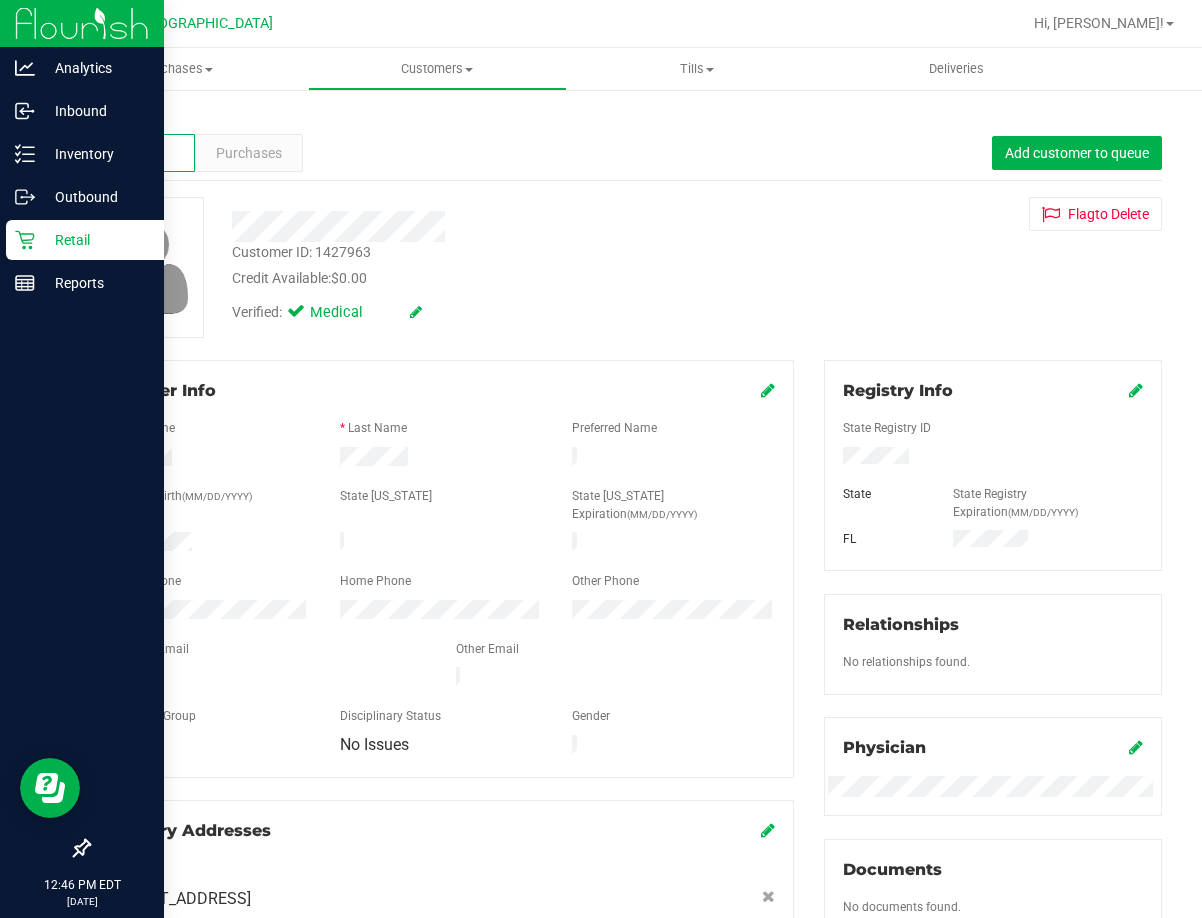 click on "Retail" at bounding box center (95, 240) 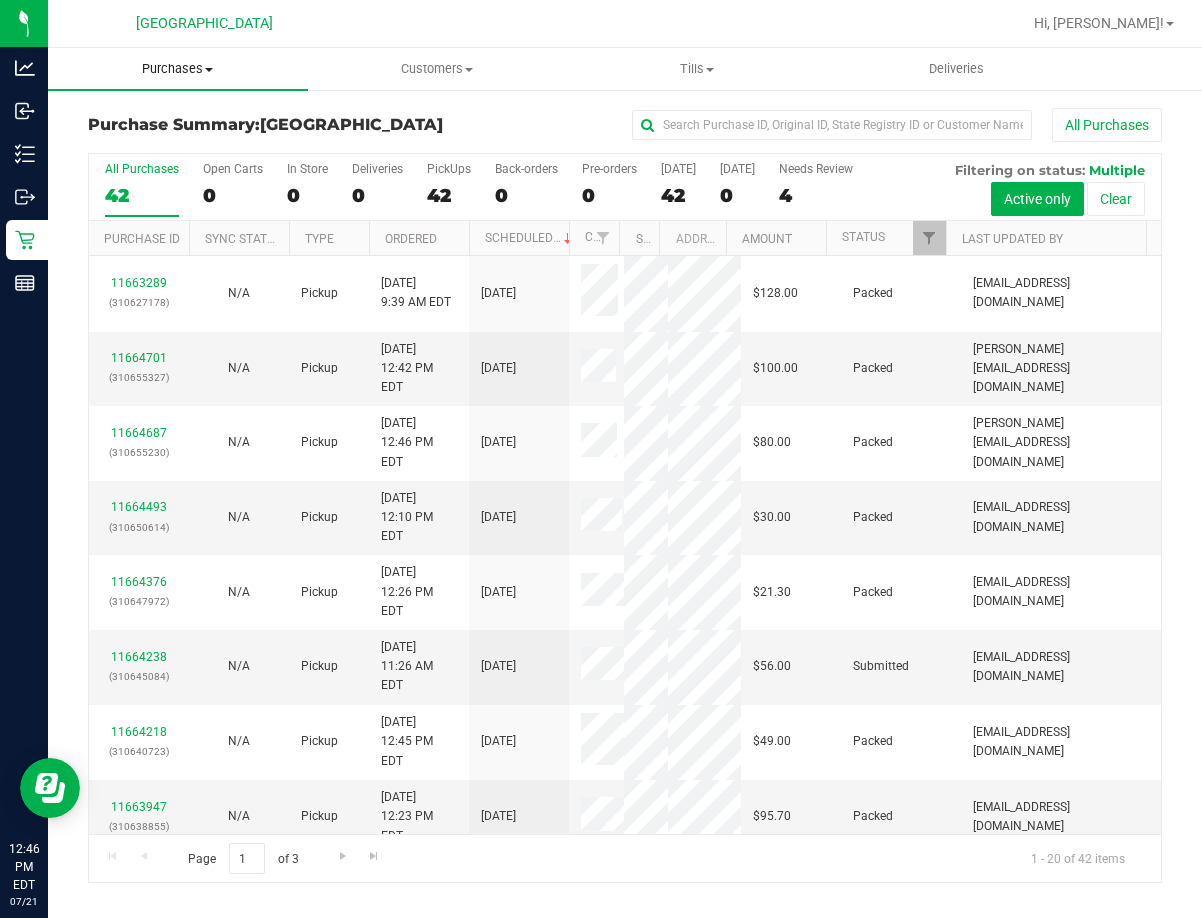 click on "Purchases
Summary of purchases
Fulfillment
All purchases" at bounding box center [178, 69] 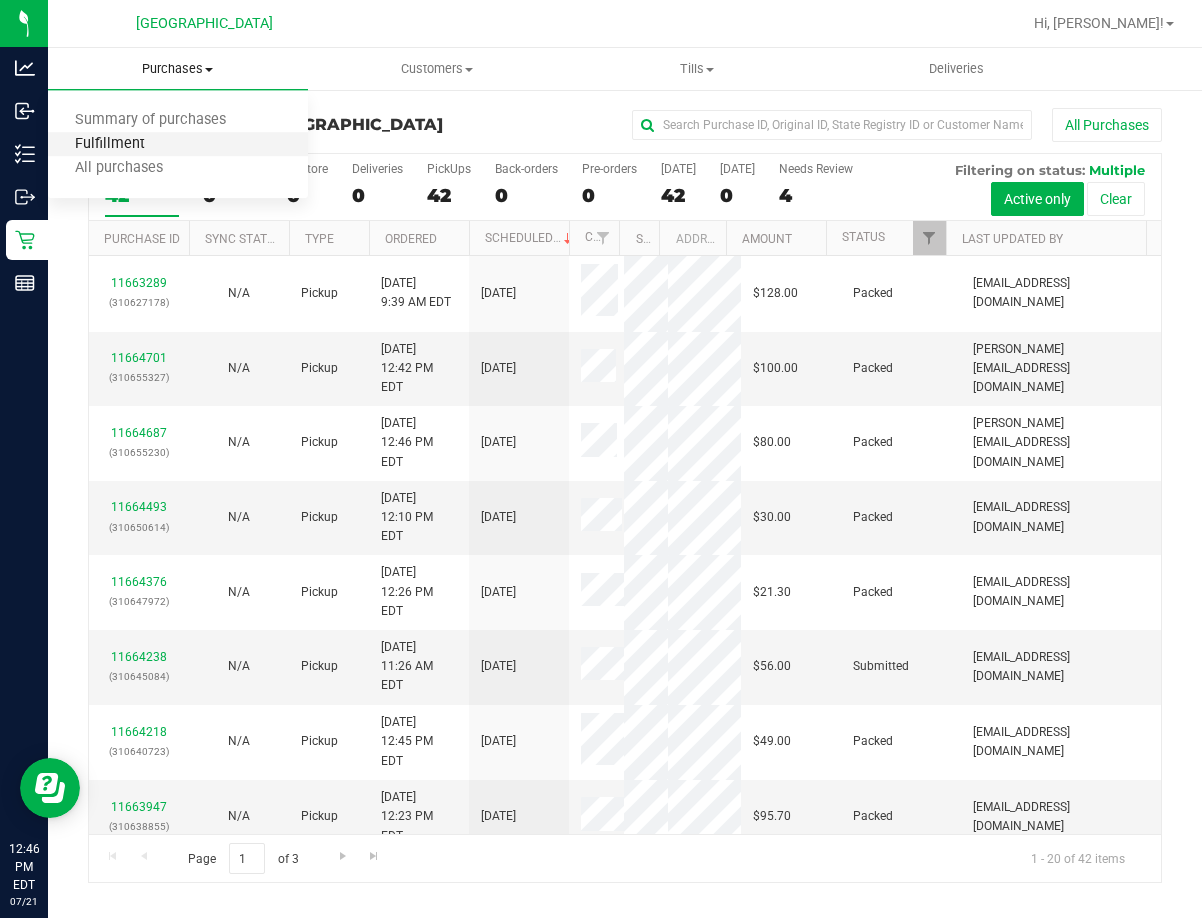 click on "Fulfillment" at bounding box center (110, 144) 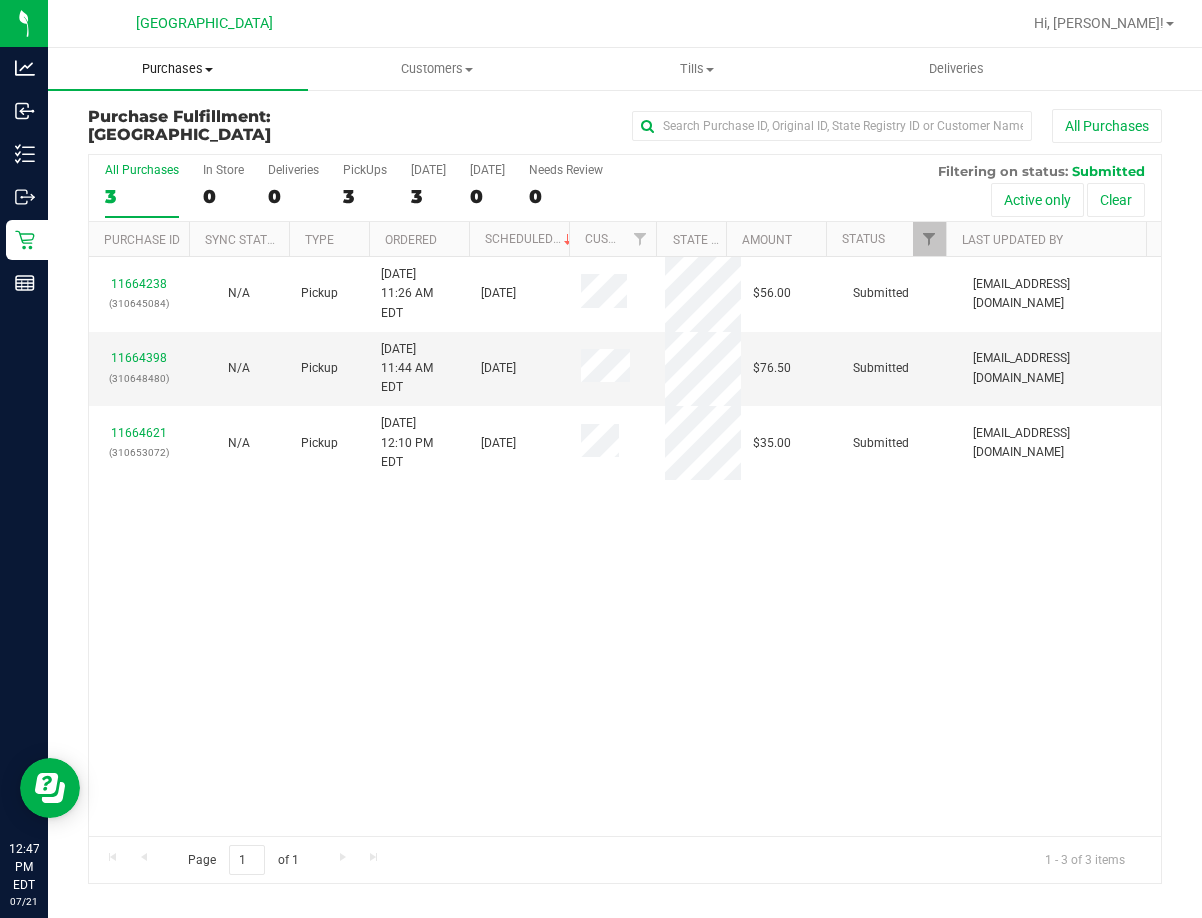 click on "Purchases" at bounding box center [178, 69] 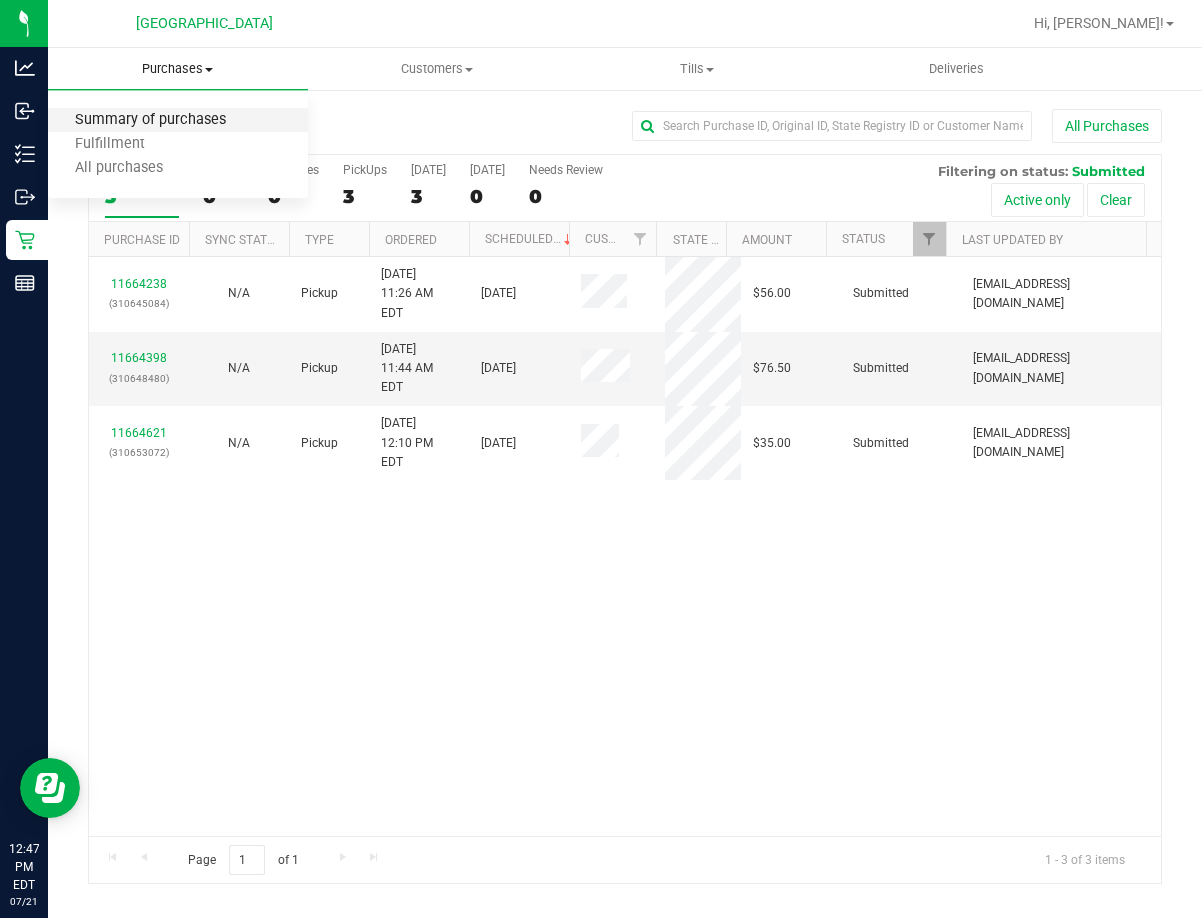 click on "Summary of purchases" at bounding box center (150, 120) 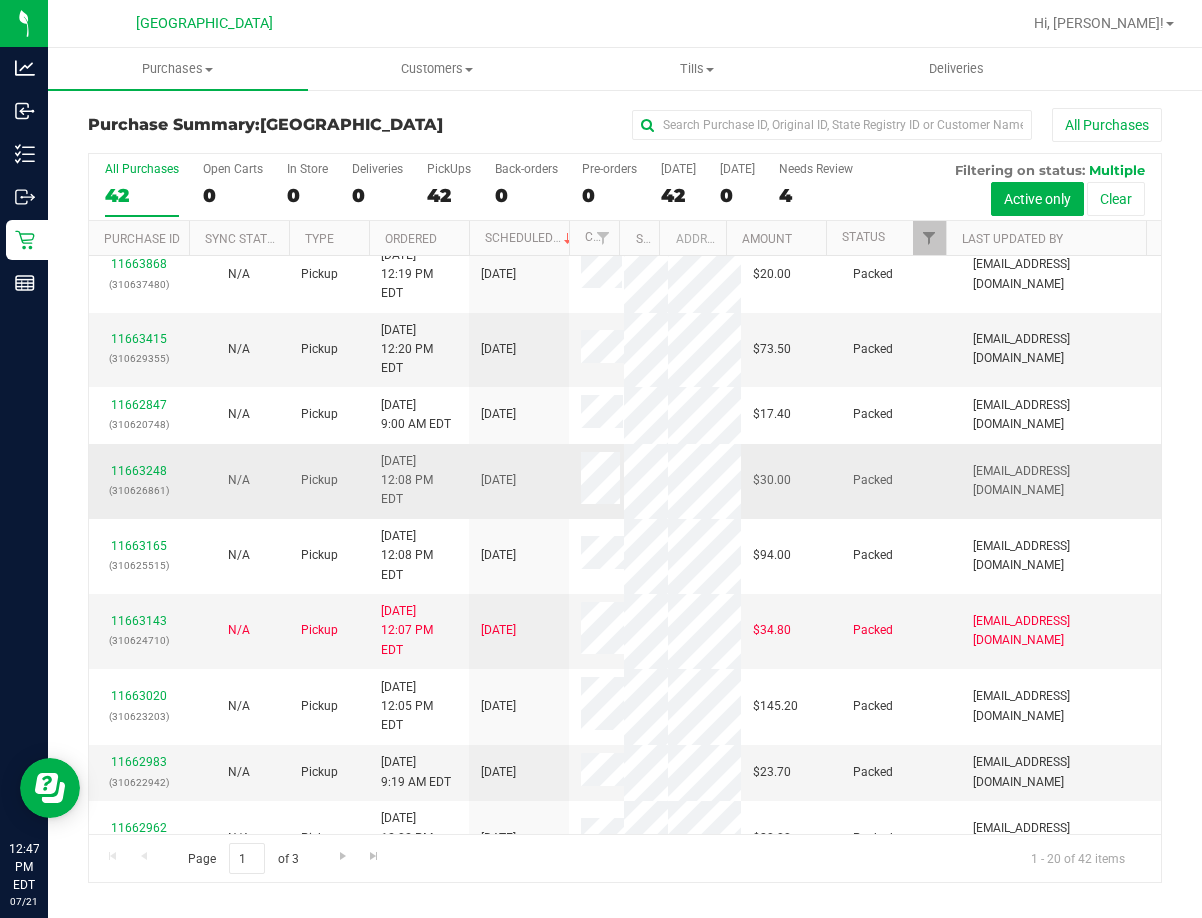 scroll, scrollTop: 683, scrollLeft: 0, axis: vertical 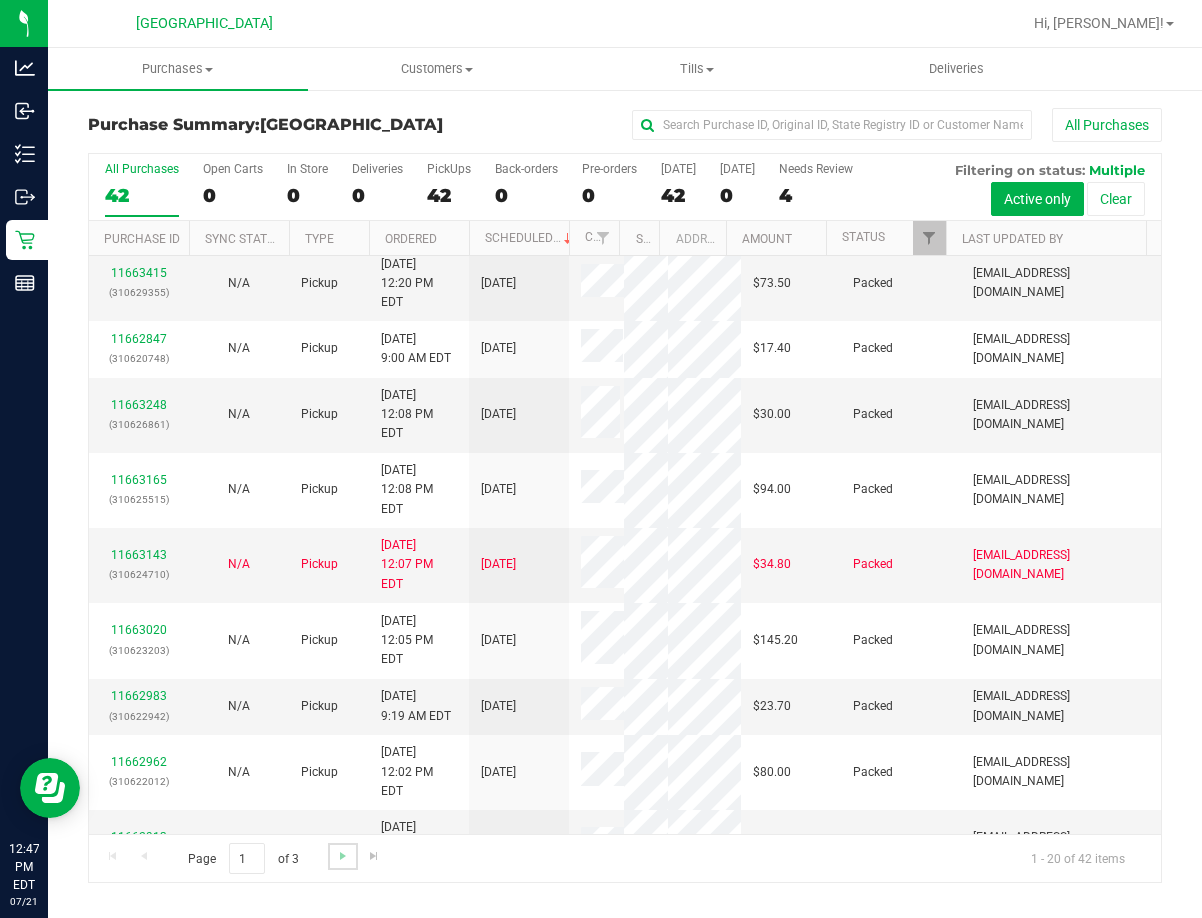 click at bounding box center (342, 856) 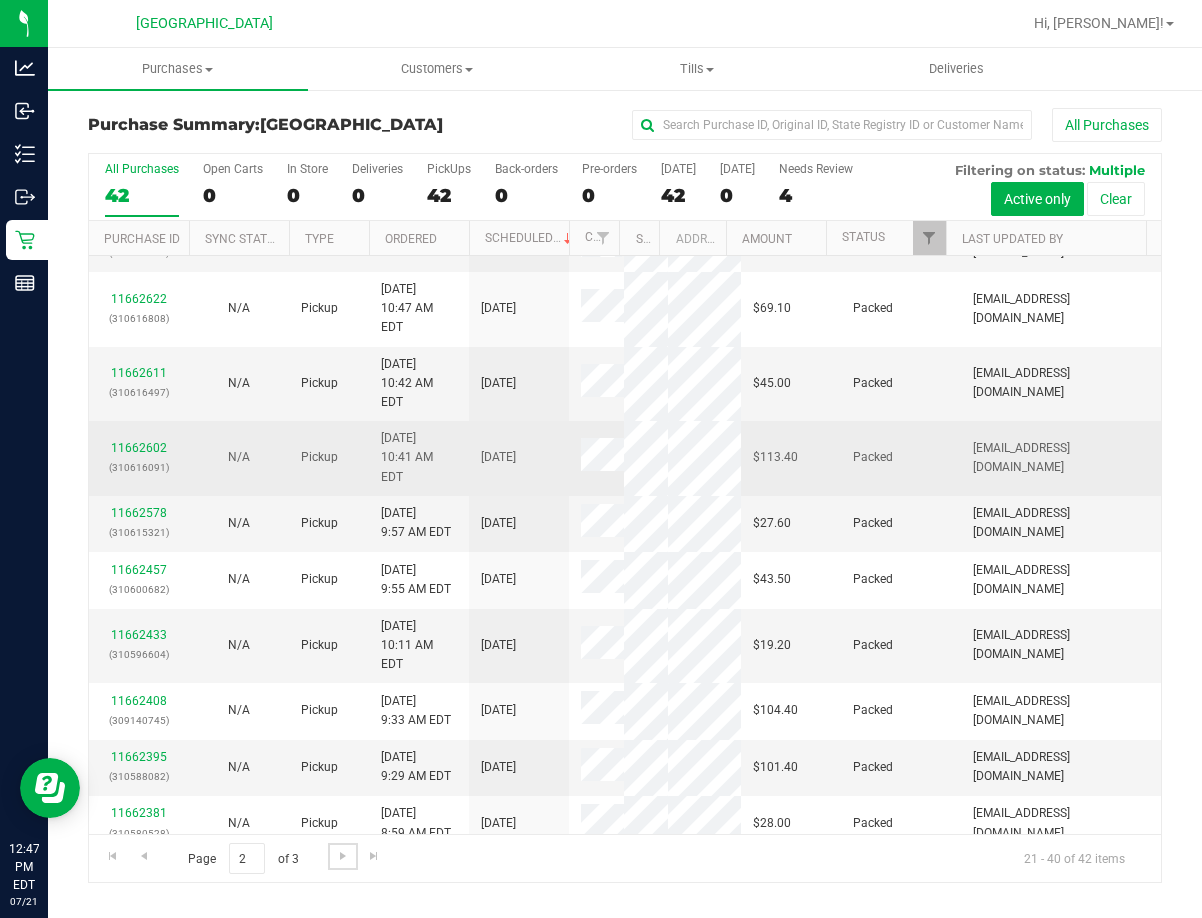 scroll, scrollTop: 836, scrollLeft: 0, axis: vertical 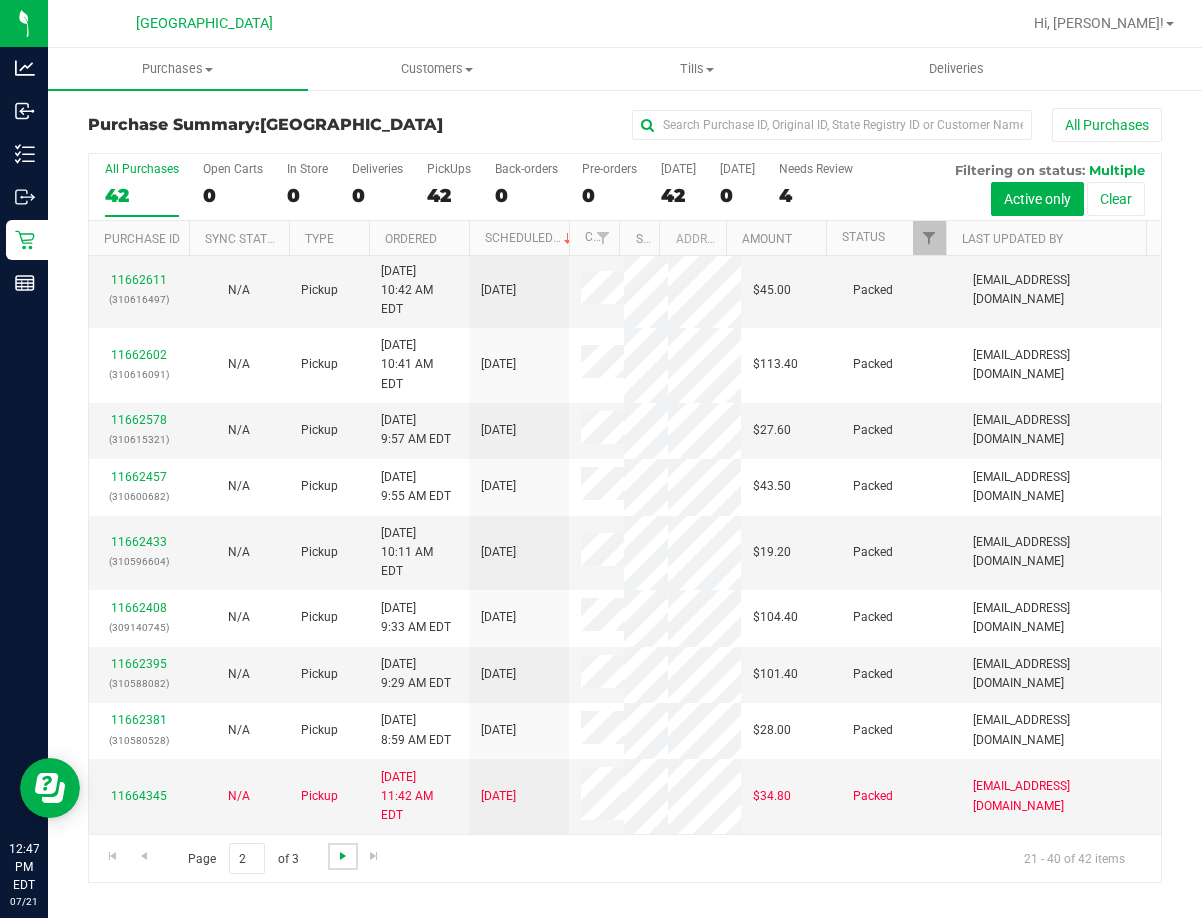 click at bounding box center [343, 856] 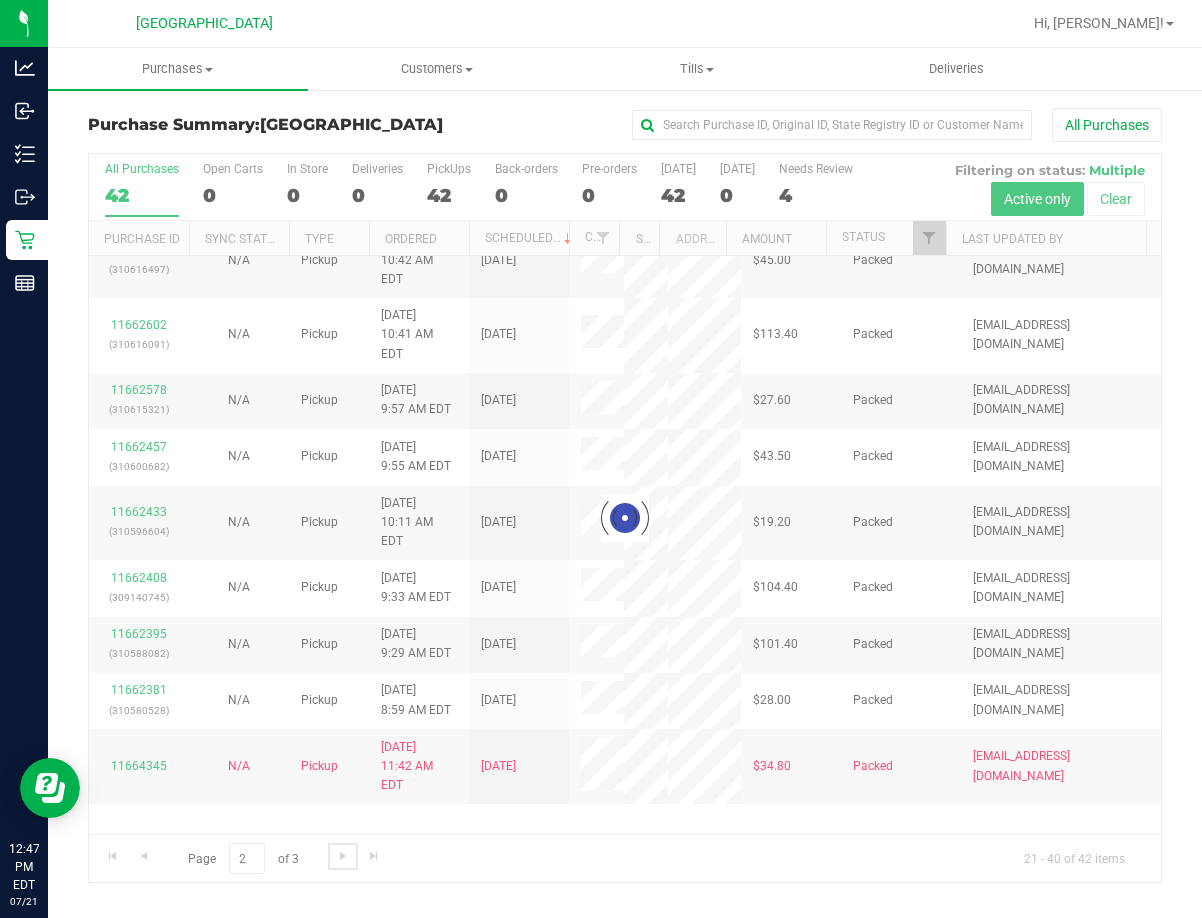 scroll, scrollTop: 0, scrollLeft: 0, axis: both 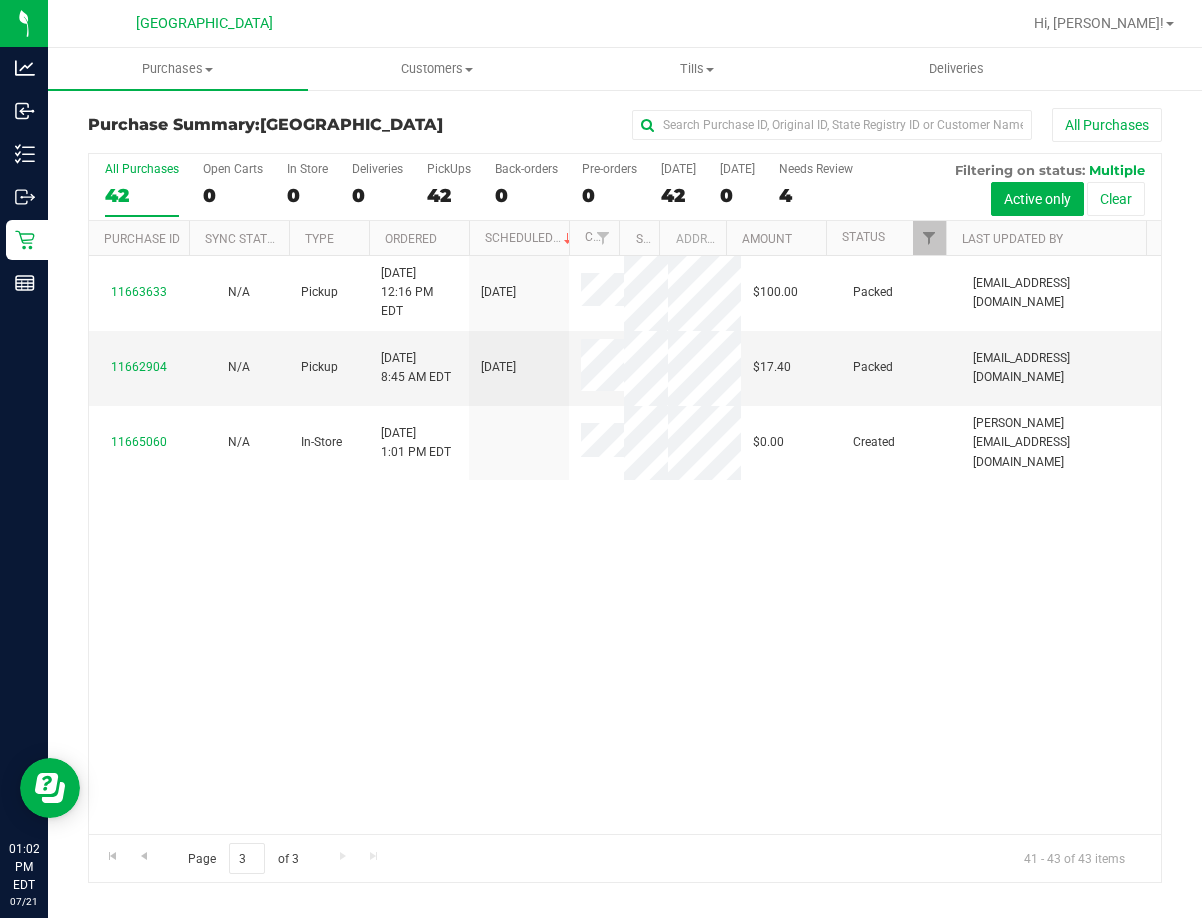 click on "11663633
N/A
Pickup 7/21/2025 12:16 PM EDT 7/21/2025
$100.00
Packed dcoyle@liveparallel.com
11662904
N/A
Pickup 7/21/2025 8:45 AM EDT 7/21/2025
$17.40
Packed mamartinez@liveparallel.com
11665060
N/A
In-Store 7/21/2025 1:01 PM EDT
$0.00
Created maanderson@liveparallel.com" at bounding box center [625, 545] 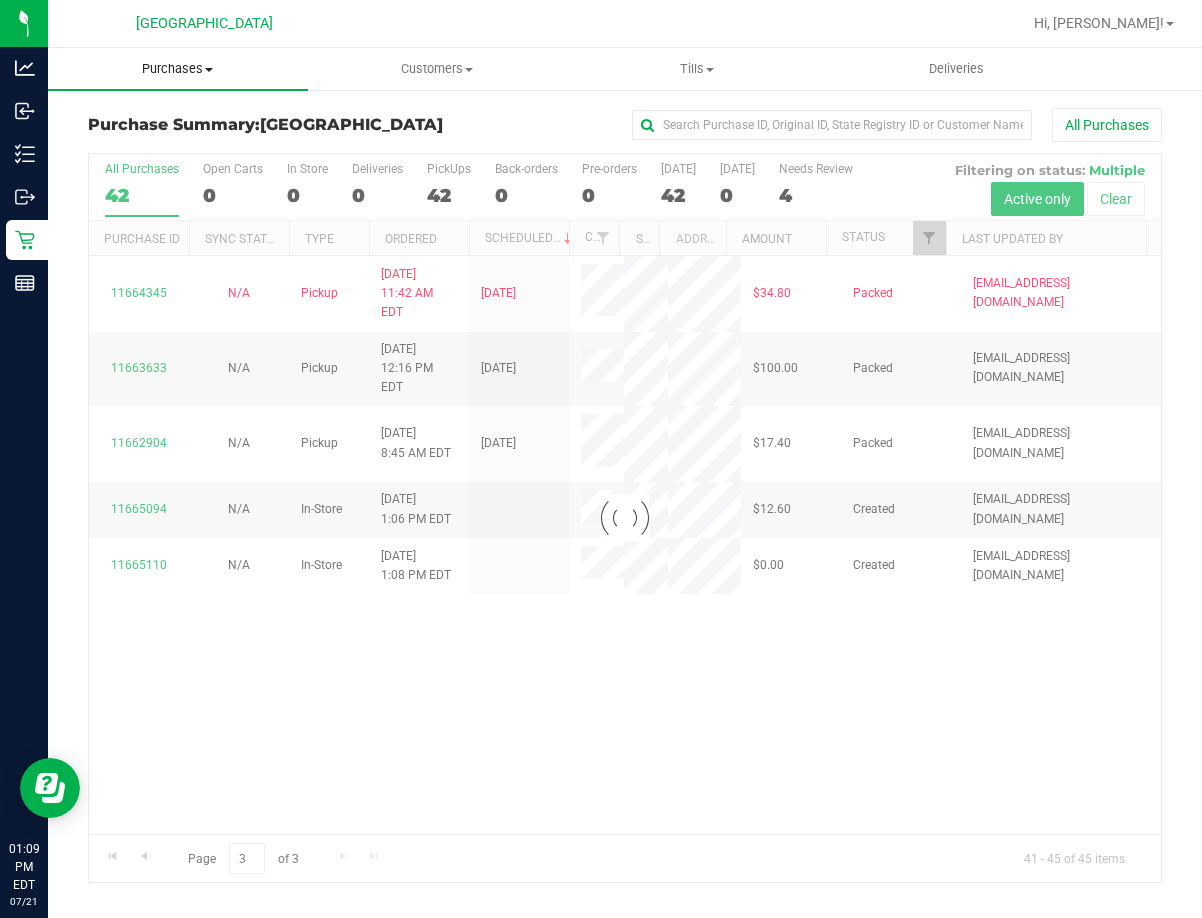 click on "Purchases
Summary of purchases
Fulfillment
All purchases" at bounding box center (178, 69) 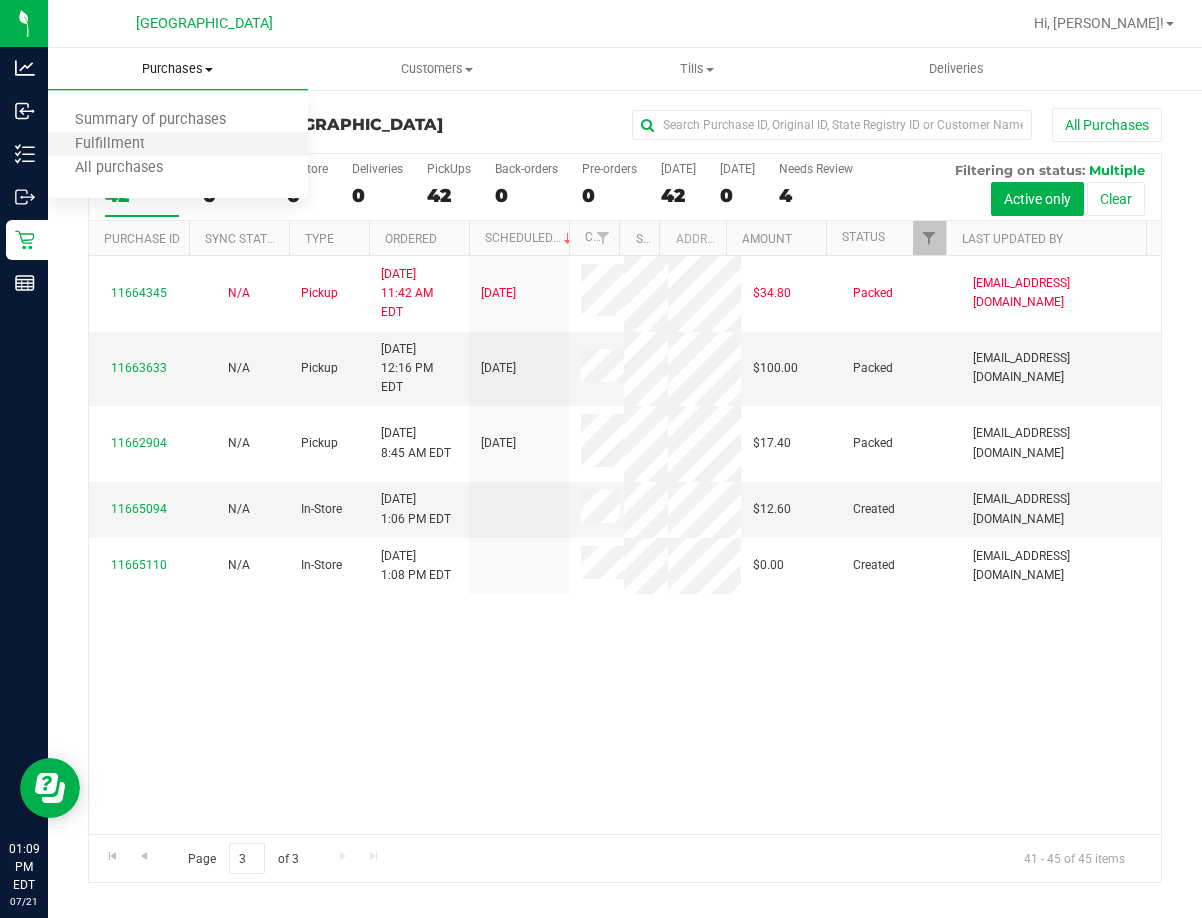 click on "Fulfillment" at bounding box center [178, 145] 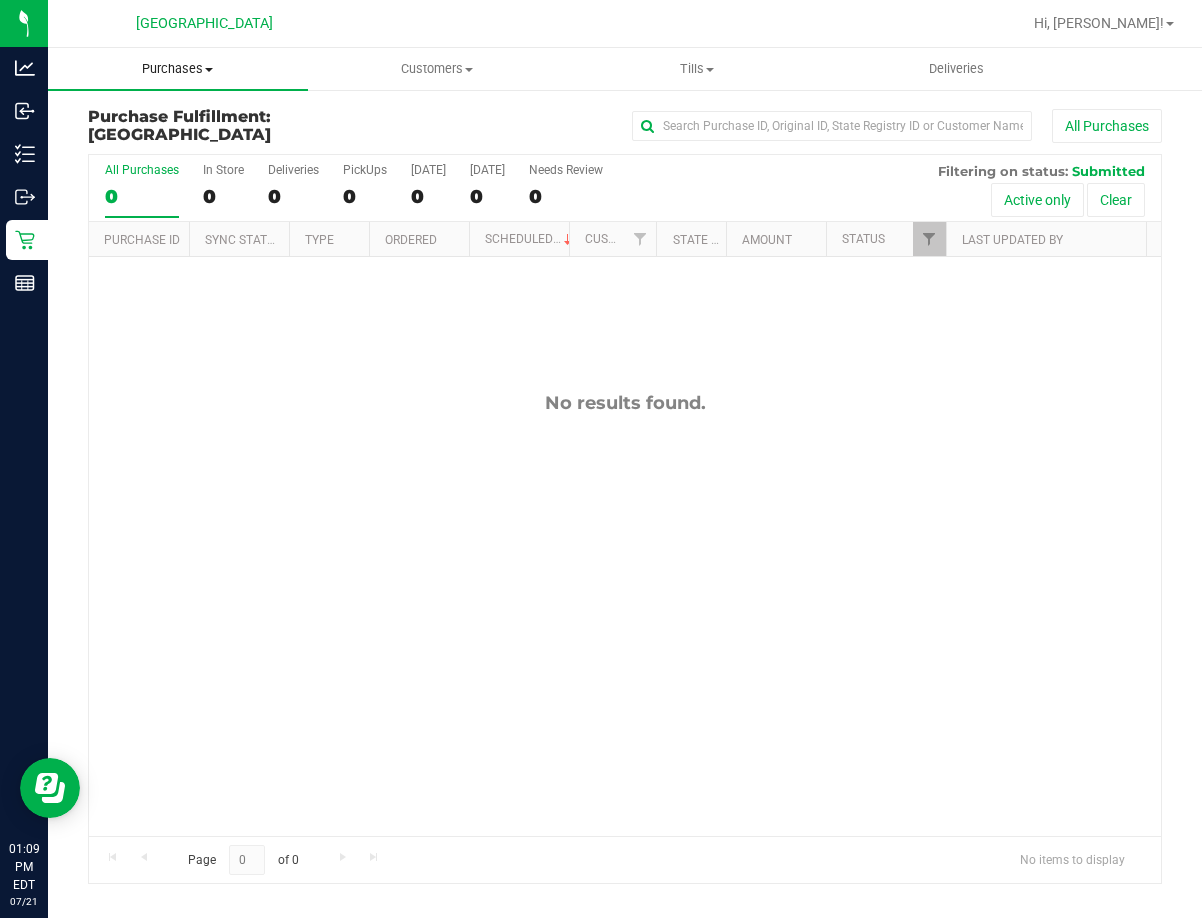 click on "Purchases" at bounding box center (178, 69) 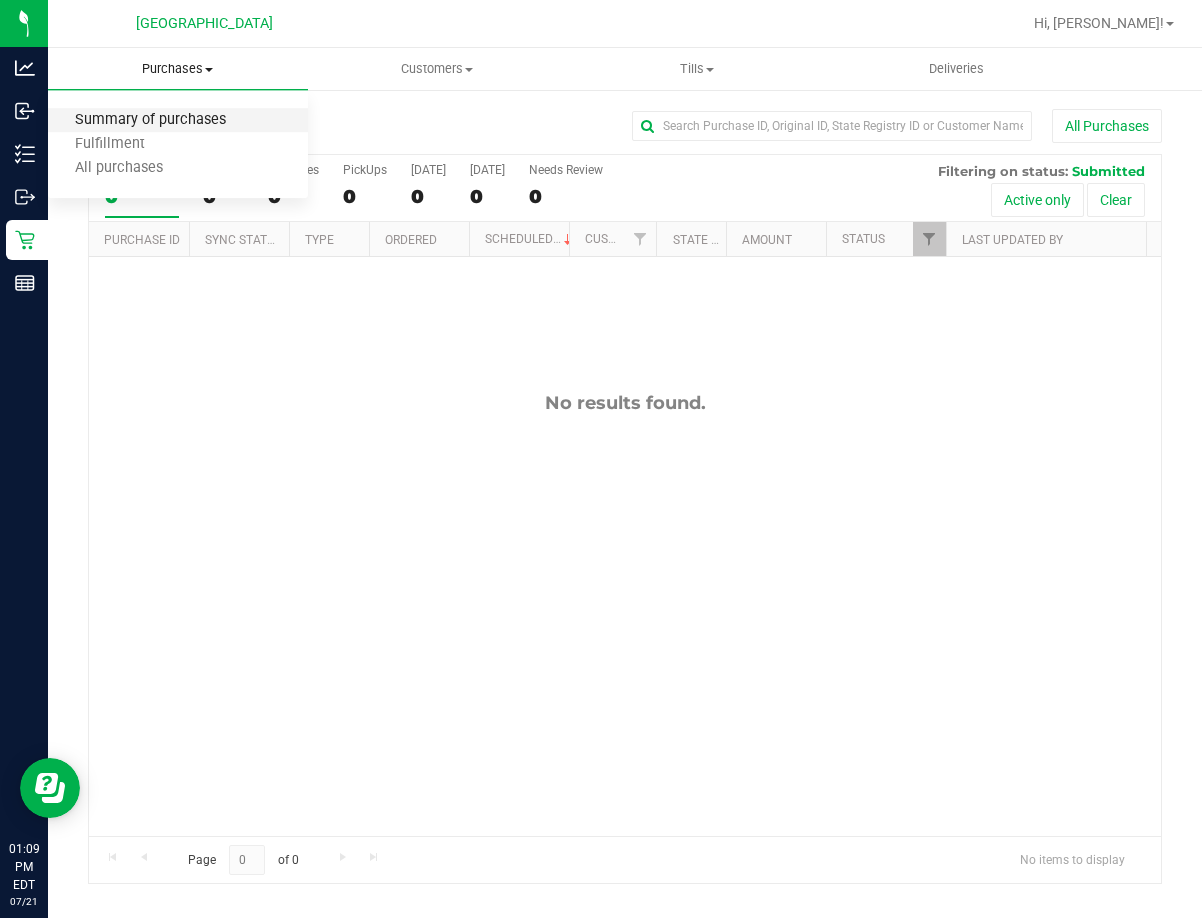 click on "Summary of purchases" at bounding box center (150, 120) 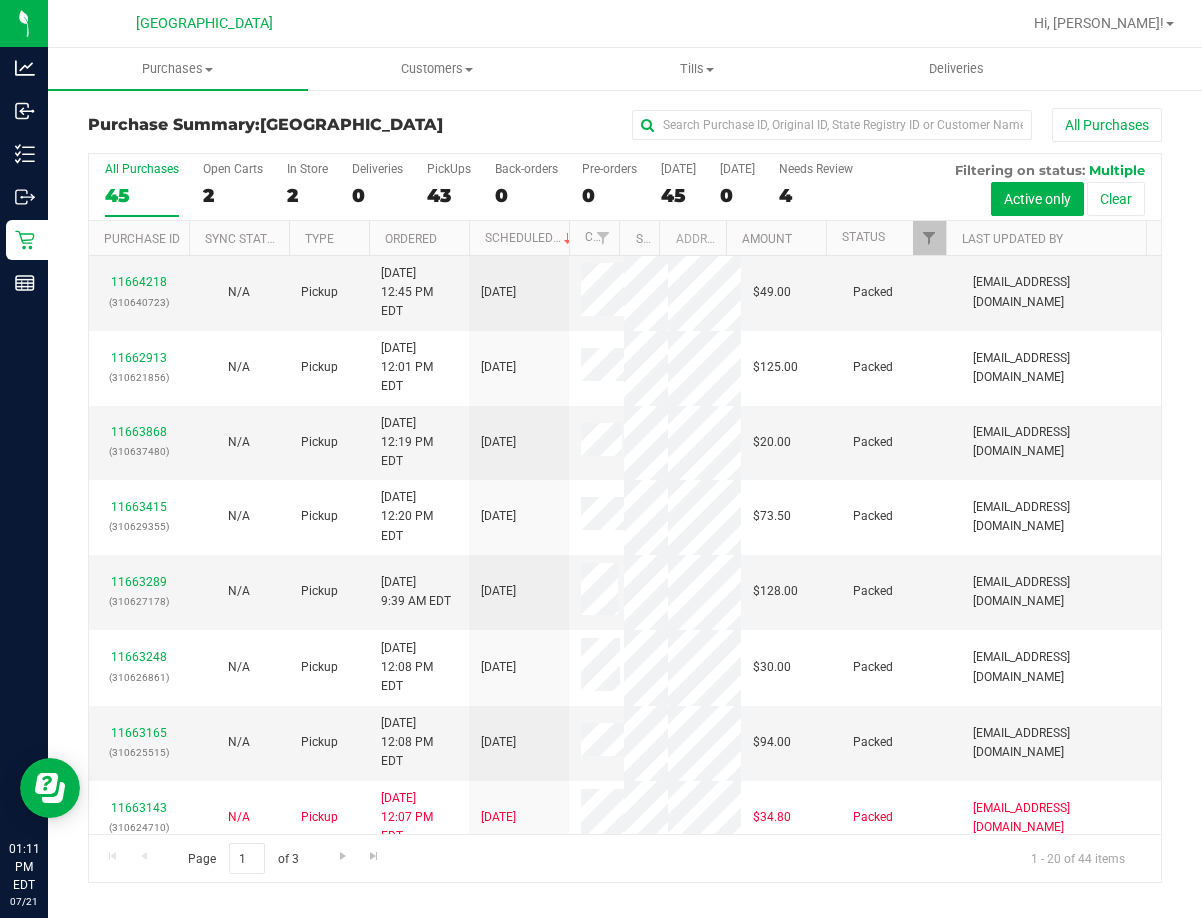 scroll, scrollTop: 683, scrollLeft: 0, axis: vertical 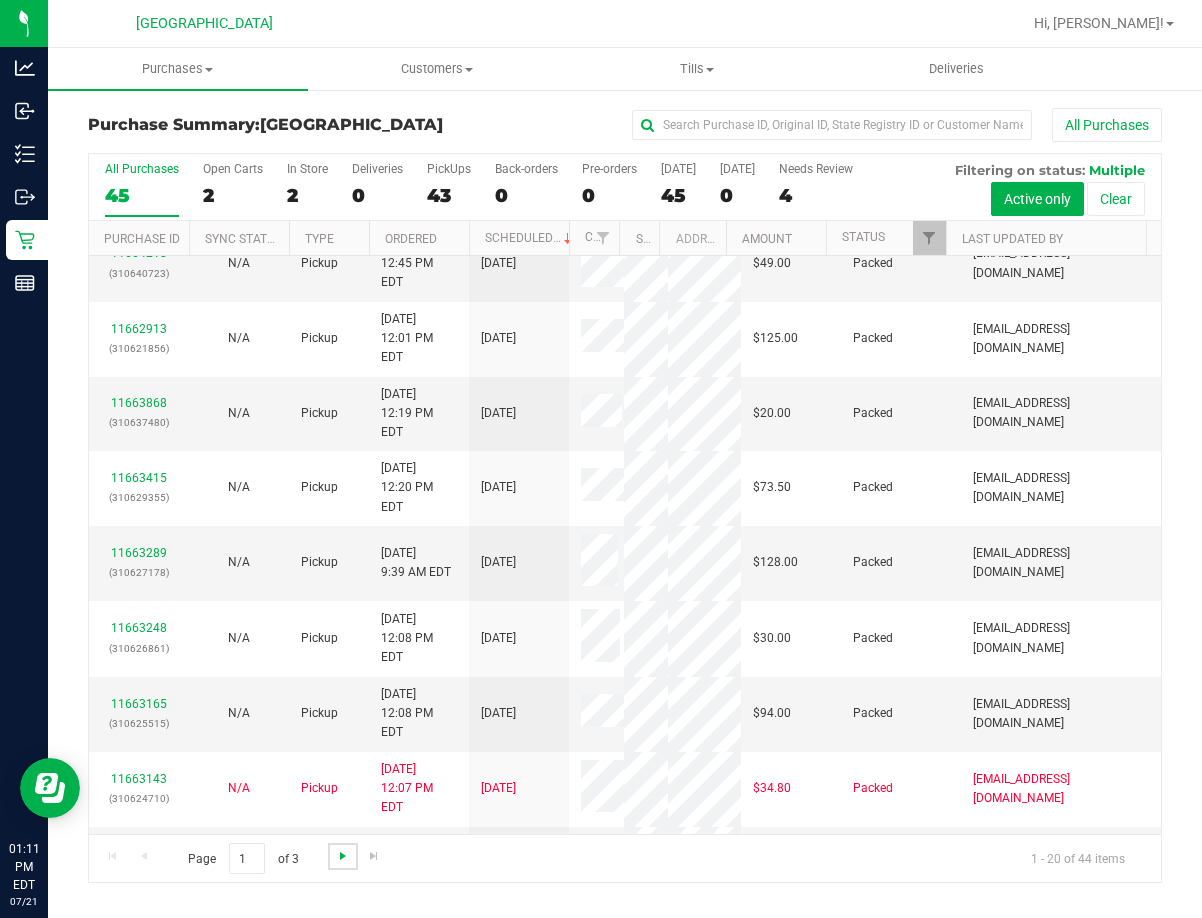 click at bounding box center (343, 856) 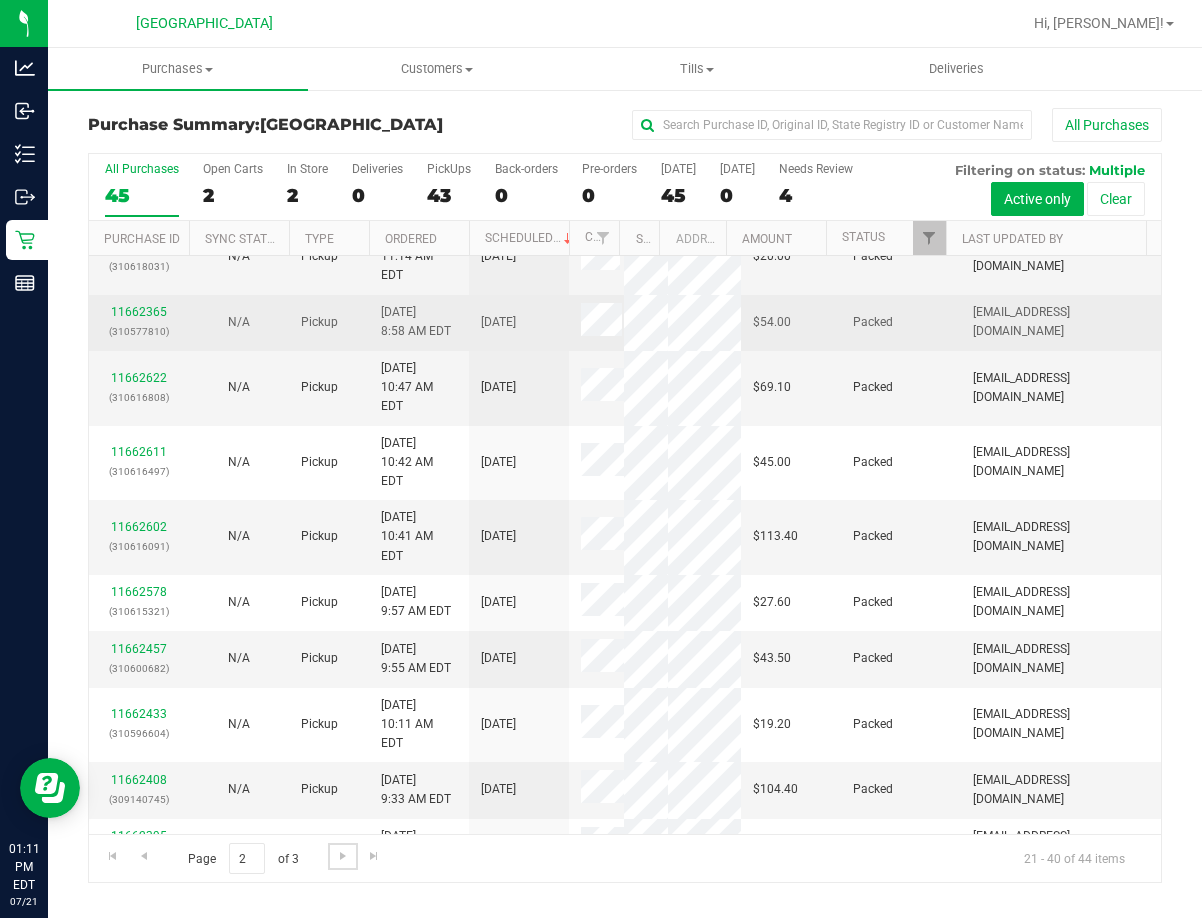 scroll, scrollTop: 779, scrollLeft: 0, axis: vertical 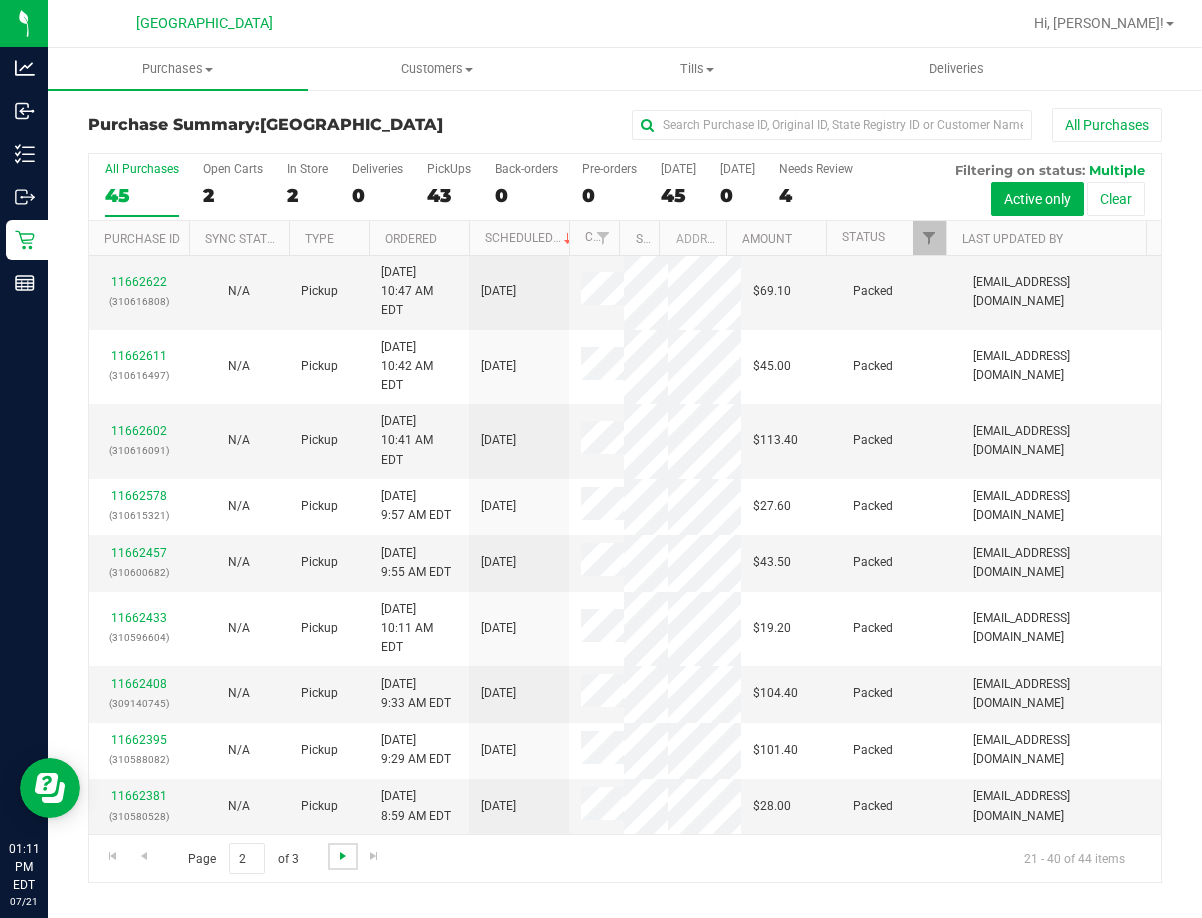 click at bounding box center (343, 856) 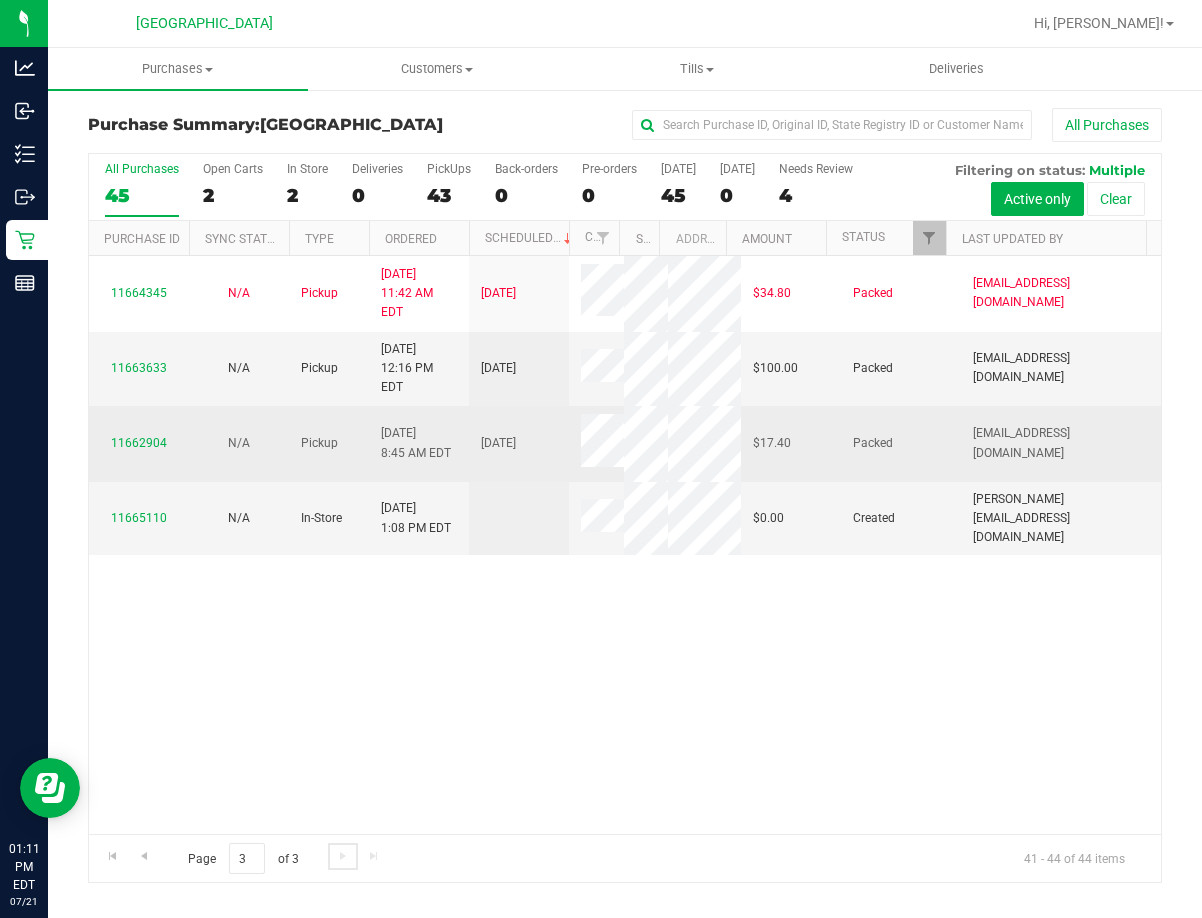 scroll, scrollTop: 0, scrollLeft: 0, axis: both 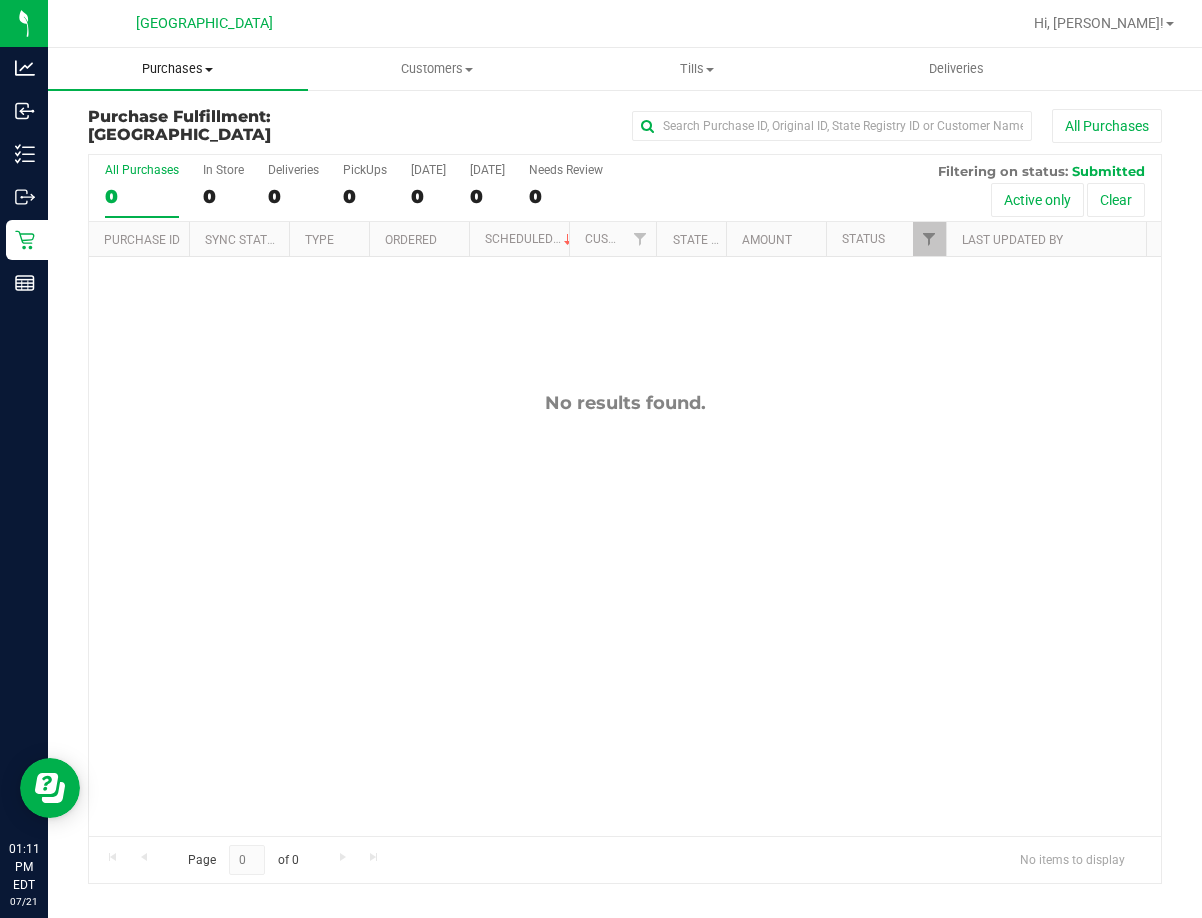 click on "Purchases" at bounding box center [178, 69] 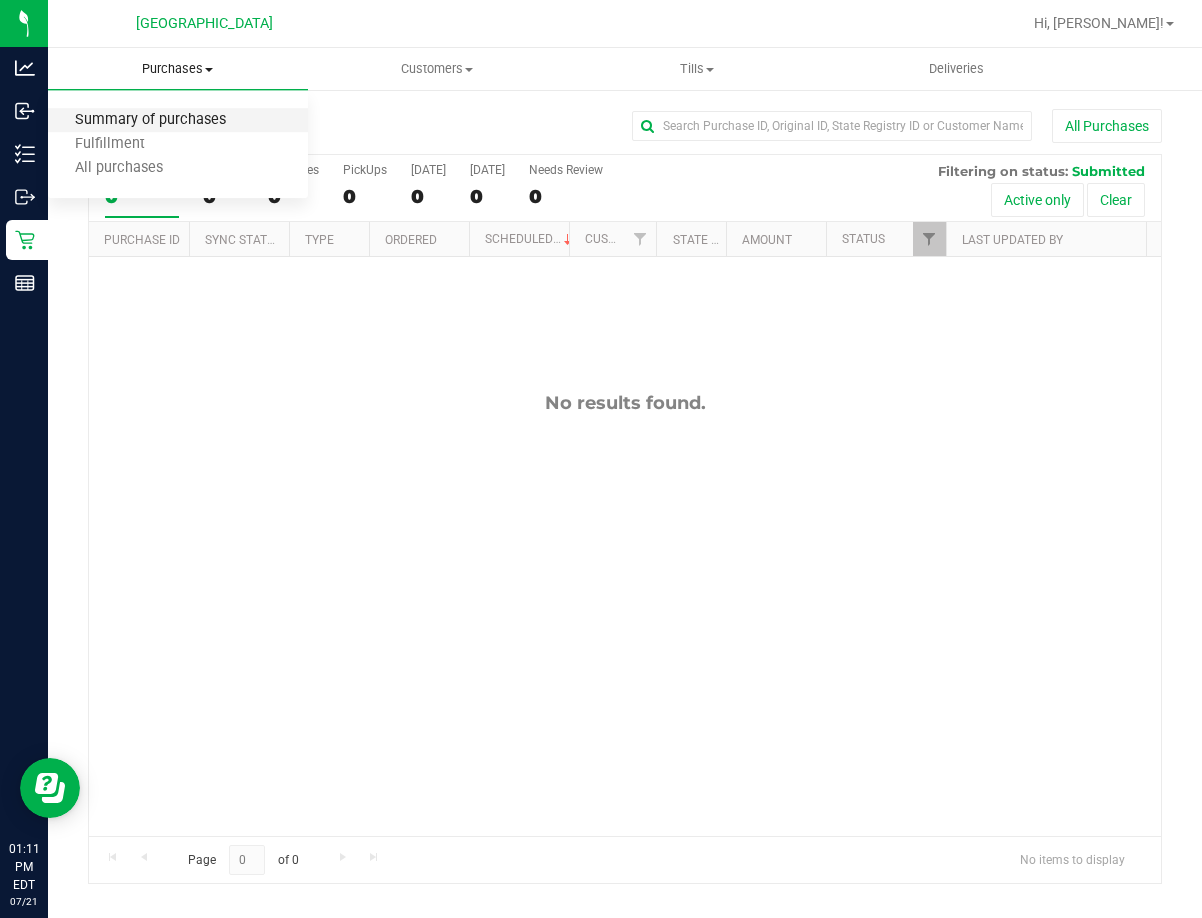 click on "Summary of purchases" at bounding box center [150, 120] 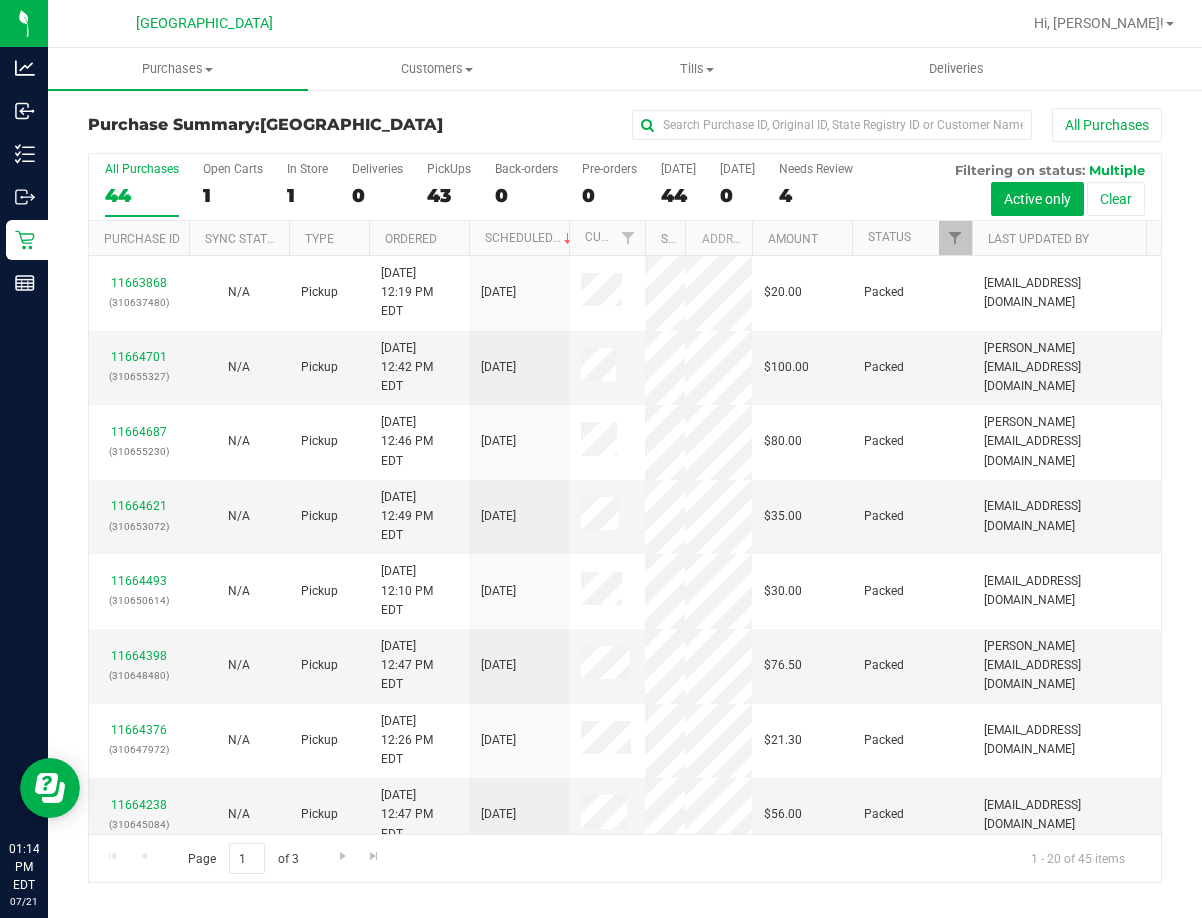 drag, startPoint x: 619, startPoint y: 236, endPoint x: 649, endPoint y: 236, distance: 30 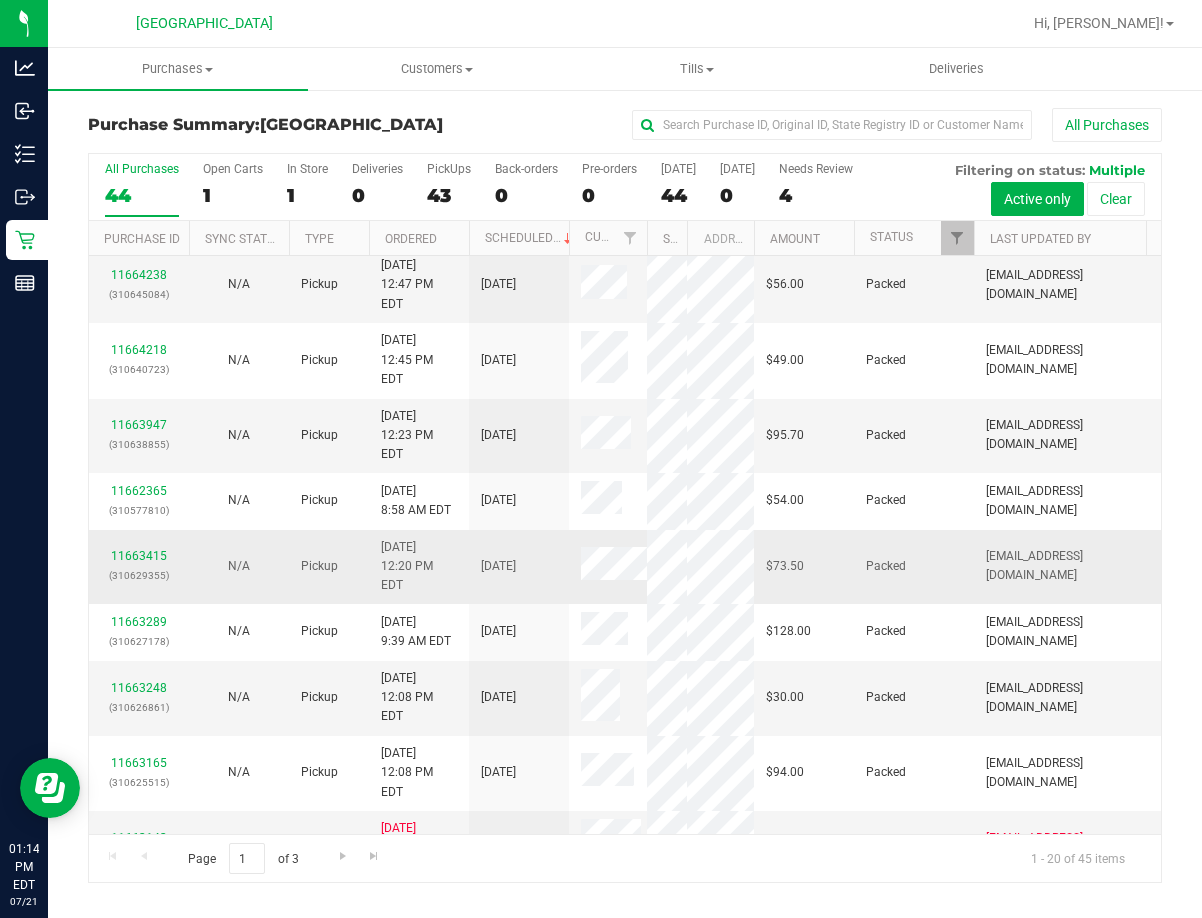 scroll, scrollTop: 679, scrollLeft: 0, axis: vertical 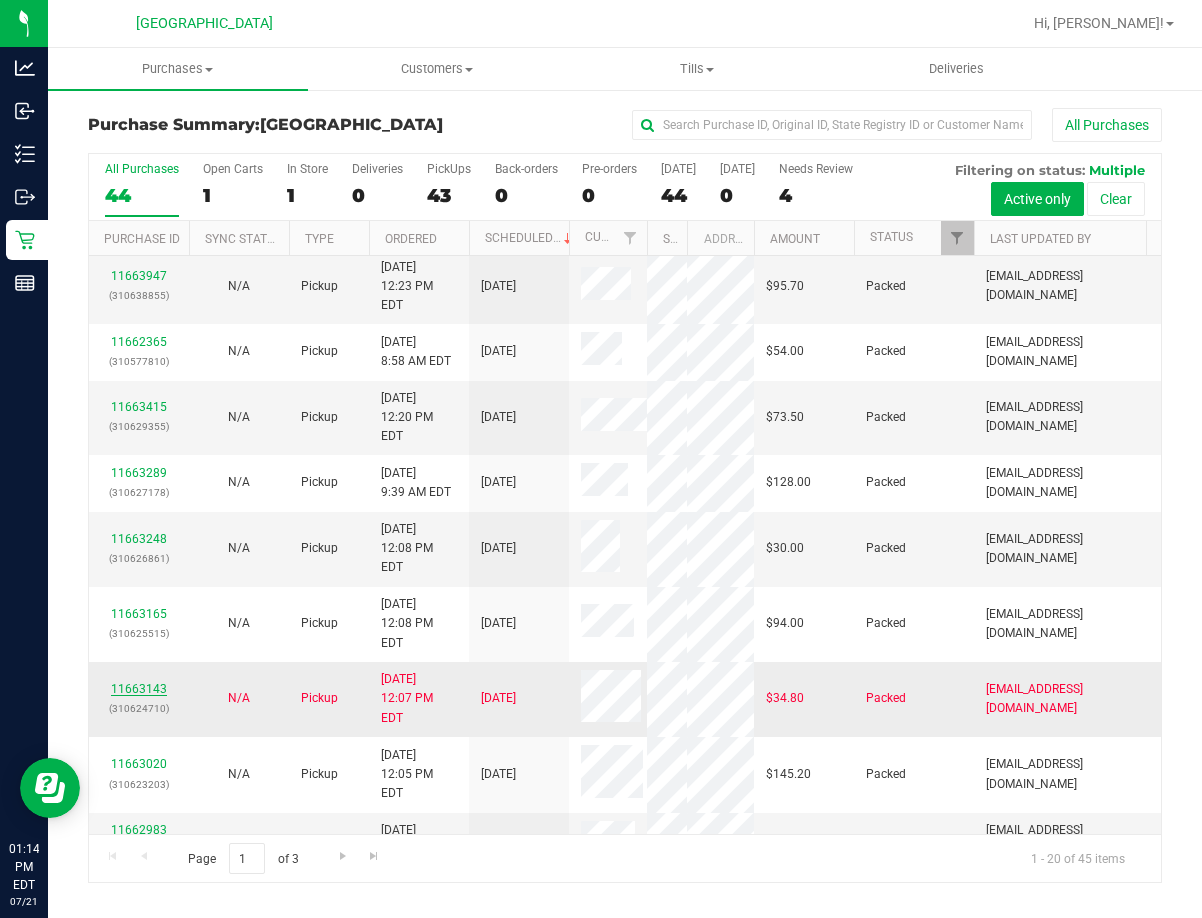 click on "11663143" at bounding box center (139, 689) 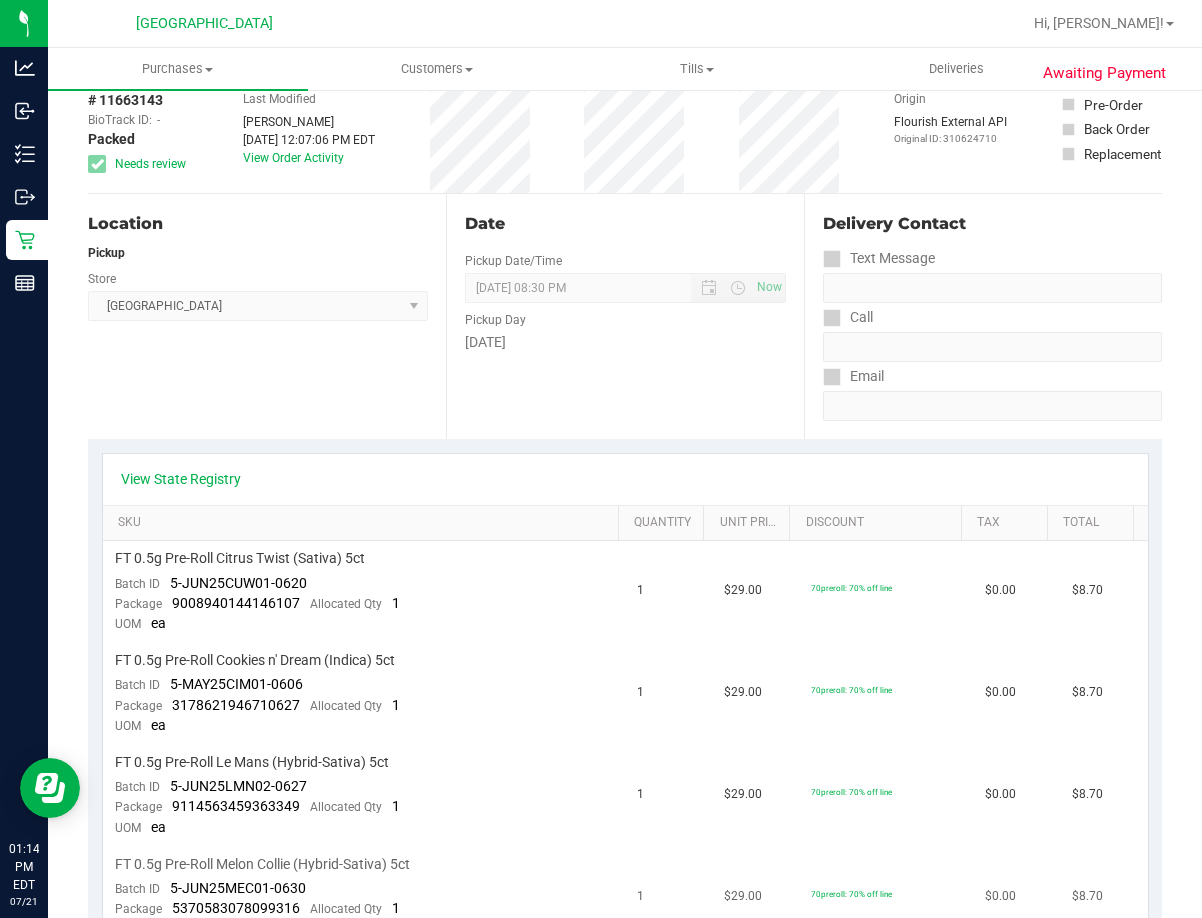 scroll, scrollTop: 0, scrollLeft: 0, axis: both 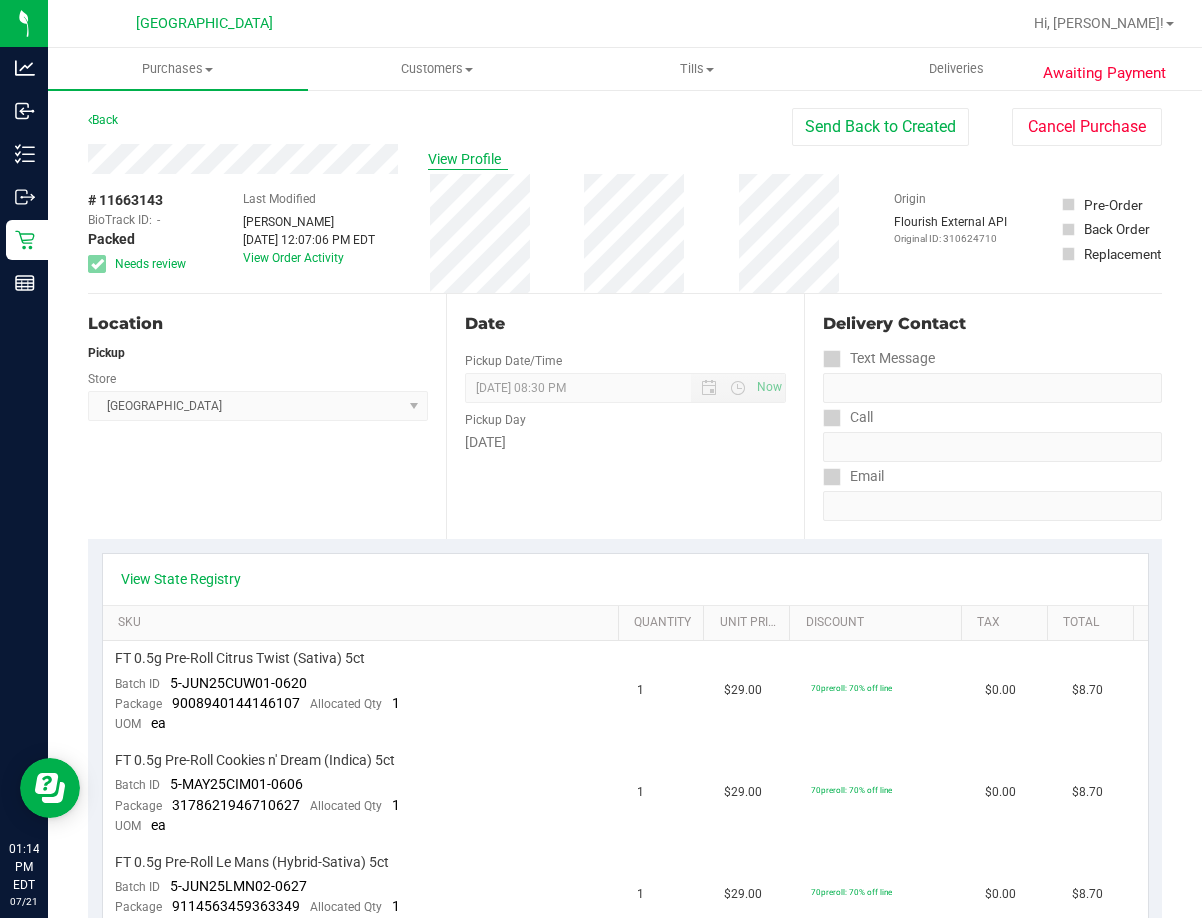 click on "View Profile" at bounding box center [468, 159] 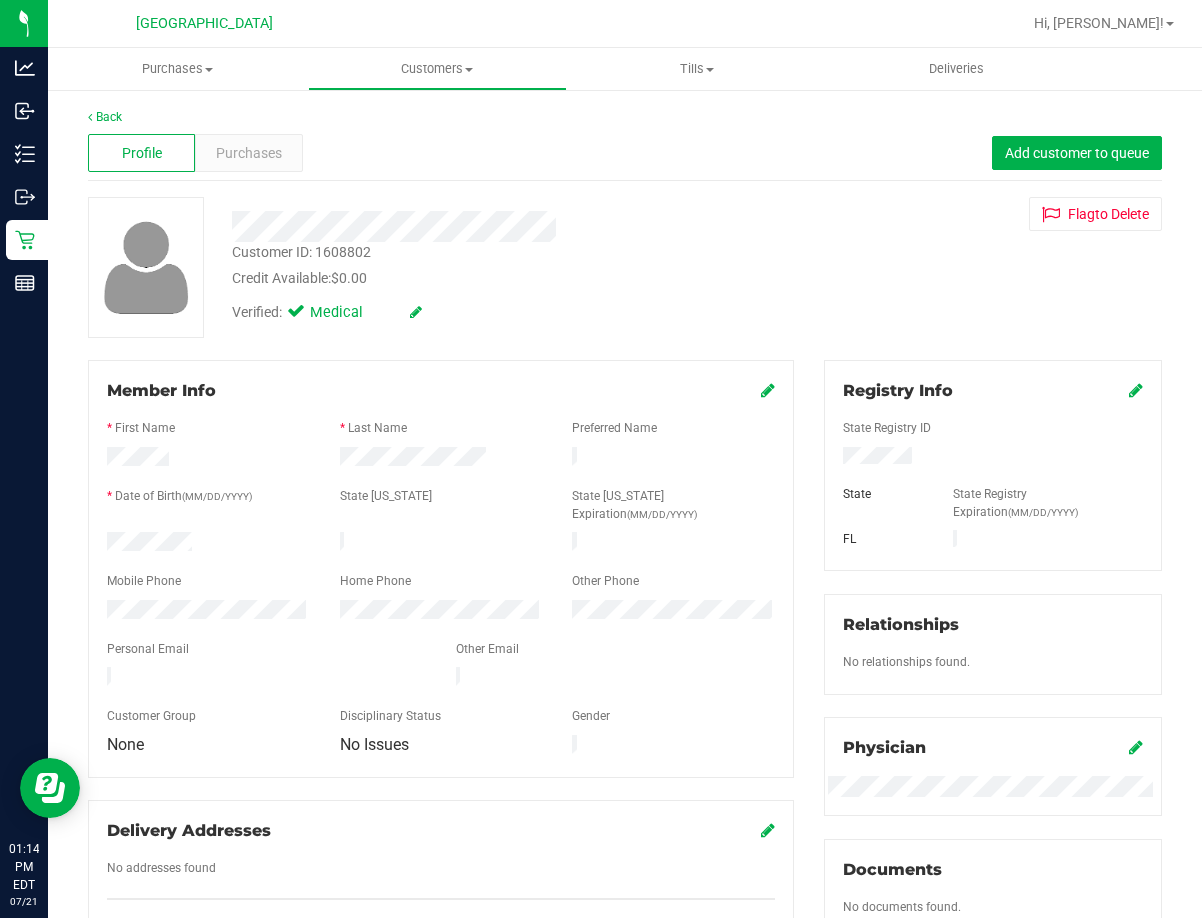 scroll, scrollTop: 100, scrollLeft: 0, axis: vertical 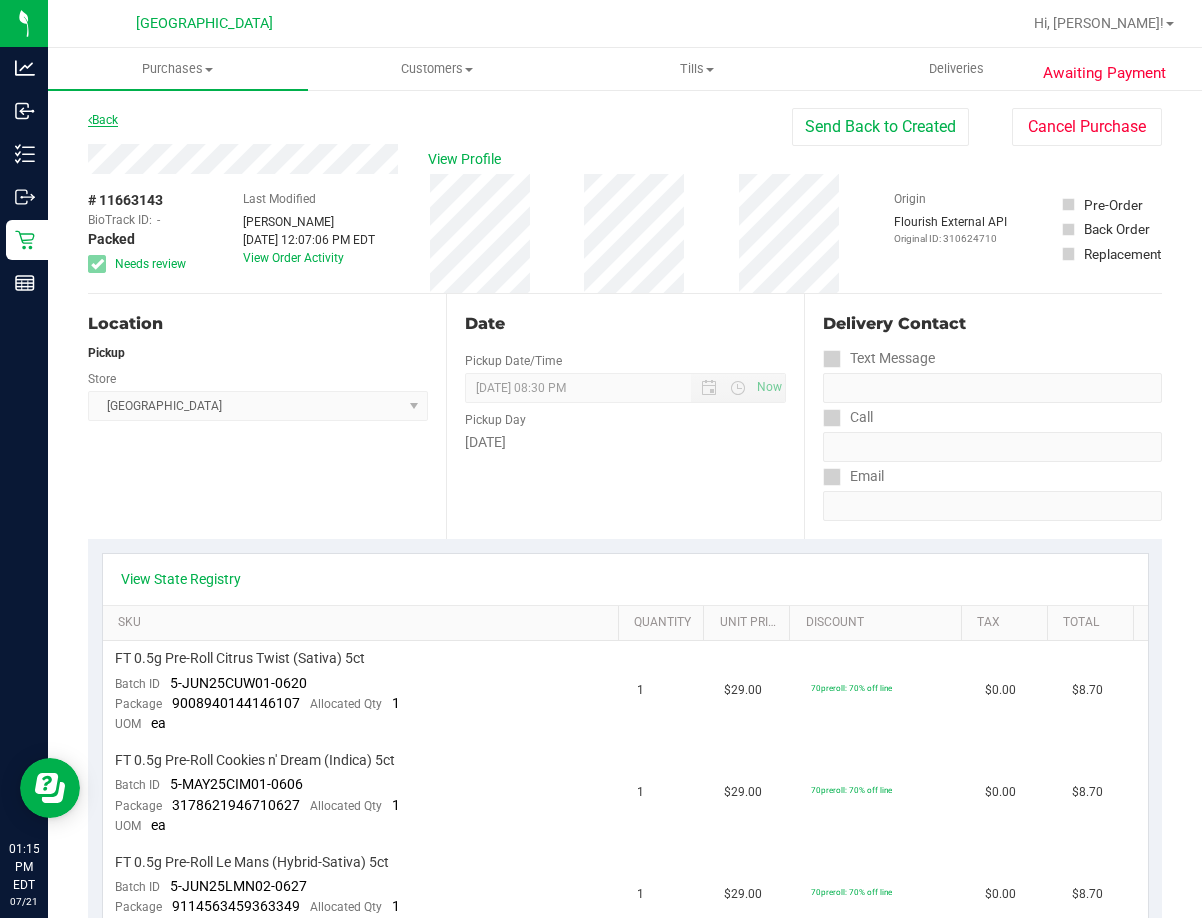 click on "Back" at bounding box center [103, 120] 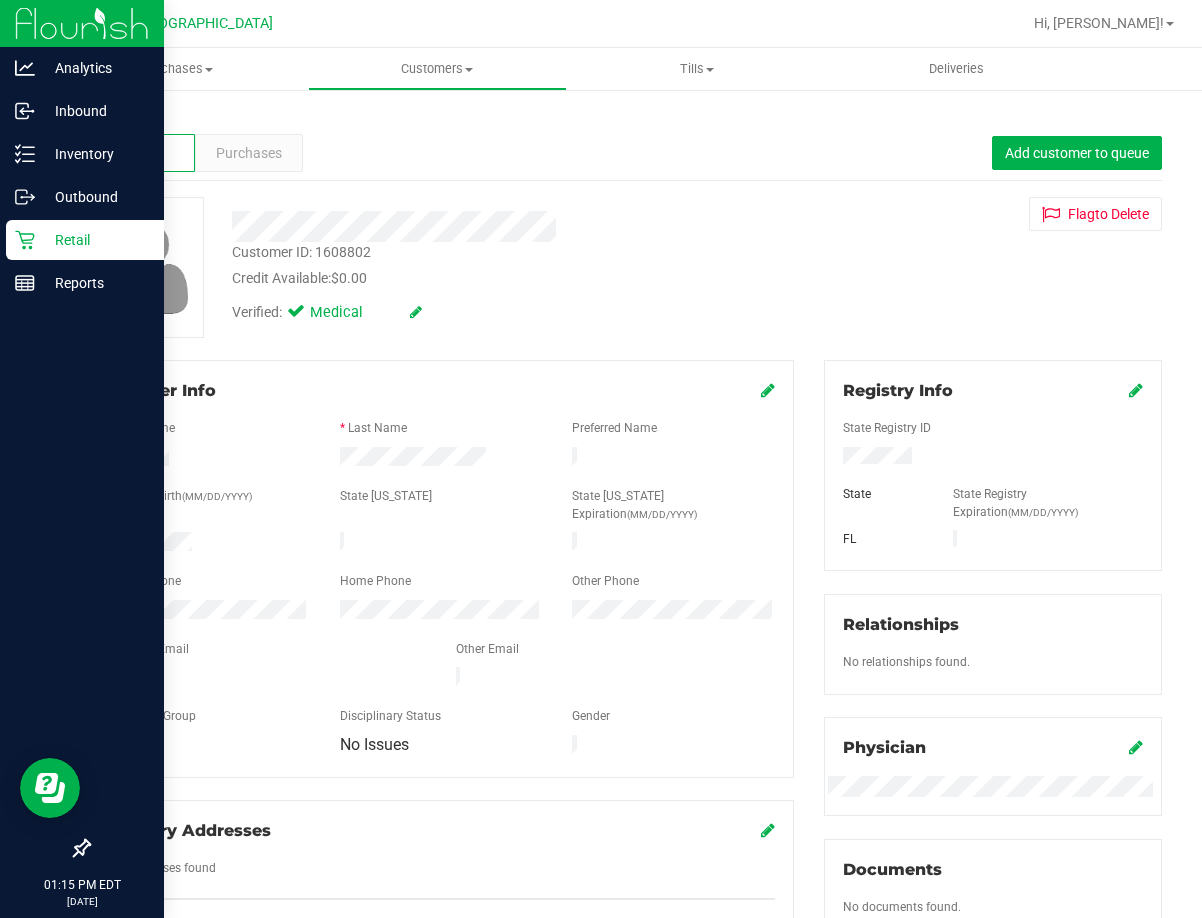 click on "Retail" at bounding box center (95, 240) 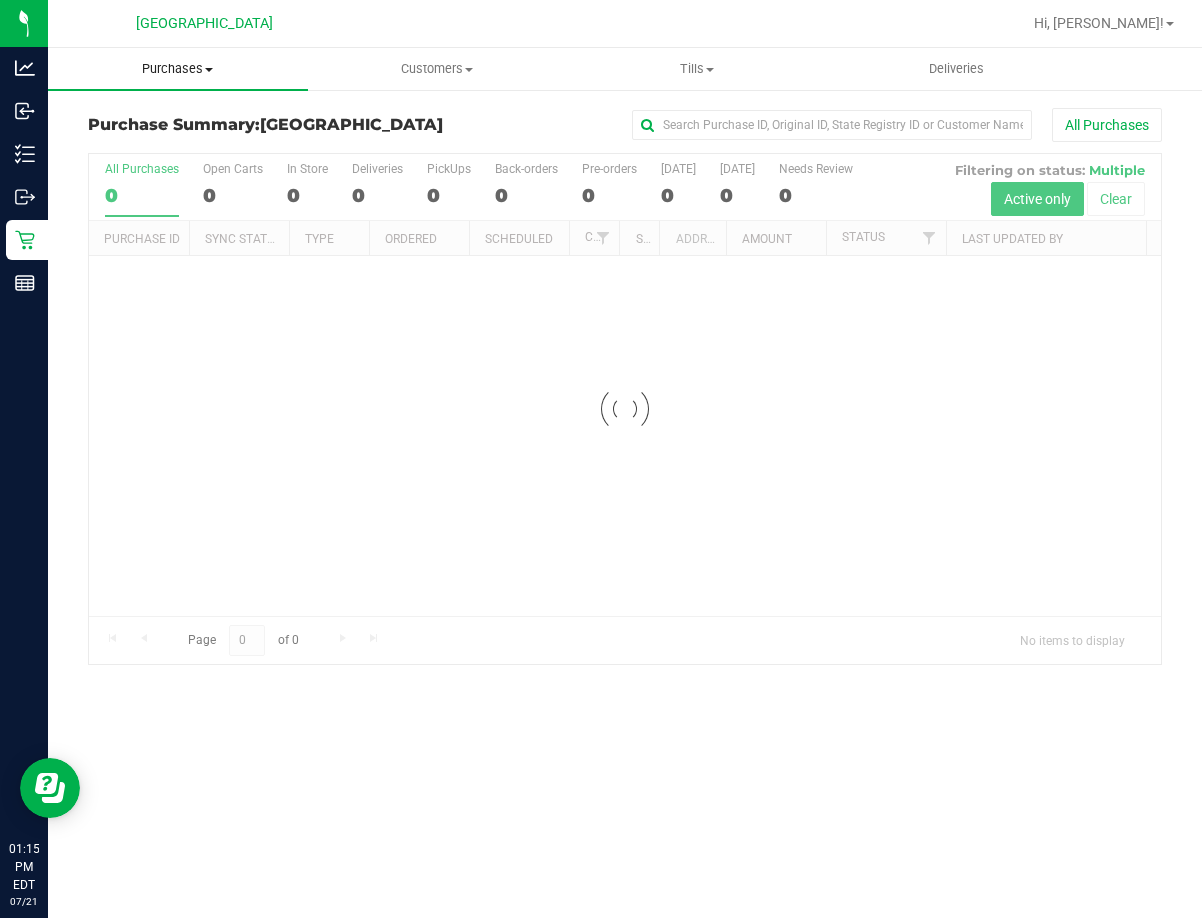 click on "Purchases" at bounding box center [178, 69] 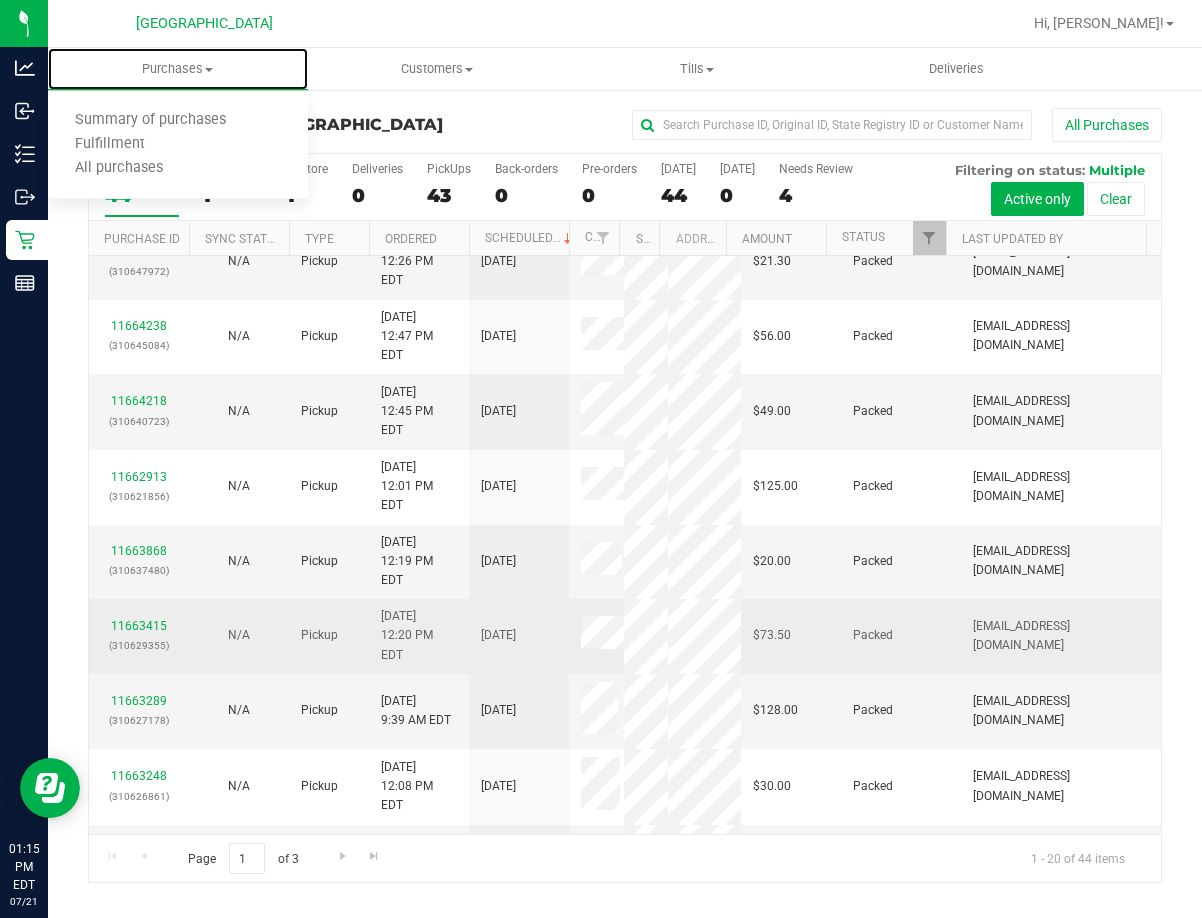 scroll, scrollTop: 683, scrollLeft: 0, axis: vertical 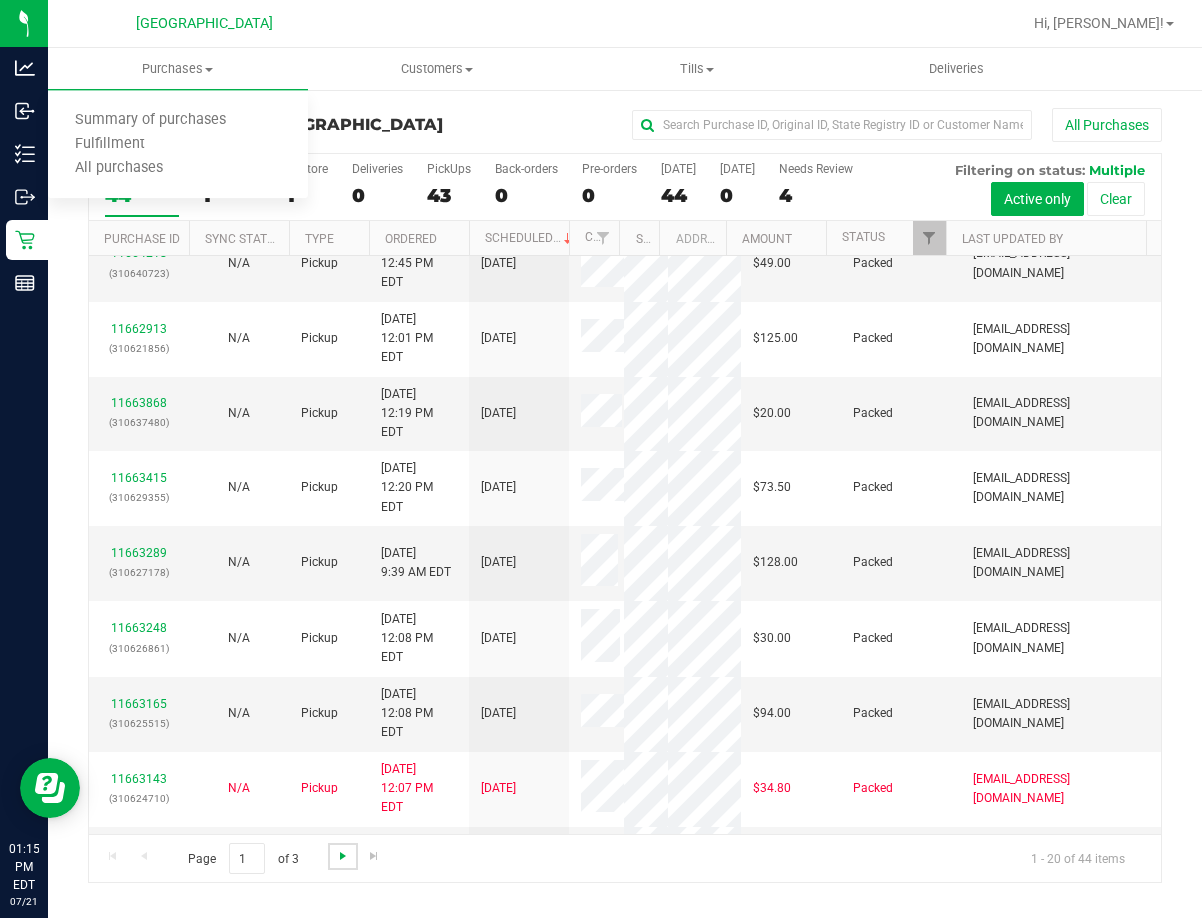 click at bounding box center [343, 856] 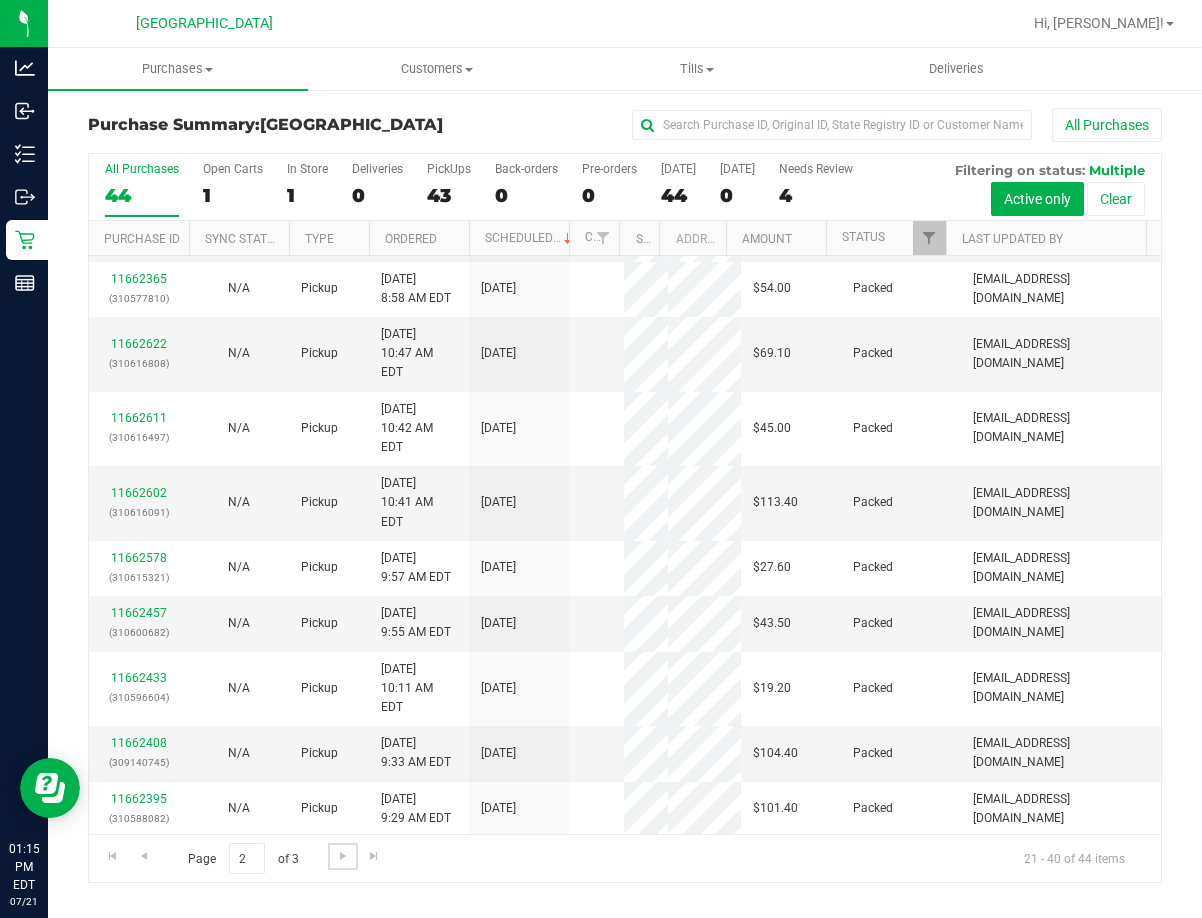 scroll, scrollTop: 0, scrollLeft: 0, axis: both 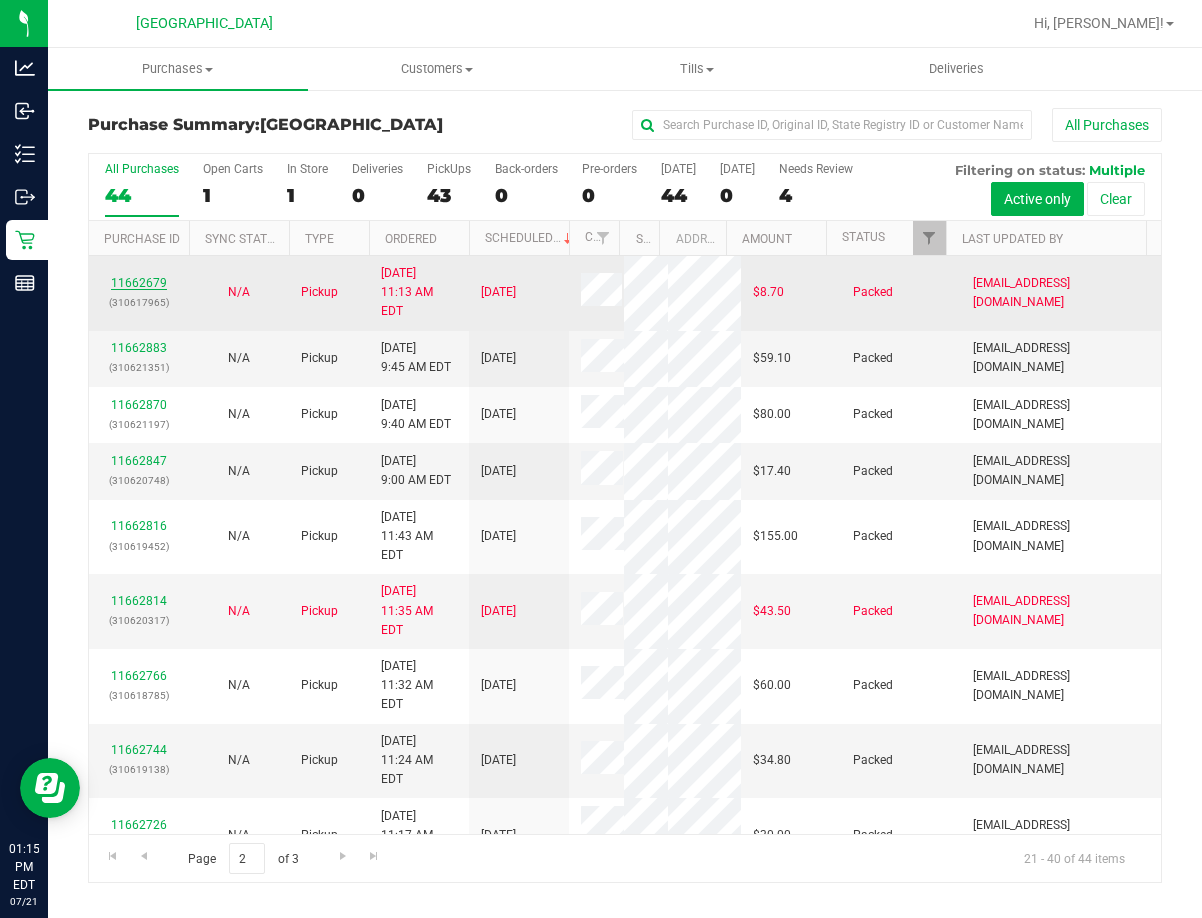click on "11662679" at bounding box center (139, 283) 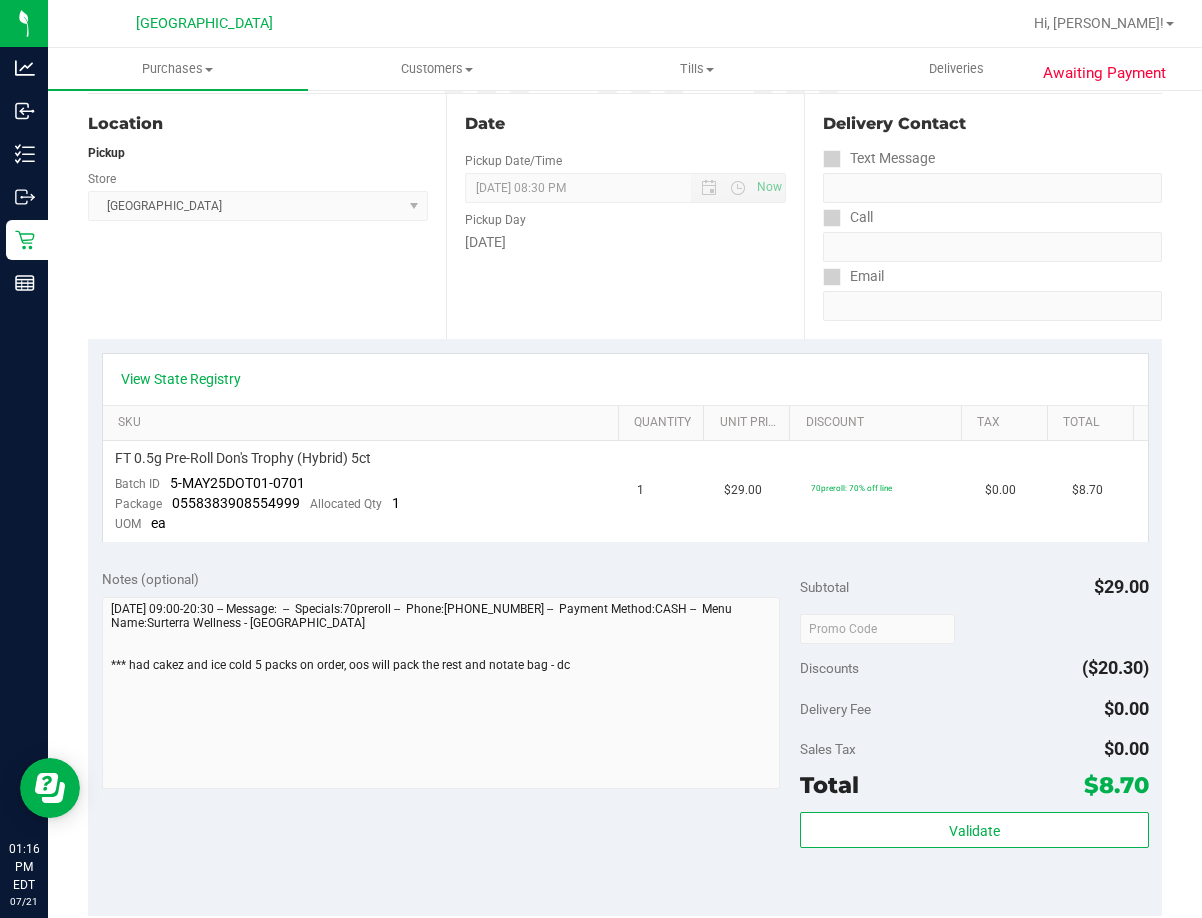 scroll, scrollTop: 0, scrollLeft: 0, axis: both 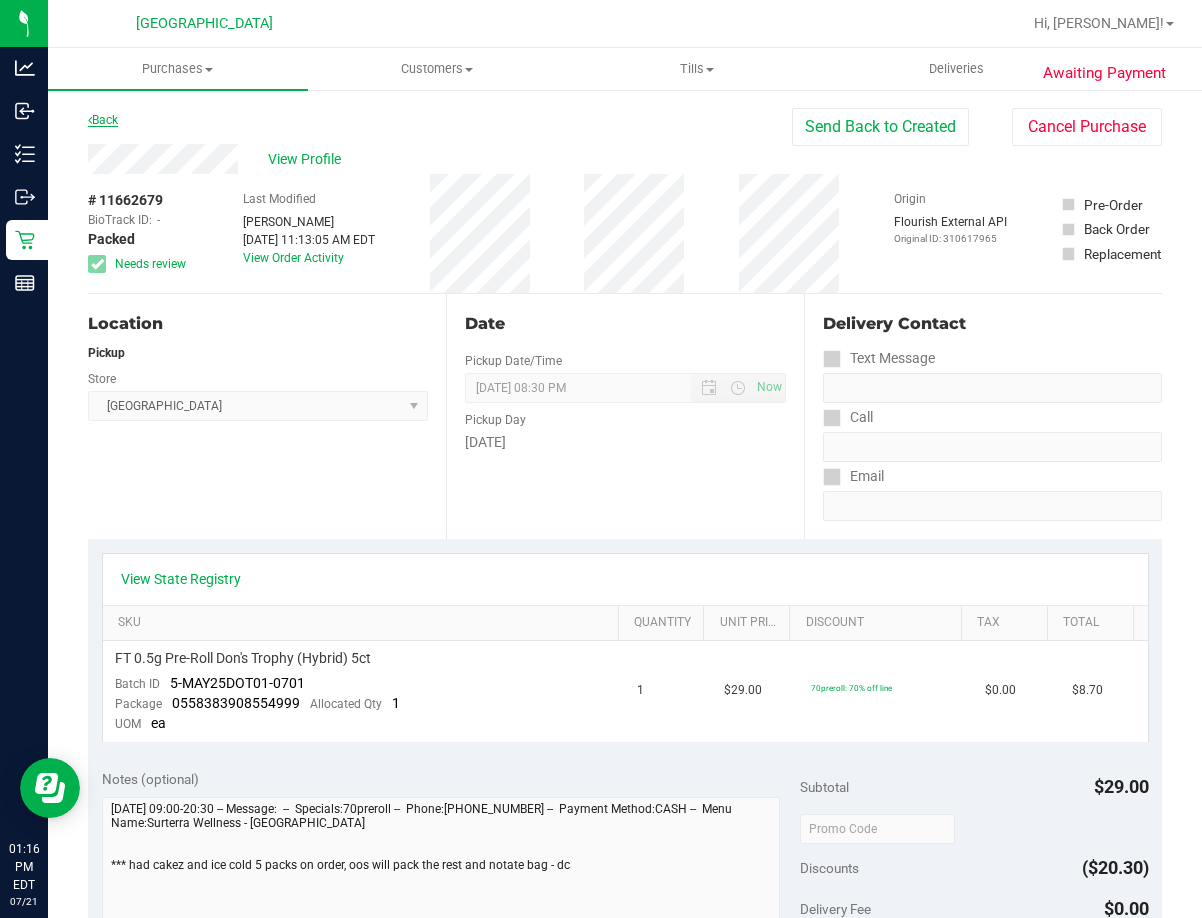 click on "Back" at bounding box center (103, 120) 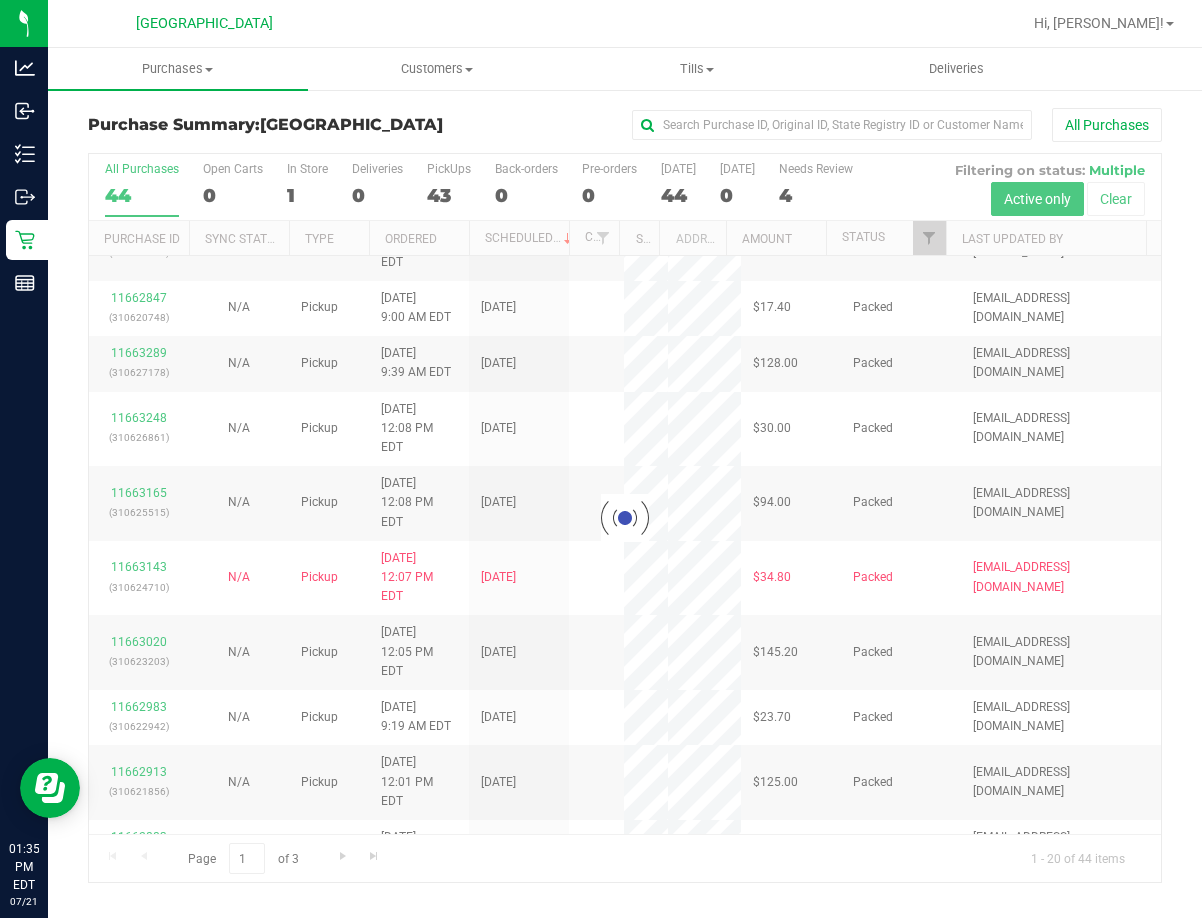scroll, scrollTop: 0, scrollLeft: 0, axis: both 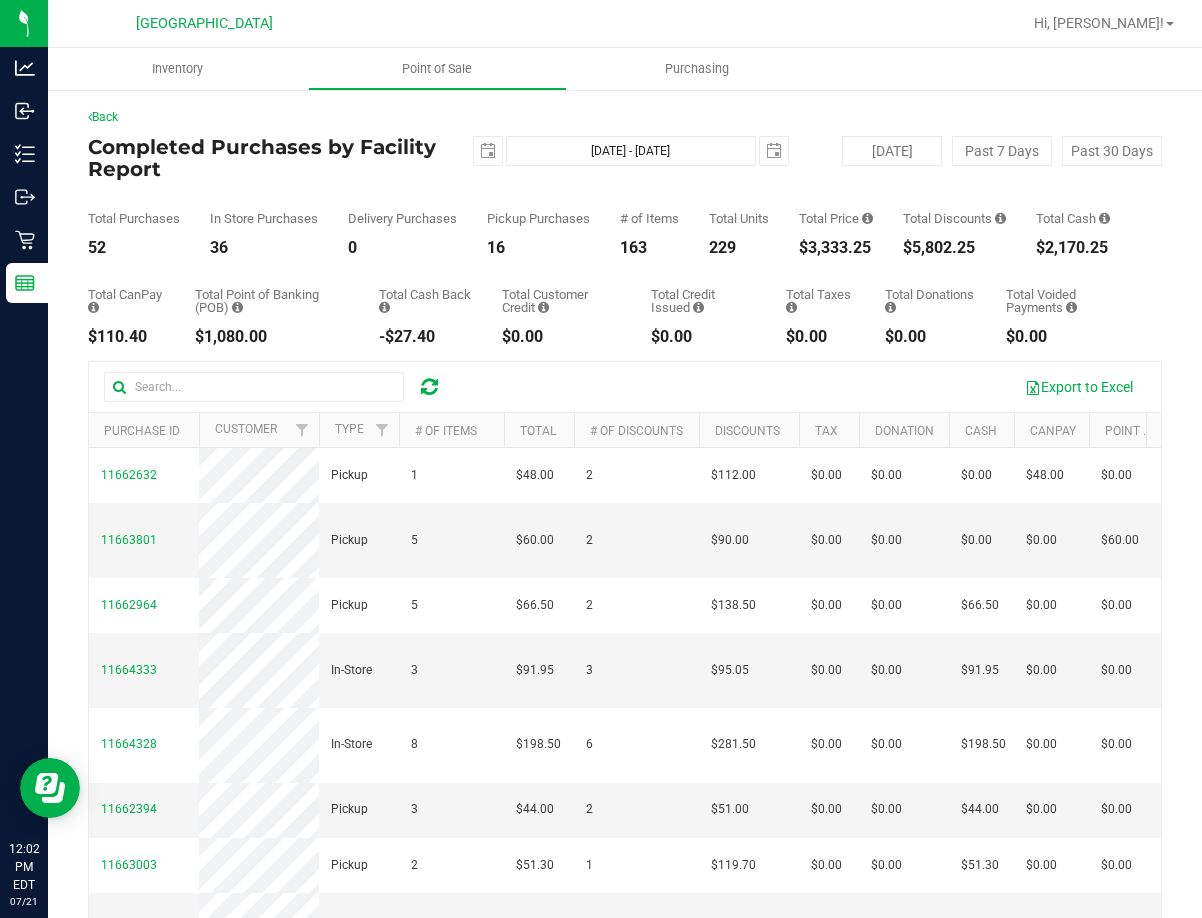 click on "Back
Completed Purchases by Facility Report
[DATE]
[DATE] - [DATE]
[DATE]
[DATE]
Past 7 Days
Past 30 Days
Total Purchases
52
In Store Purchases
36
Delivery Purchases
0
Pickup Purchases
16" at bounding box center (625, 591) 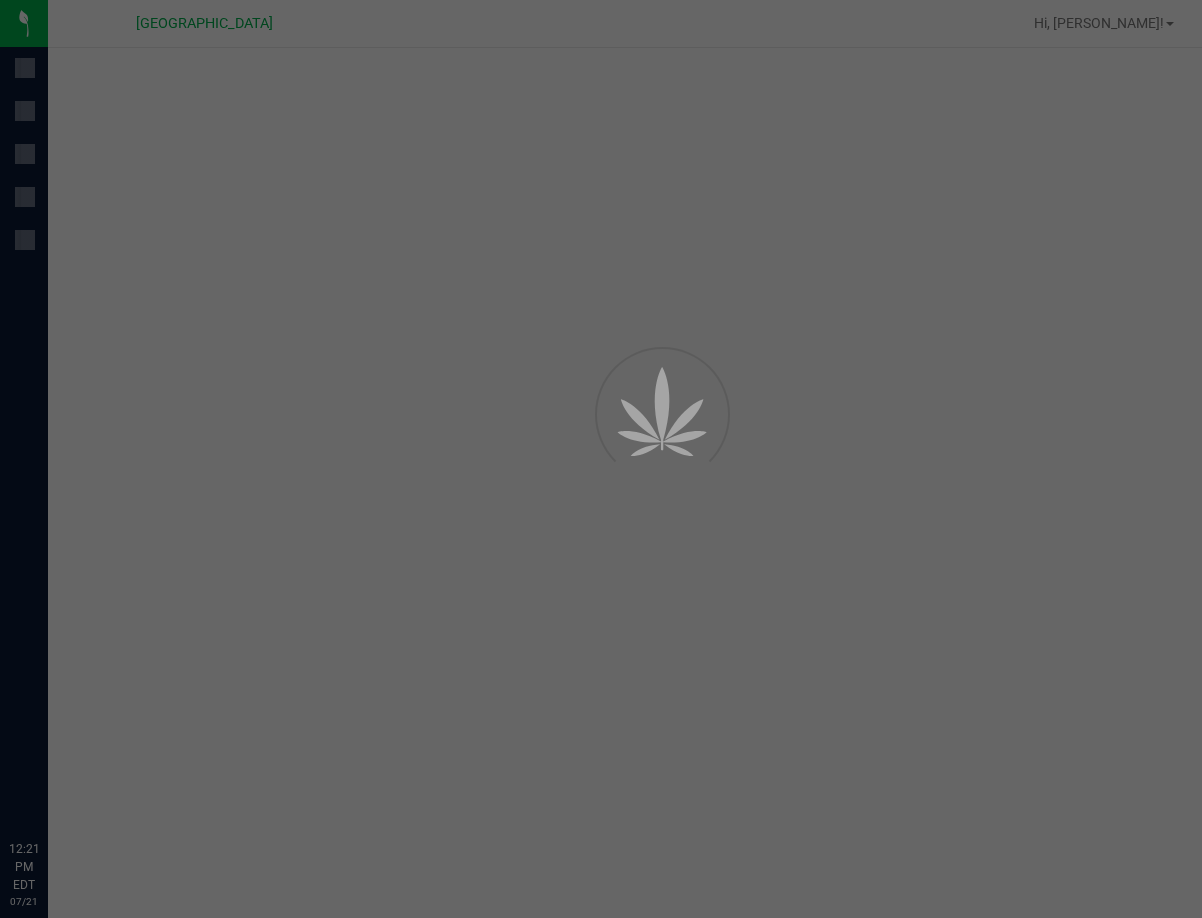 scroll, scrollTop: 0, scrollLeft: 0, axis: both 